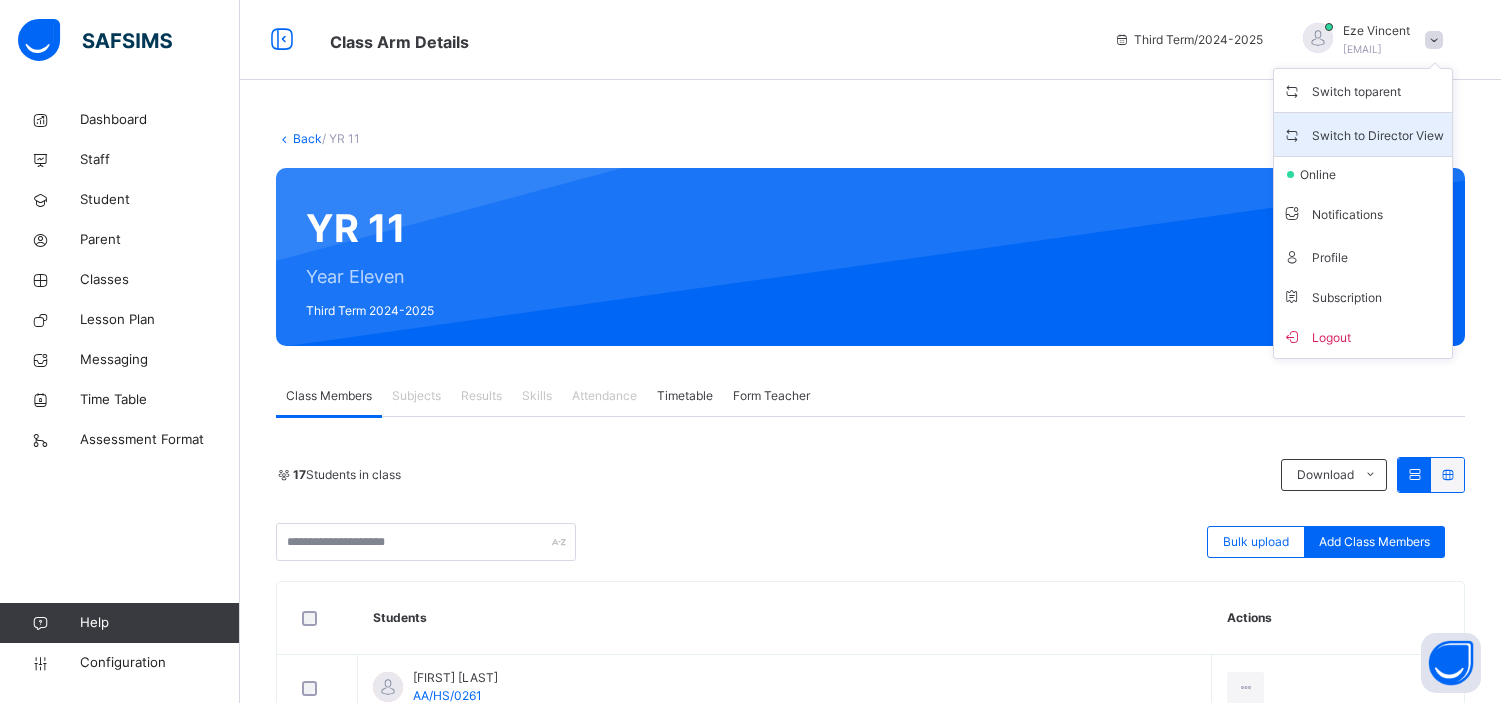 scroll, scrollTop: 0, scrollLeft: 0, axis: both 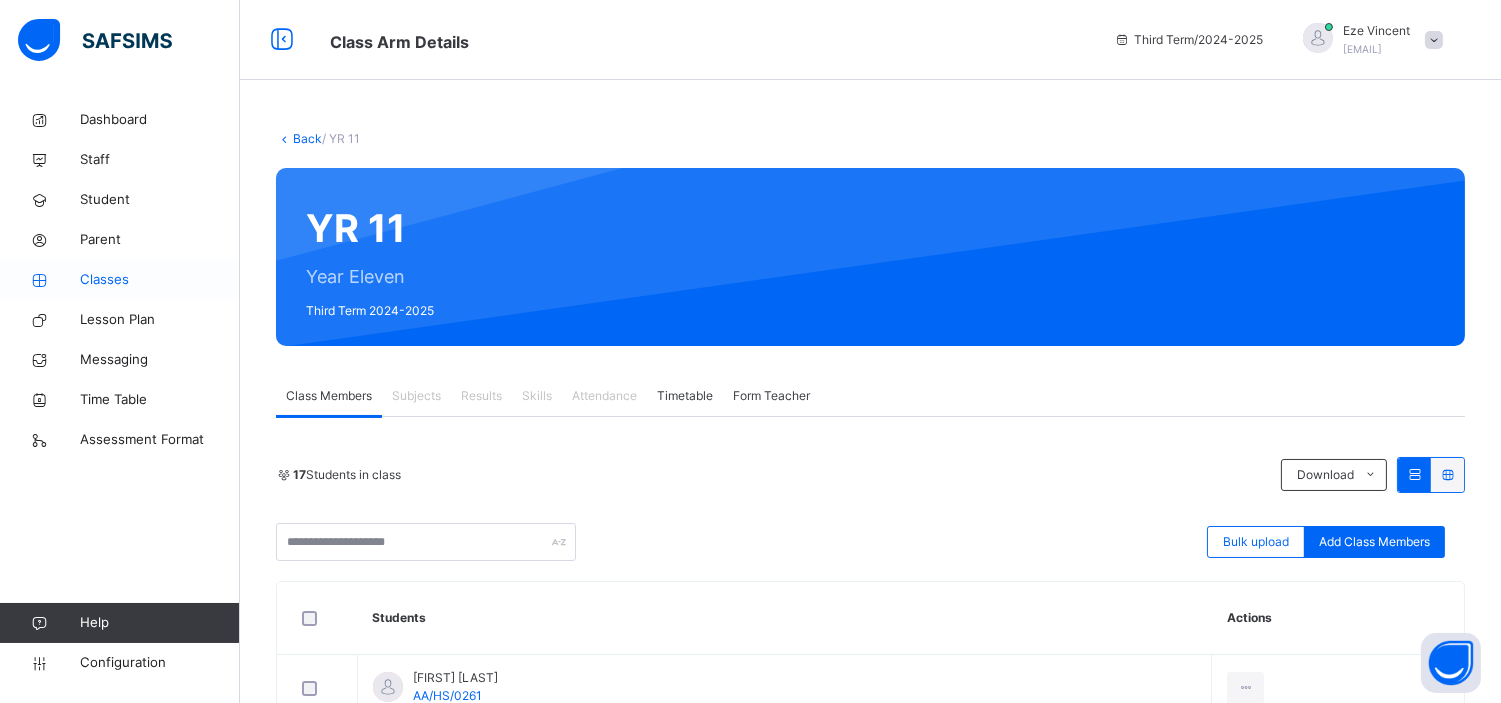 click on "Classes" at bounding box center (160, 280) 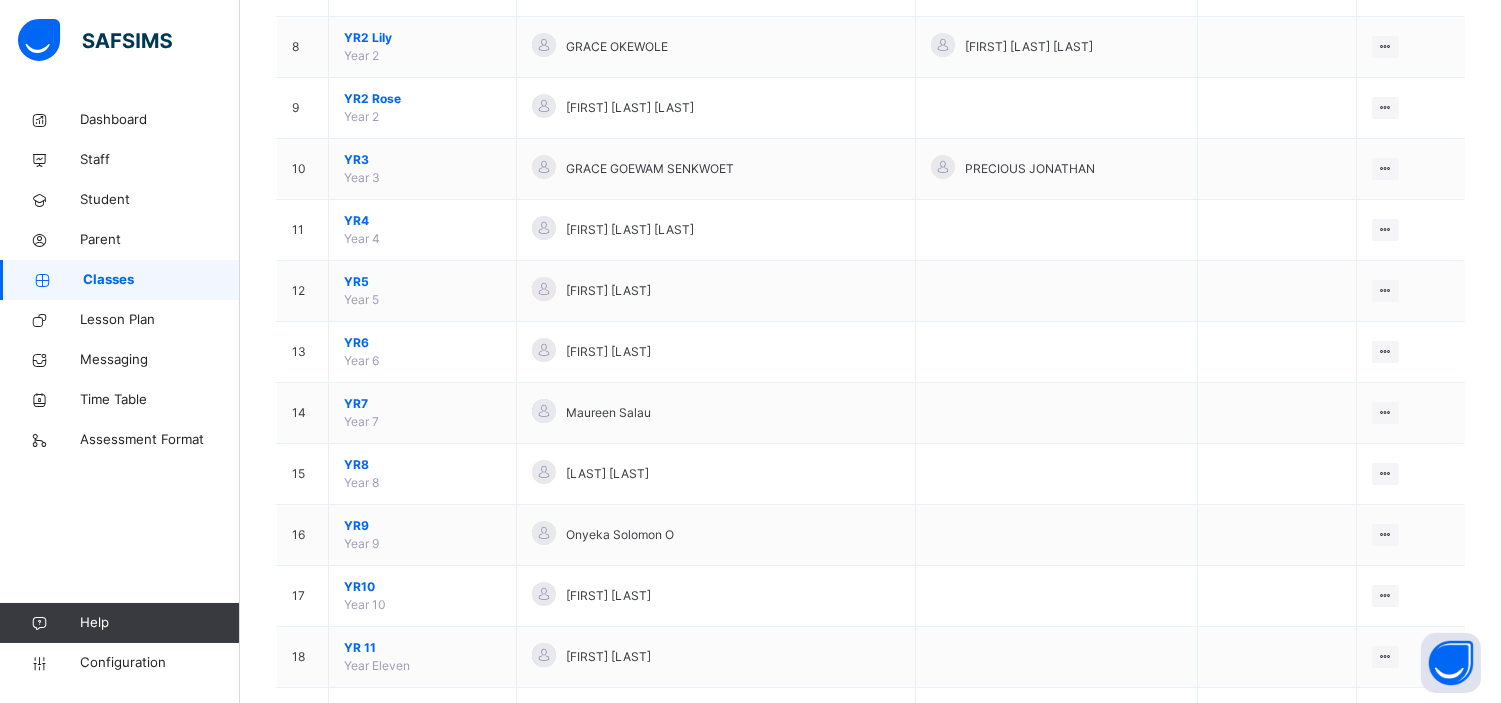 scroll, scrollTop: 745, scrollLeft: 0, axis: vertical 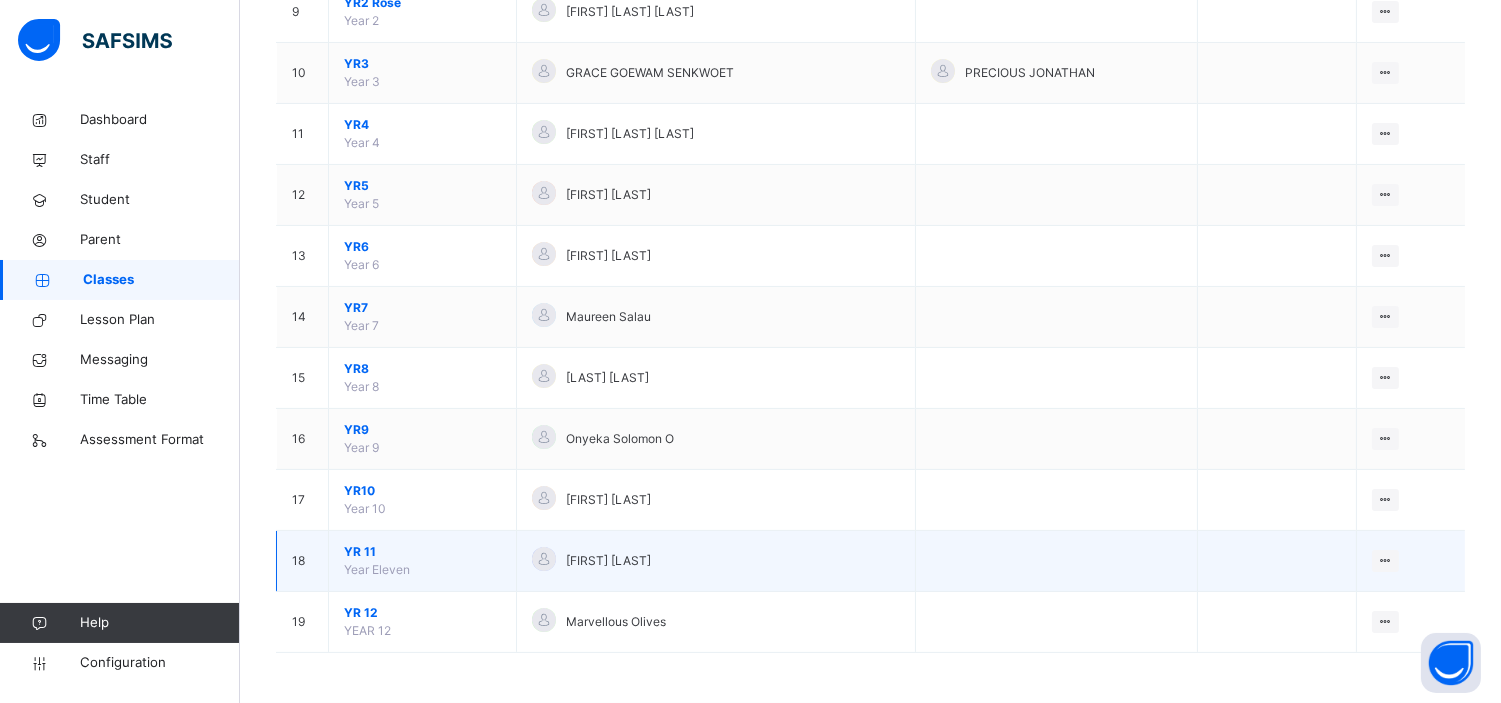 click on "YR 11" at bounding box center [422, 552] 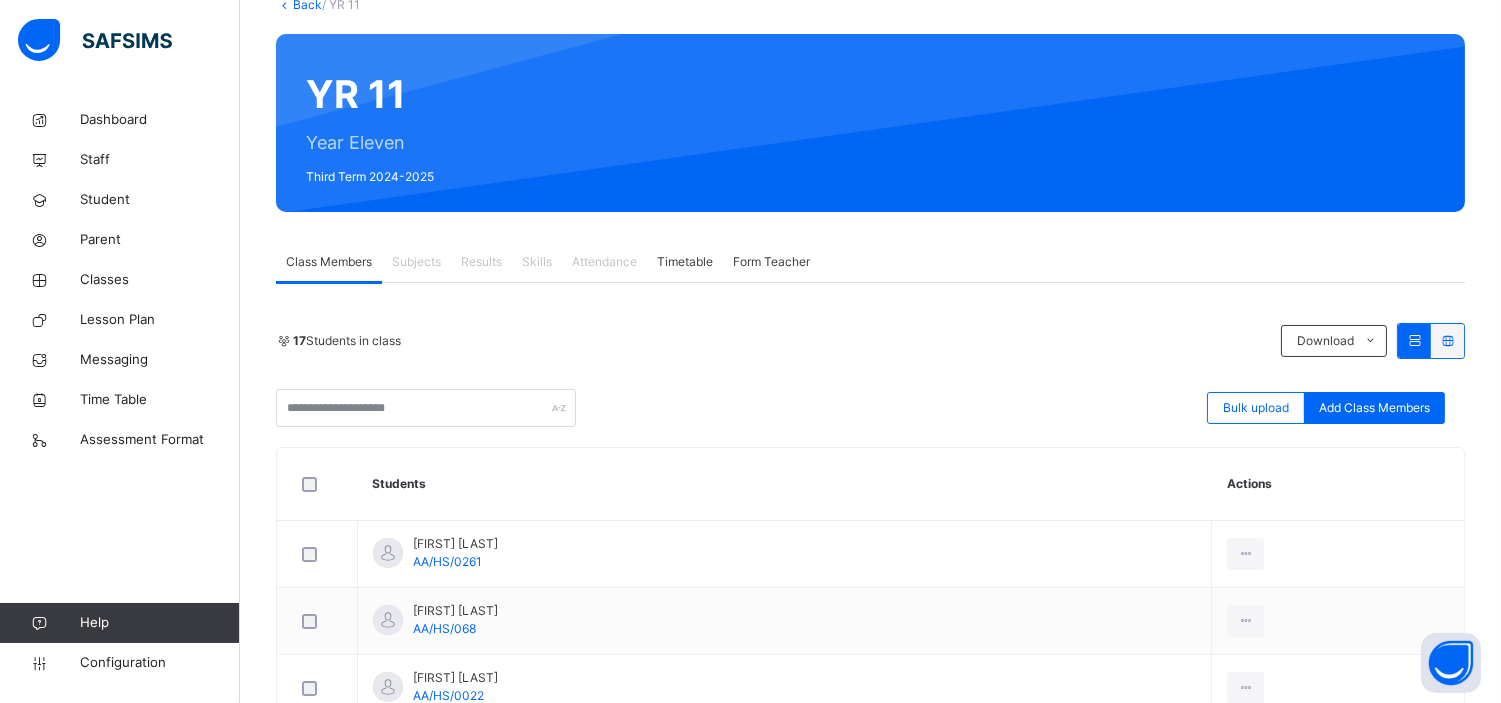 scroll, scrollTop: 135, scrollLeft: 0, axis: vertical 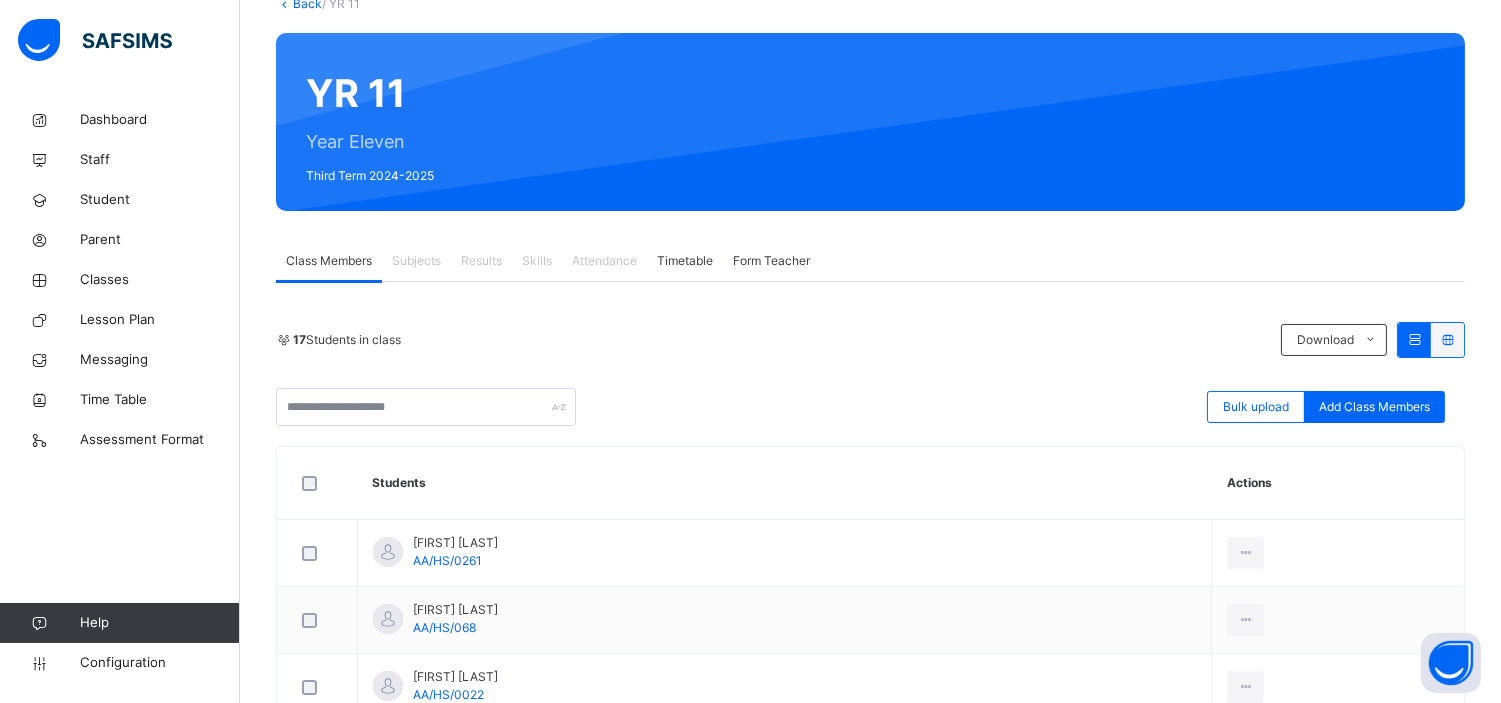 click on "Subjects" at bounding box center (416, 261) 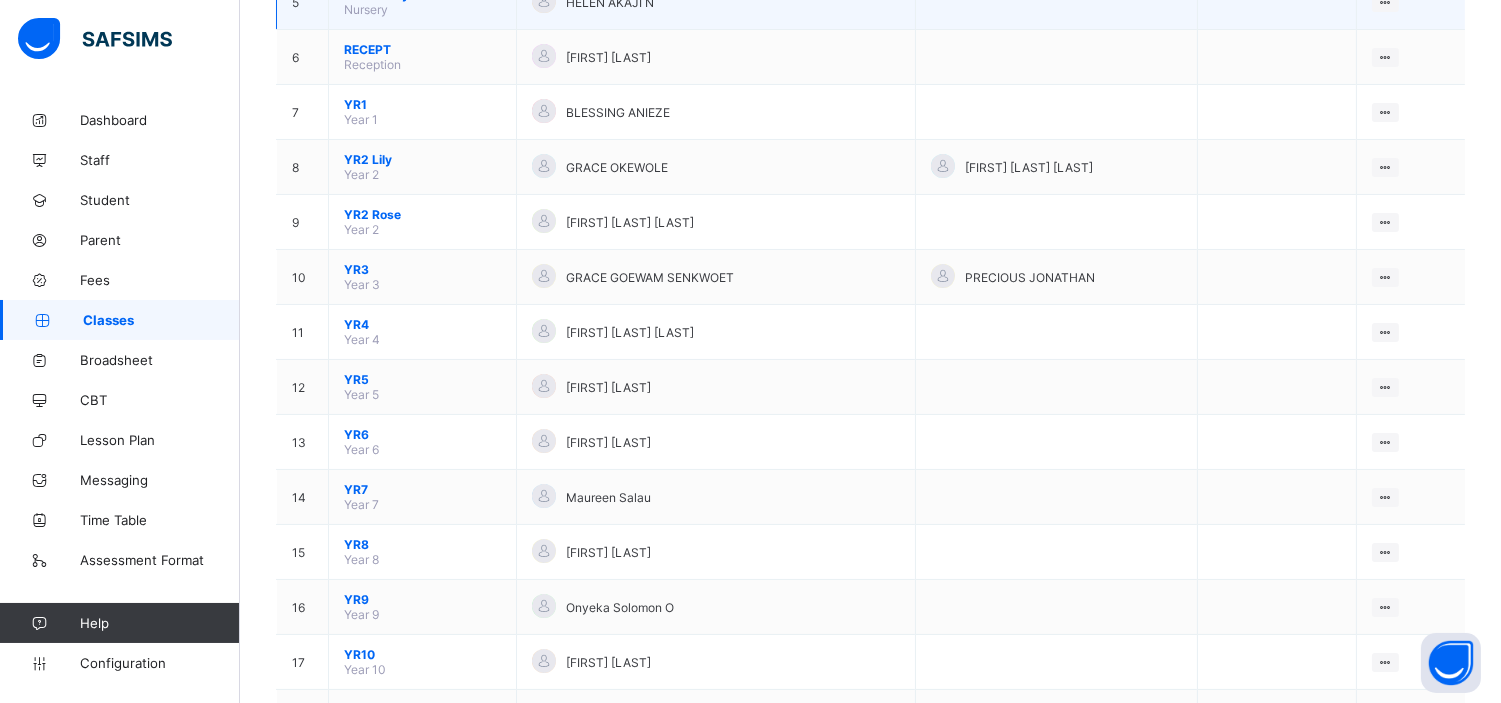 scroll, scrollTop: 606, scrollLeft: 0, axis: vertical 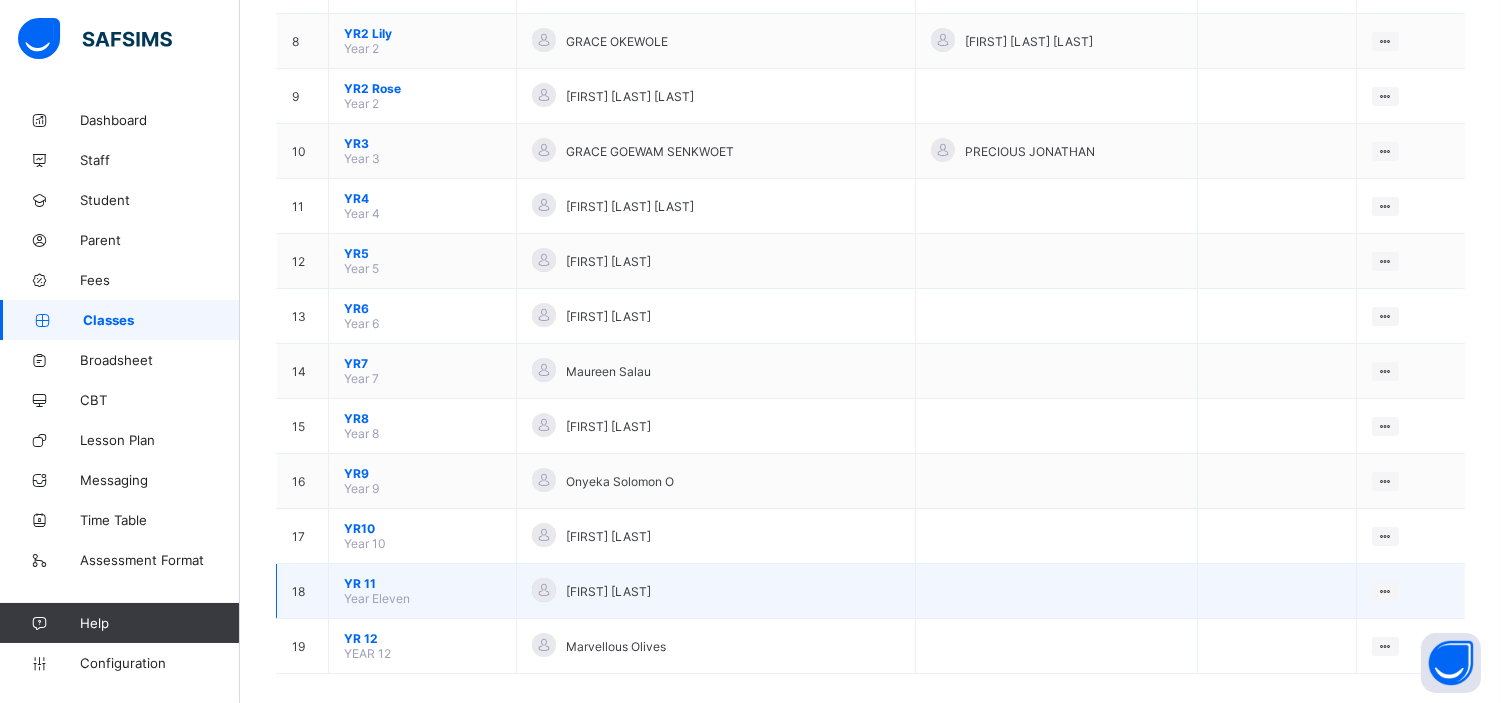 click on "YR 11" at bounding box center (422, 583) 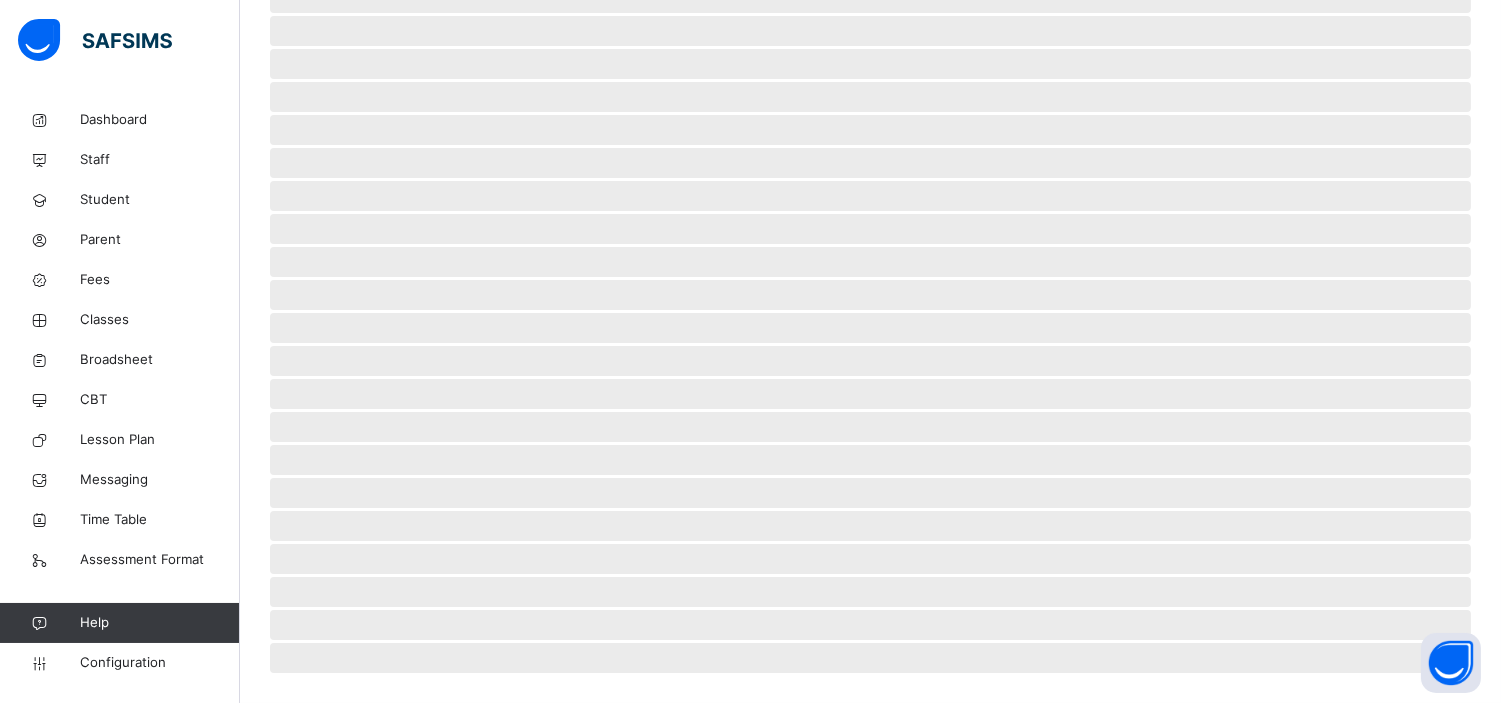 scroll, scrollTop: 0, scrollLeft: 0, axis: both 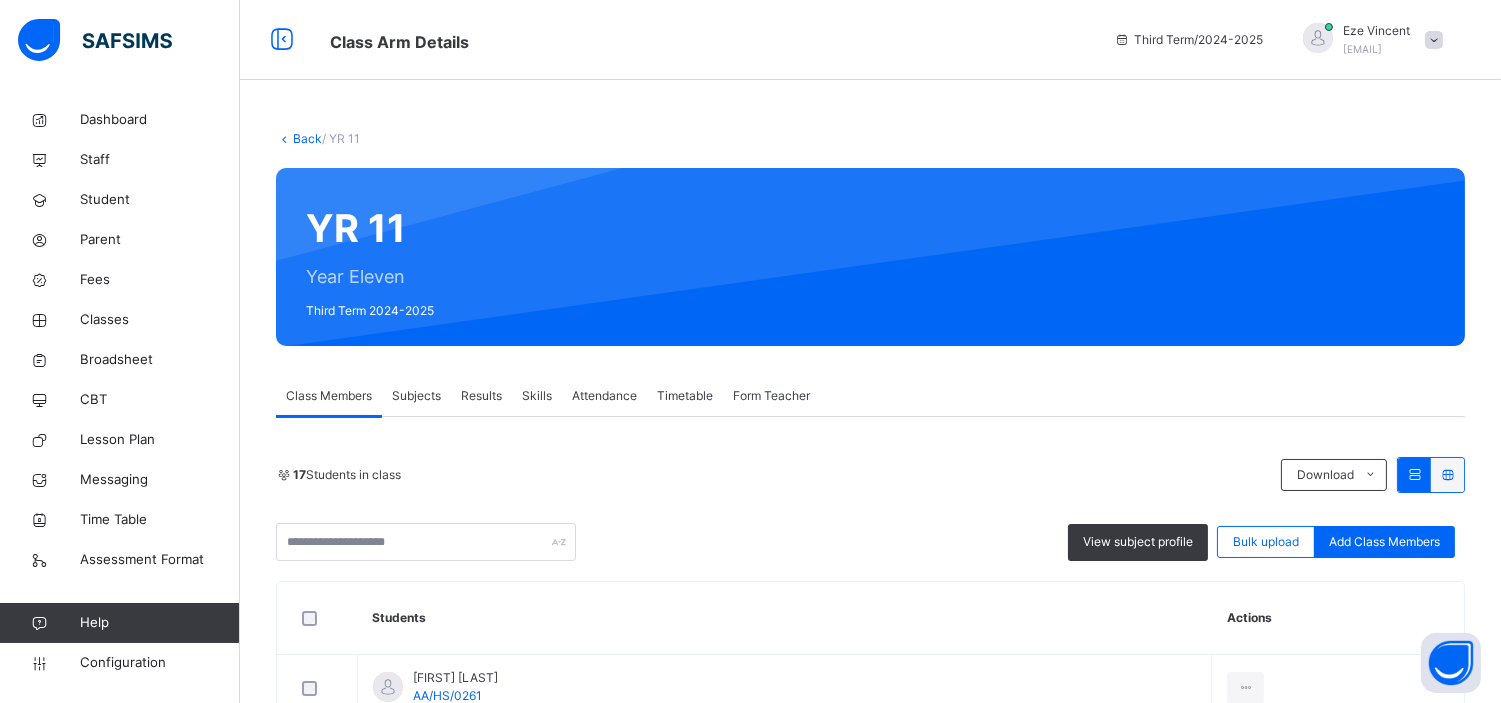 click on "Subjects" at bounding box center (416, 396) 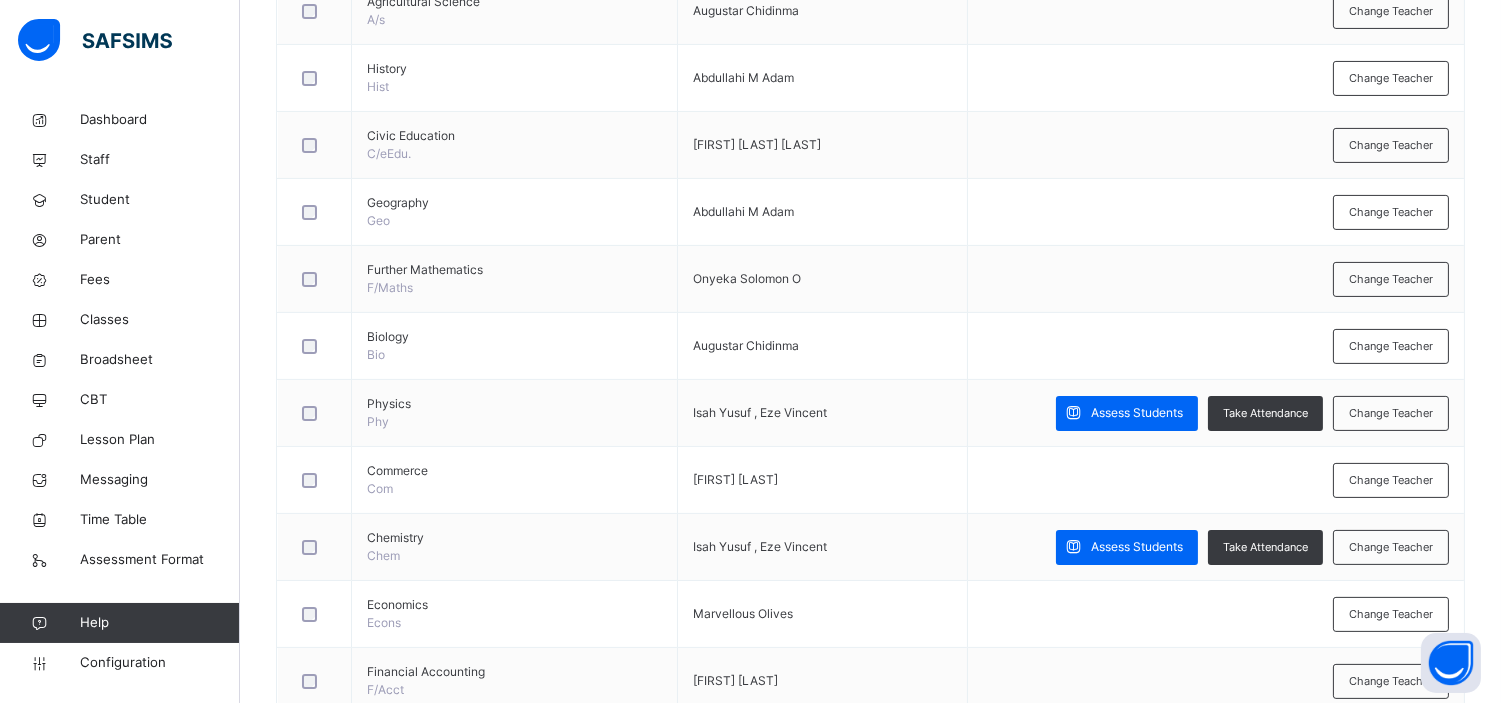 scroll, scrollTop: 931, scrollLeft: 0, axis: vertical 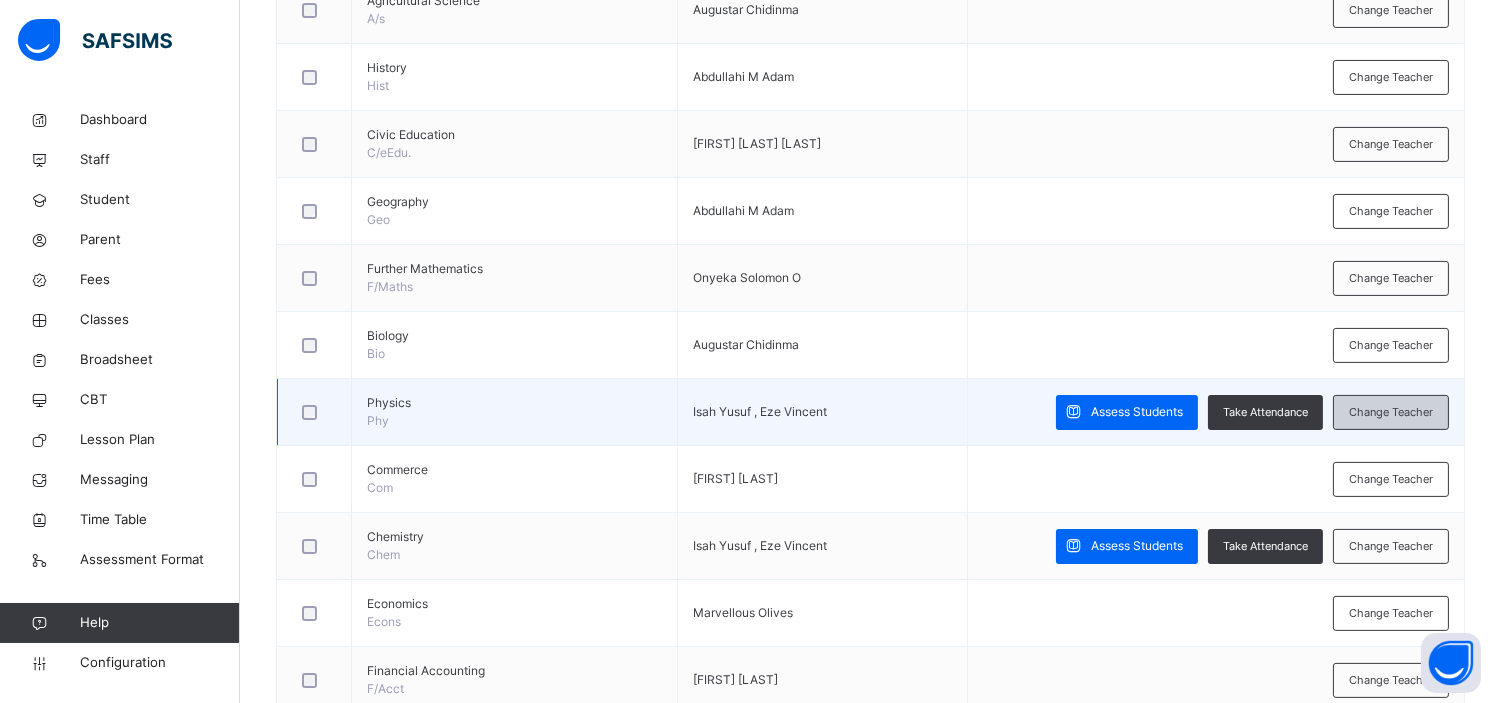 click on "Change Teacher" at bounding box center [1391, 412] 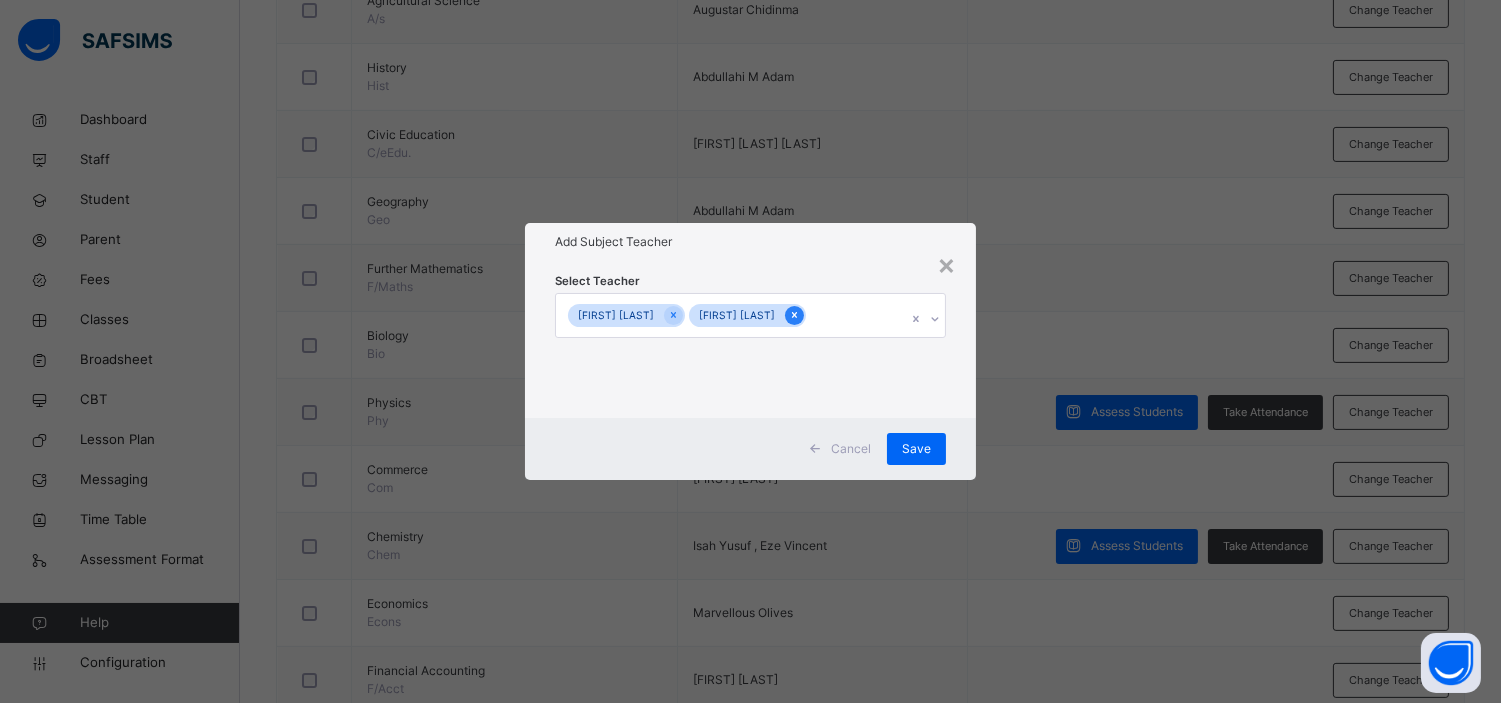 click 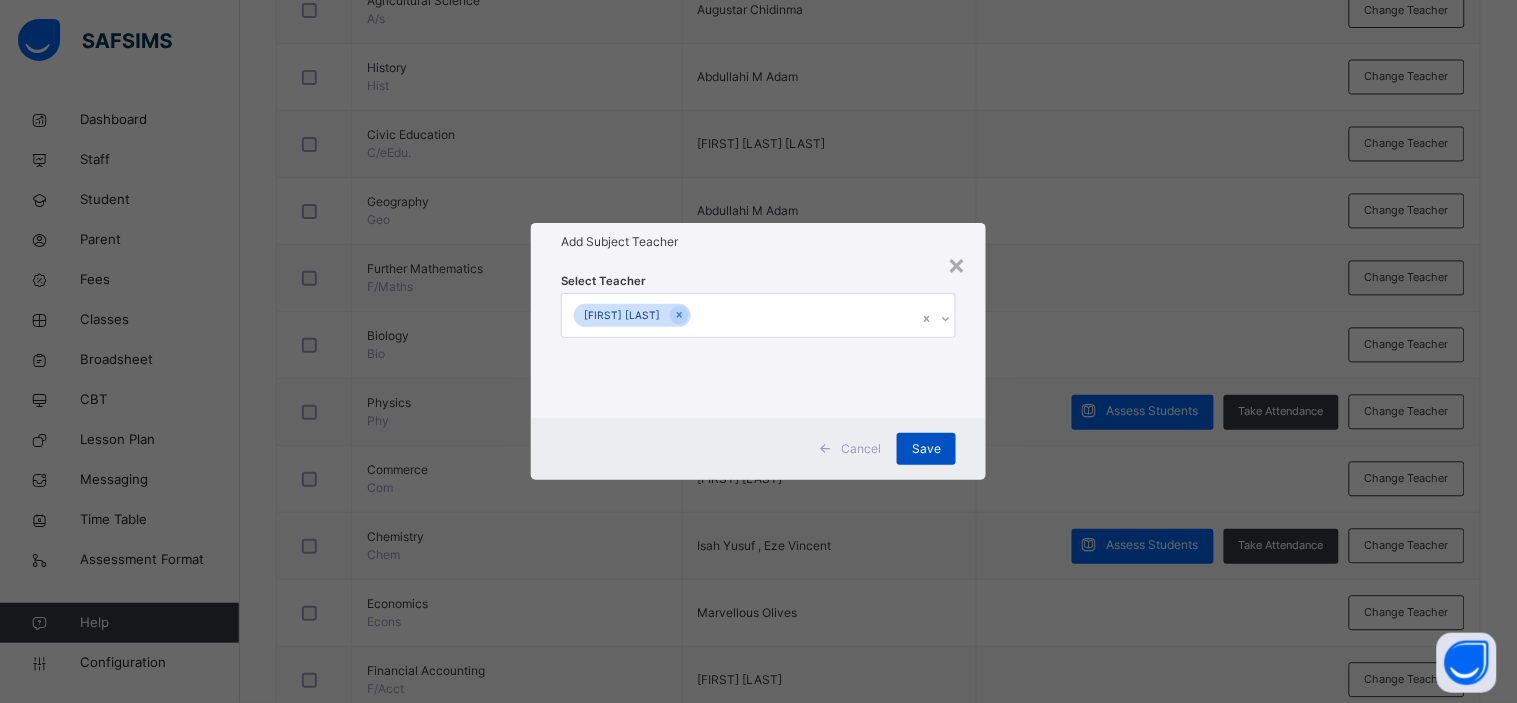click on "Save" at bounding box center [926, 449] 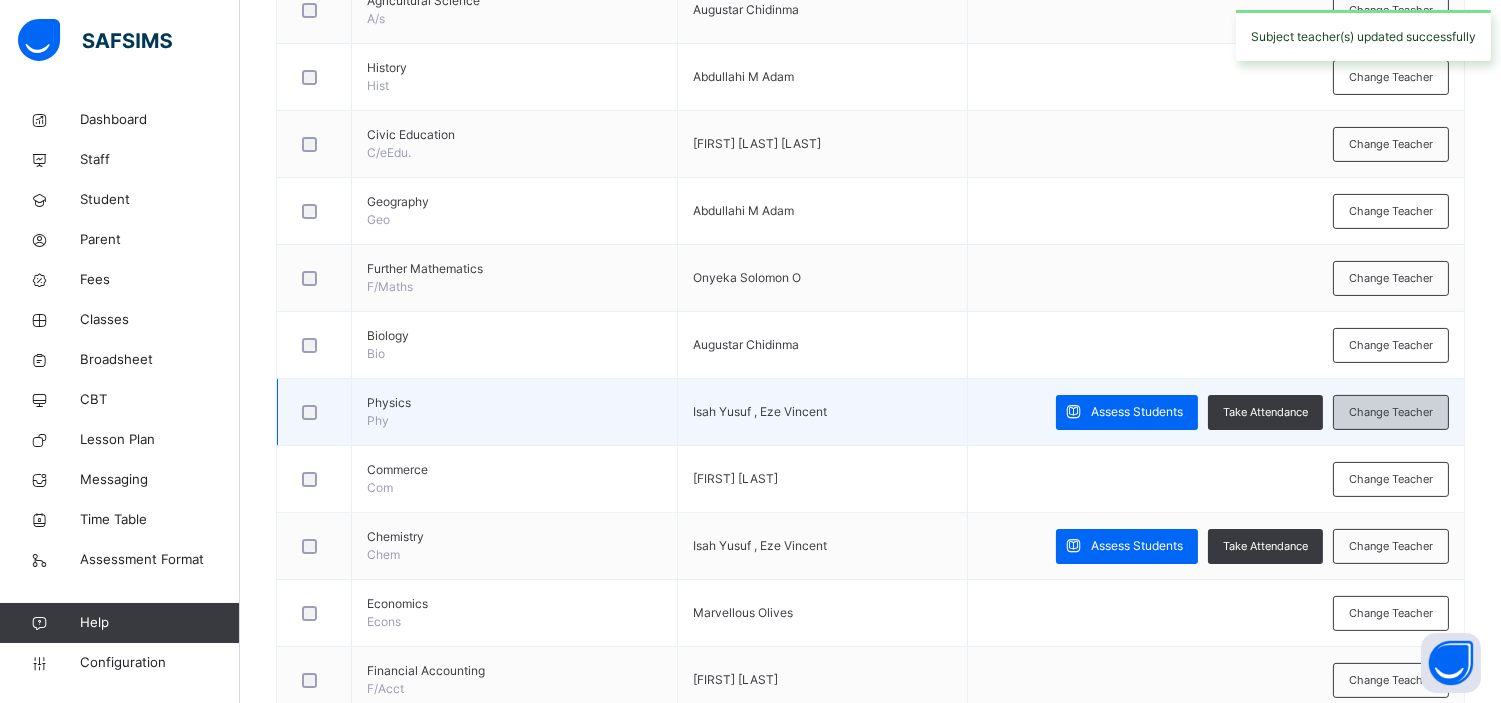 click on "Change Teacher" at bounding box center [1391, 412] 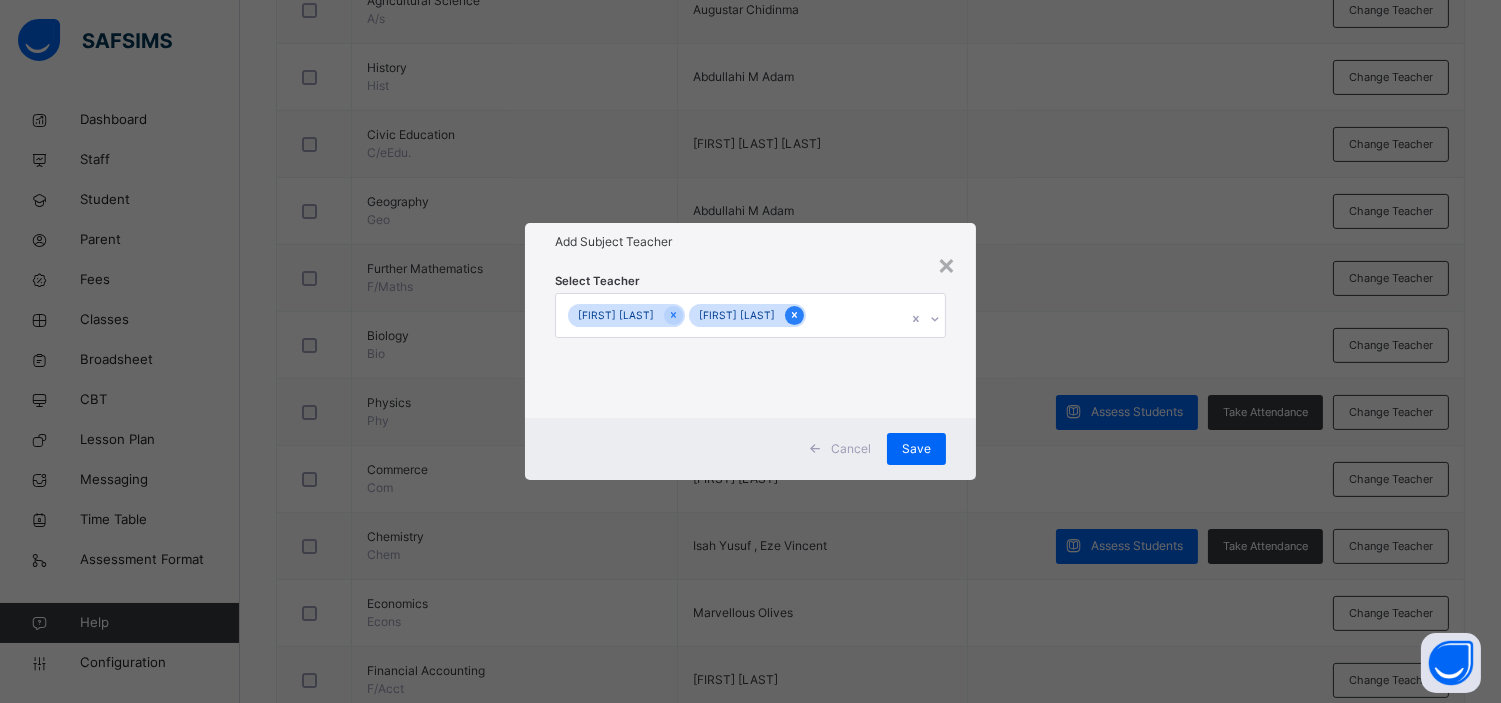 click 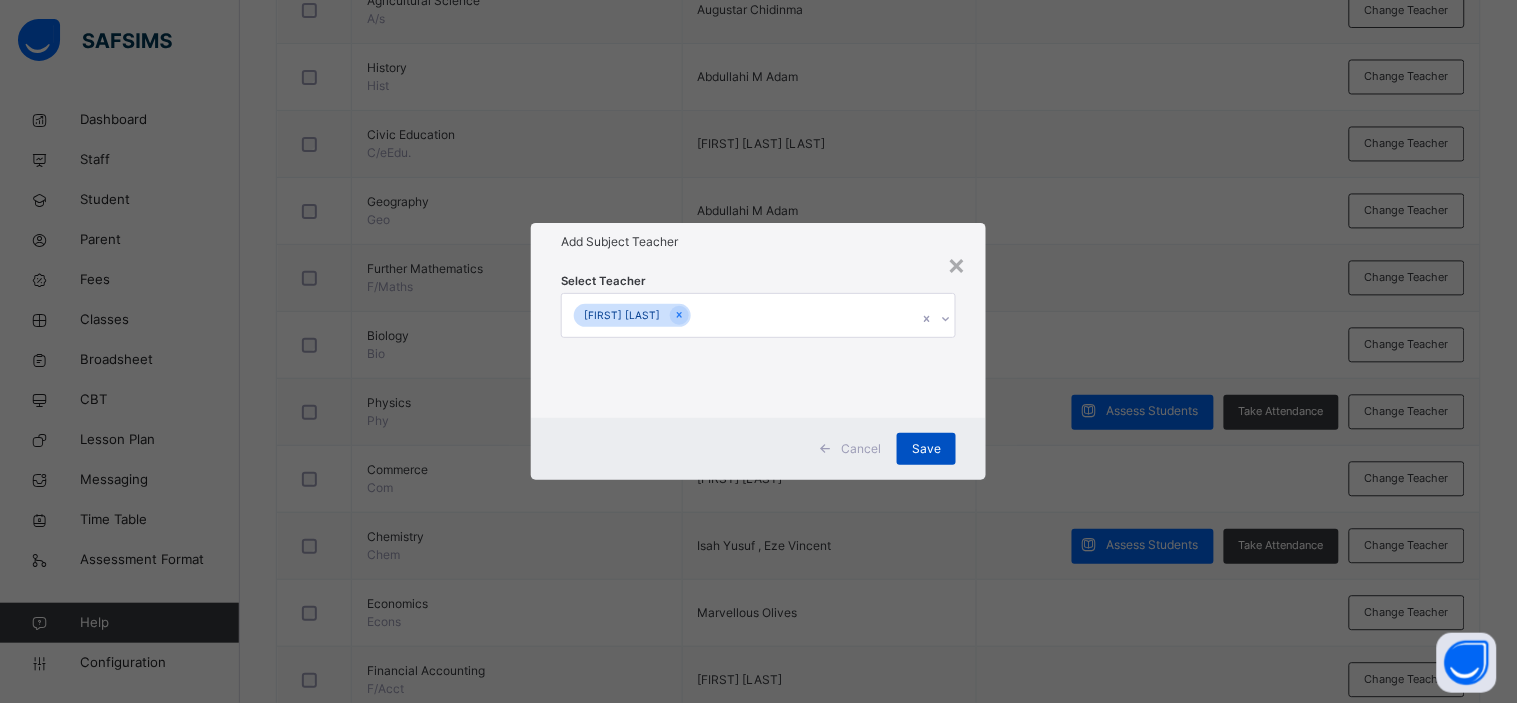 click on "Save" at bounding box center [926, 449] 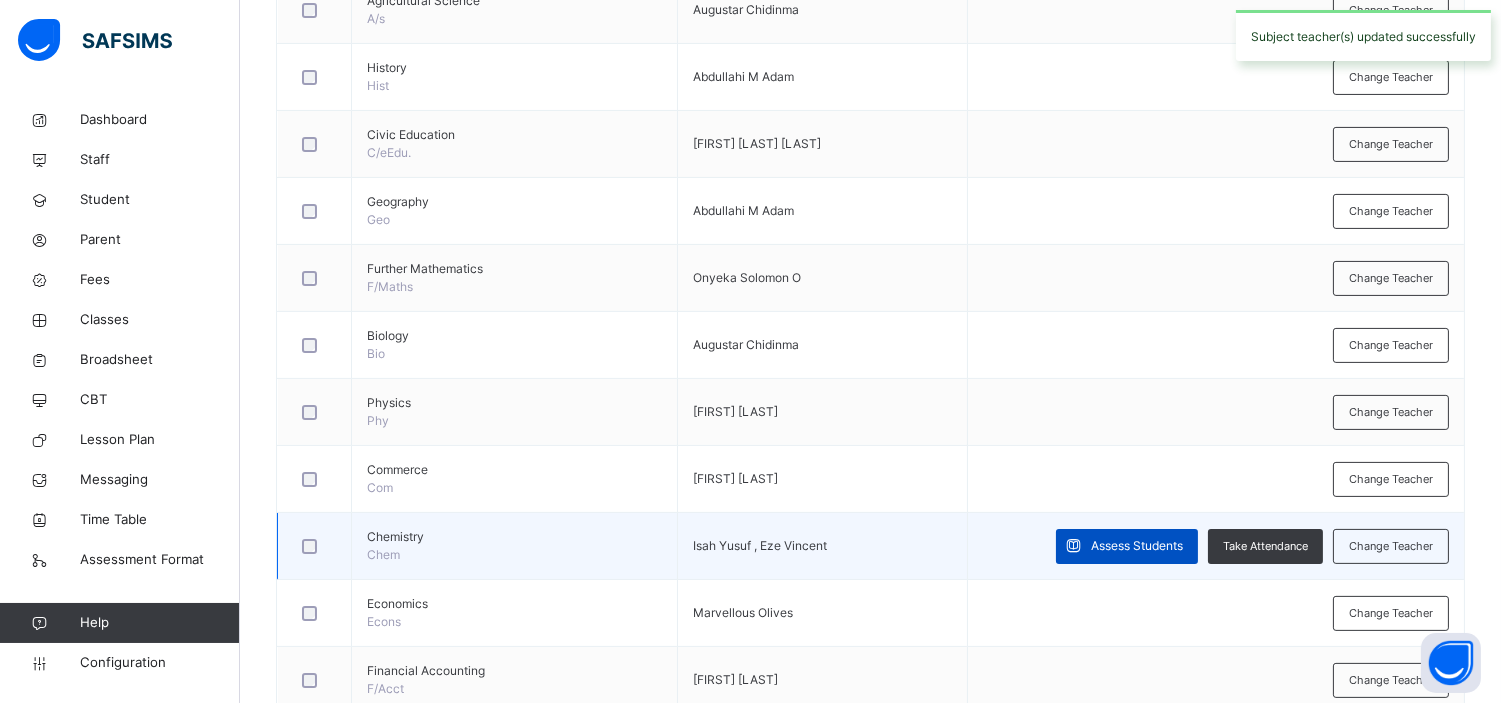 click on "Assess Students" at bounding box center [1137, 546] 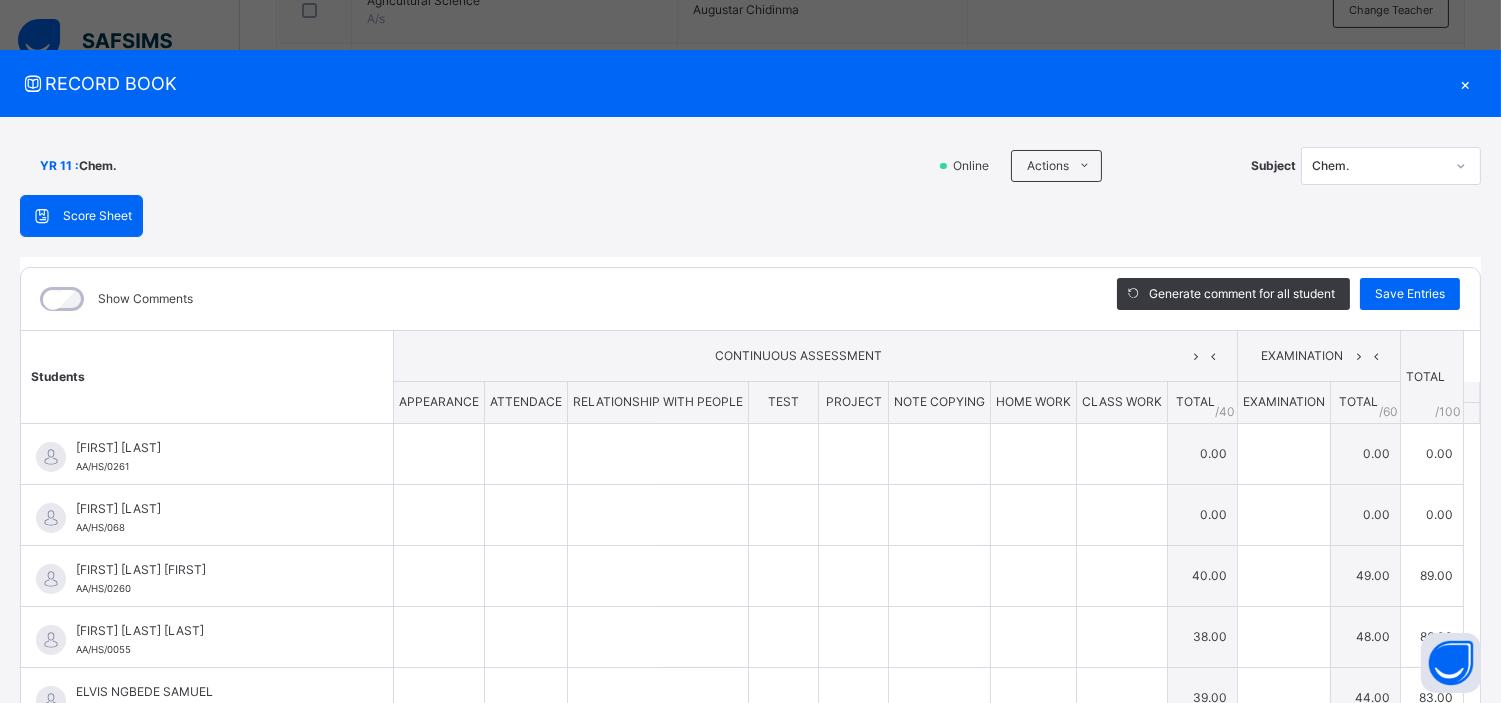 type on "*" 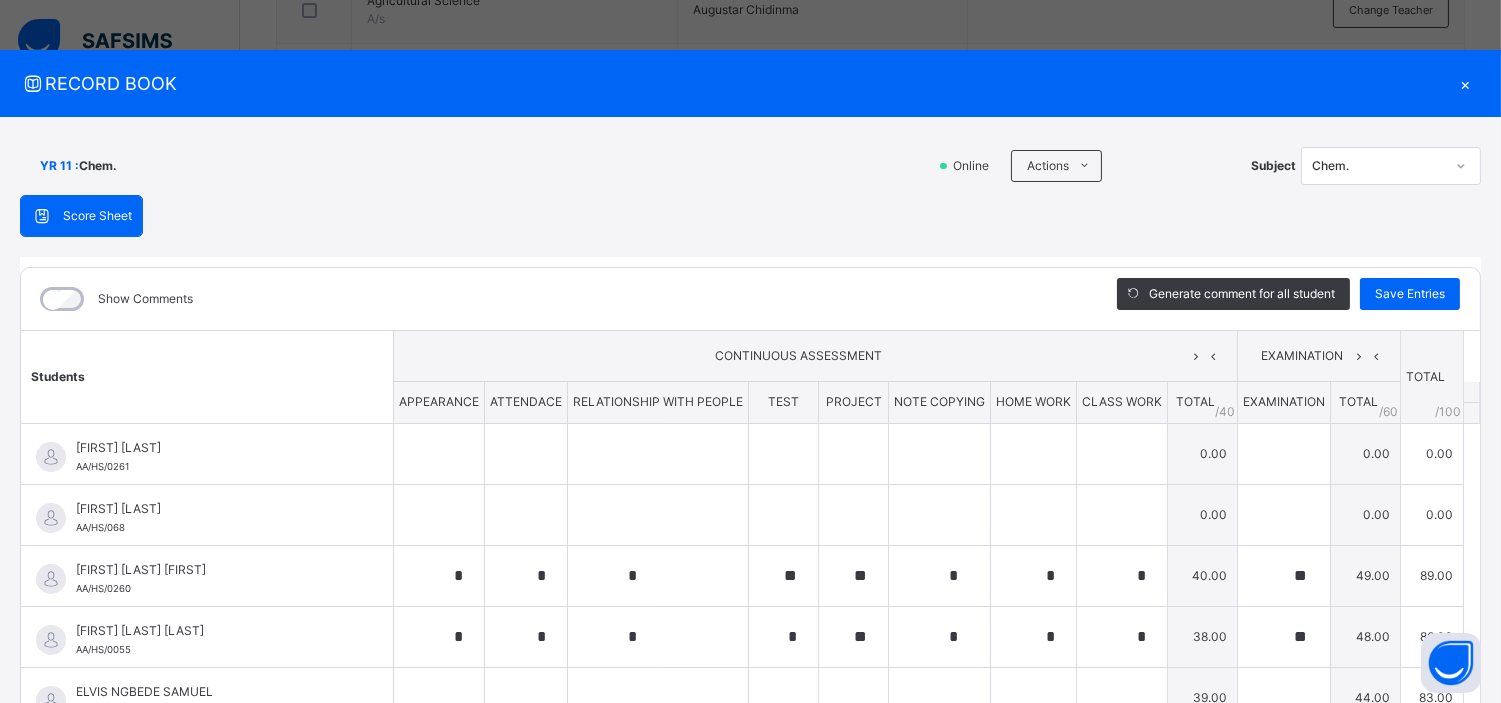 type on "*" 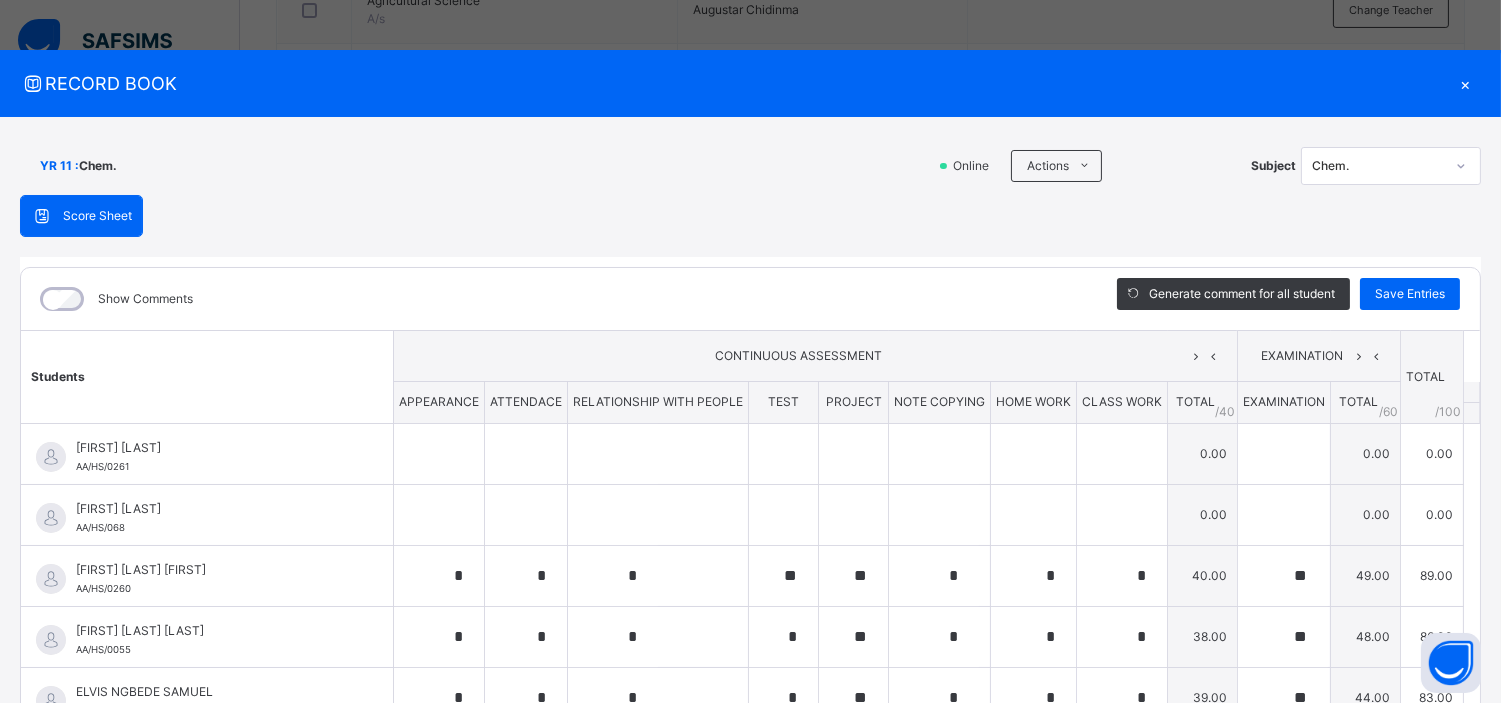 type on "*" 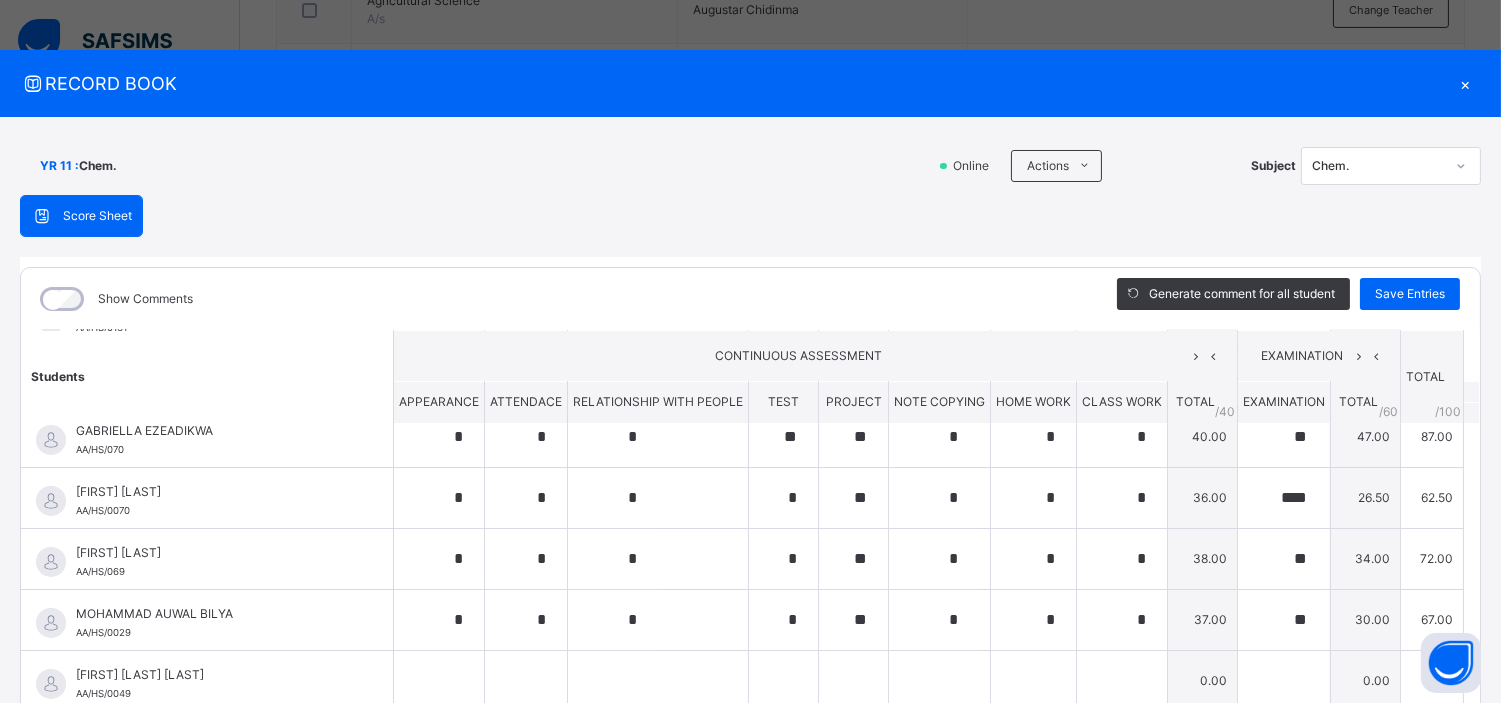 scroll, scrollTop: 450, scrollLeft: 0, axis: vertical 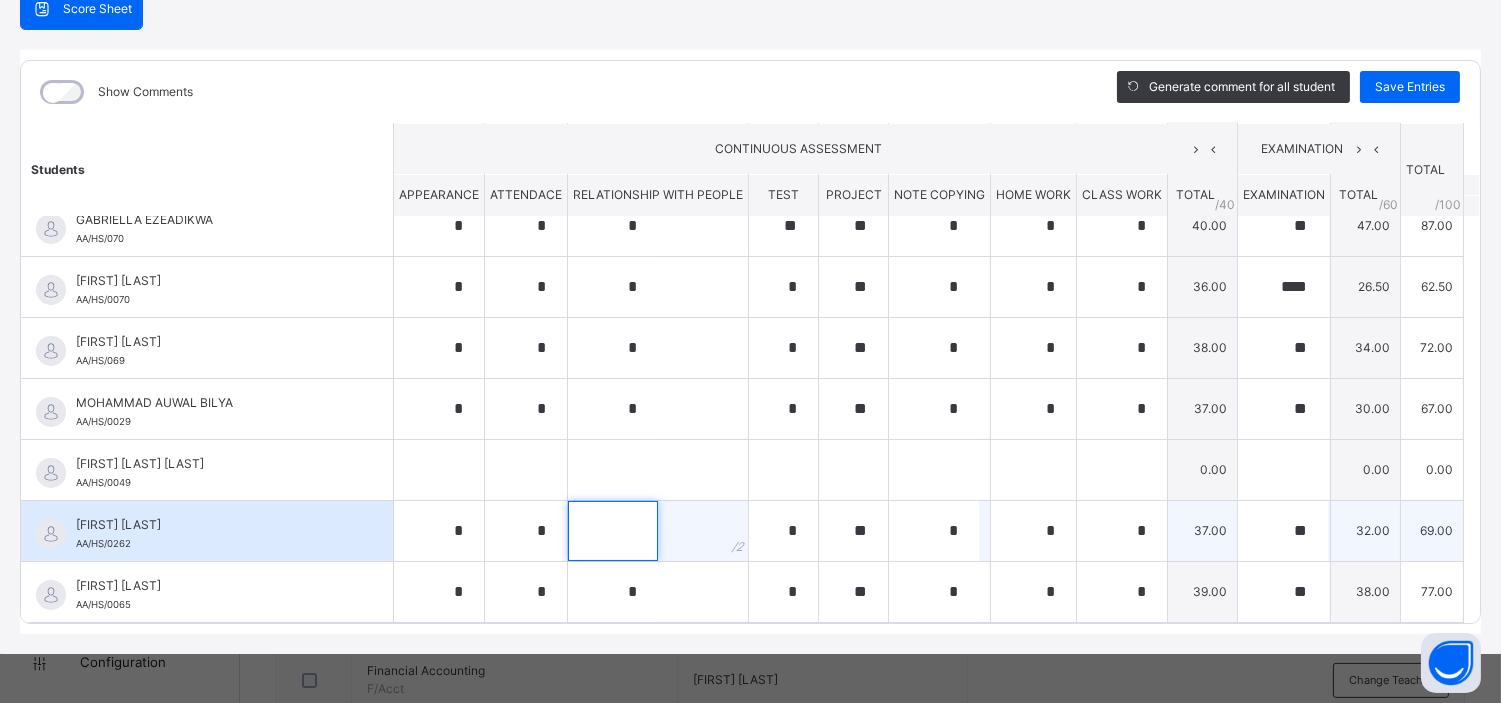 click at bounding box center (613, 531) 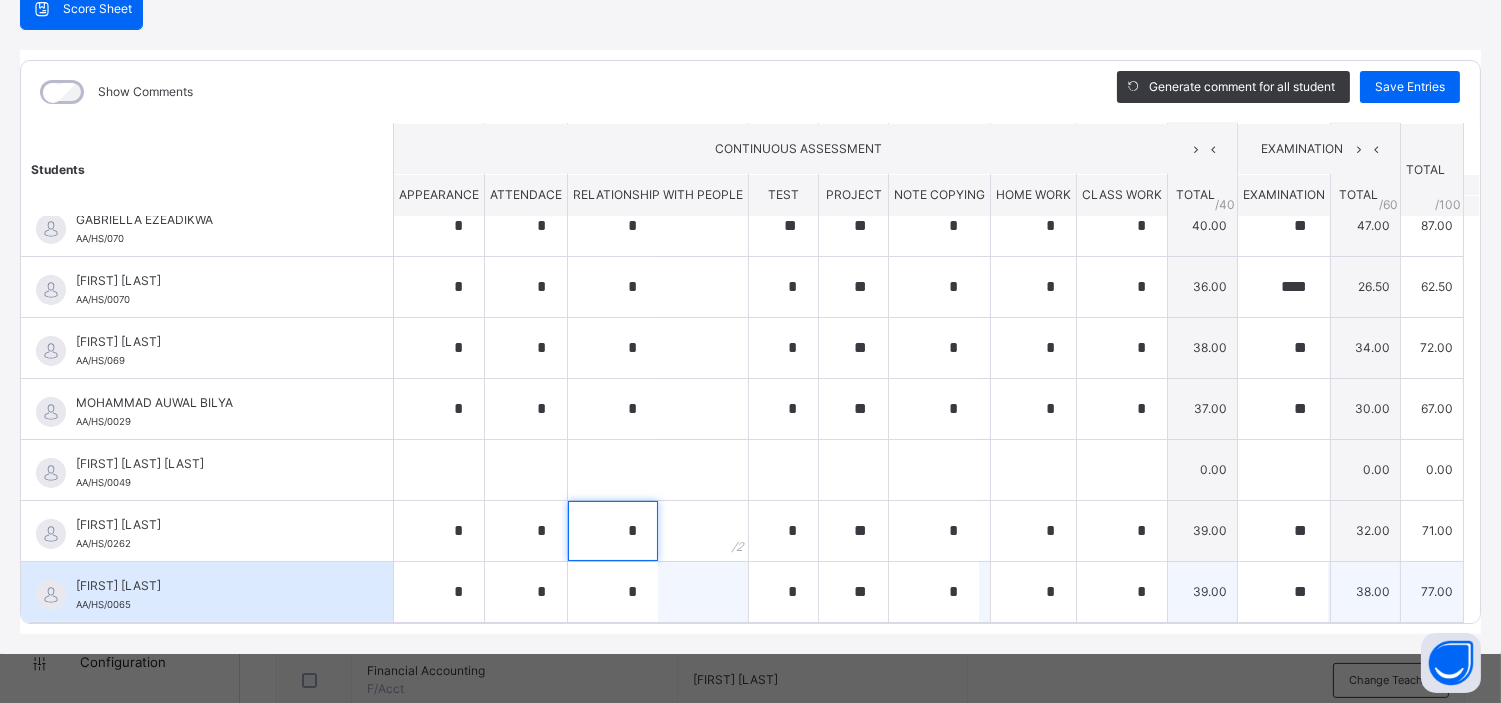 type on "*" 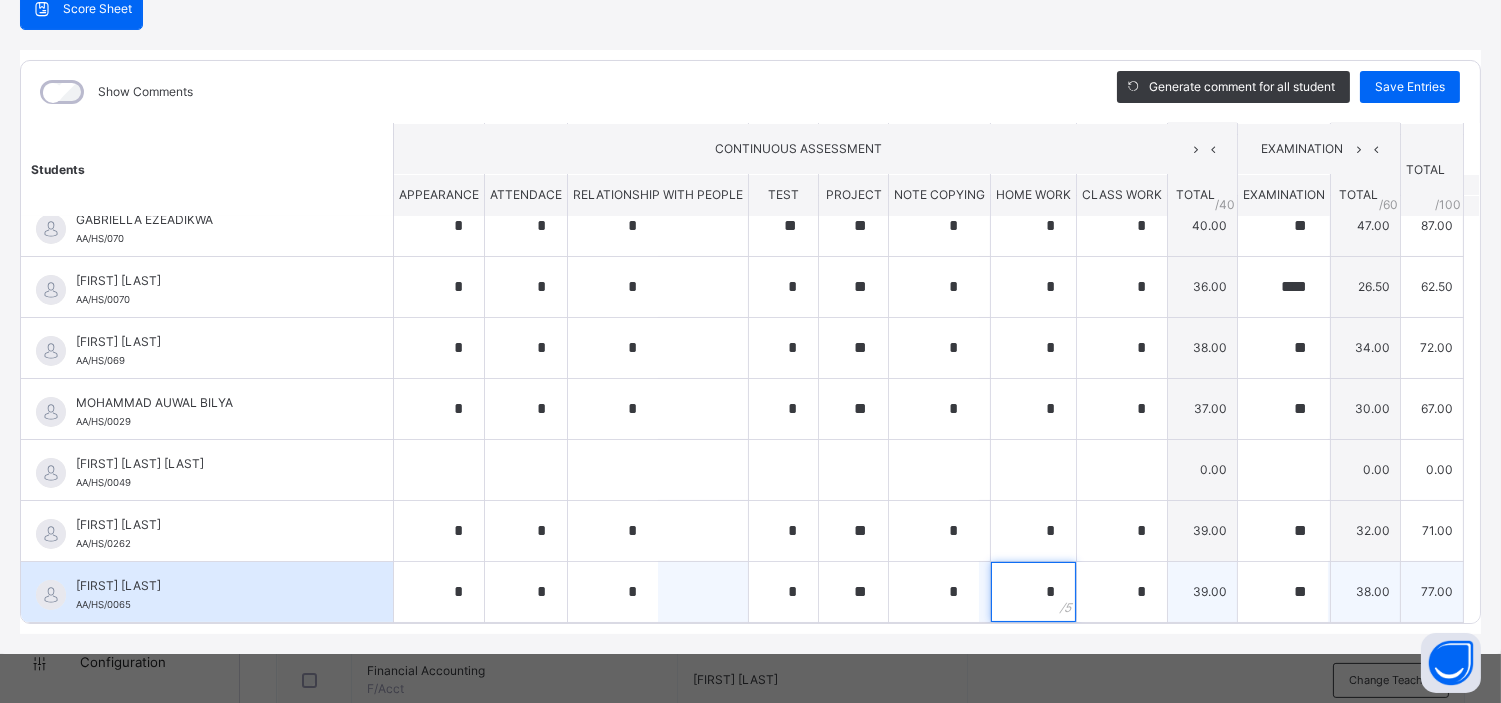 click on "*" at bounding box center (1033, 592) 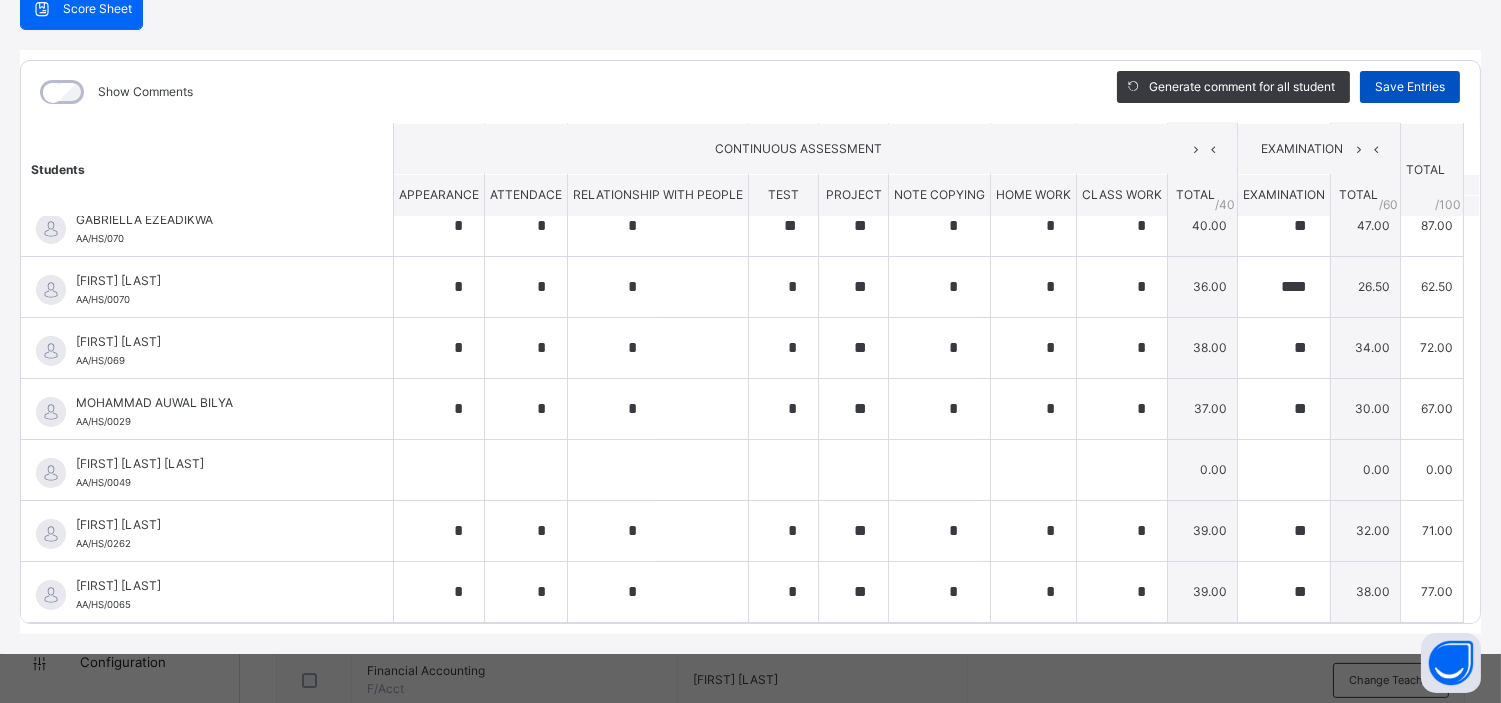 click on "Save Entries" at bounding box center [1410, 87] 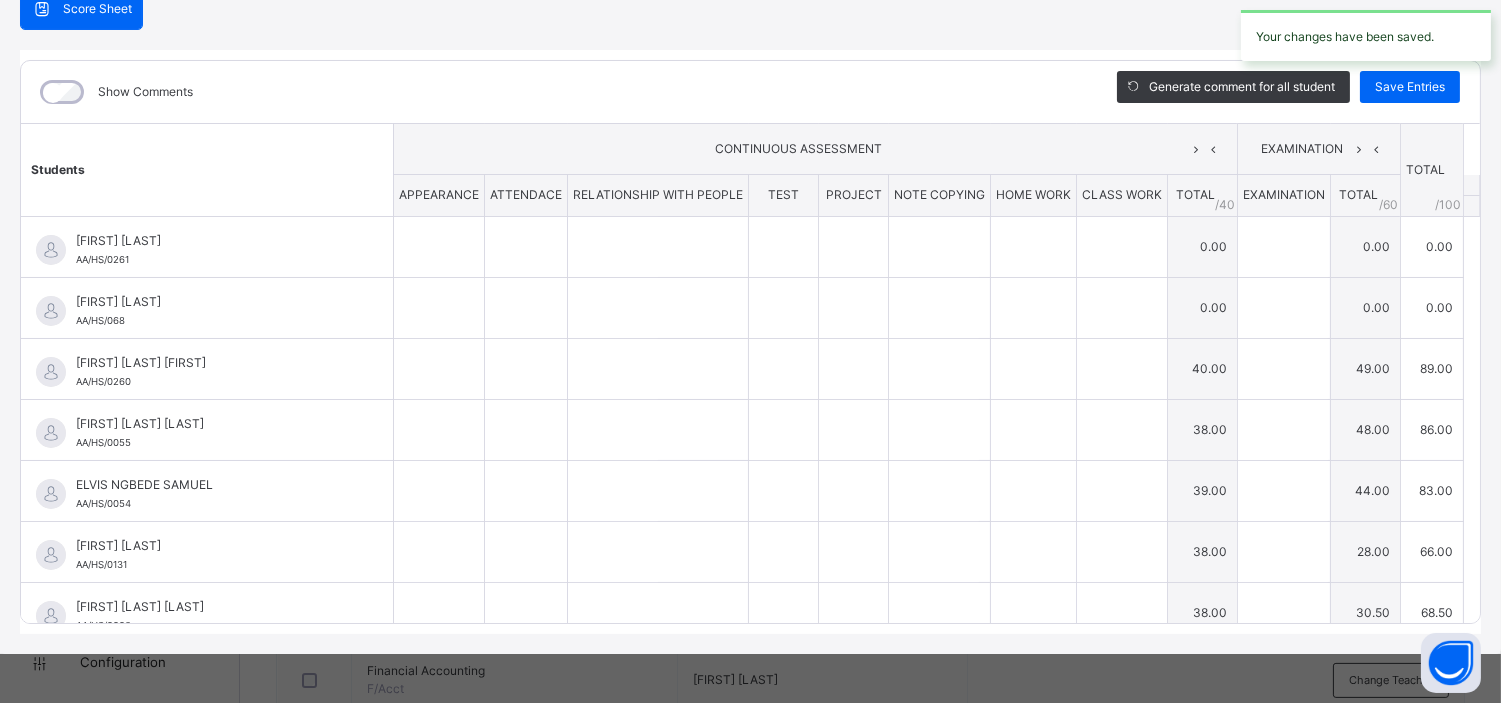 type on "*" 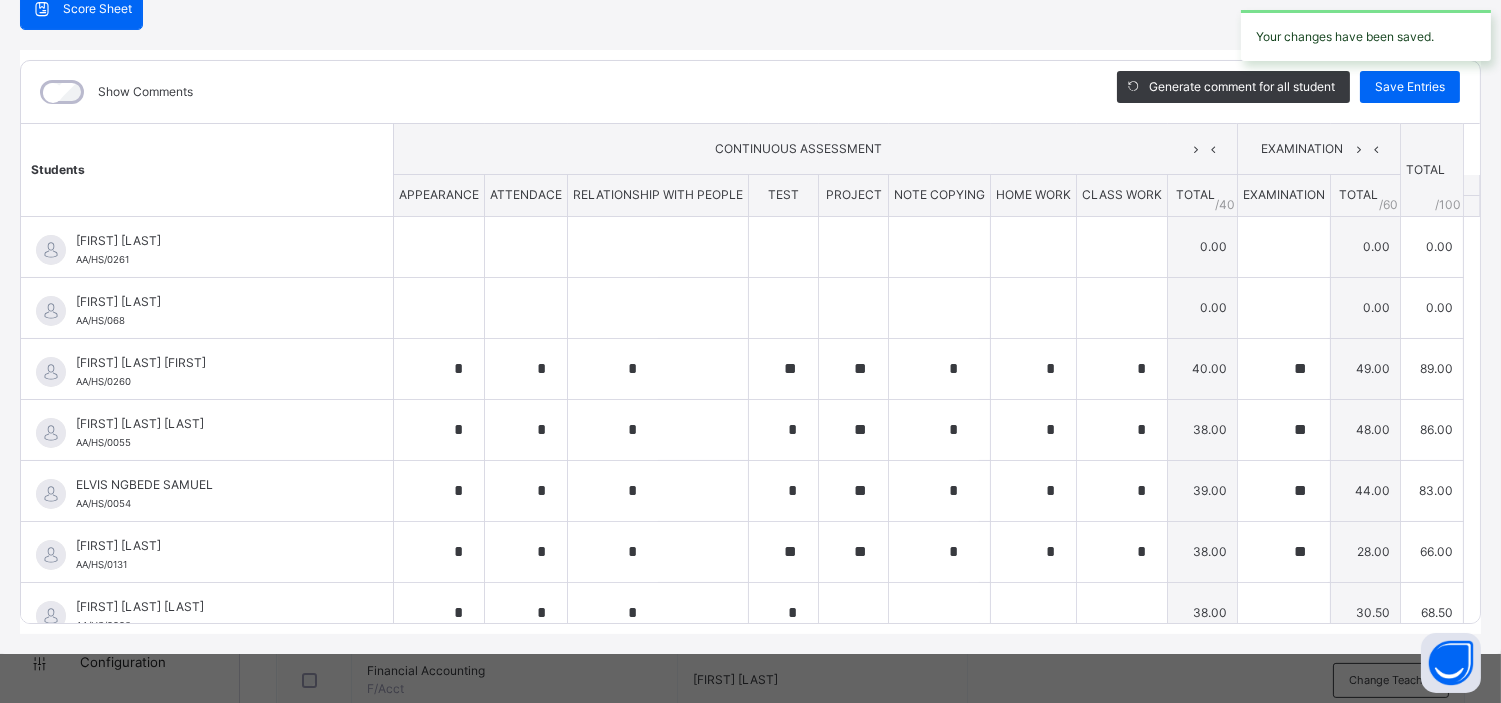 type on "**" 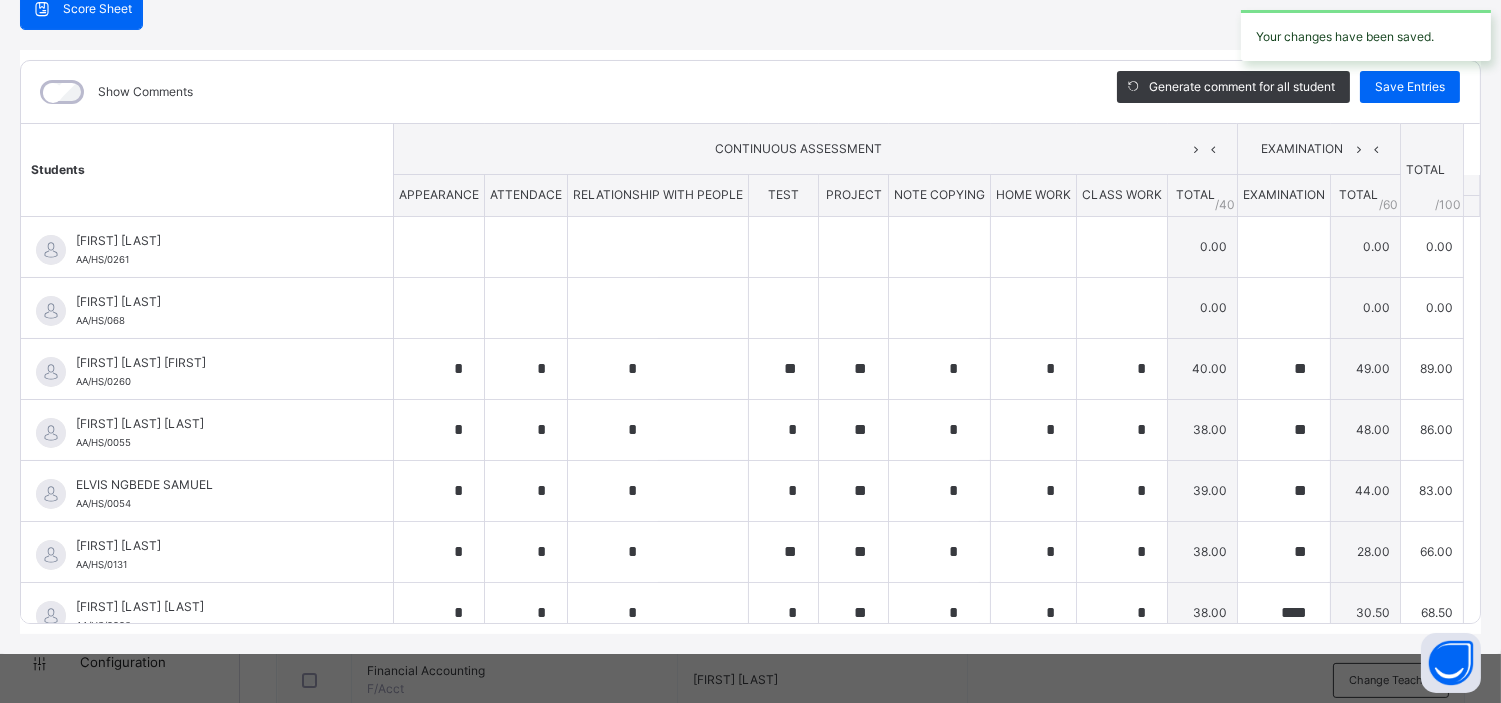 type on "*" 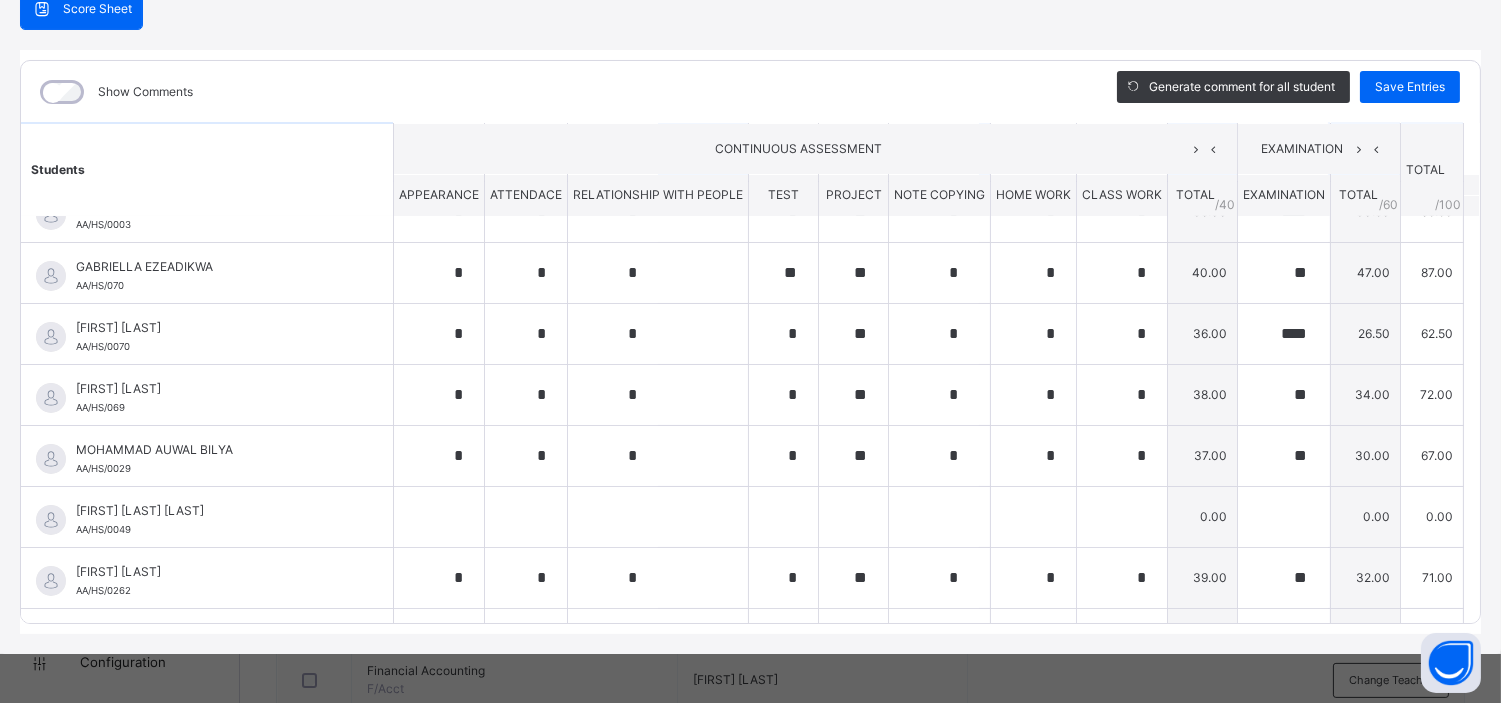 scroll, scrollTop: 450, scrollLeft: 0, axis: vertical 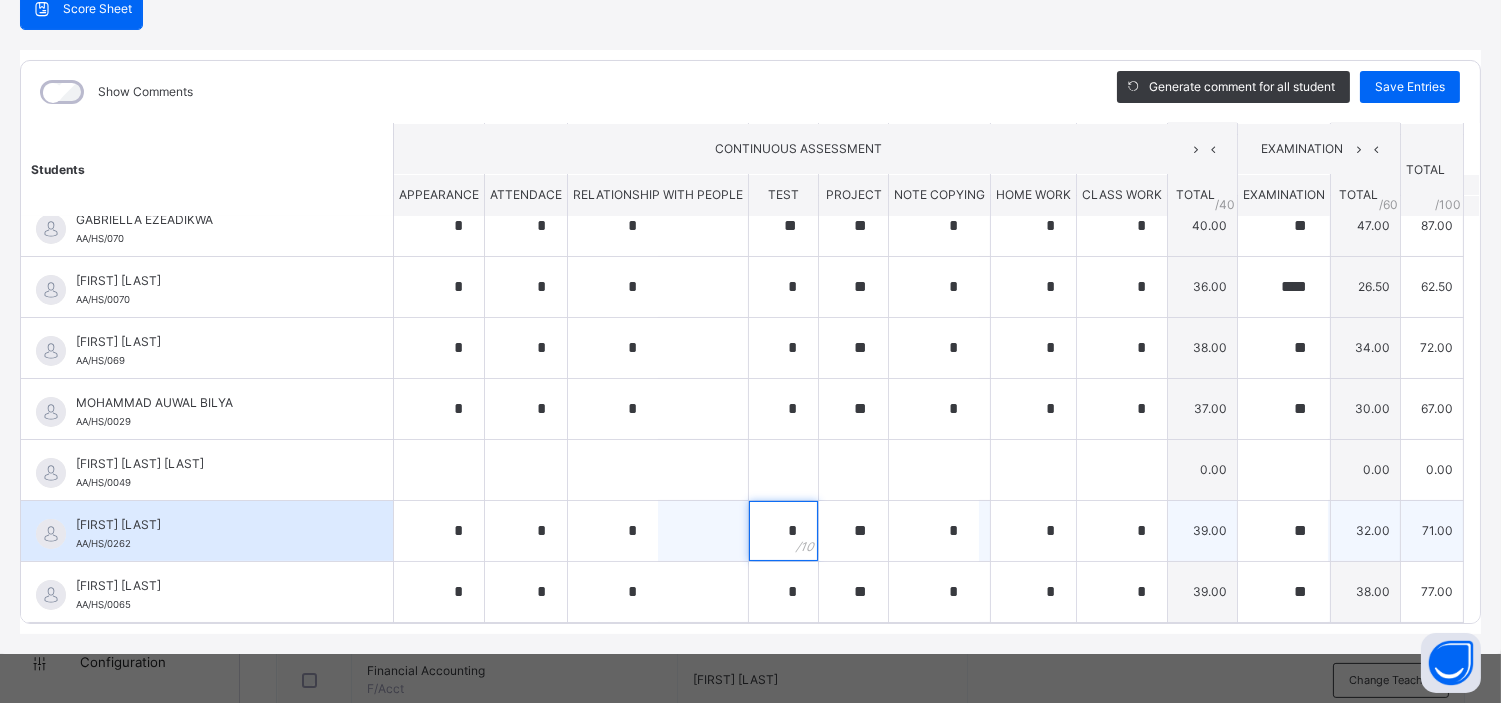 click on "*" at bounding box center [783, 531] 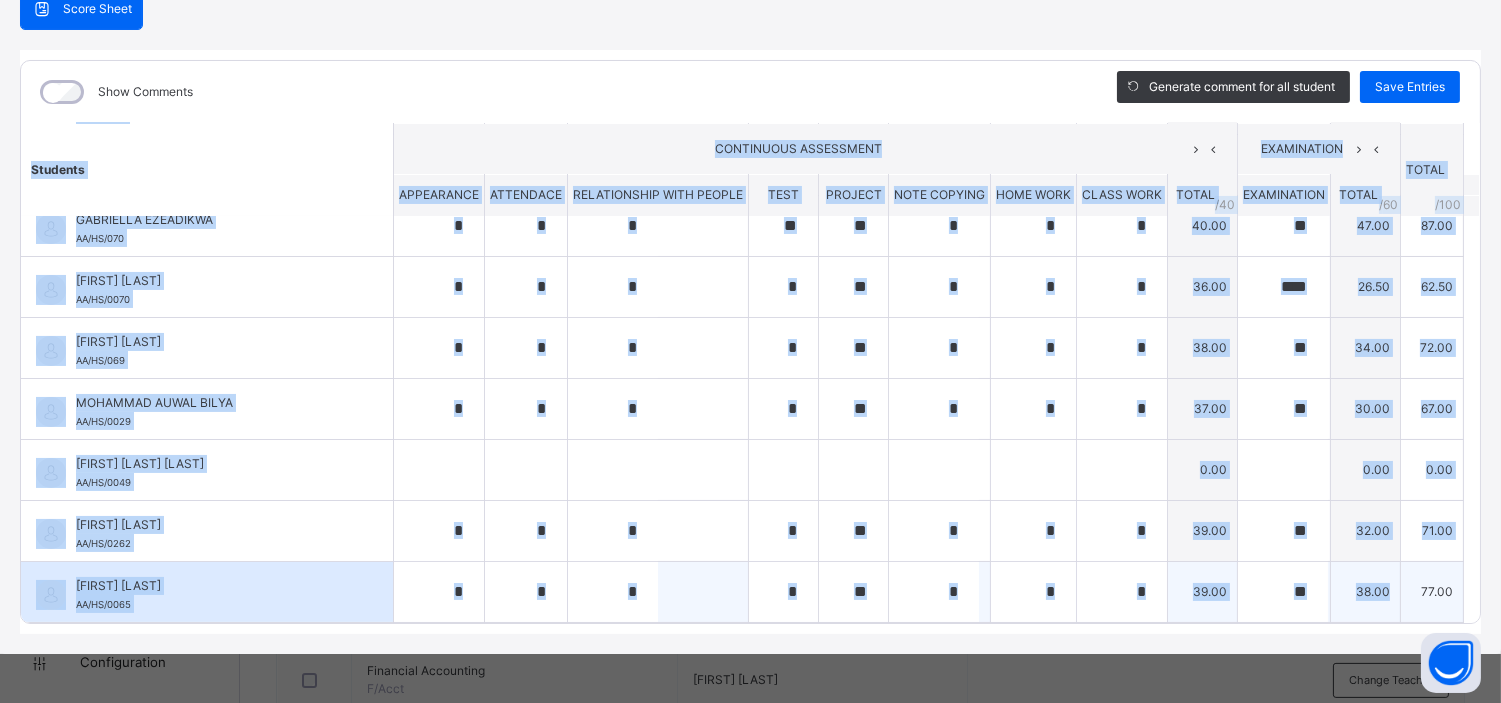drag, startPoint x: 1295, startPoint y: 622, endPoint x: 1368, endPoint y: 614, distance: 73.43705 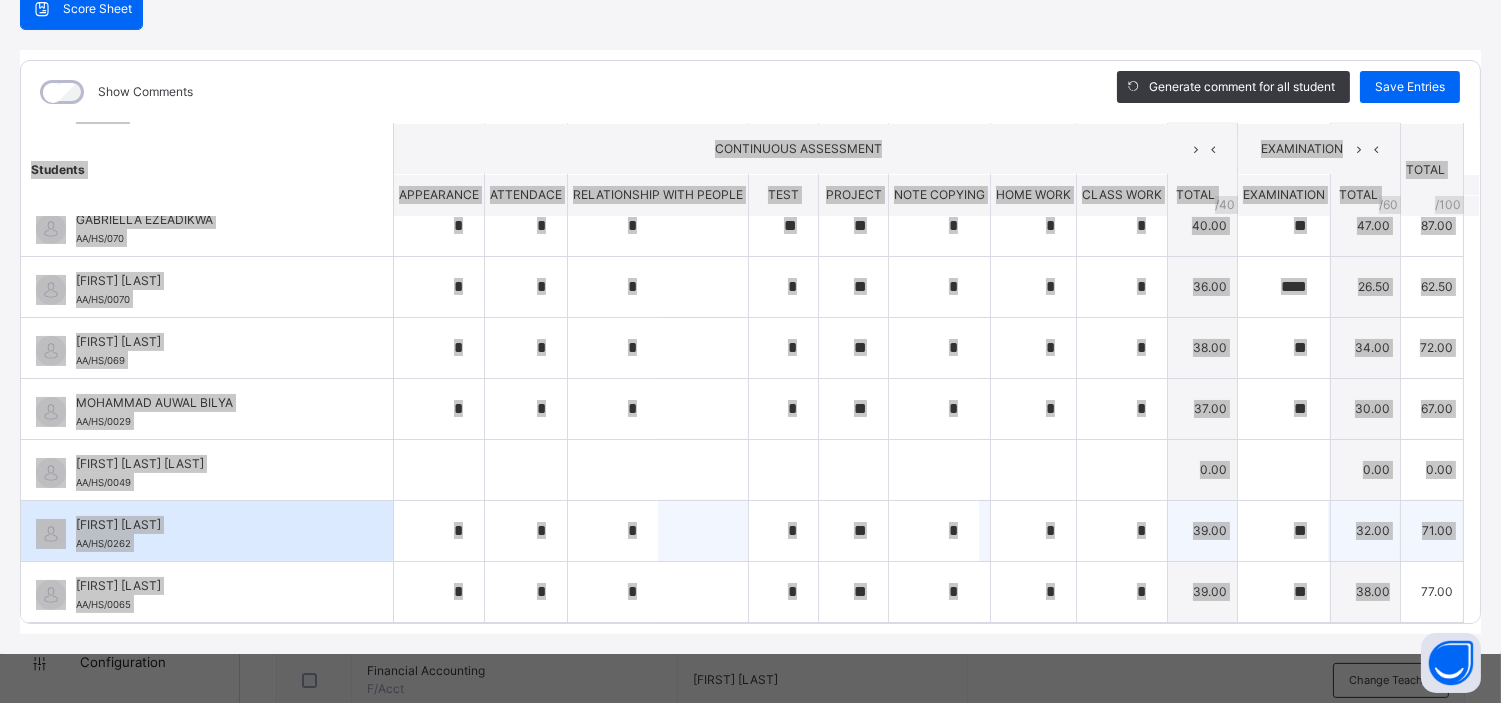 scroll, scrollTop: 922, scrollLeft: 0, axis: vertical 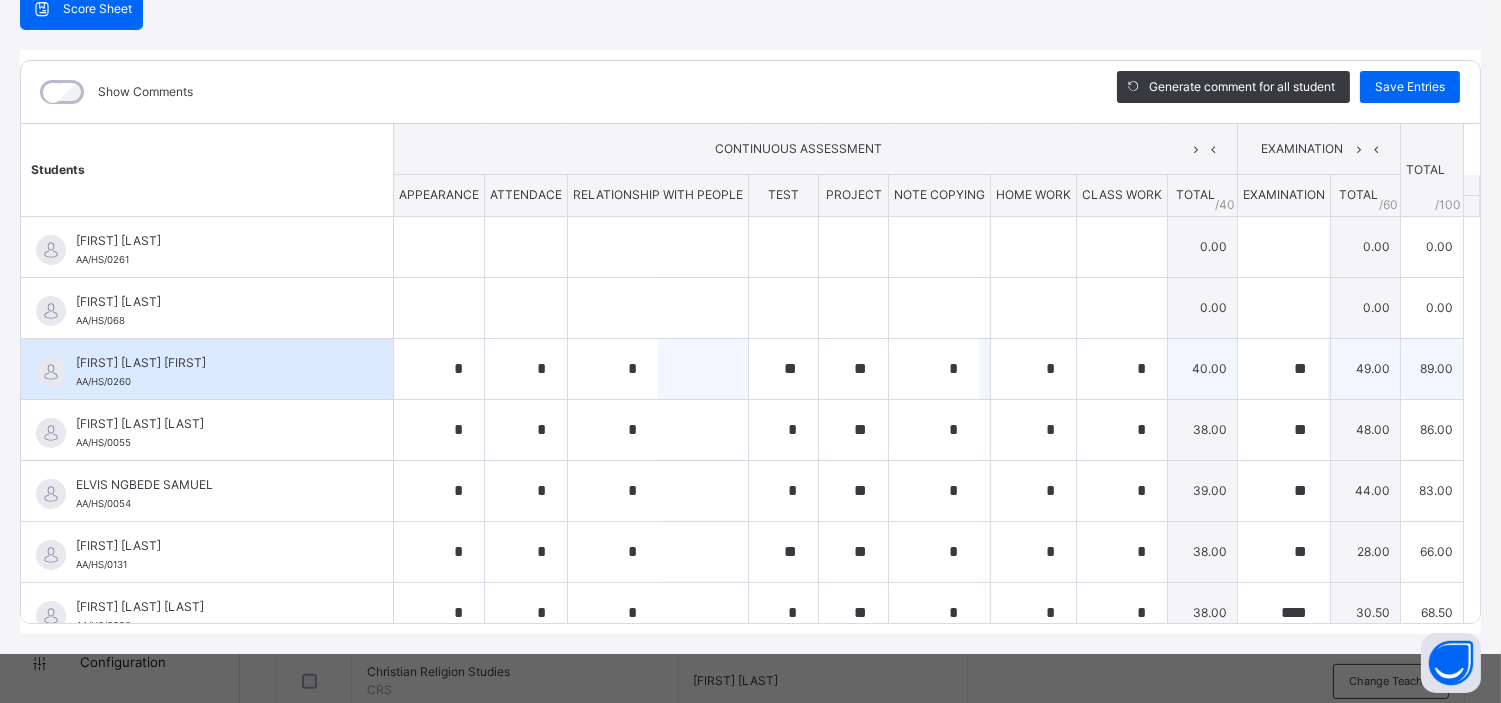 click on "CHISOM UDEOGU BERNICE" at bounding box center [212, 363] 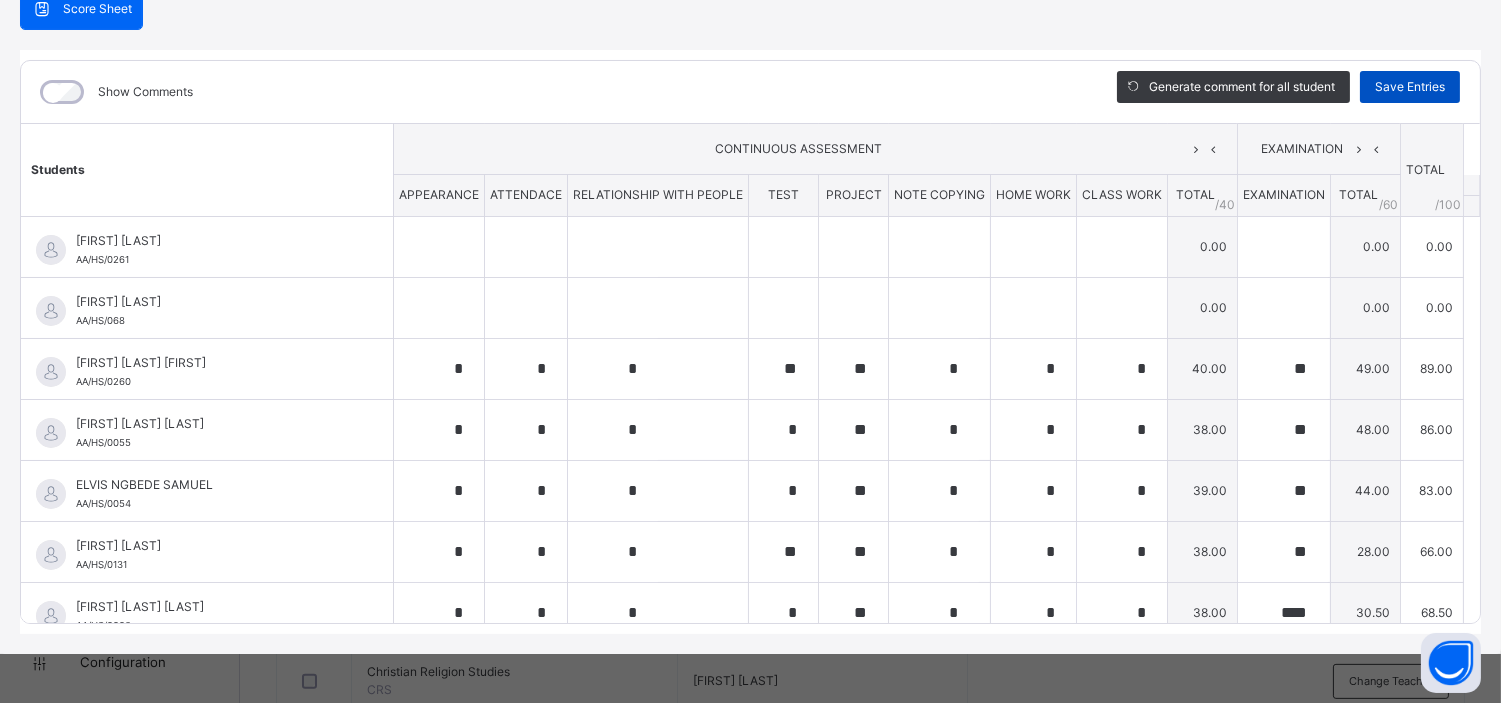 click on "Save Entries" at bounding box center (1410, 87) 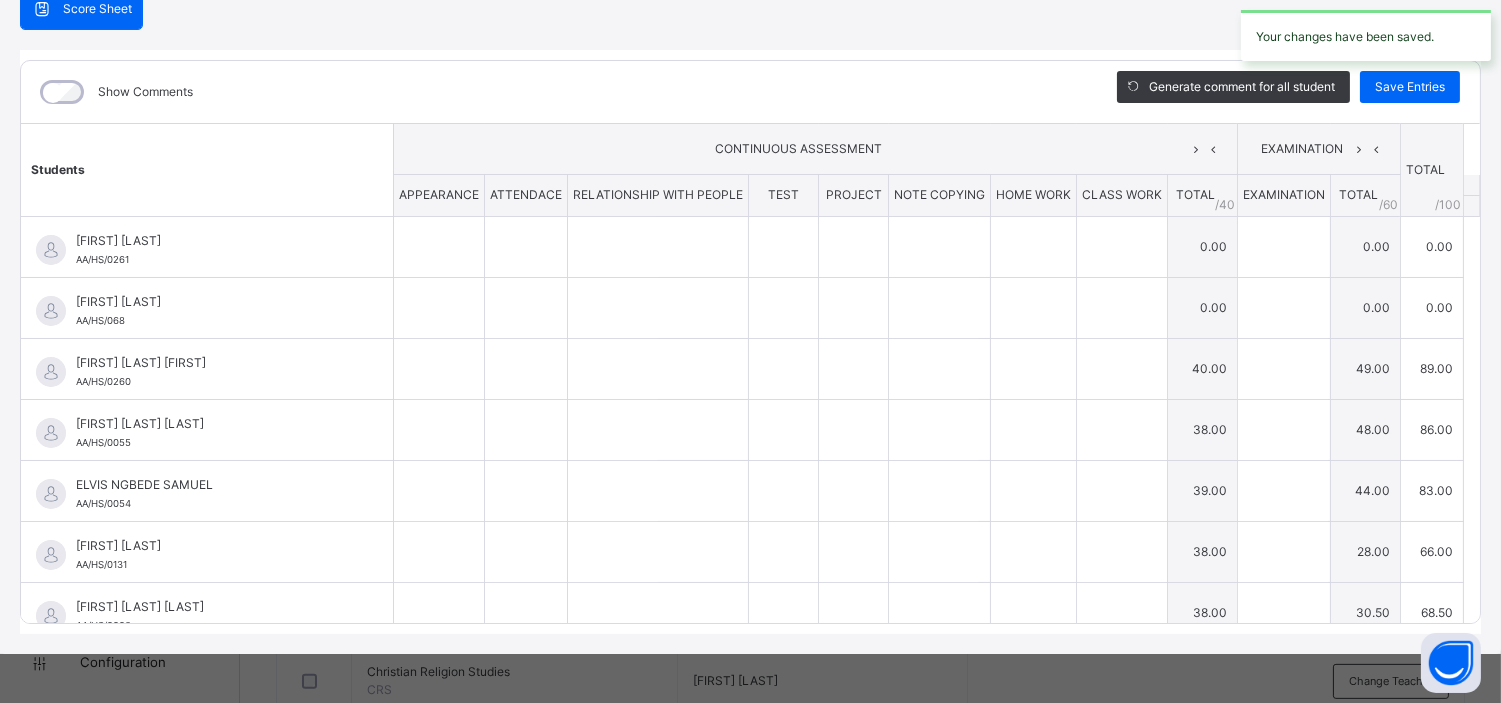 type on "*" 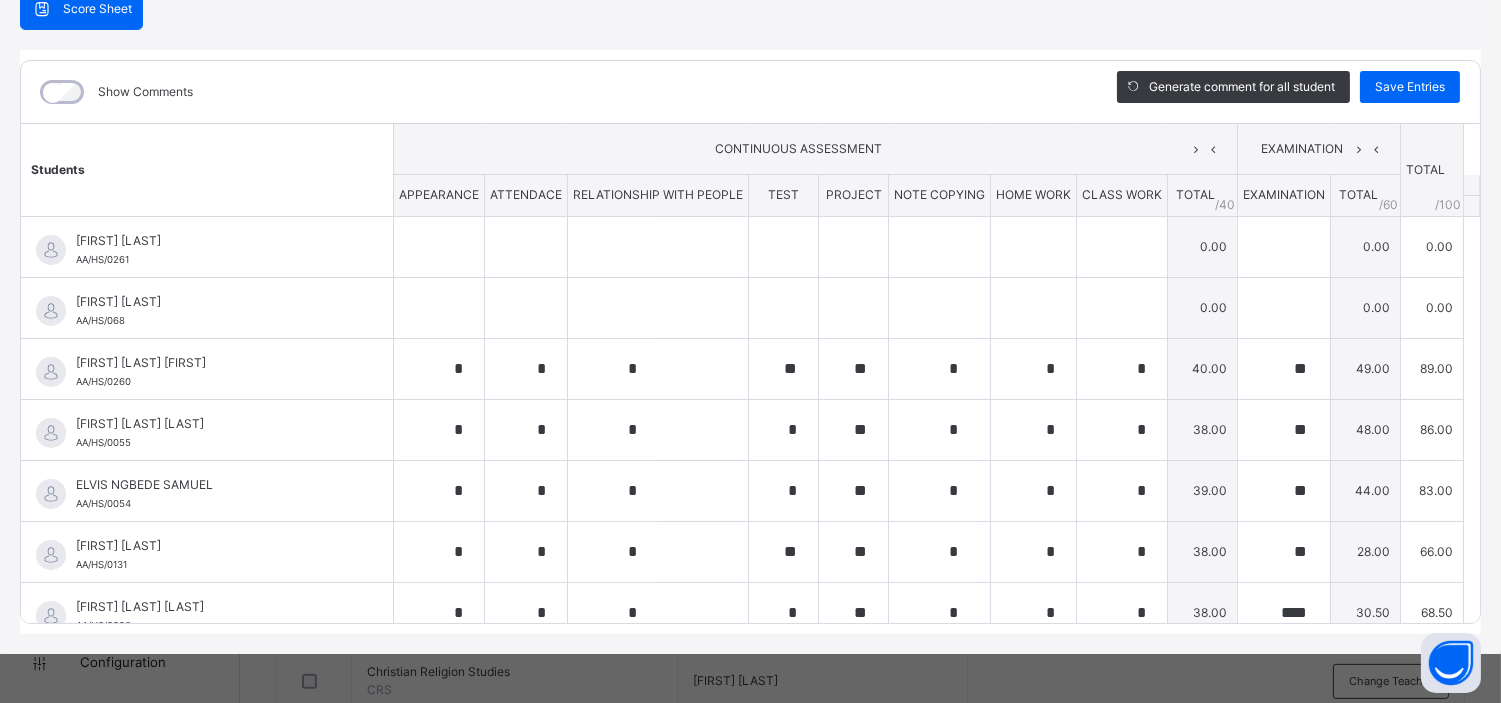 scroll, scrollTop: 0, scrollLeft: 0, axis: both 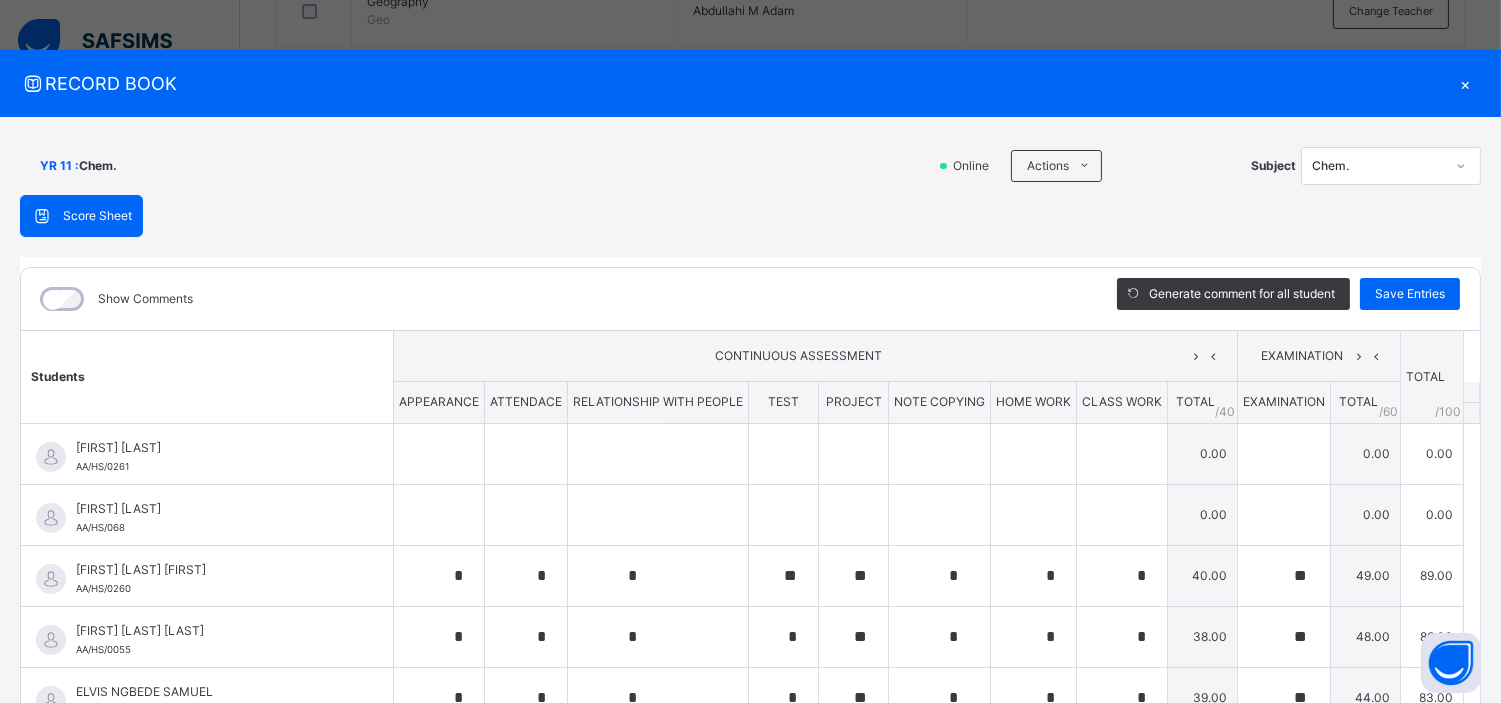 click on "×" at bounding box center (1466, 83) 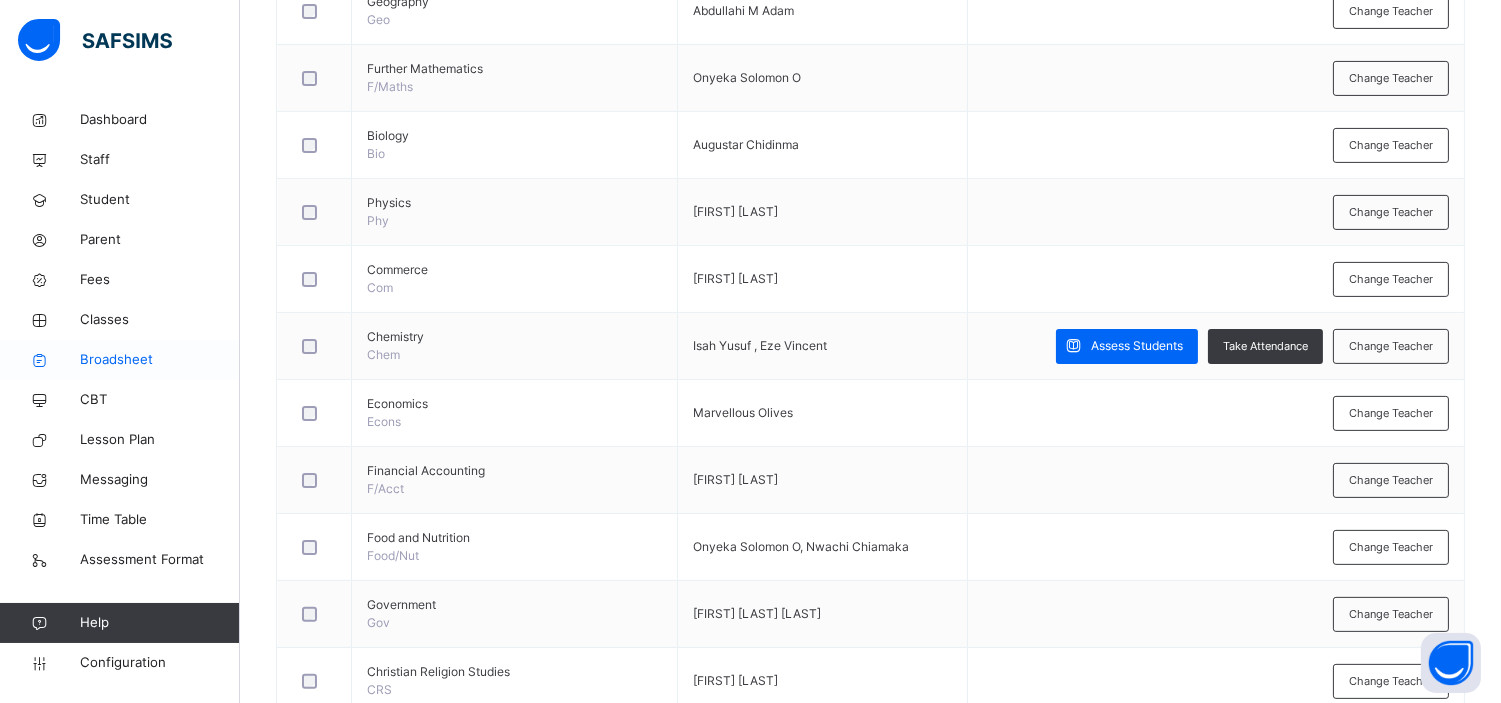 click on "Broadsheet" at bounding box center [160, 360] 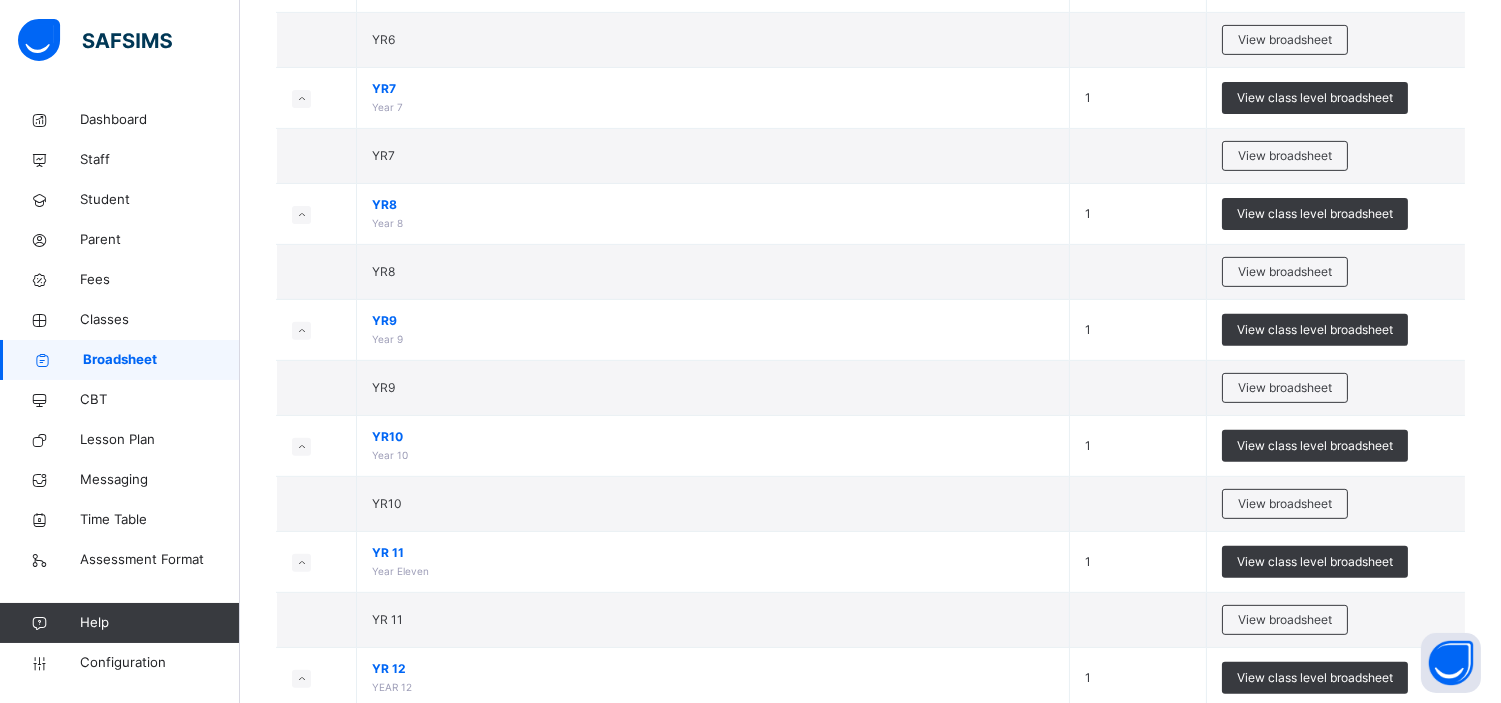 scroll, scrollTop: 1547, scrollLeft: 0, axis: vertical 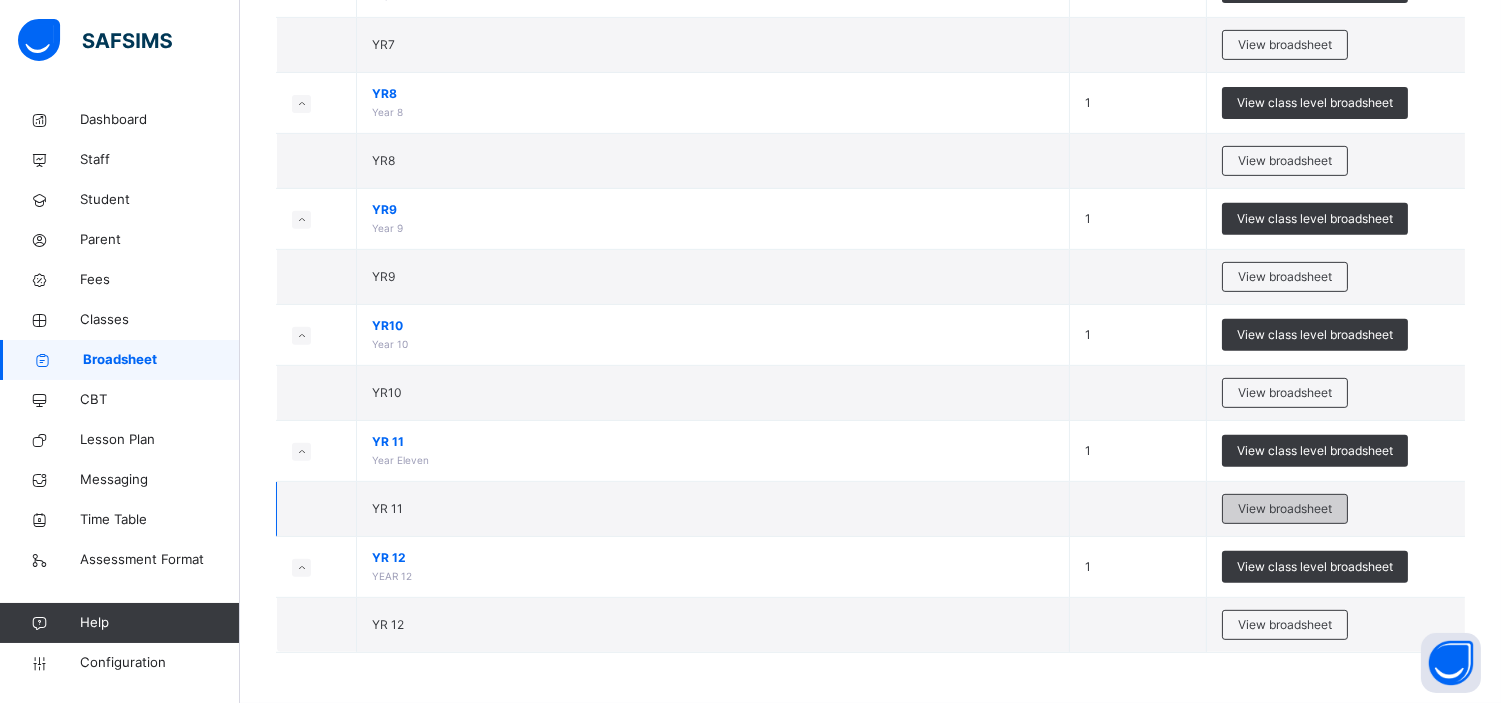 click on "View broadsheet" at bounding box center (1285, 509) 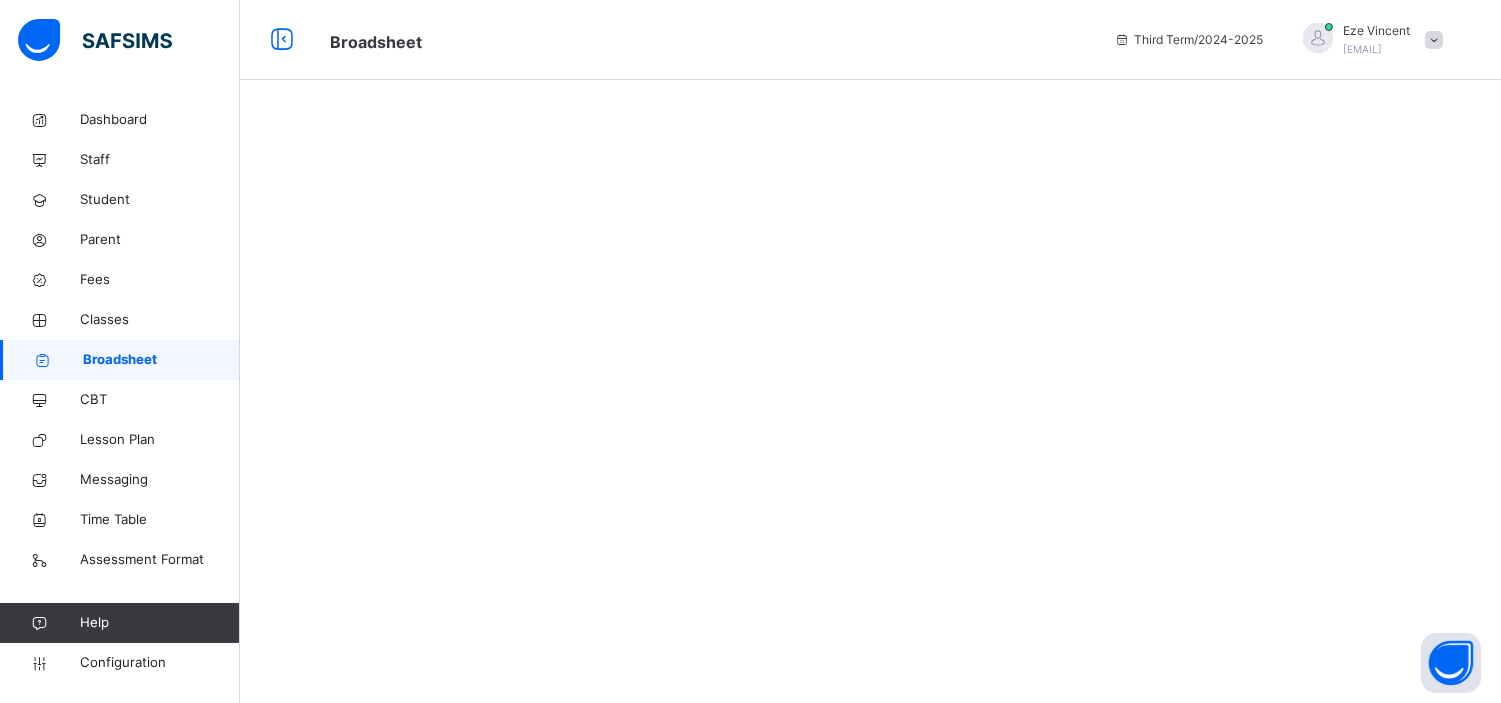 scroll, scrollTop: 0, scrollLeft: 0, axis: both 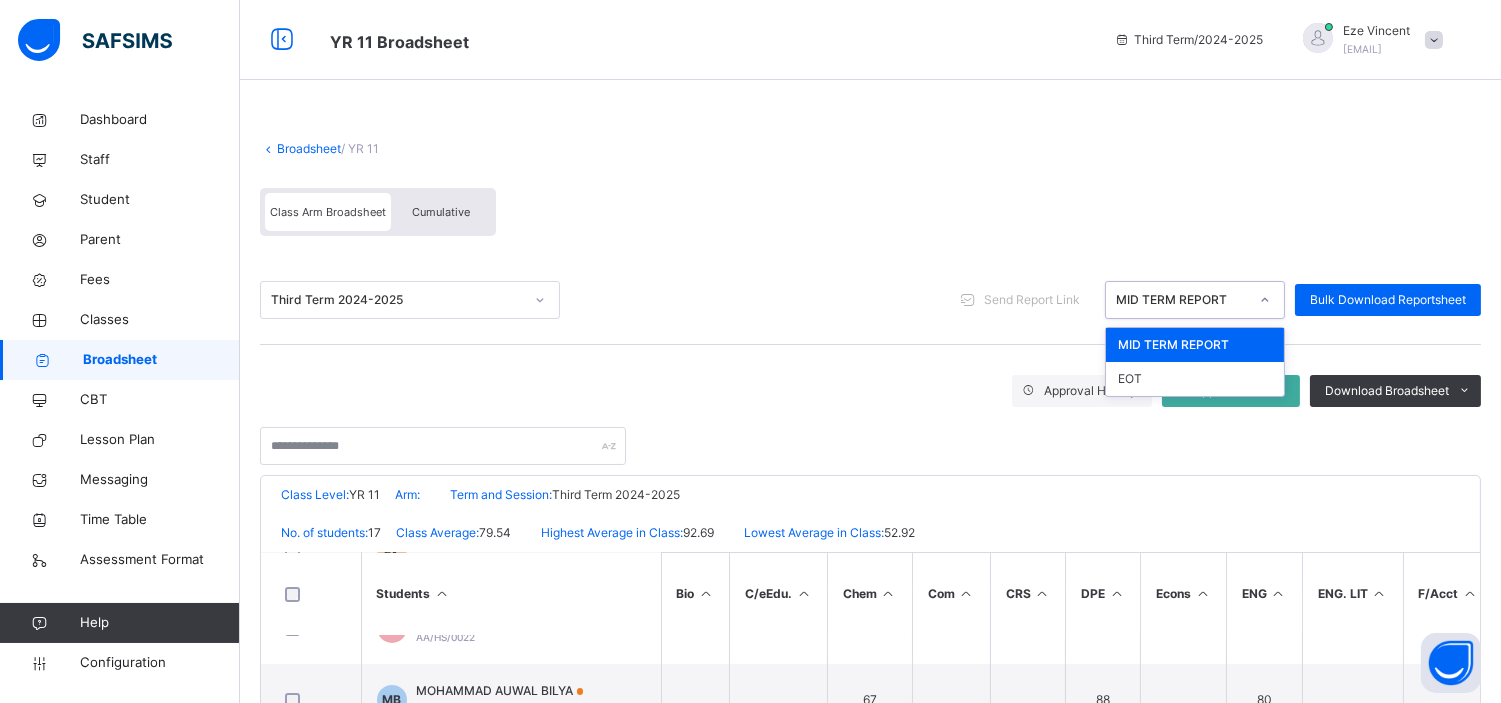 click 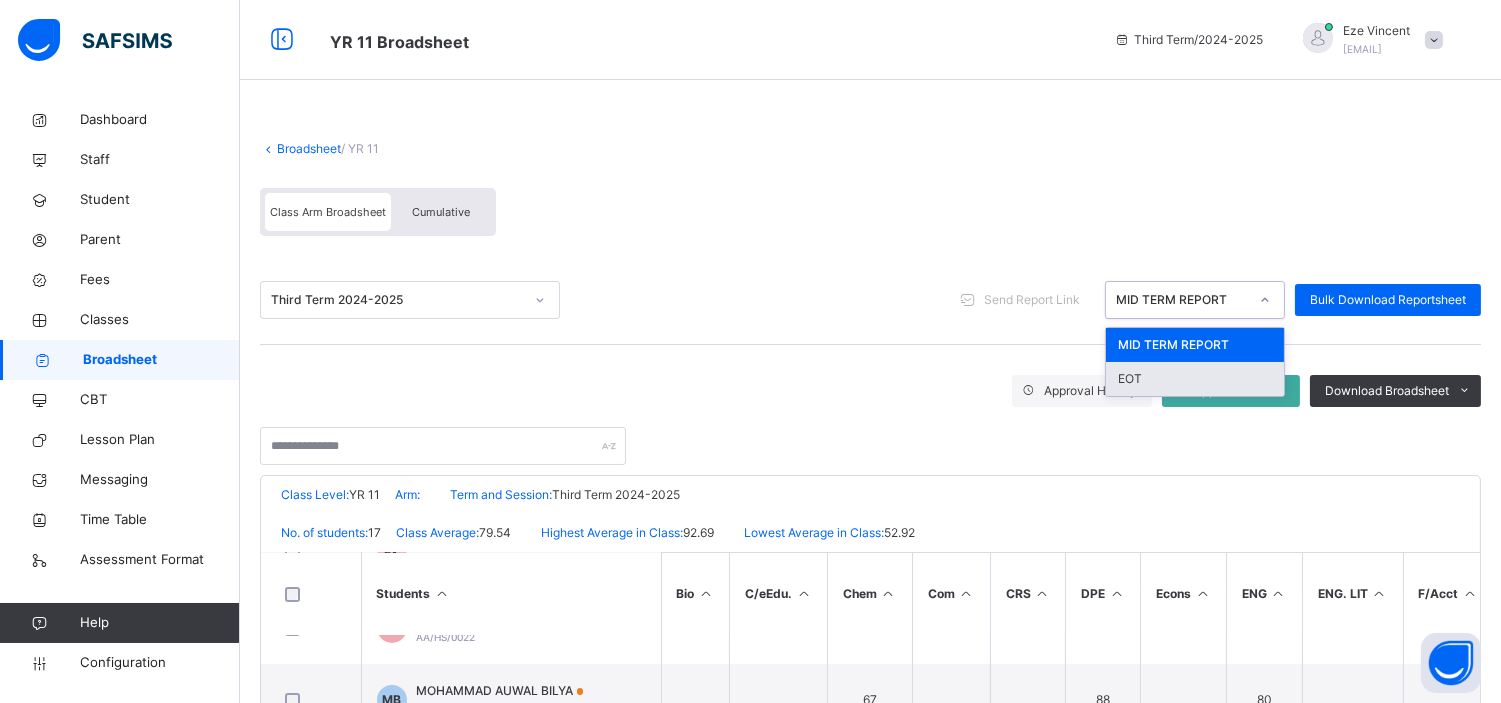 click on "EOT" at bounding box center (1195, 379) 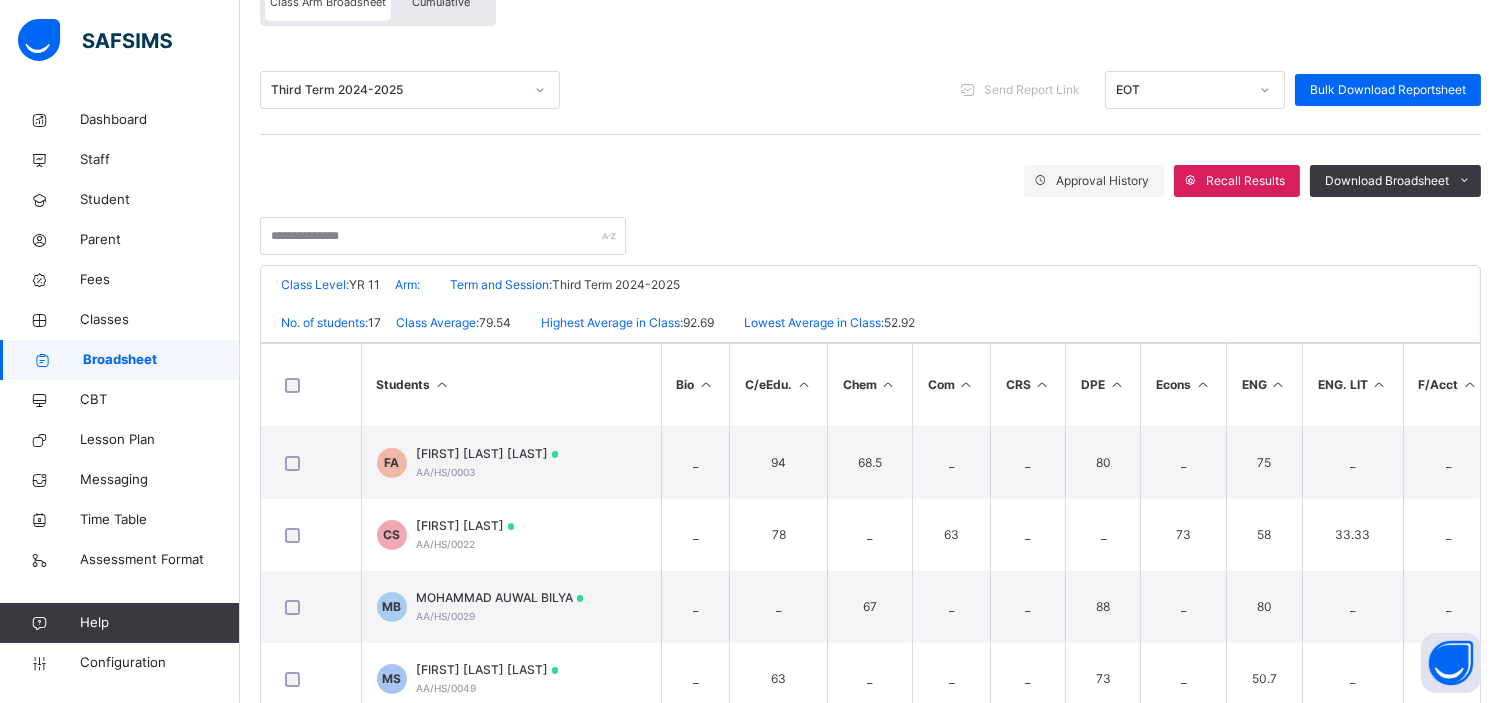 scroll, scrollTop: 211, scrollLeft: 0, axis: vertical 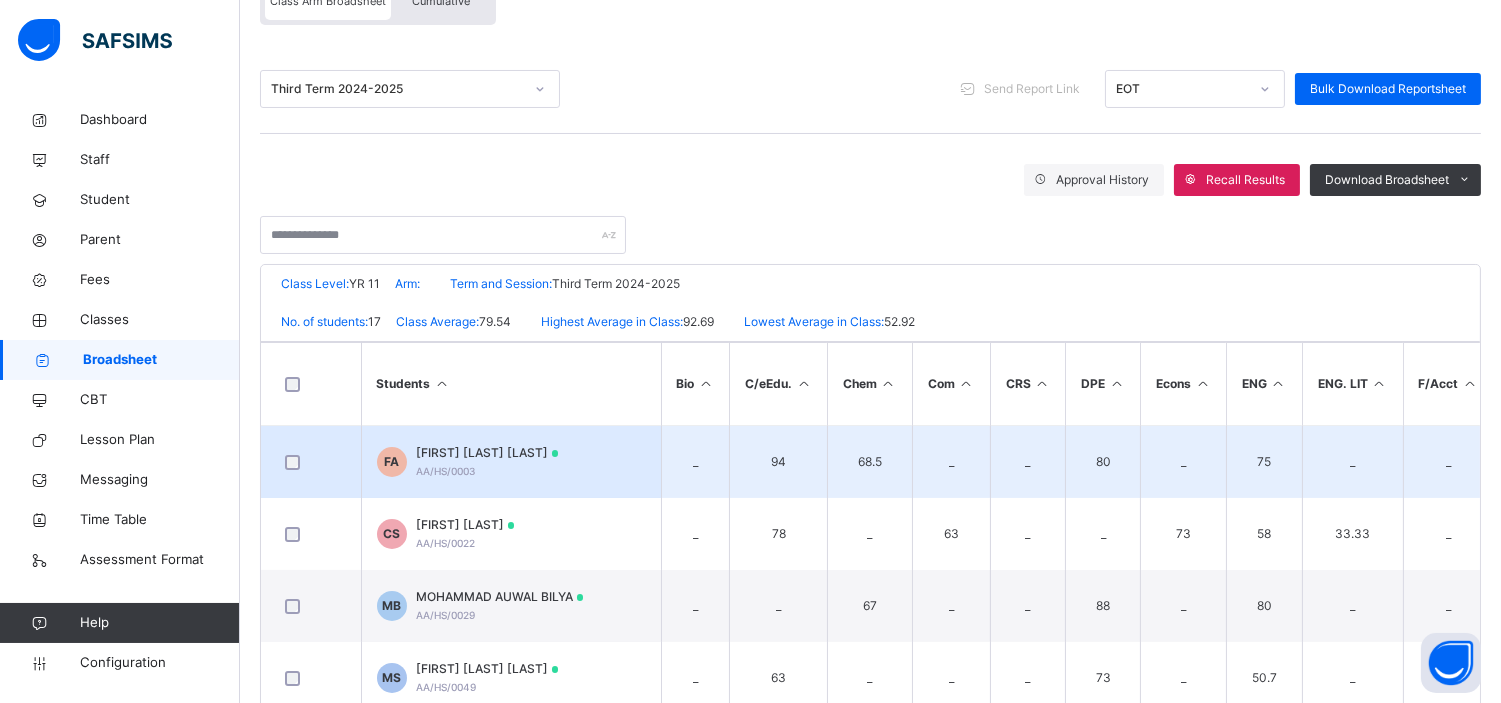 click on "Farouk Umar Ali" at bounding box center (488, 453) 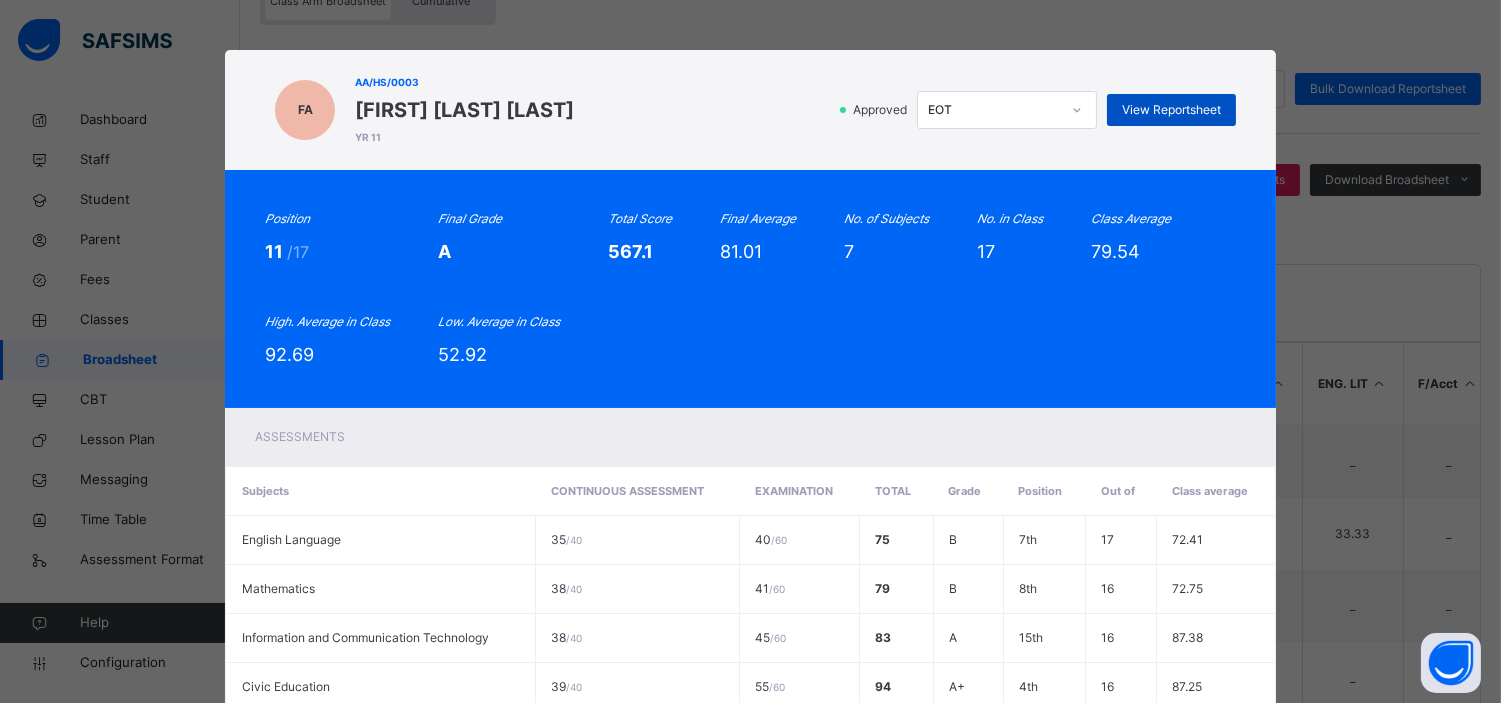 click on "View Reportsheet" at bounding box center (1171, 110) 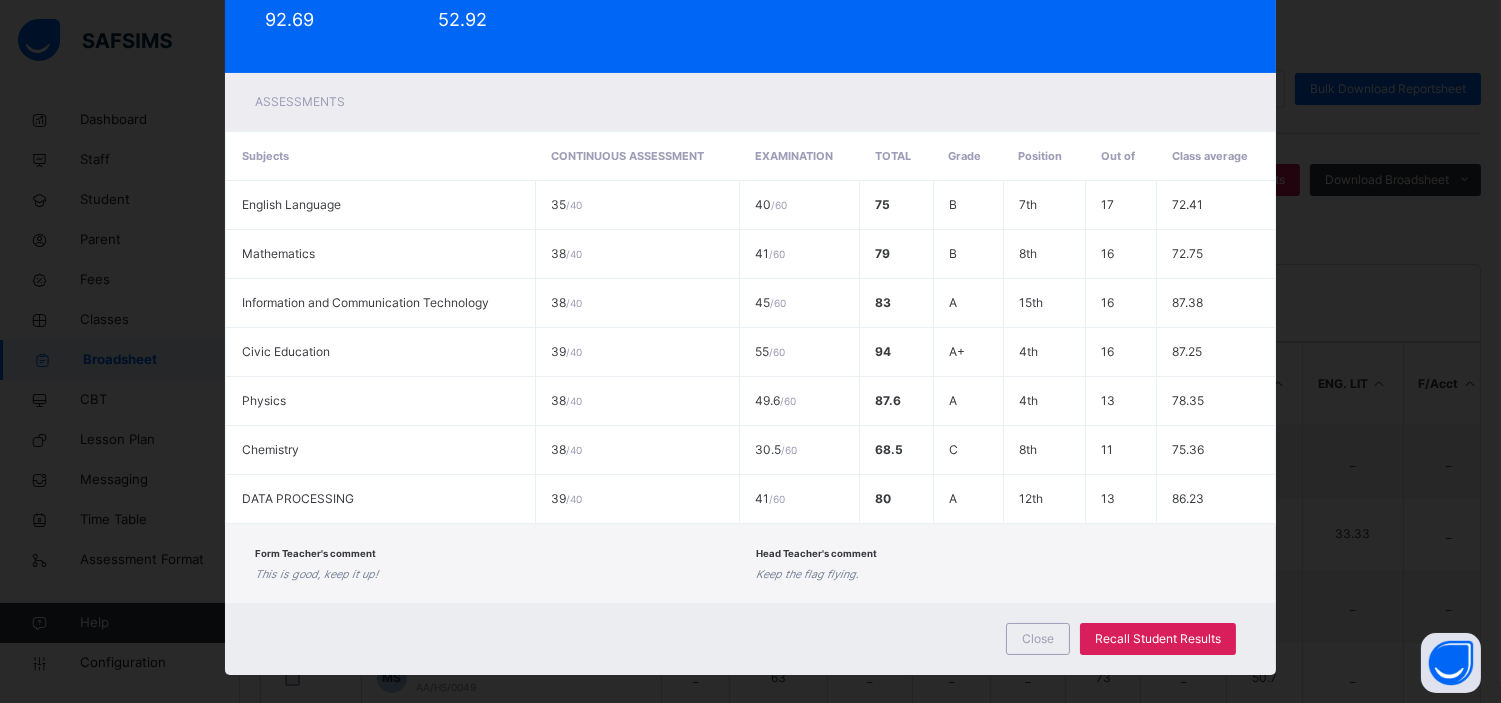 scroll, scrollTop: 357, scrollLeft: 0, axis: vertical 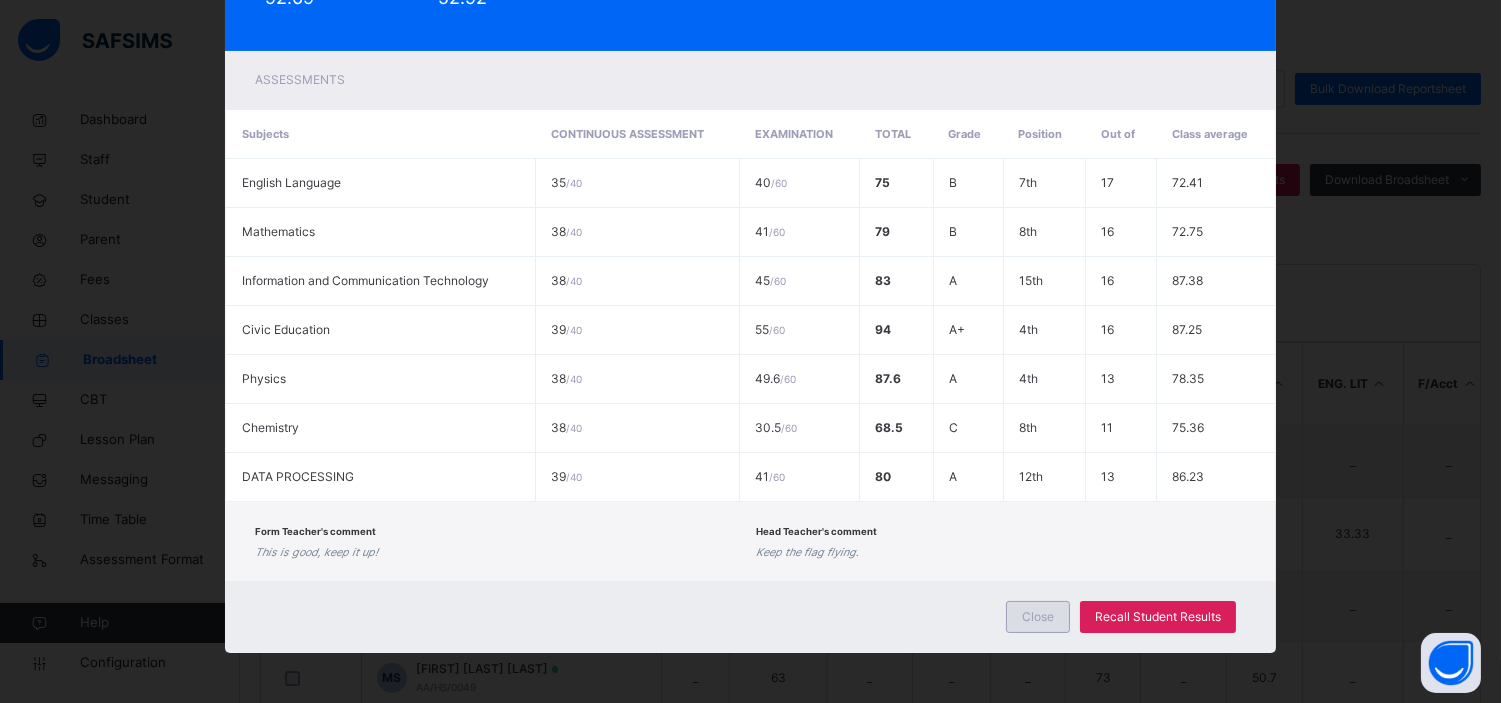click on "Close" at bounding box center [1038, 617] 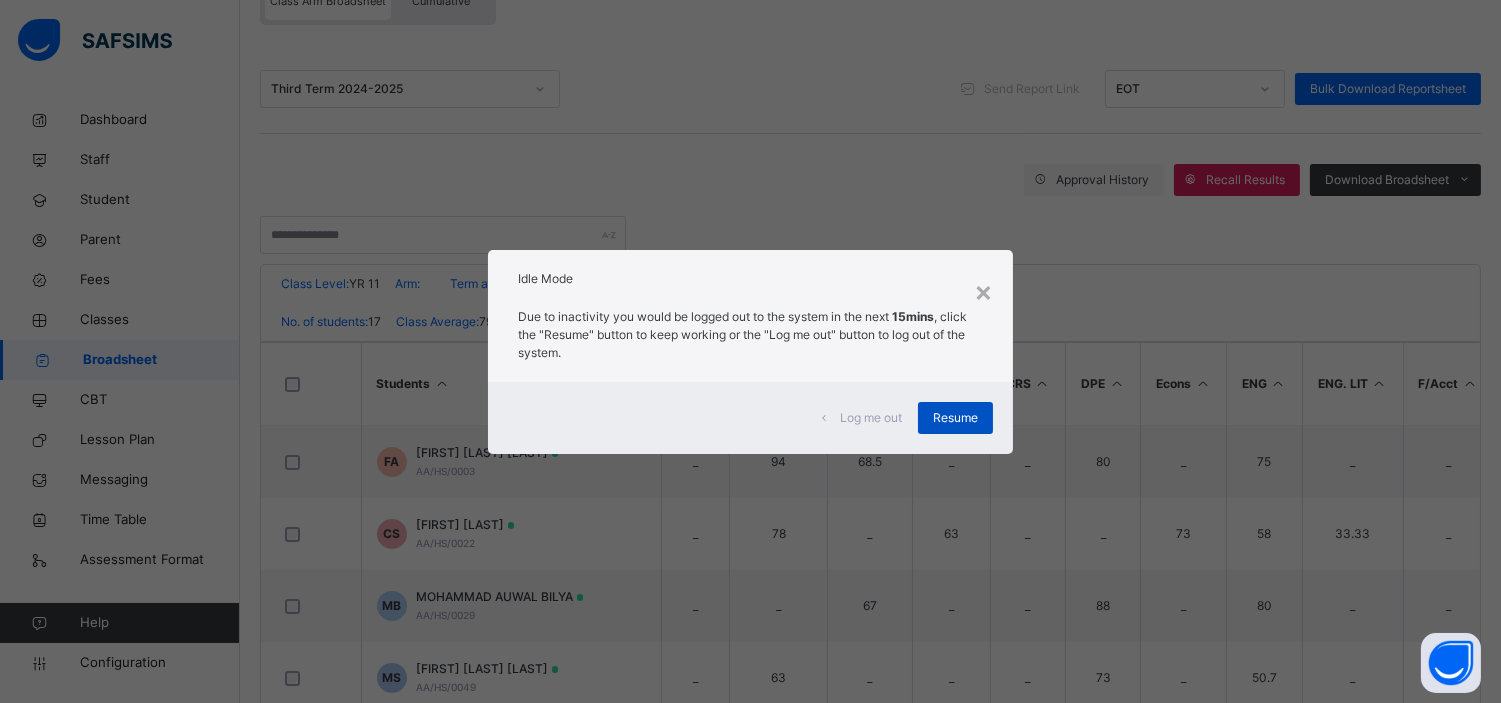 click on "Resume" at bounding box center [955, 418] 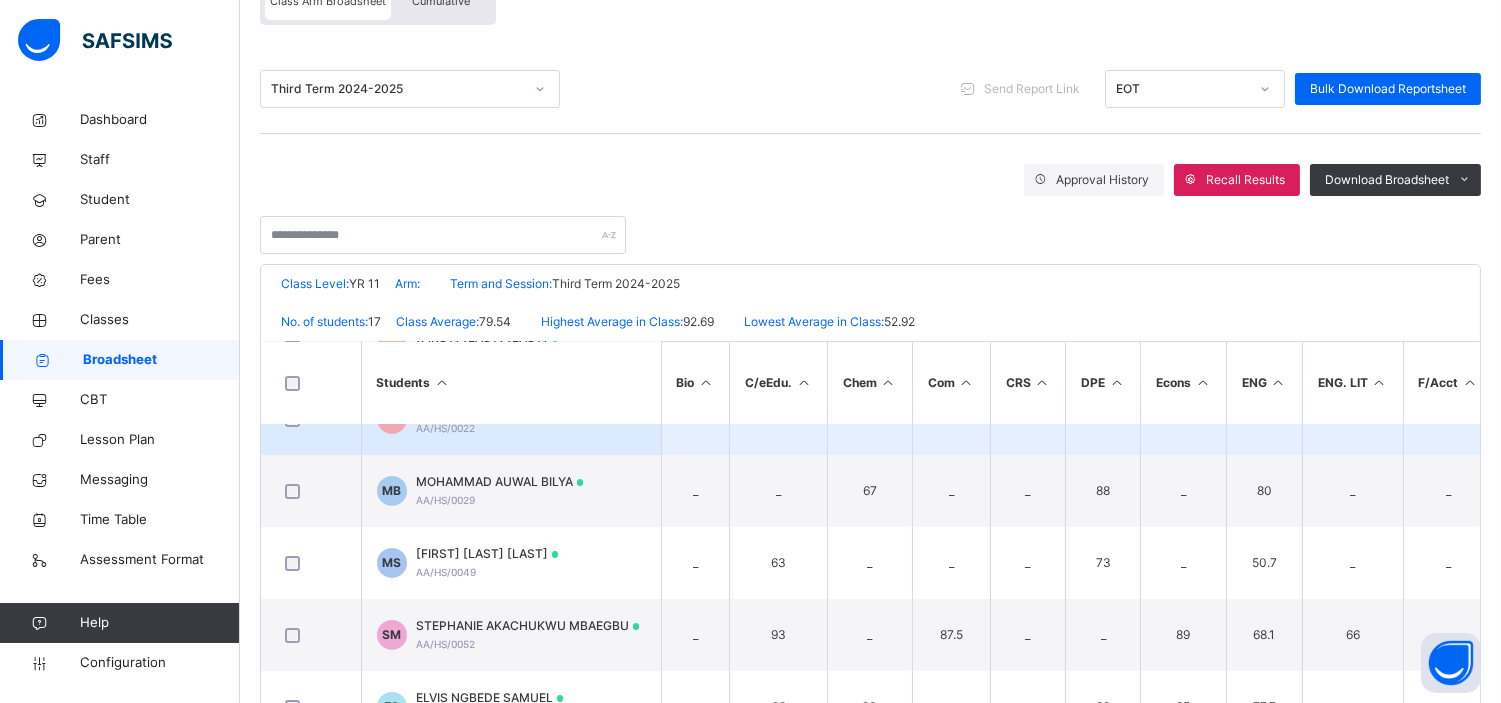 scroll, scrollTop: 117, scrollLeft: 0, axis: vertical 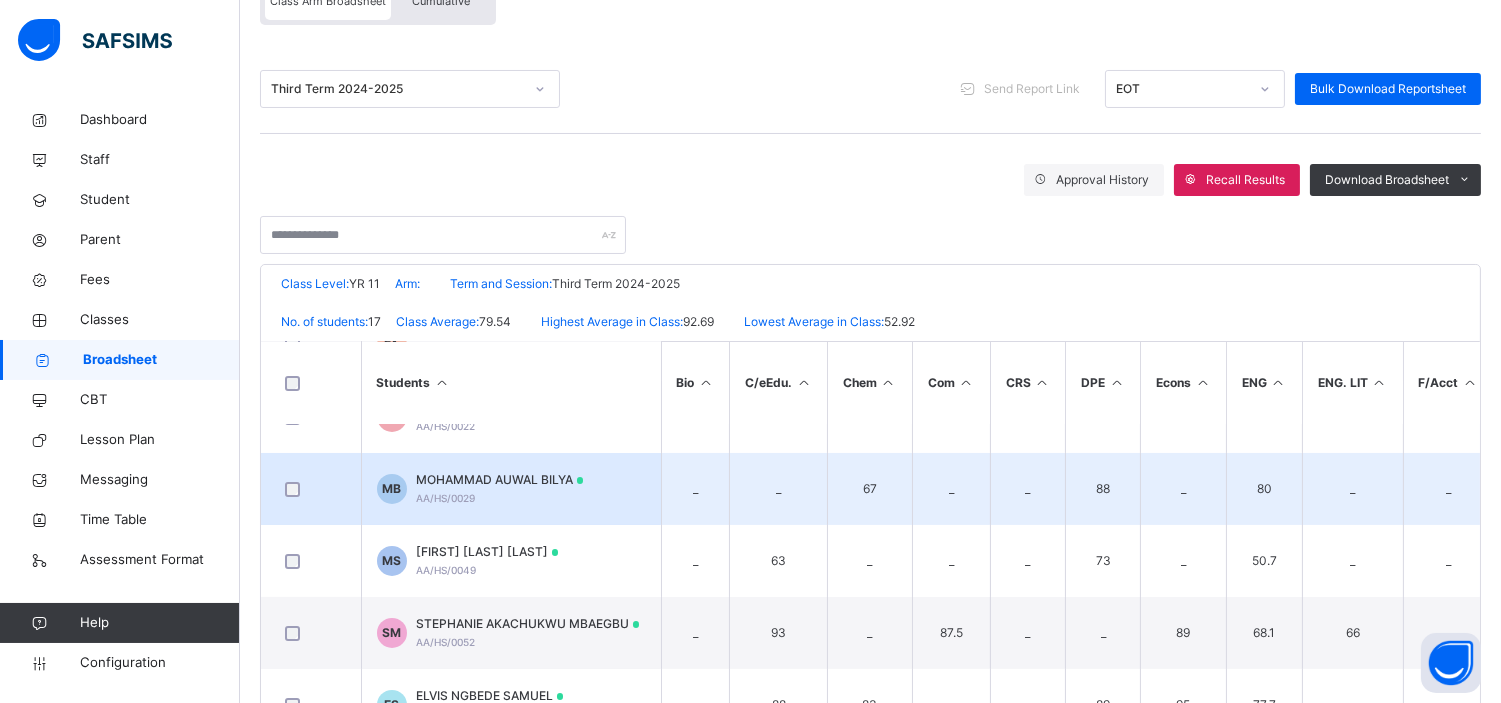 click on "MOHAMMAD AUWAL BILYA" at bounding box center (500, 480) 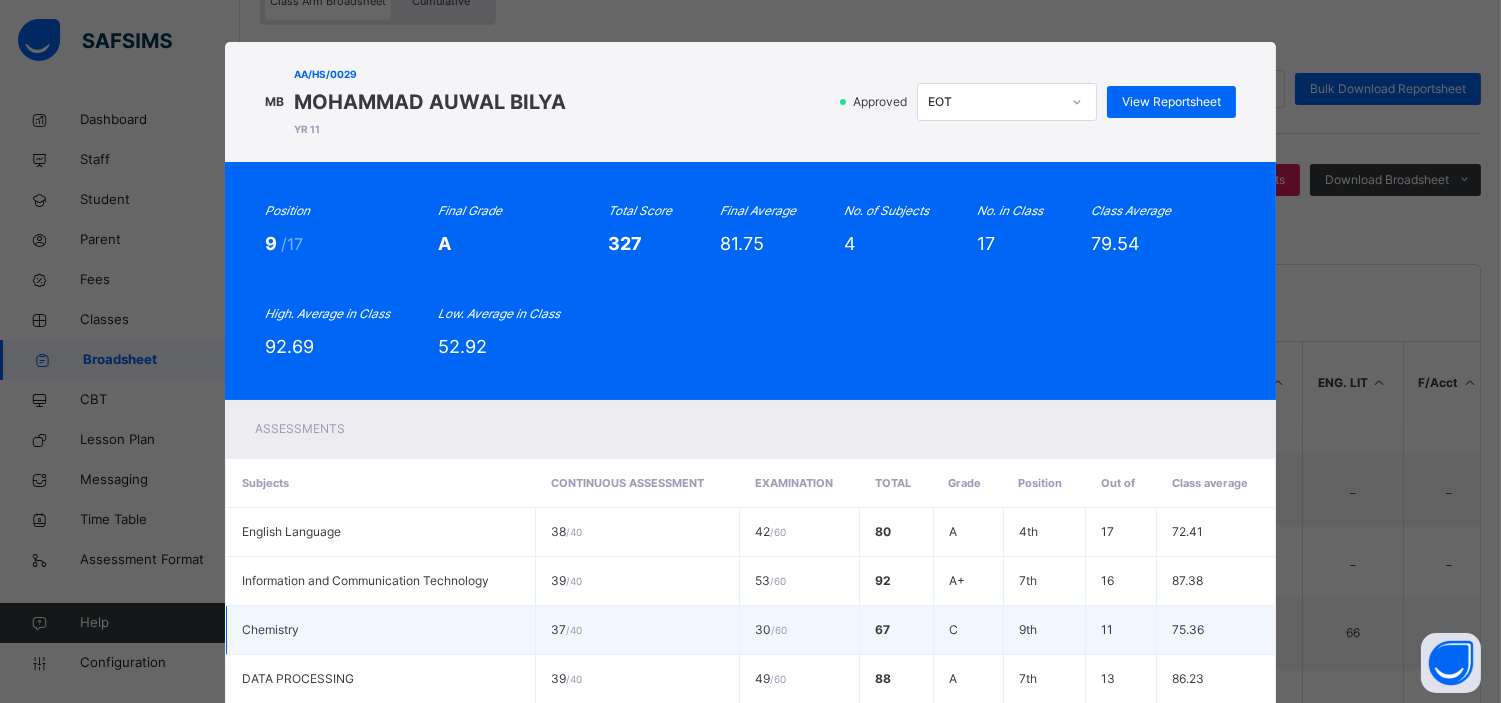 scroll, scrollTop: 0, scrollLeft: 0, axis: both 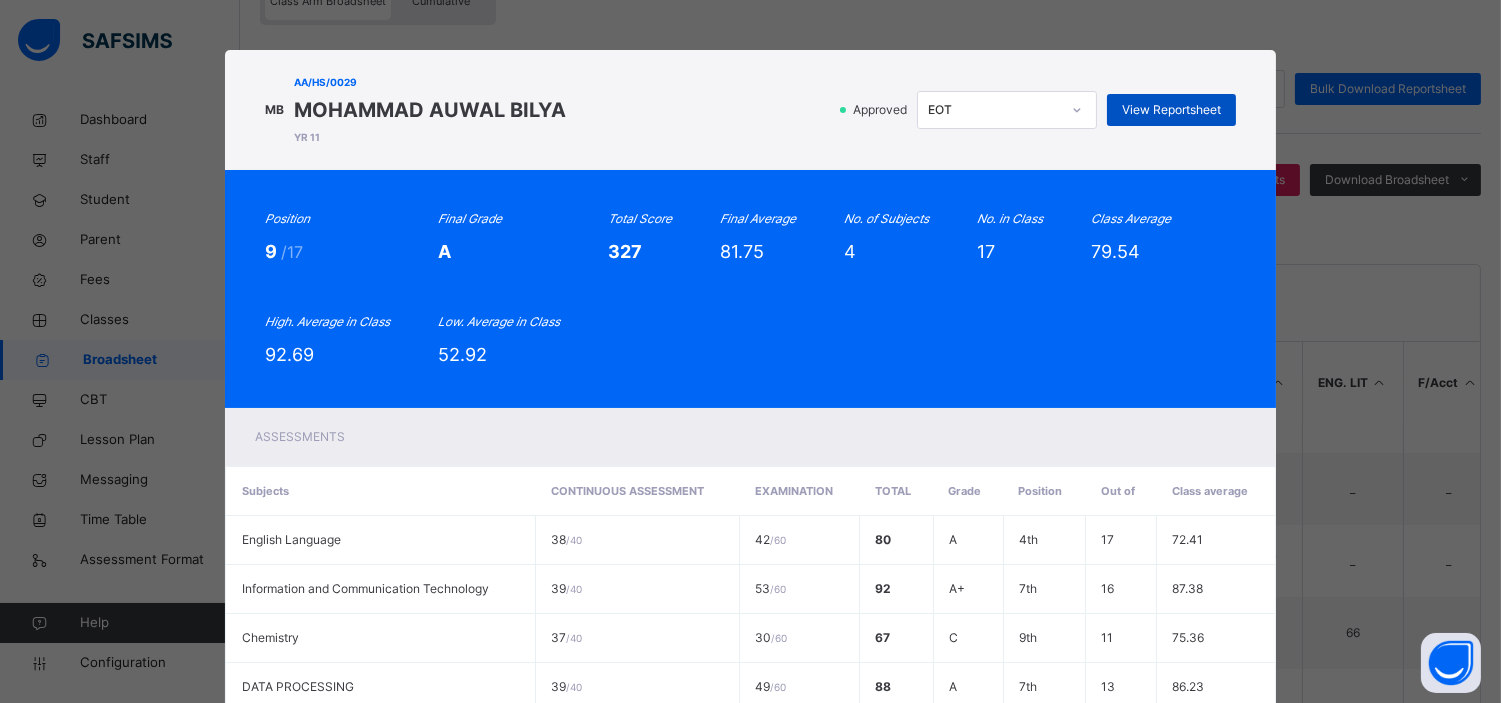 click on "View Reportsheet" at bounding box center (1171, 110) 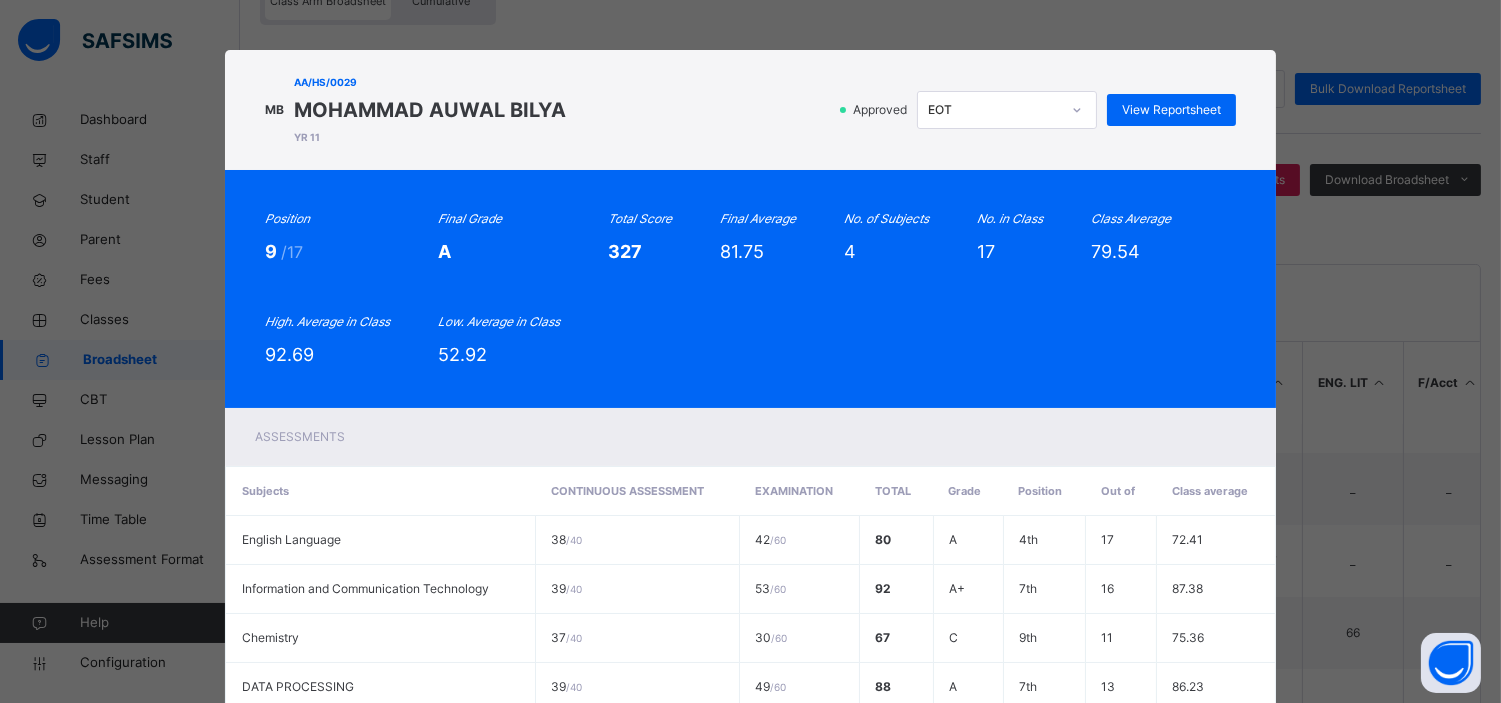 scroll, scrollTop: 210, scrollLeft: 0, axis: vertical 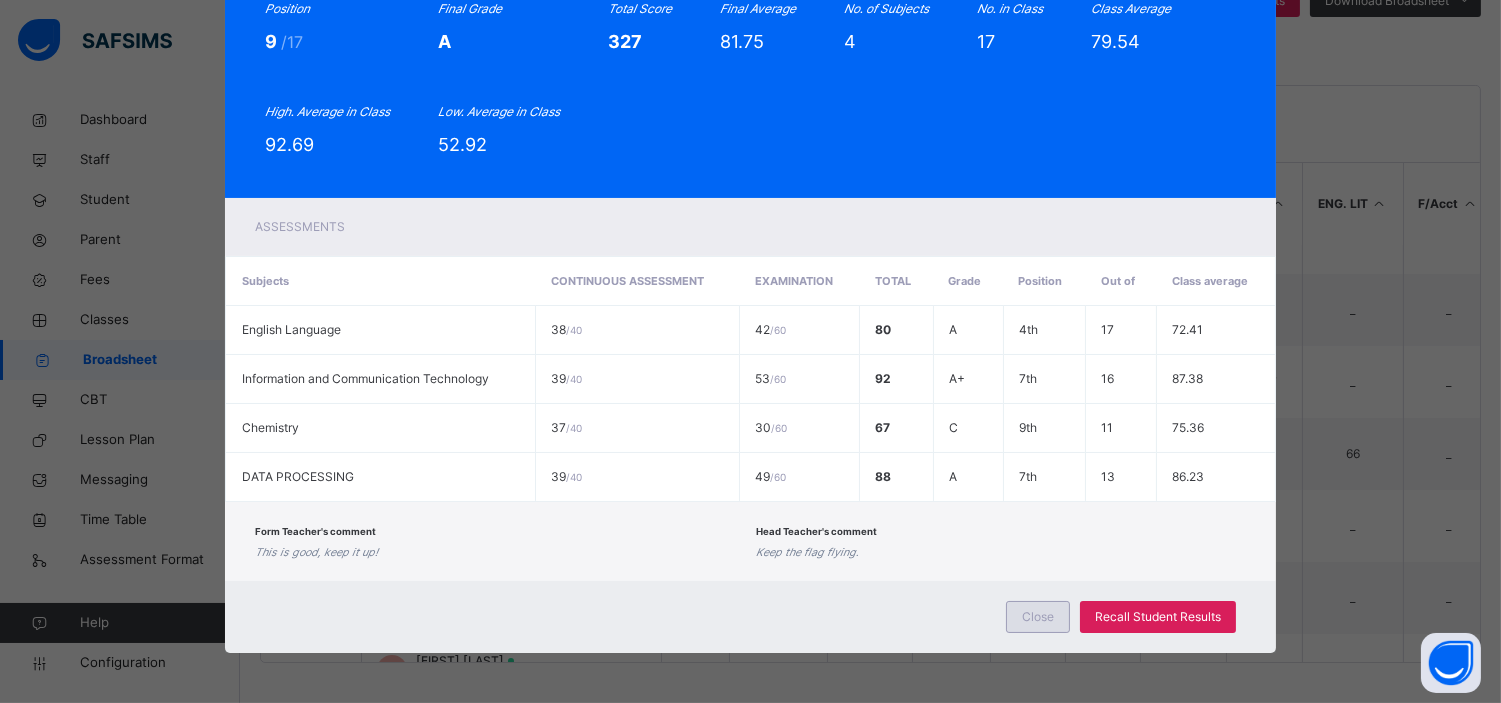 click on "Close" at bounding box center (1038, 617) 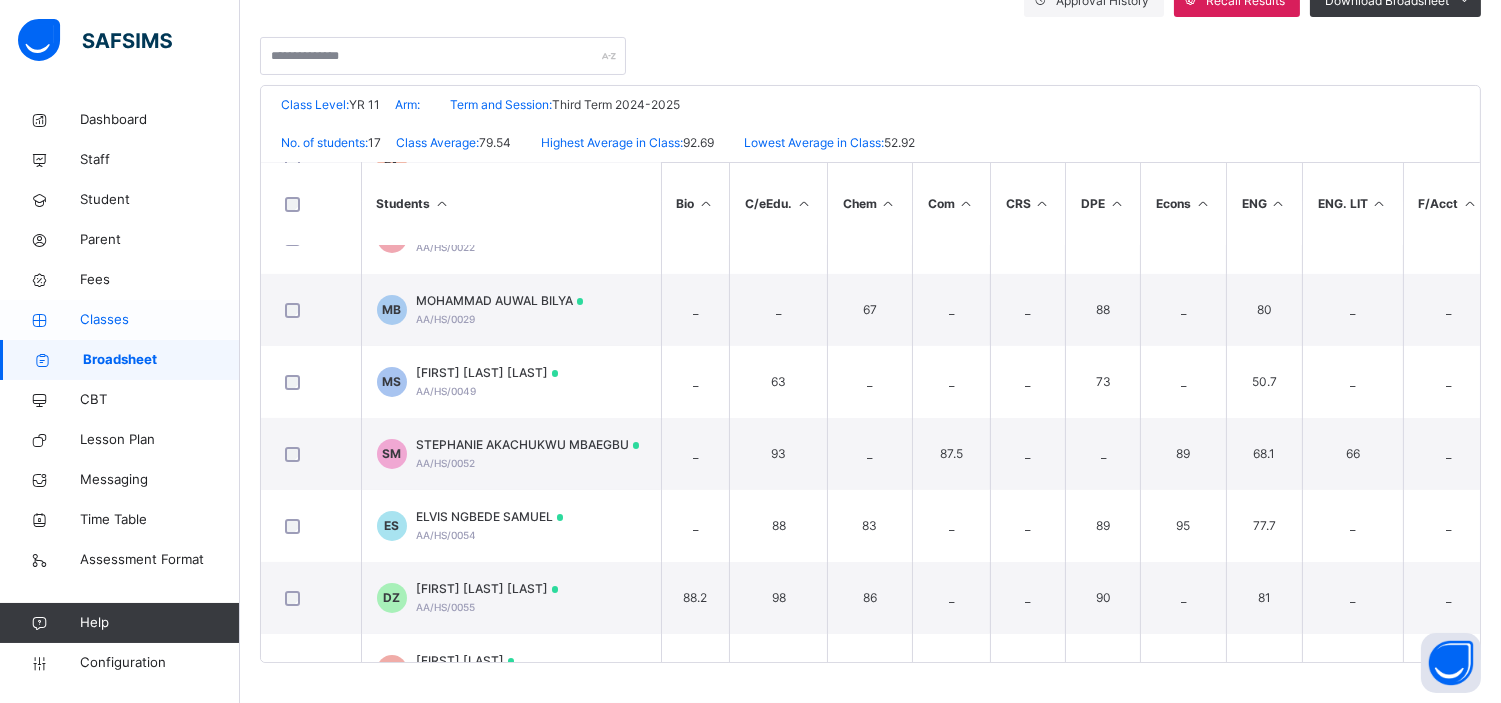 click on "Classes" at bounding box center [160, 320] 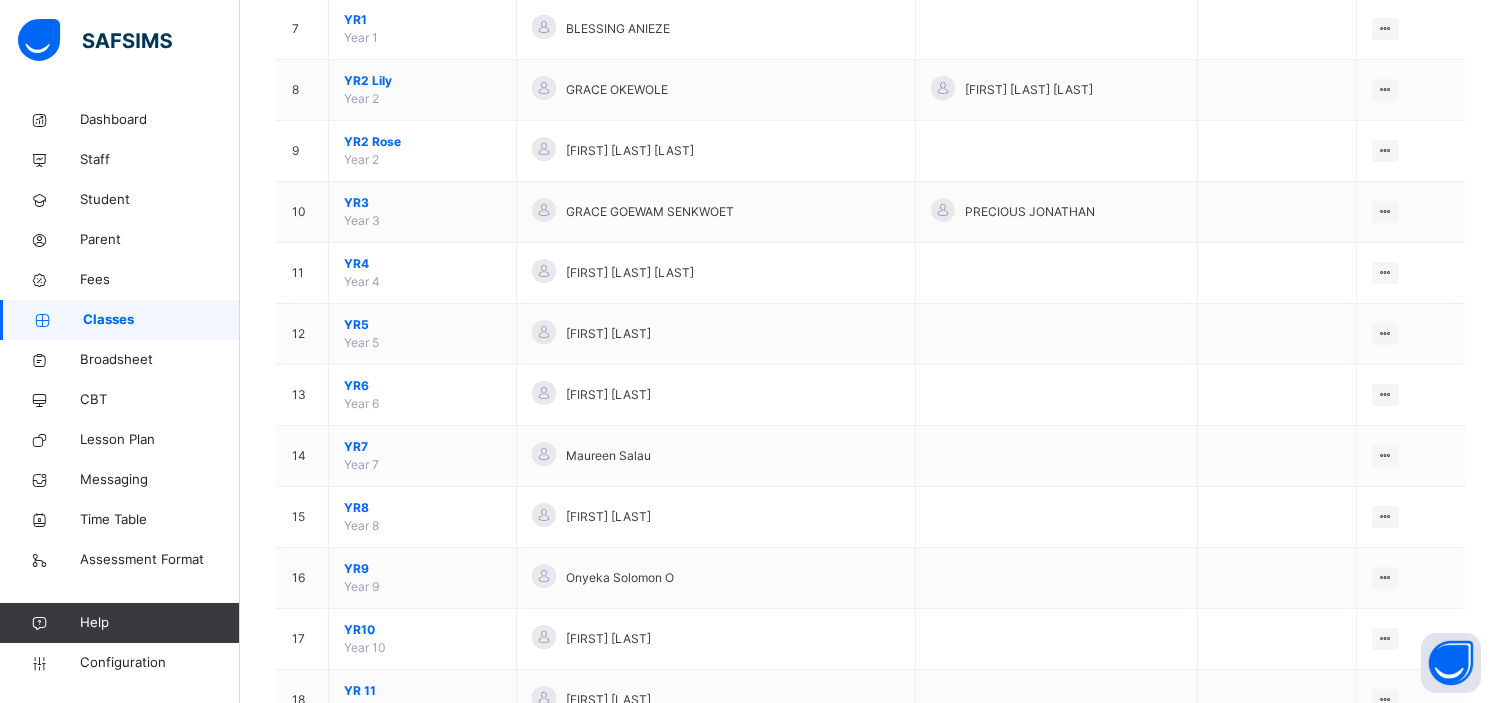 scroll, scrollTop: 745, scrollLeft: 0, axis: vertical 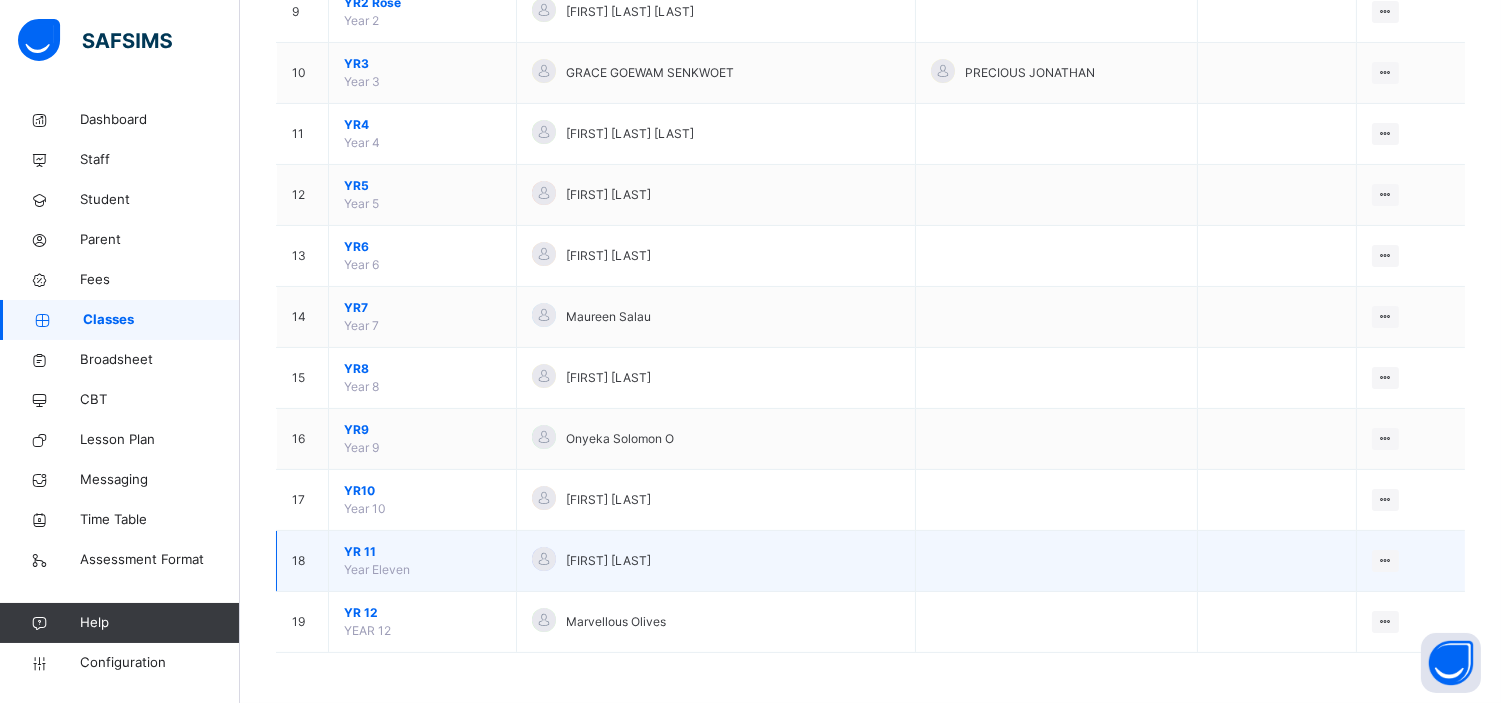 click on "YR 11" at bounding box center [422, 552] 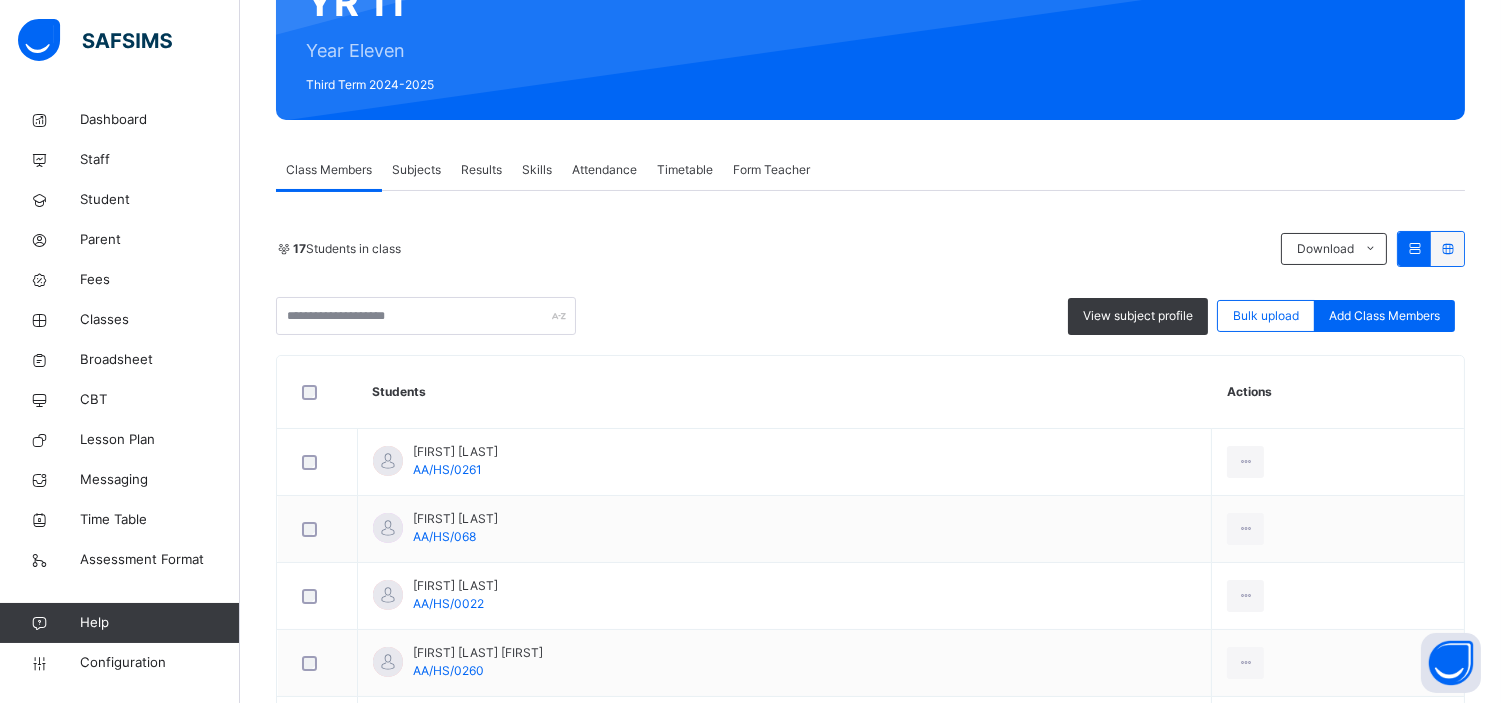 scroll, scrollTop: 230, scrollLeft: 0, axis: vertical 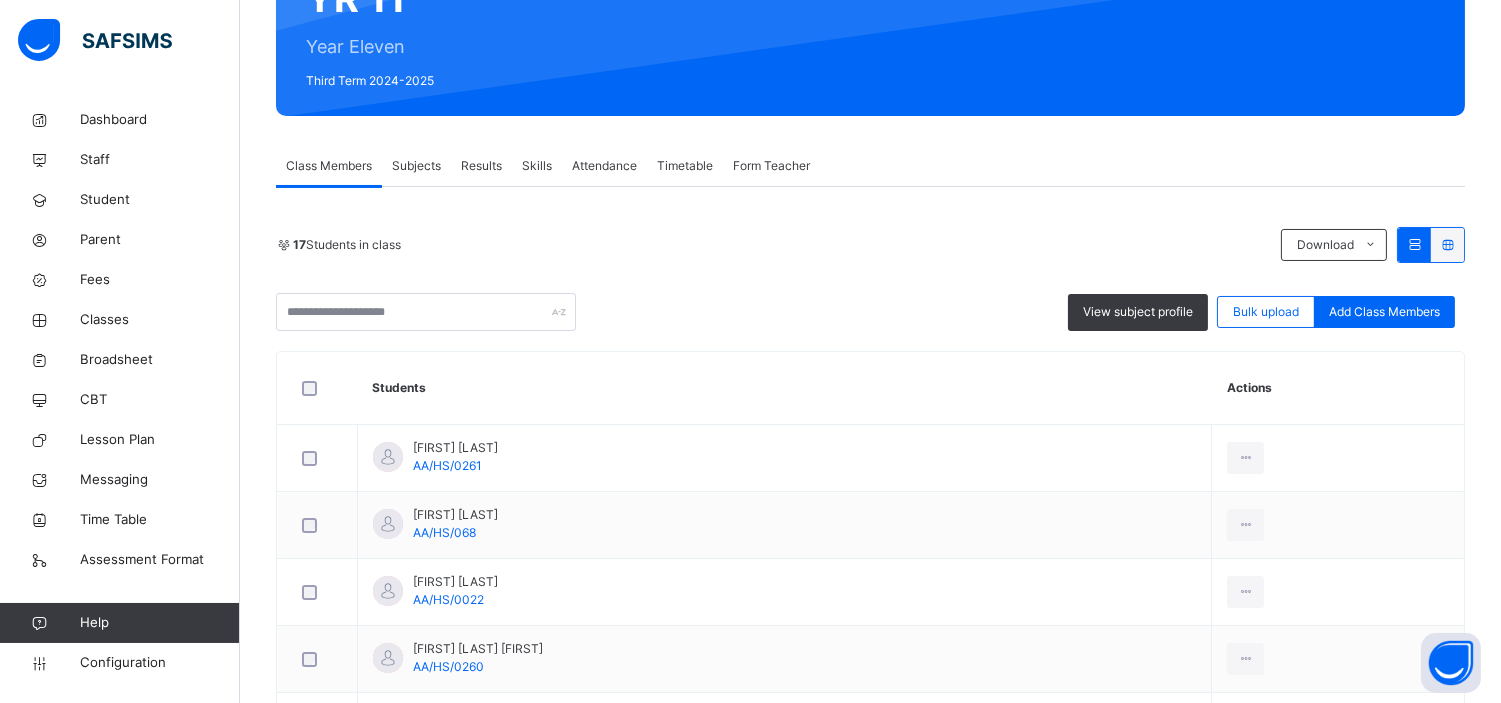 click on "Subjects" at bounding box center [416, 166] 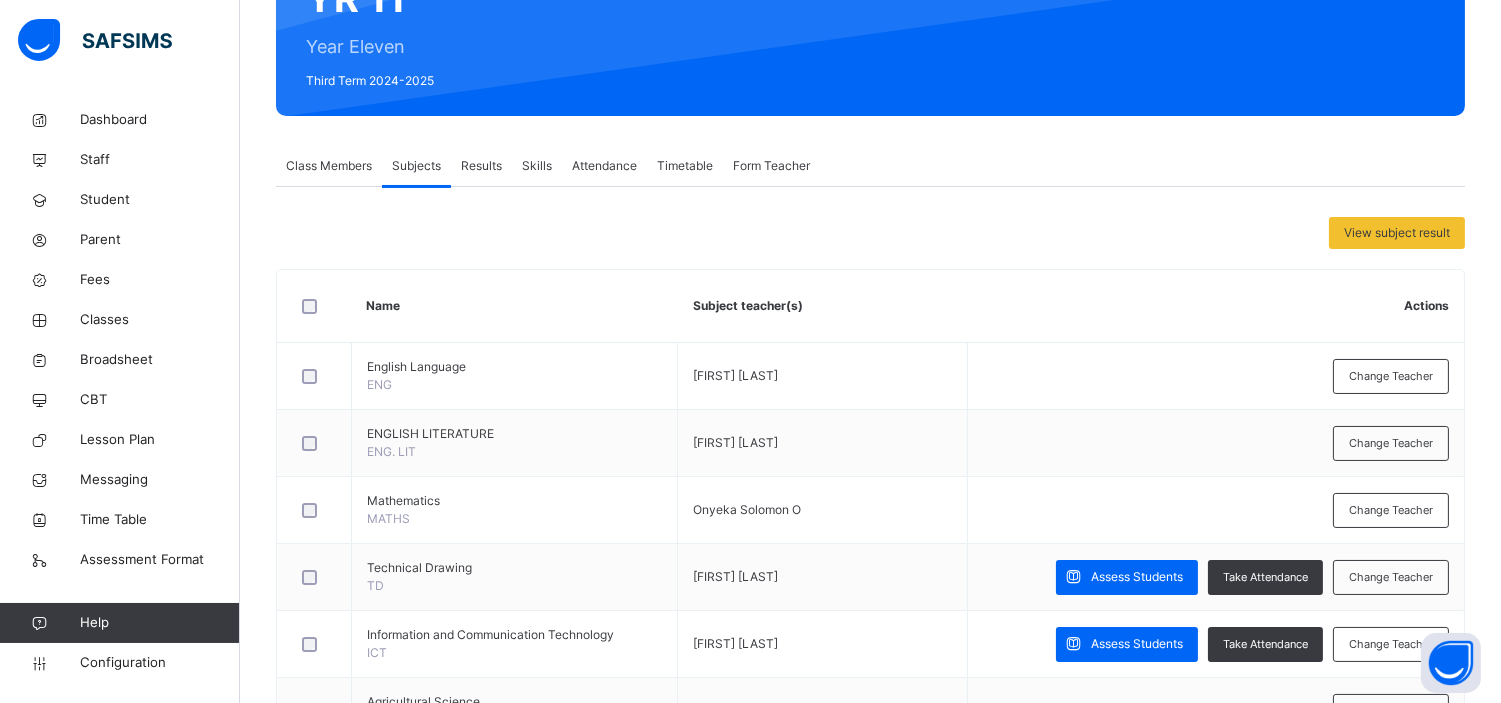 click on "Skills" at bounding box center (537, 166) 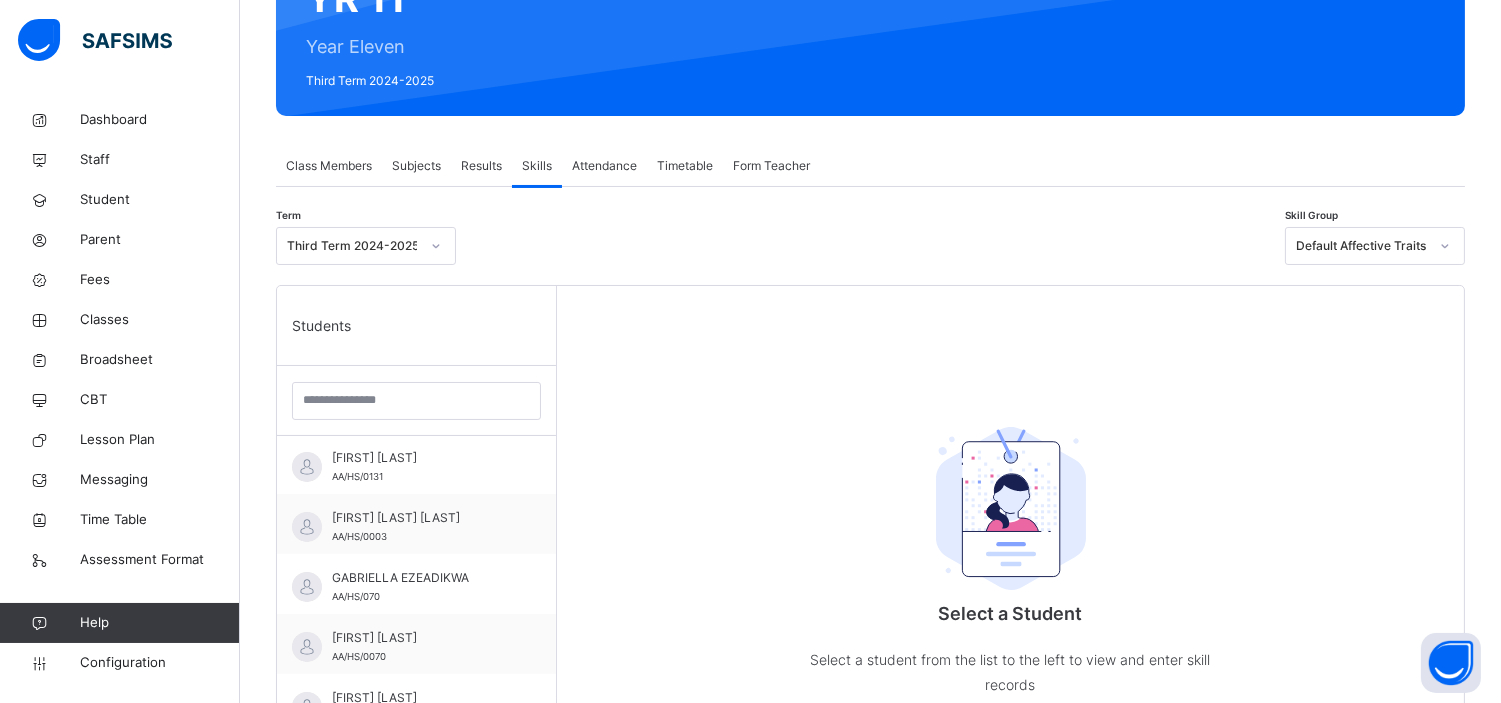 scroll, scrollTop: 364, scrollLeft: 0, axis: vertical 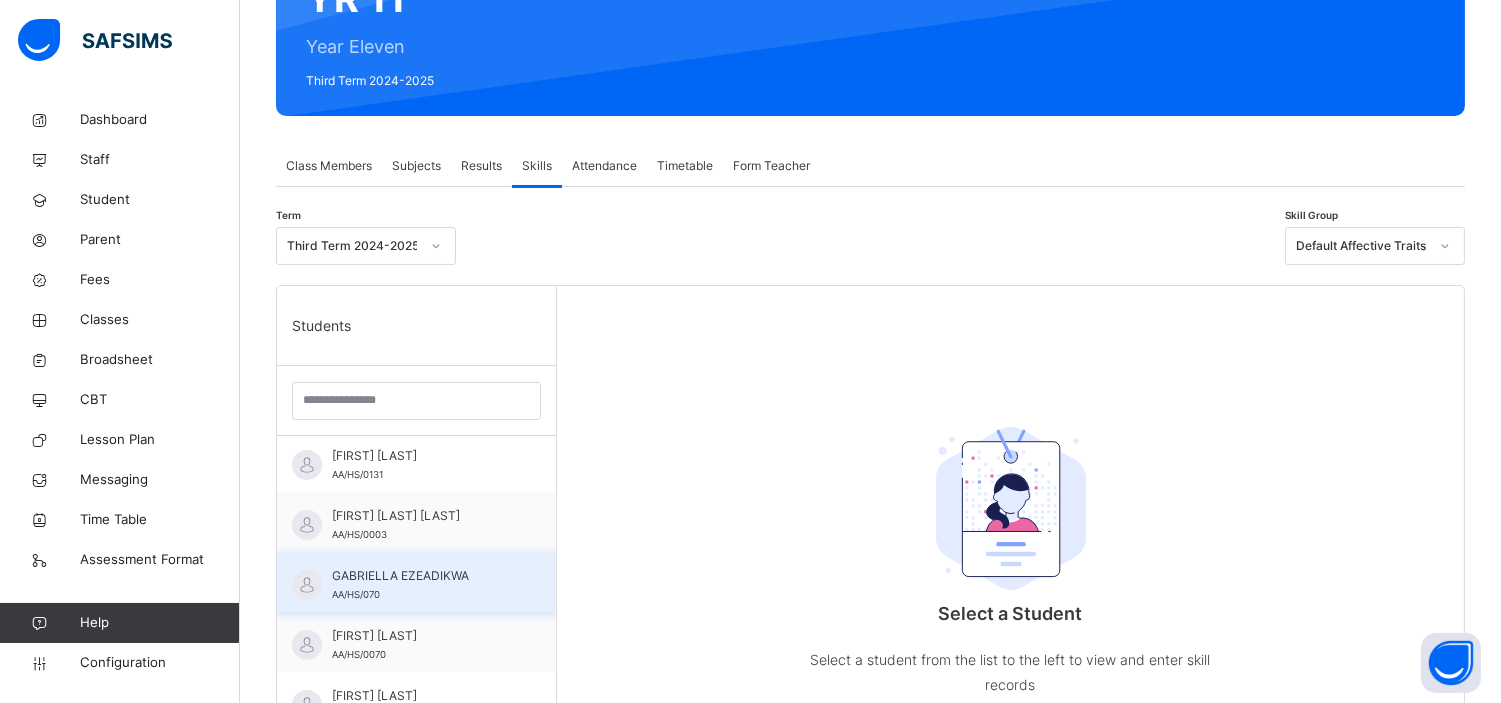 click on "GABRIELLA  EZEADIKWA AA/HS/070" at bounding box center (416, 582) 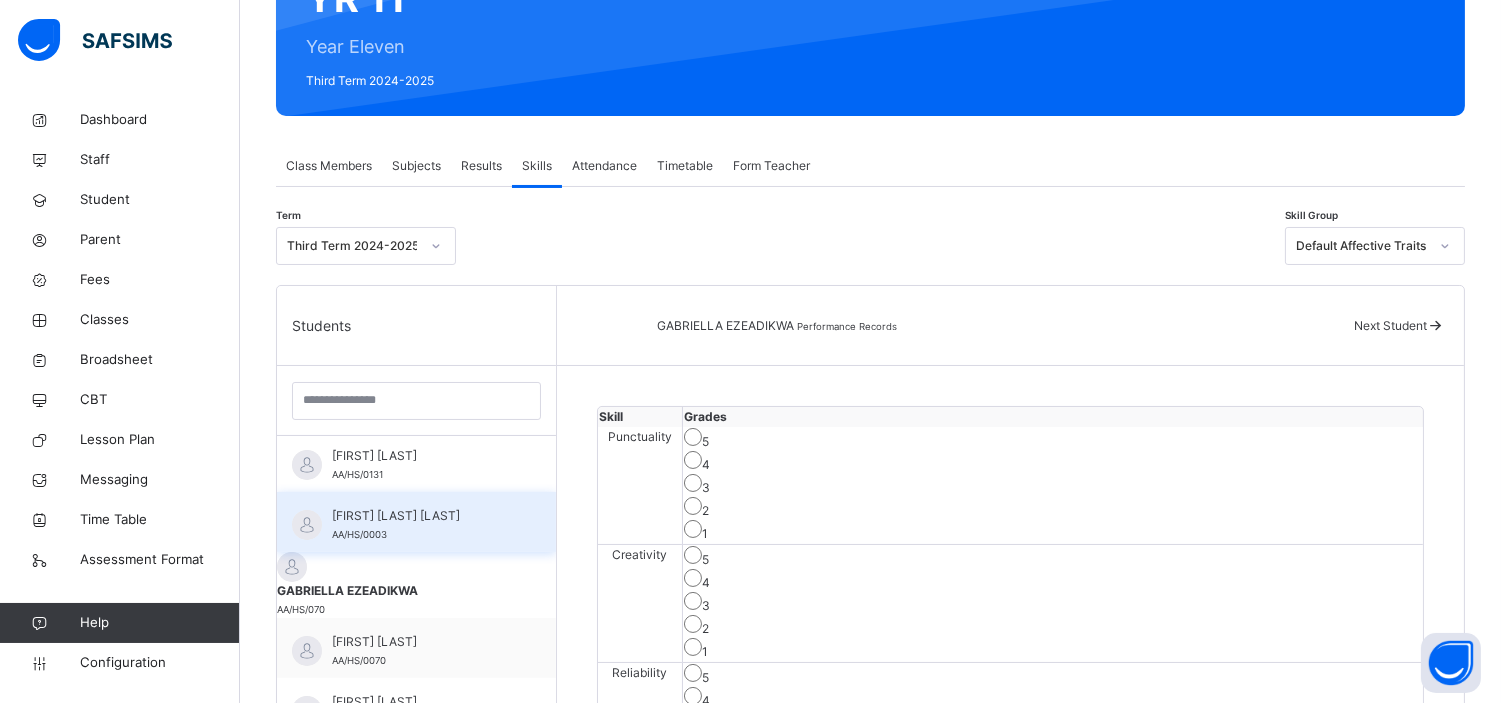 click on "Farouk Umar Ali" at bounding box center (421, 516) 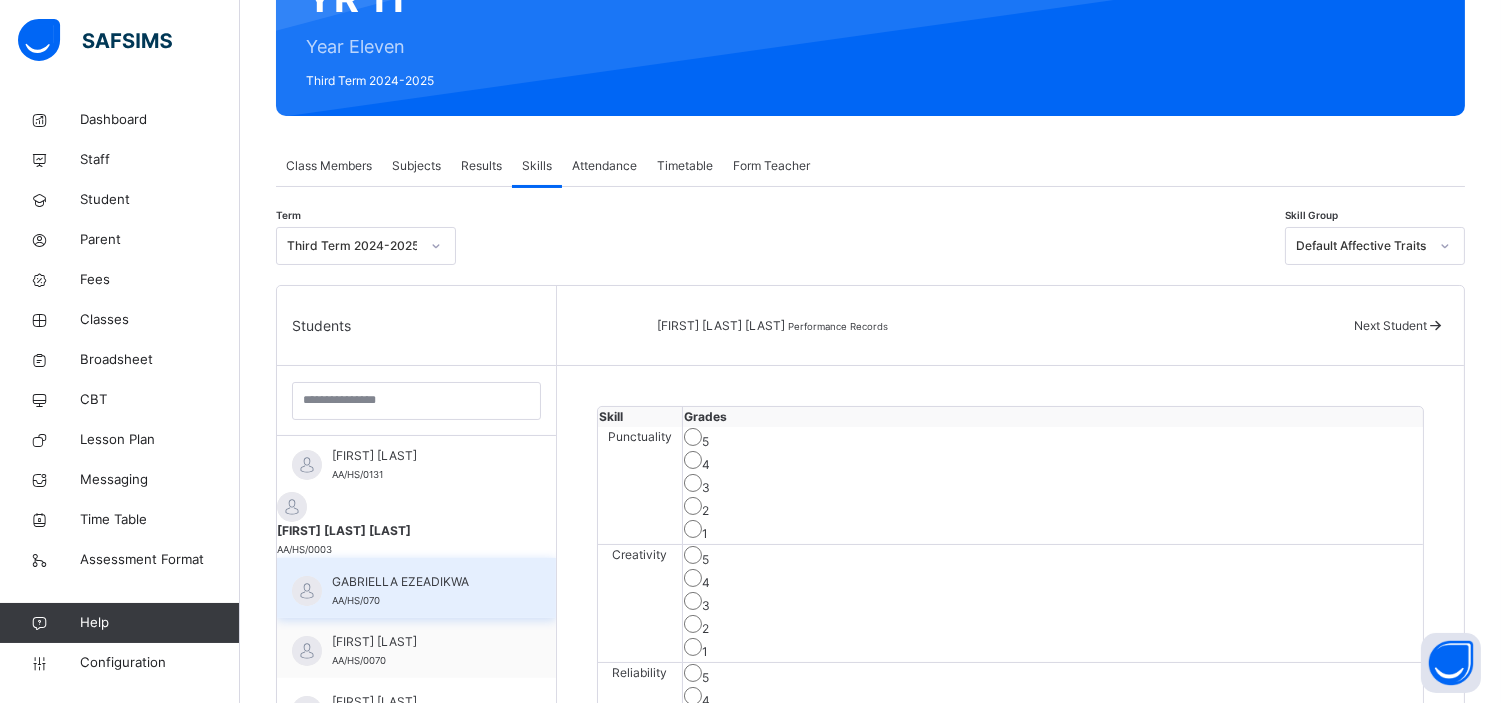 click on "GABRIELLA  EZEADIKWA" at bounding box center (421, 582) 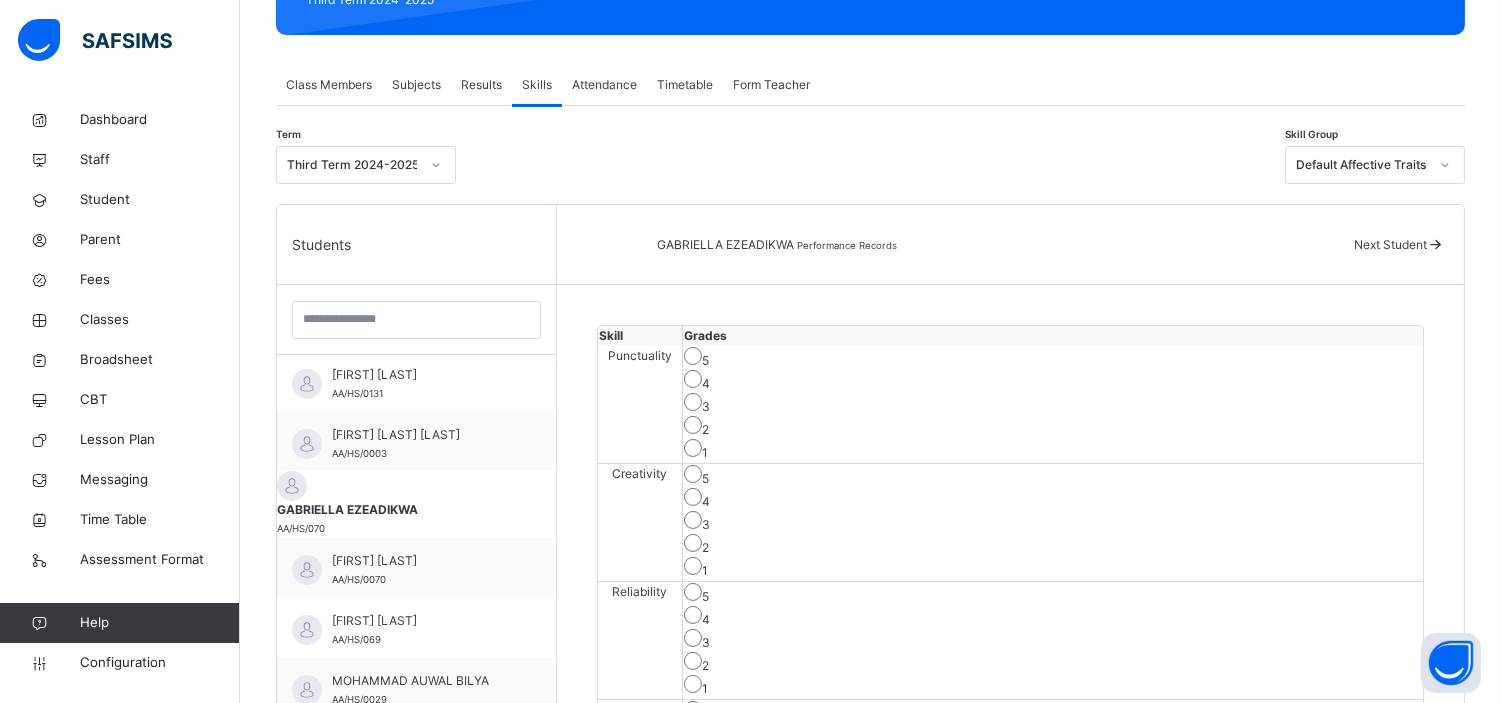 scroll, scrollTop: 313, scrollLeft: 0, axis: vertical 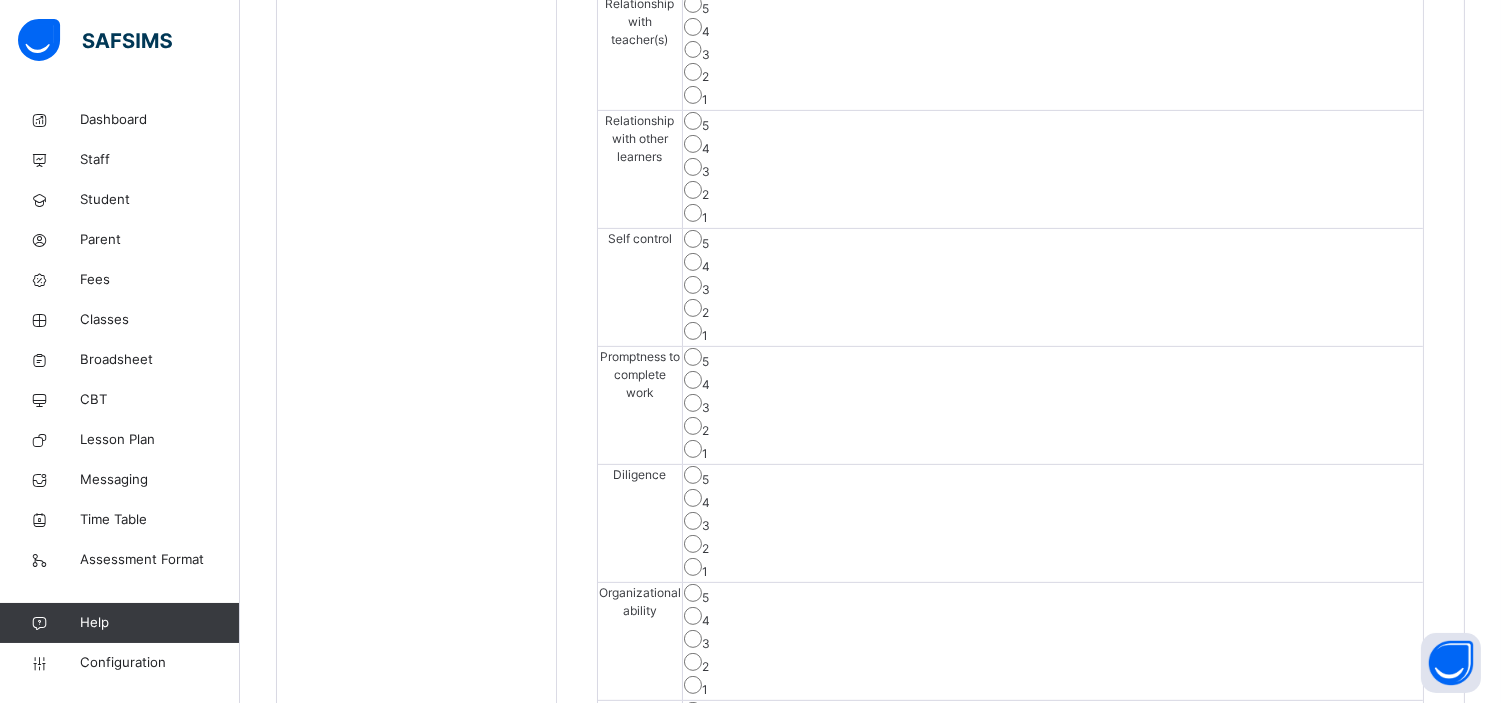 click on "Save Skill" at bounding box center (1350, 855) 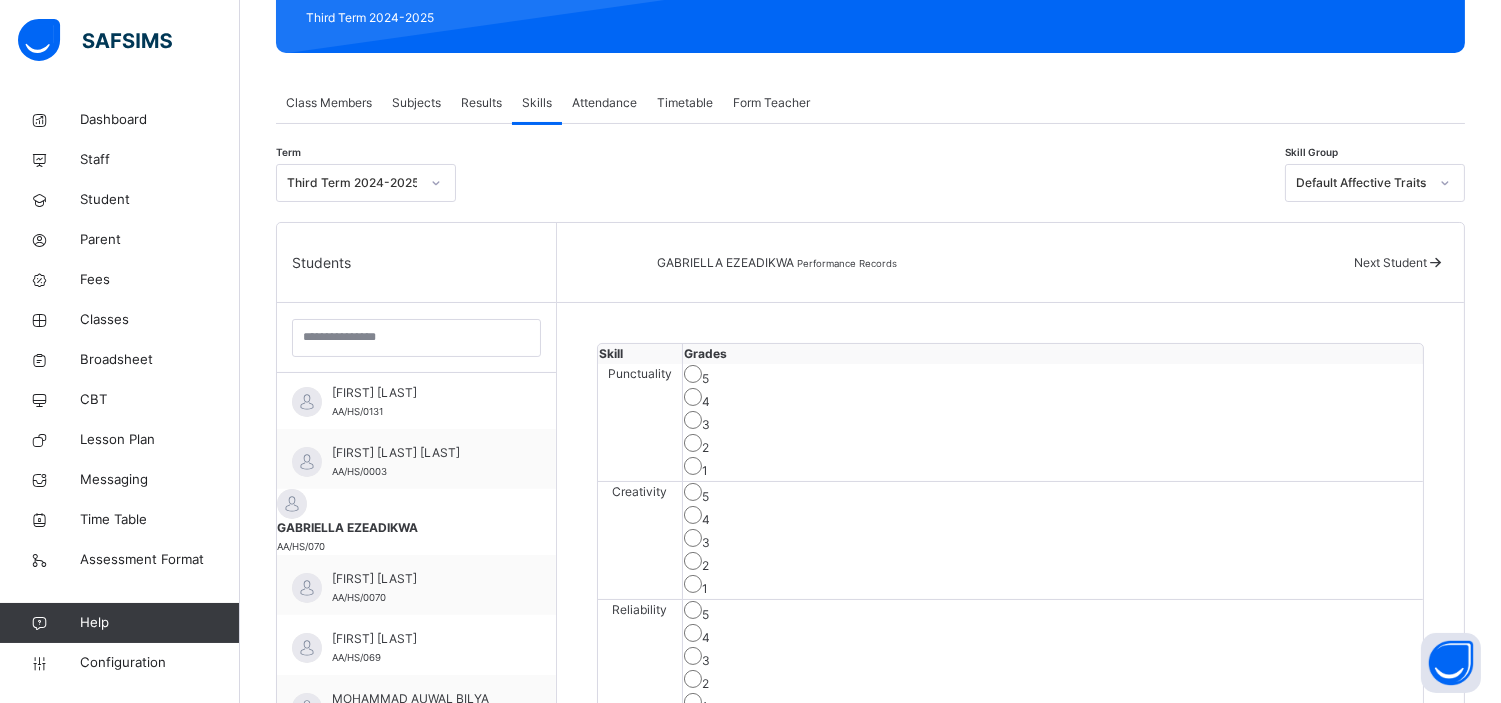 scroll, scrollTop: 292, scrollLeft: 0, axis: vertical 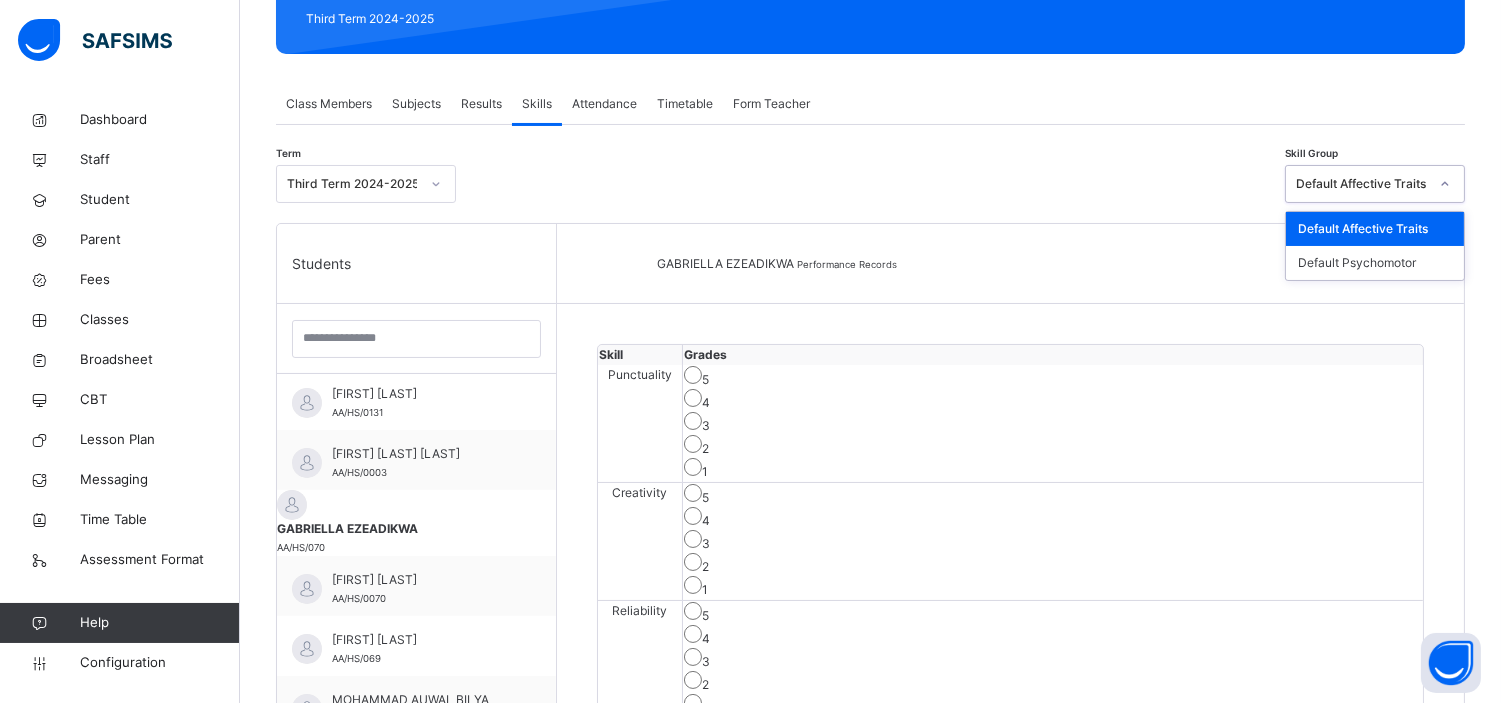 click on "Default Affective Traits" at bounding box center (1375, 184) 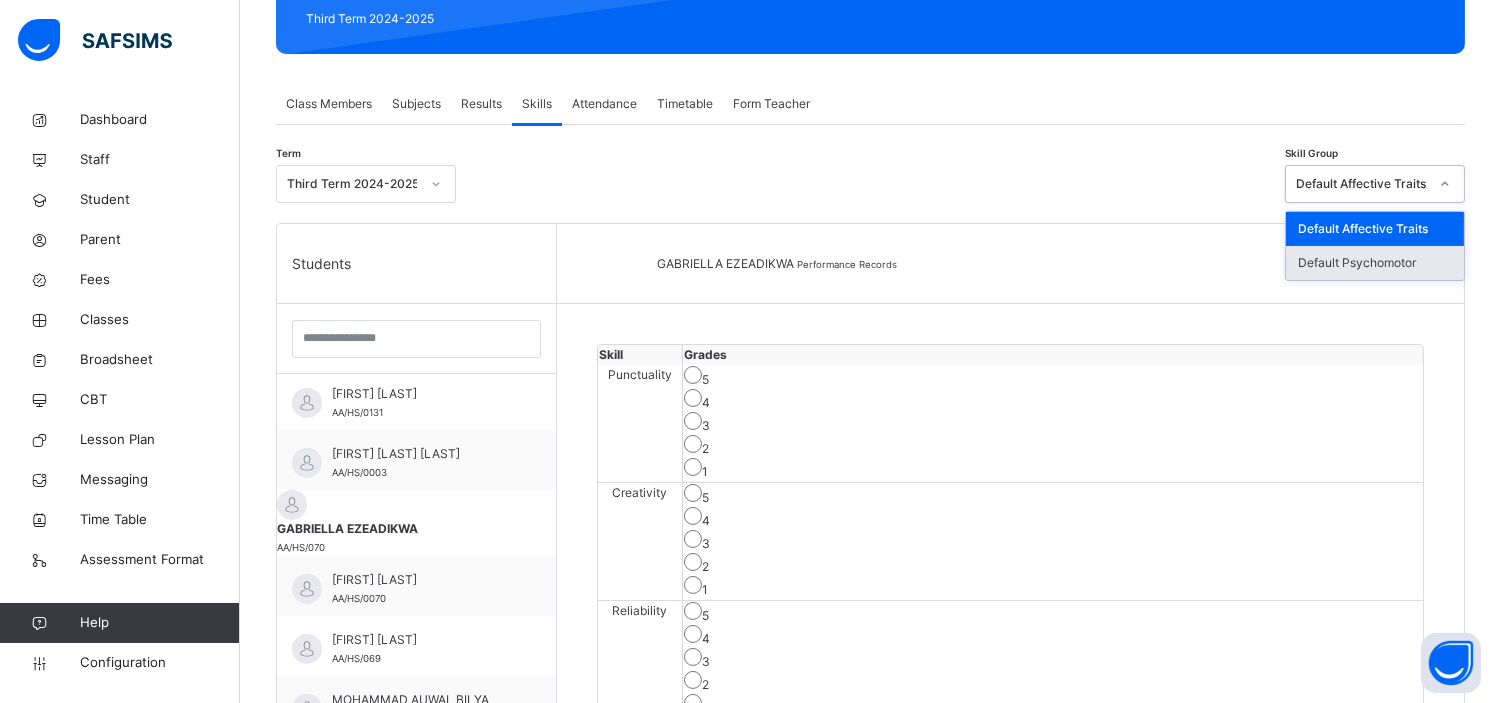 click on "Default Psychomotor" at bounding box center (1375, 263) 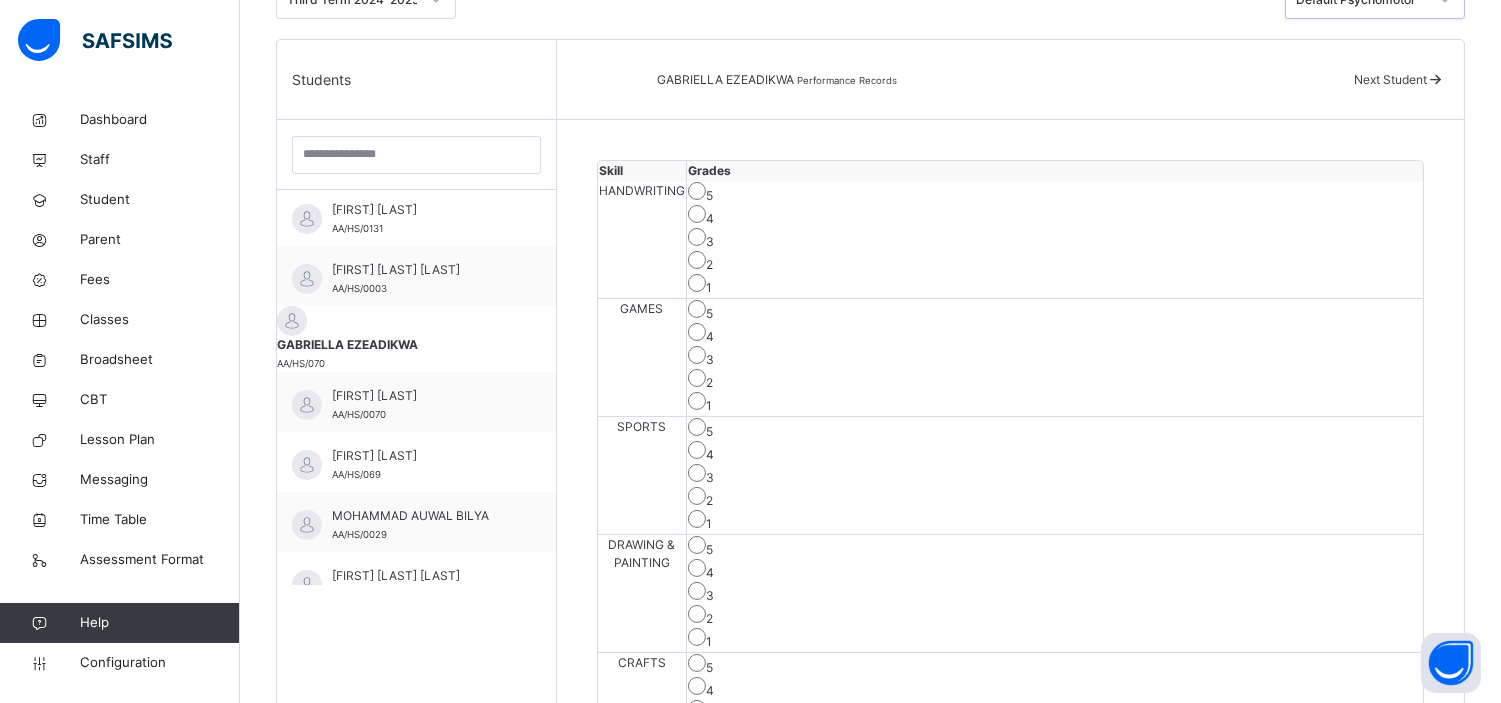 scroll, scrollTop: 478, scrollLeft: 0, axis: vertical 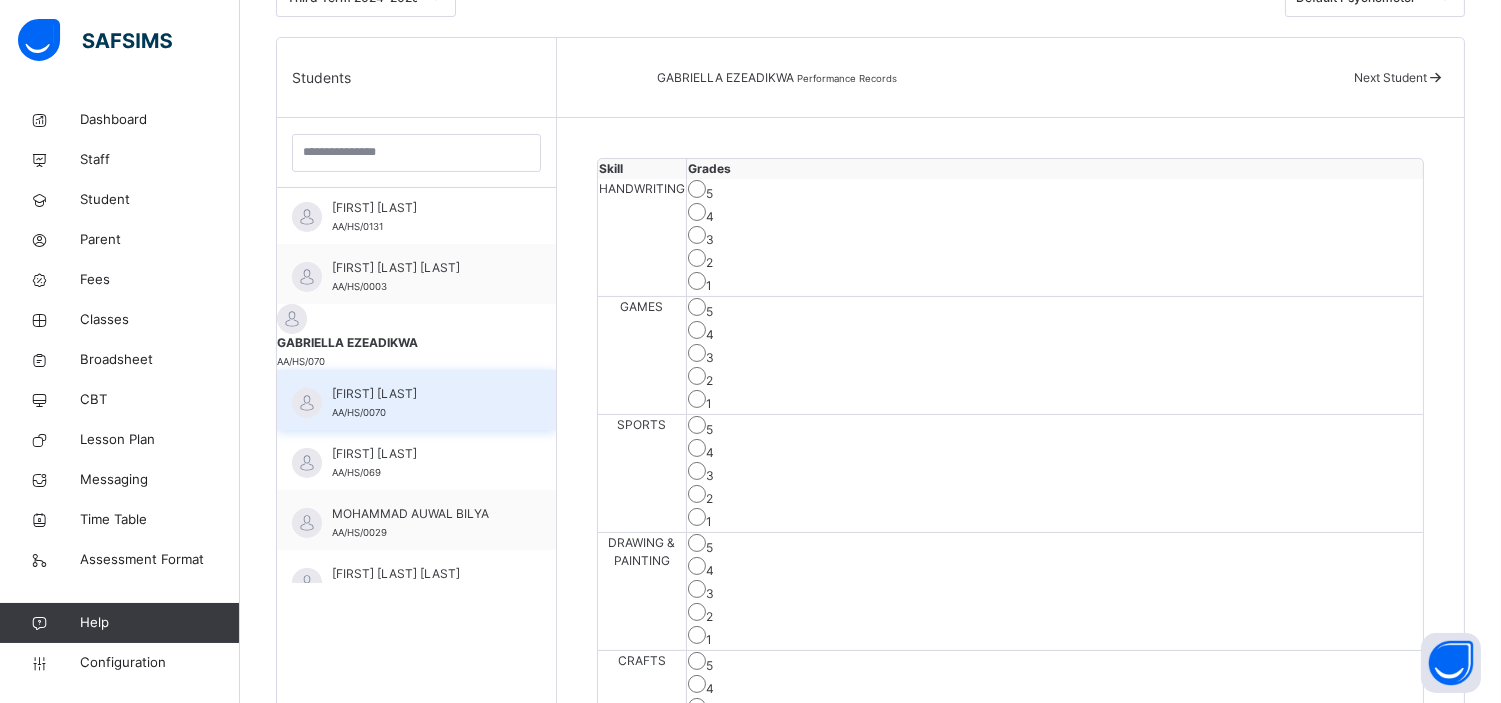click on "MARYAM  ABBA" at bounding box center (421, 394) 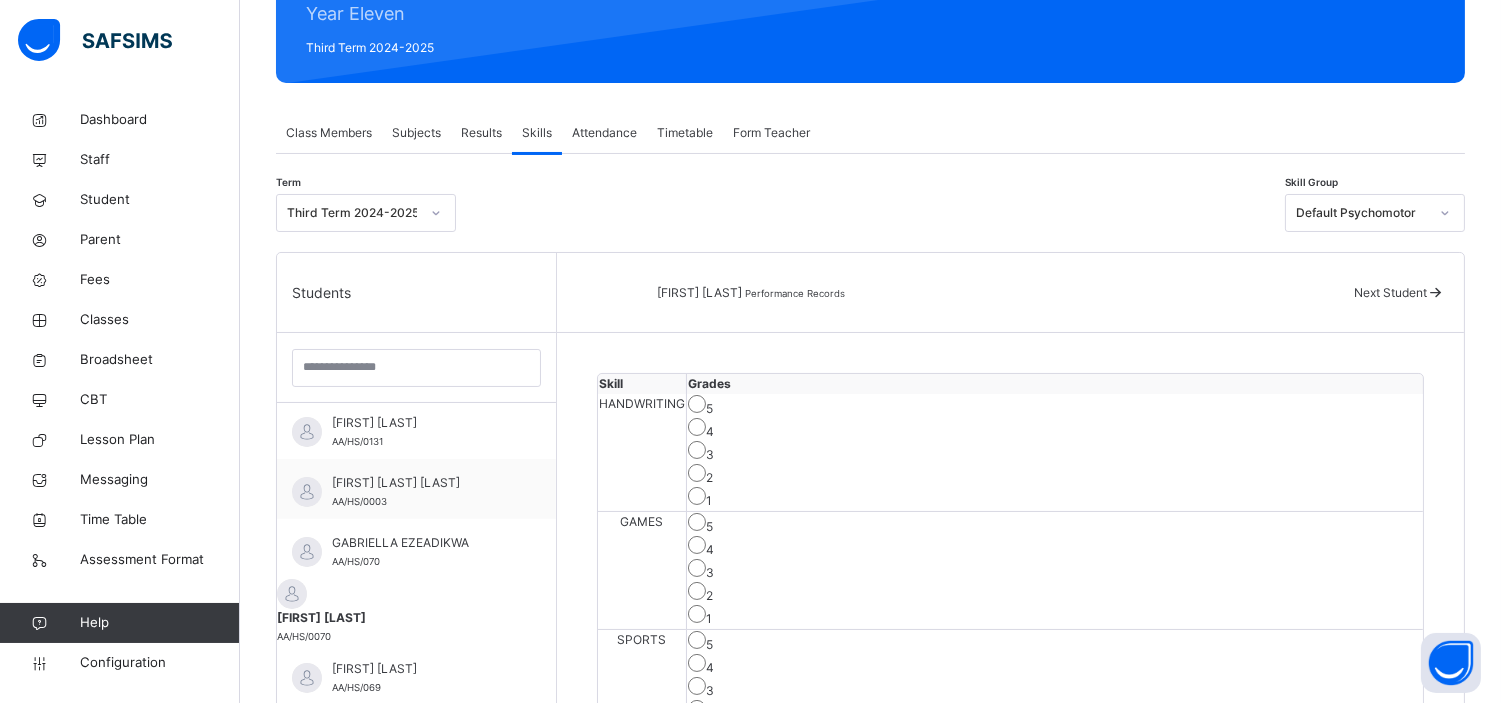 scroll, scrollTop: 262, scrollLeft: 0, axis: vertical 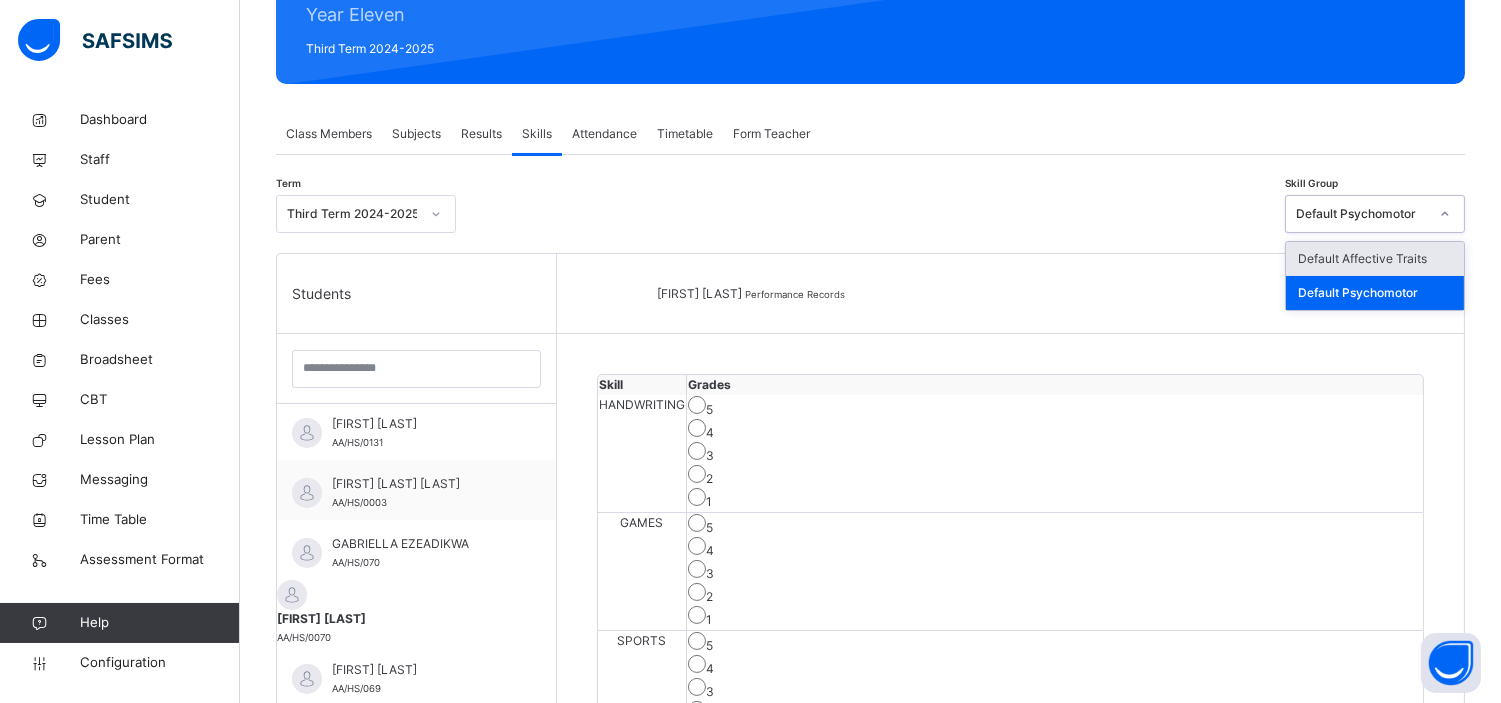 click on "Default Psychomotor" at bounding box center (1362, 214) 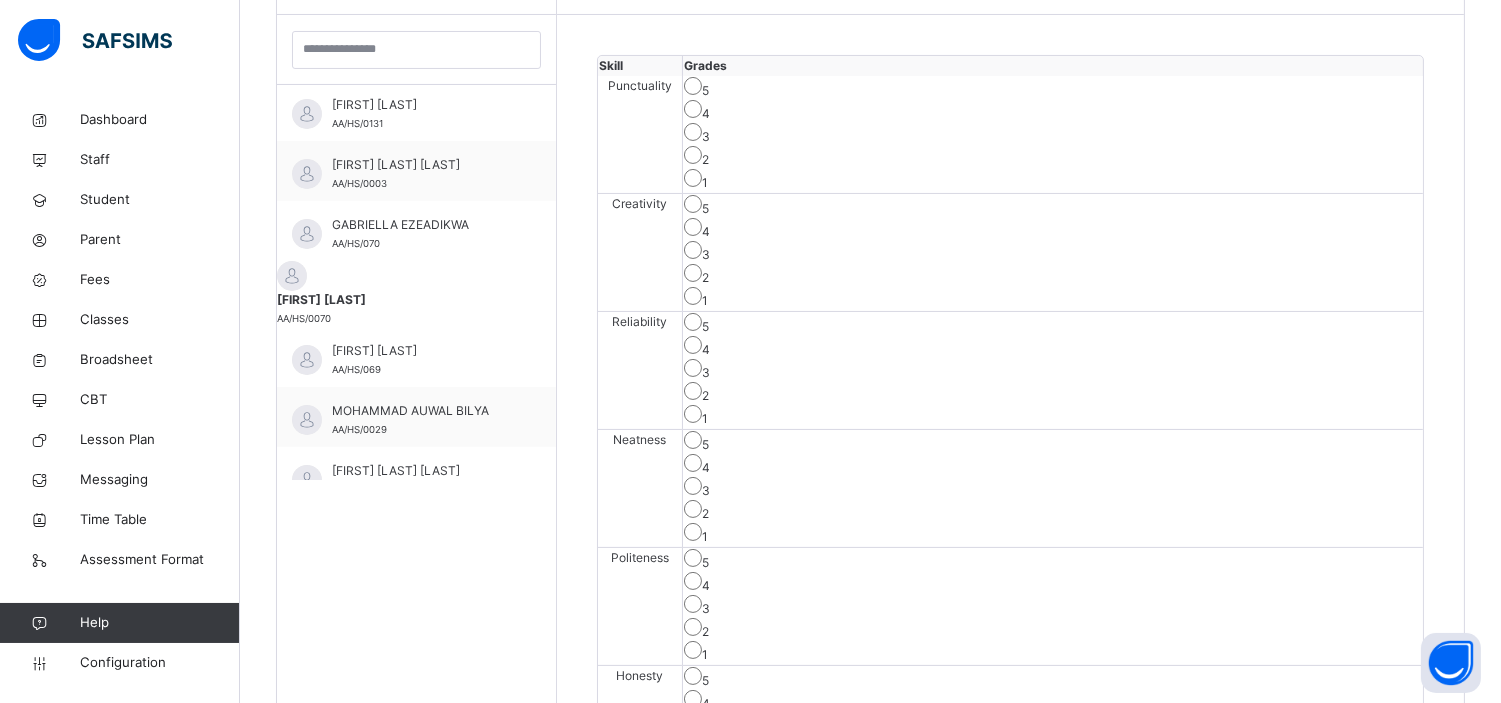 scroll, scrollTop: 582, scrollLeft: 0, axis: vertical 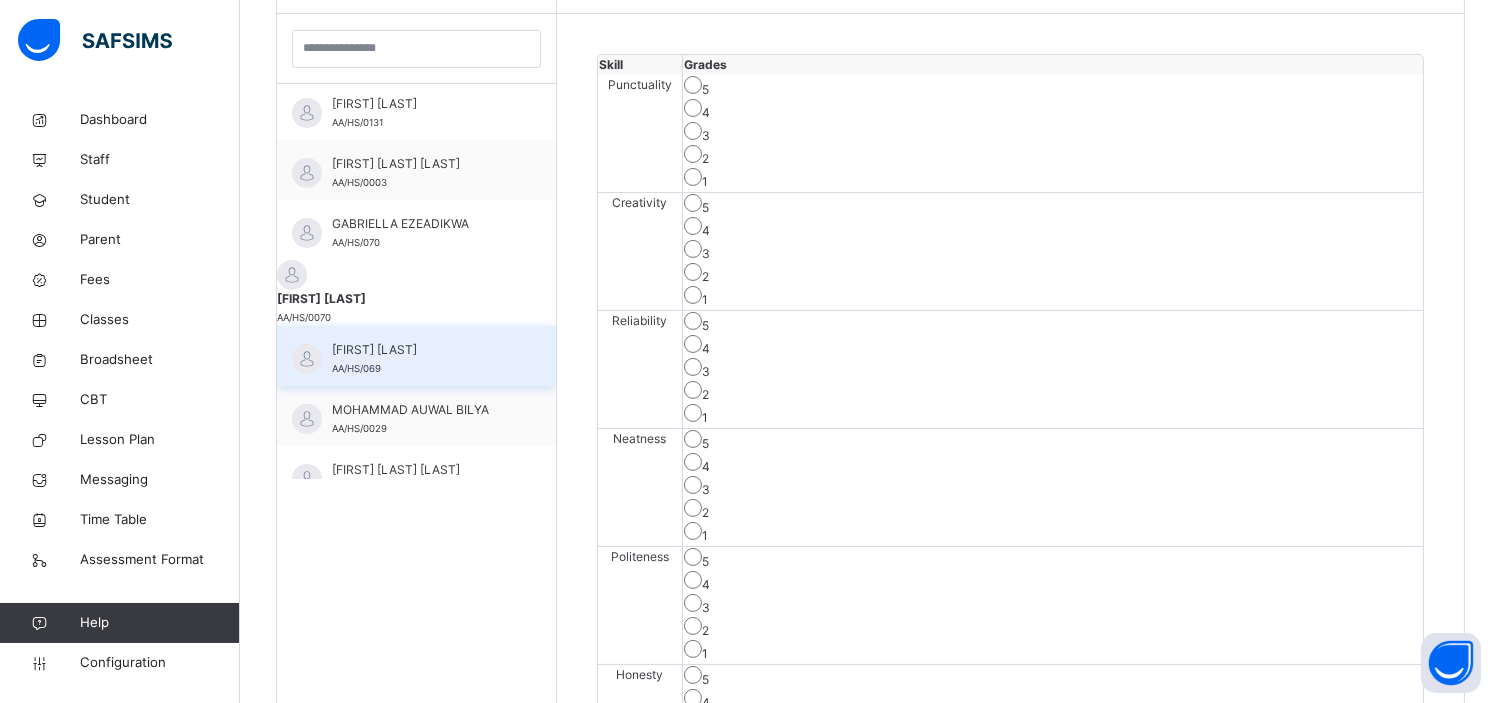 click on "MIRACLE   OBENWA" at bounding box center (421, 350) 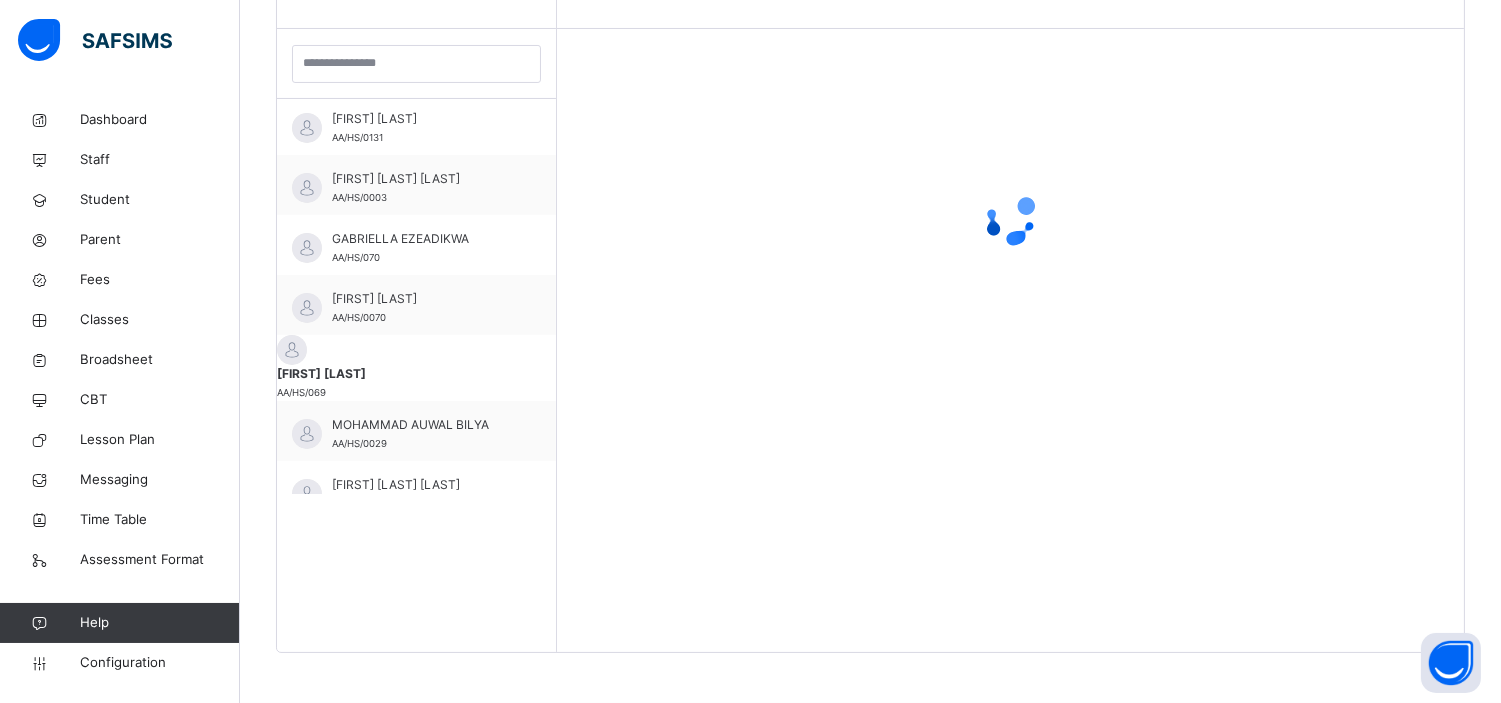 scroll, scrollTop: 582, scrollLeft: 0, axis: vertical 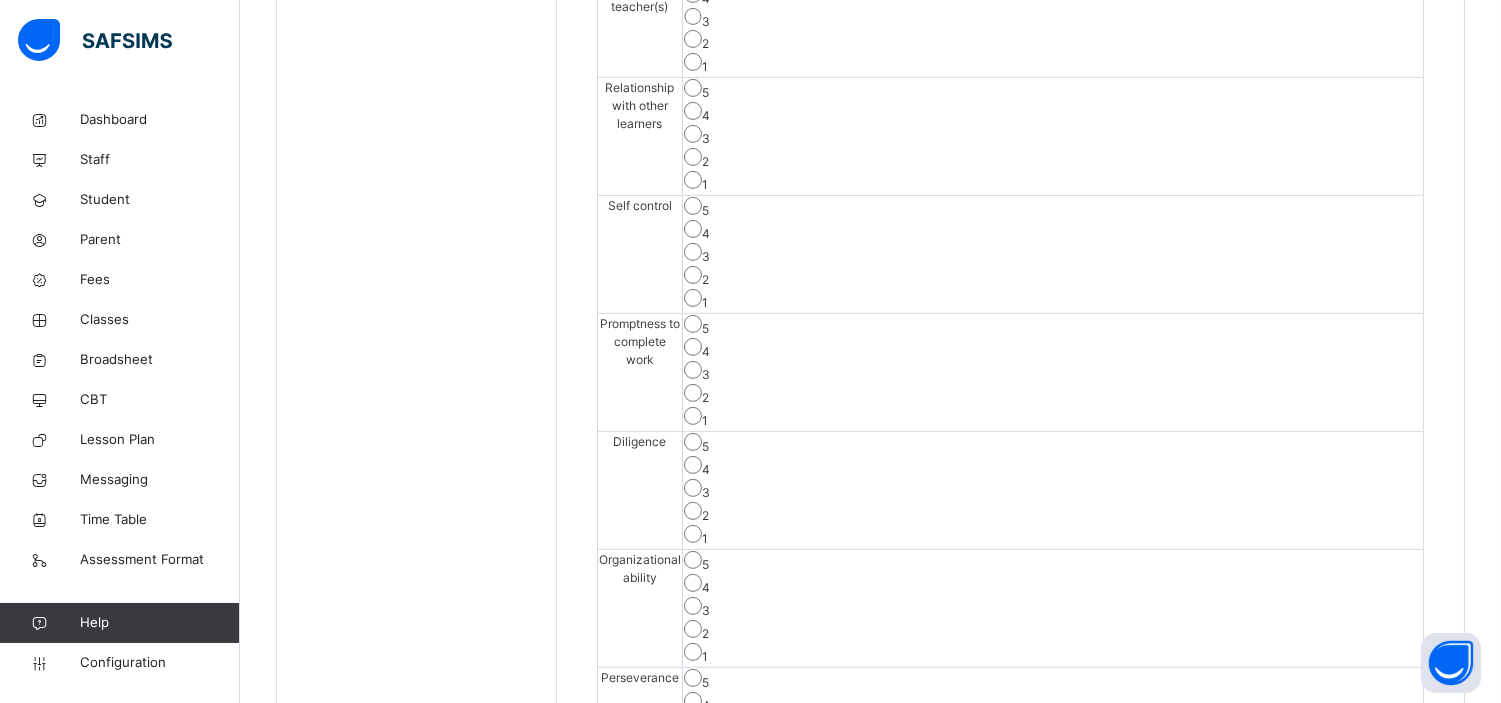 click on "Save Skill" at bounding box center [1350, 822] 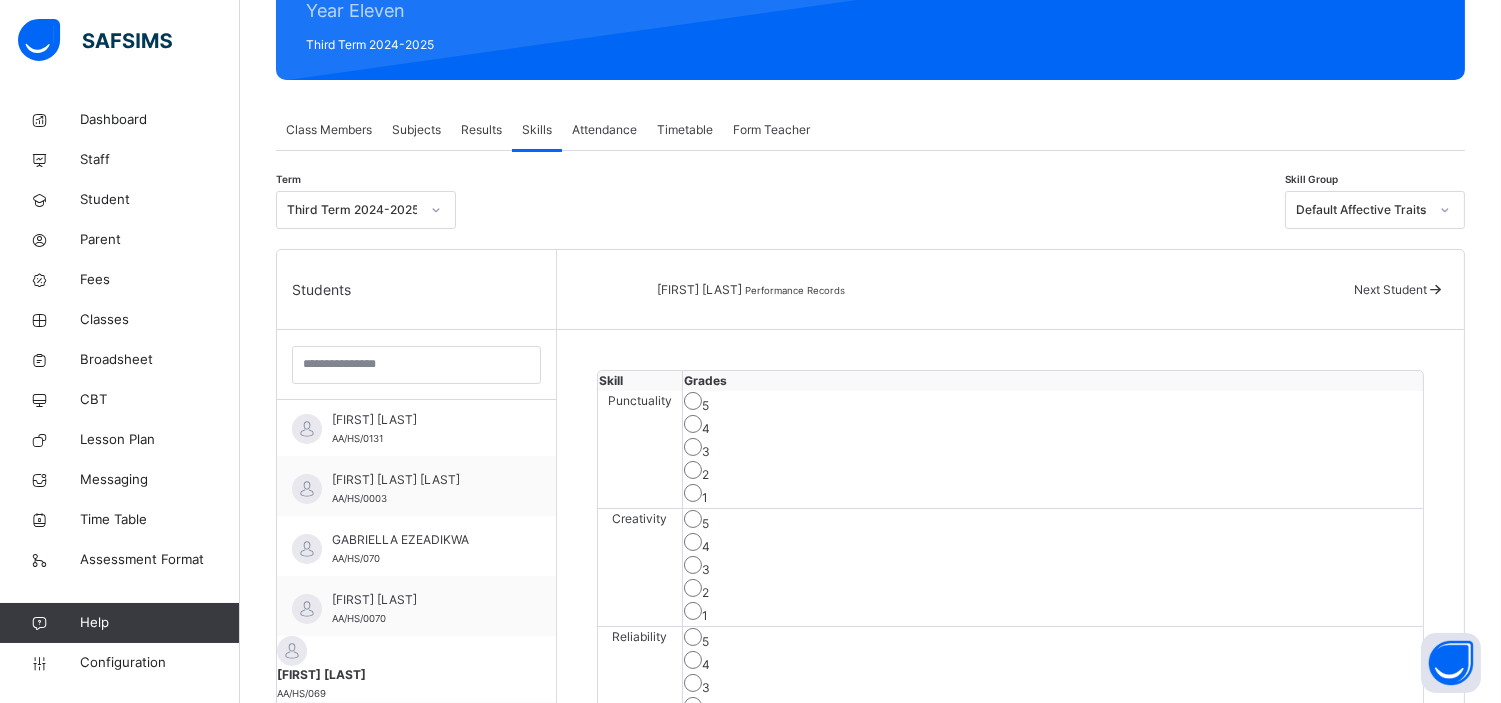 scroll, scrollTop: 265, scrollLeft: 0, axis: vertical 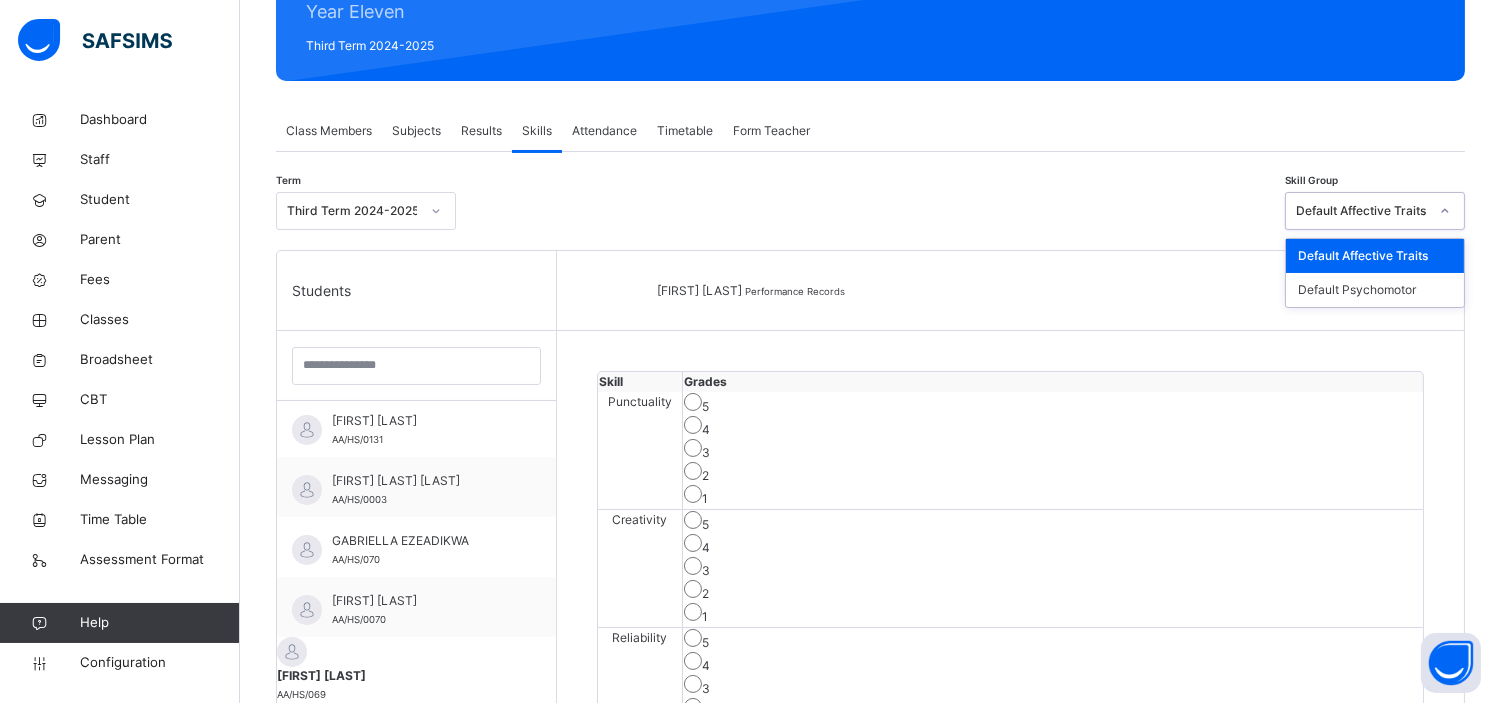click on "Default Affective Traits" at bounding box center [1362, 211] 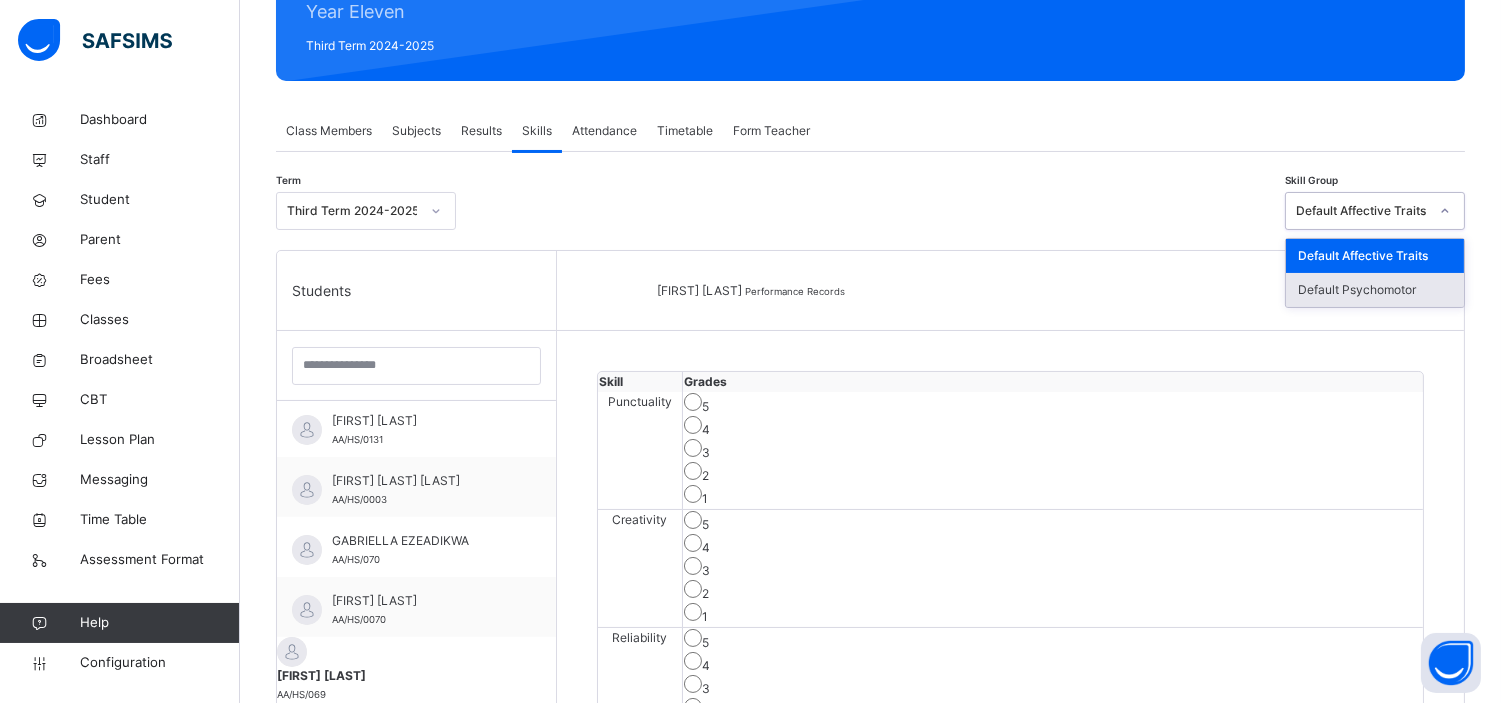click on "Default Psychomotor" at bounding box center (1375, 290) 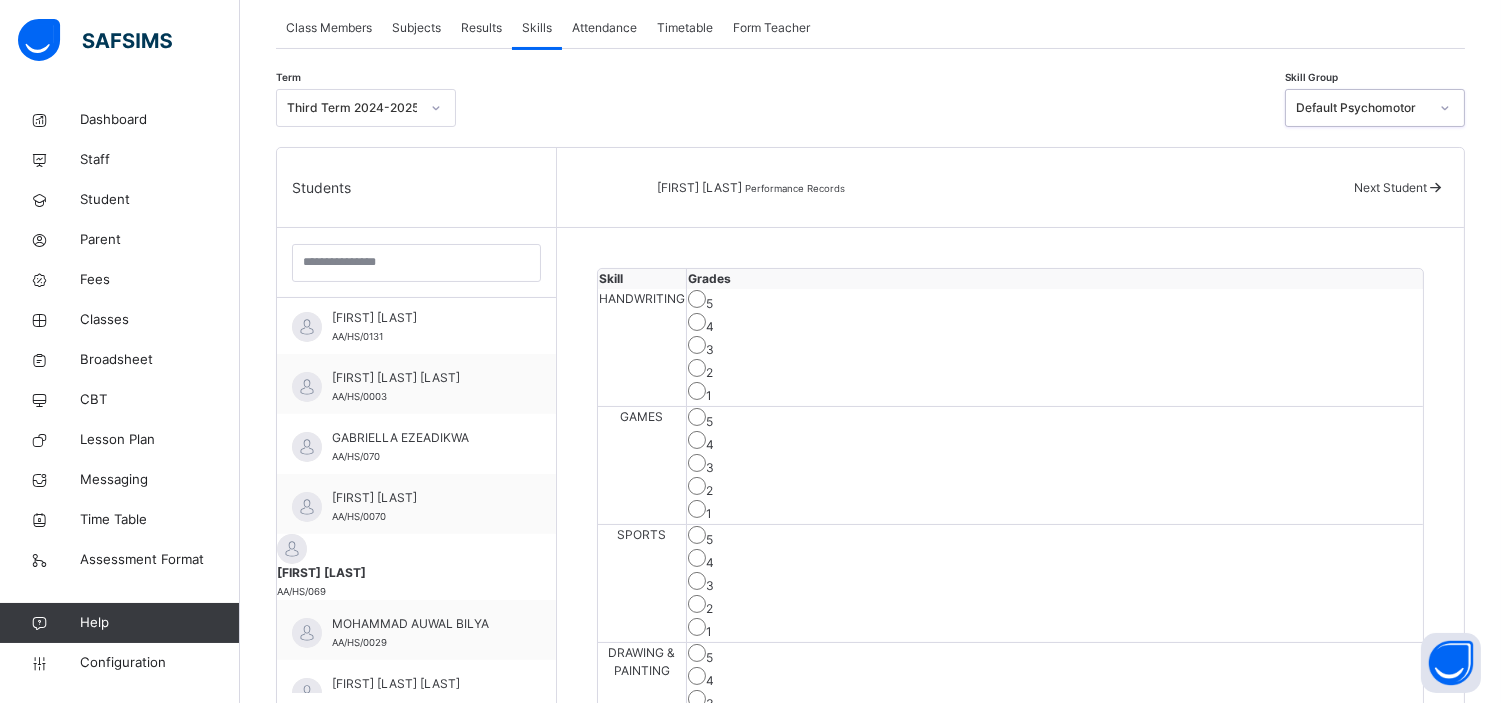 scroll, scrollTop: 374, scrollLeft: 0, axis: vertical 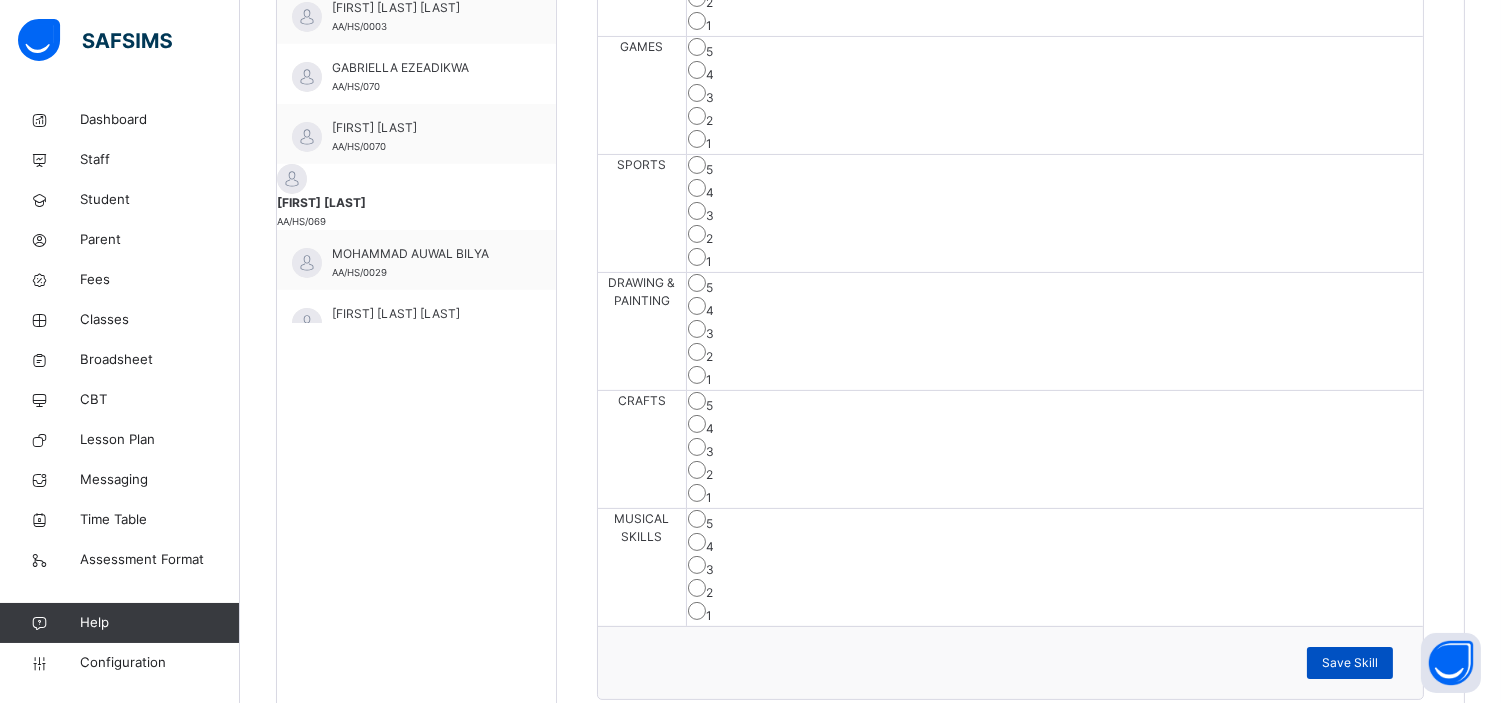 click on "Save Skill" at bounding box center (1350, 663) 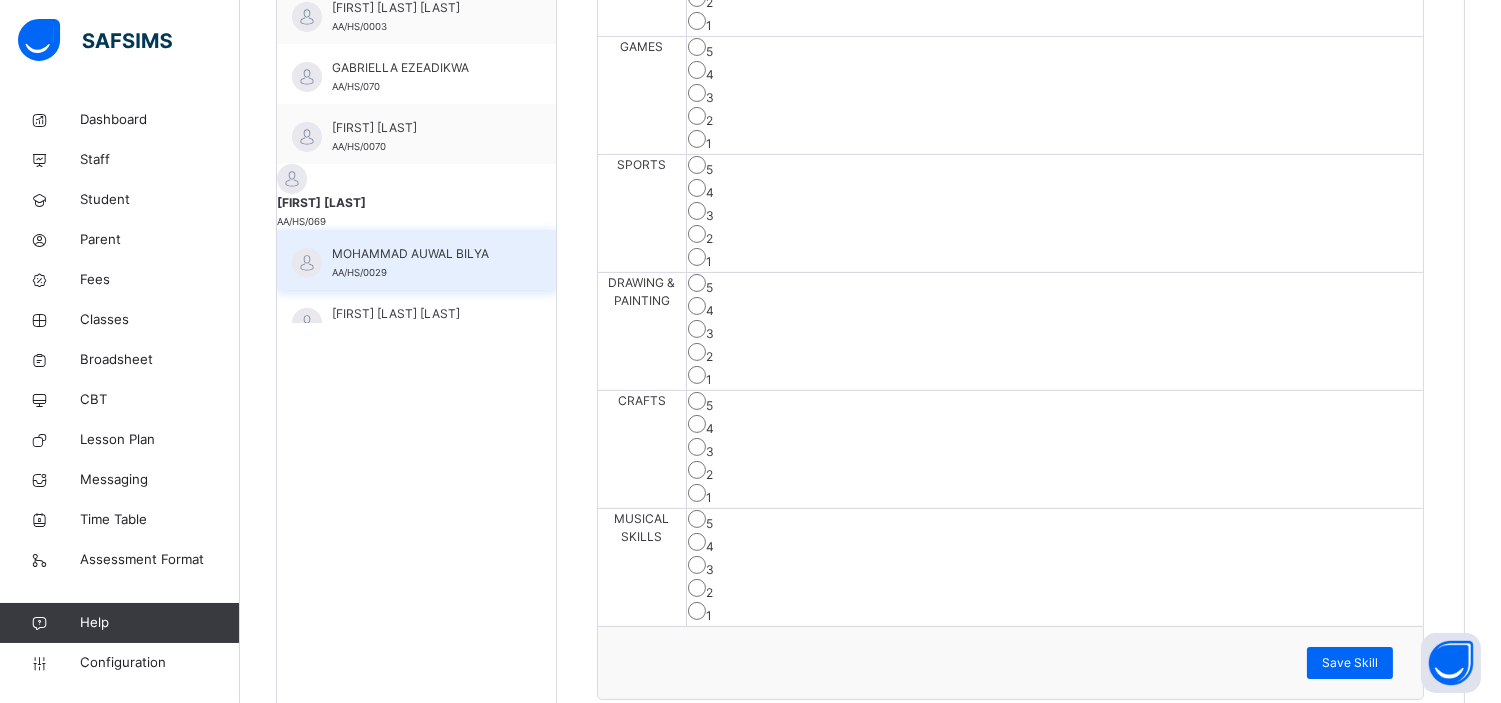 click on "MOHAMMAD AUWAL BILYA" at bounding box center (421, 254) 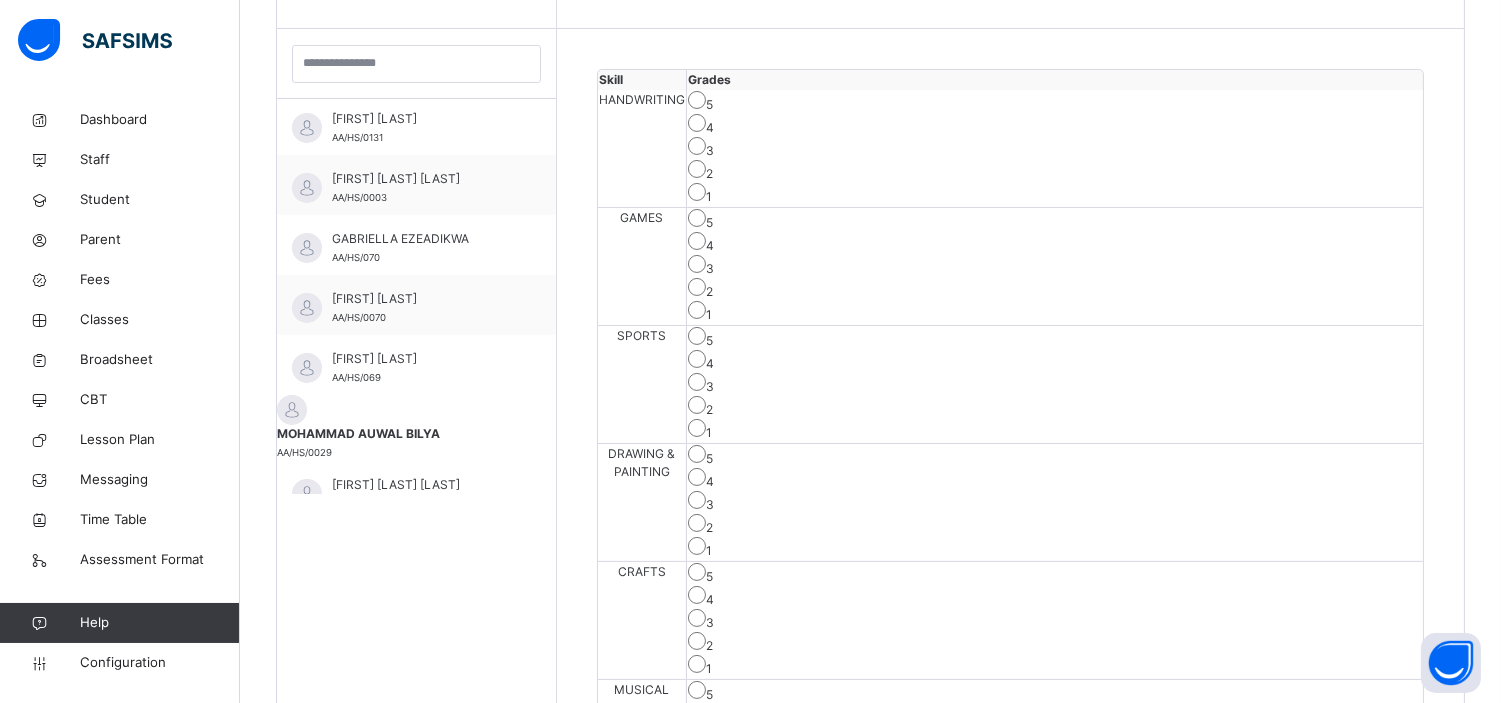 scroll, scrollTop: 738, scrollLeft: 0, axis: vertical 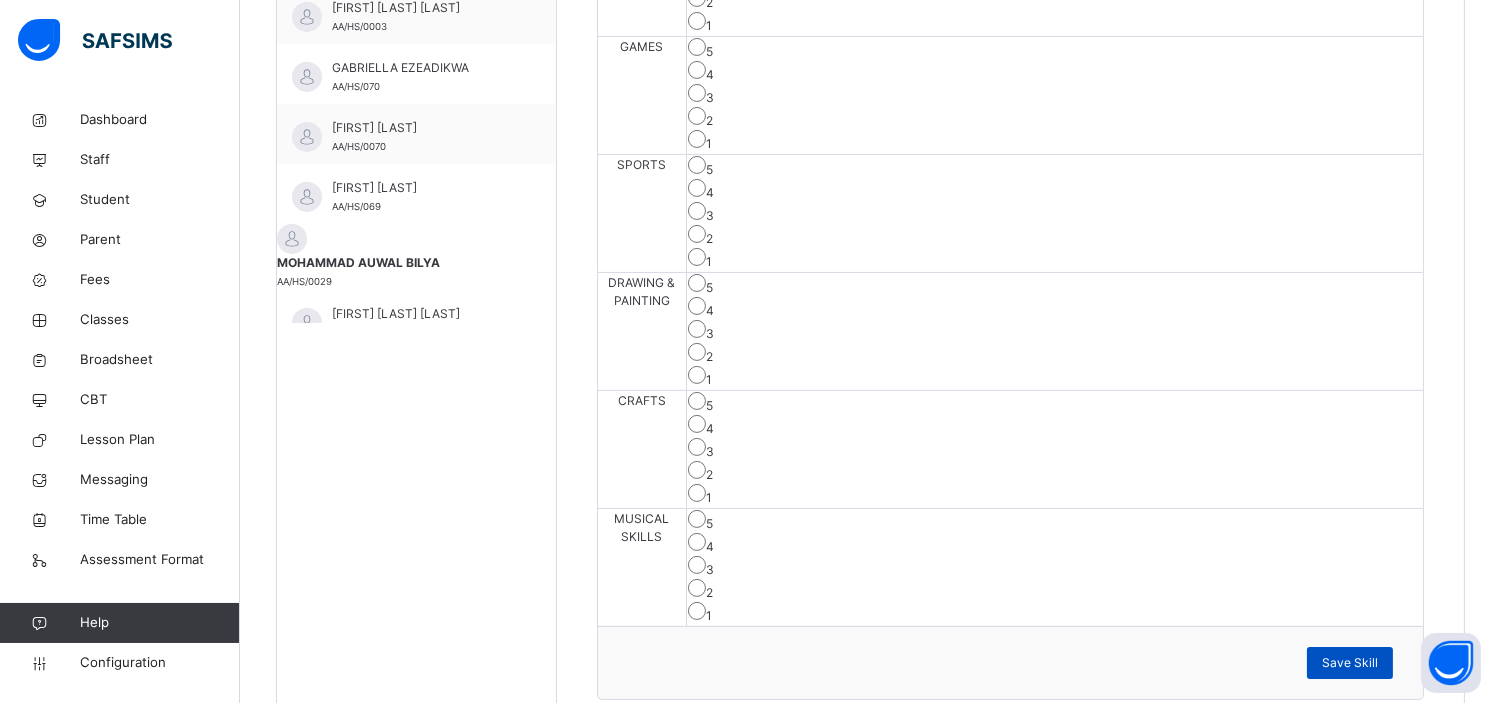 click on "Save Skill" at bounding box center [1350, 663] 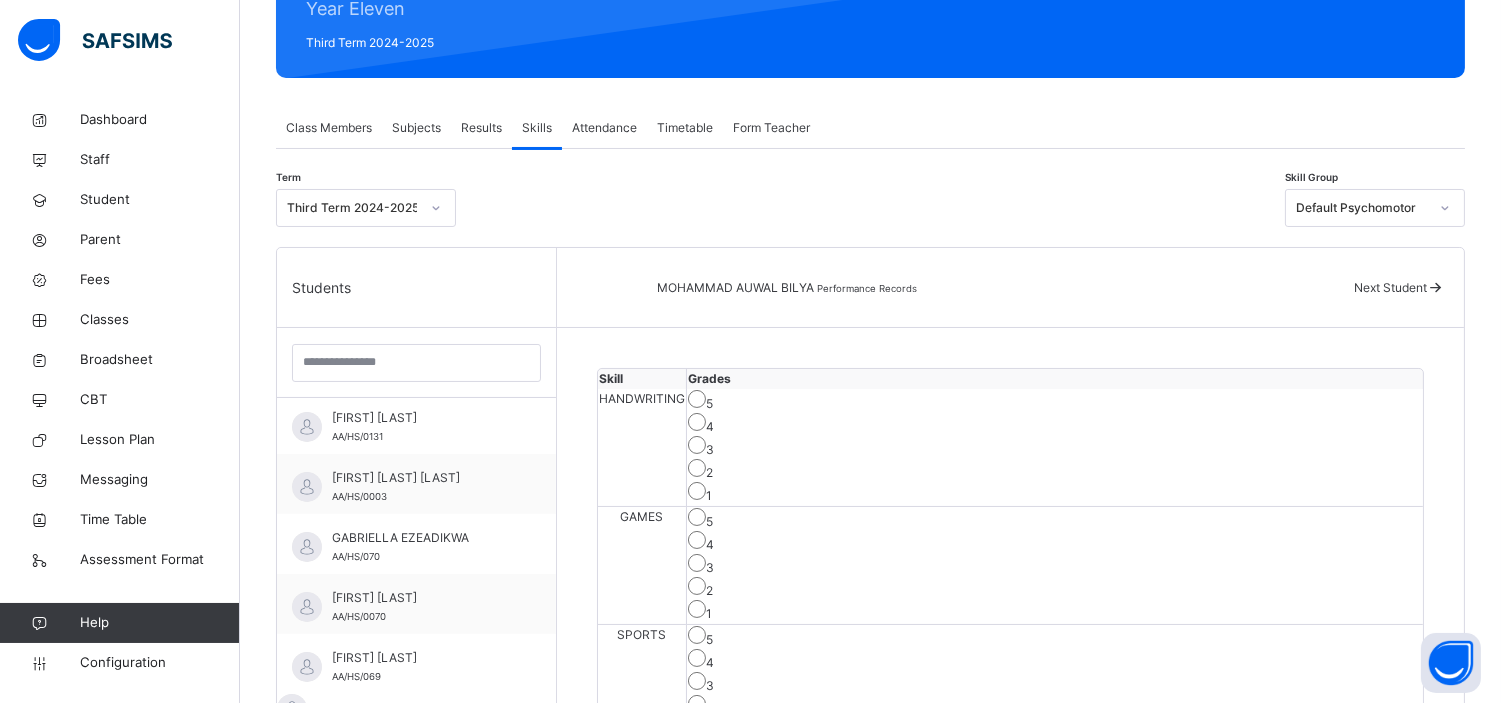 scroll, scrollTop: 266, scrollLeft: 0, axis: vertical 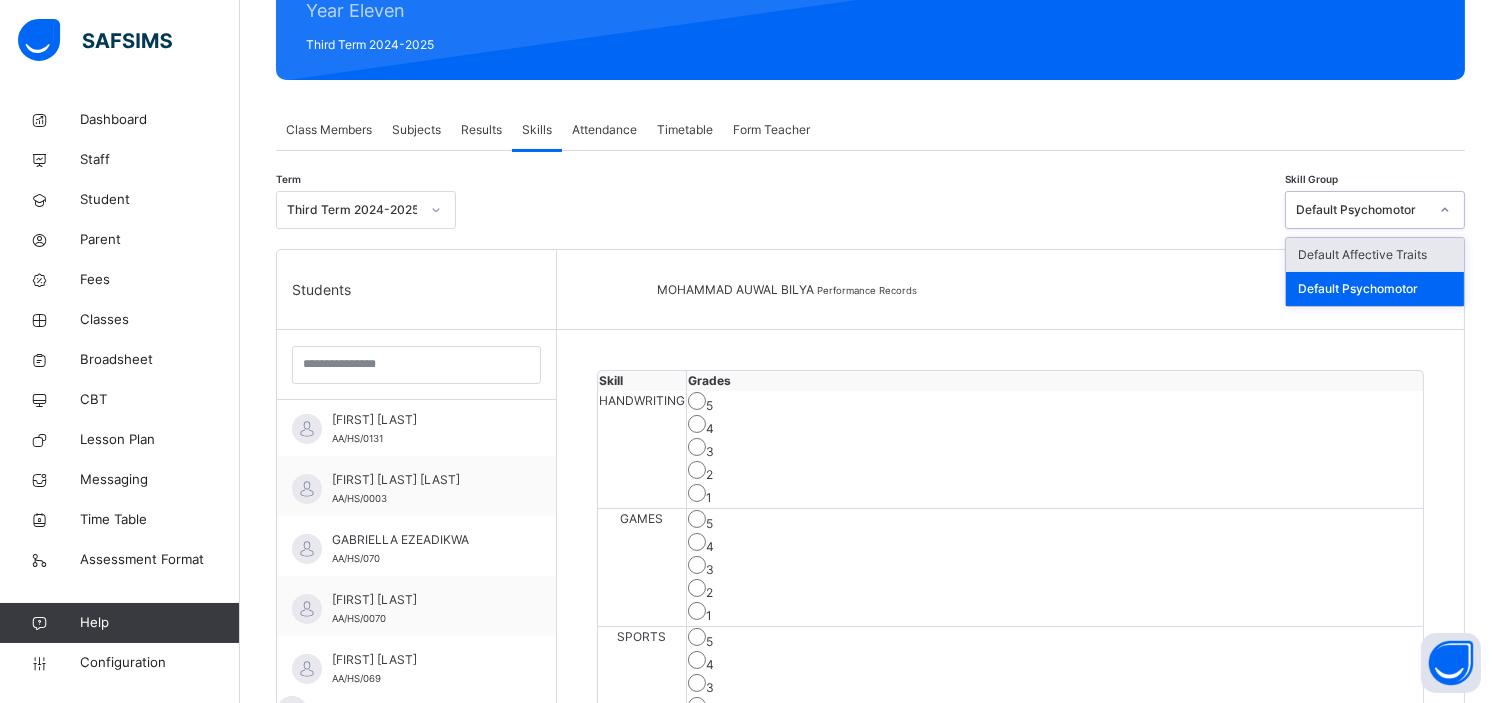 click on "Default Psychomotor" at bounding box center [1356, 210] 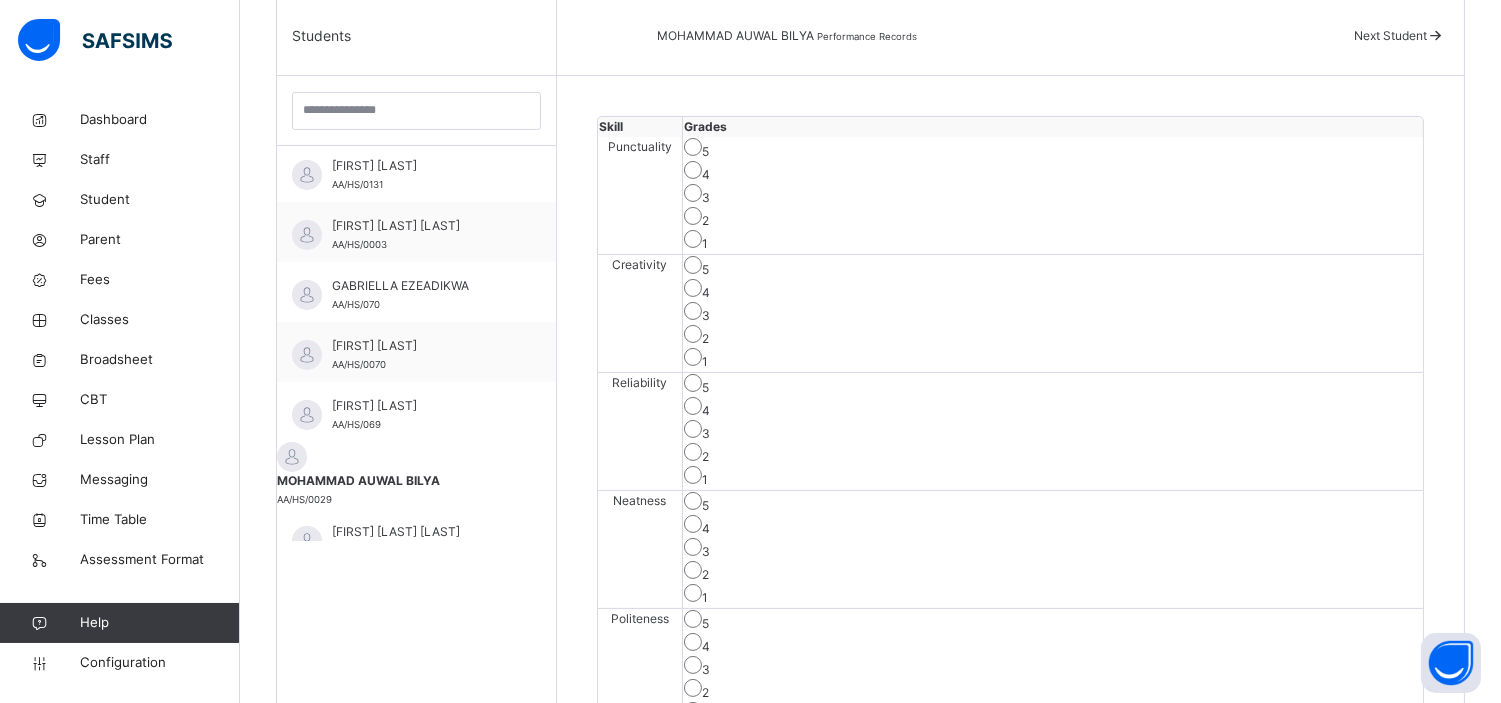 scroll, scrollTop: 541, scrollLeft: 0, axis: vertical 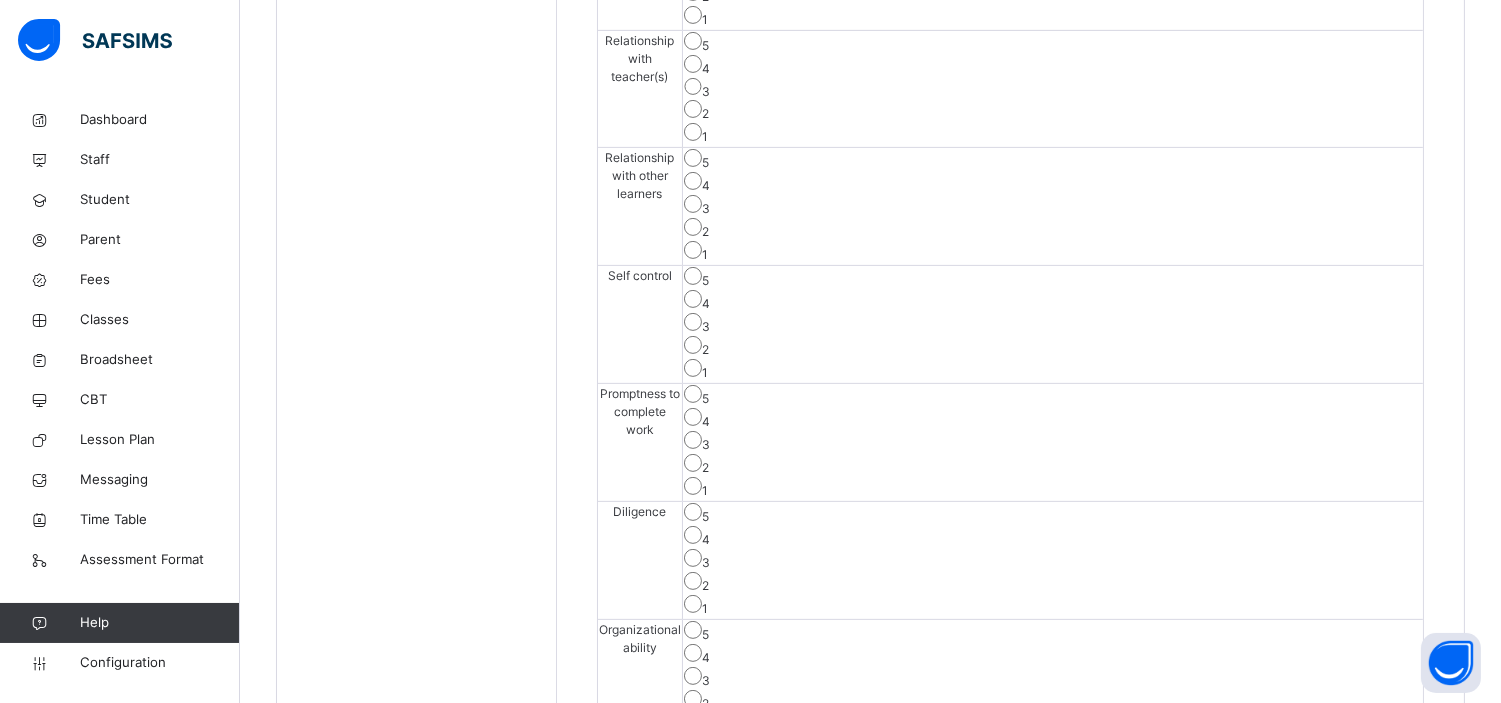 click on "Save Skill" at bounding box center (1350, 892) 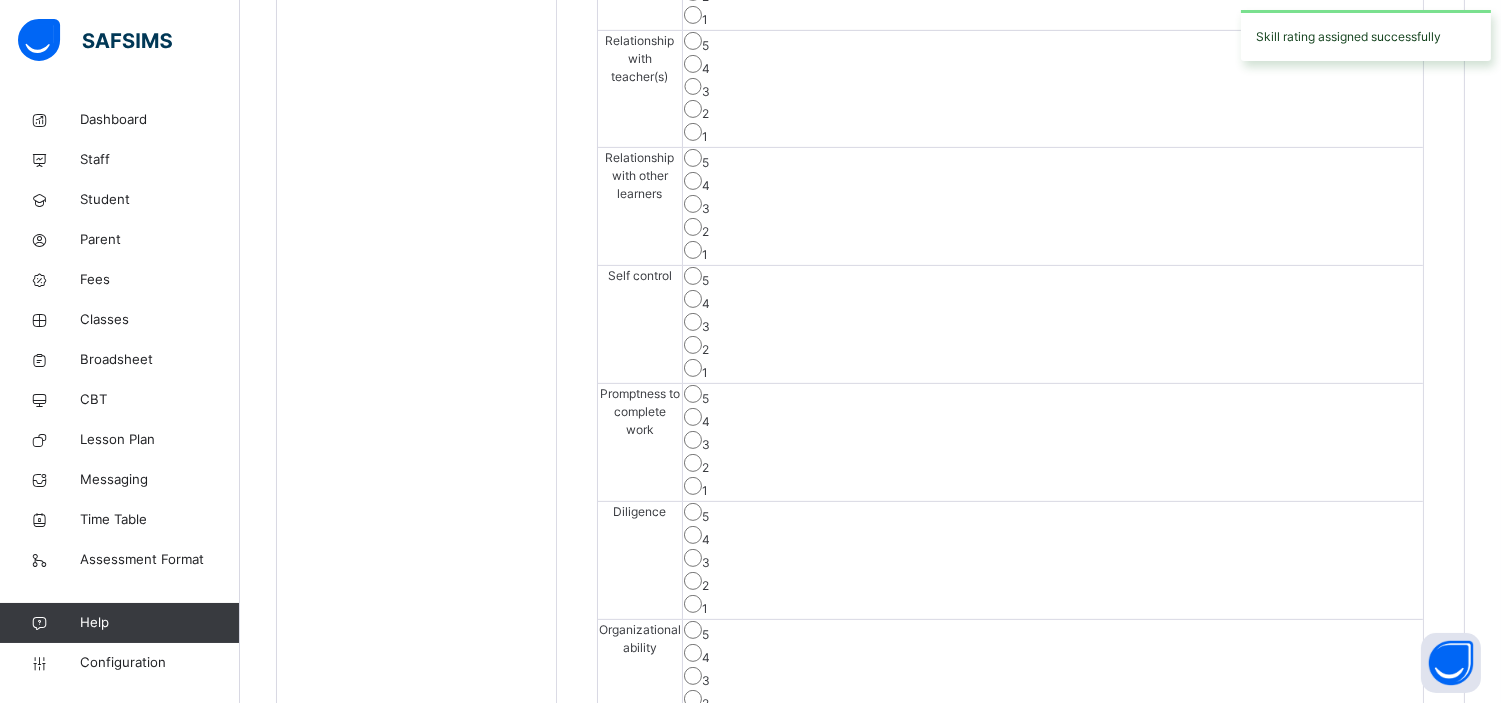 click on "Save Skill" at bounding box center (1350, 892) 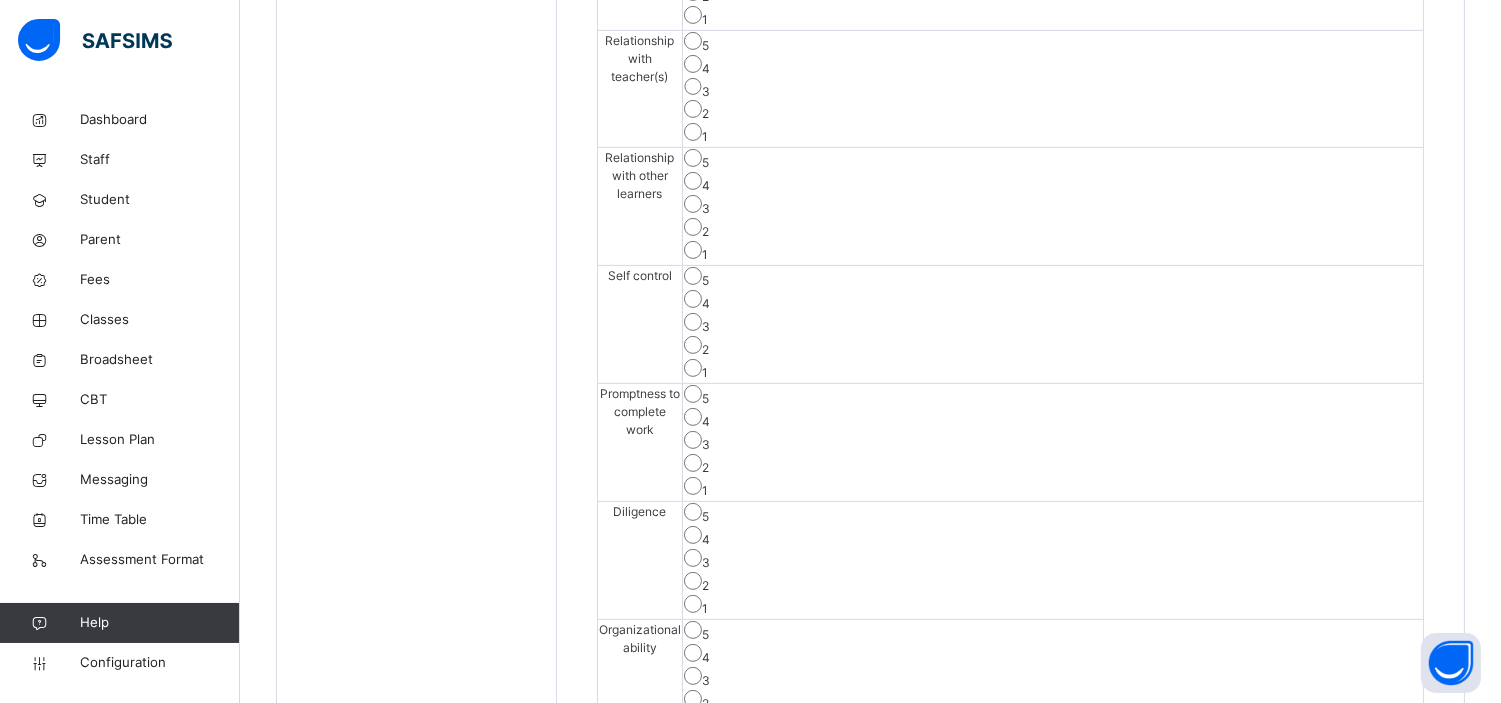 click on "Save Skill" at bounding box center (1350, 892) 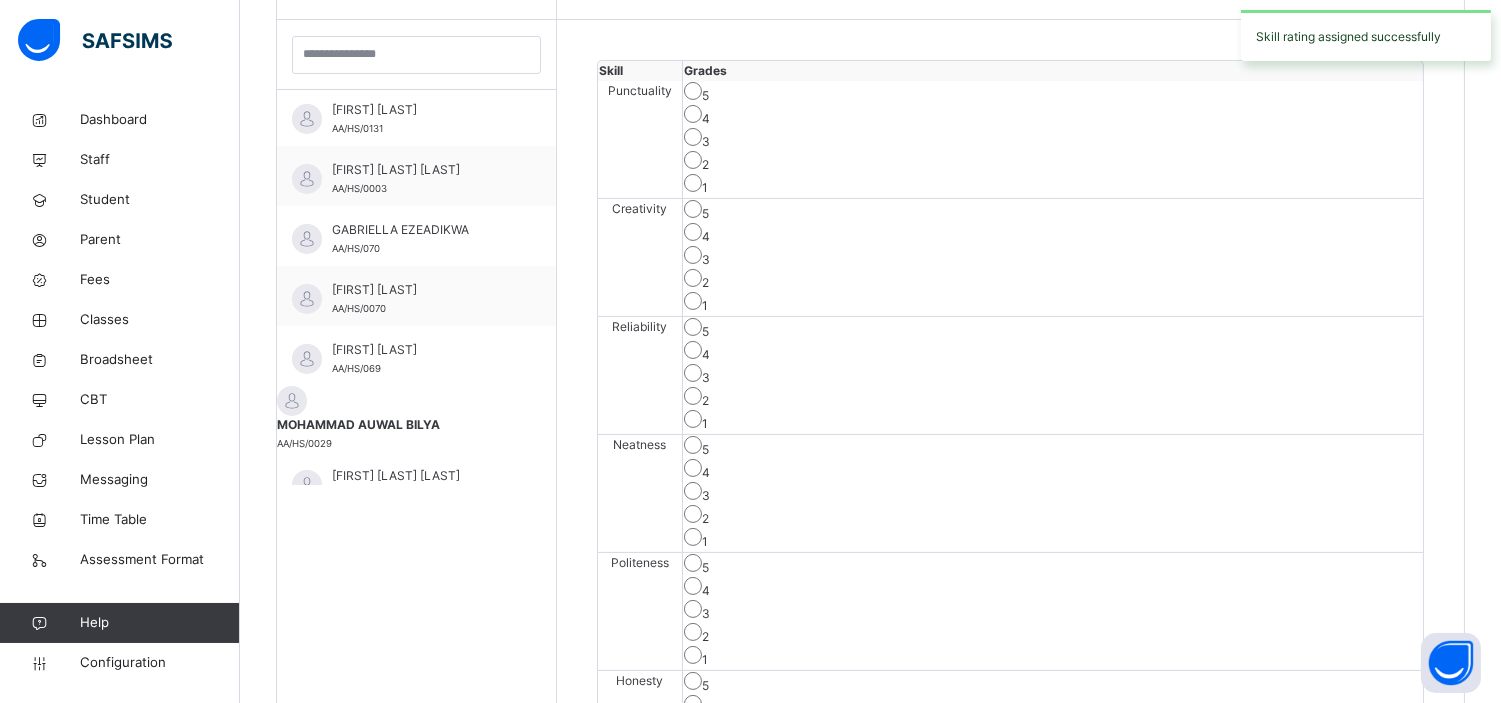 scroll, scrollTop: 575, scrollLeft: 0, axis: vertical 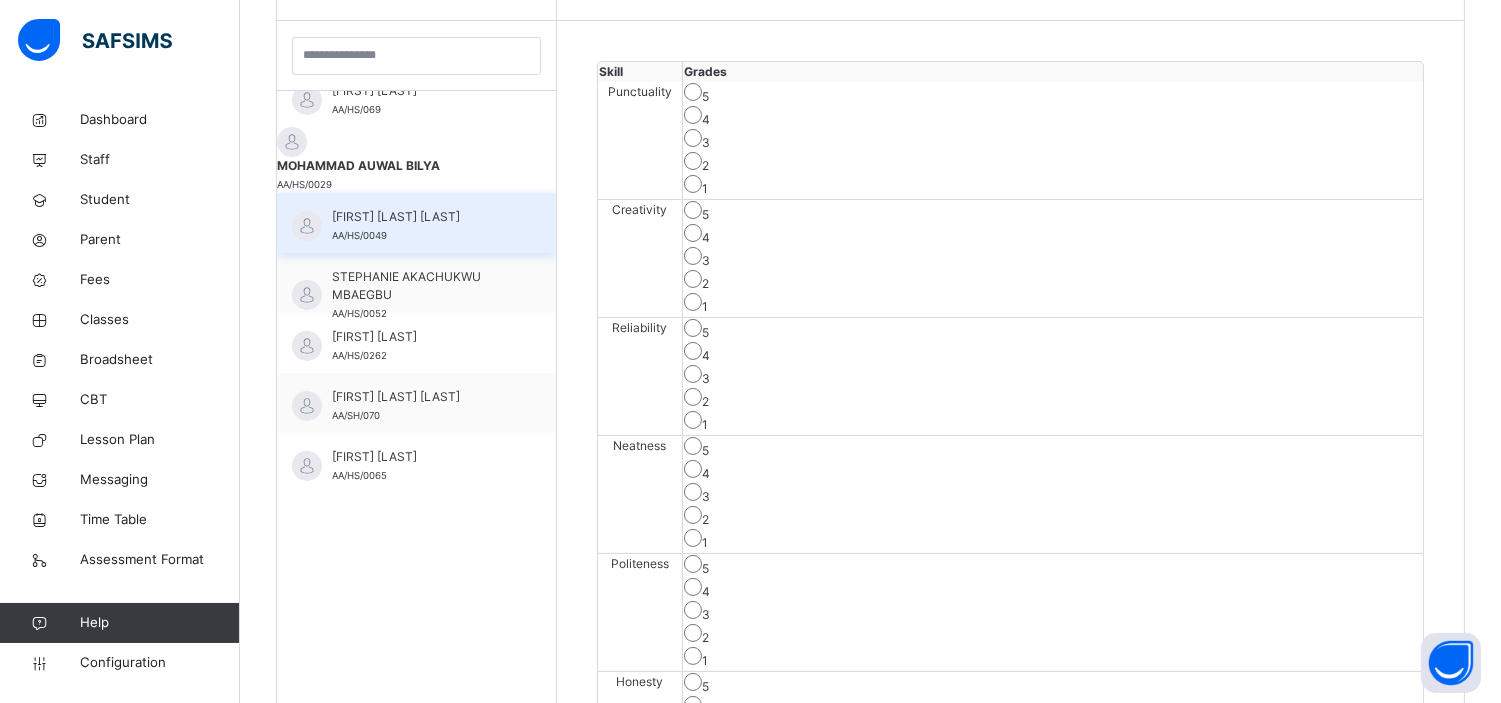 click on "MUHAMMAD ABDULLAHI SHEHU" at bounding box center (421, 217) 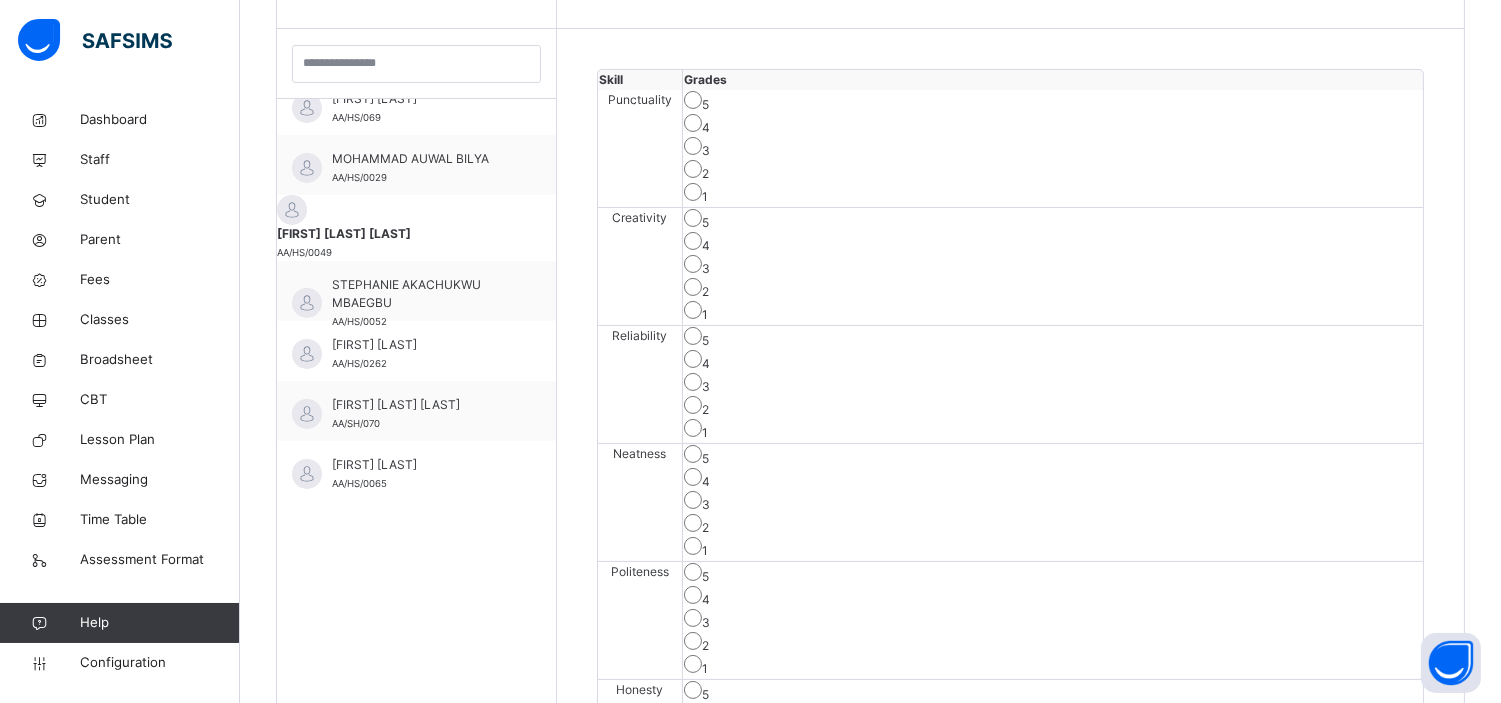 scroll, scrollTop: 575, scrollLeft: 0, axis: vertical 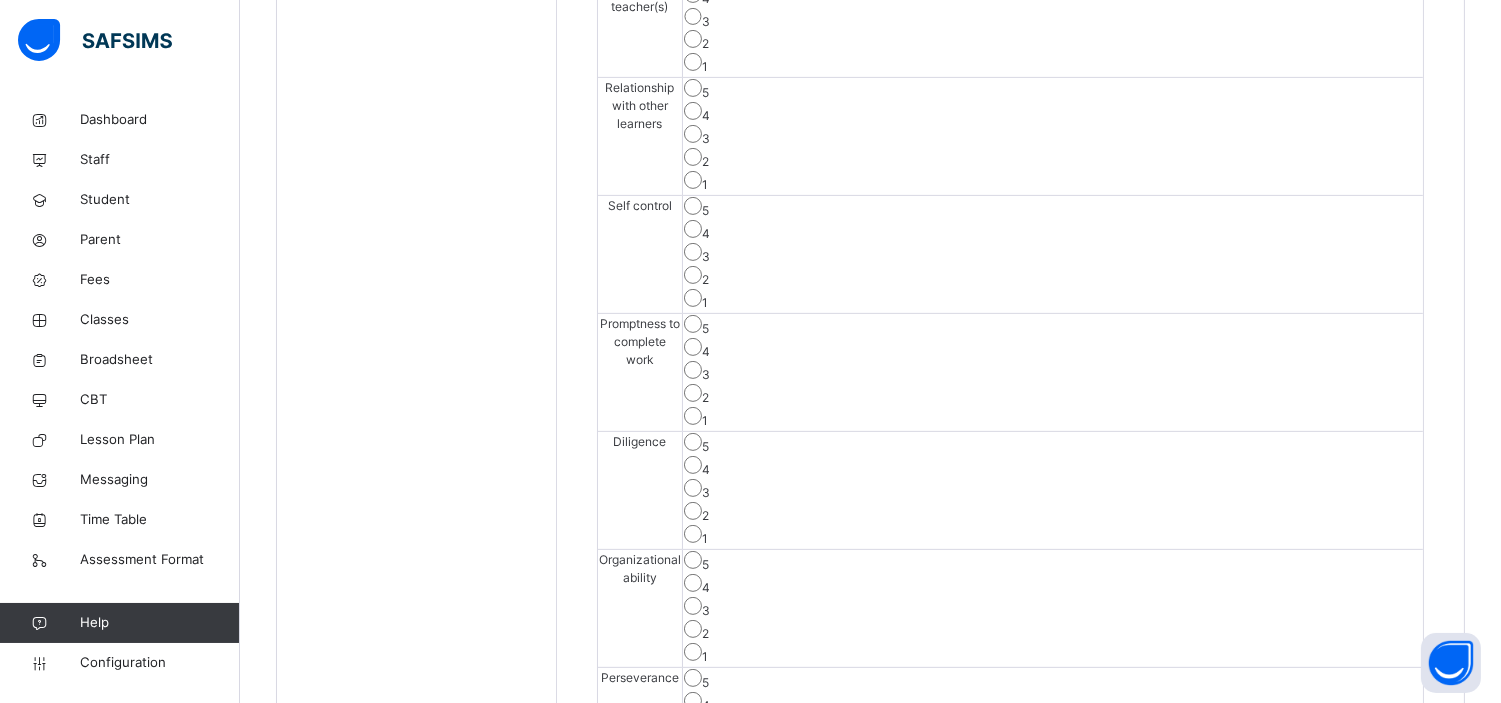 click on "Save Skill" at bounding box center [1350, 822] 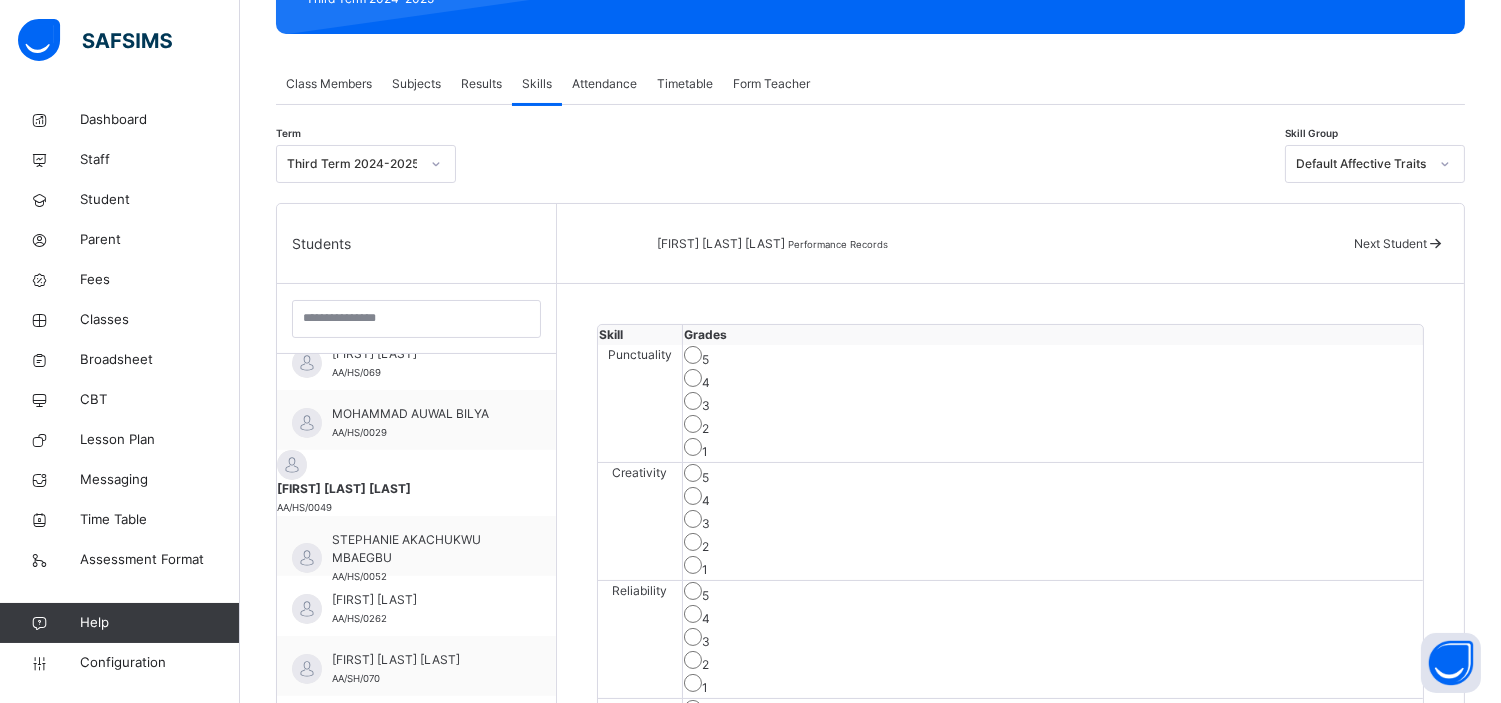 scroll, scrollTop: 304, scrollLeft: 0, axis: vertical 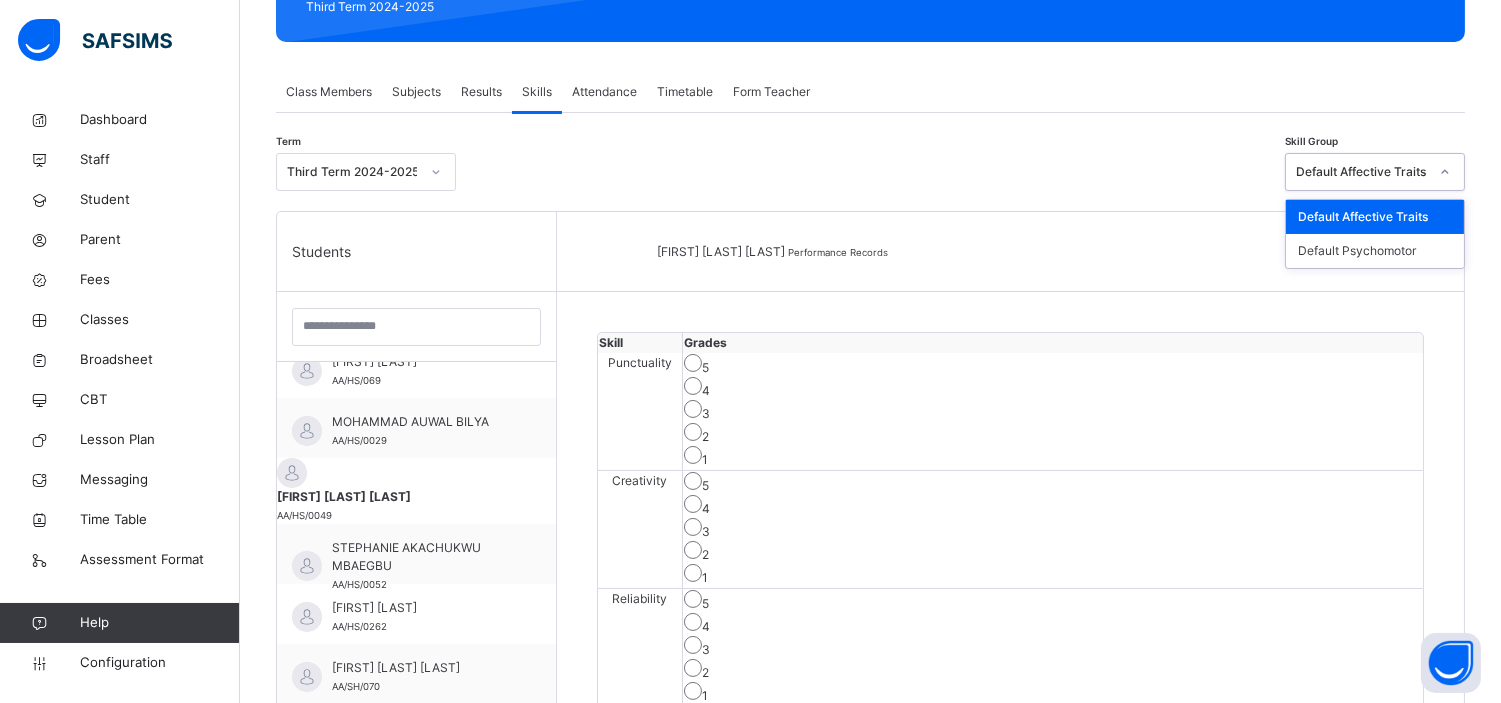 click on "Default Affective Traits" at bounding box center [1362, 172] 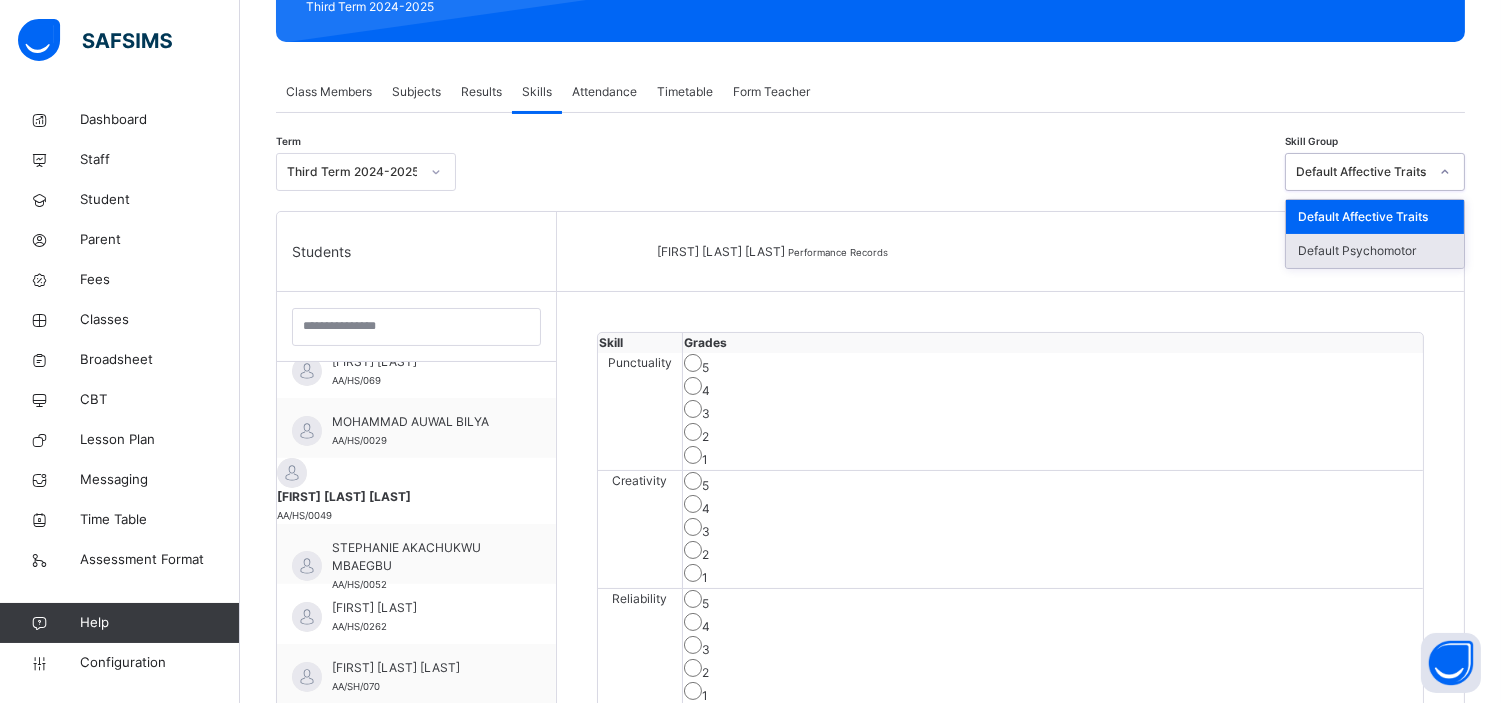 click on "Default Psychomotor" at bounding box center [1375, 251] 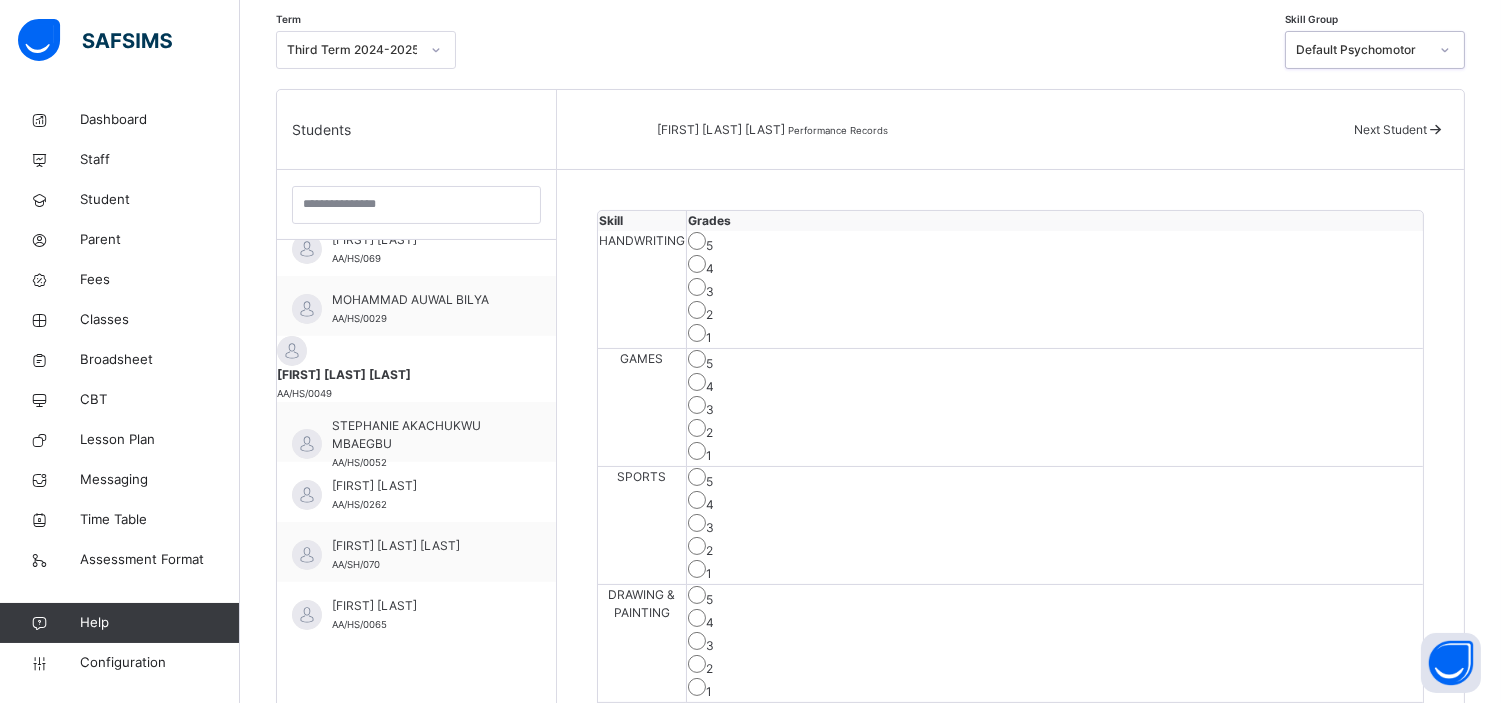 scroll, scrollTop: 433, scrollLeft: 0, axis: vertical 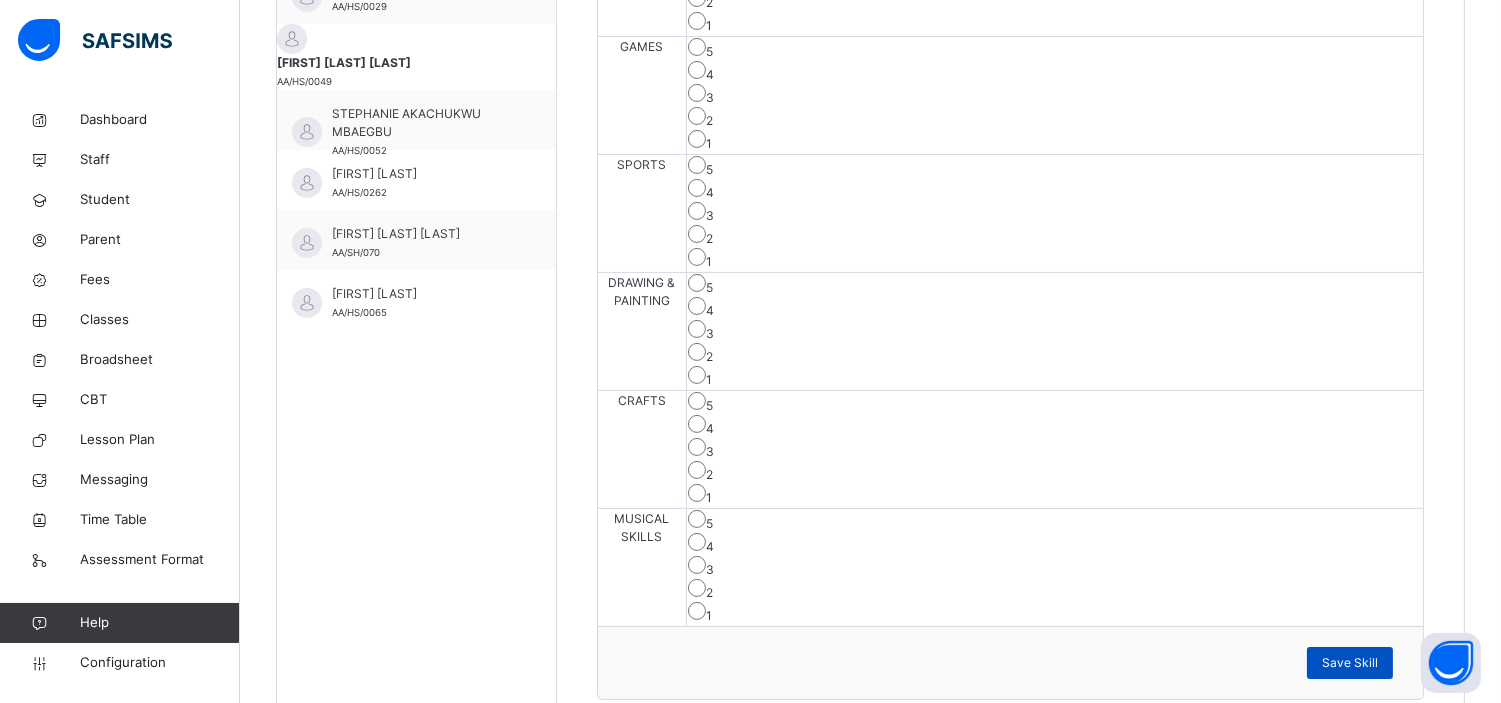 click on "Save Skill" at bounding box center [1350, 663] 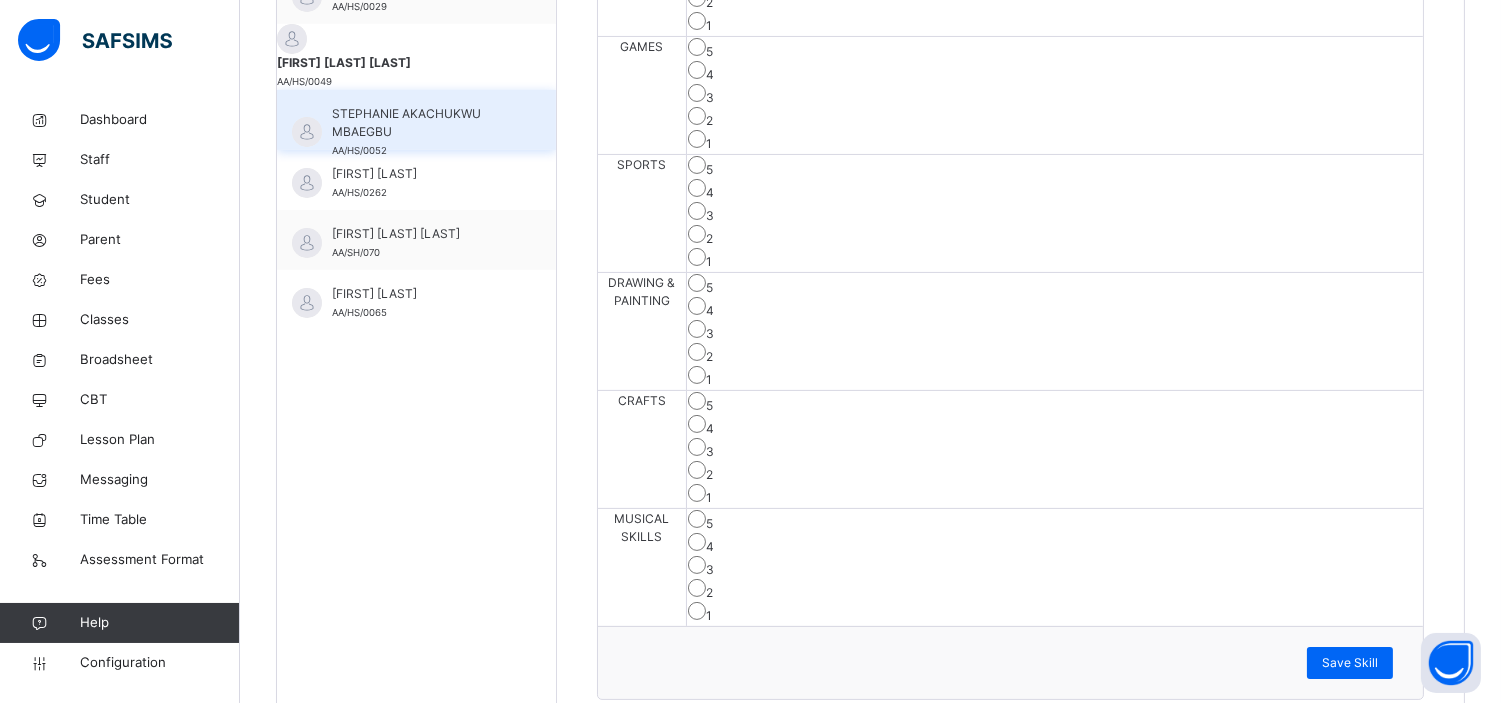 click on "STEPHANIE AKACHUKWU MBAEGBU" at bounding box center [421, 123] 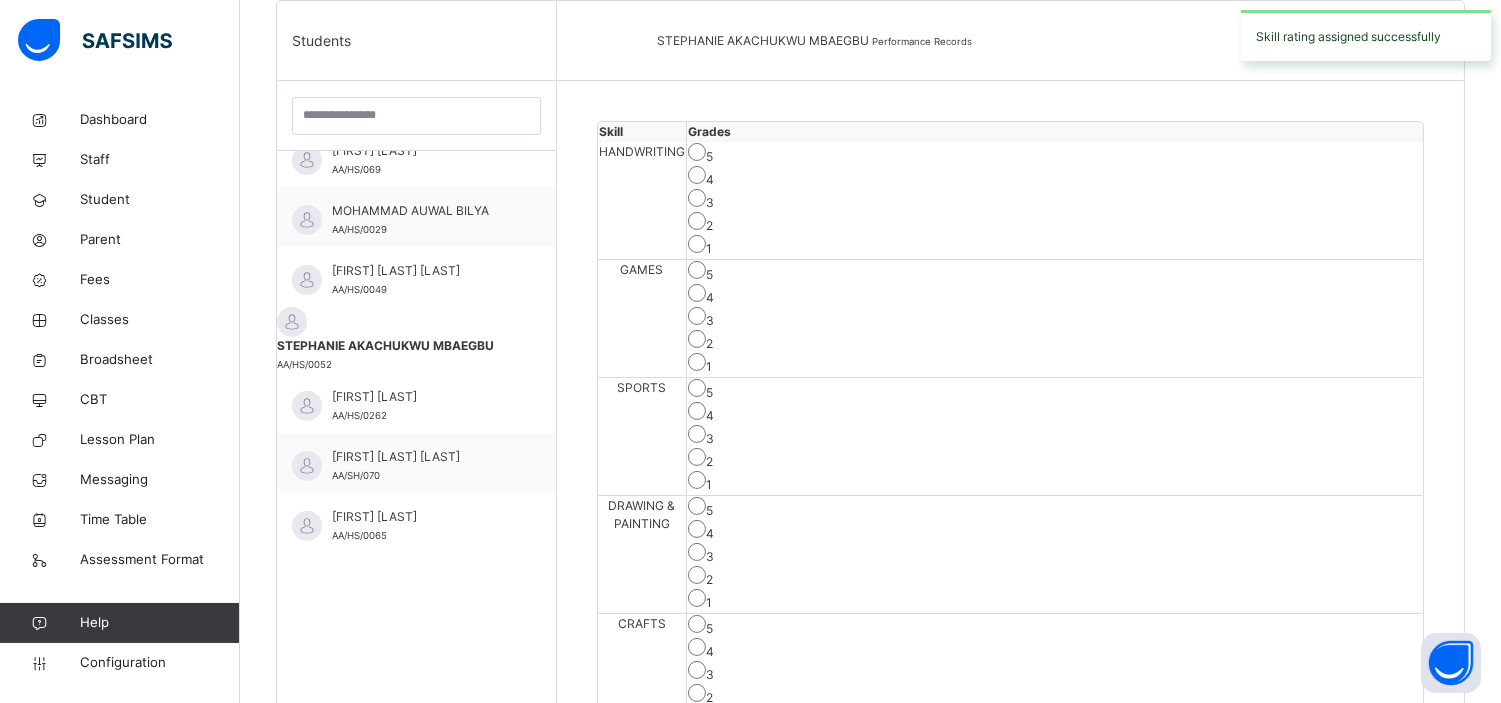 scroll, scrollTop: 514, scrollLeft: 0, axis: vertical 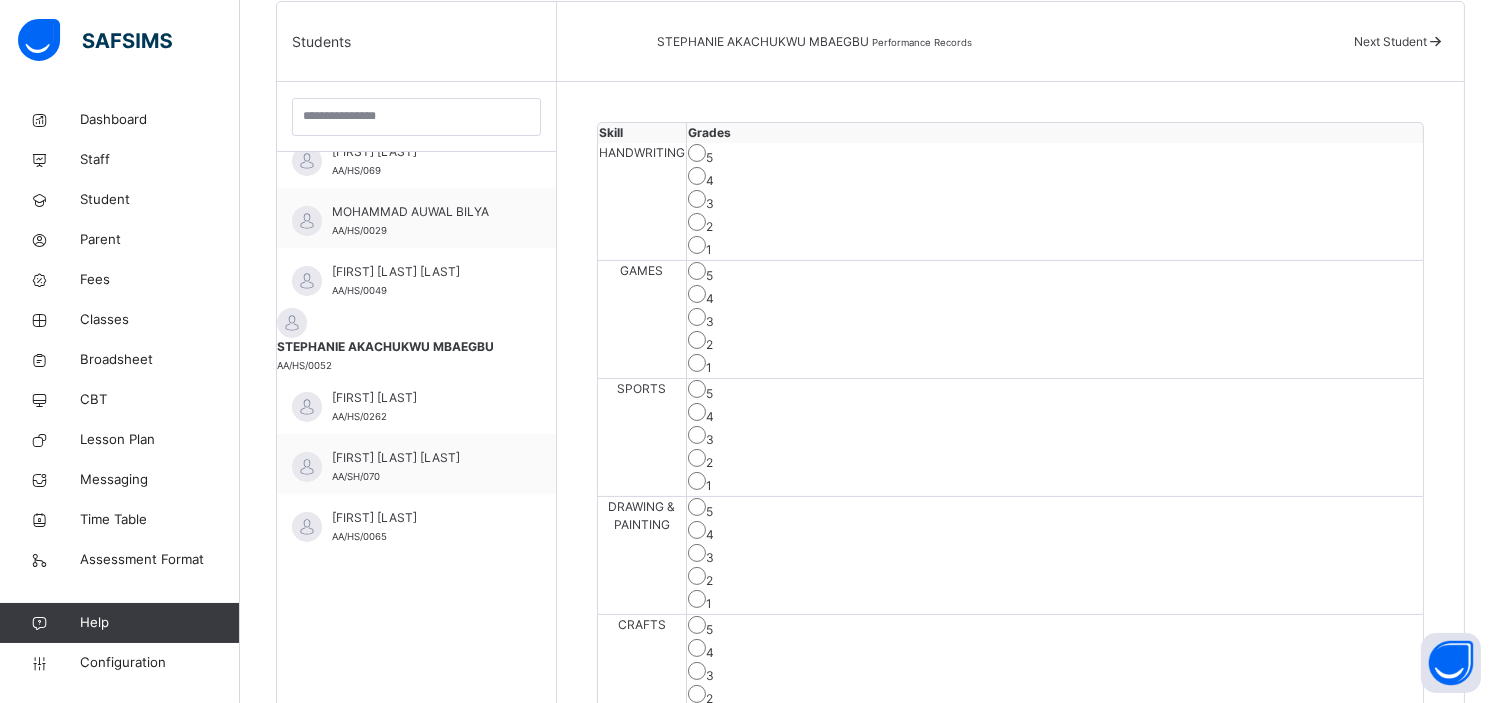 click on "4" at bounding box center [1055, 296] 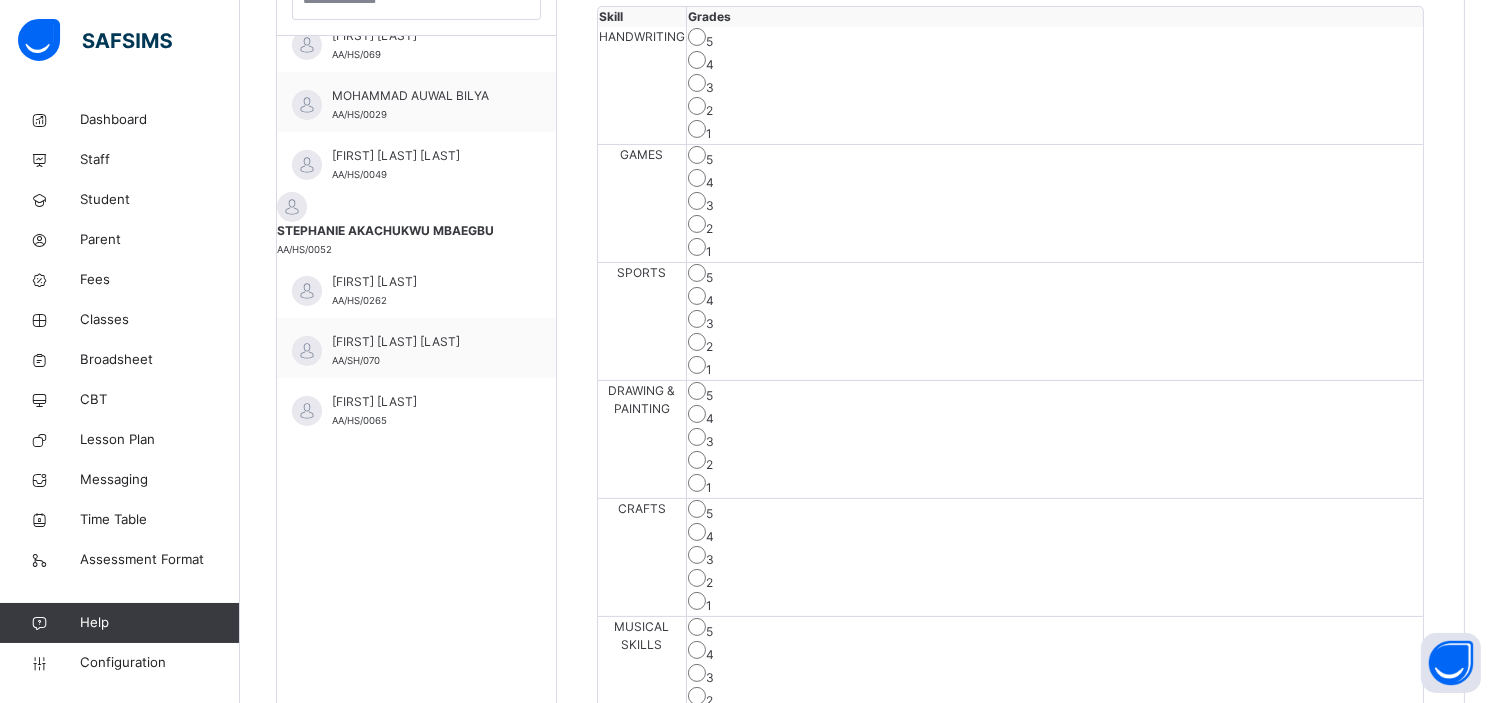 scroll, scrollTop: 646, scrollLeft: 0, axis: vertical 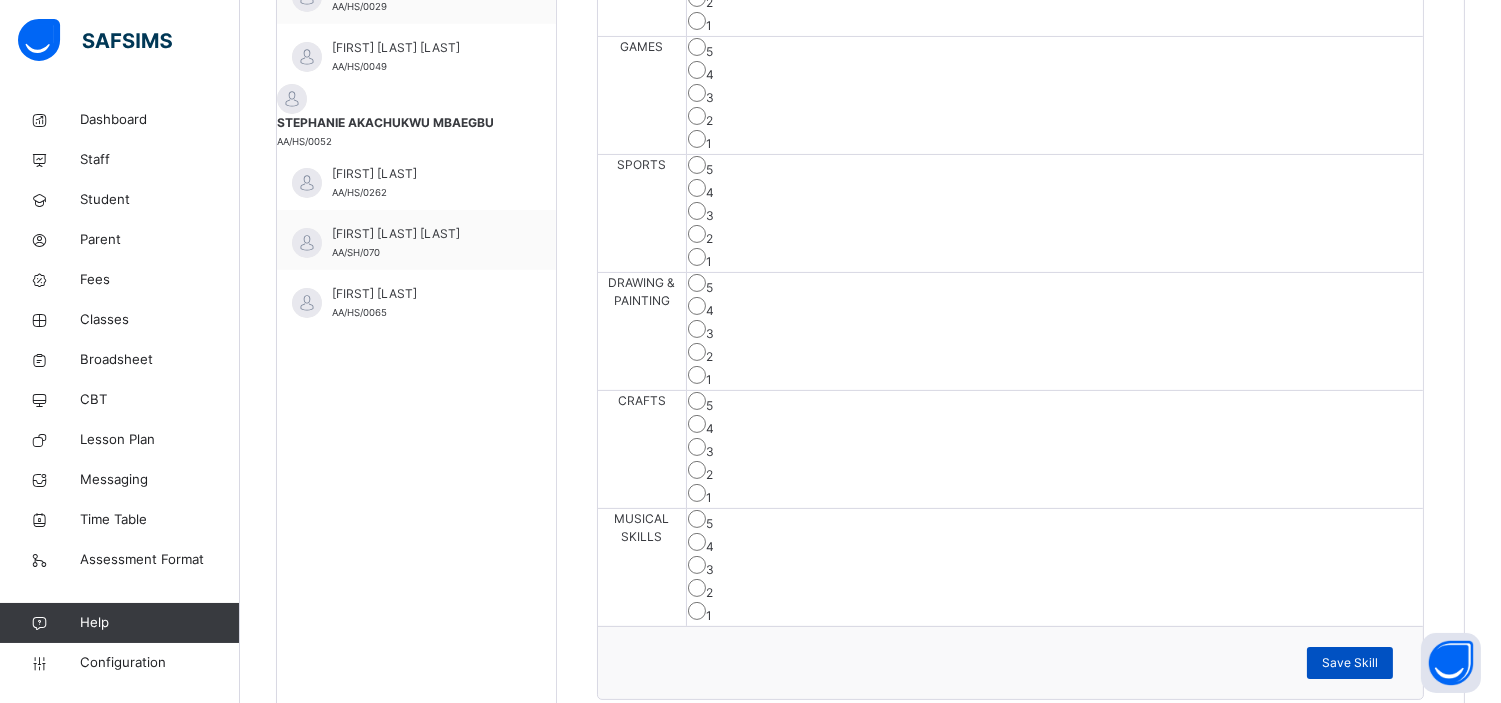 click on "Save Skill" at bounding box center (1350, 663) 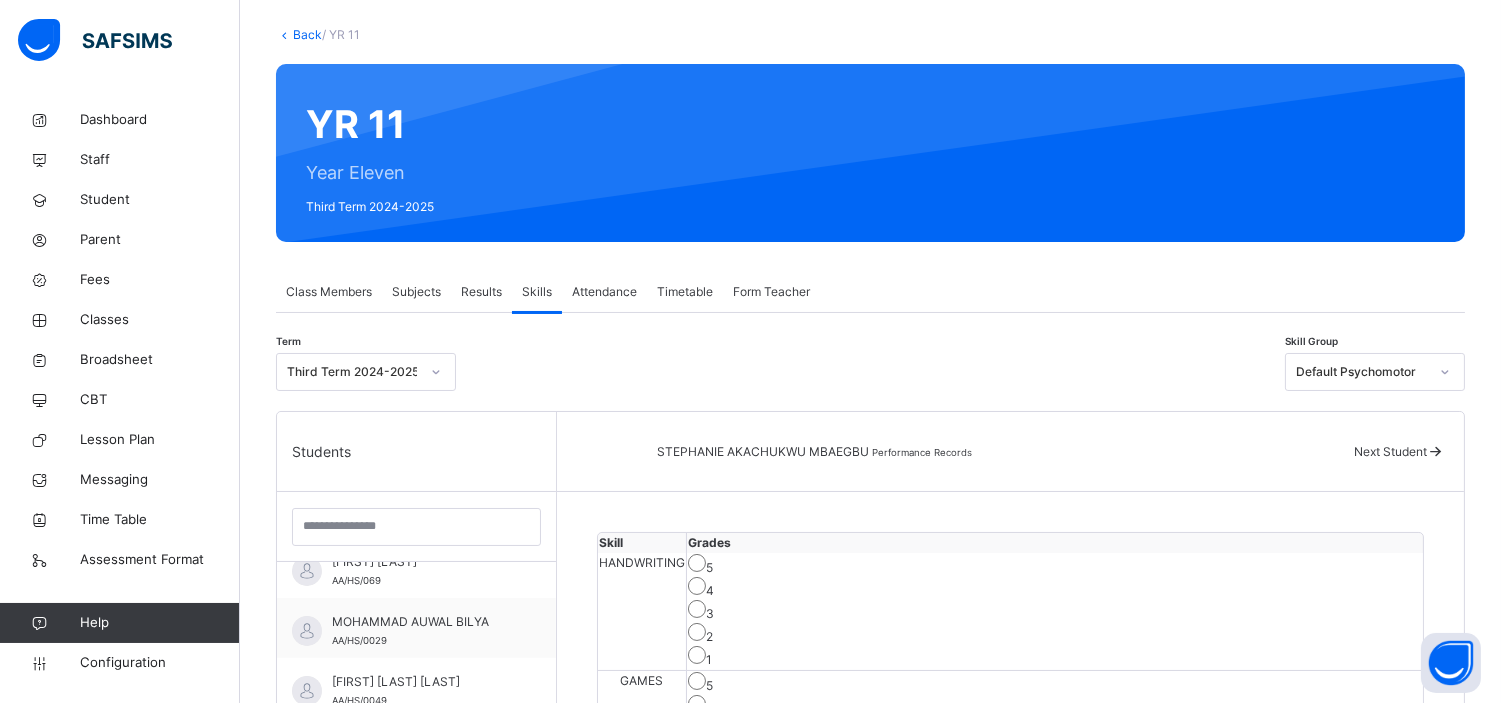 scroll, scrollTop: 103, scrollLeft: 0, axis: vertical 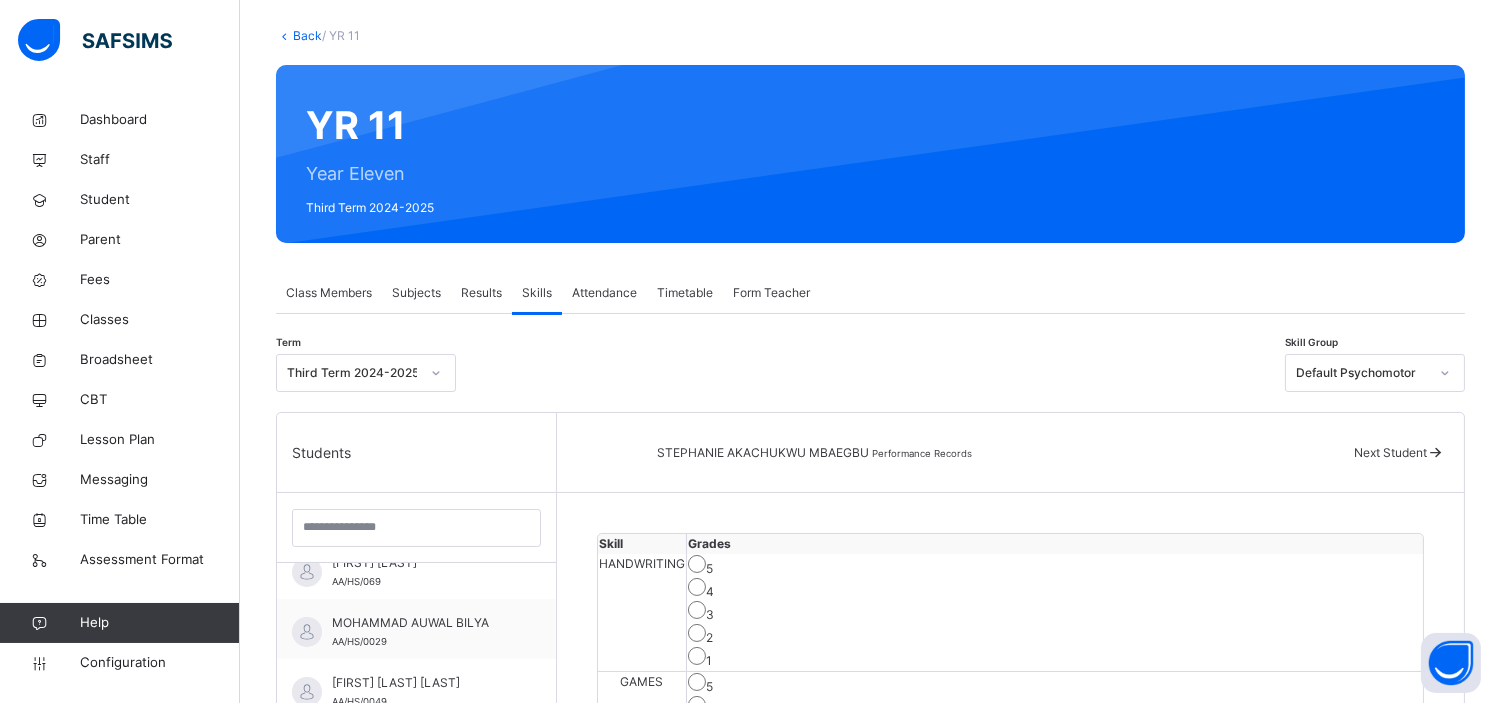 click on "Default Psychomotor" at bounding box center [1362, 373] 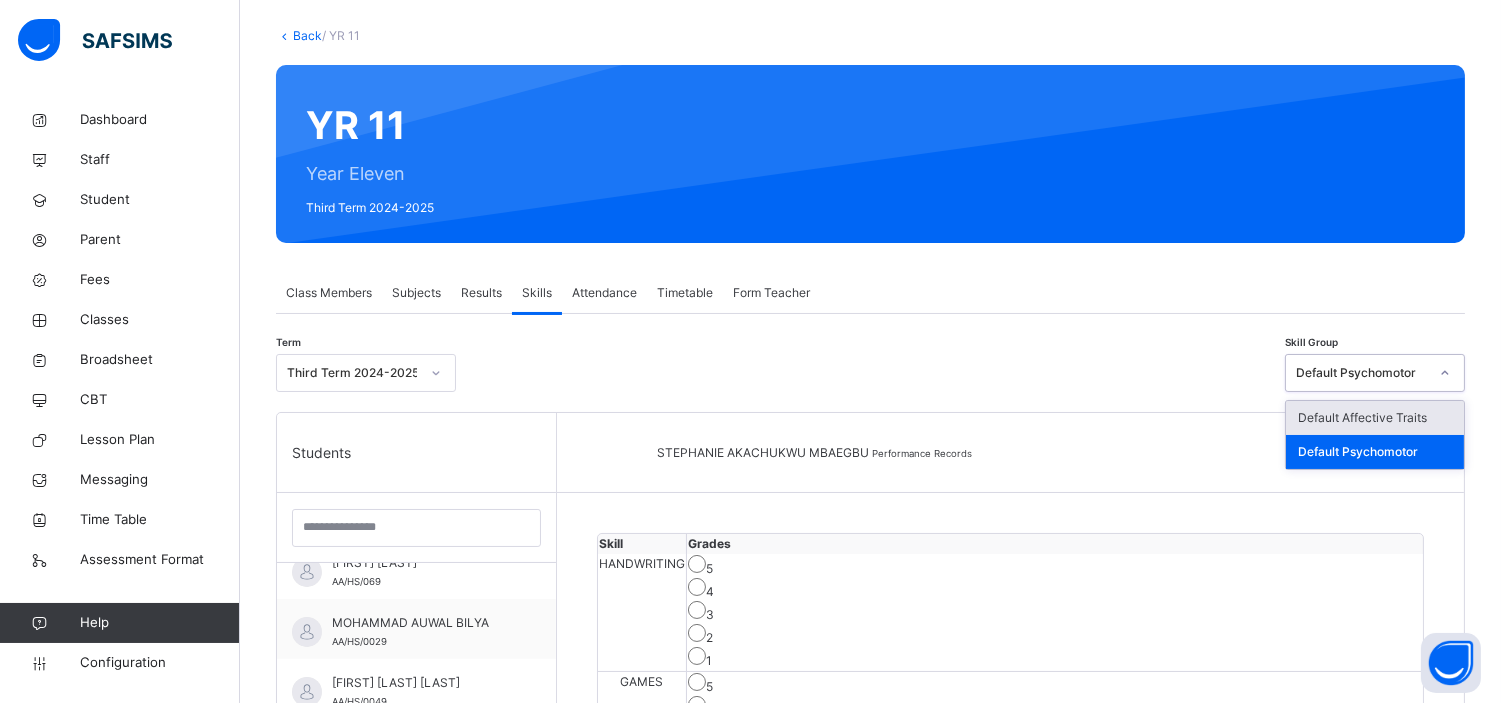 click on "Default Affective Traits" at bounding box center (1375, 418) 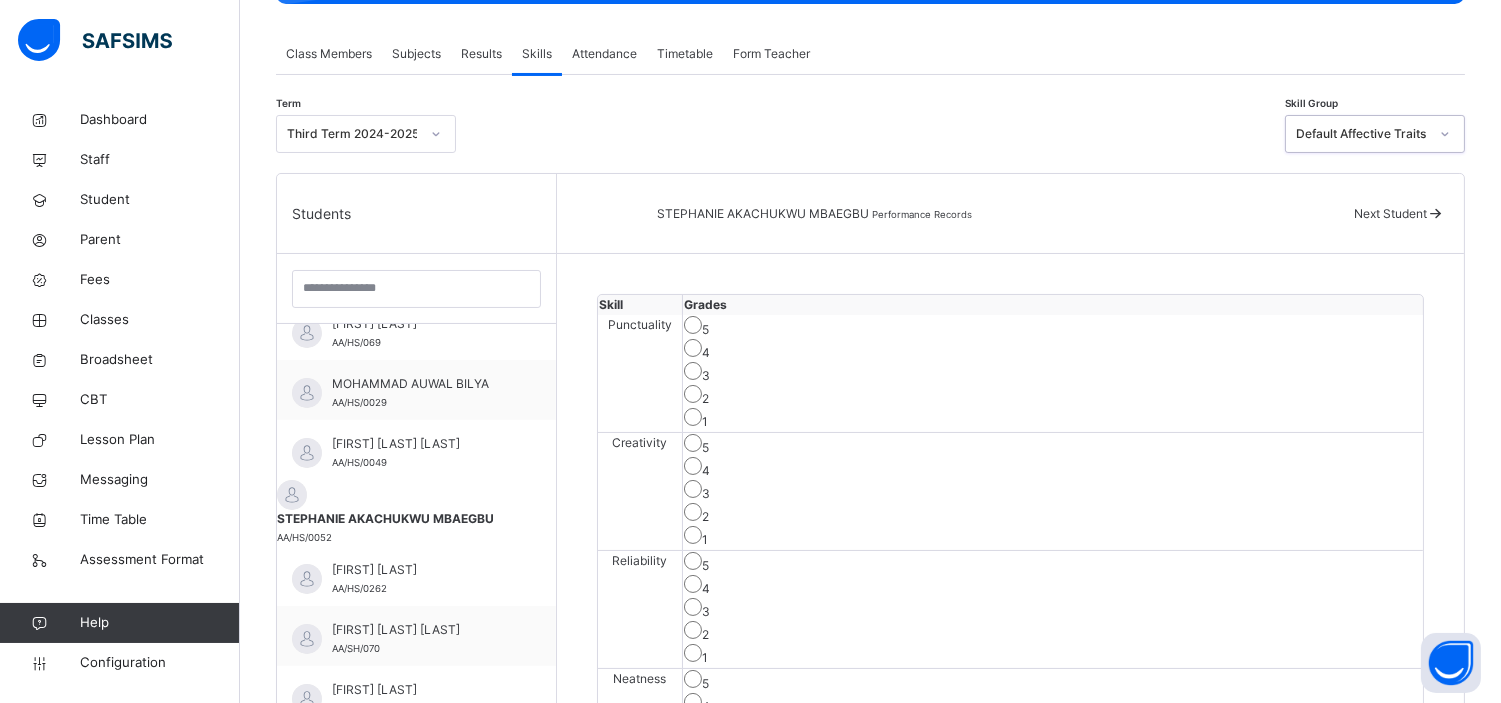 scroll, scrollTop: 343, scrollLeft: 0, axis: vertical 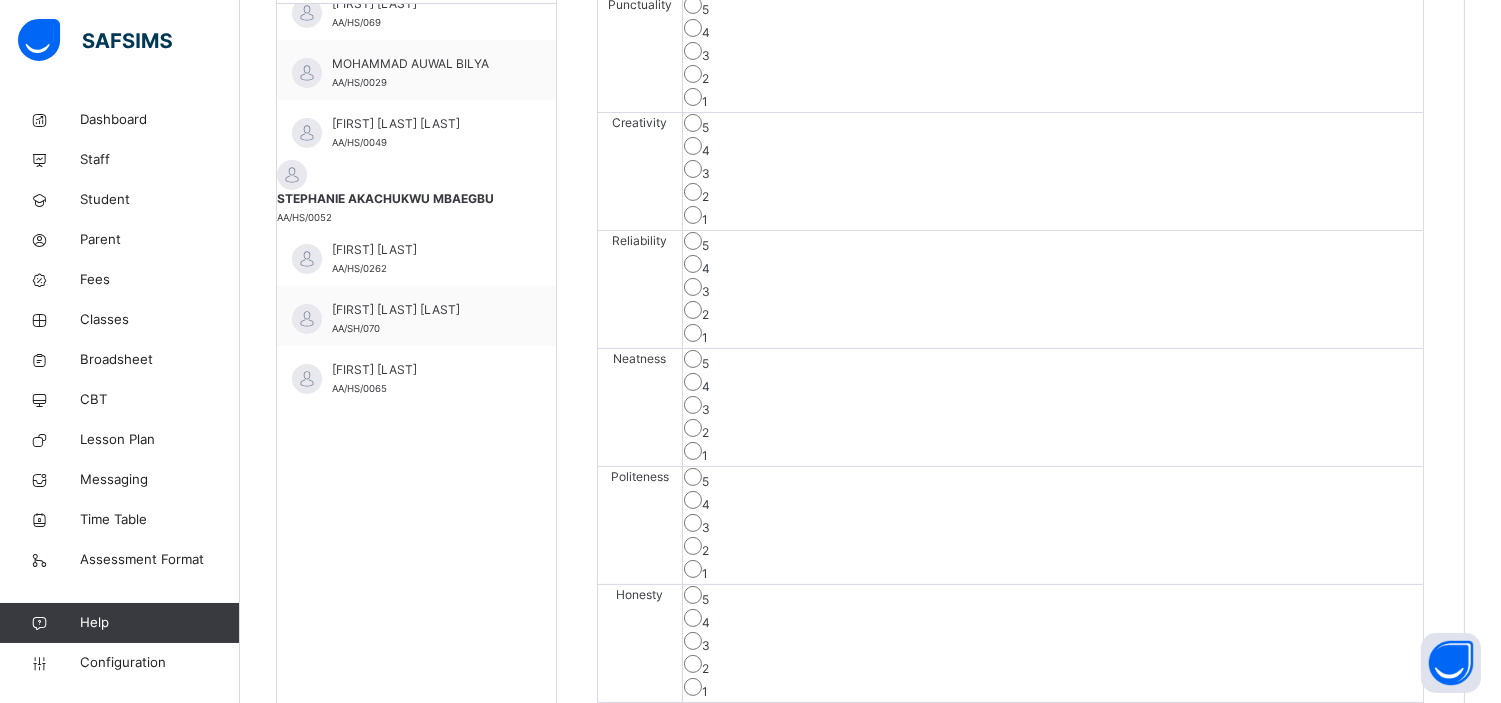 click on "5" at bounding box center [1053, 597] 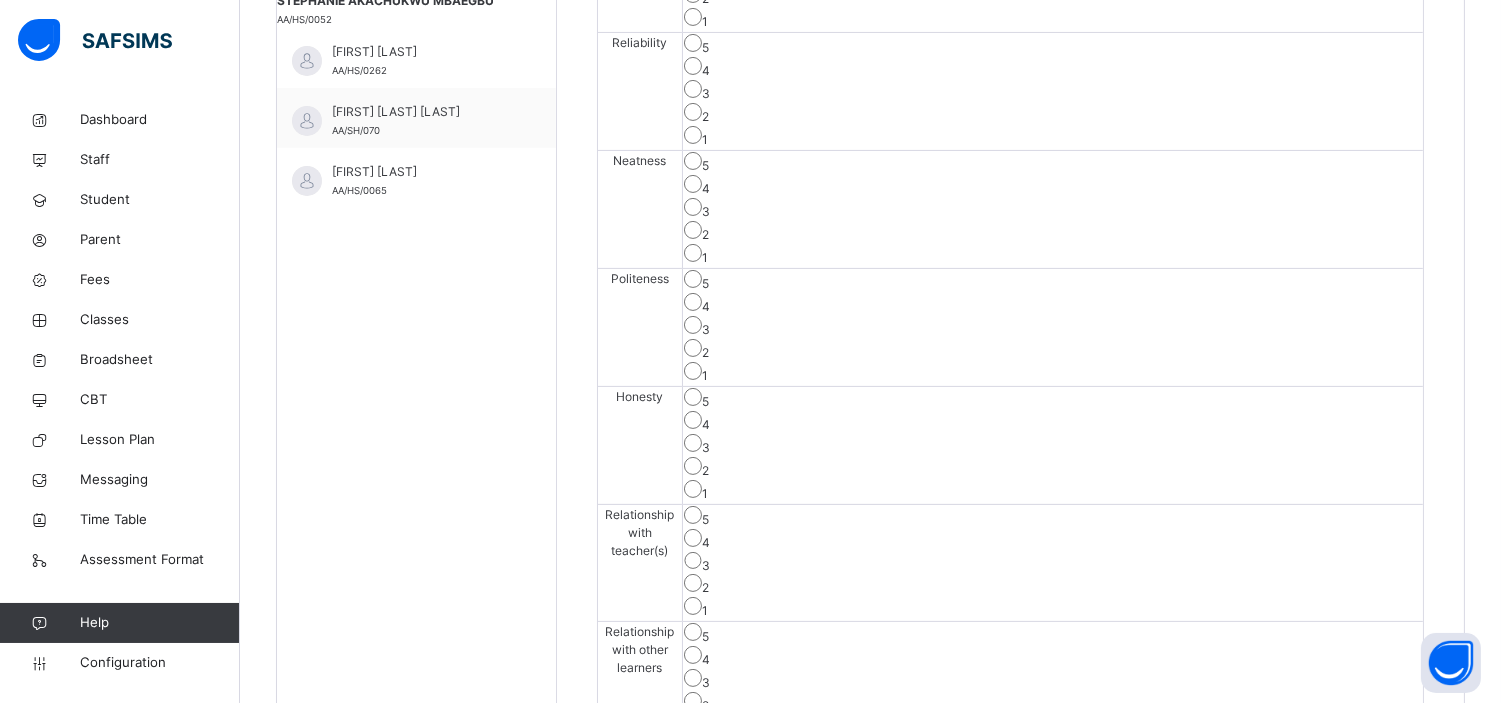 scroll, scrollTop: 861, scrollLeft: 0, axis: vertical 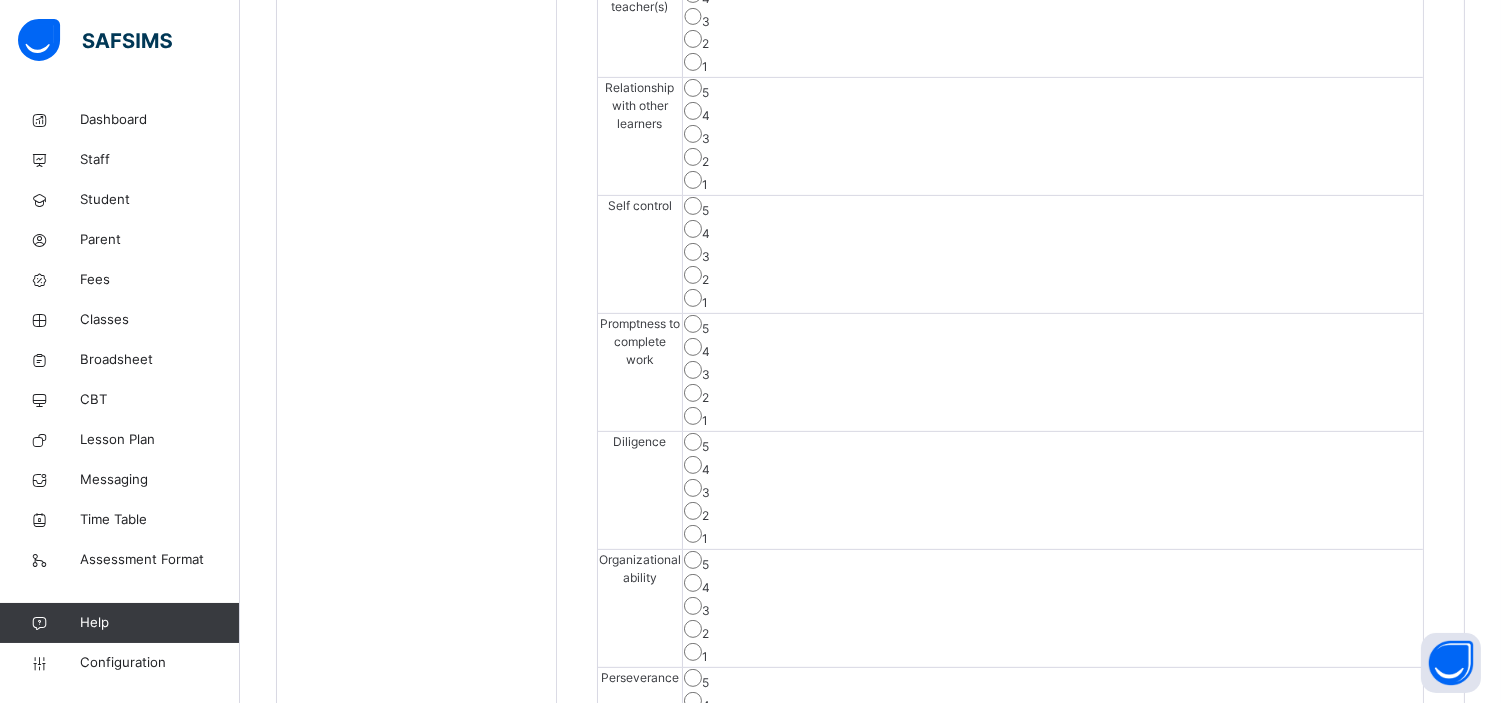 click on "Save Skill" at bounding box center (1350, 822) 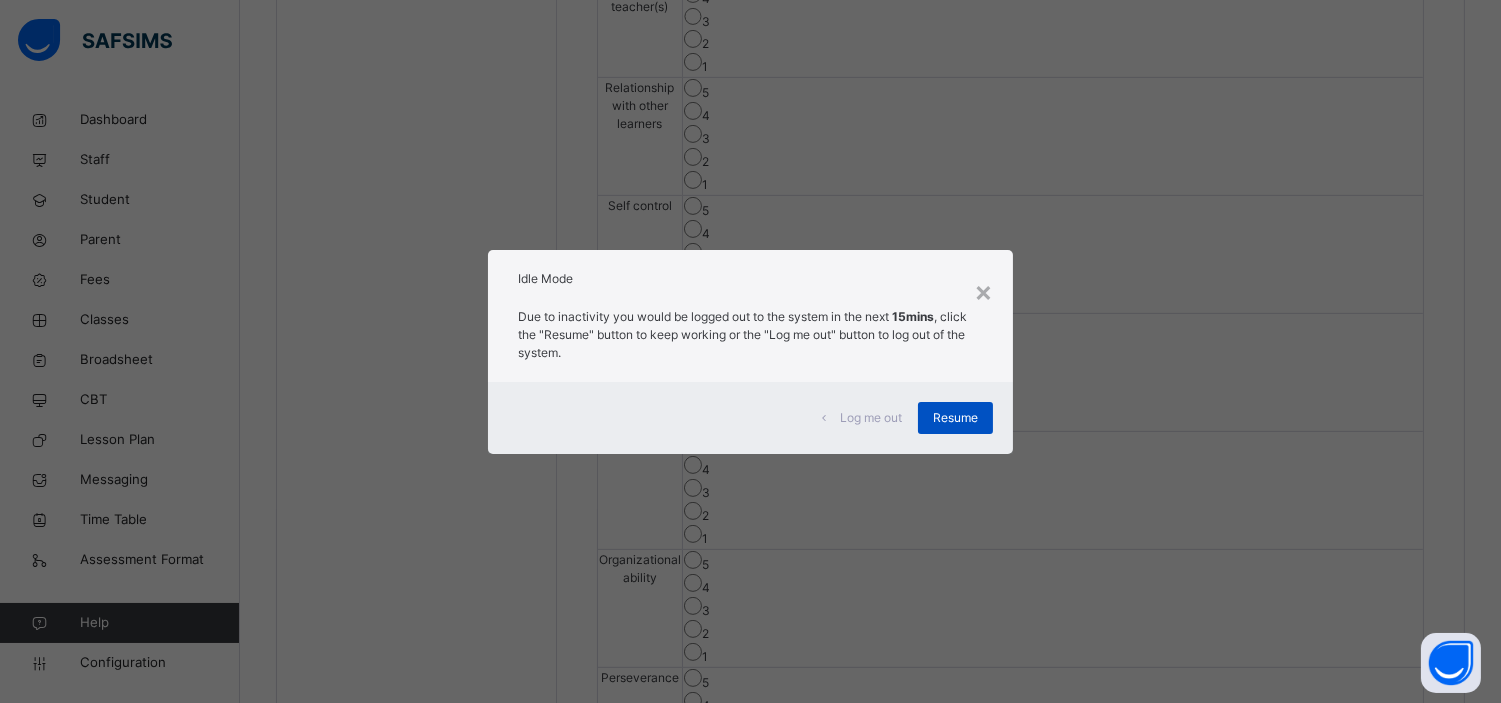 click on "Resume" at bounding box center (955, 418) 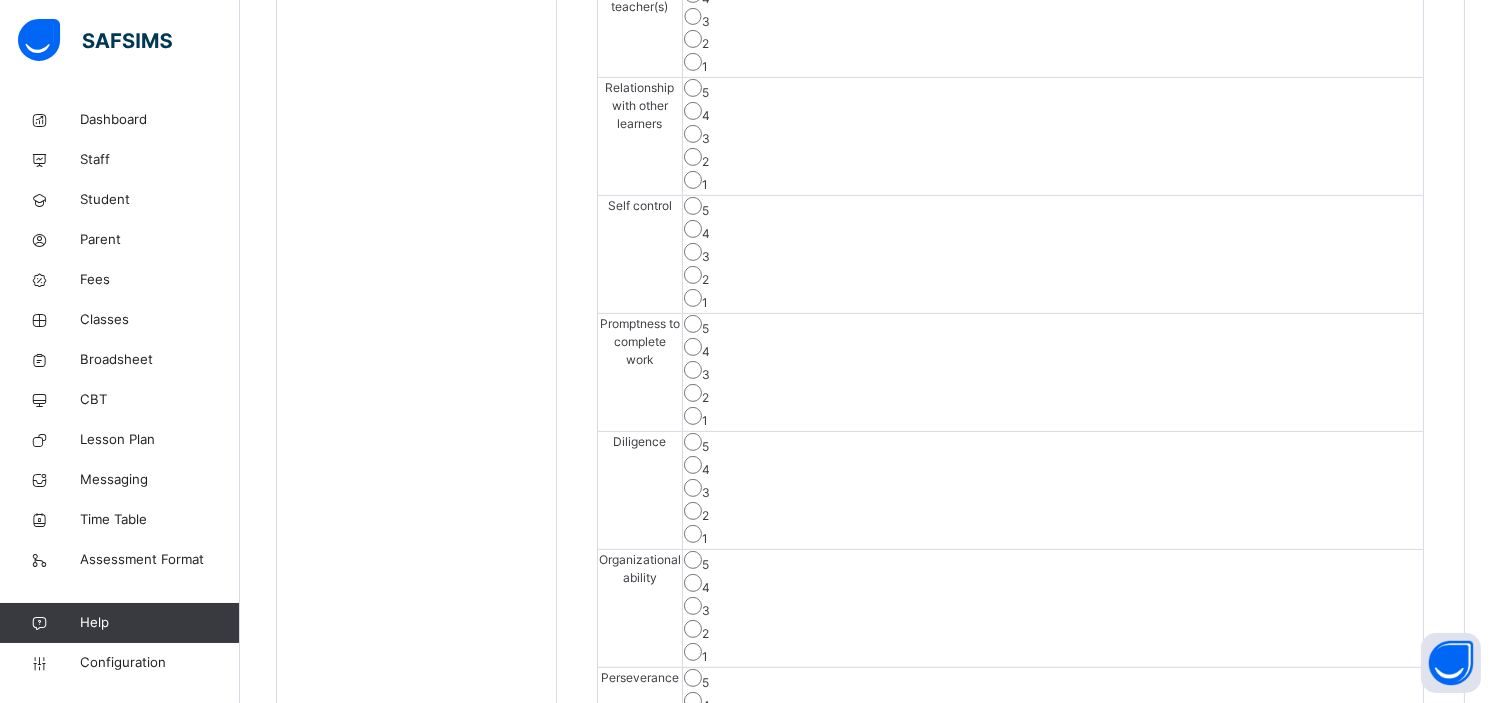 click on "Save Skill" at bounding box center [1350, 822] 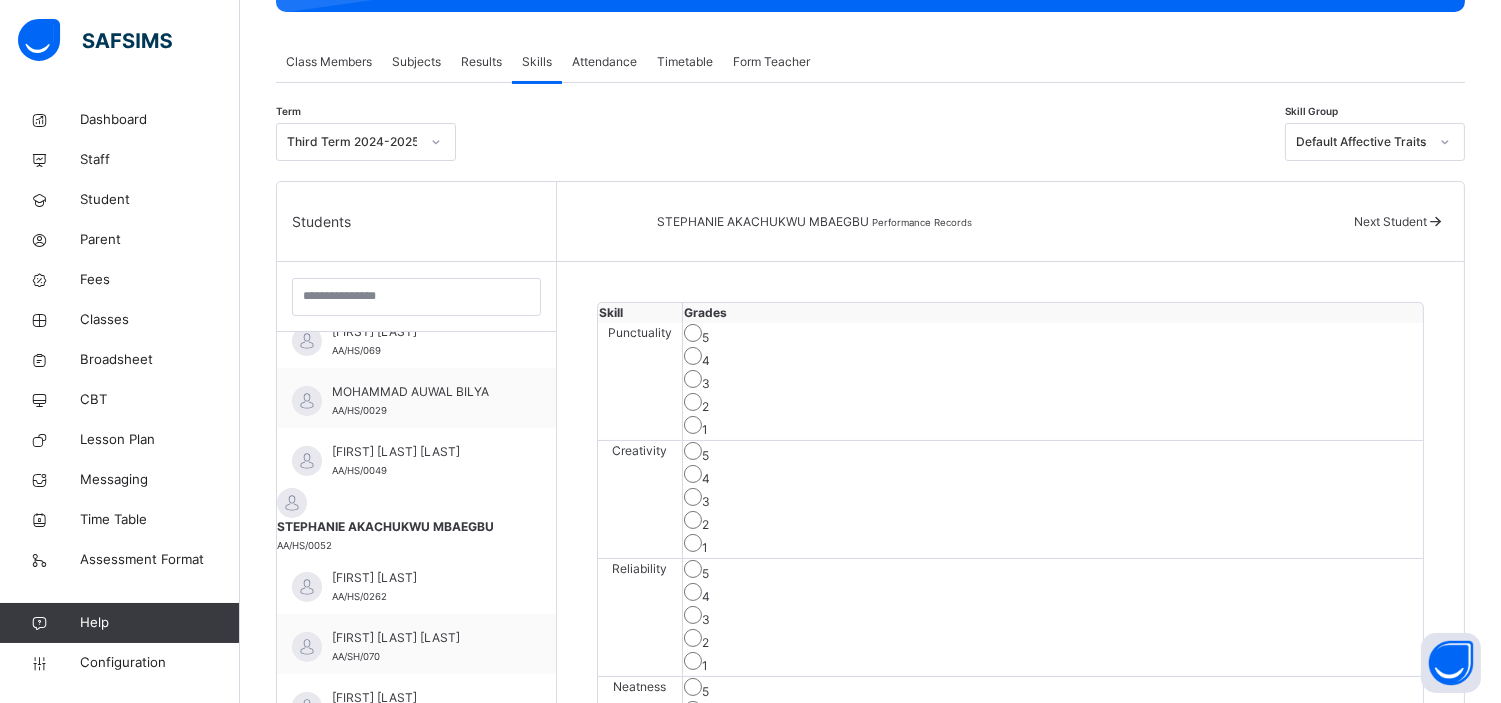 scroll, scrollTop: 332, scrollLeft: 0, axis: vertical 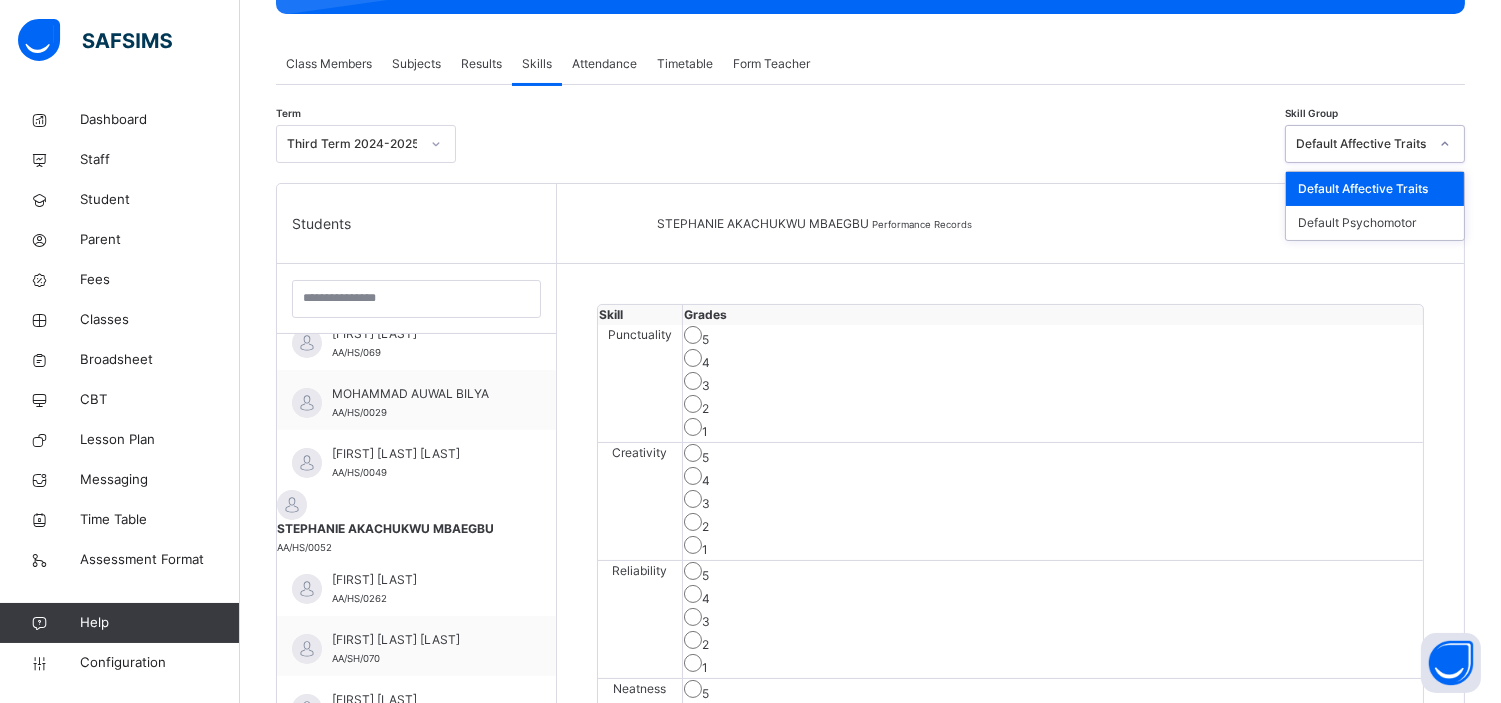 click on "Default Affective Traits" at bounding box center (1362, 144) 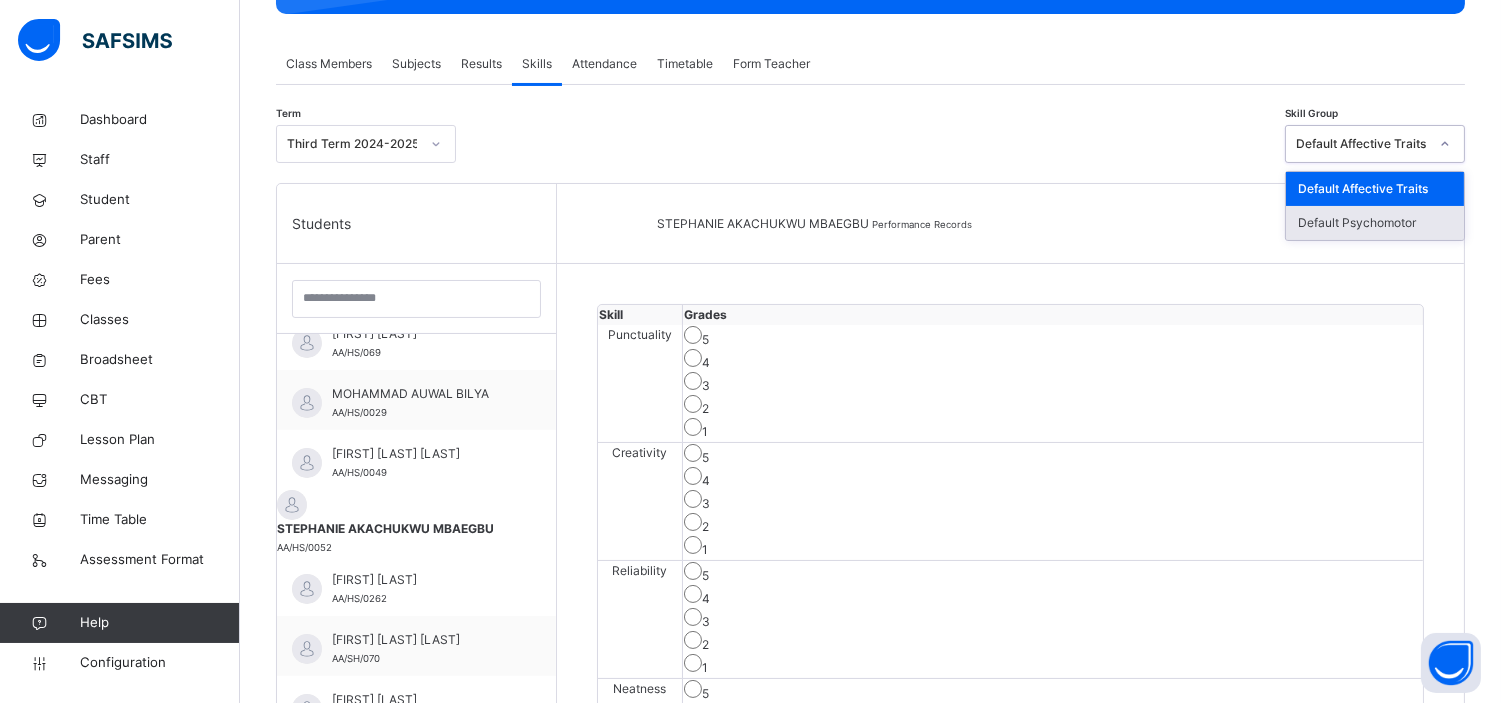 click on "Default Psychomotor" at bounding box center [1375, 223] 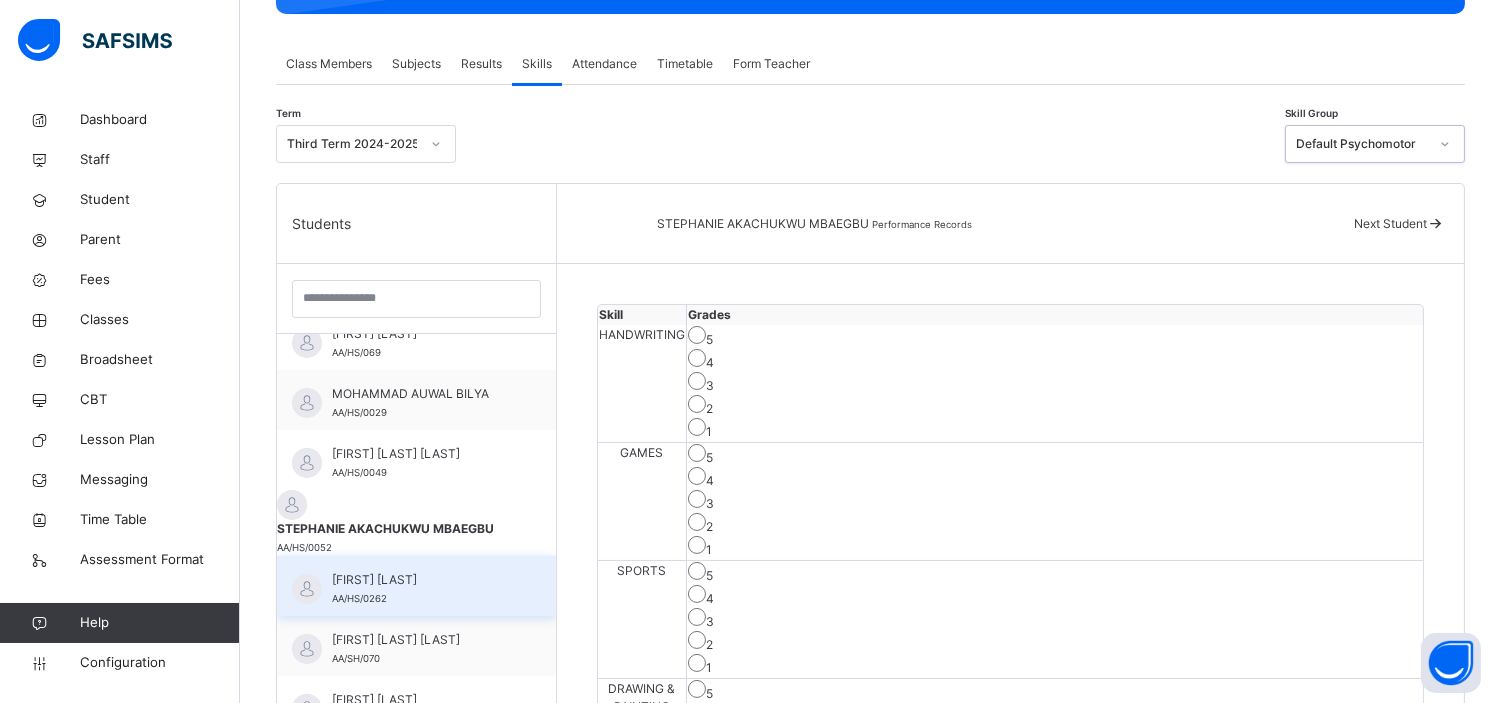 click on "TEKENAH  IFIEMI" at bounding box center [421, 580] 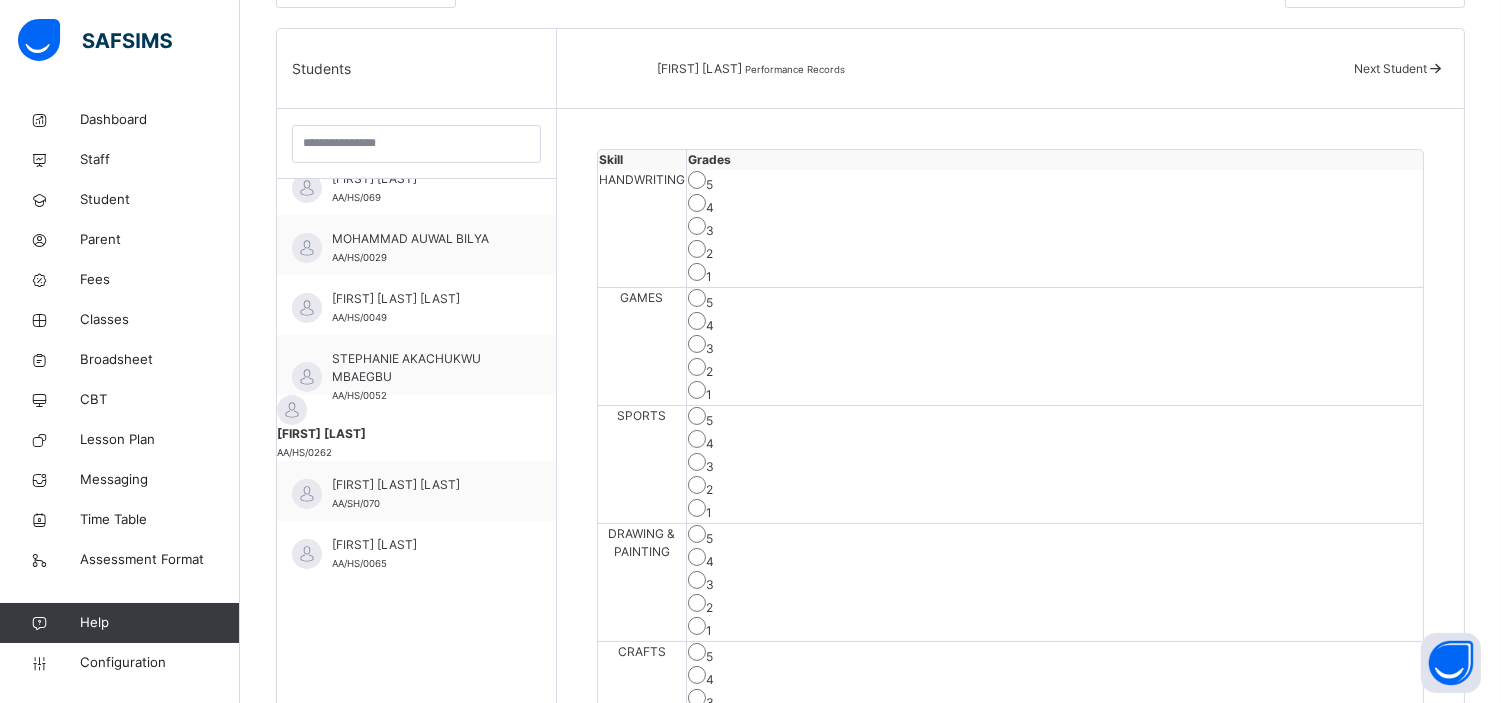 scroll, scrollTop: 488, scrollLeft: 0, axis: vertical 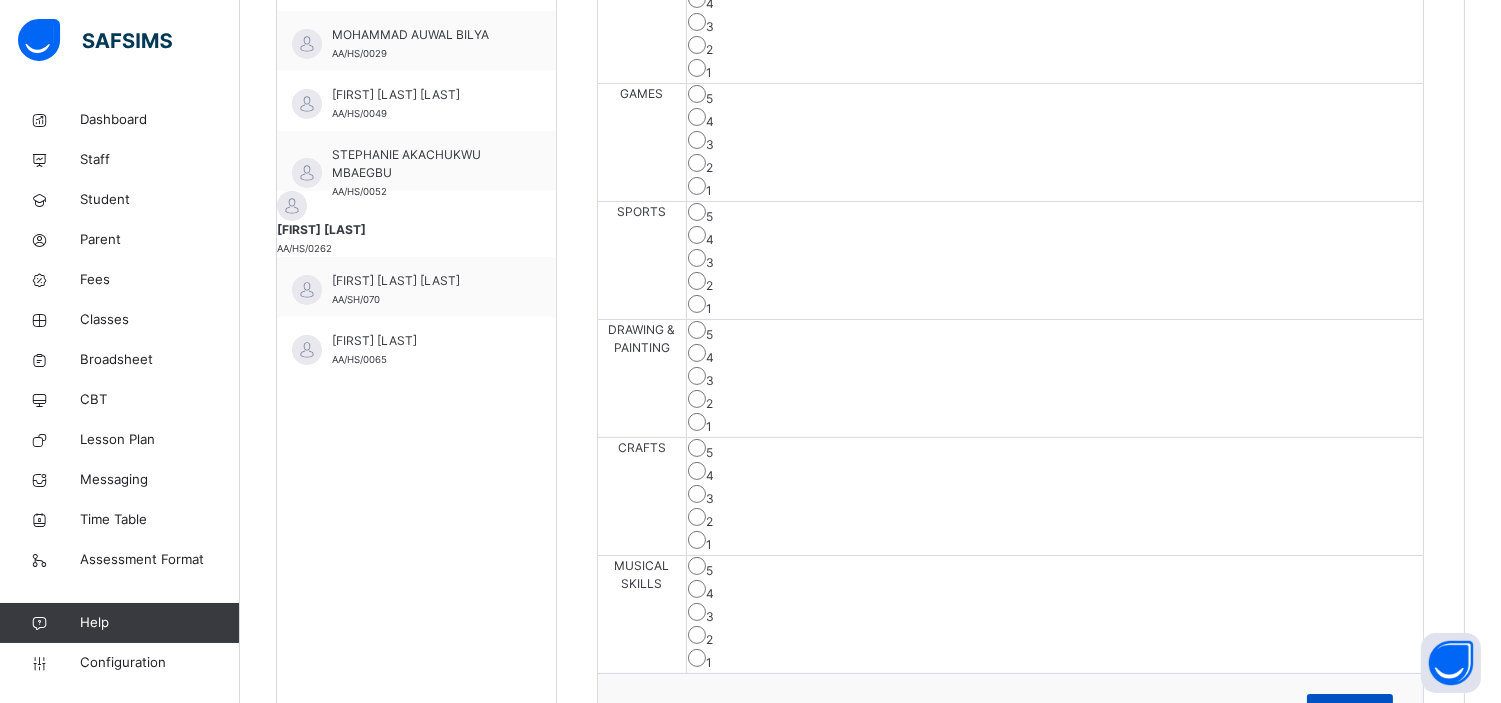 click on "Save Skill" at bounding box center [1350, 710] 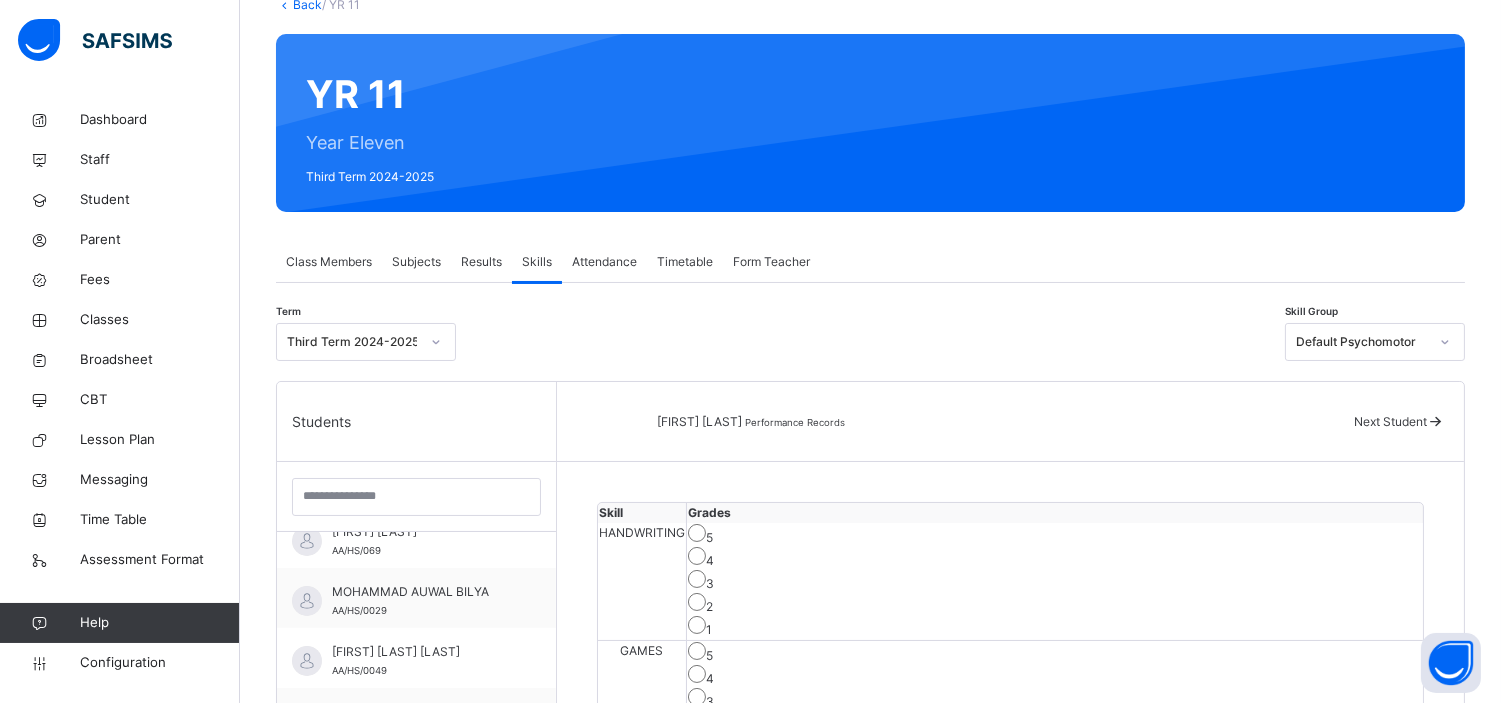 scroll, scrollTop: 133, scrollLeft: 0, axis: vertical 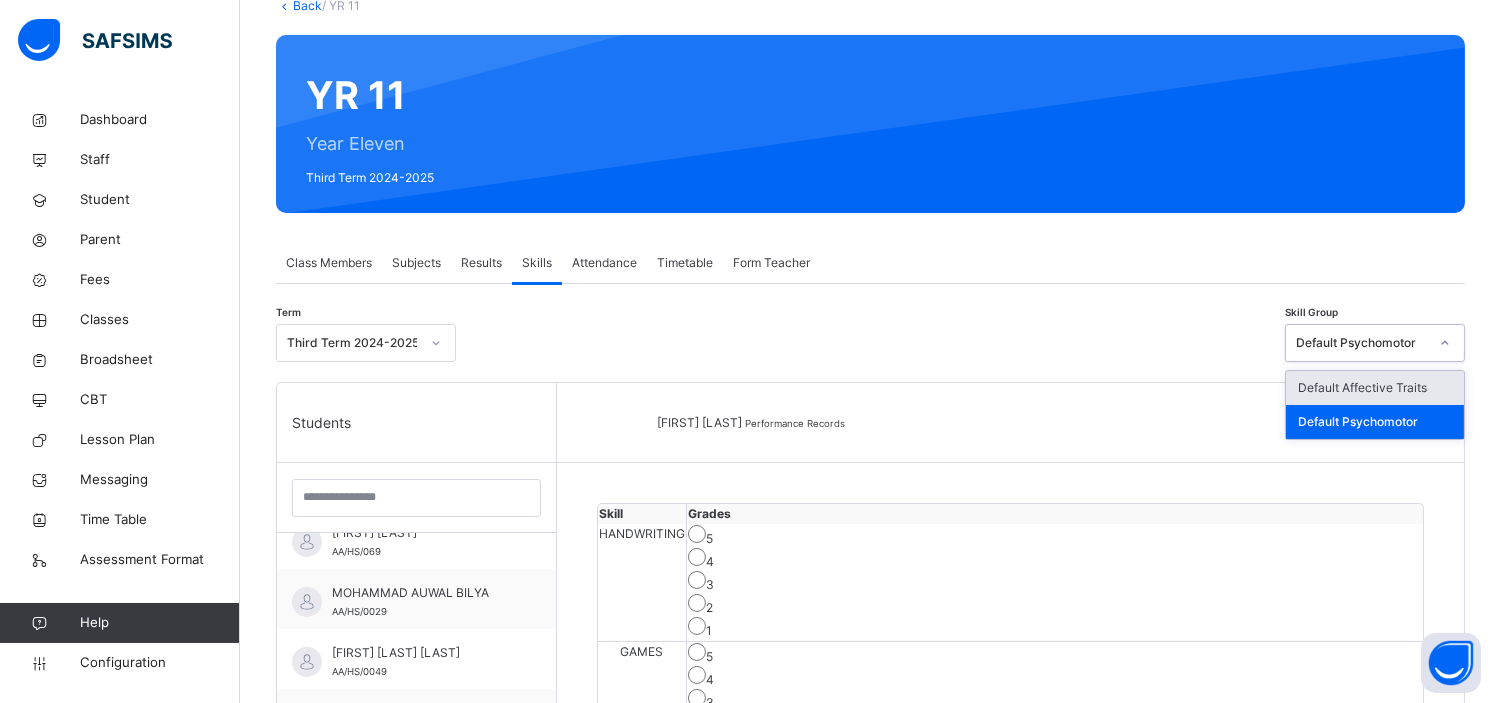 click on "Default Psychomotor" at bounding box center (1362, 343) 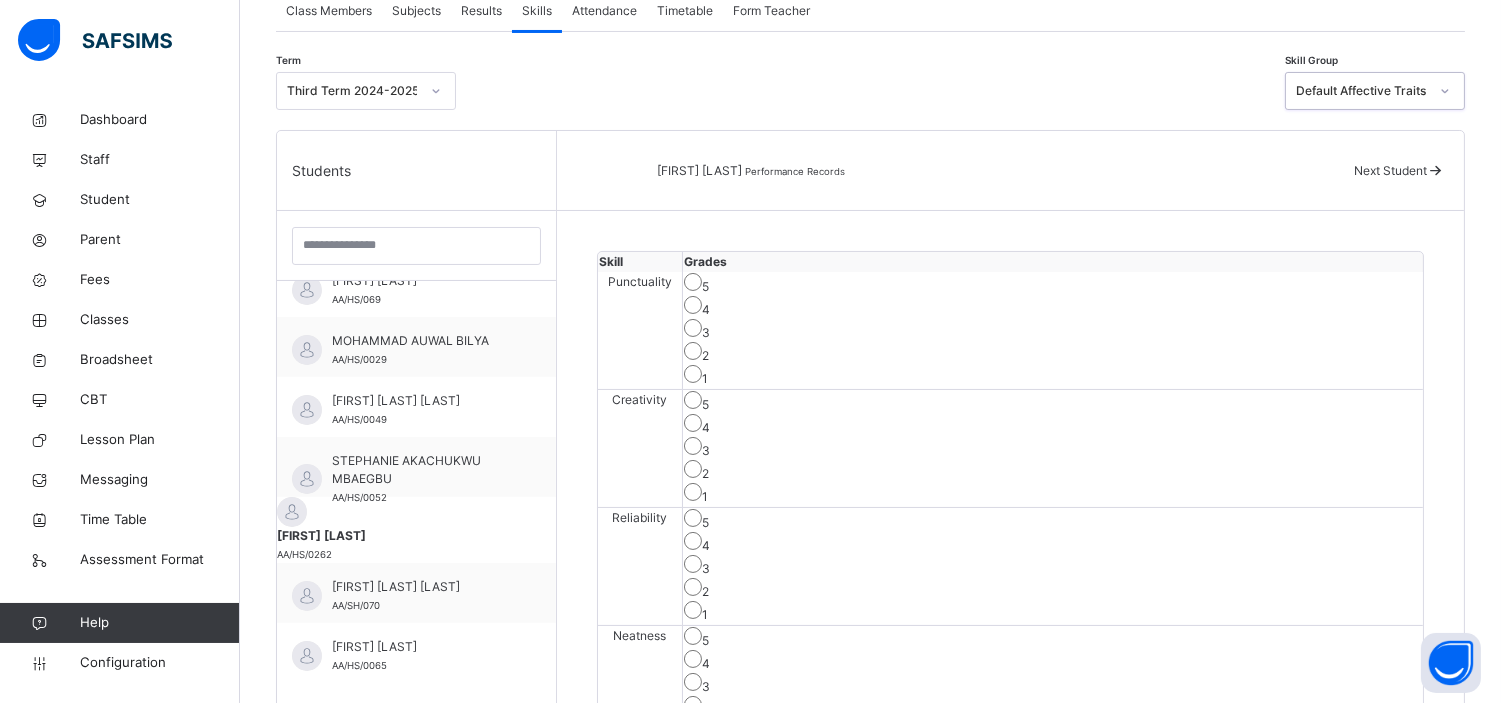 scroll, scrollTop: 390, scrollLeft: 0, axis: vertical 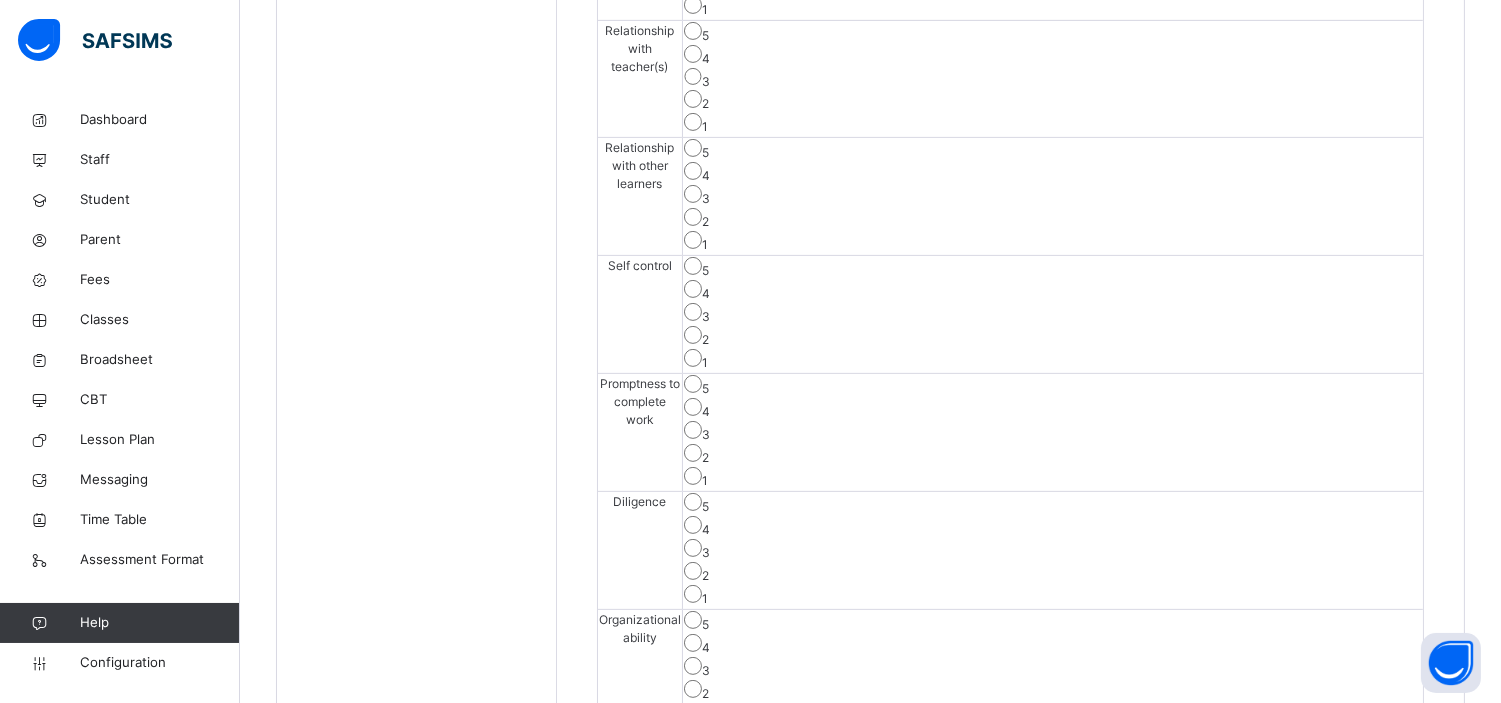 click on "Save Skill" at bounding box center (1350, 882) 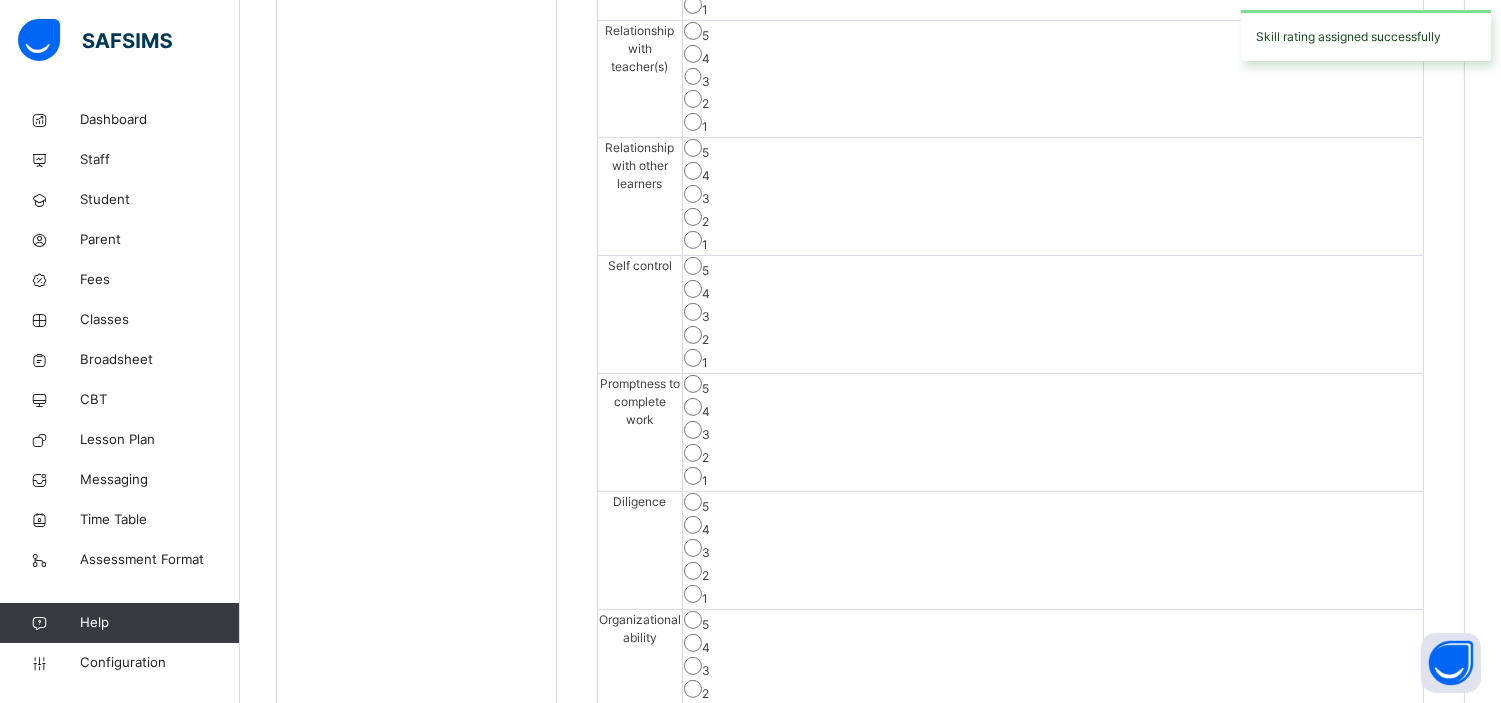 click on "Save Skill" at bounding box center [1350, 882] 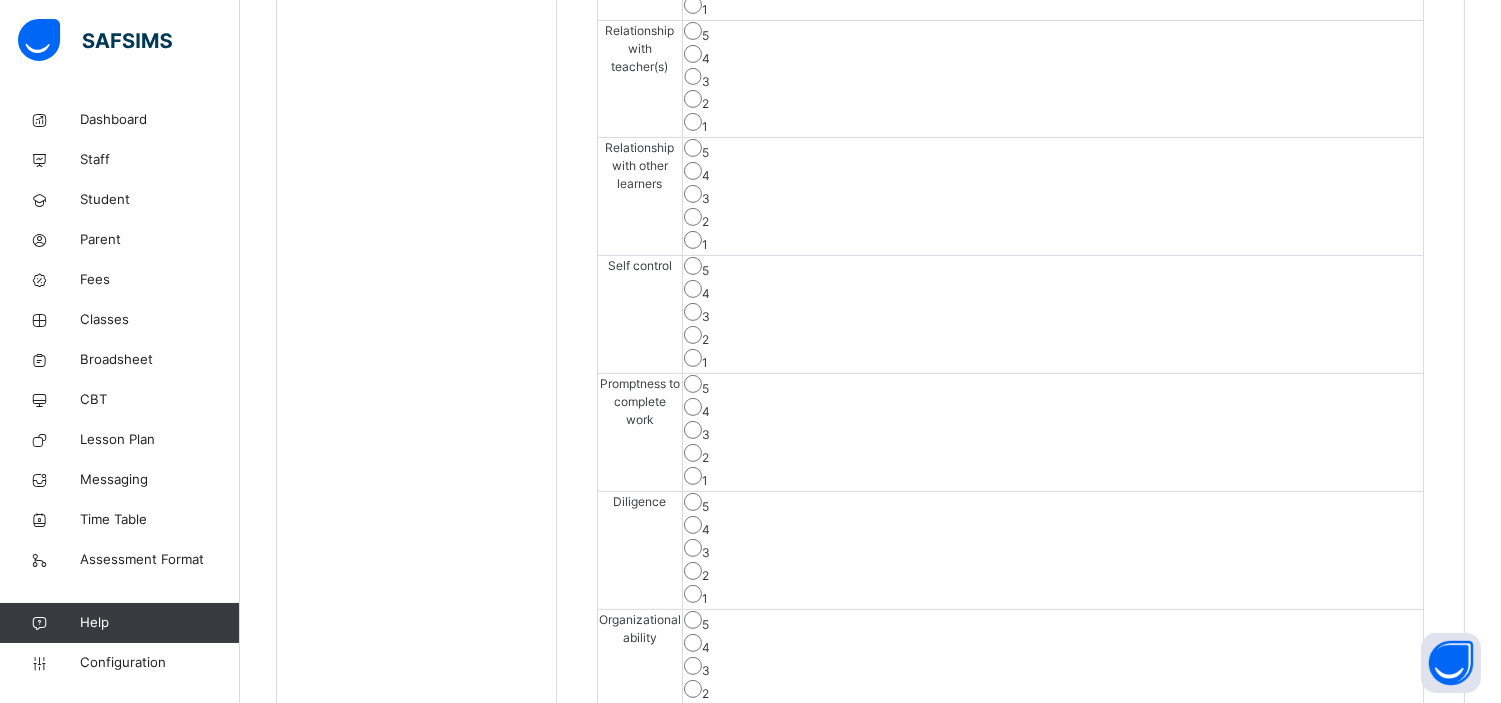 click on "Save Skill" at bounding box center [1350, 882] 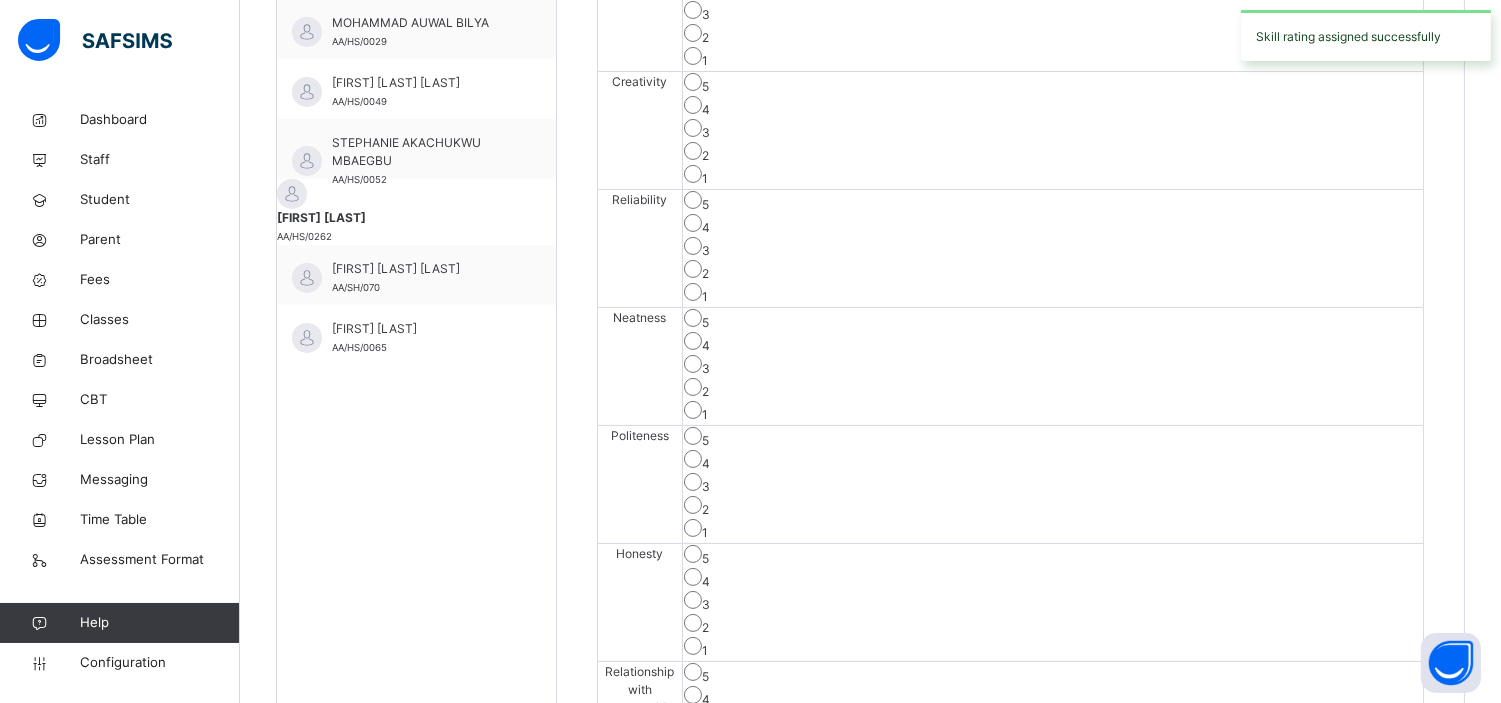 scroll, scrollTop: 683, scrollLeft: 0, axis: vertical 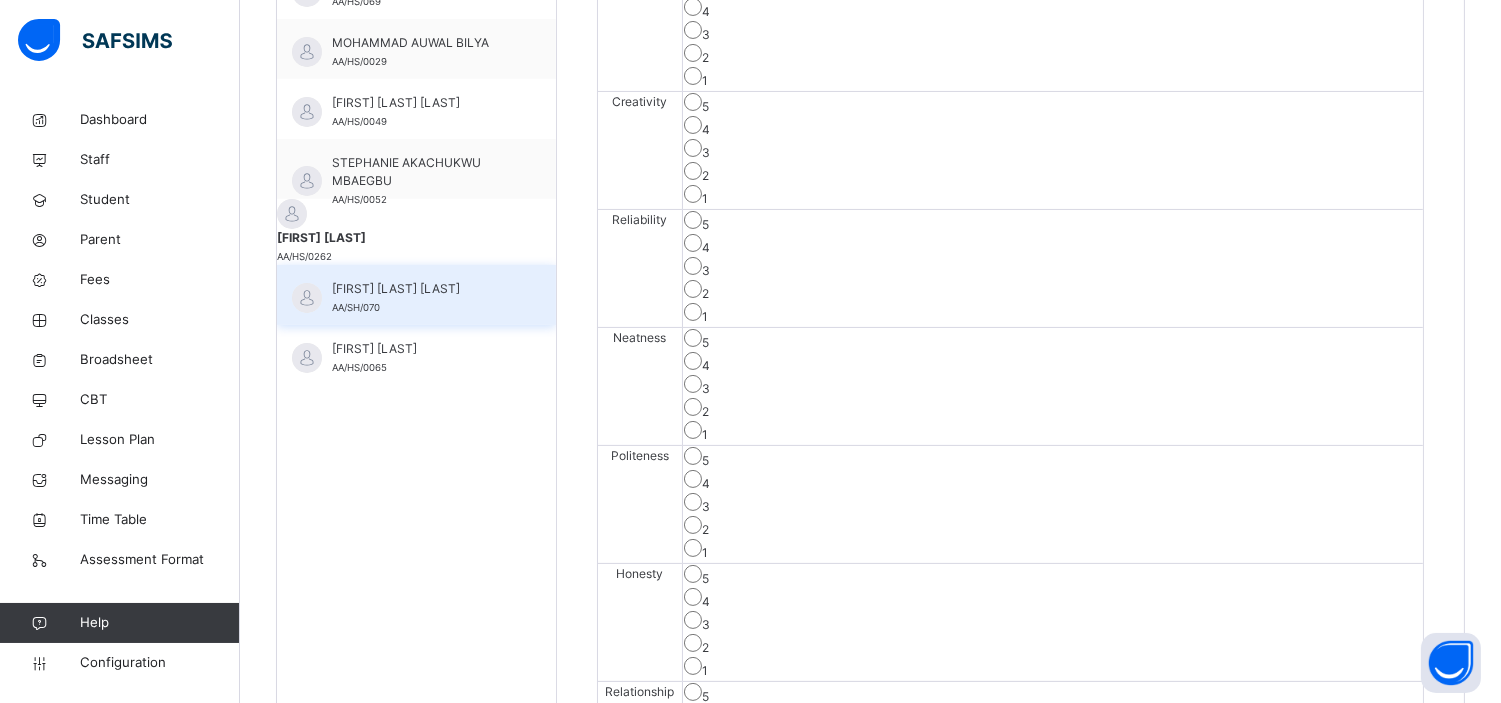 click on "YUSUF NYENUM ABNER" at bounding box center (421, 289) 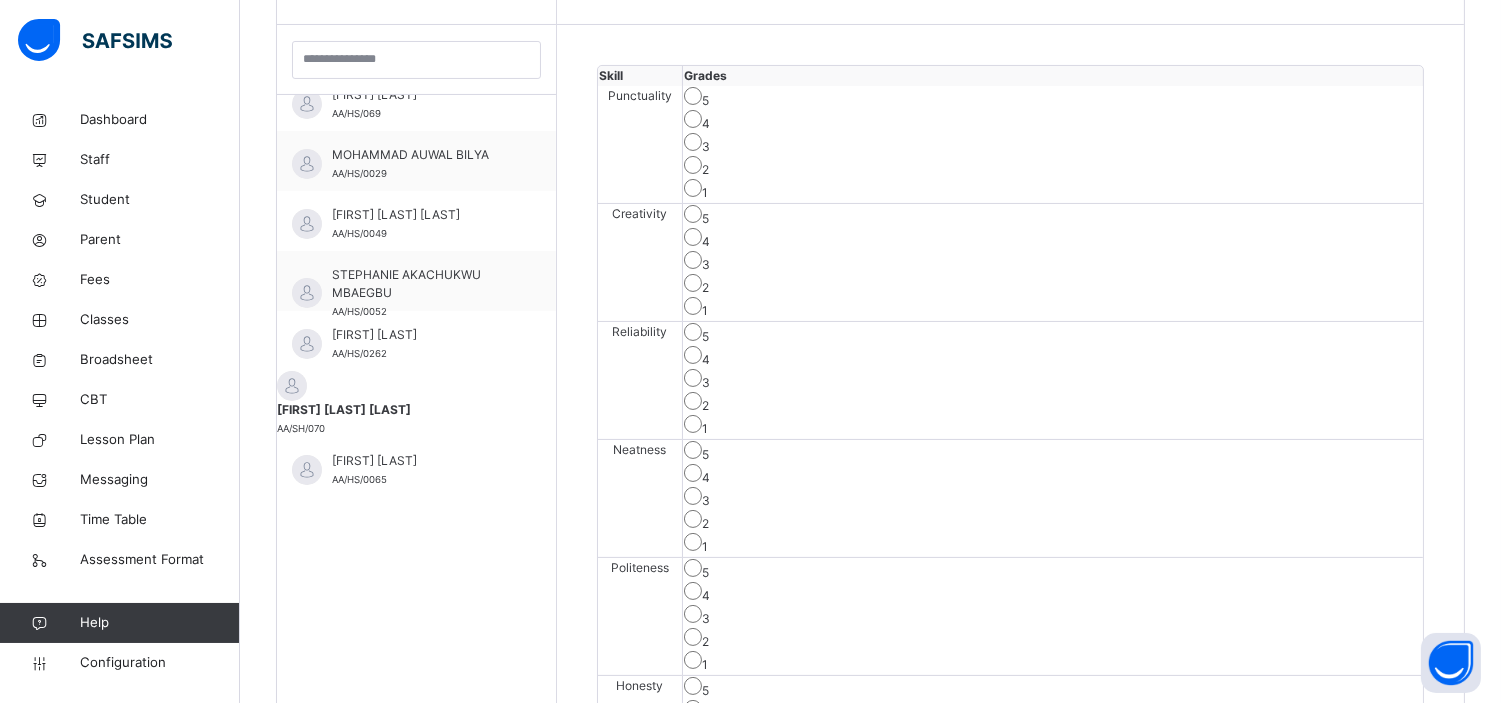 scroll, scrollTop: 563, scrollLeft: 0, axis: vertical 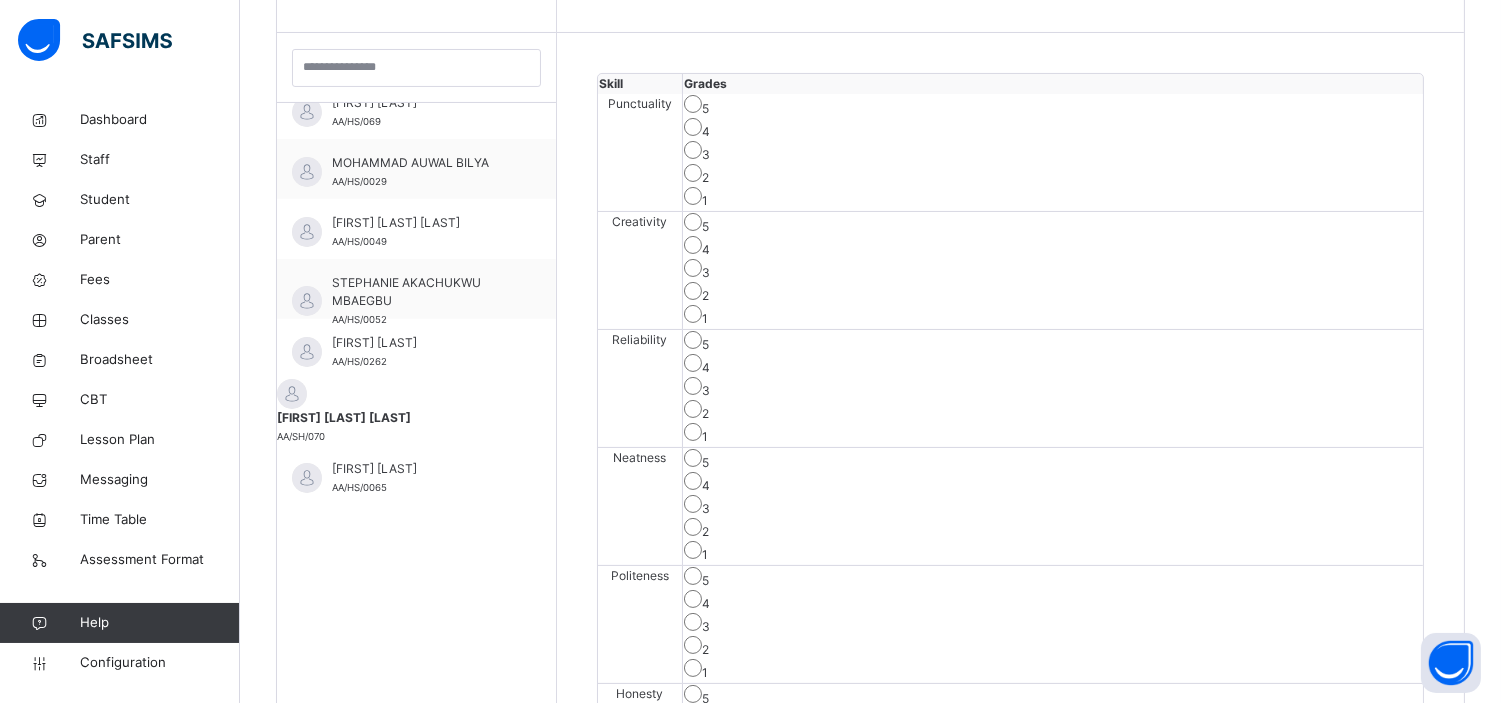 click on "5" at bounding box center [1053, 106] 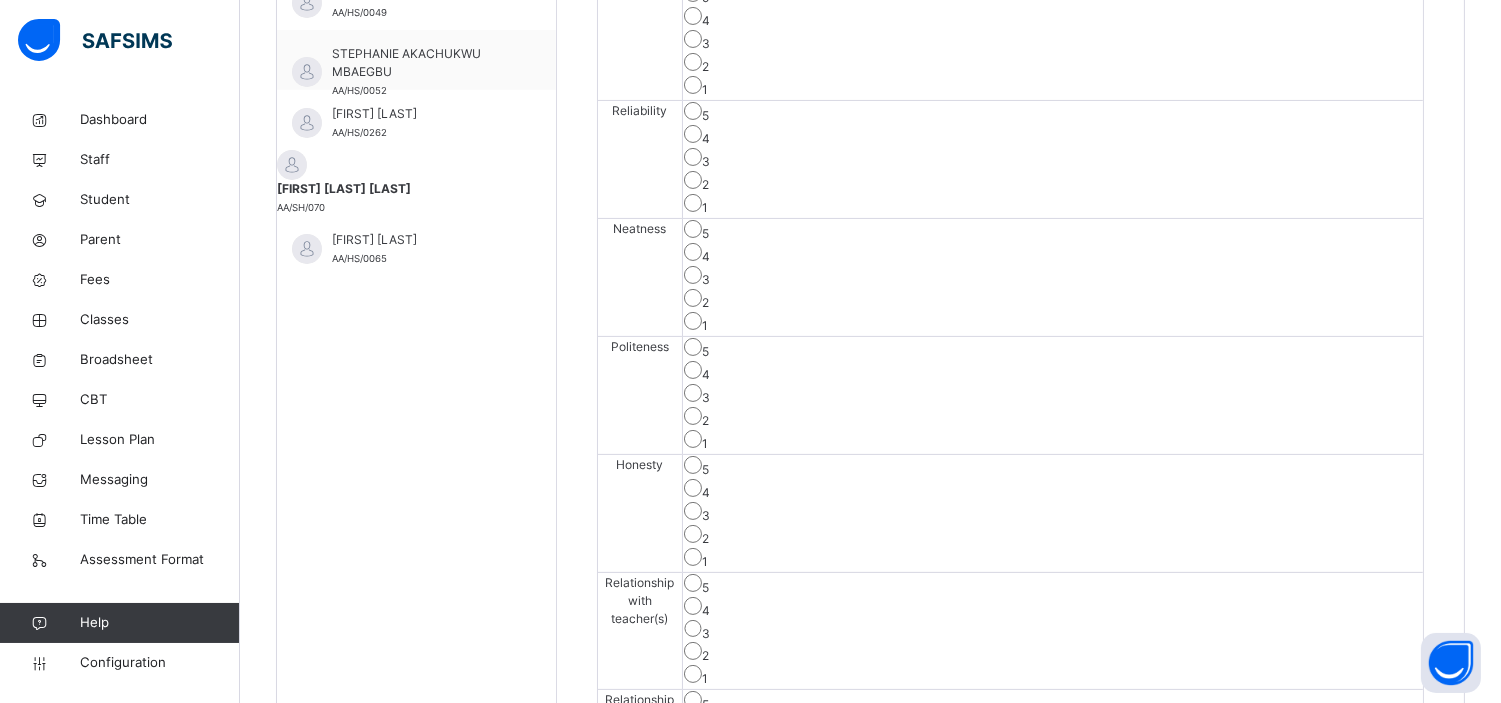 scroll, scrollTop: 793, scrollLeft: 0, axis: vertical 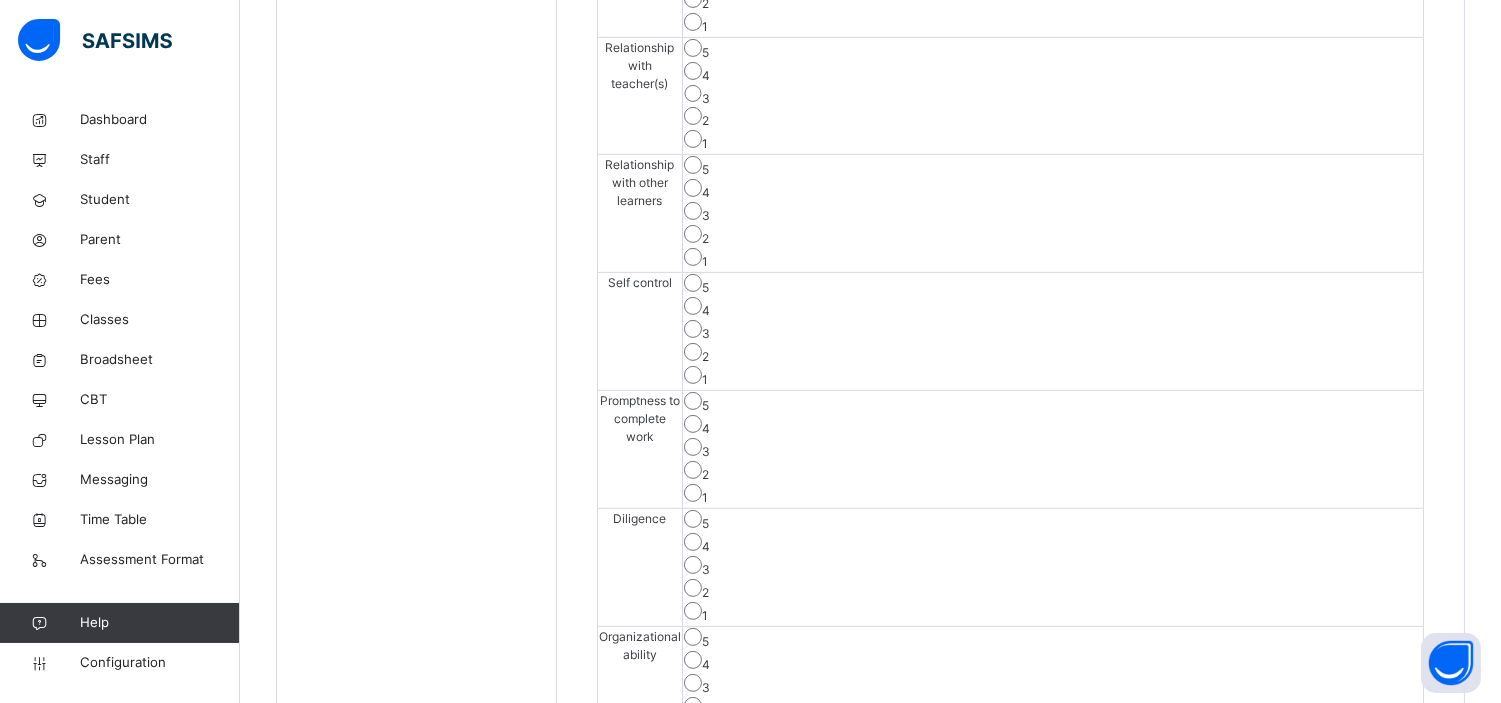 click on "Save Skill" at bounding box center [1350, 899] 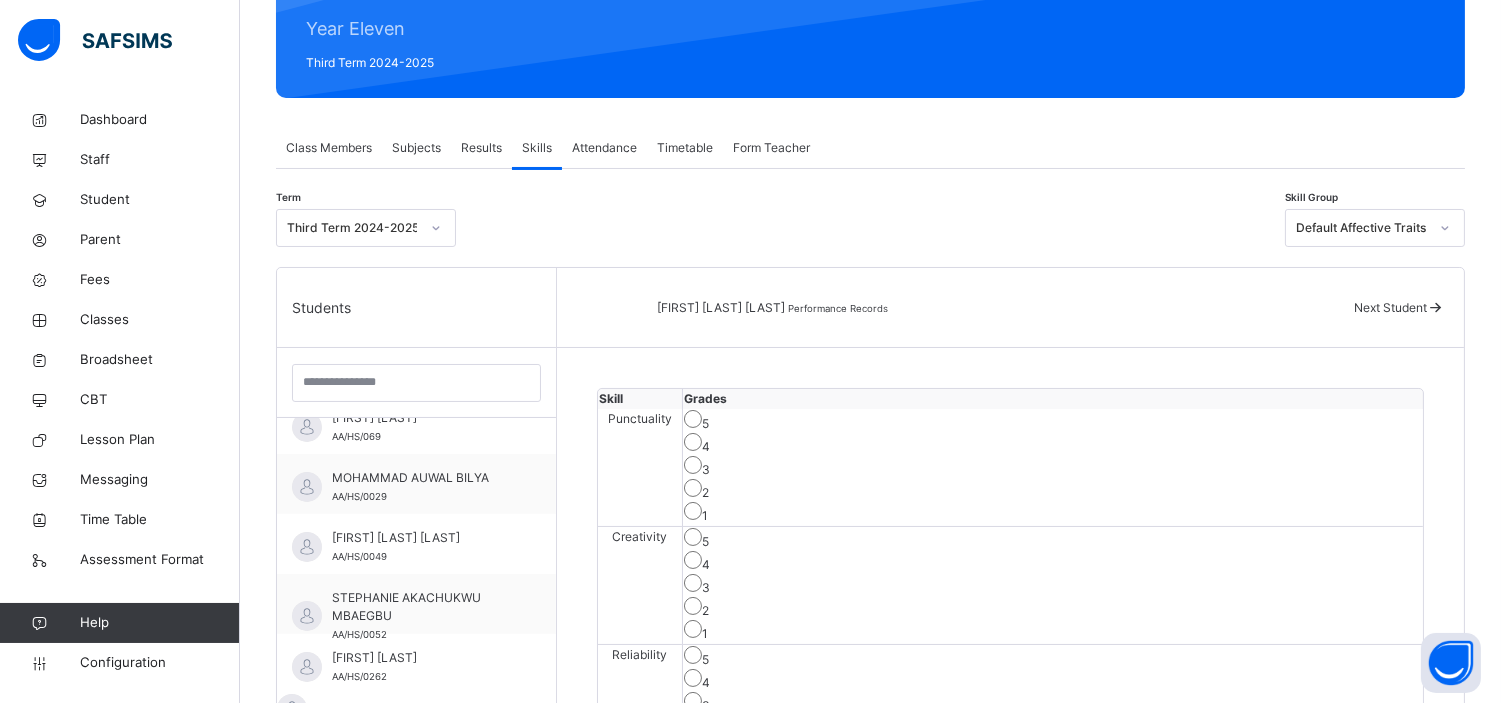 scroll, scrollTop: 247, scrollLeft: 0, axis: vertical 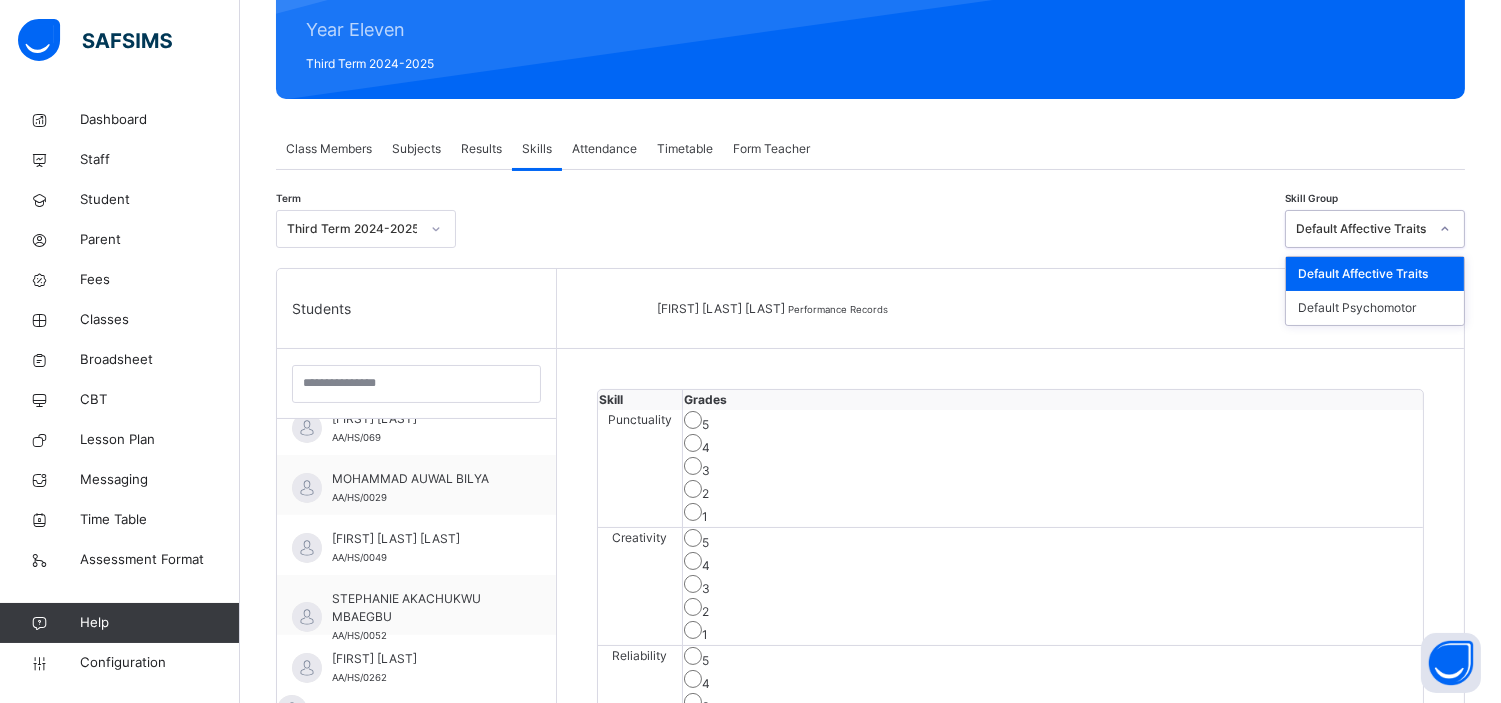 click on "Default Affective Traits" at bounding box center (1362, 229) 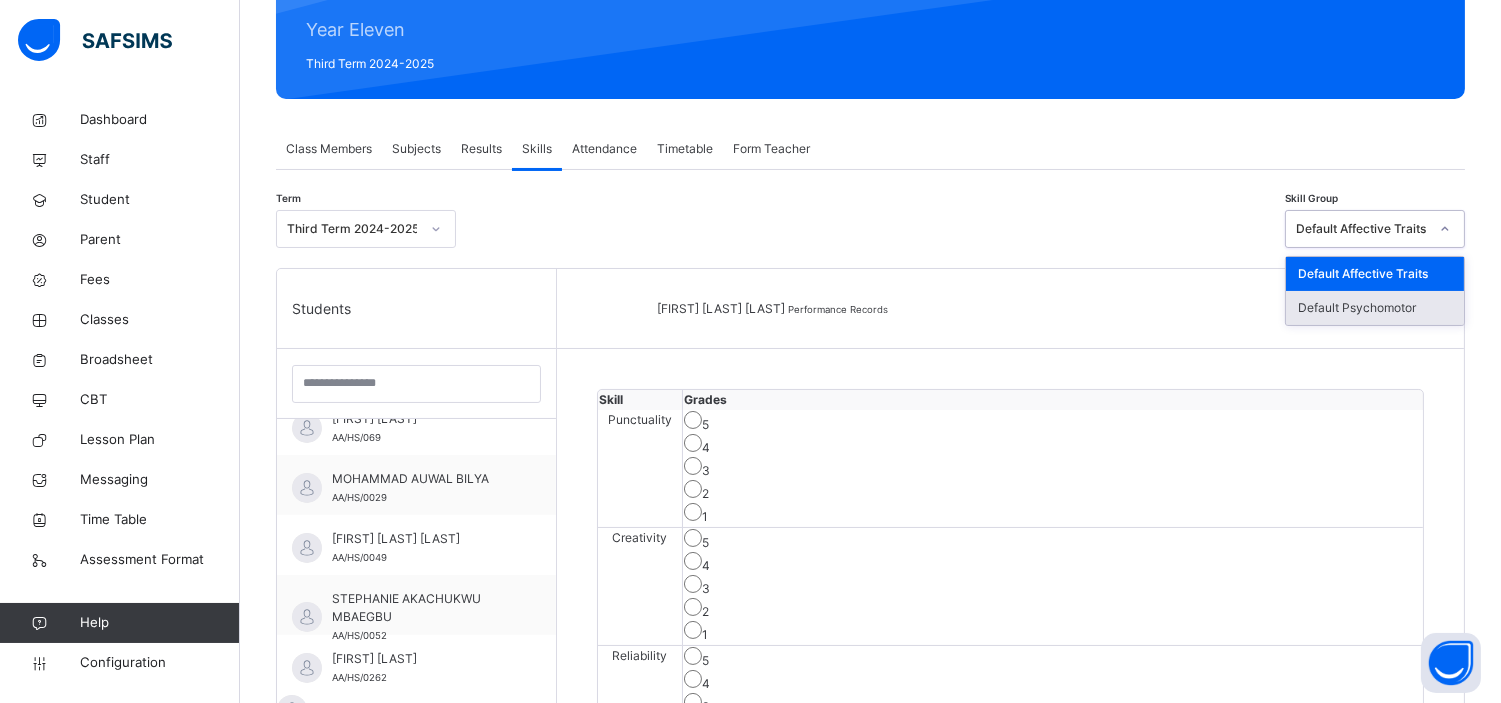 click on "Default Psychomotor" at bounding box center [1375, 308] 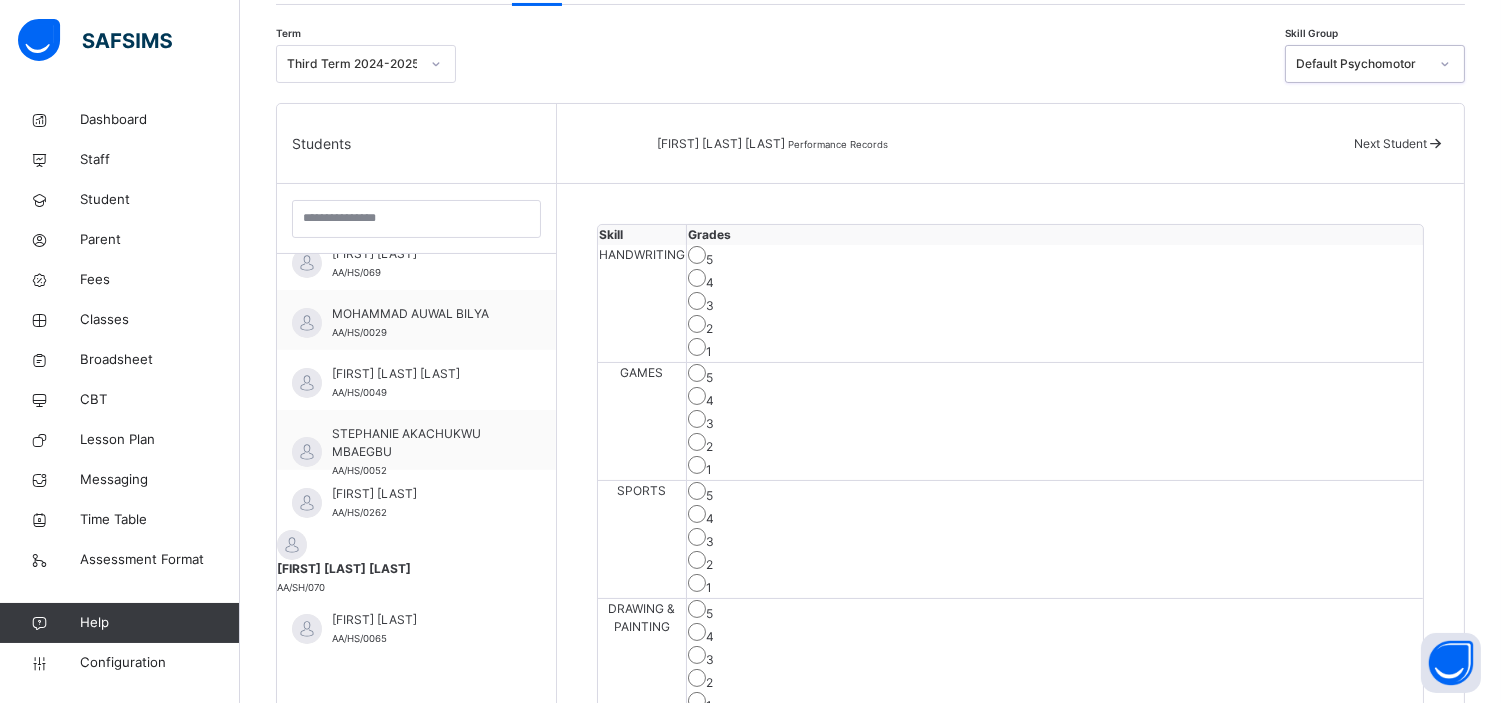 scroll, scrollTop: 422, scrollLeft: 0, axis: vertical 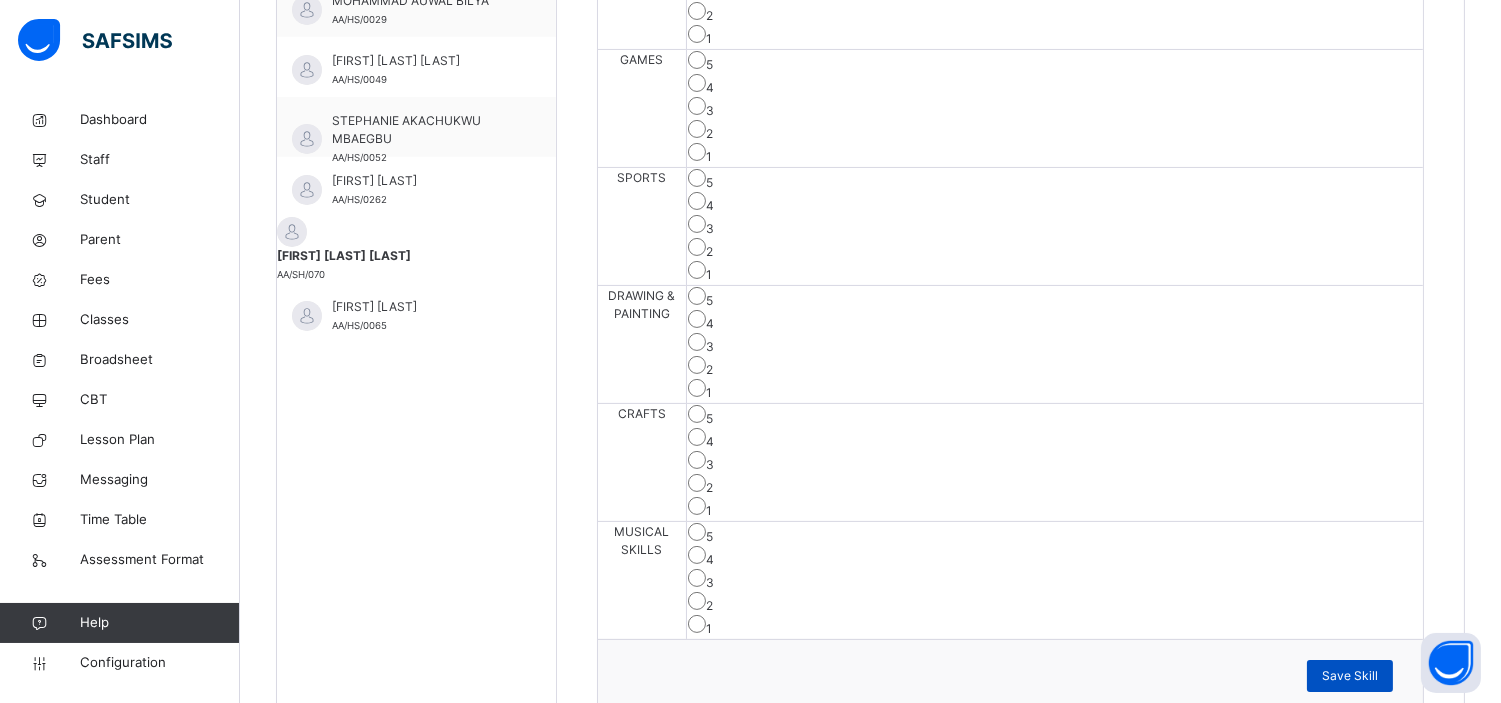 click on "Save Skill" at bounding box center (1350, 676) 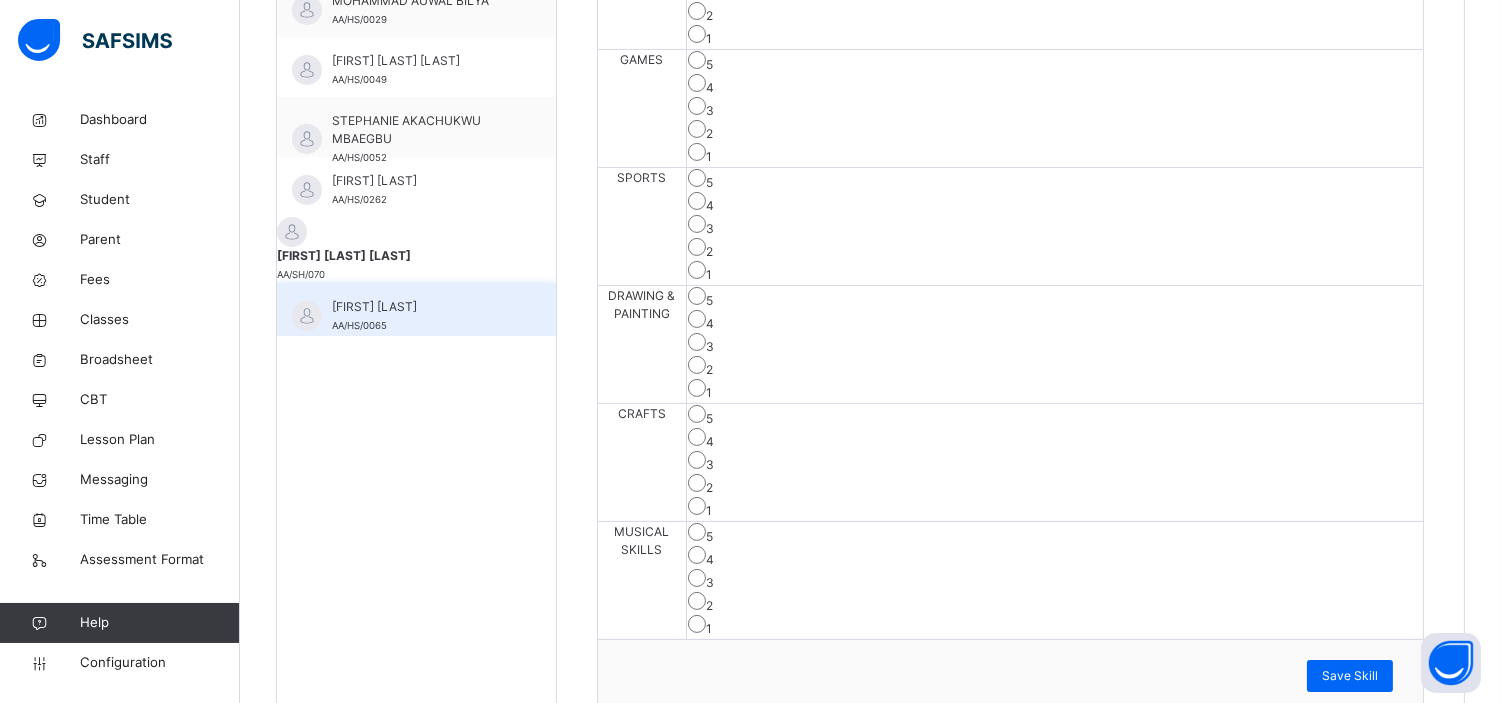 click on "ZEENAH  ABDULMALIK" at bounding box center [421, 307] 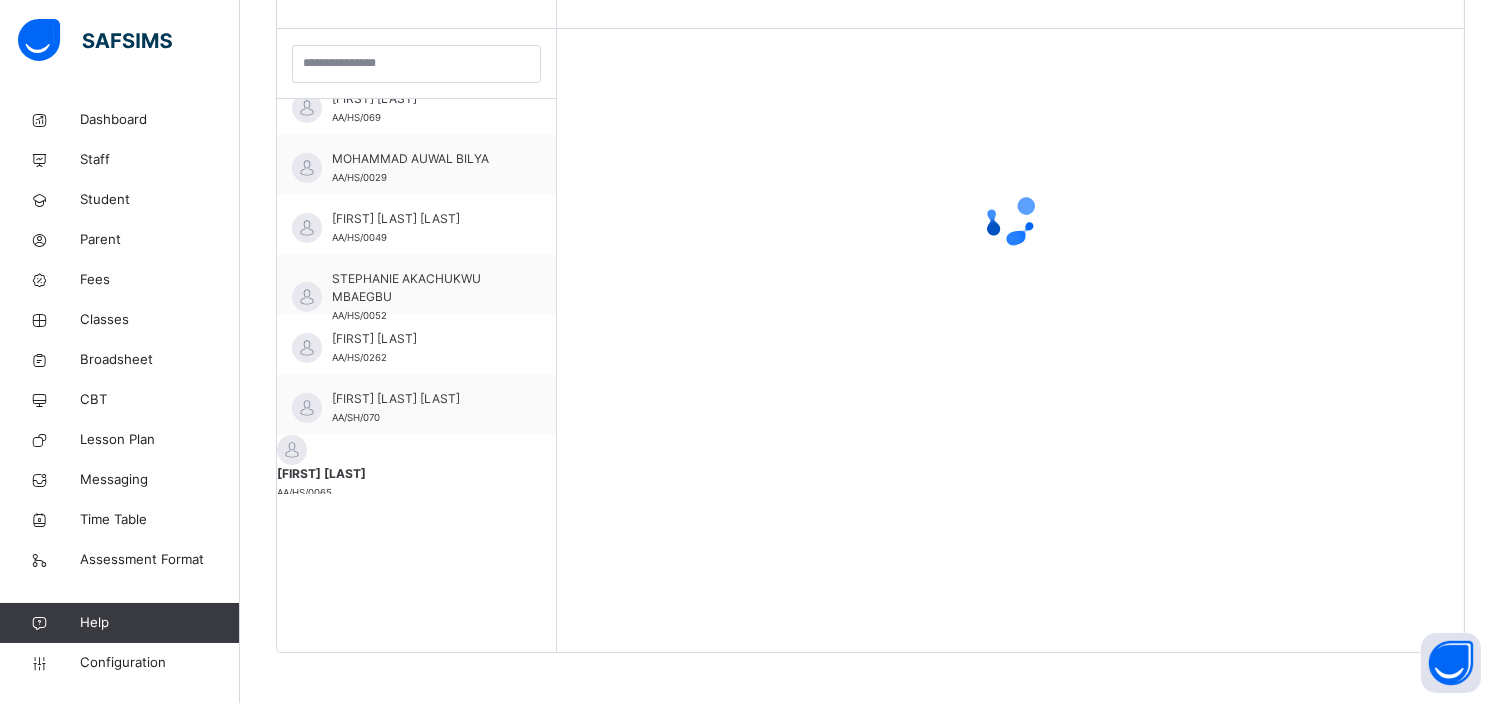 scroll, scrollTop: 725, scrollLeft: 0, axis: vertical 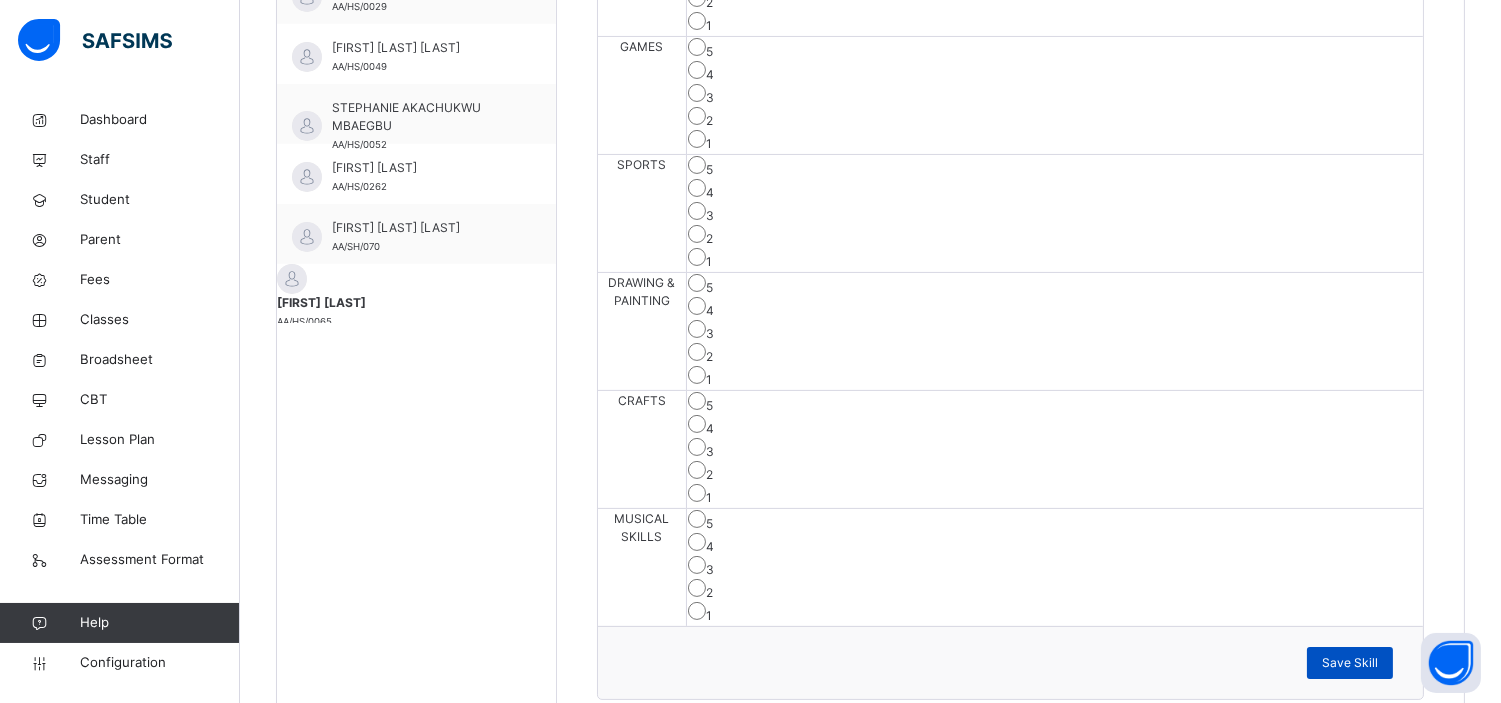 click on "Save Skill" at bounding box center [1350, 663] 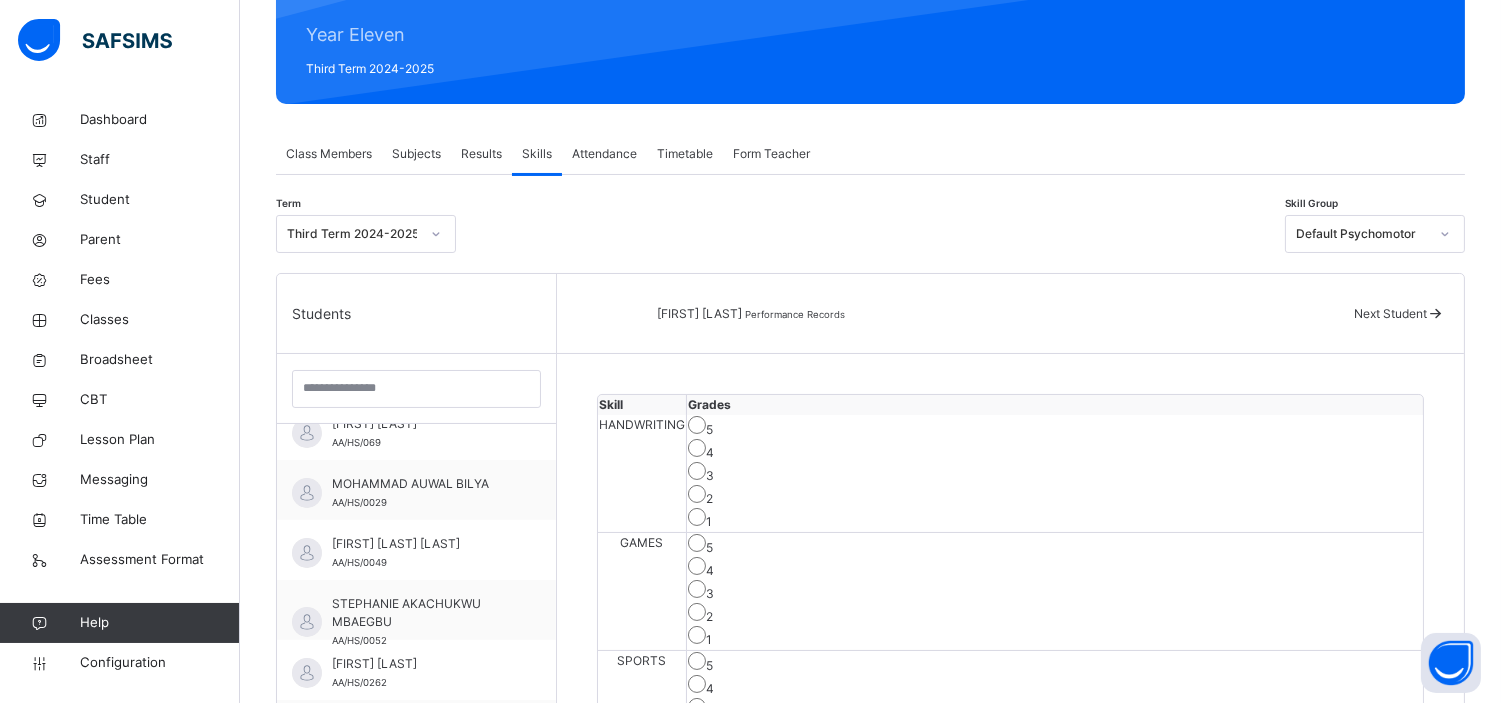 scroll, scrollTop: 241, scrollLeft: 0, axis: vertical 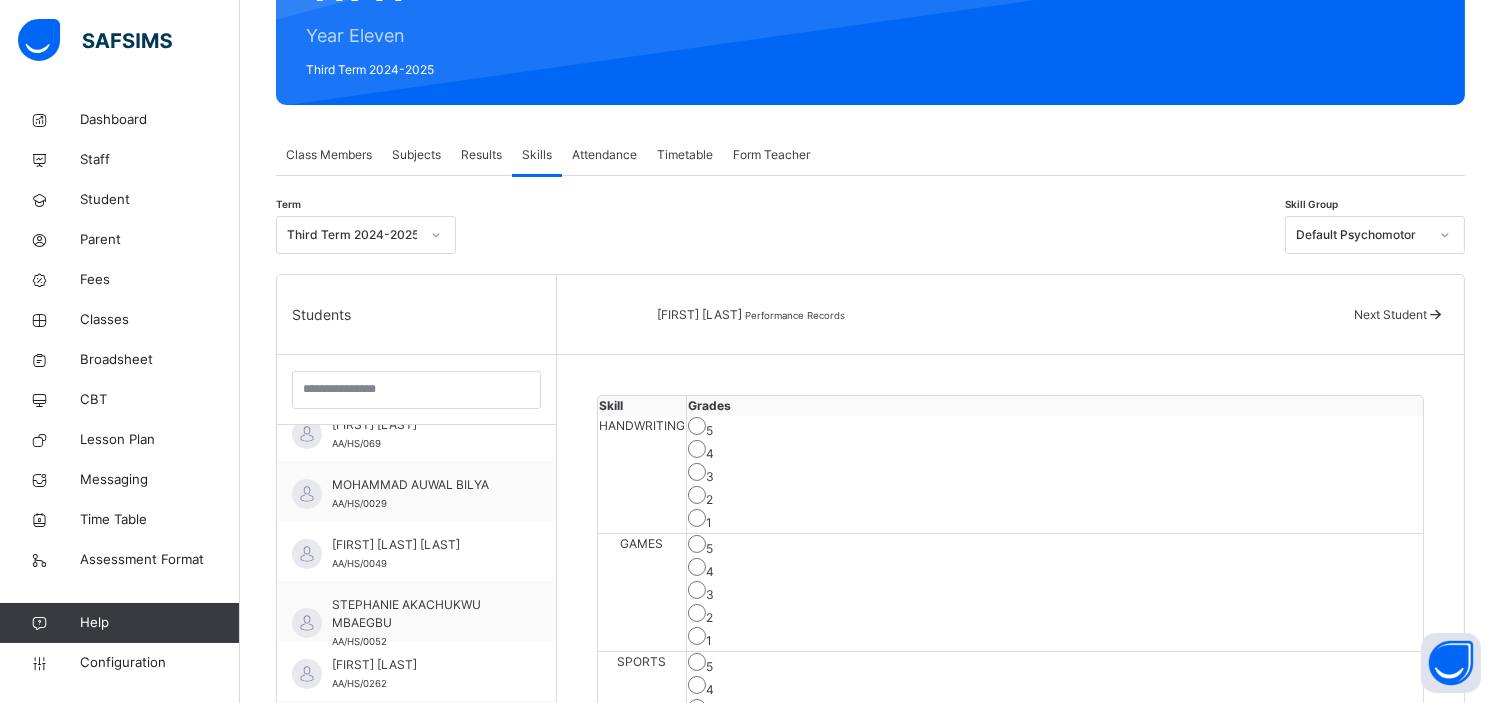 click on "Default Psychomotor" at bounding box center [1362, 235] 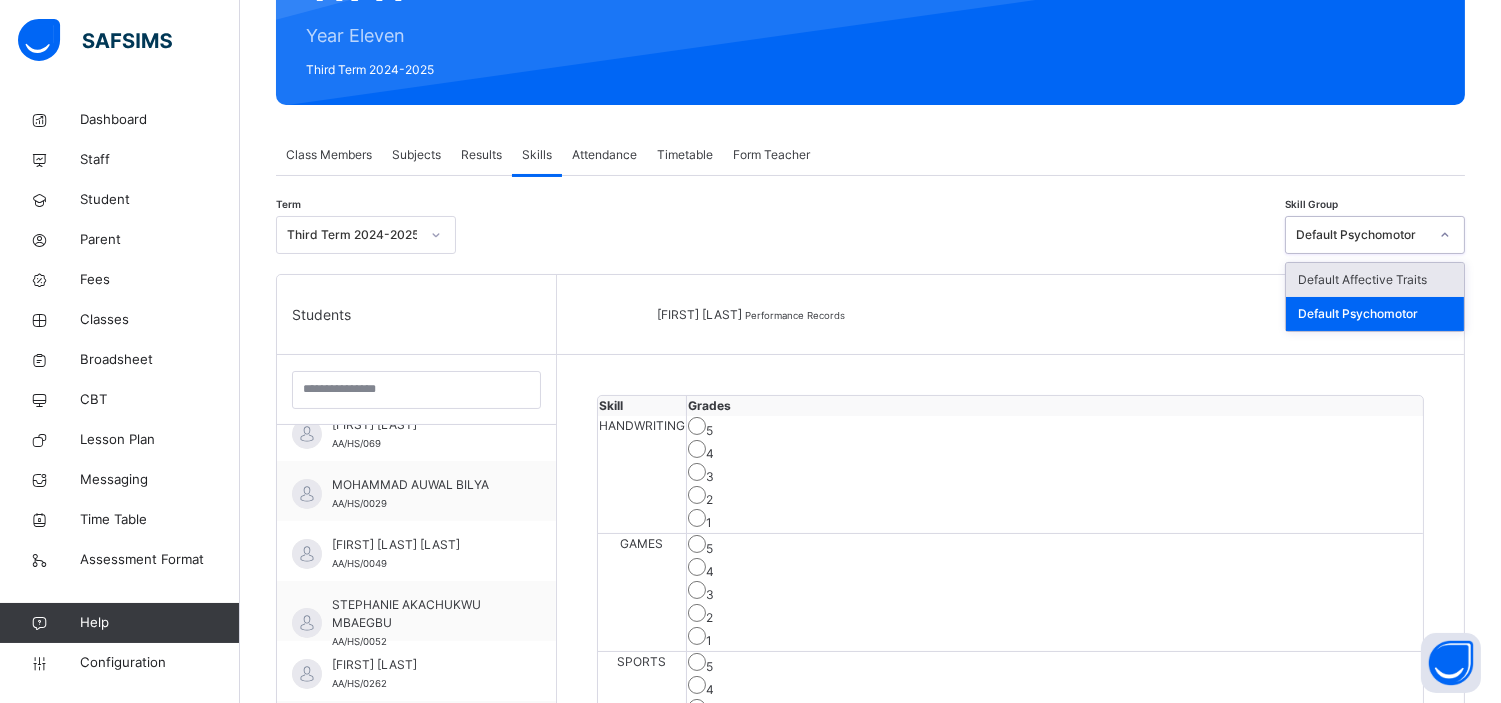click on "Default Affective Traits" at bounding box center (1375, 280) 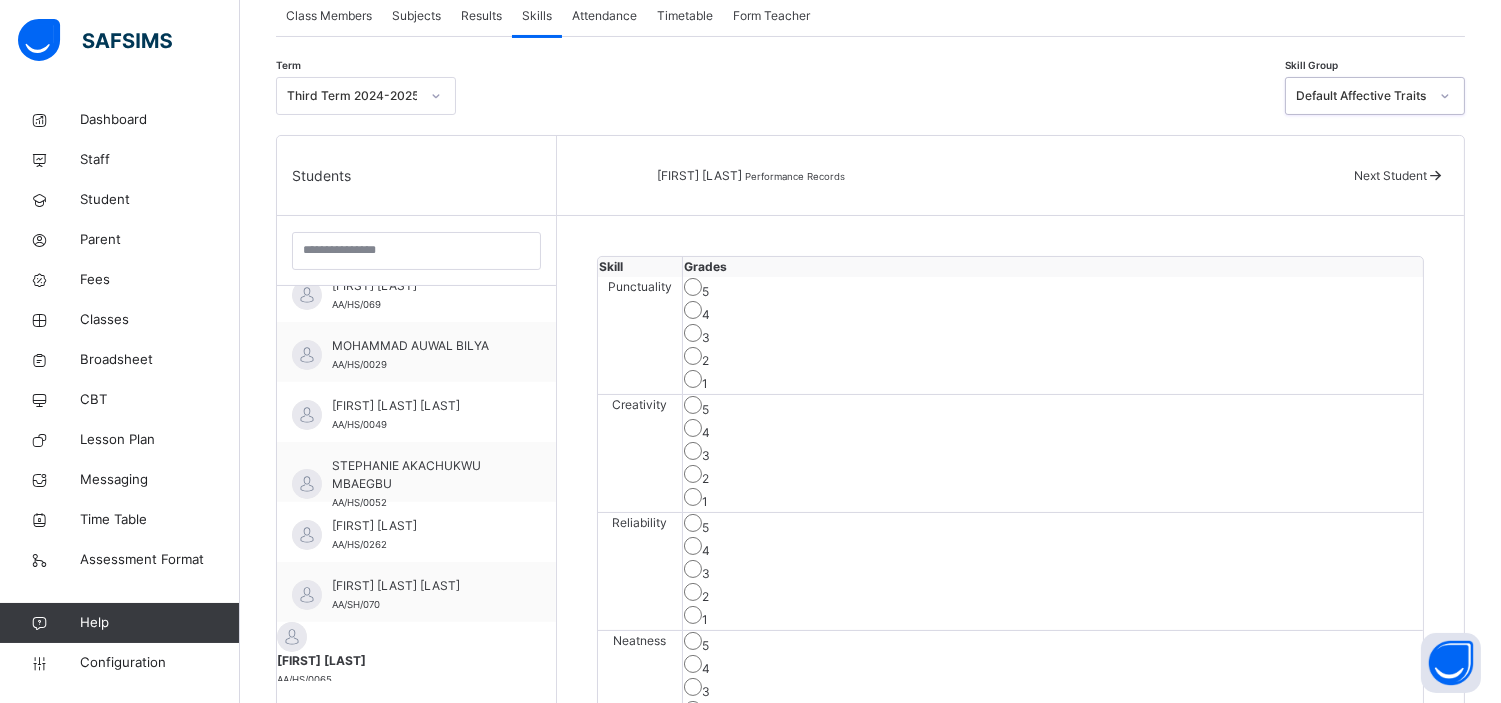 scroll, scrollTop: 403, scrollLeft: 0, axis: vertical 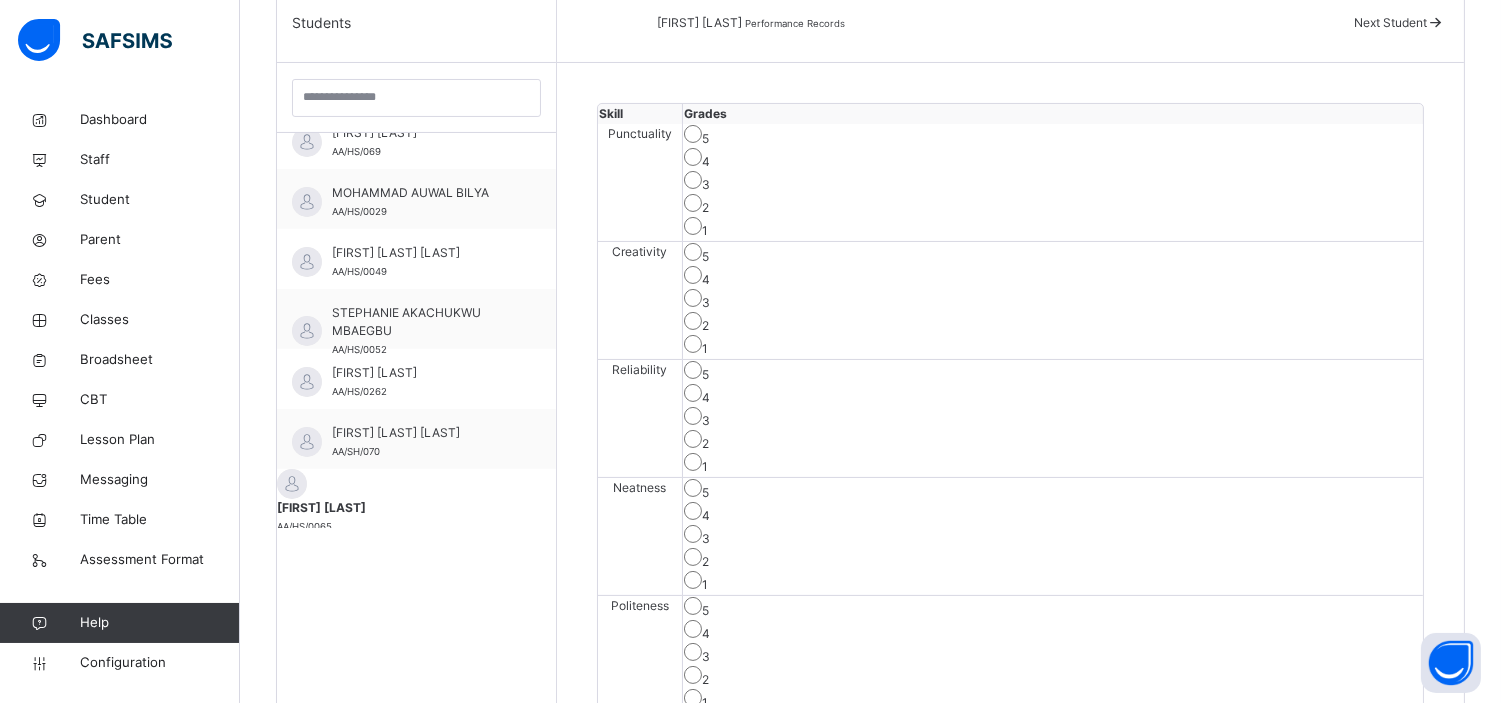 click on "4" at bounding box center [1053, 395] 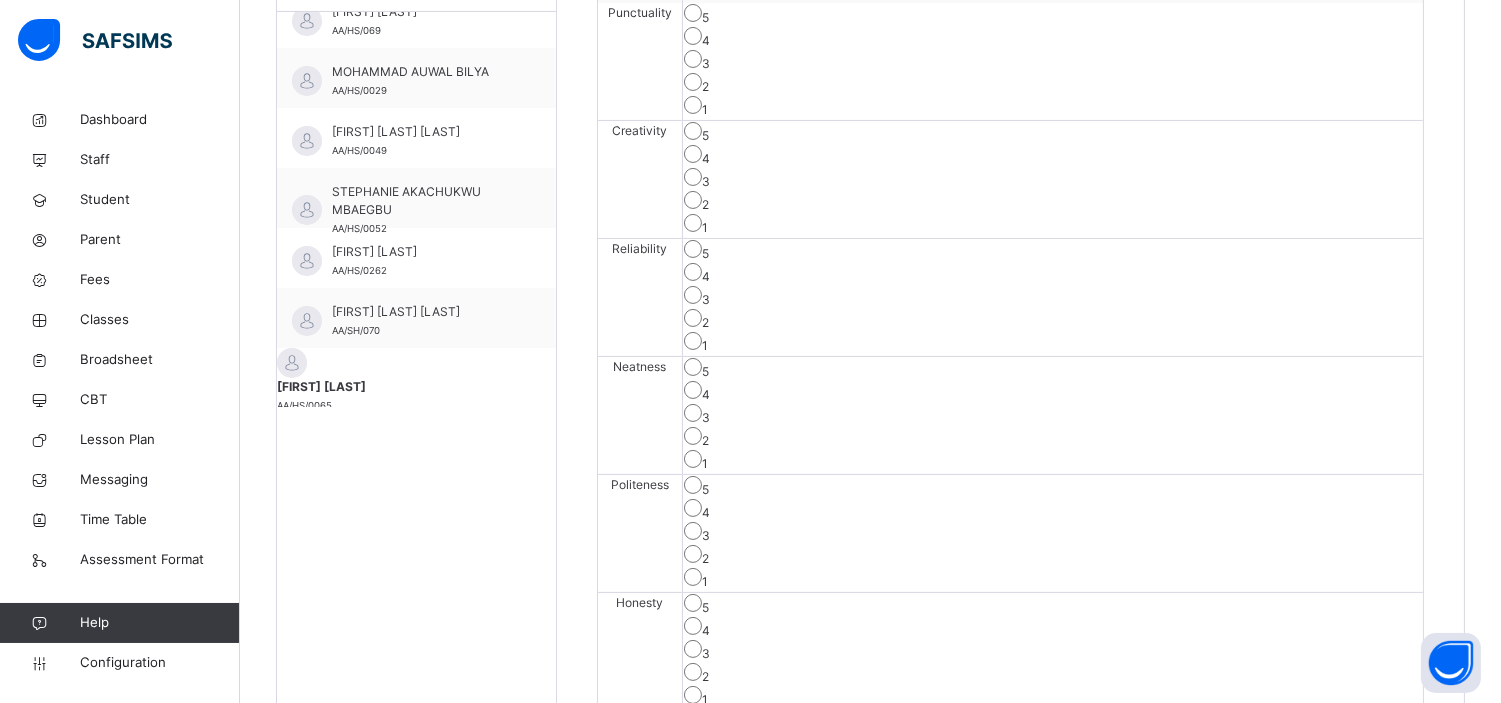 scroll, scrollTop: 666, scrollLeft: 0, axis: vertical 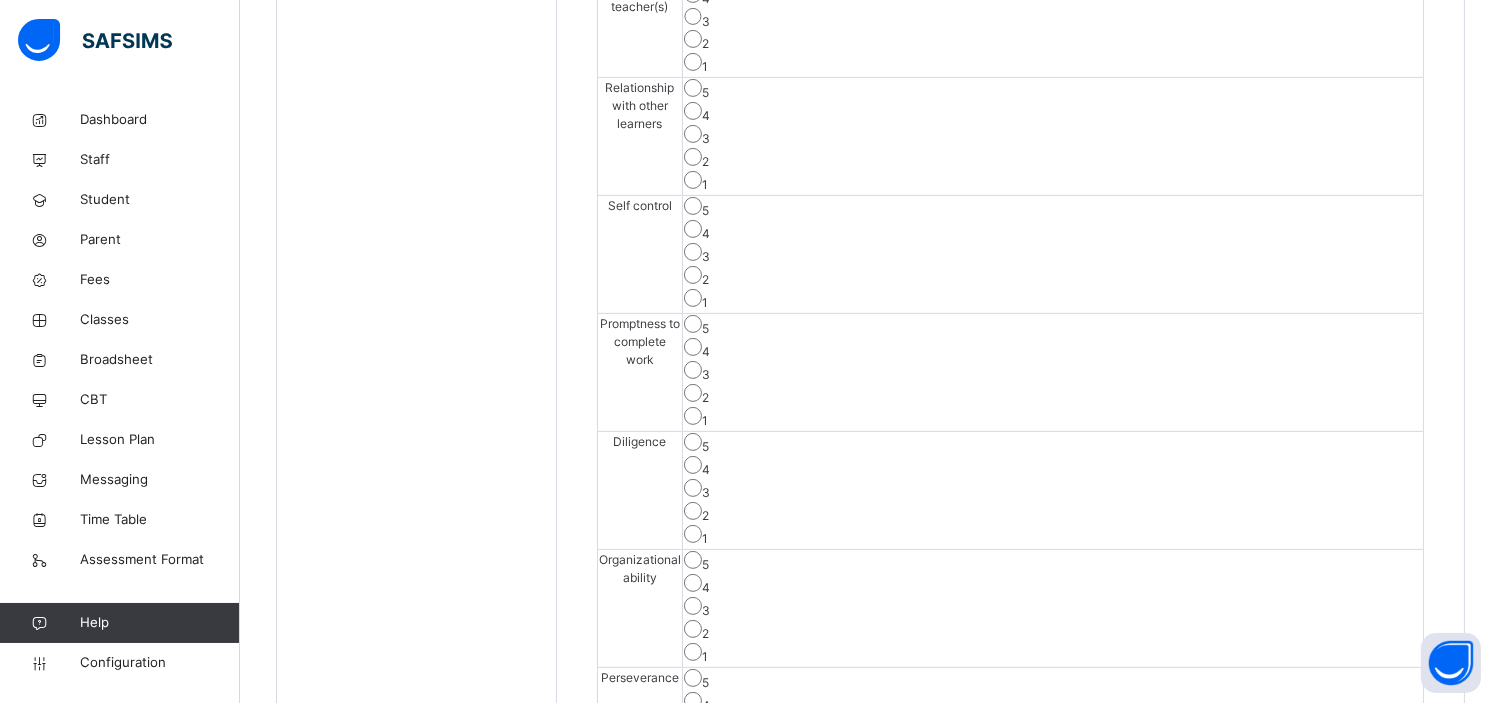 click on "Save Skill" at bounding box center (1350, 822) 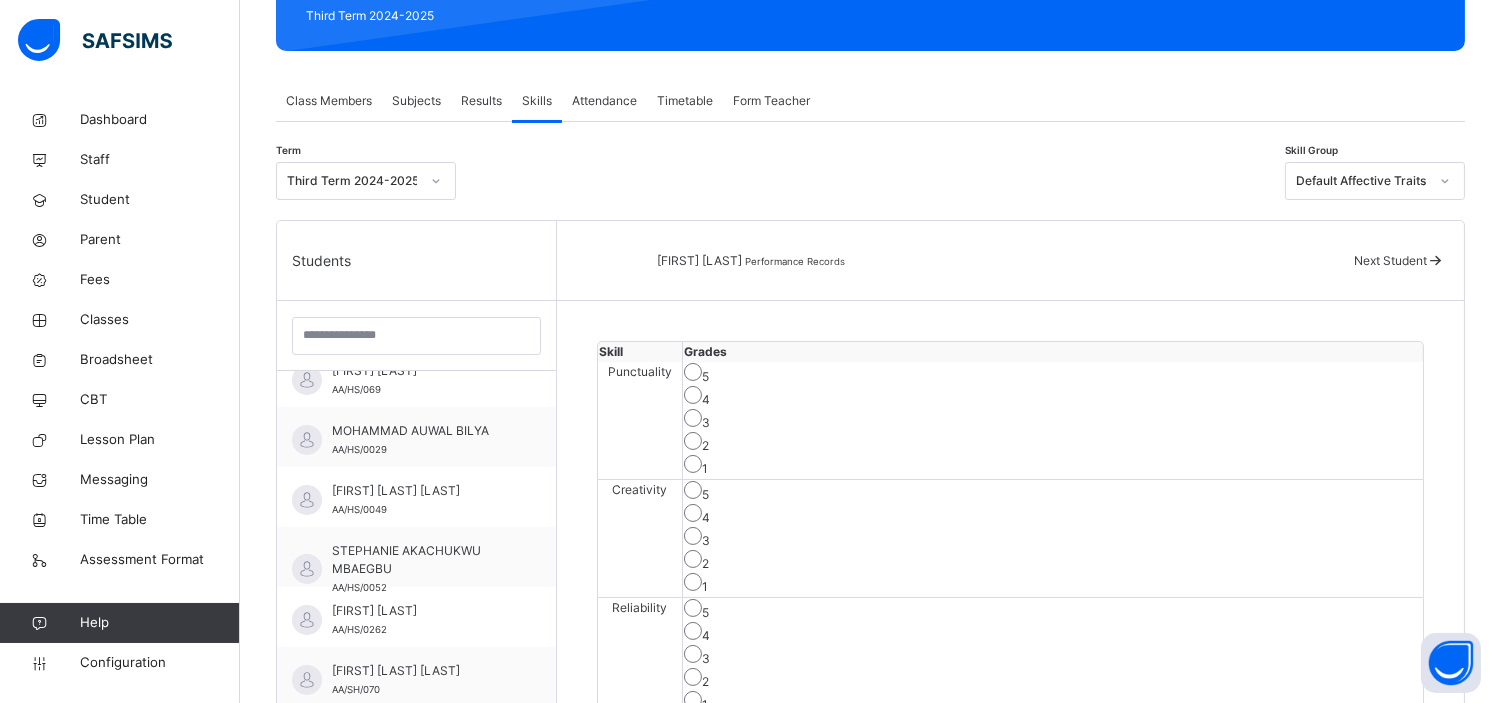 scroll, scrollTop: 294, scrollLeft: 0, axis: vertical 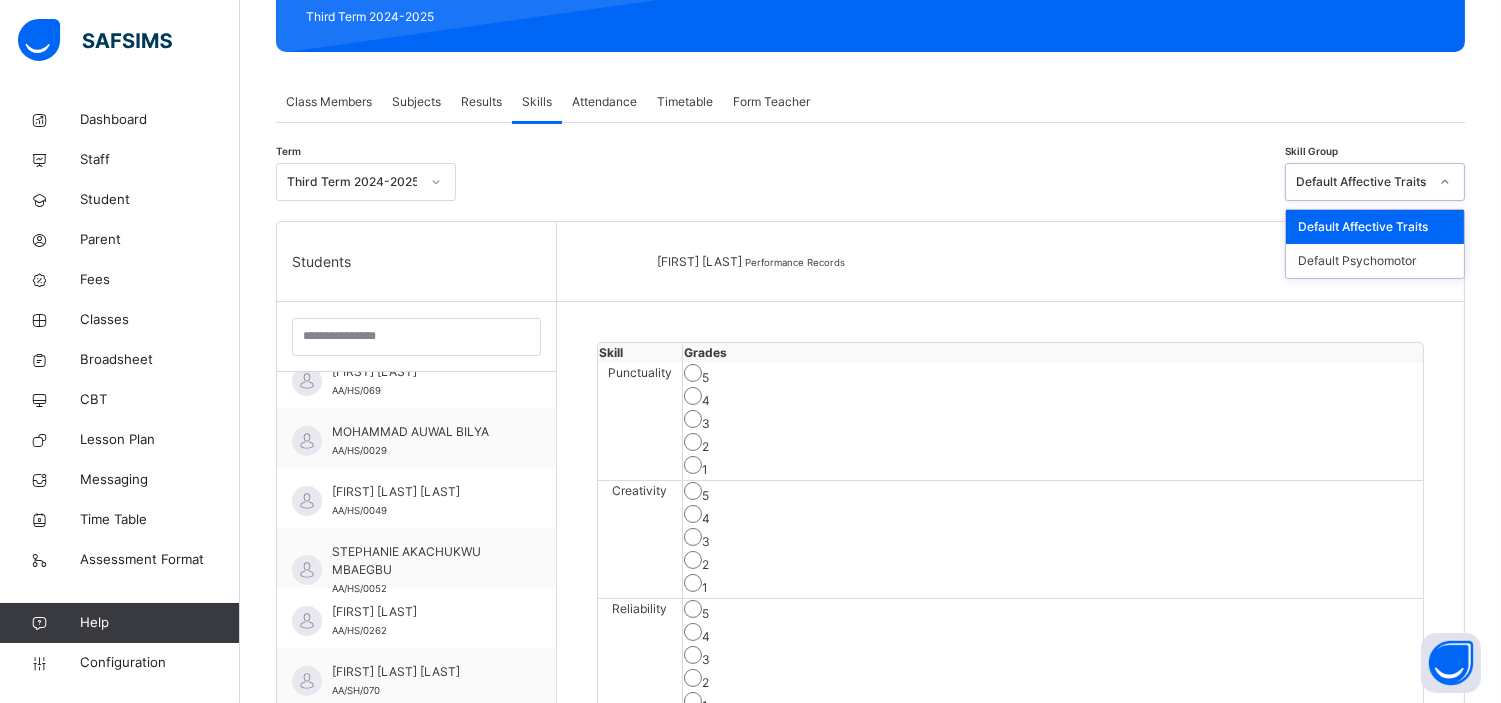 click on "Default Affective Traits" at bounding box center [1356, 182] 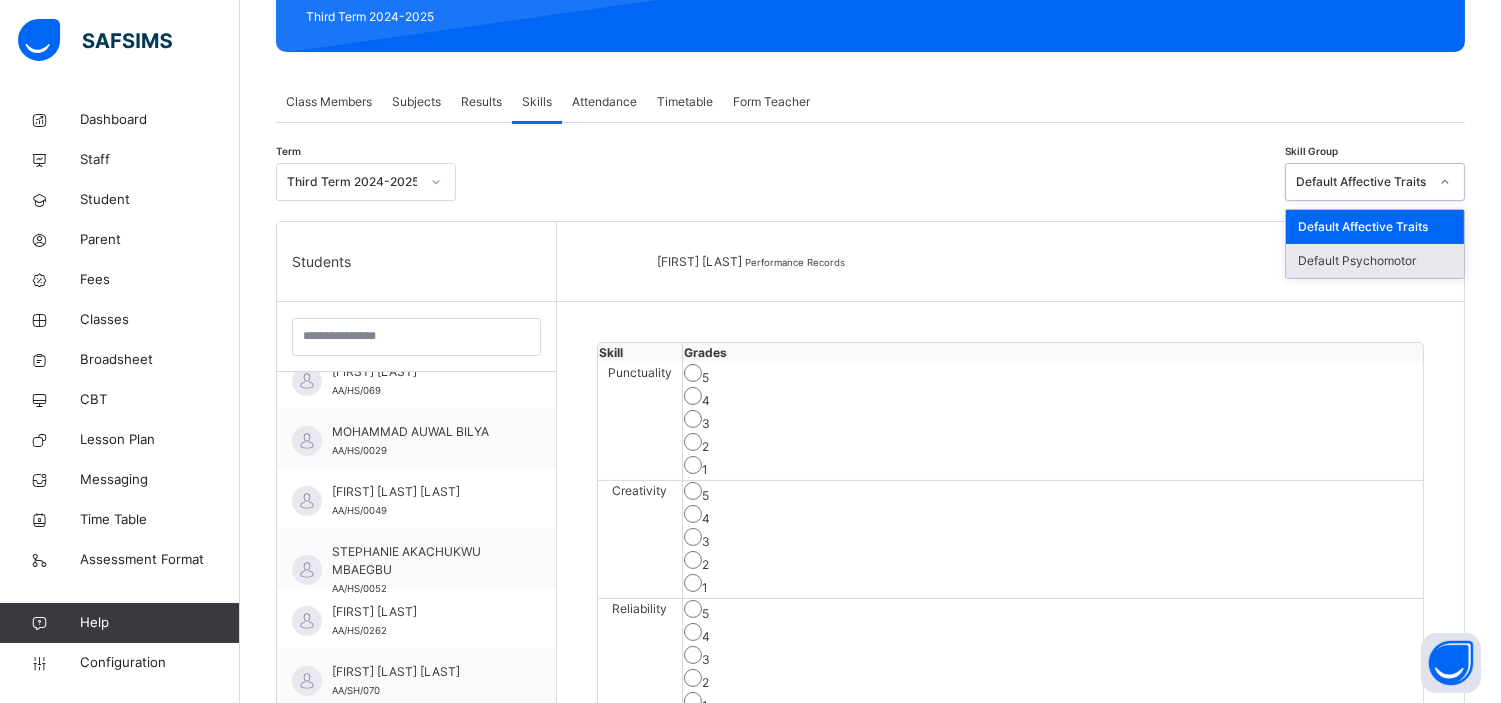 click on "Default Psychomotor" at bounding box center [1375, 261] 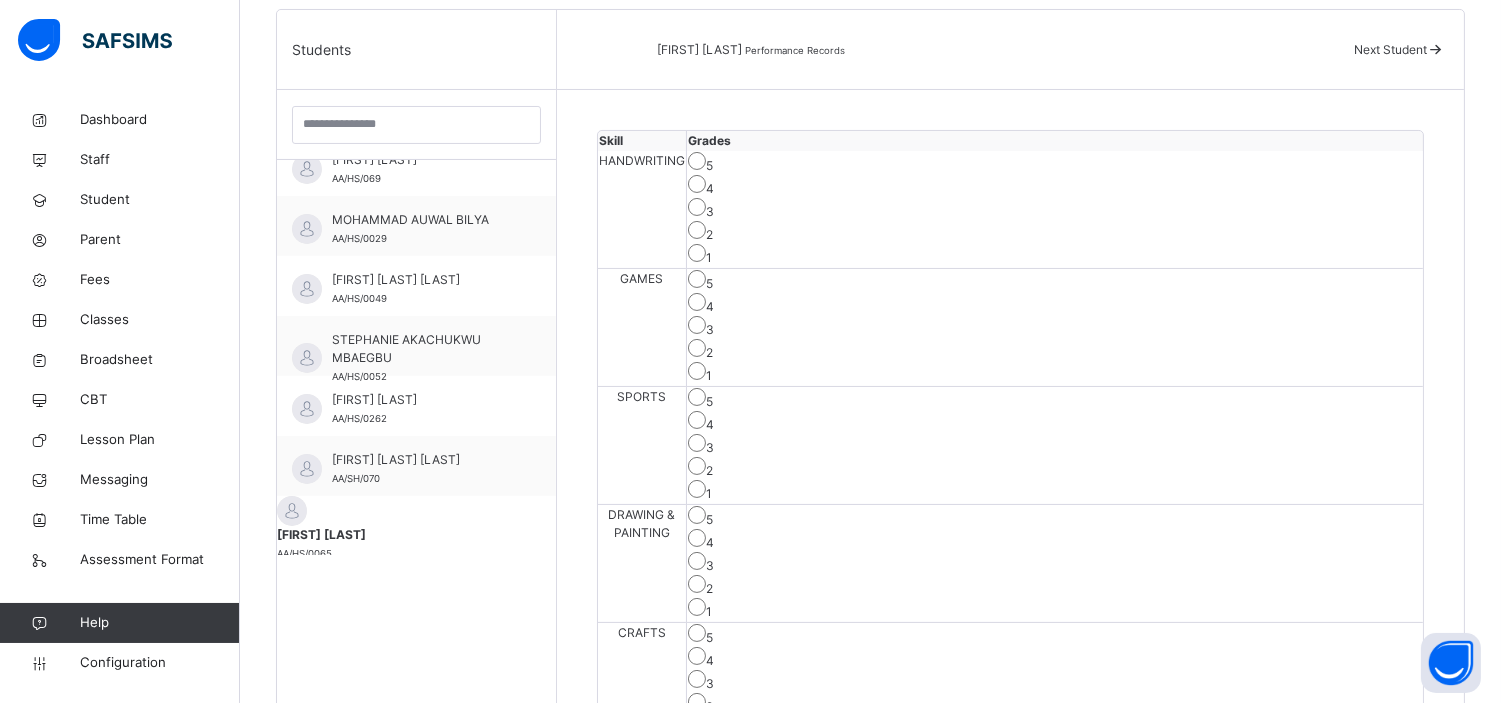 scroll, scrollTop: 507, scrollLeft: 0, axis: vertical 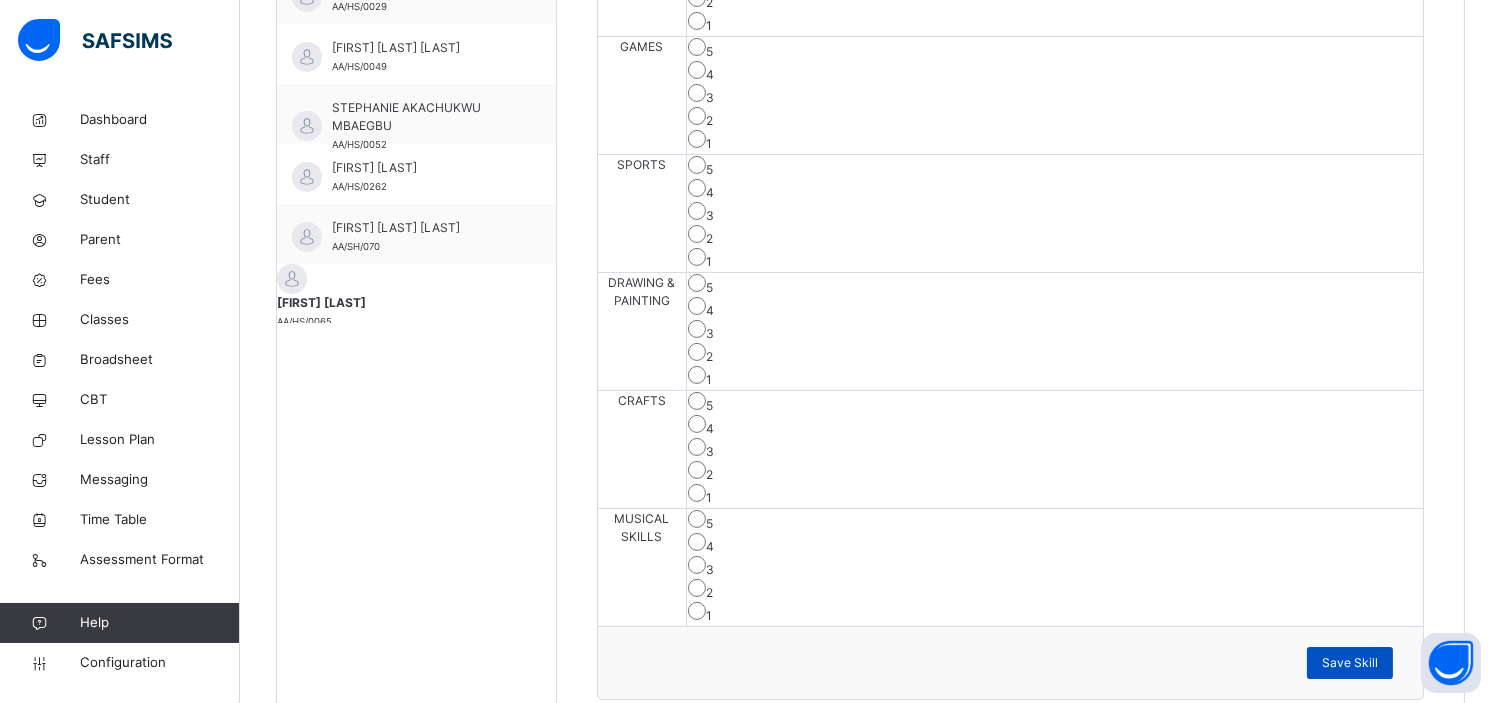 click on "Save Skill" at bounding box center [1350, 663] 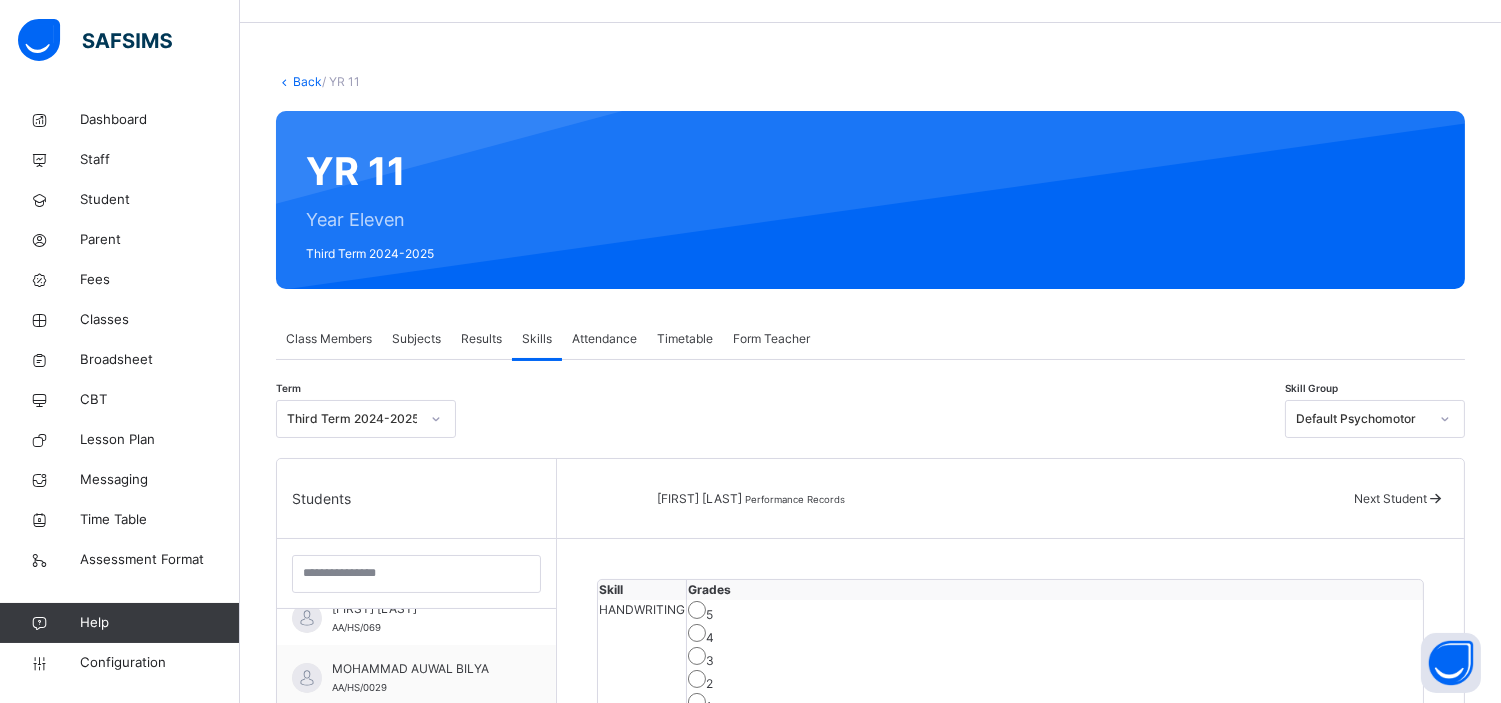 scroll, scrollTop: 0, scrollLeft: 0, axis: both 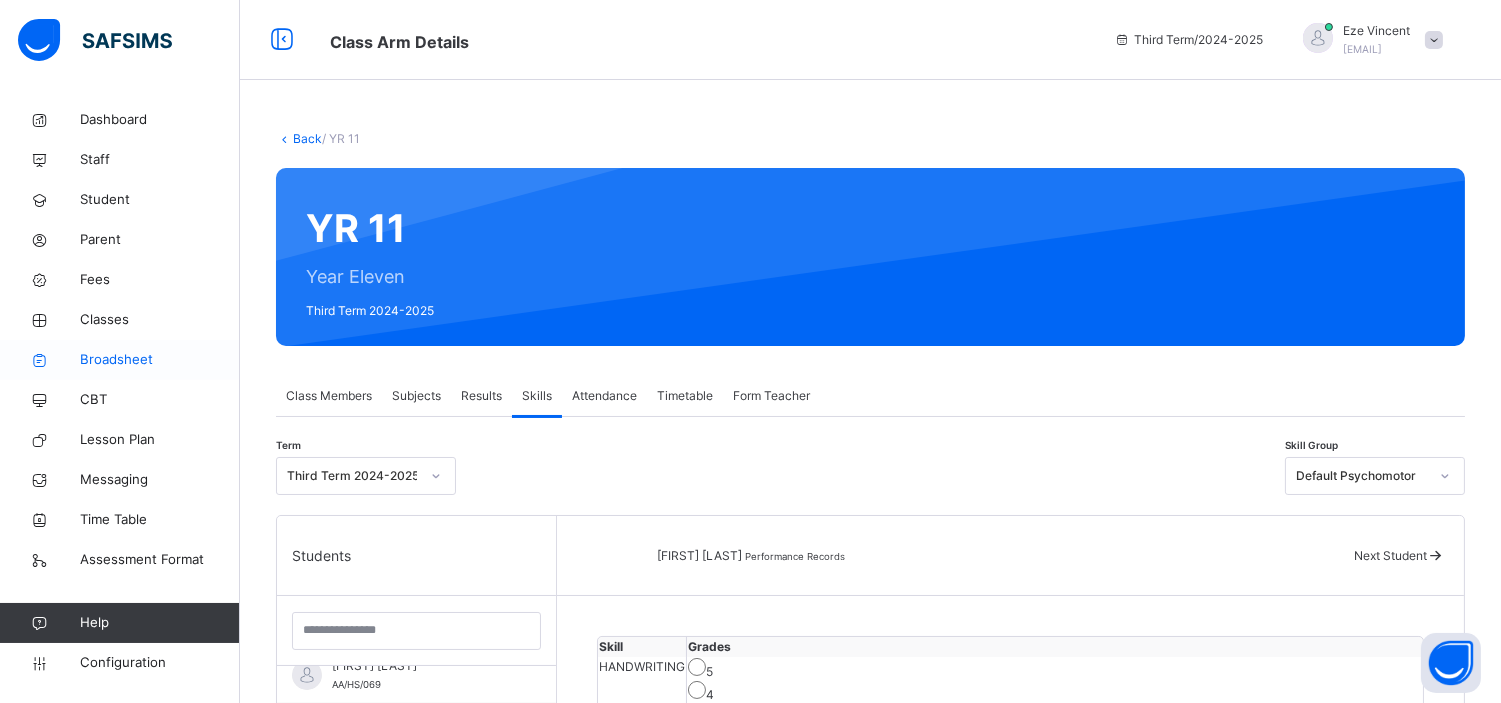 click on "Broadsheet" at bounding box center [160, 360] 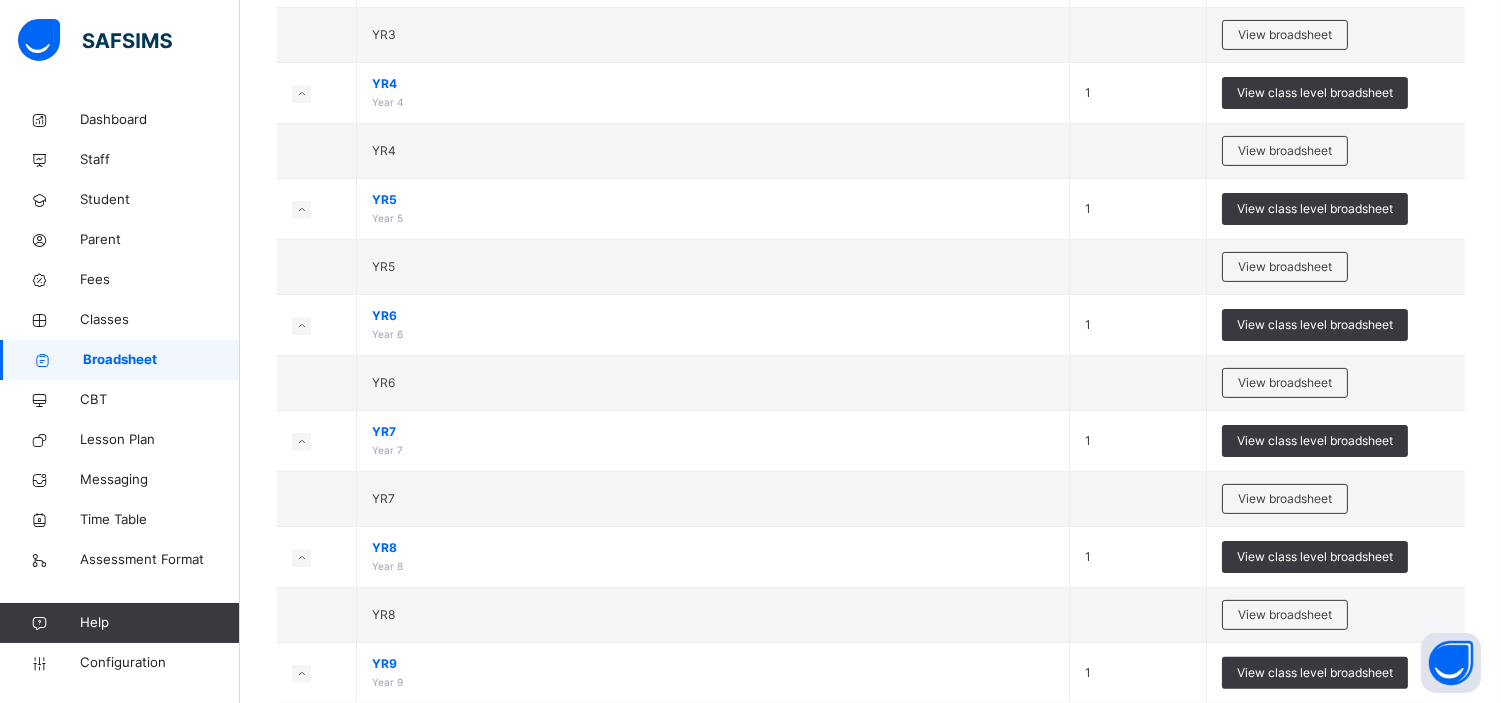 scroll, scrollTop: 1092, scrollLeft: 0, axis: vertical 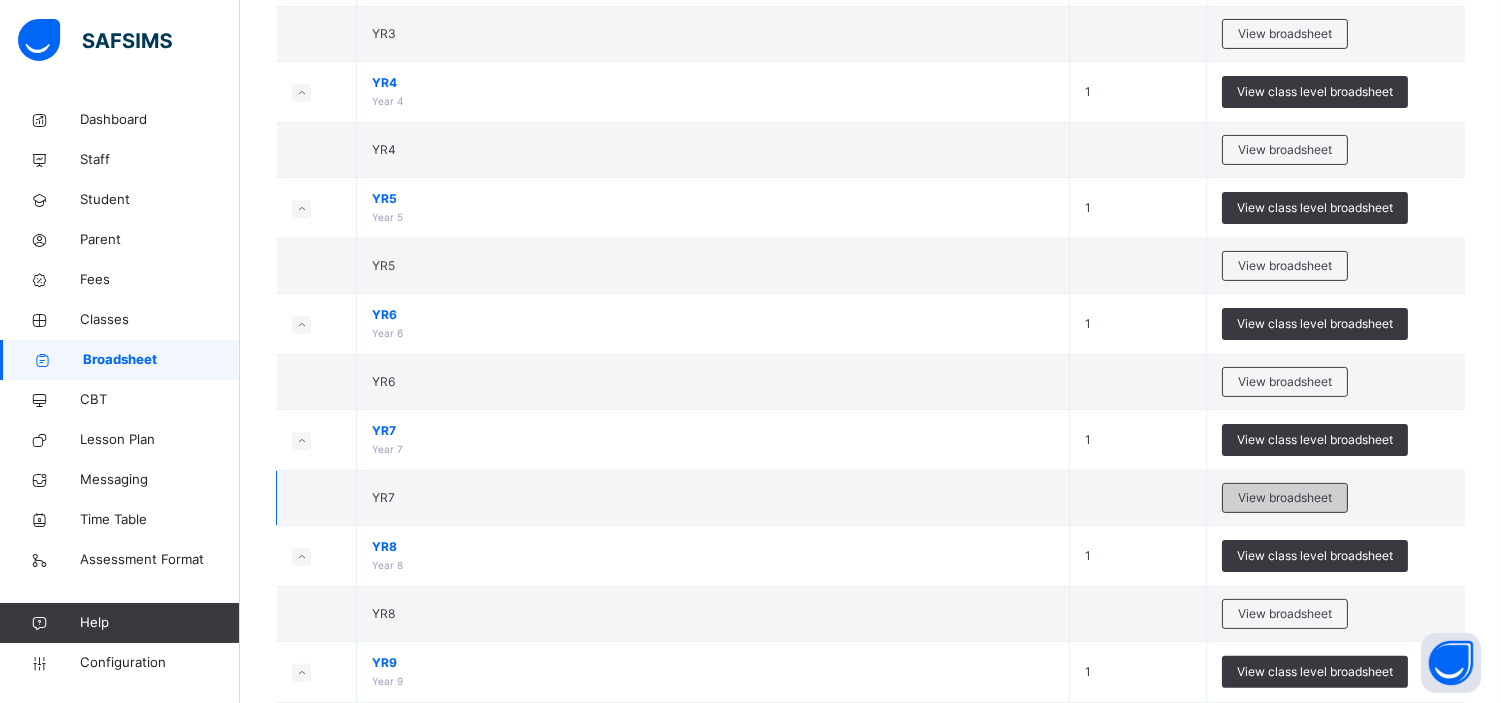 click on "View broadsheet" at bounding box center [1285, 498] 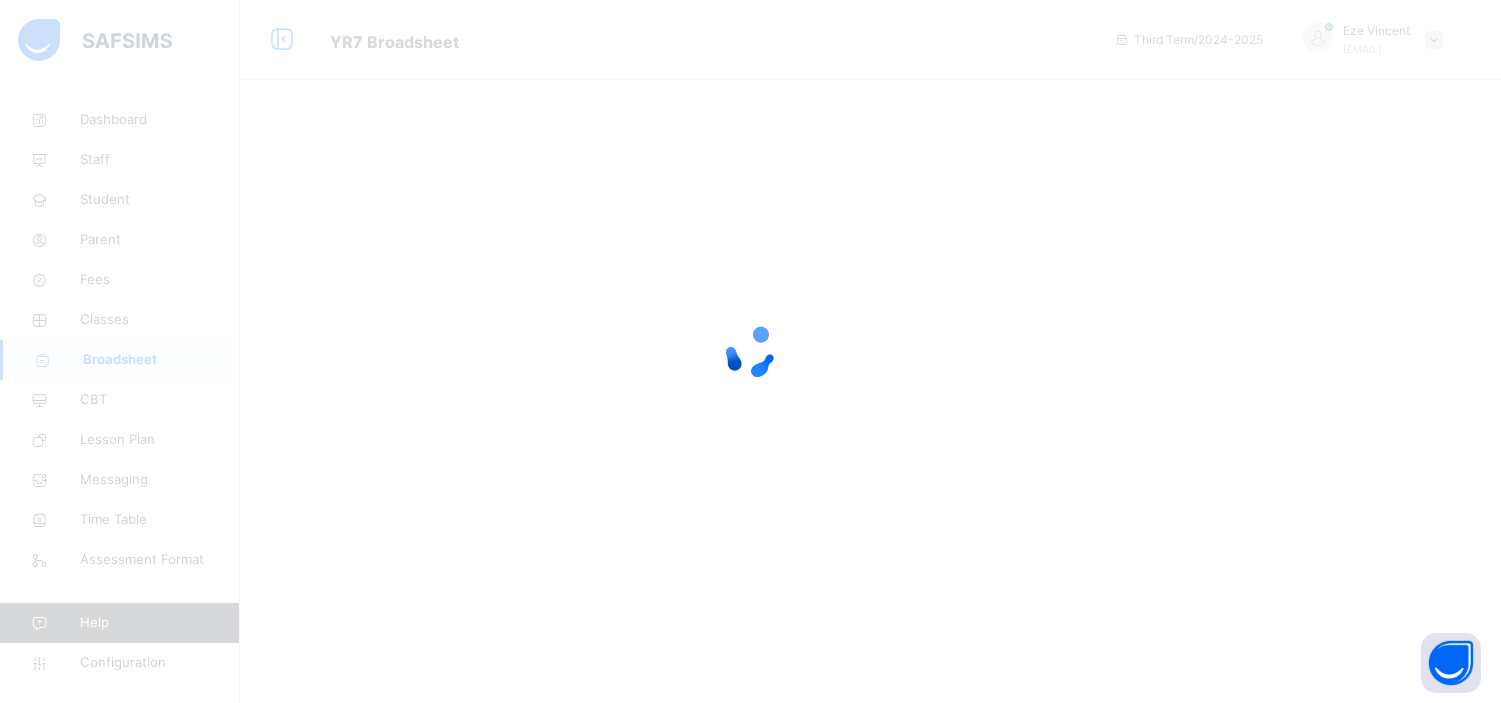 scroll, scrollTop: 0, scrollLeft: 0, axis: both 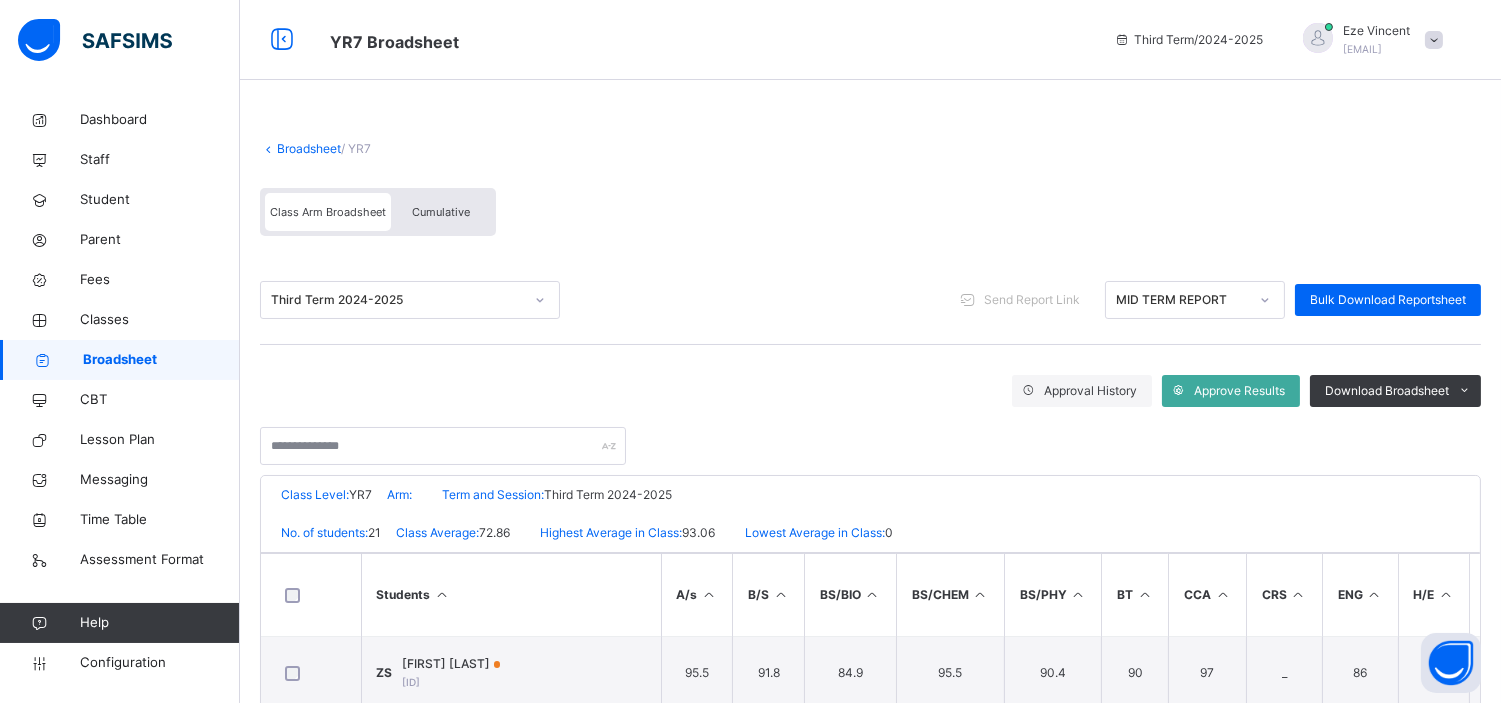 click 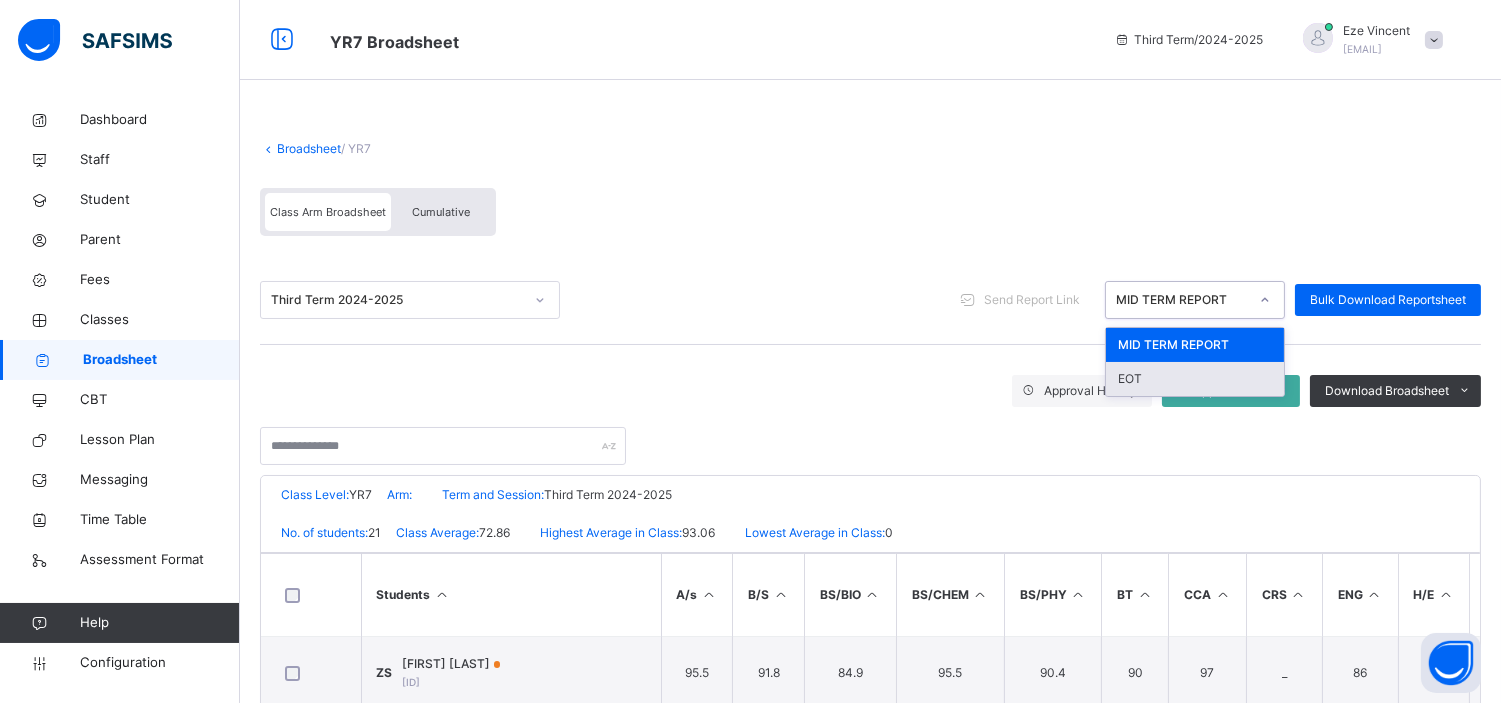click on "EOT" at bounding box center (1195, 379) 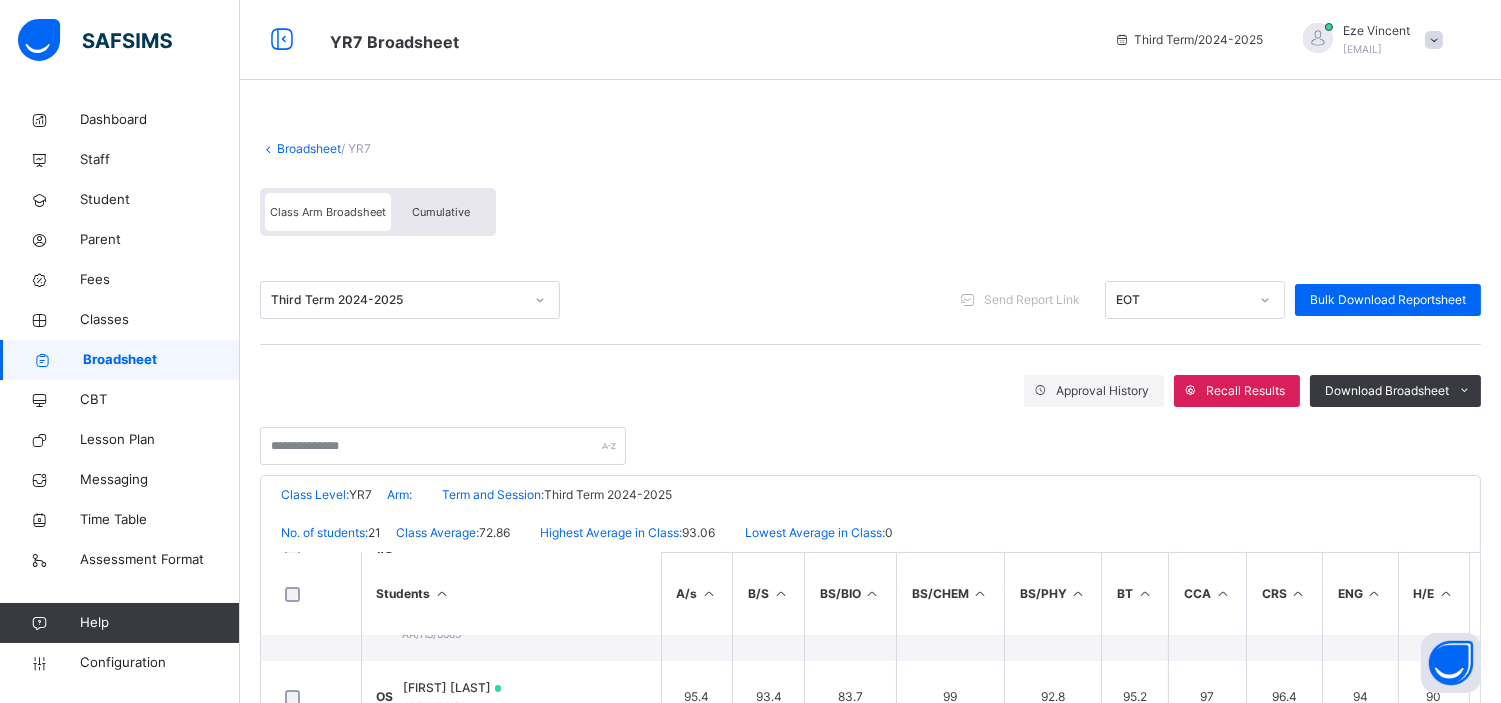 scroll, scrollTop: 0, scrollLeft: 0, axis: both 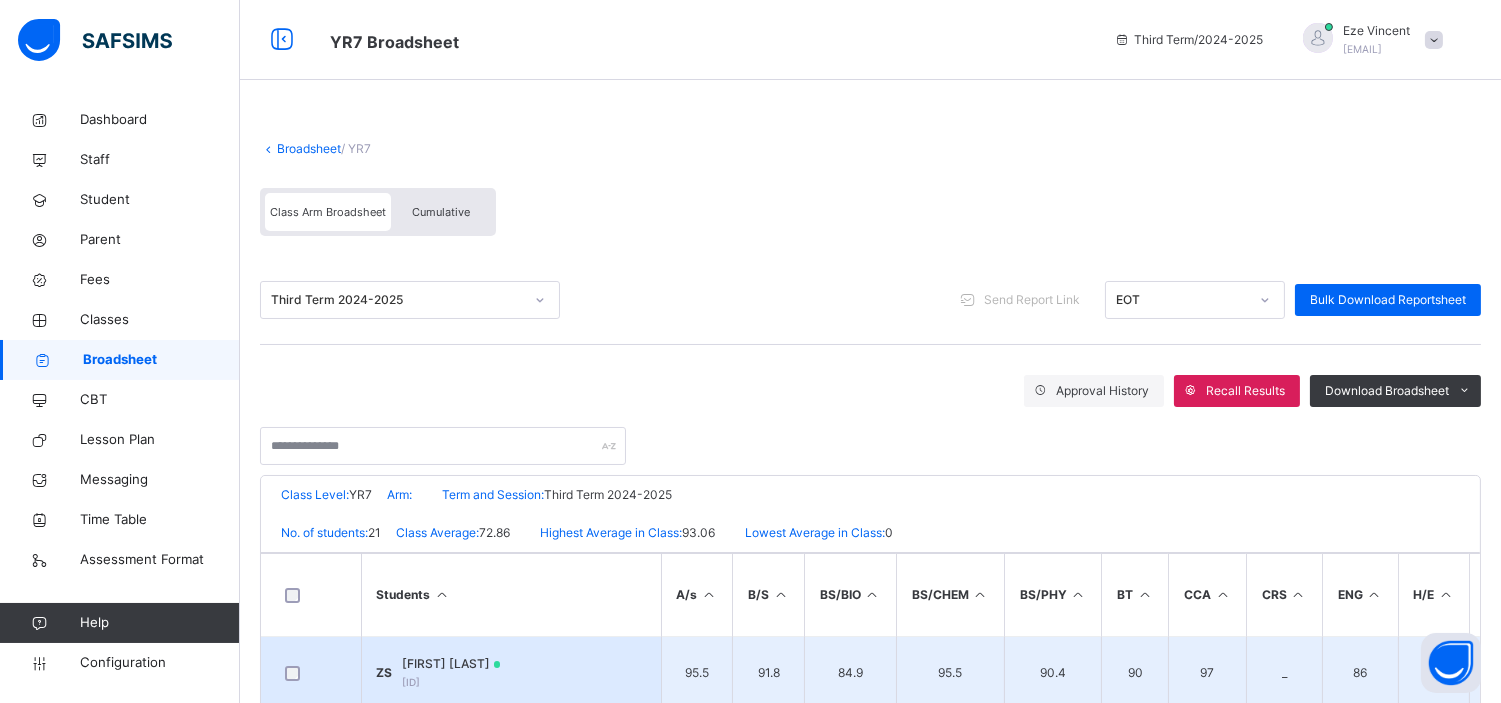 click on "Zahra  Shamsudeen" at bounding box center [452, 664] 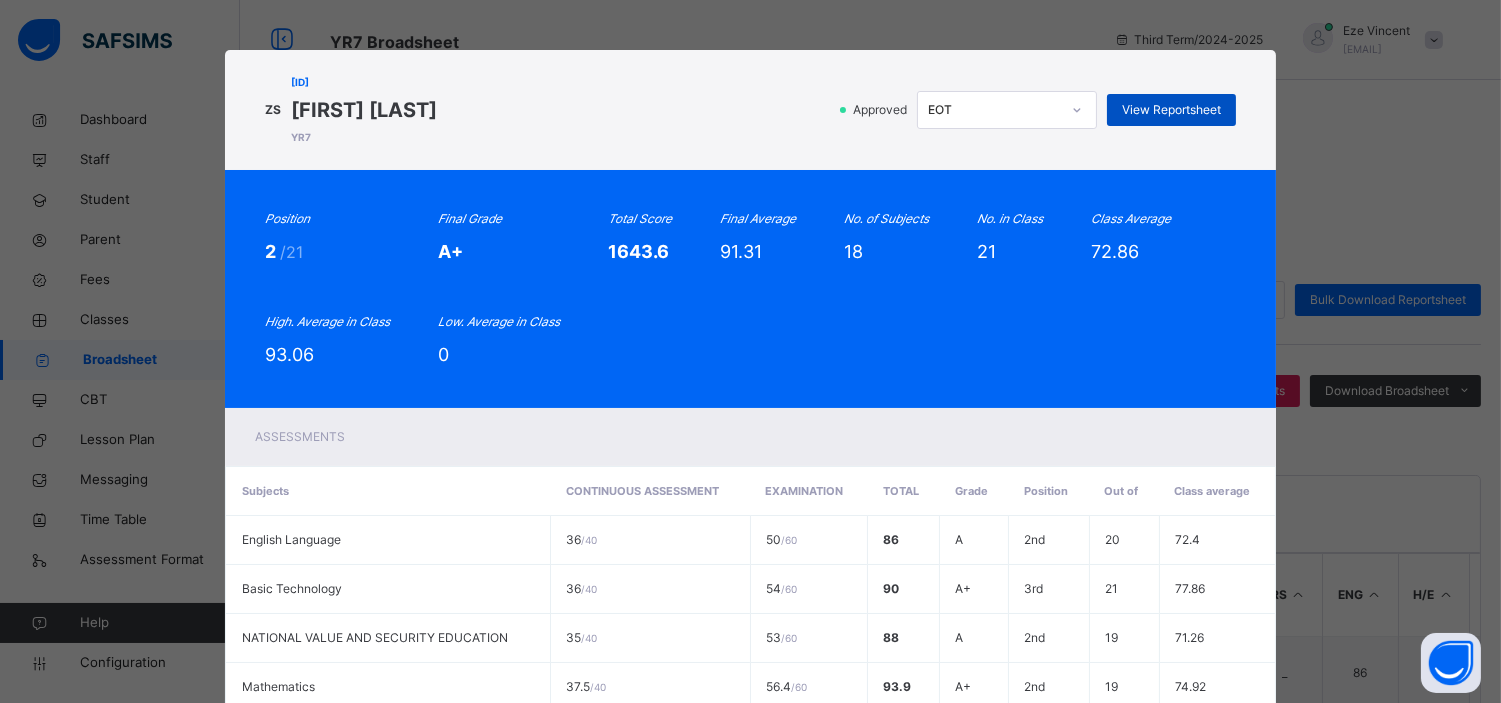 click on "View Reportsheet" at bounding box center [1171, 110] 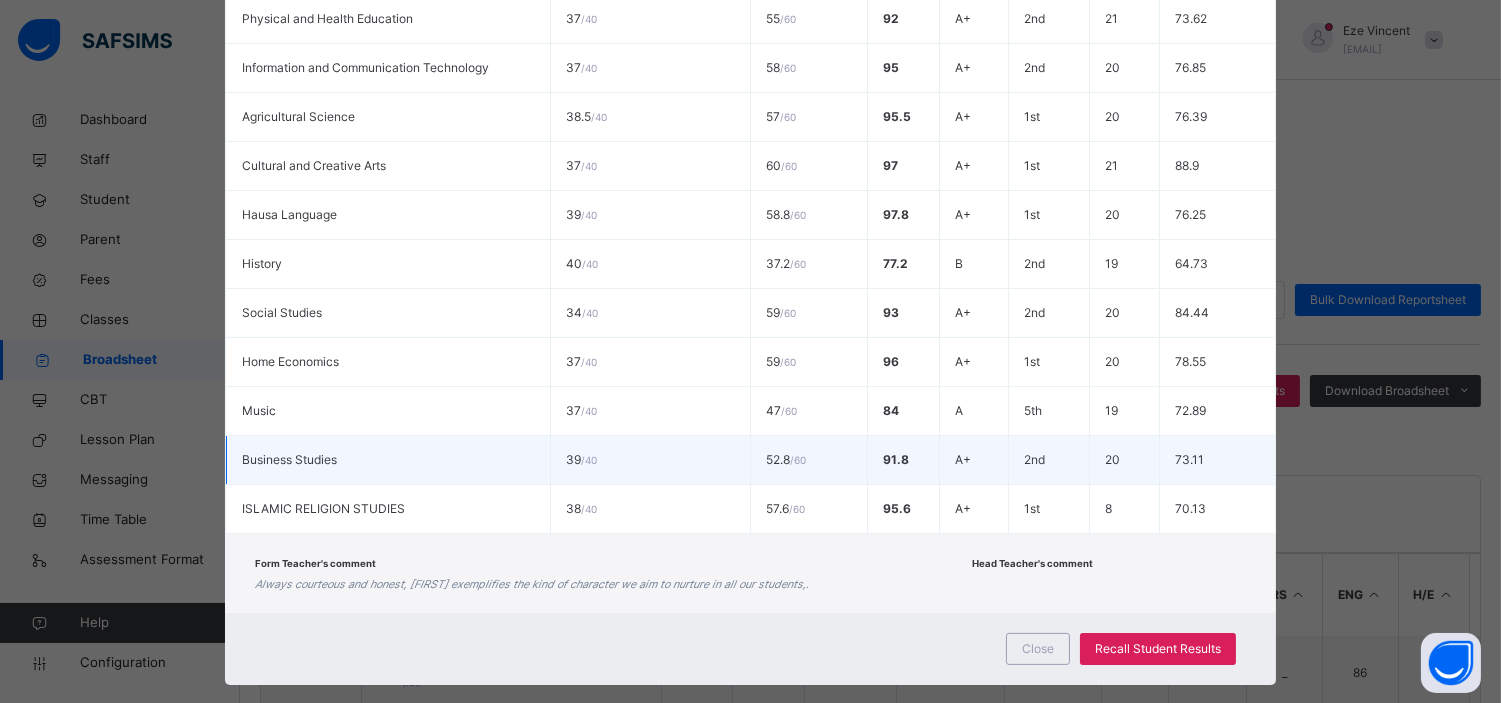 scroll, scrollTop: 897, scrollLeft: 0, axis: vertical 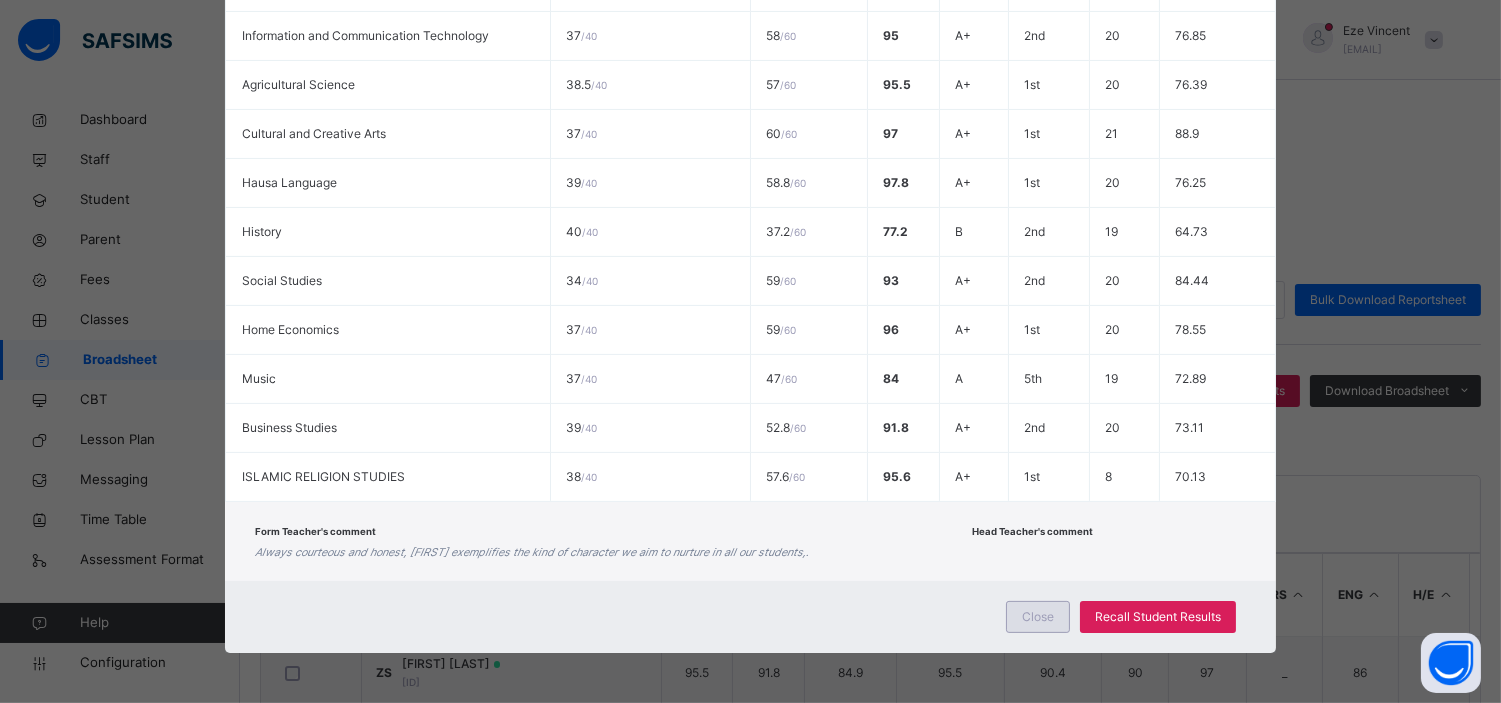 click on "Close" at bounding box center (1038, 617) 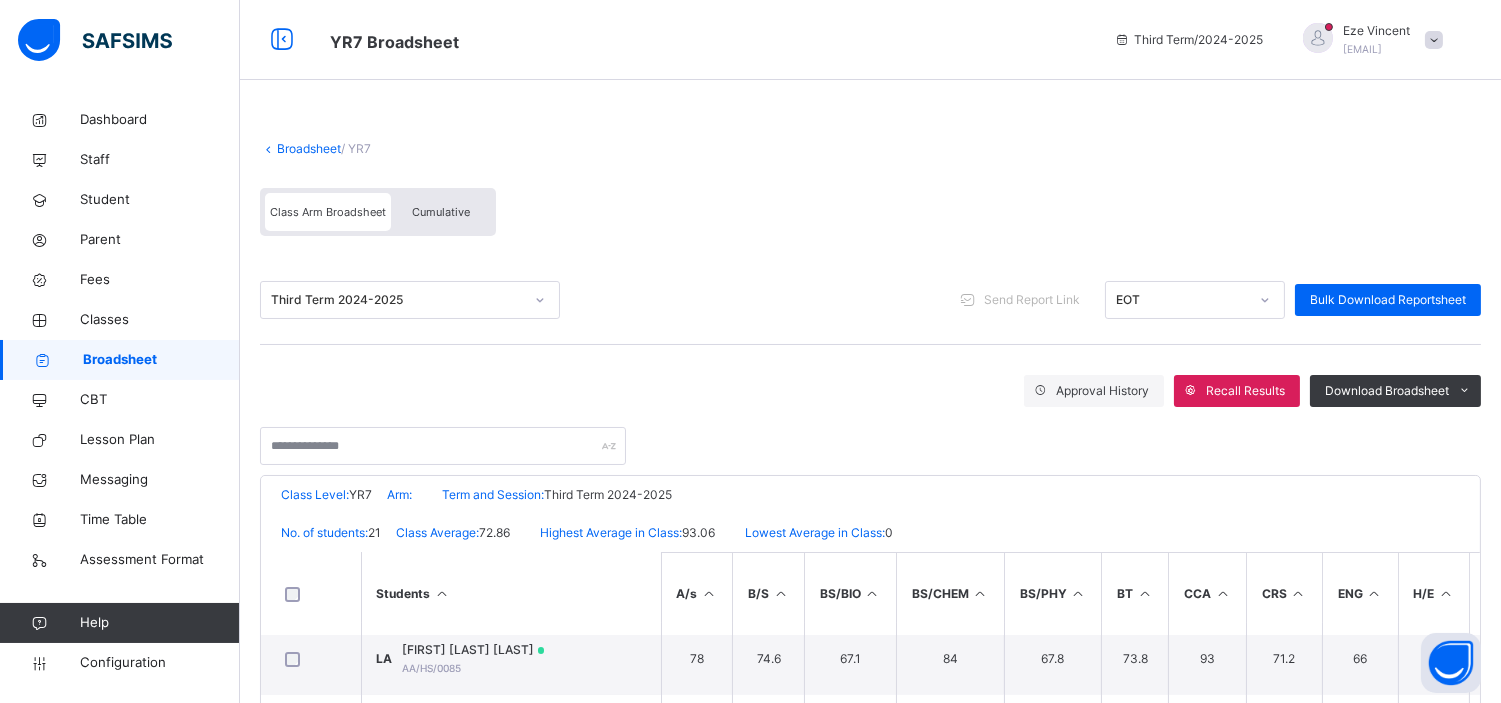 scroll, scrollTop: 0, scrollLeft: 0, axis: both 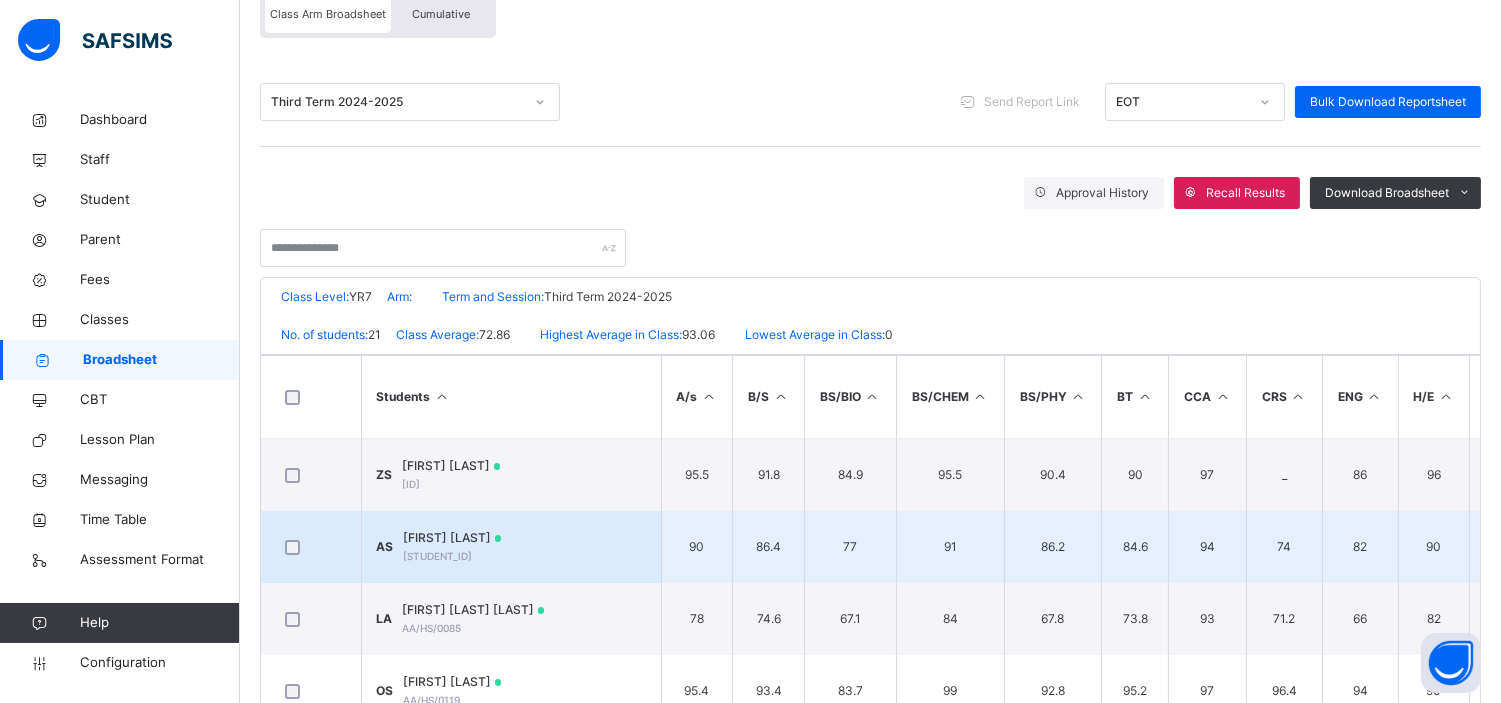 click on "ANNIE  SAMUEL" at bounding box center (453, 538) 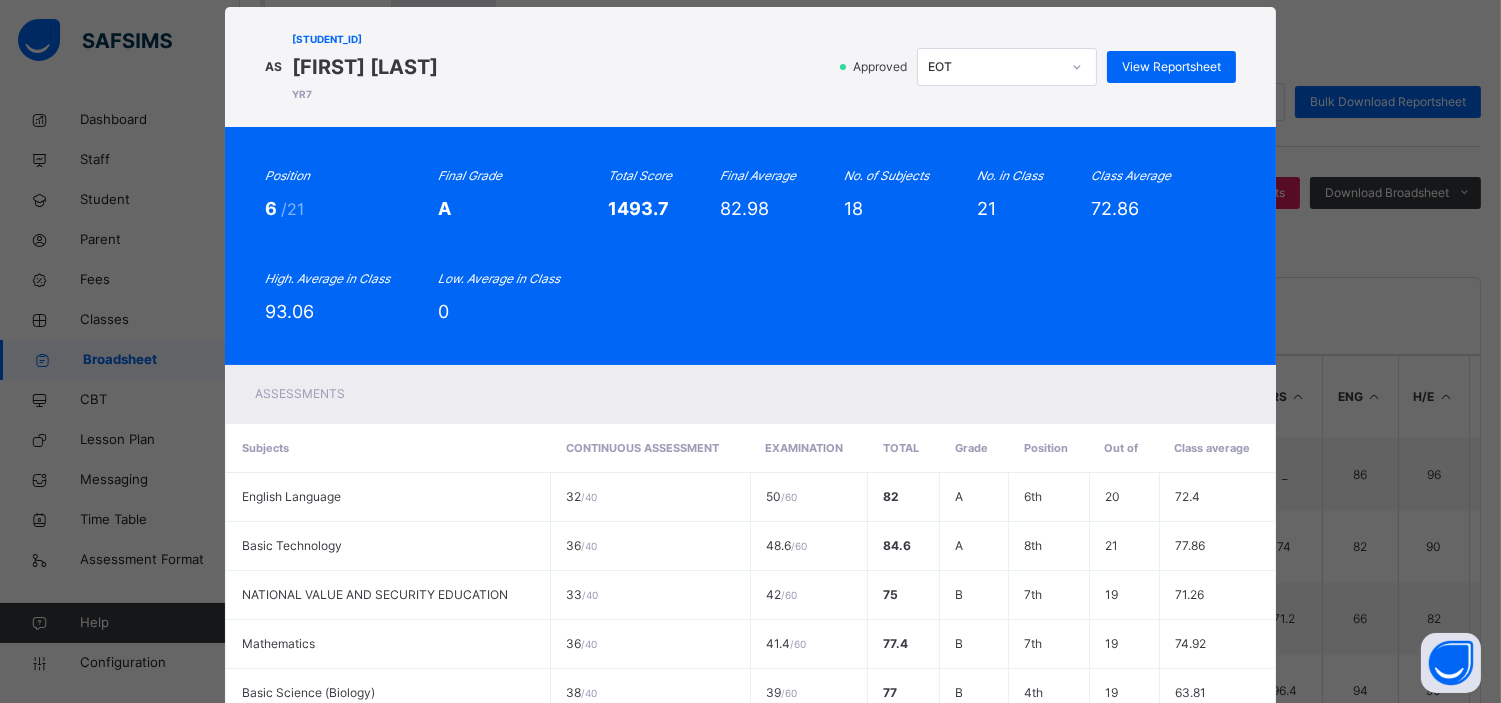 scroll, scrollTop: 0, scrollLeft: 0, axis: both 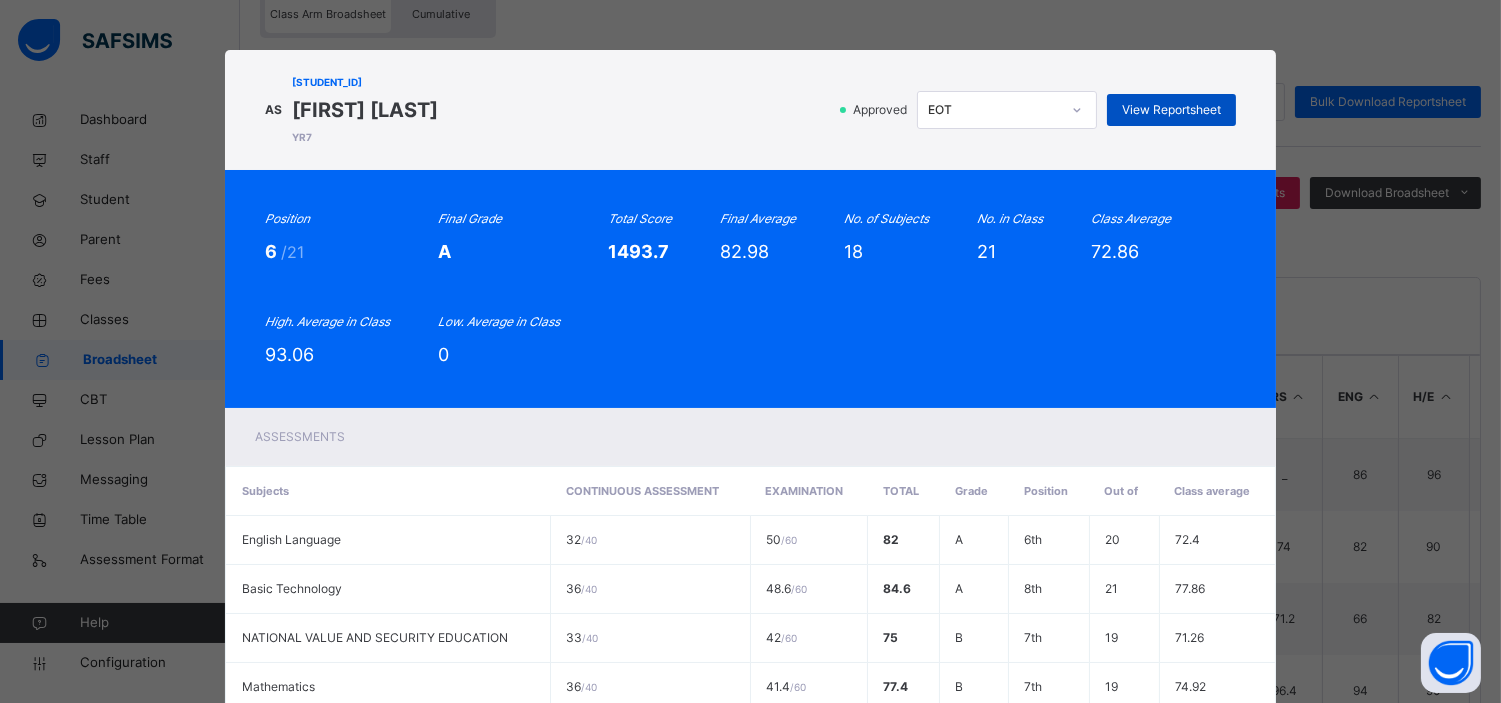 click on "View Reportsheet" at bounding box center (1171, 110) 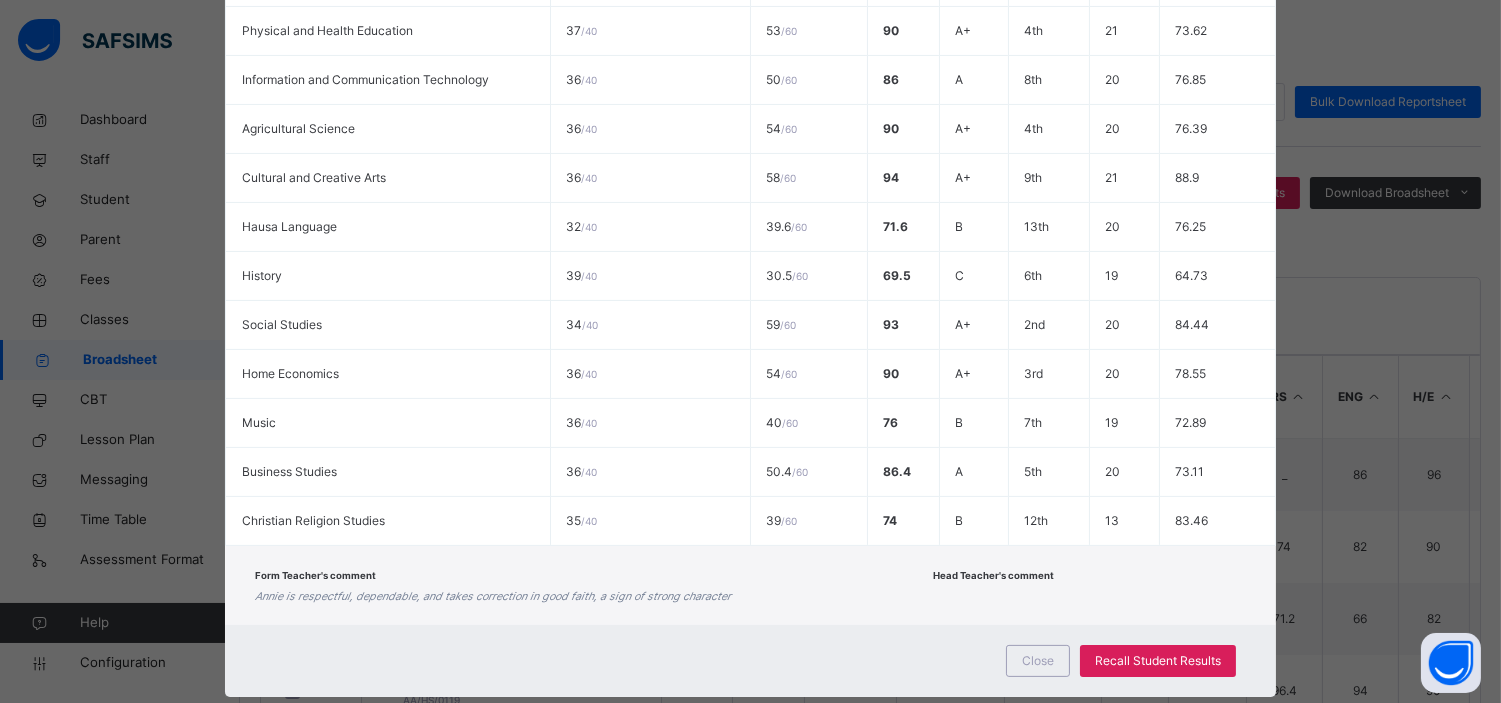 scroll, scrollTop: 897, scrollLeft: 0, axis: vertical 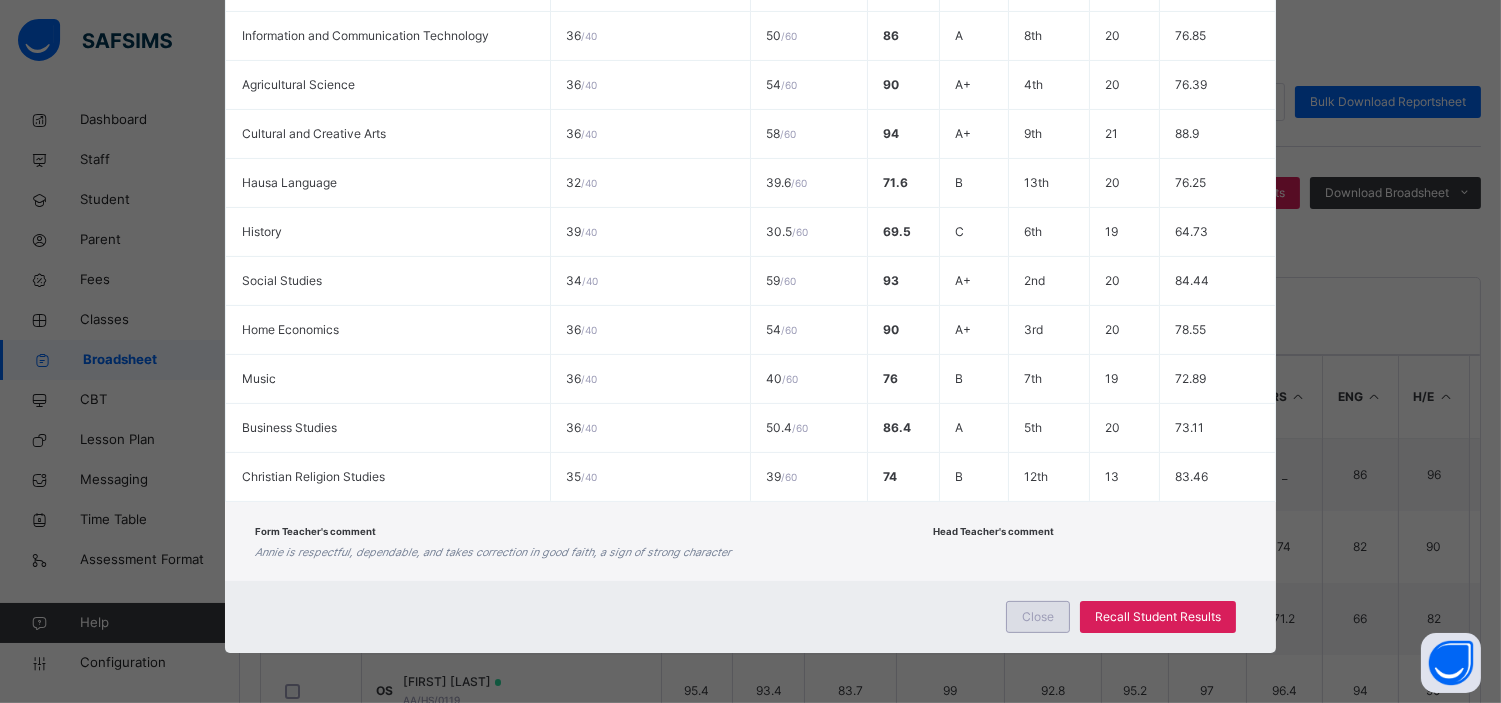 click on "Close" at bounding box center [1038, 617] 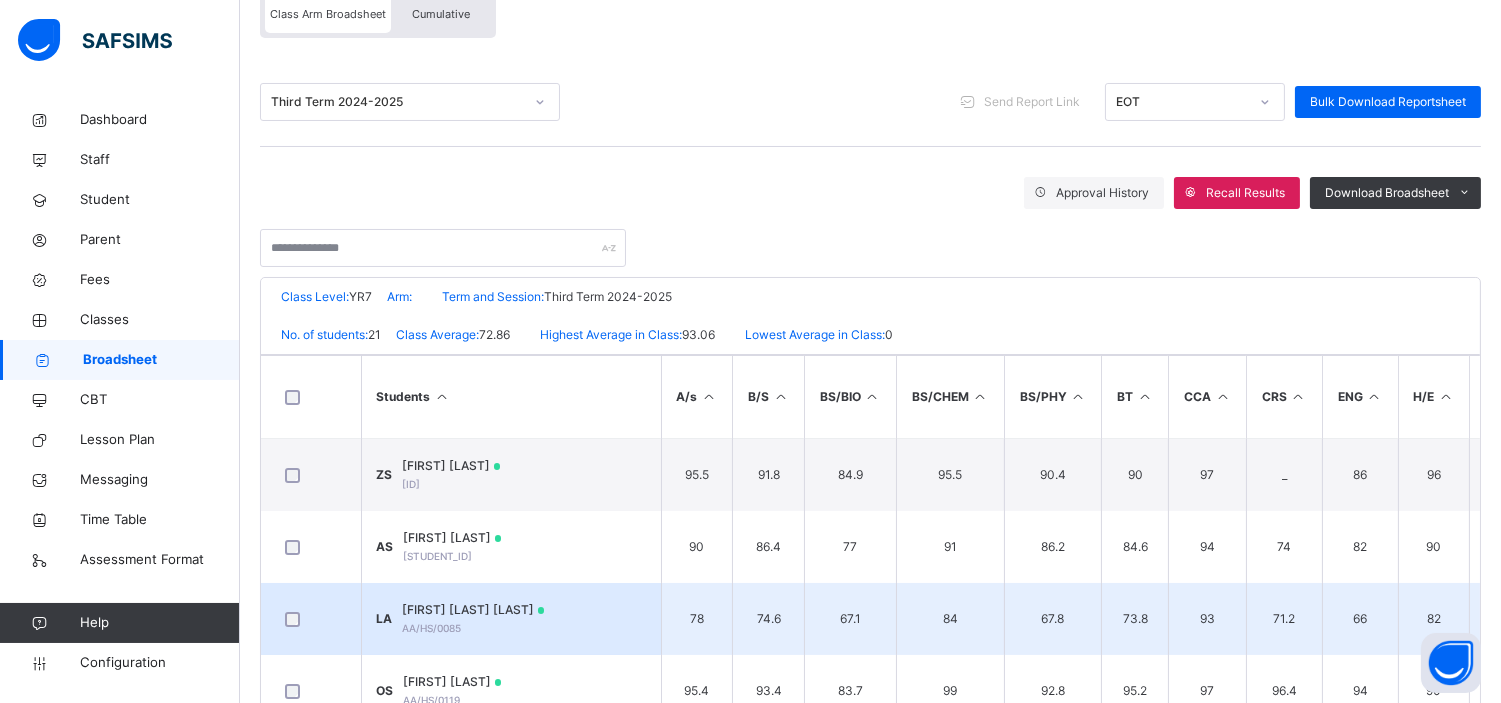 click on "LISA CHIJIOKE AKANIRO" at bounding box center [474, 610] 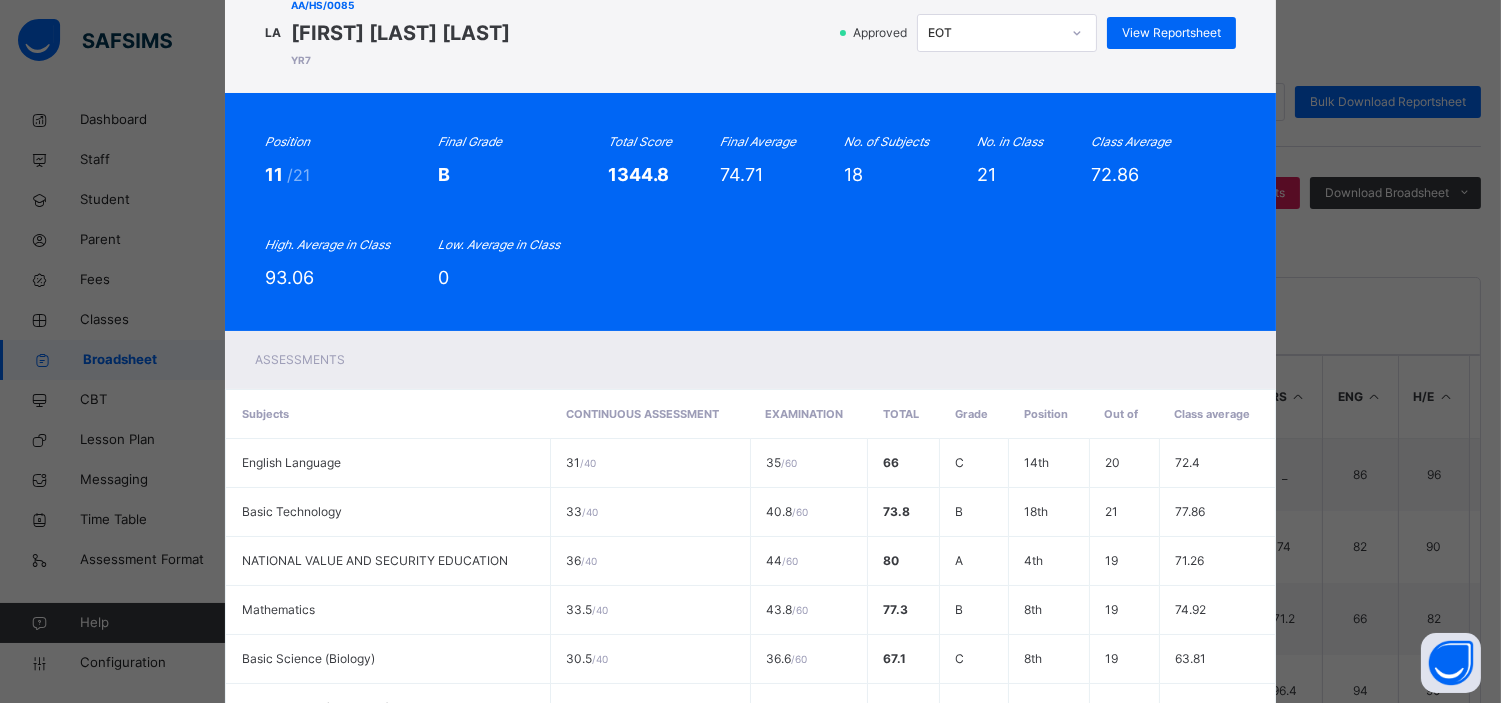 scroll, scrollTop: 76, scrollLeft: 0, axis: vertical 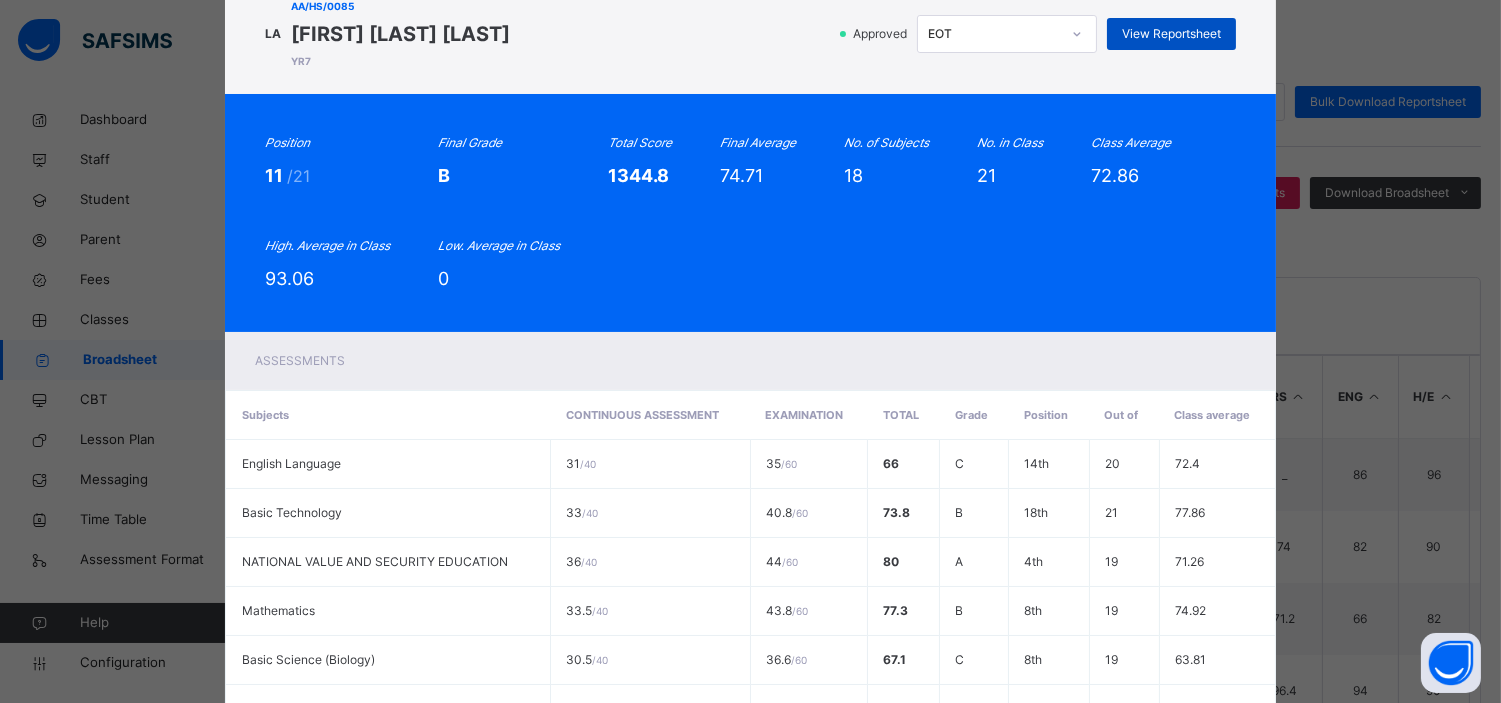 click on "View Reportsheet" at bounding box center (1171, 34) 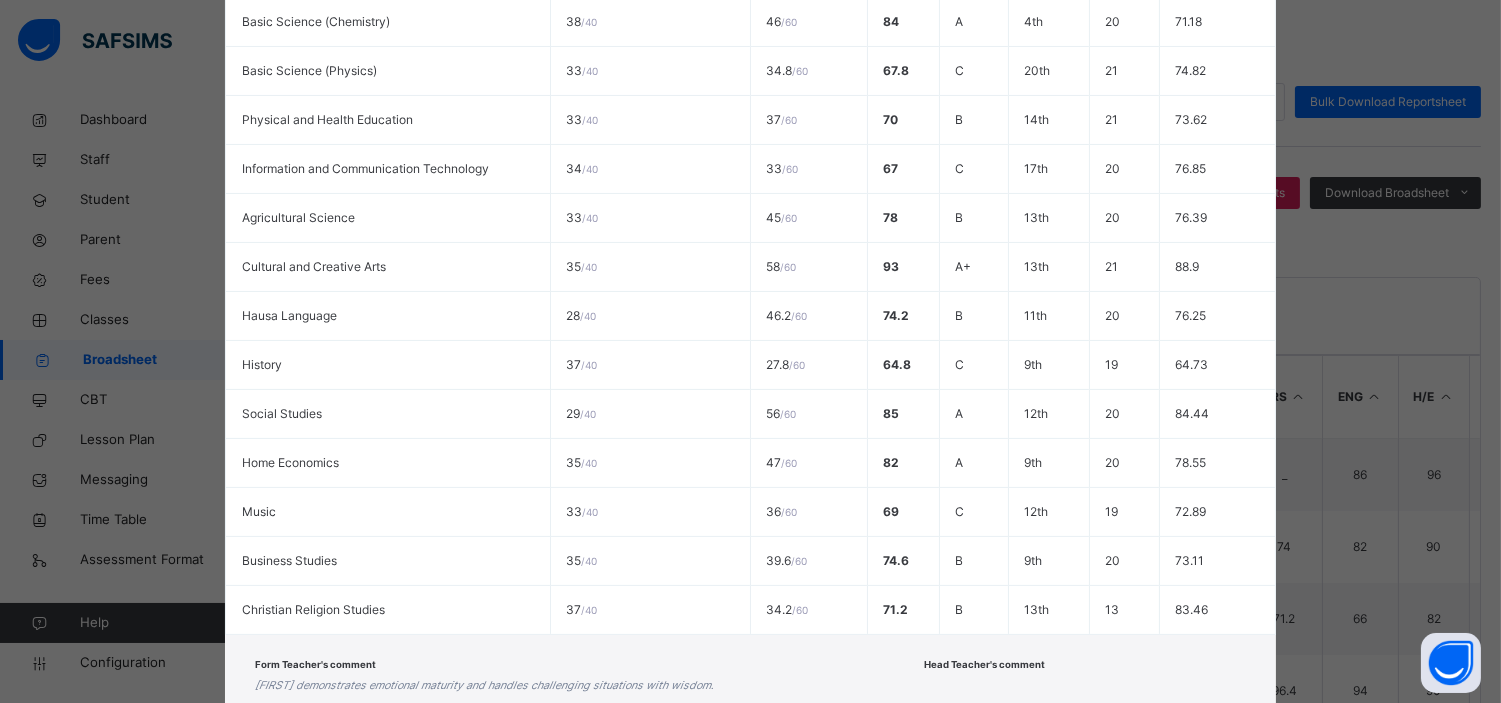 scroll, scrollTop: 897, scrollLeft: 0, axis: vertical 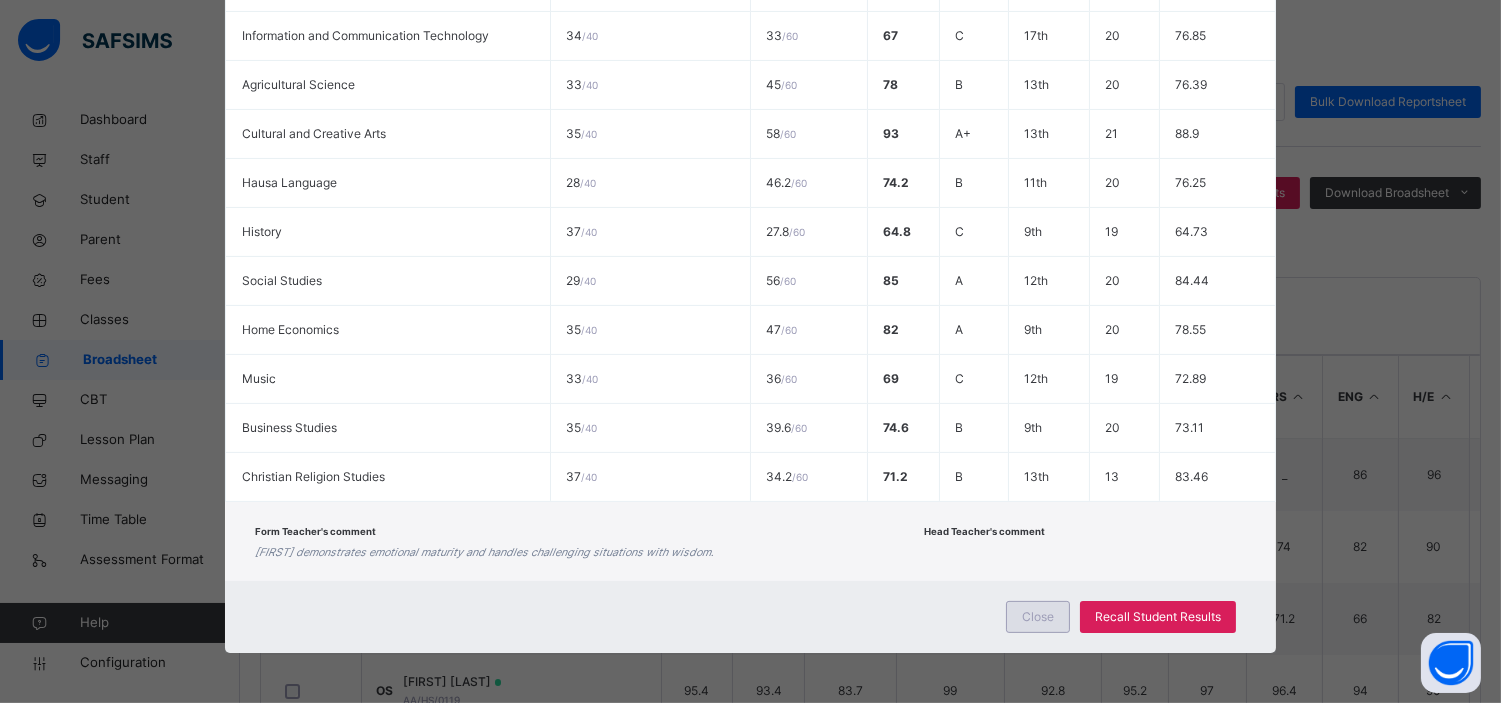click on "Close" at bounding box center [1038, 617] 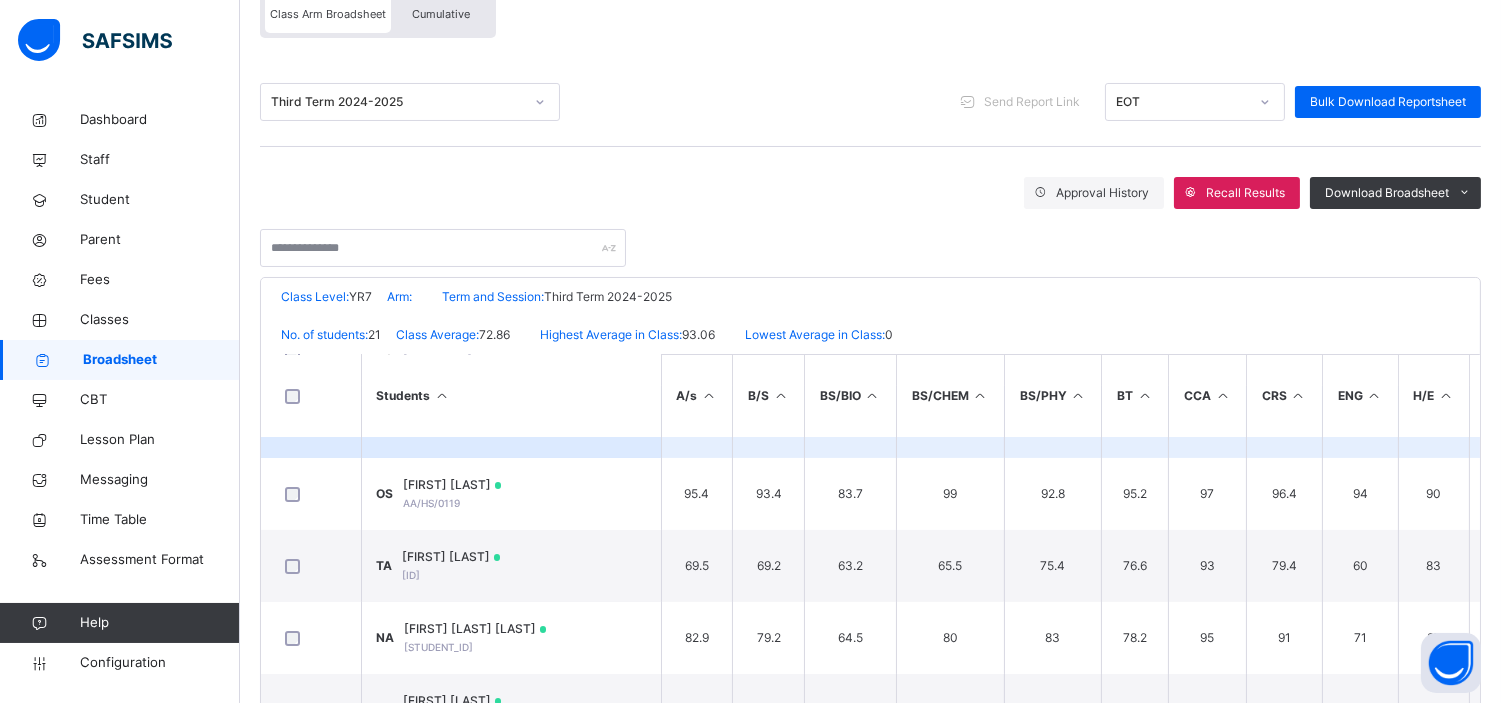 scroll, scrollTop: 201, scrollLeft: 0, axis: vertical 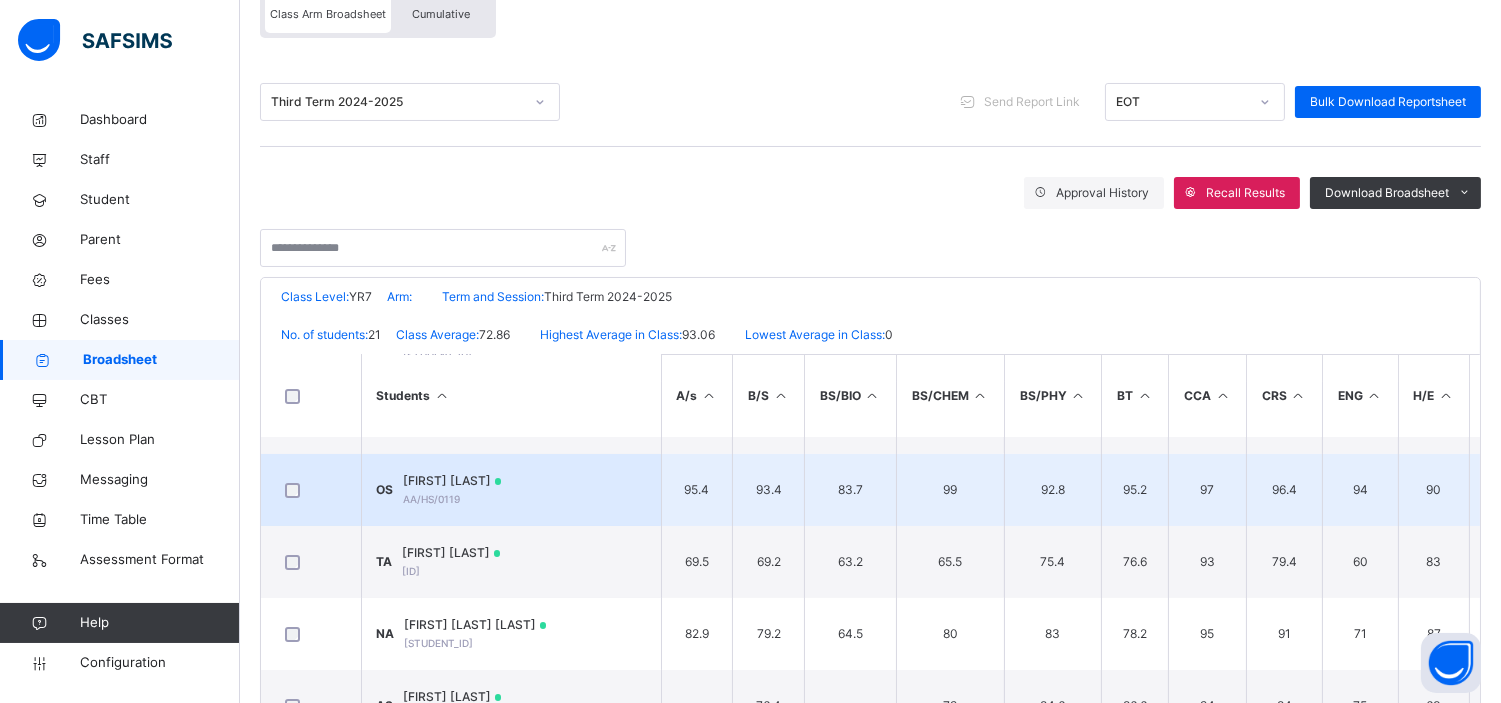 click on "OLADIMEJI  SANNI" at bounding box center [453, 481] 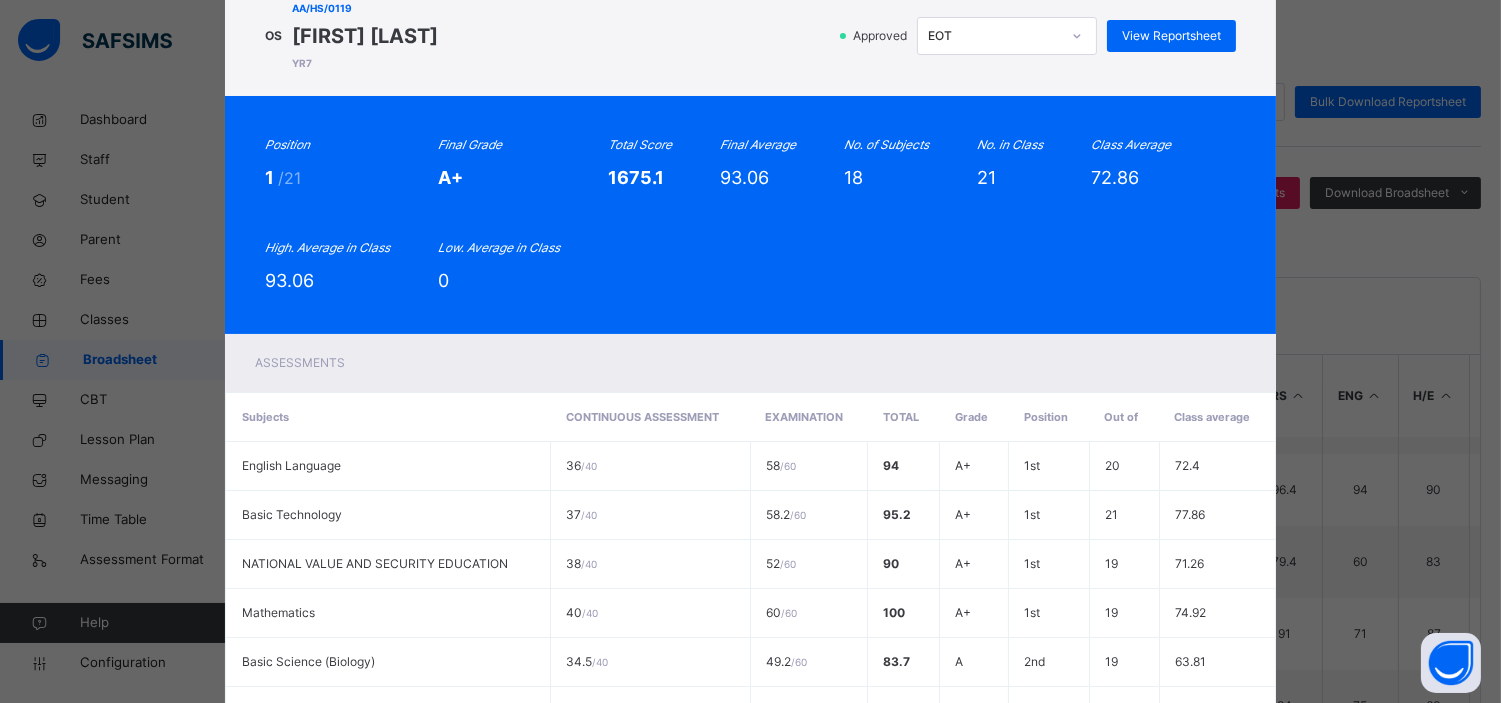 scroll, scrollTop: 0, scrollLeft: 0, axis: both 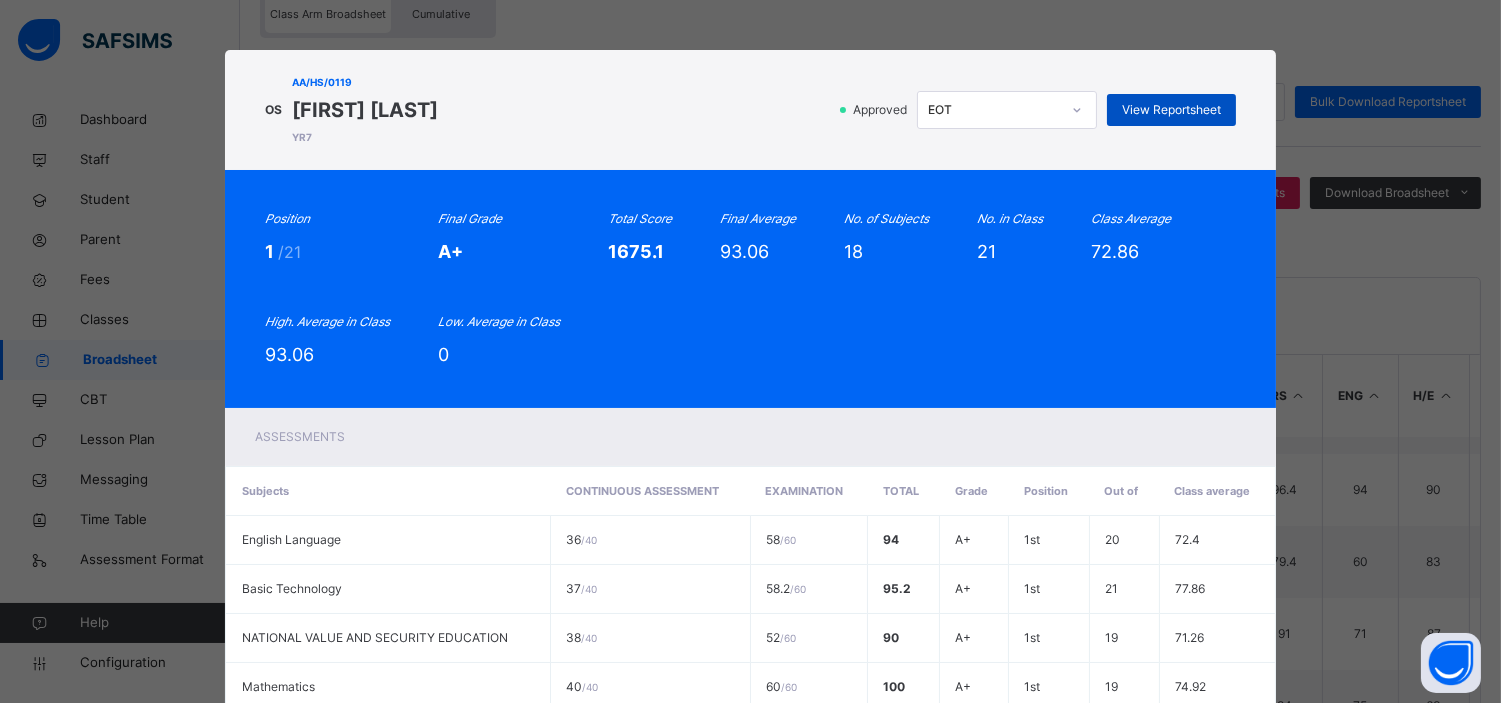 click on "View Reportsheet" at bounding box center [1171, 110] 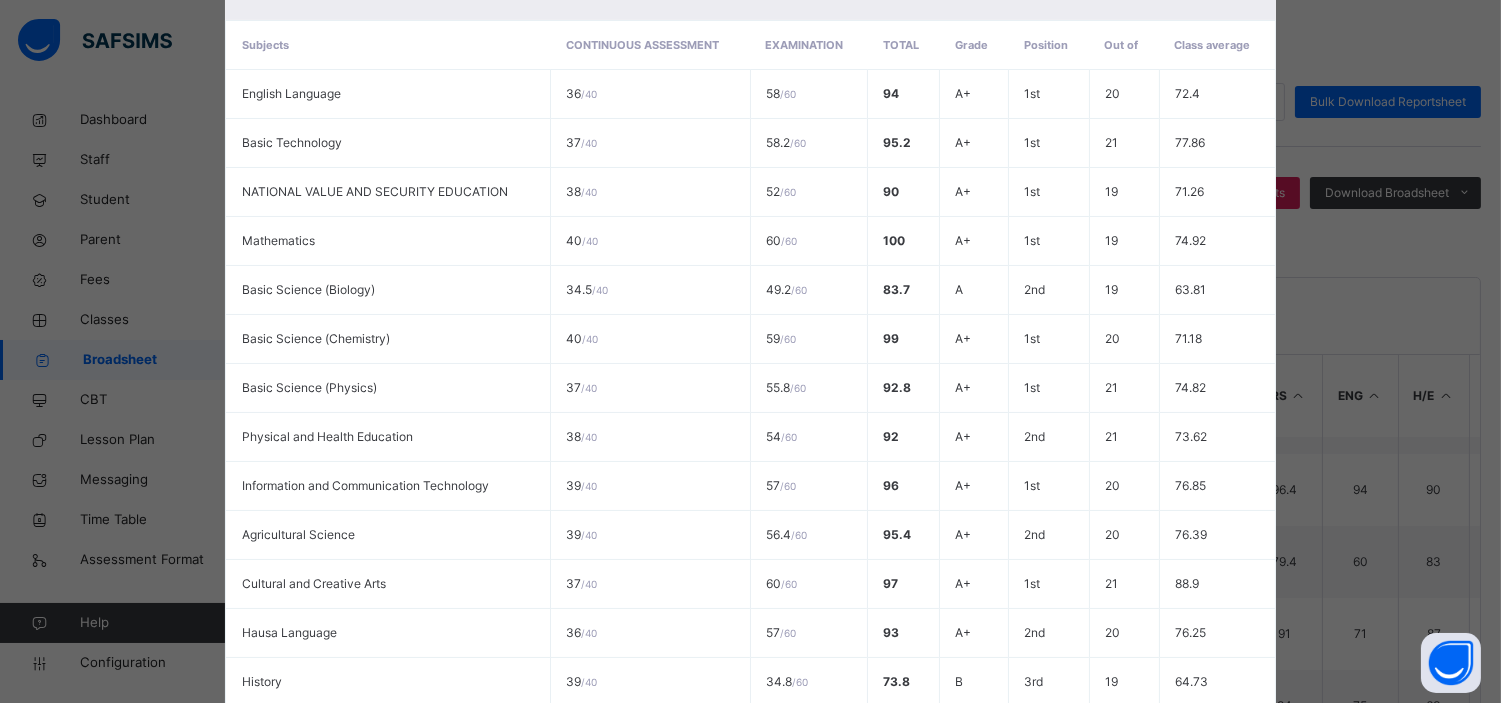 scroll, scrollTop: 897, scrollLeft: 0, axis: vertical 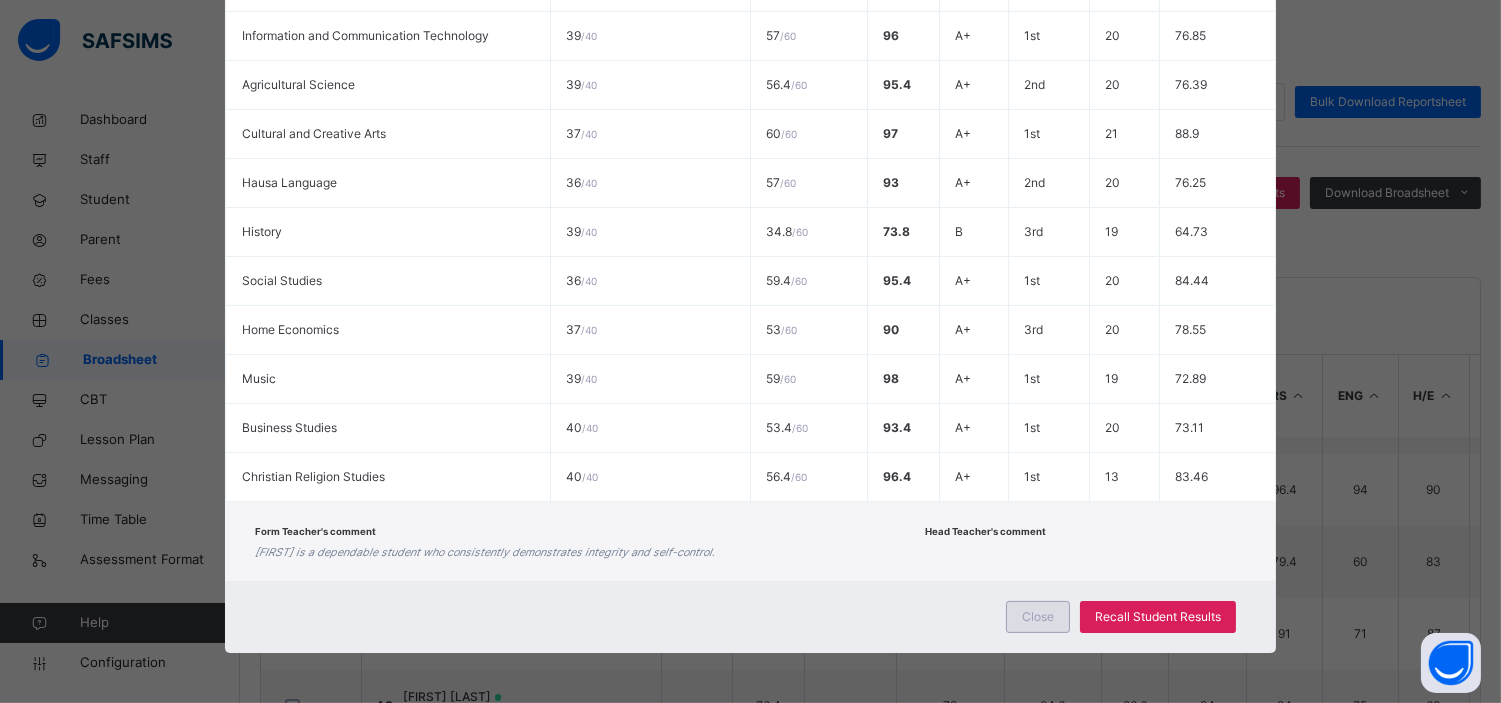 click on "Close" at bounding box center [1038, 617] 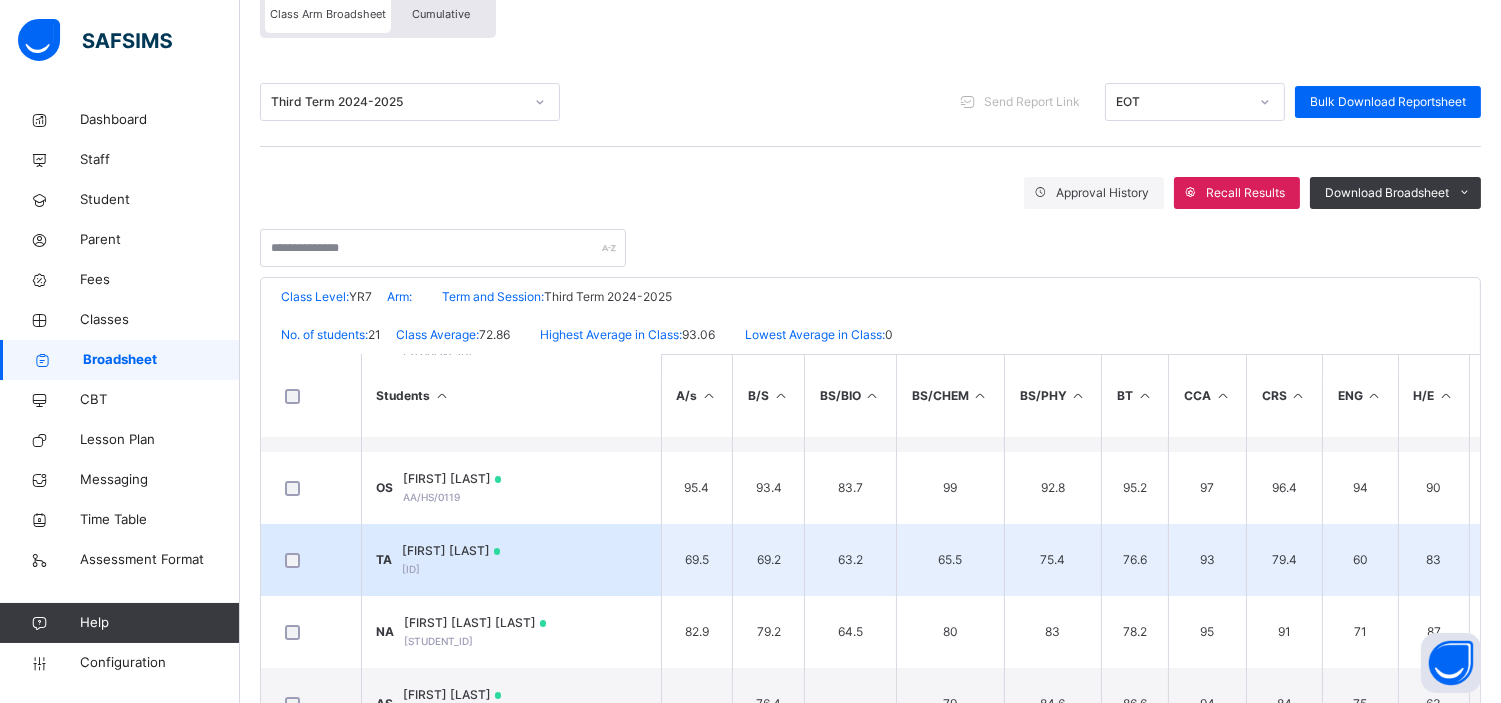 scroll, scrollTop: 202, scrollLeft: 0, axis: vertical 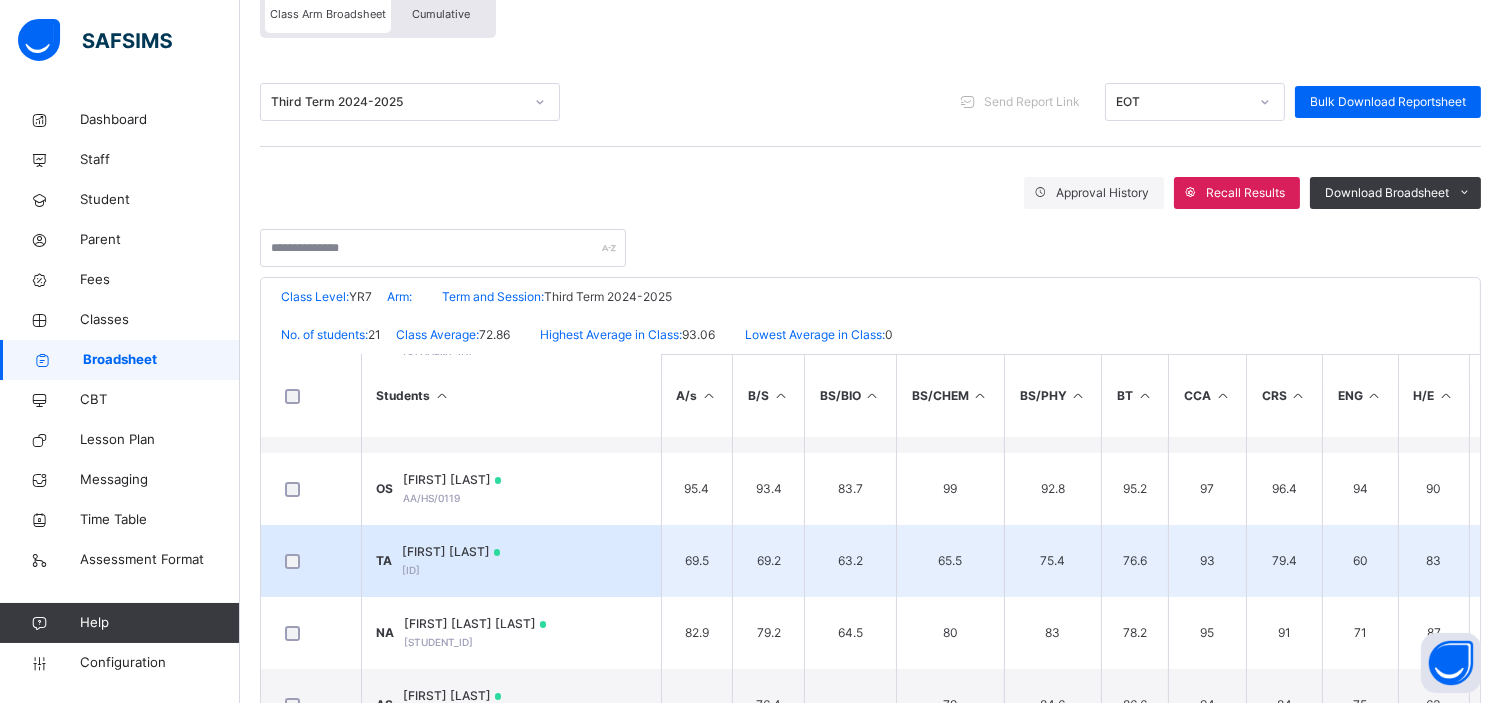 click on "TENIOLA  AJAYI" at bounding box center (452, 552) 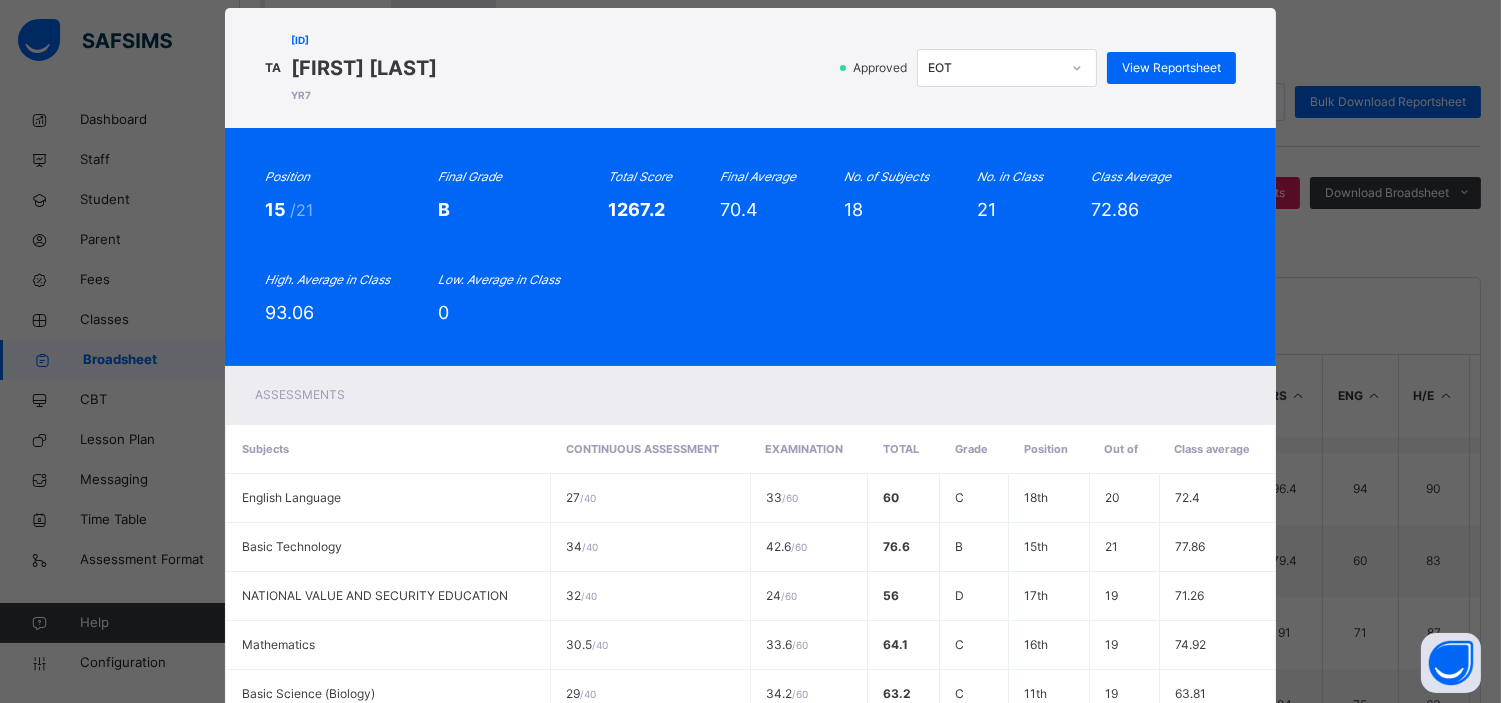 scroll, scrollTop: 0, scrollLeft: 0, axis: both 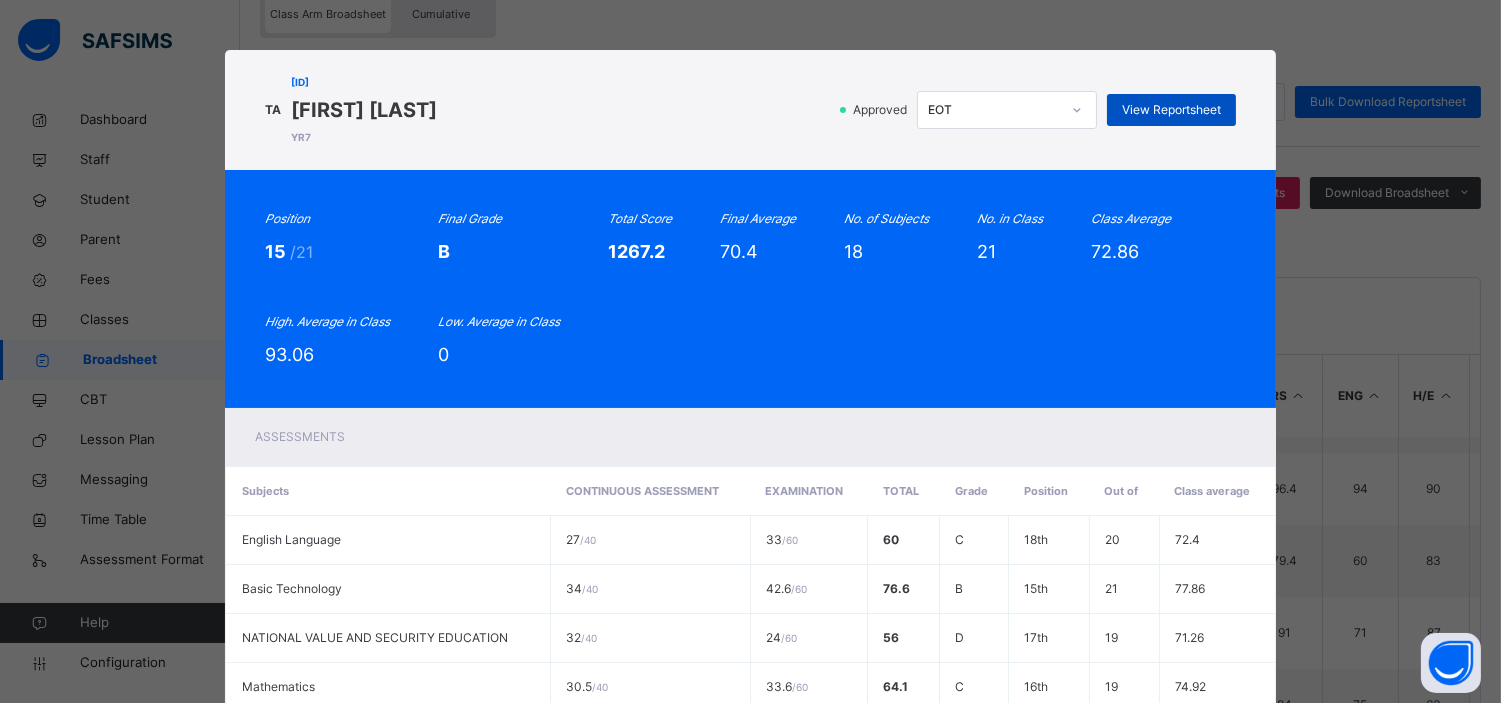 click on "View Reportsheet" at bounding box center (1171, 110) 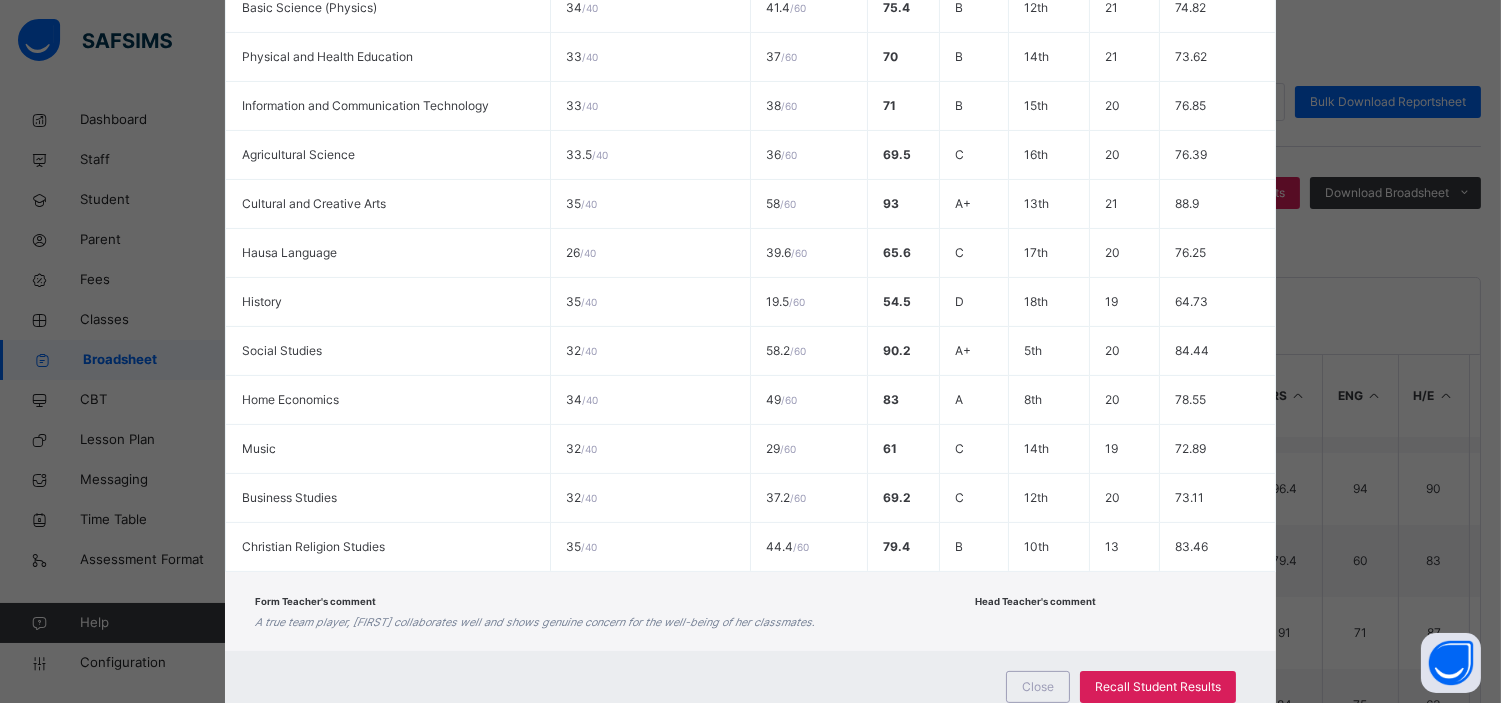 scroll, scrollTop: 835, scrollLeft: 0, axis: vertical 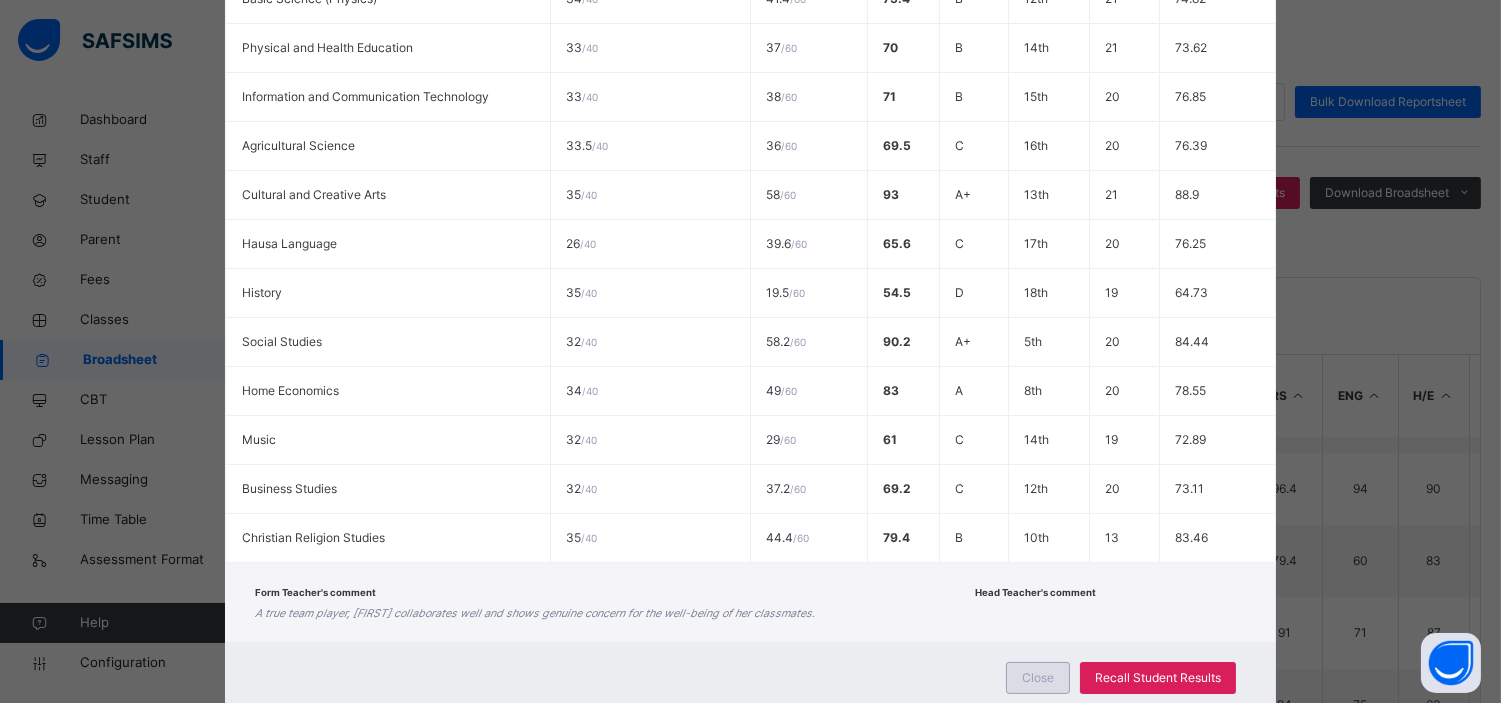 click on "Close" at bounding box center [1038, 678] 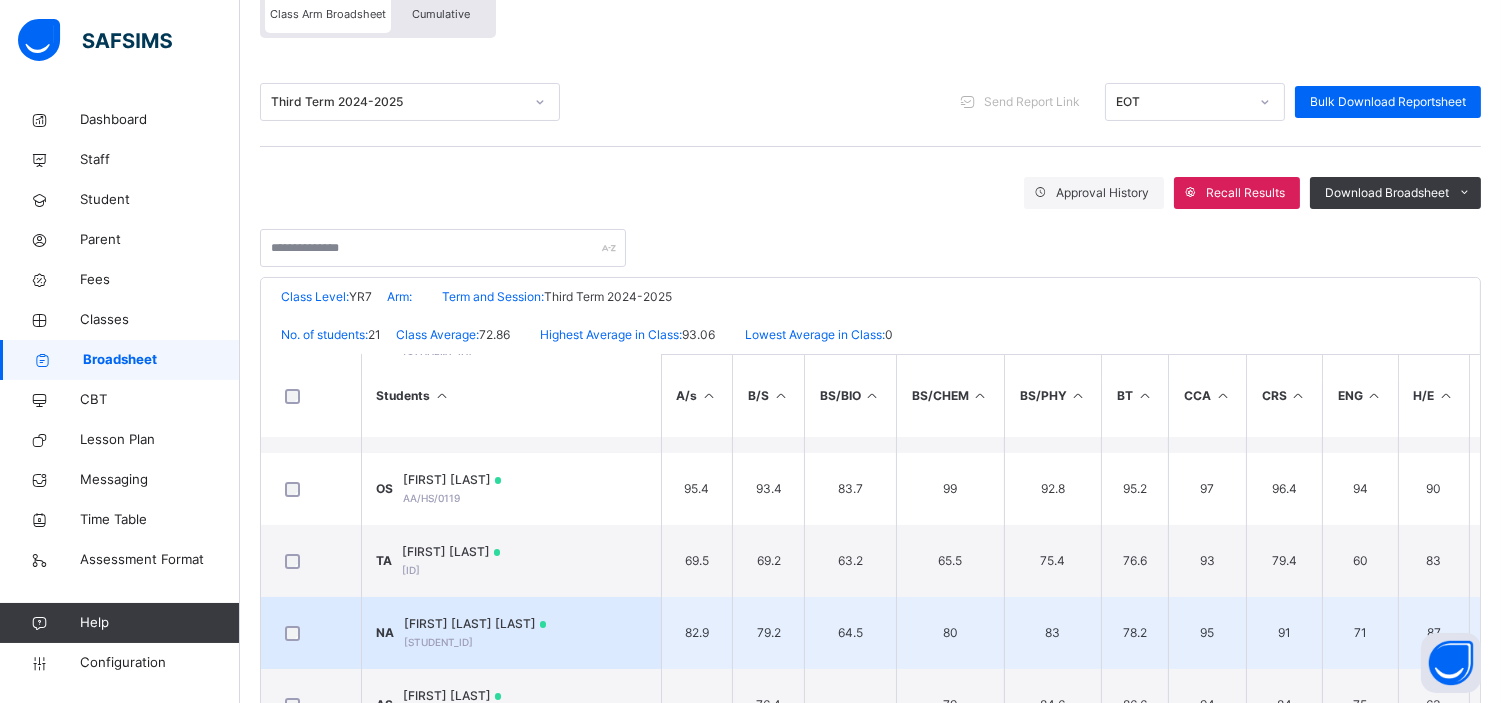 click on "NATHAN AGABA ABAH" at bounding box center (476, 624) 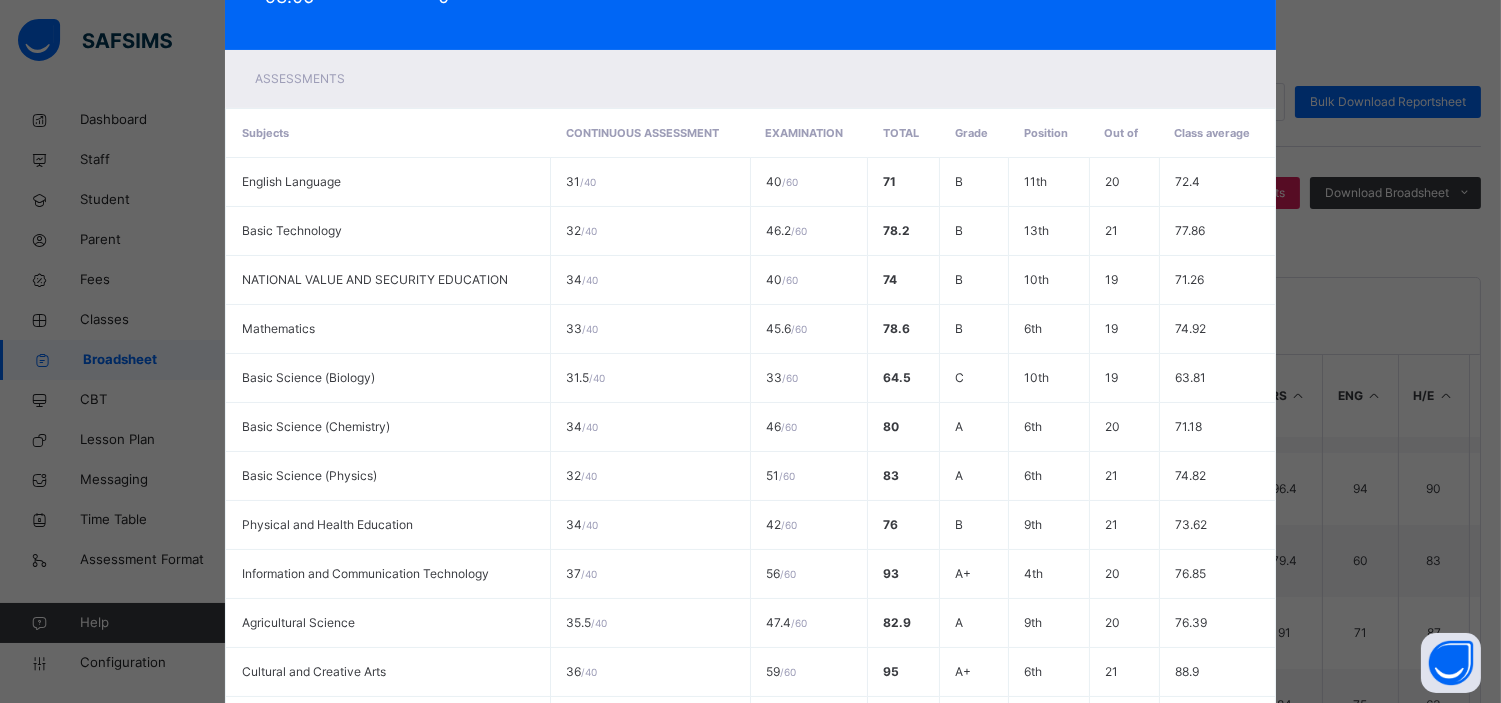 scroll, scrollTop: 0, scrollLeft: 0, axis: both 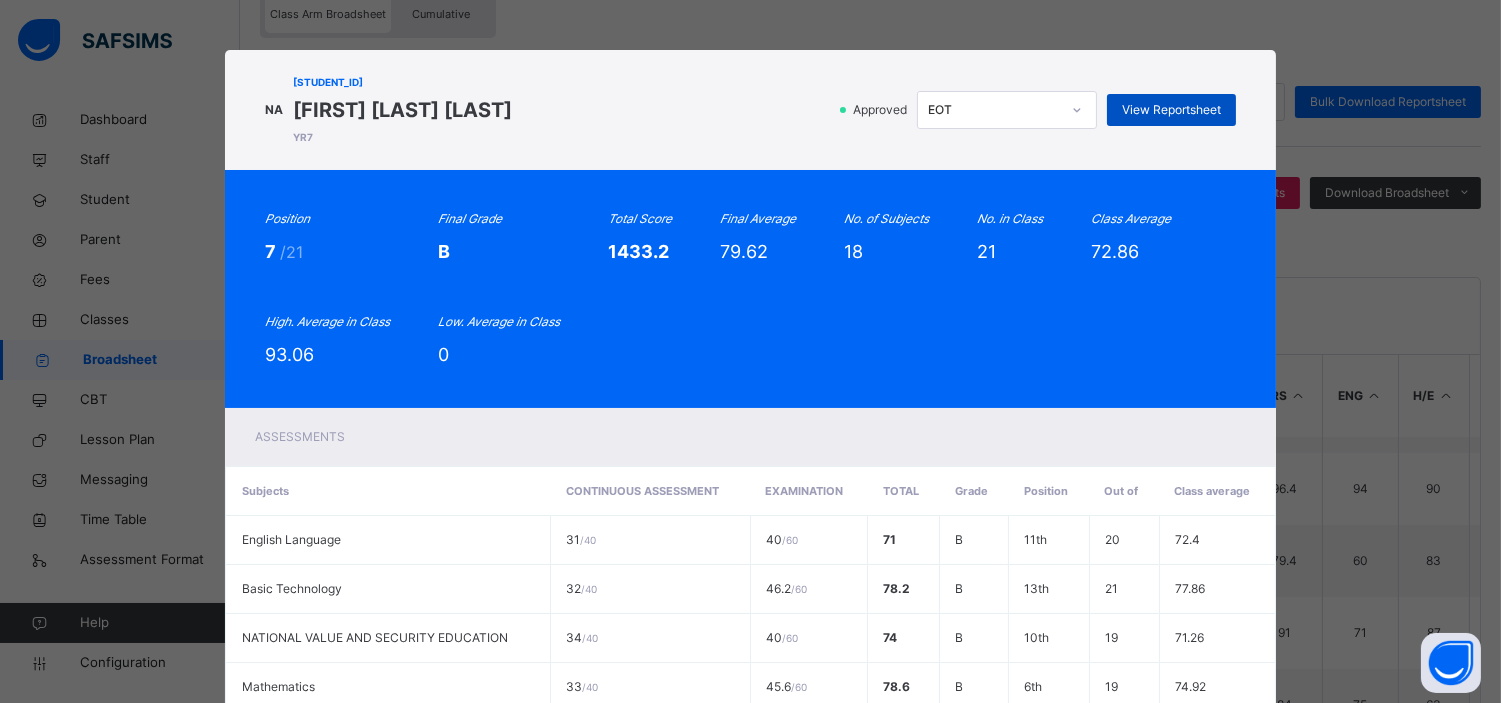 click on "View Reportsheet" at bounding box center [1171, 110] 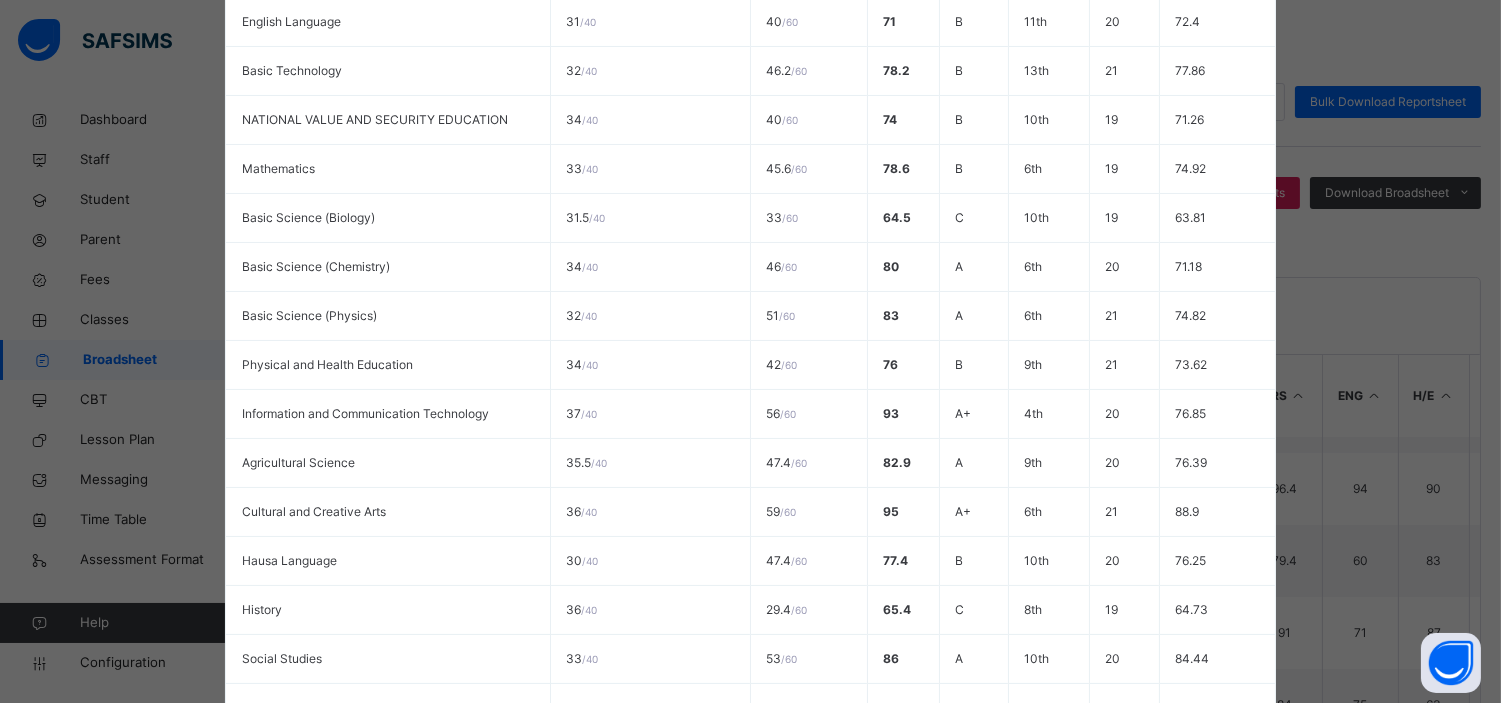 scroll, scrollTop: 897, scrollLeft: 0, axis: vertical 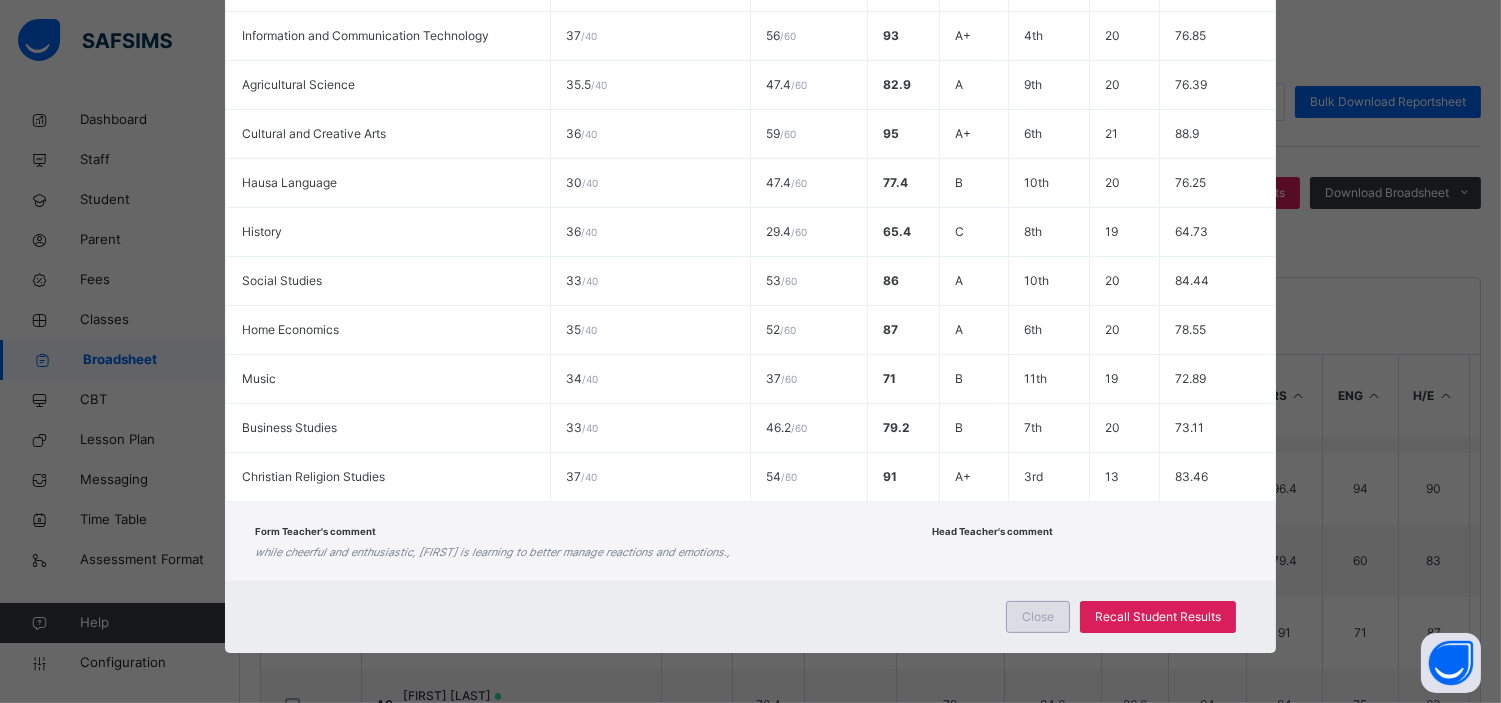 click on "Close" at bounding box center (1038, 617) 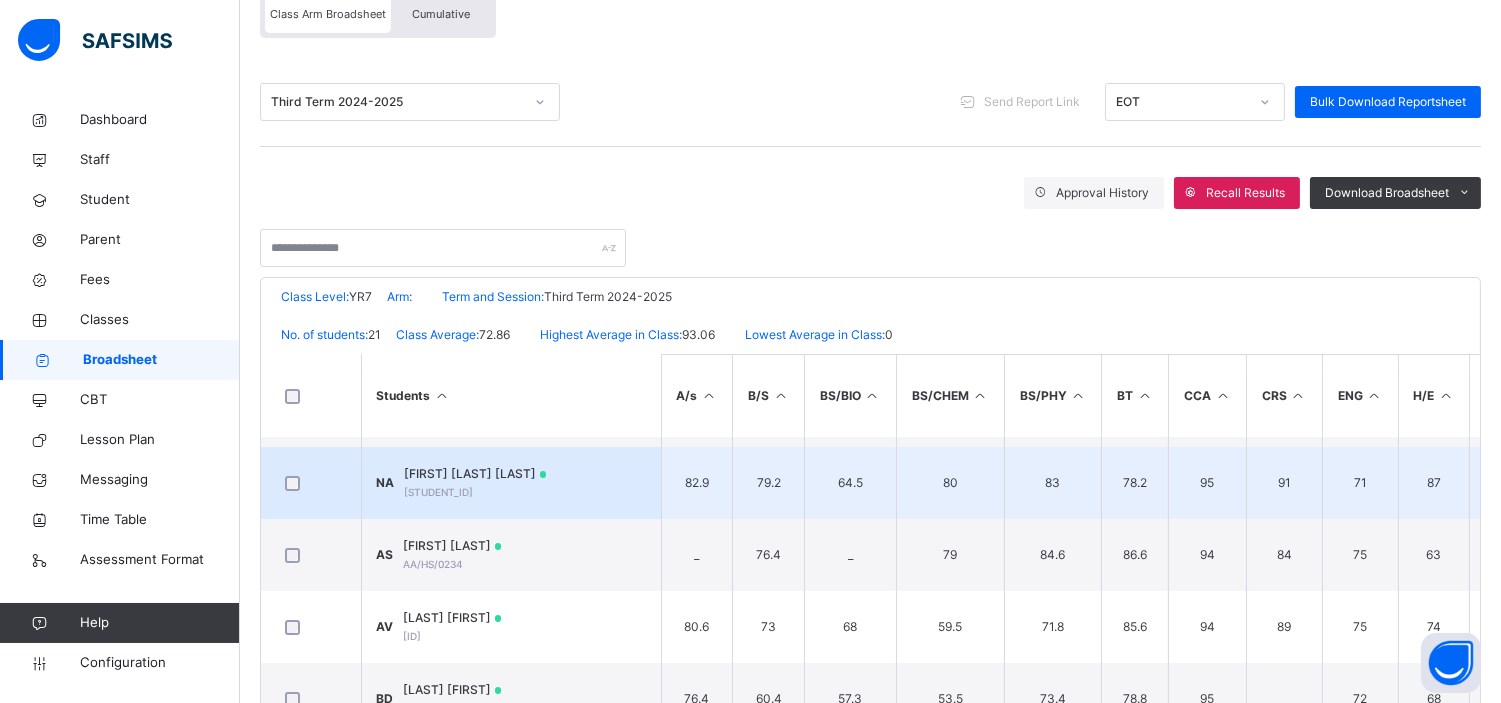 scroll, scrollTop: 356, scrollLeft: 0, axis: vertical 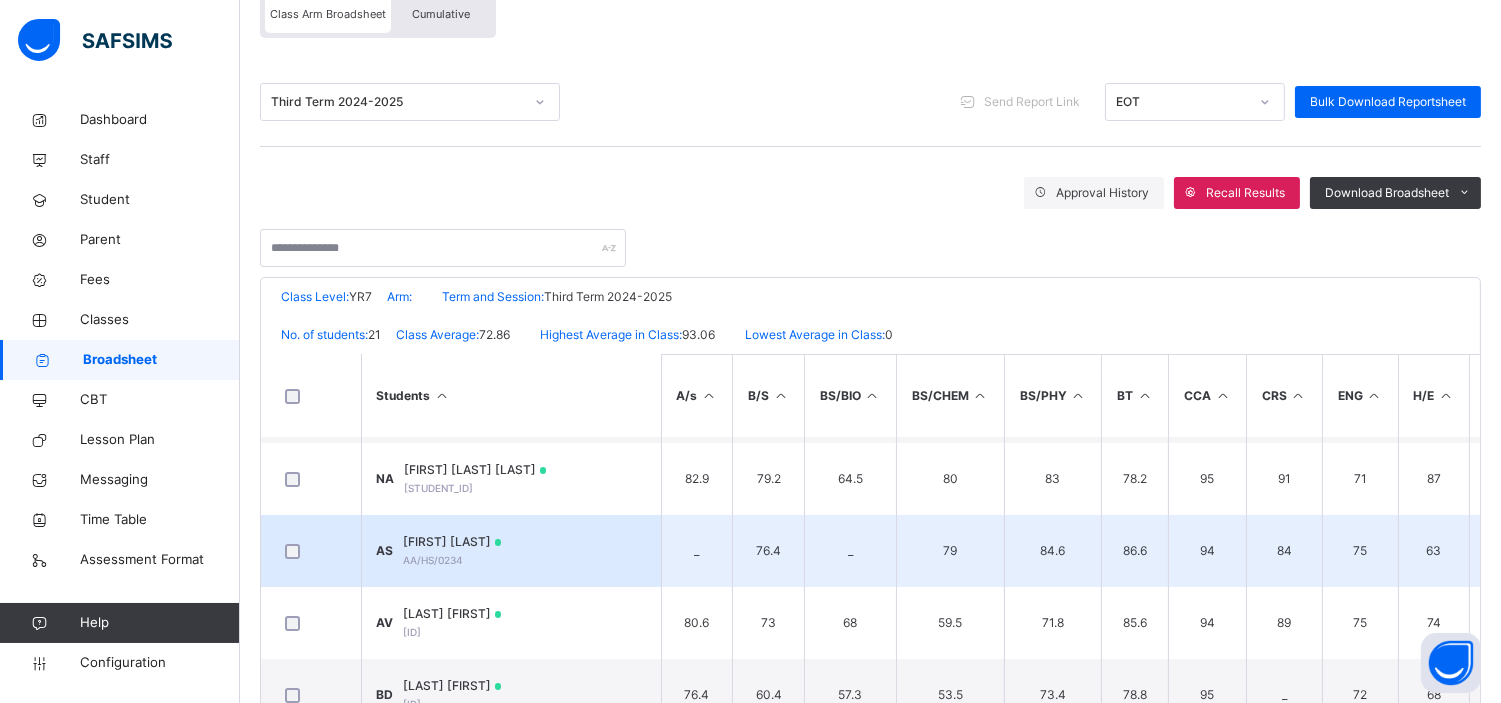 click on "ADESANYA  SAMUEL" at bounding box center (453, 542) 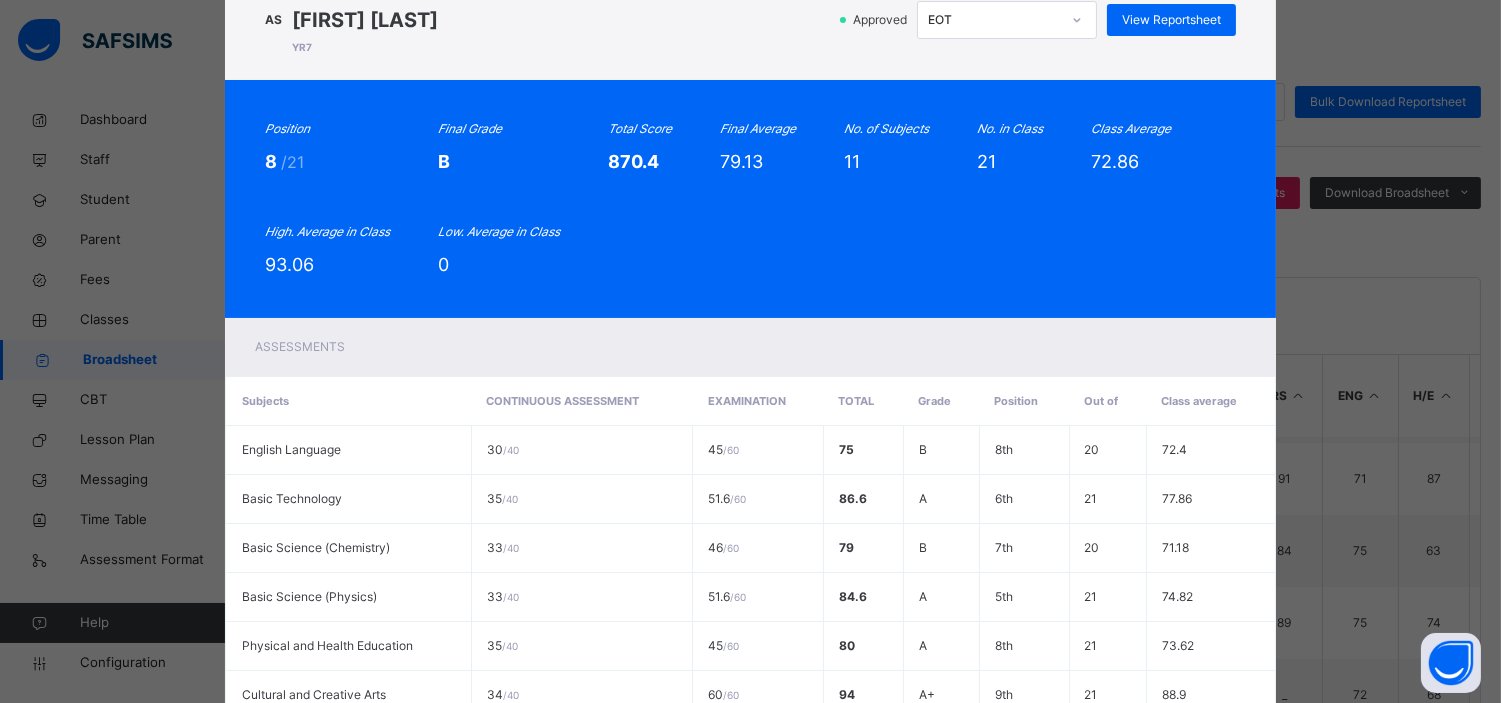 scroll, scrollTop: 0, scrollLeft: 0, axis: both 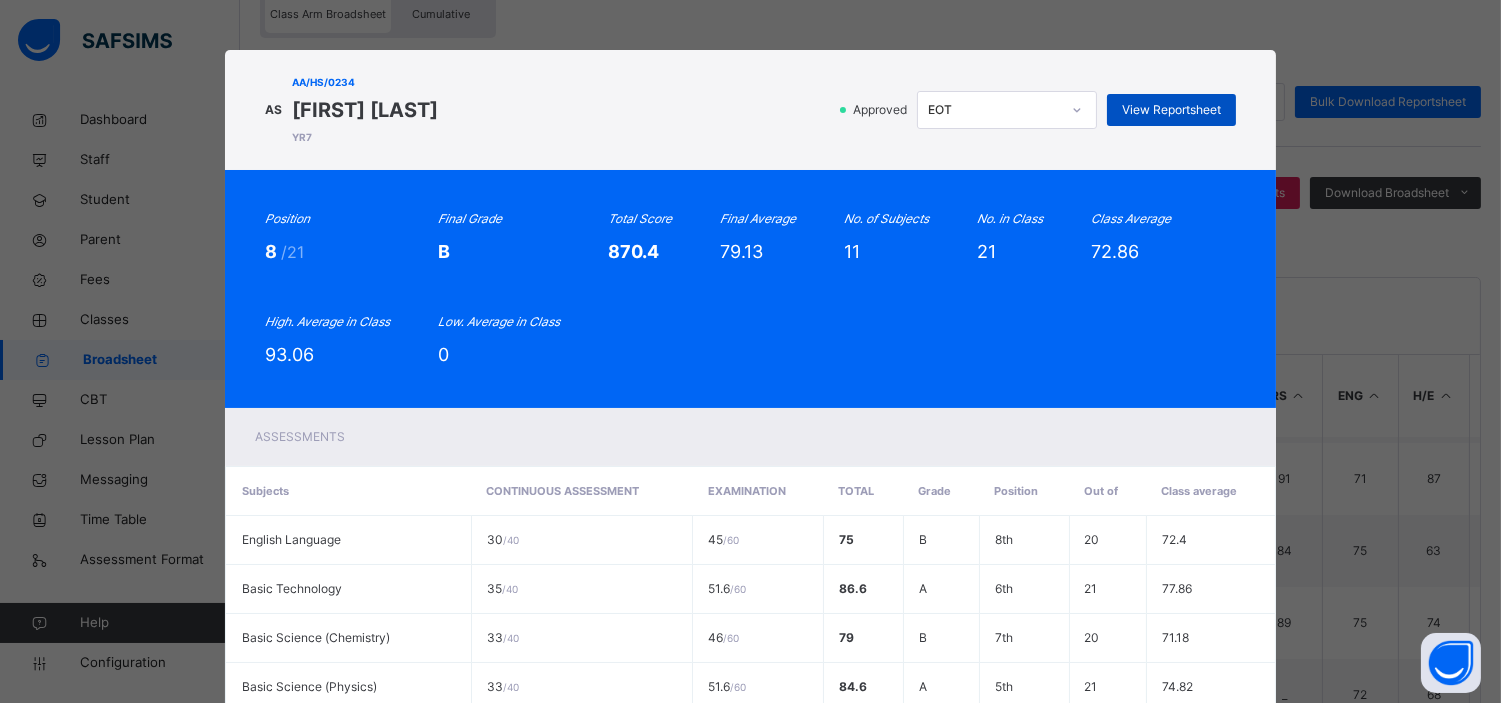 click on "View Reportsheet" at bounding box center (1171, 110) 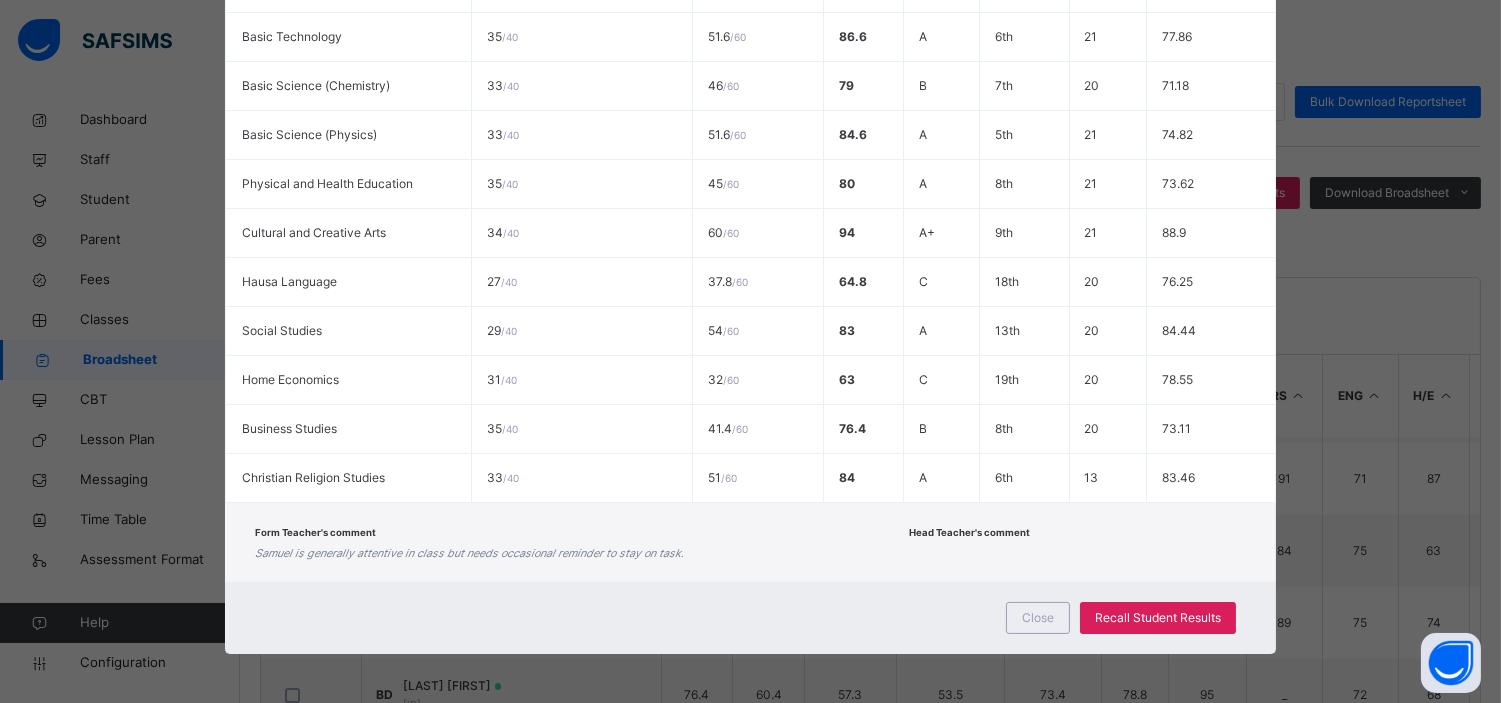 scroll, scrollTop: 554, scrollLeft: 0, axis: vertical 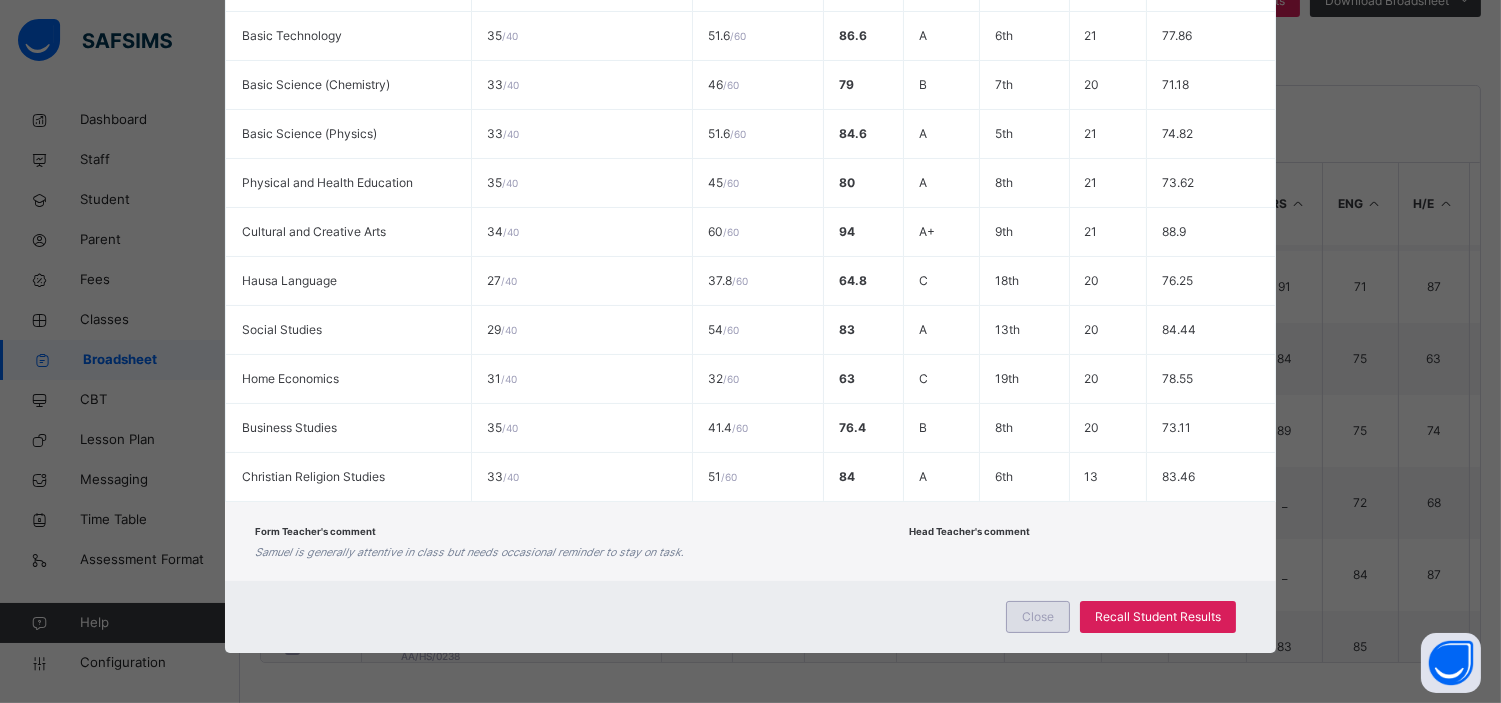 click on "Close" at bounding box center (1038, 617) 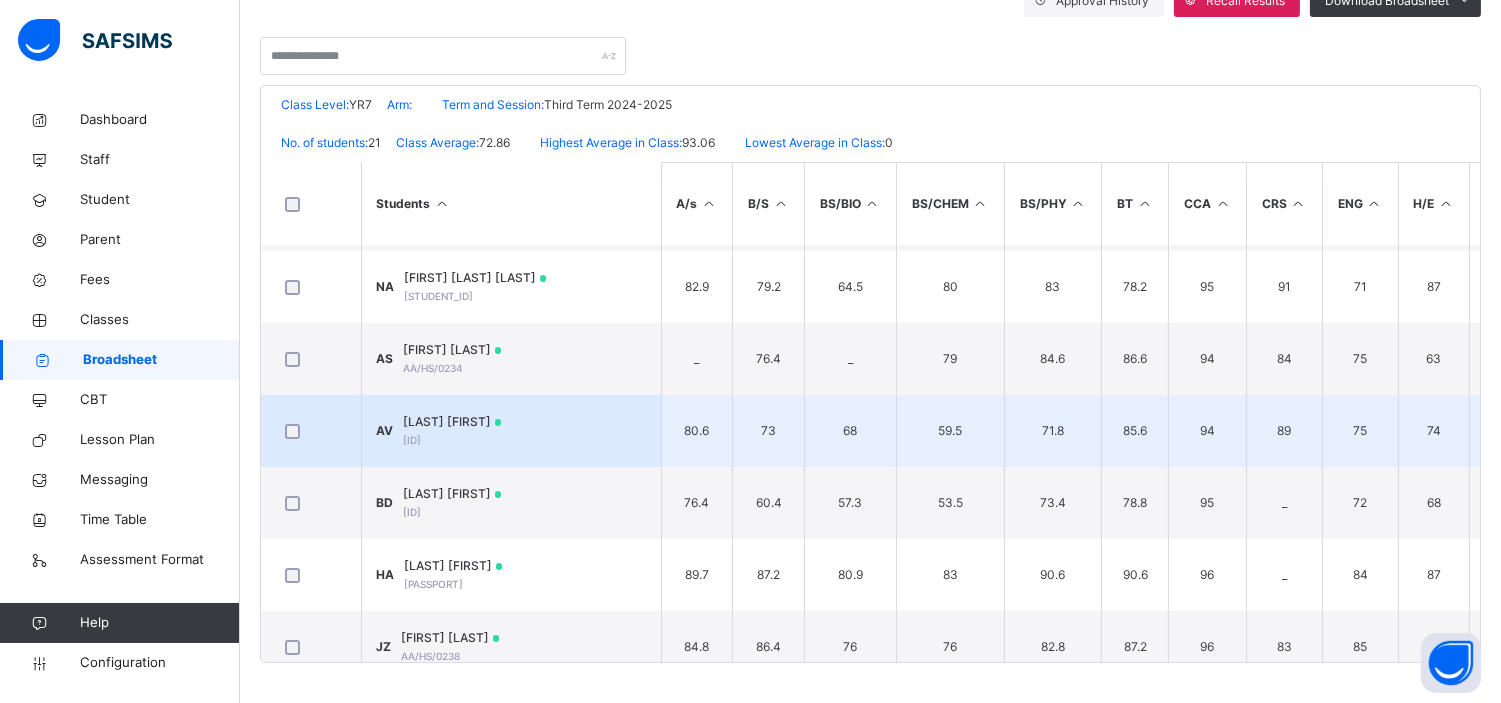 click on "AVWOVWOUGHE  VINCENZO" at bounding box center (453, 422) 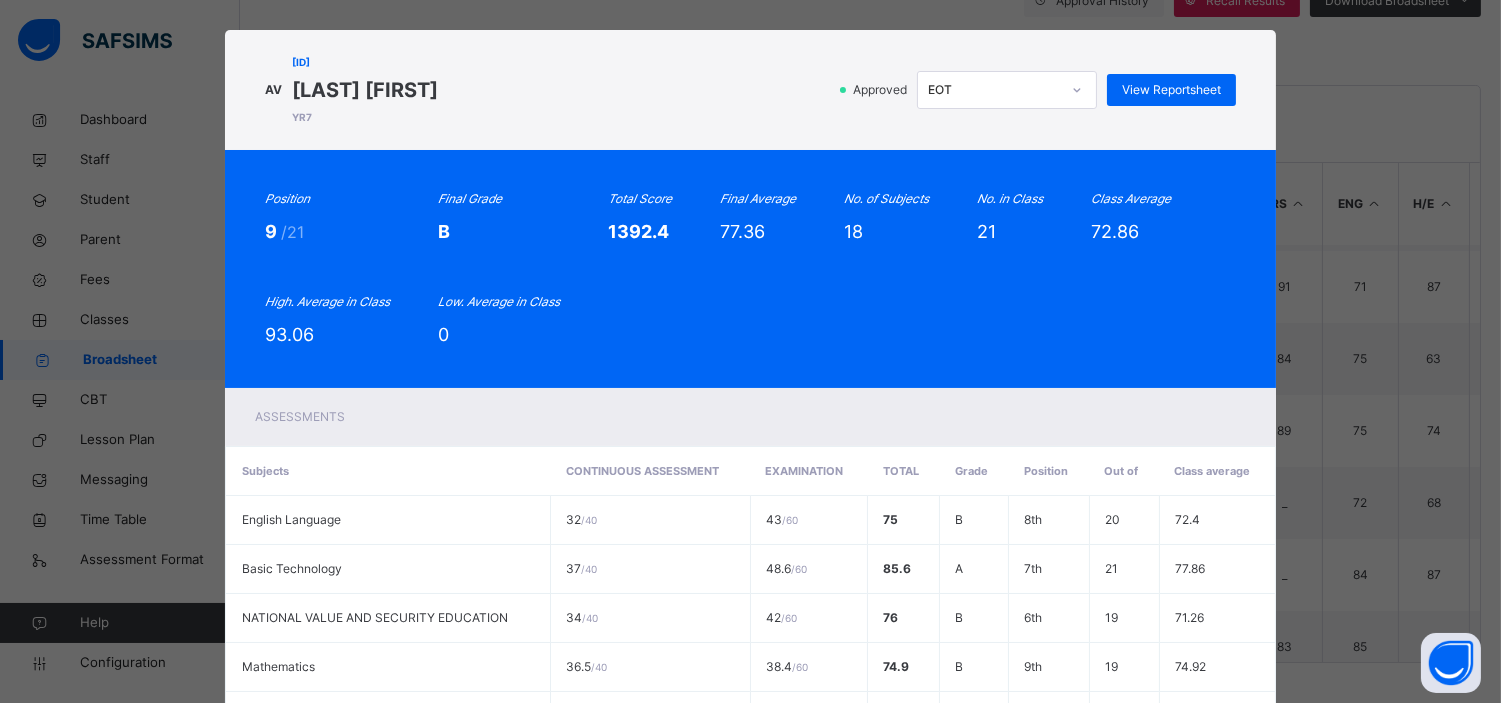 scroll, scrollTop: 18, scrollLeft: 0, axis: vertical 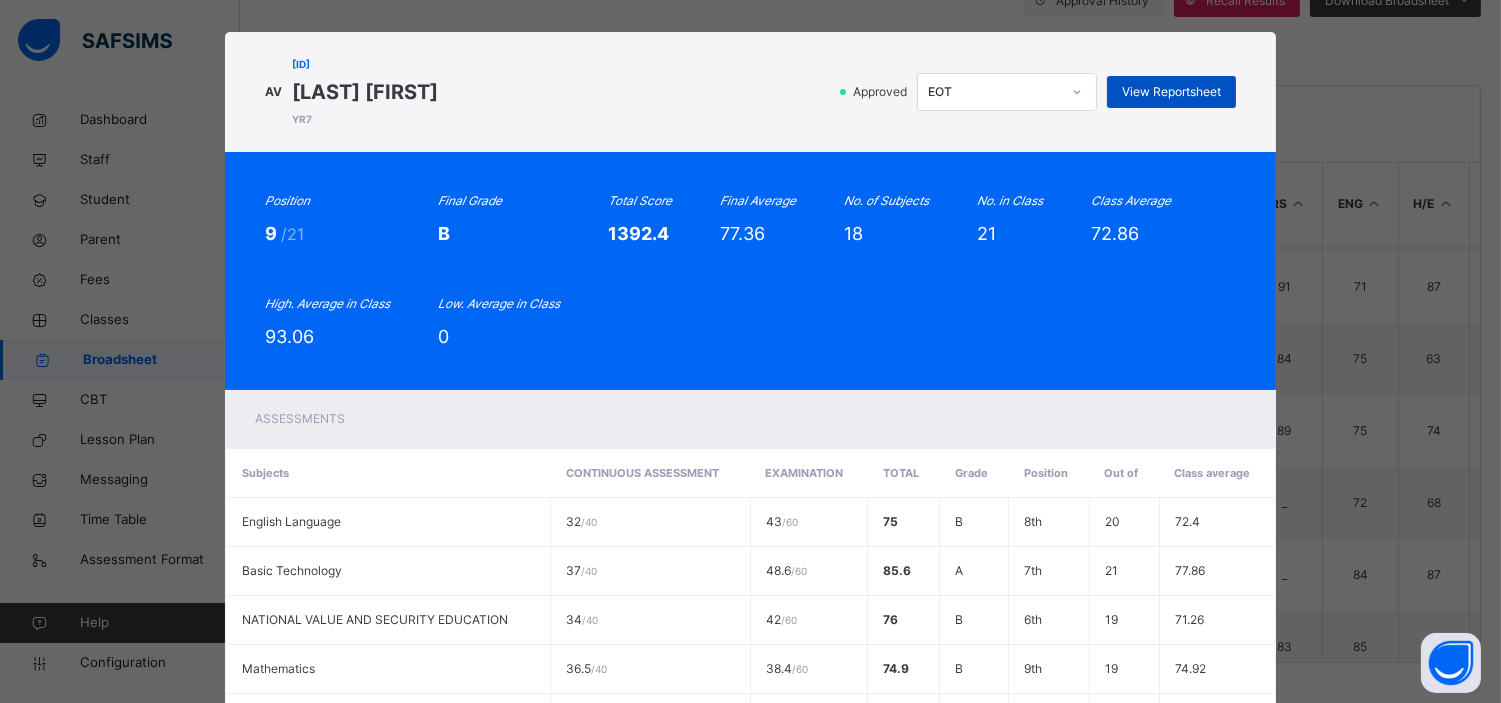 click on "View Reportsheet" at bounding box center (1171, 92) 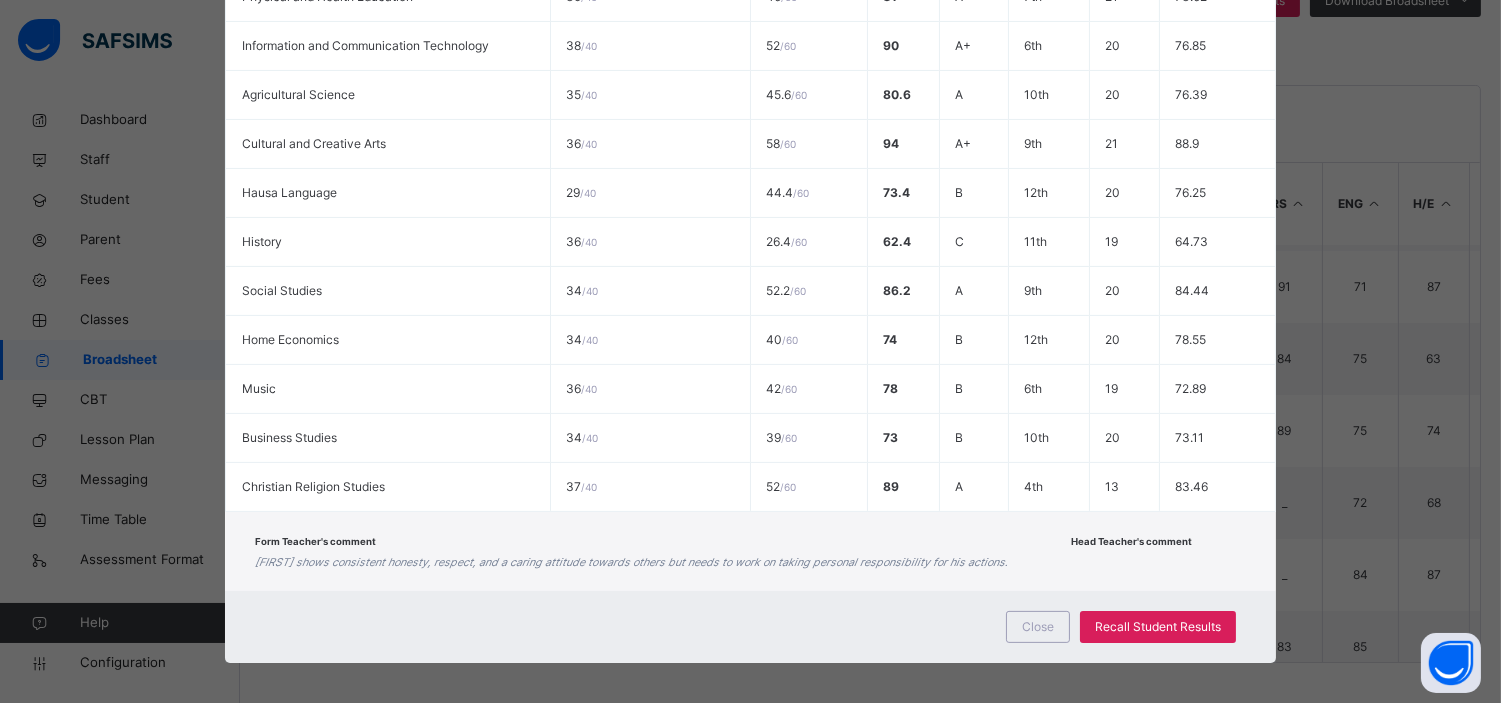 scroll, scrollTop: 897, scrollLeft: 0, axis: vertical 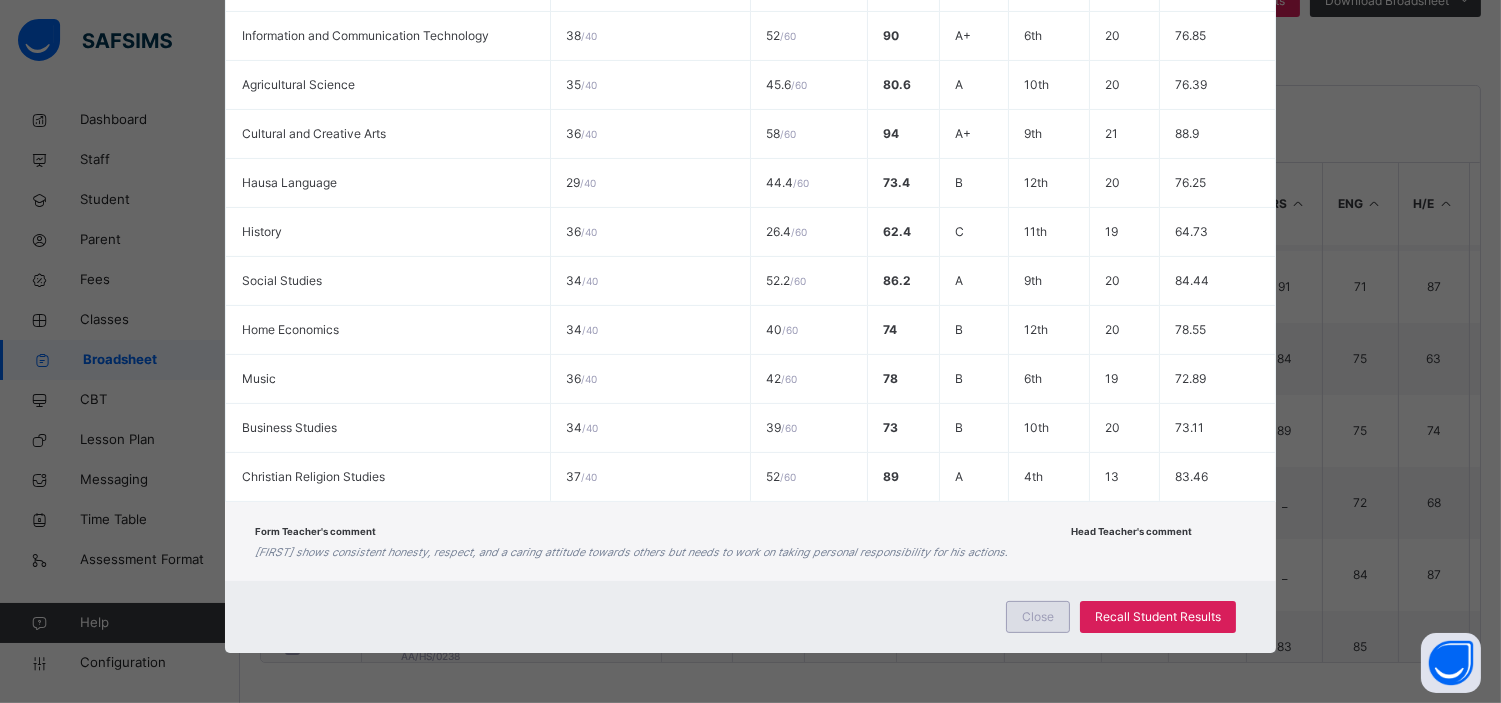 click on "Close" at bounding box center [1038, 617] 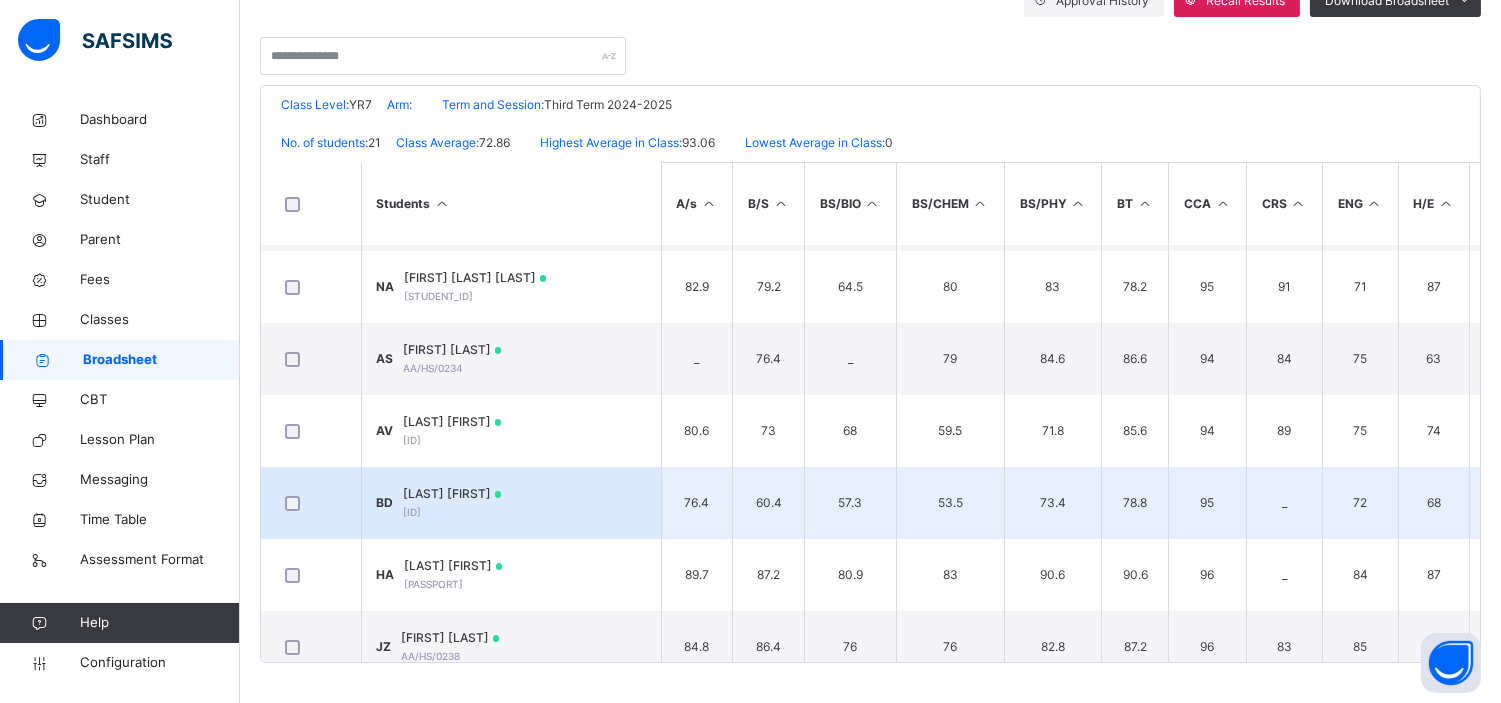 click on "BELLO  DARASIMI" at bounding box center (453, 494) 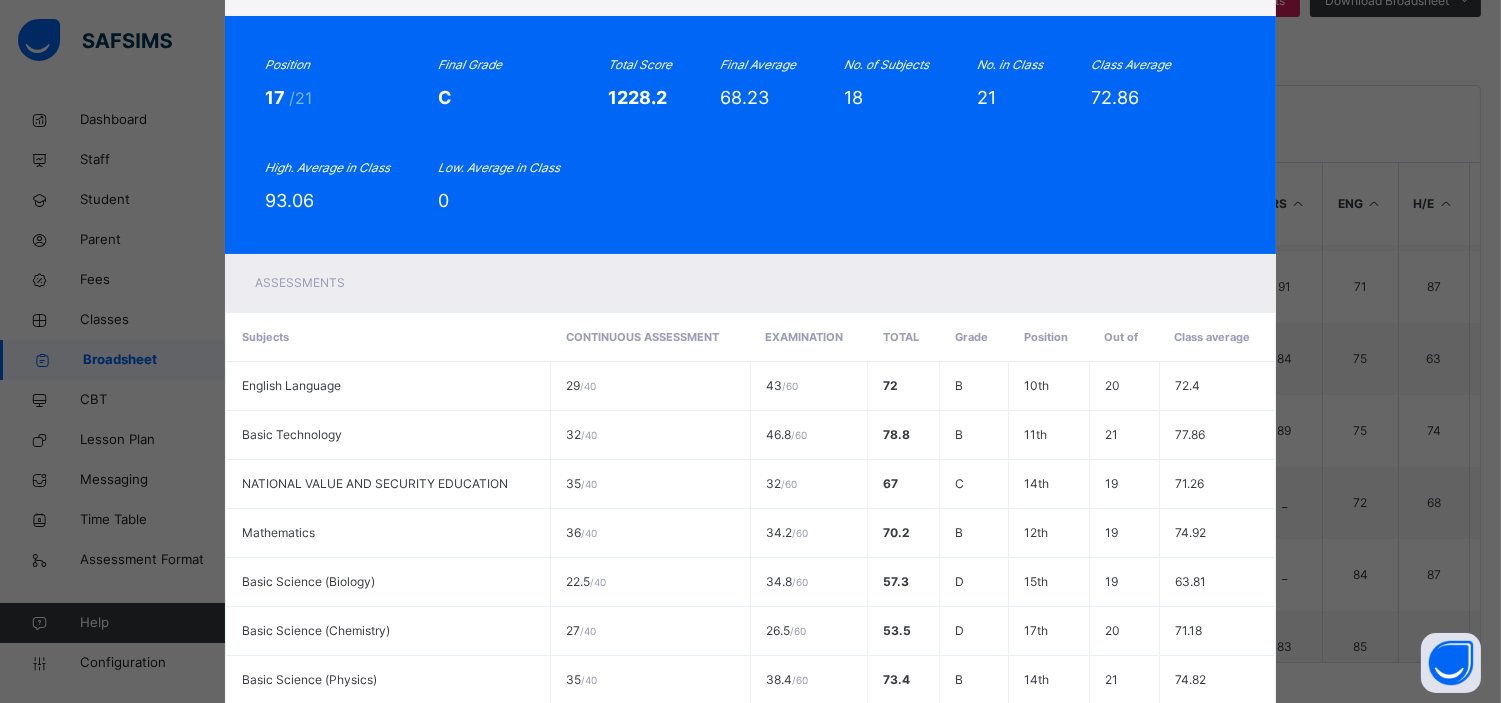 scroll, scrollTop: 0, scrollLeft: 0, axis: both 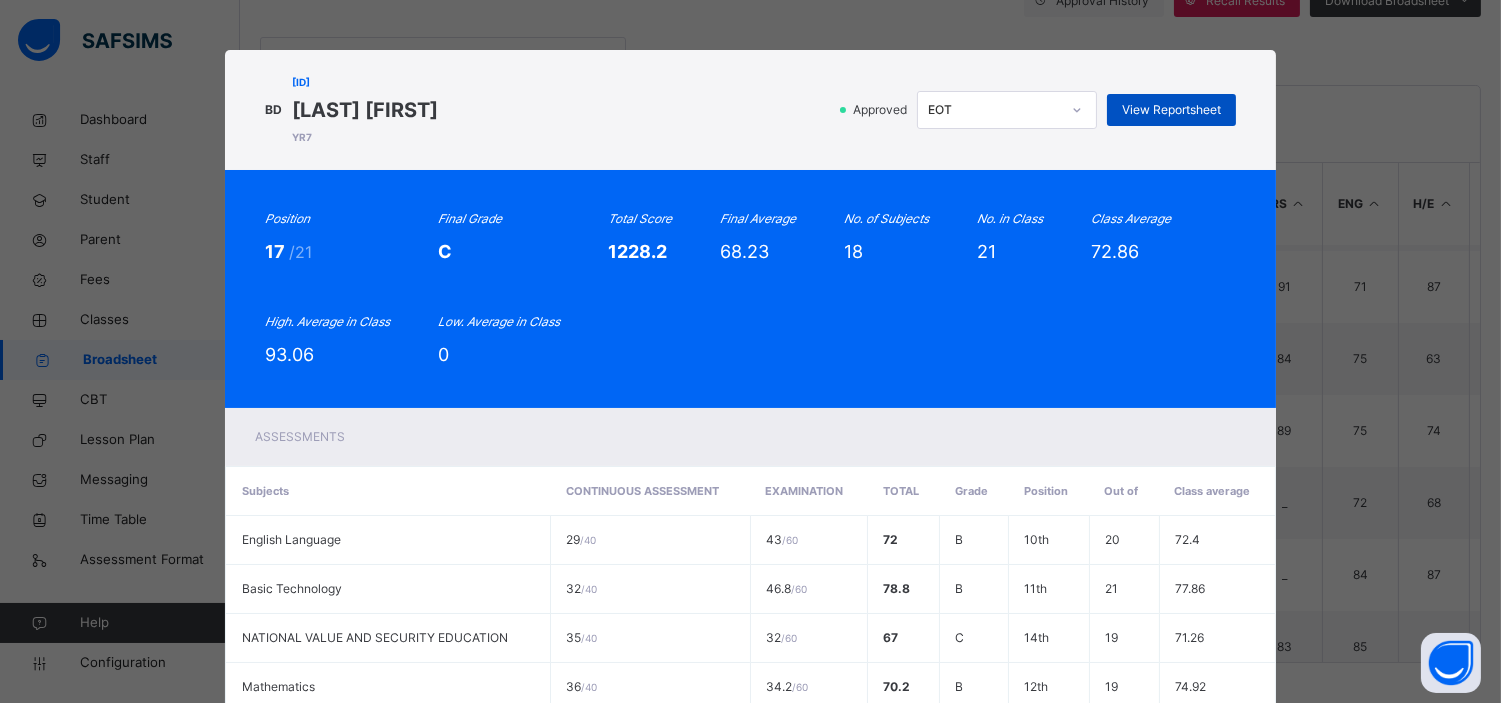 click on "View Reportsheet" at bounding box center (1171, 110) 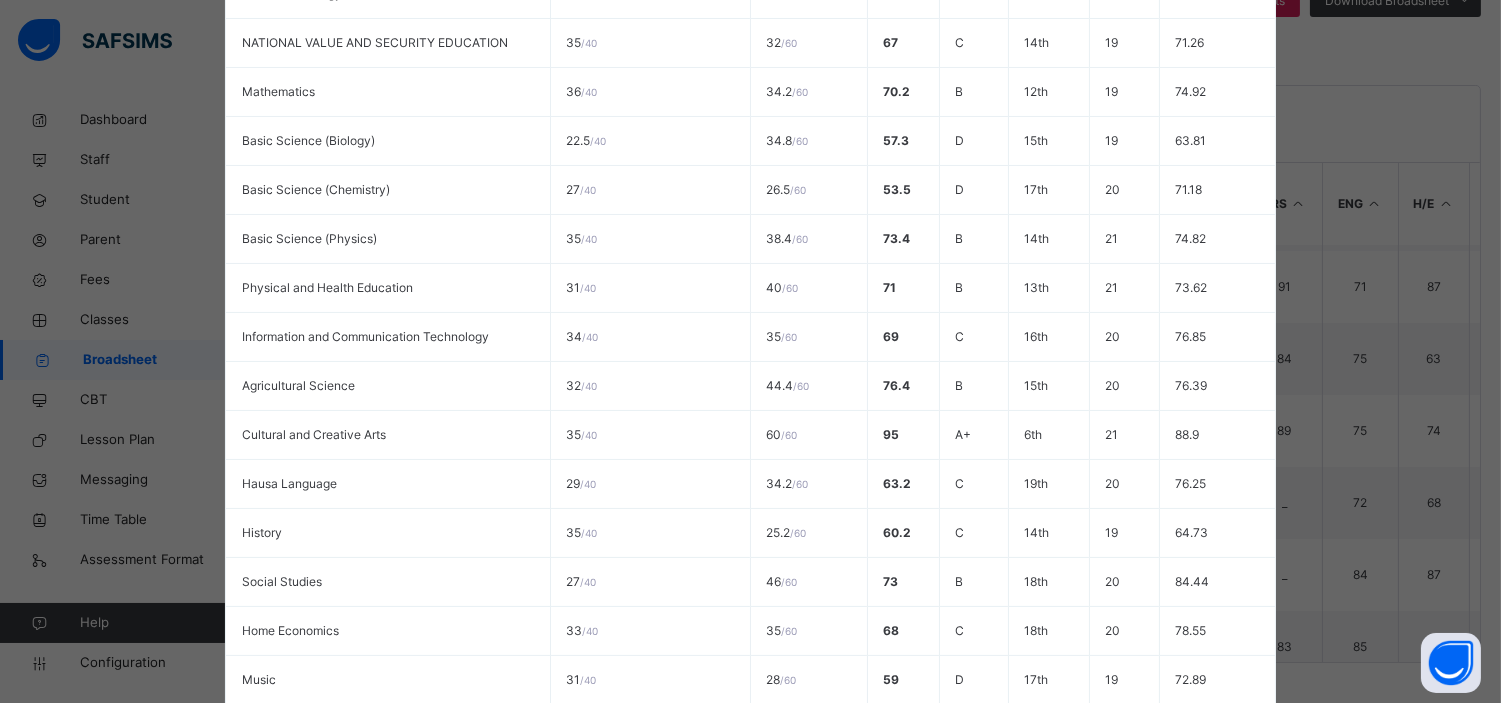 scroll, scrollTop: 897, scrollLeft: 0, axis: vertical 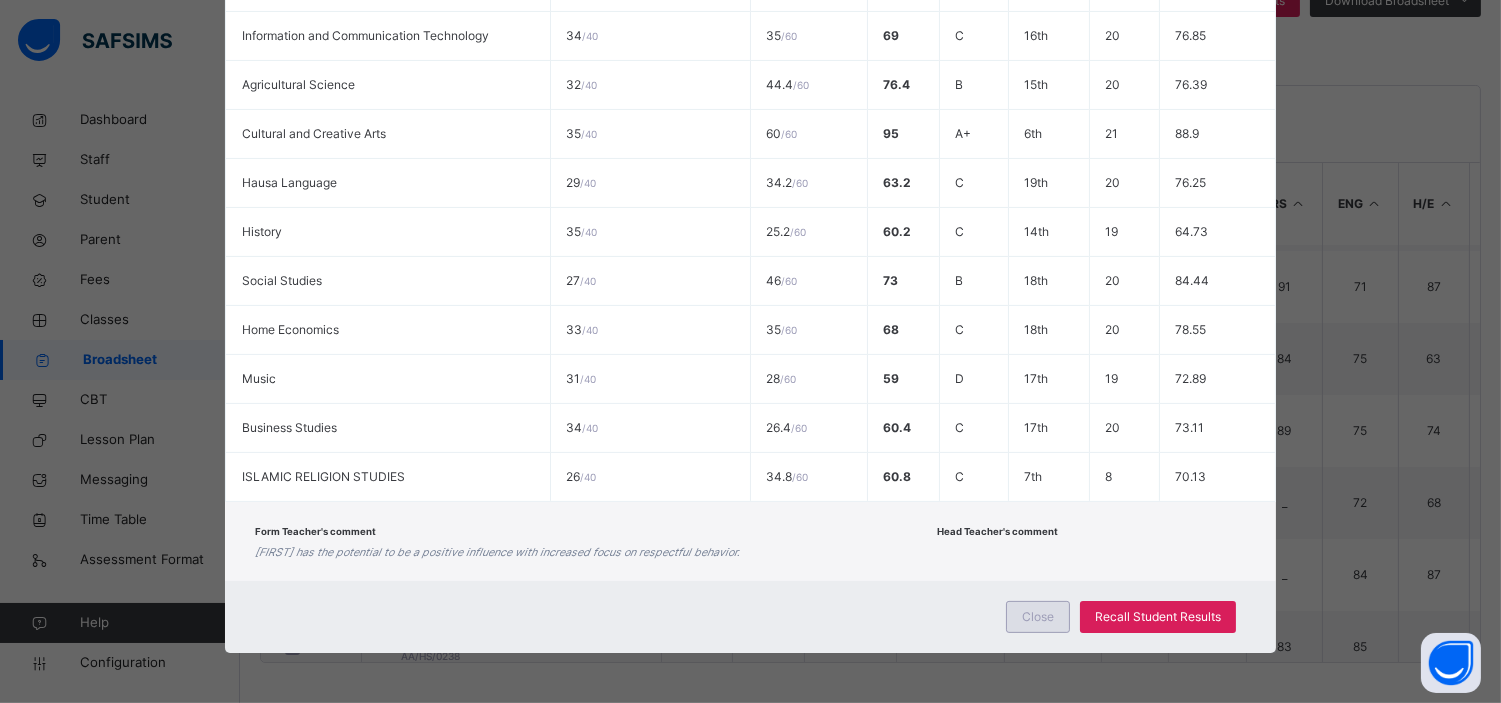 click on "Close" at bounding box center (1038, 617) 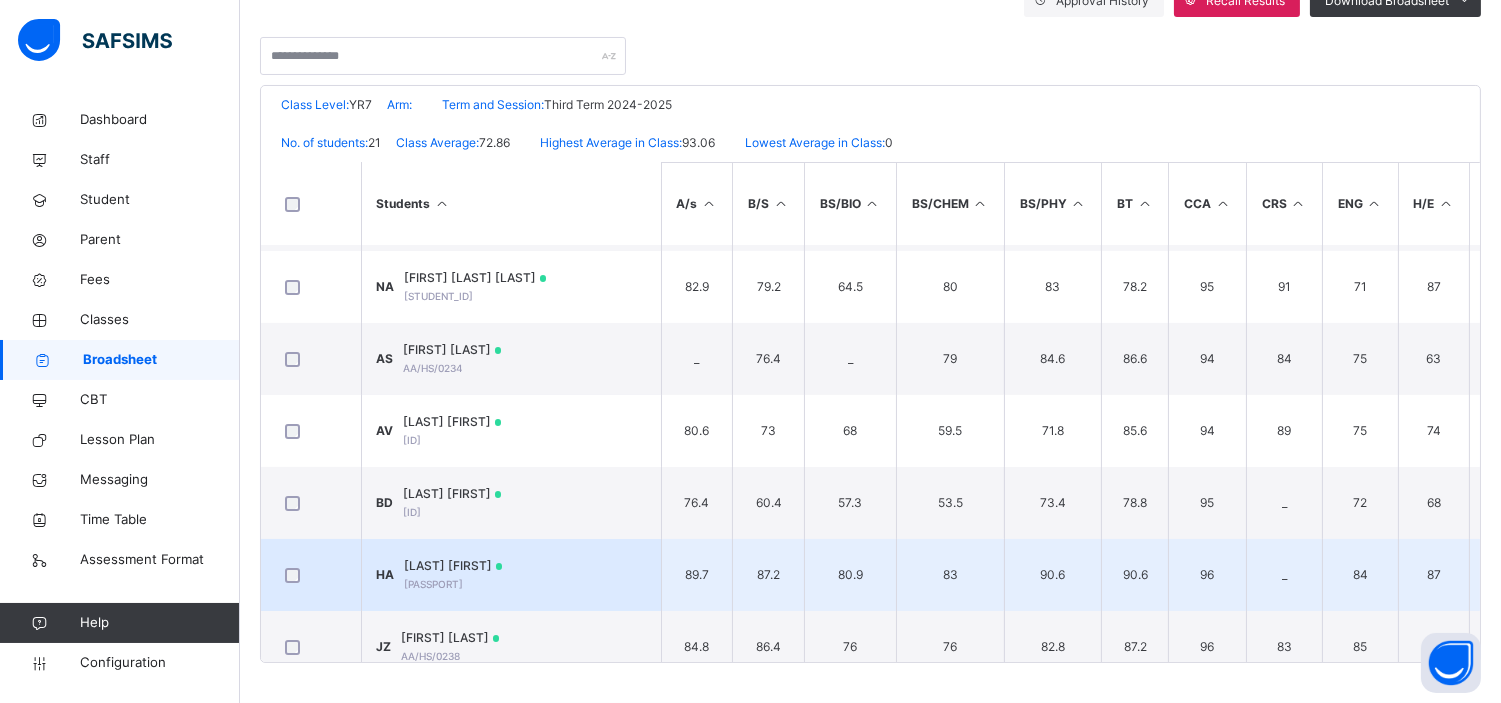 click on "HASSAN  AMELIA" at bounding box center [454, 566] 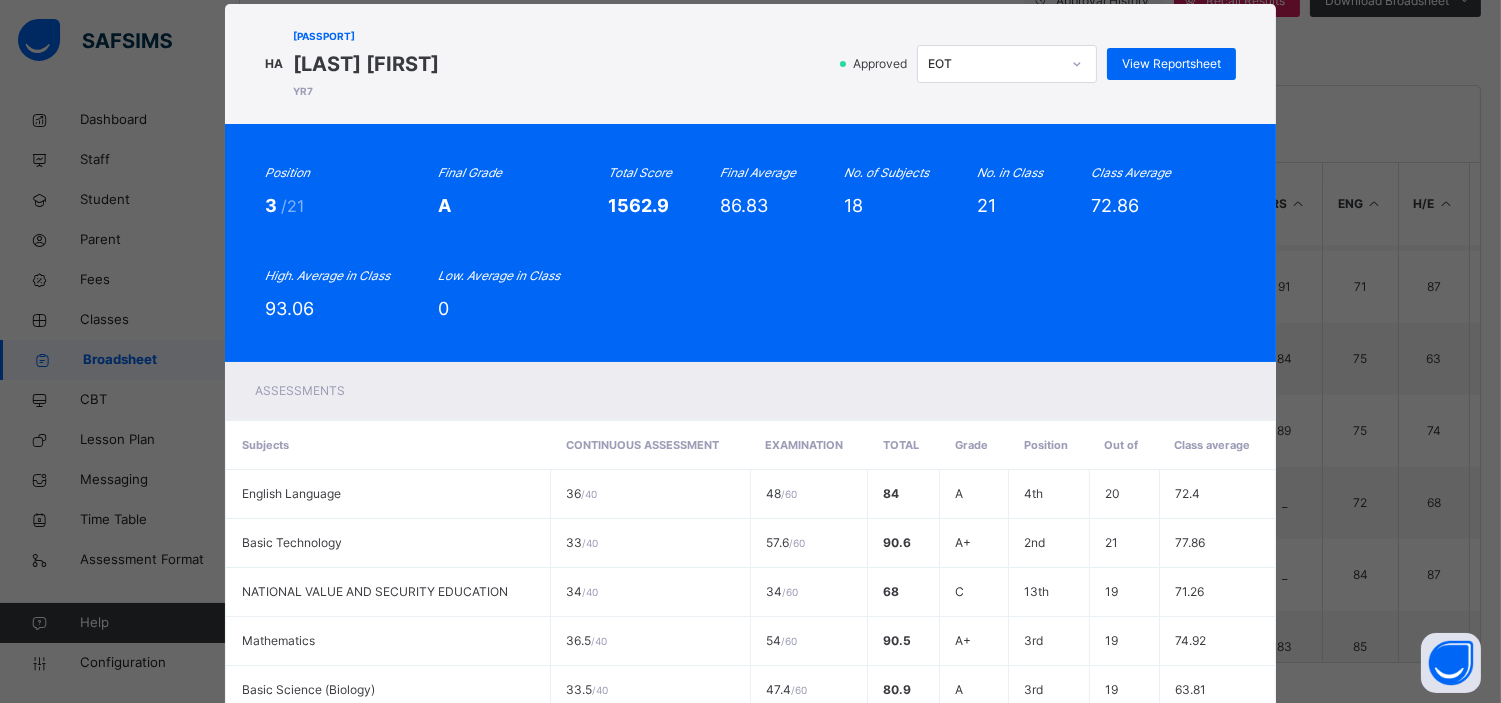 scroll, scrollTop: 0, scrollLeft: 0, axis: both 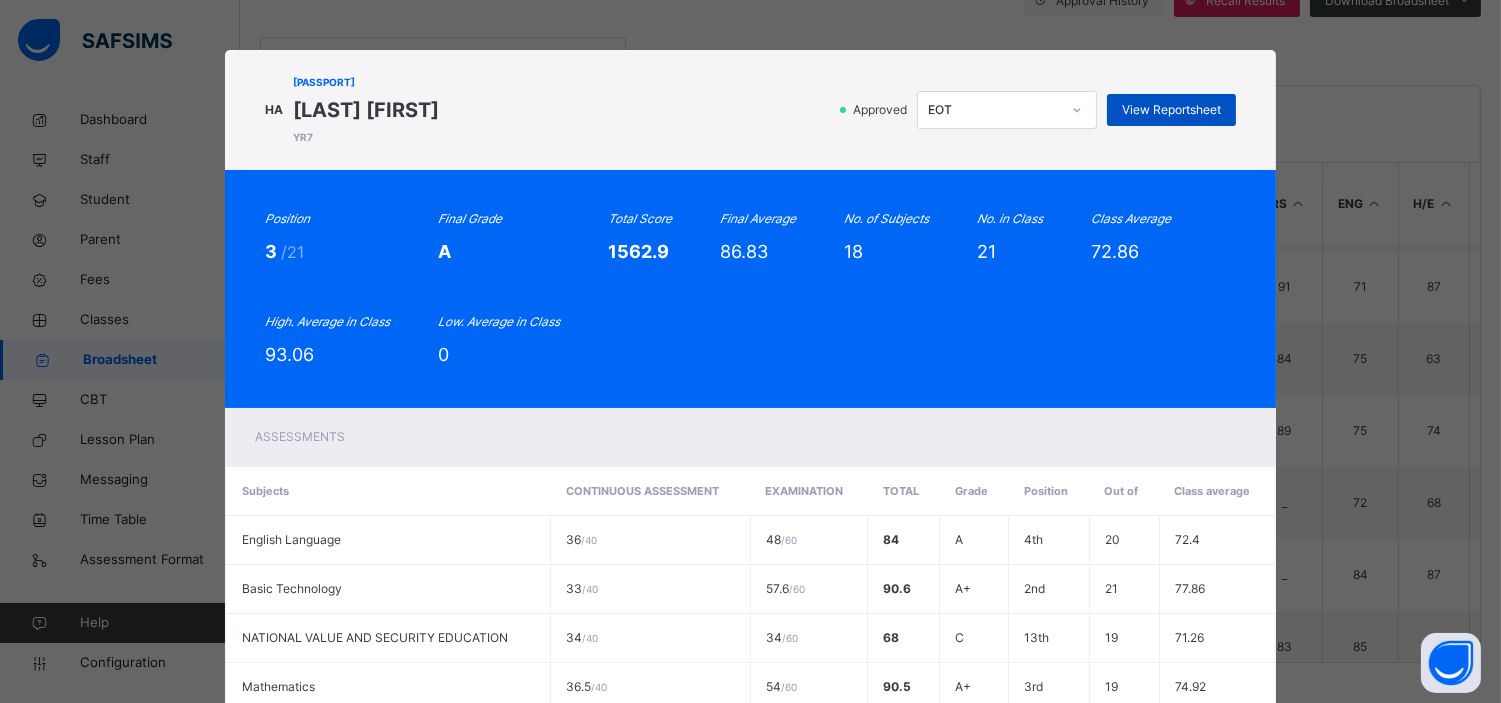 click on "View Reportsheet" at bounding box center [1171, 110] 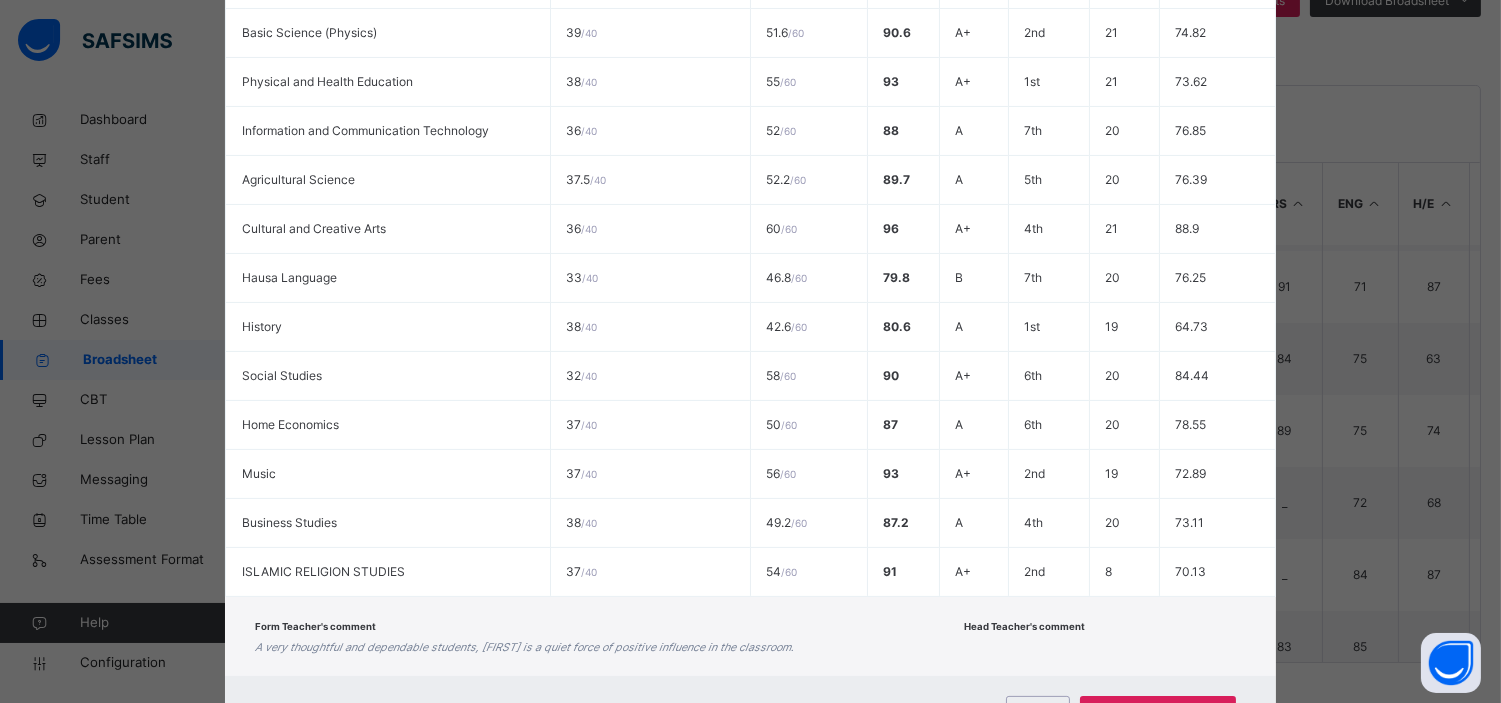 scroll, scrollTop: 897, scrollLeft: 0, axis: vertical 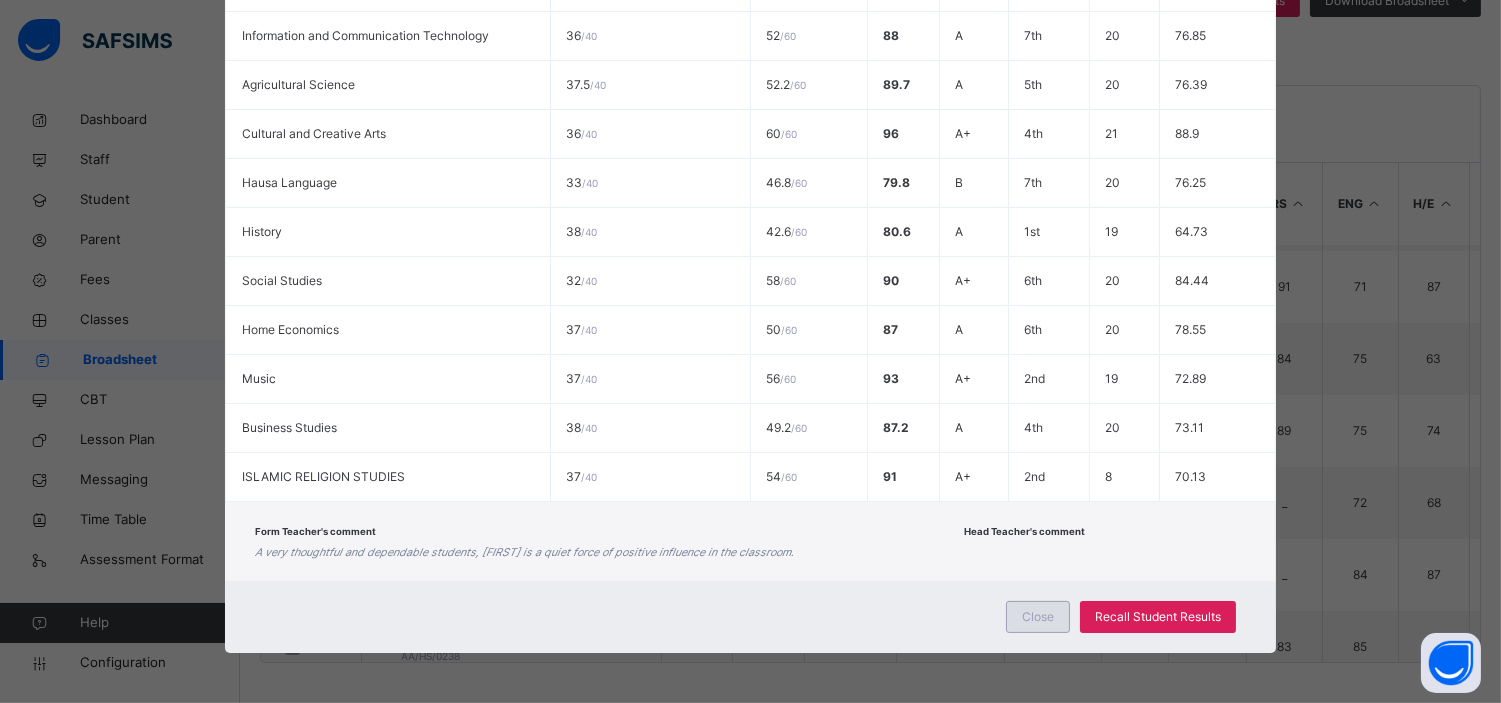 click on "Close" at bounding box center [1038, 617] 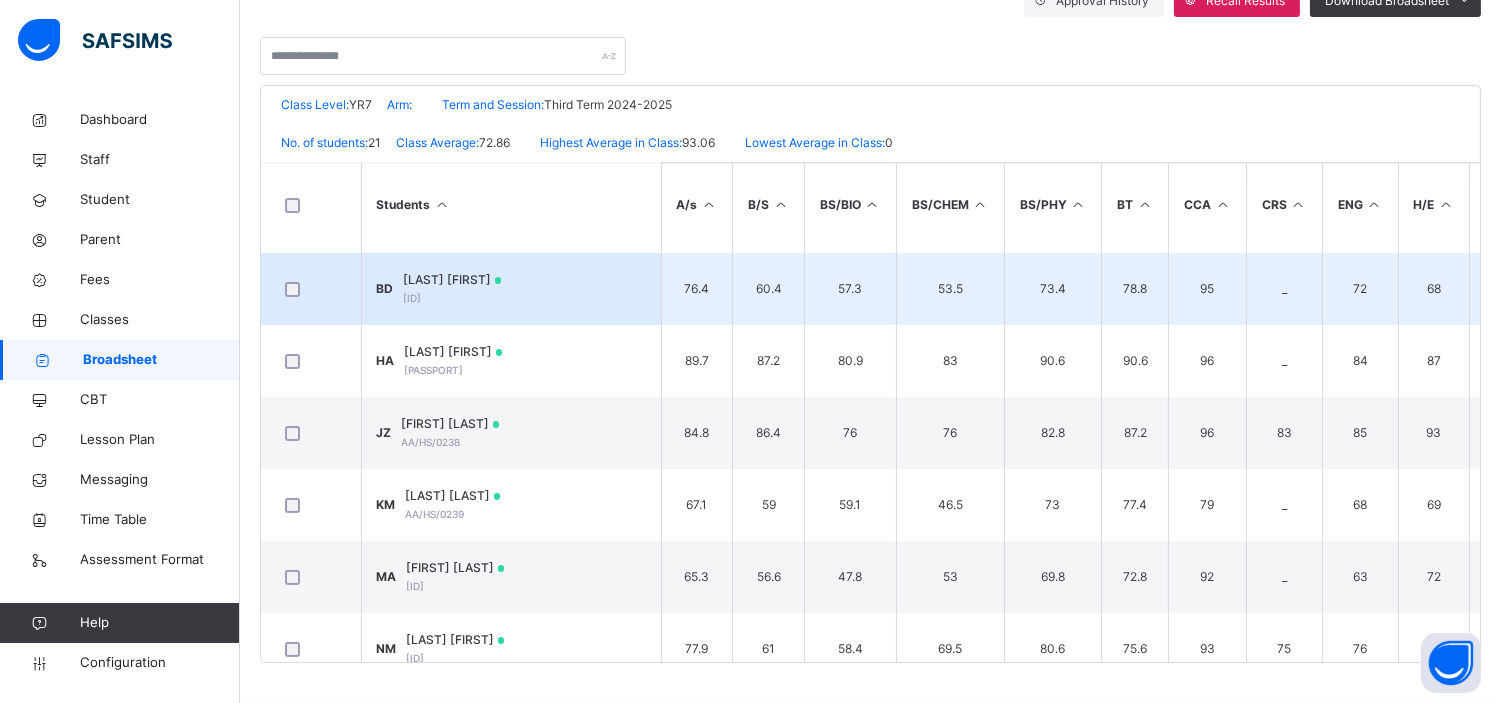 scroll, scrollTop: 565, scrollLeft: 0, axis: vertical 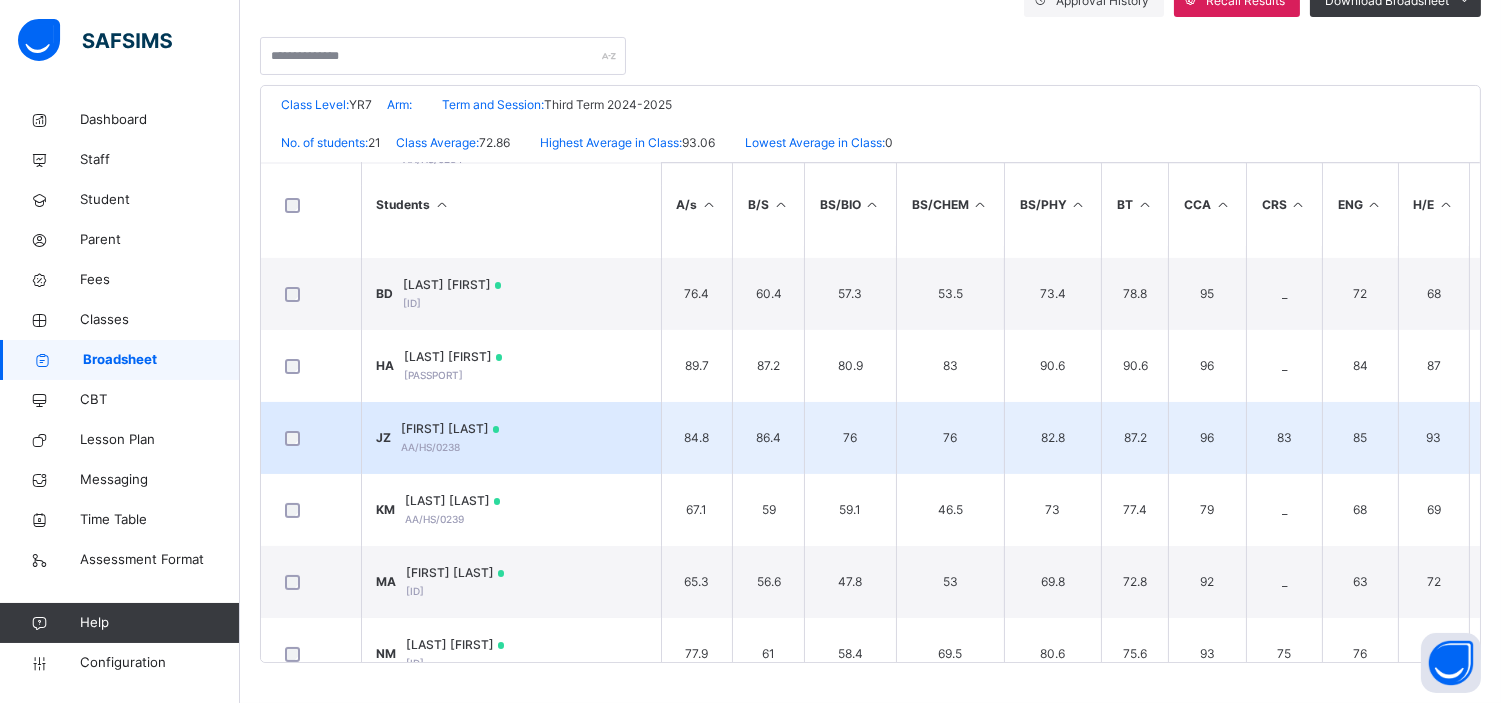 click on "JEREMIAH  ZION" at bounding box center (451, 429) 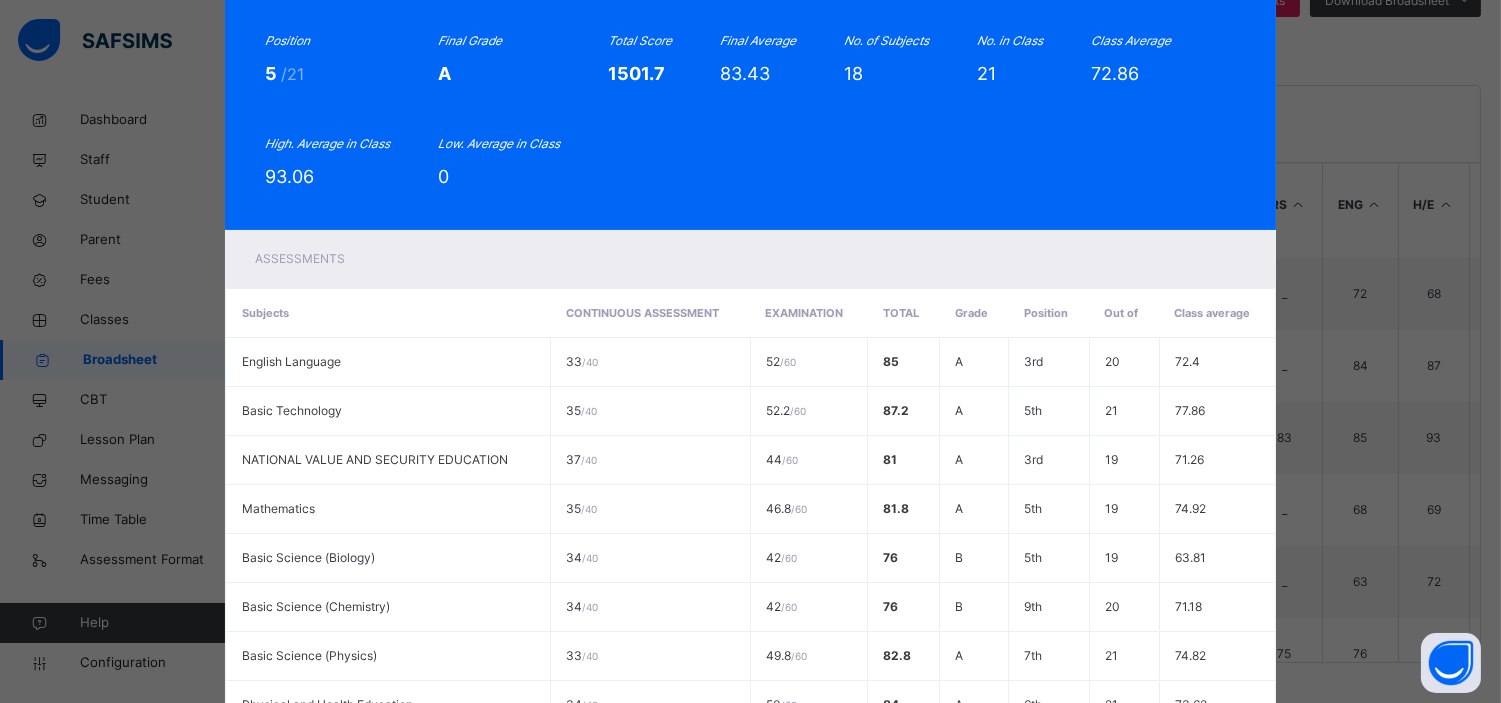 scroll, scrollTop: 0, scrollLeft: 0, axis: both 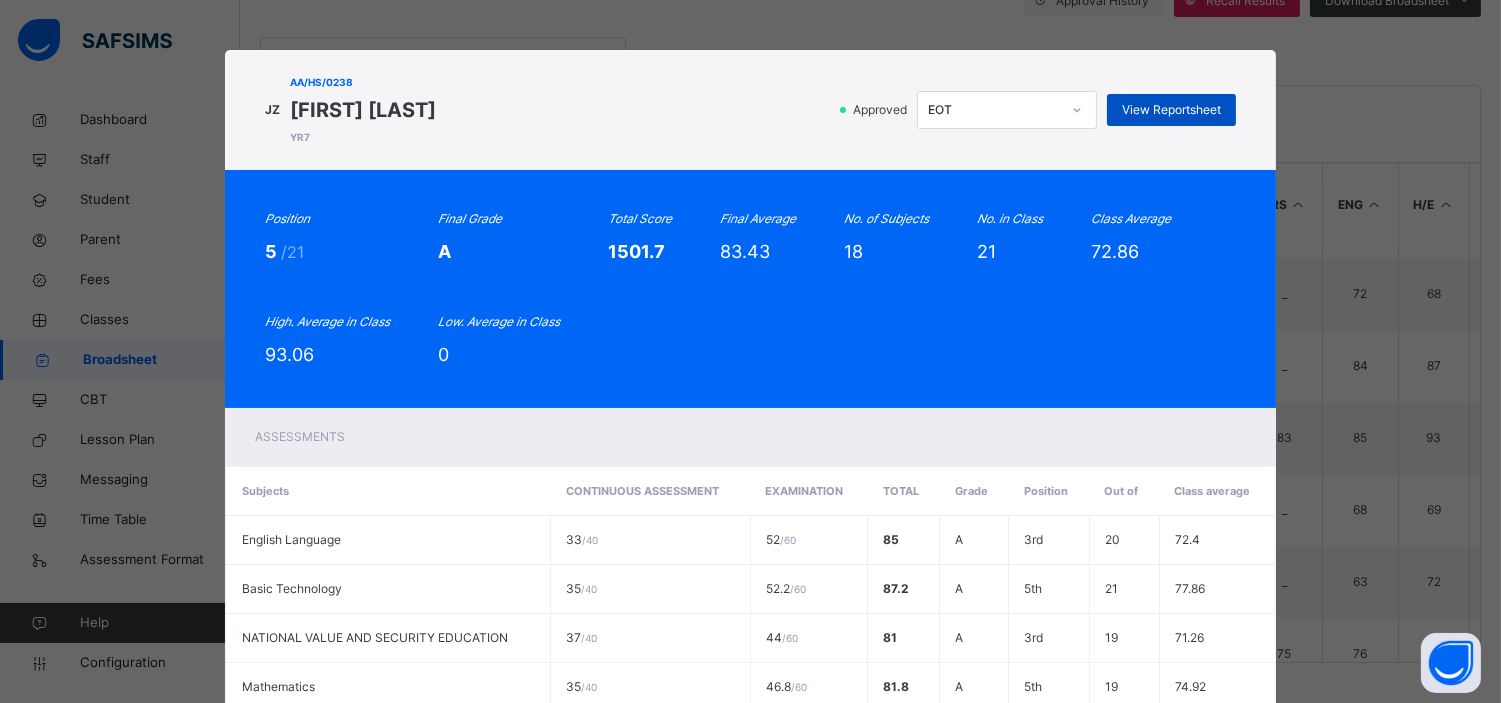 click on "View Reportsheet" at bounding box center [1171, 110] 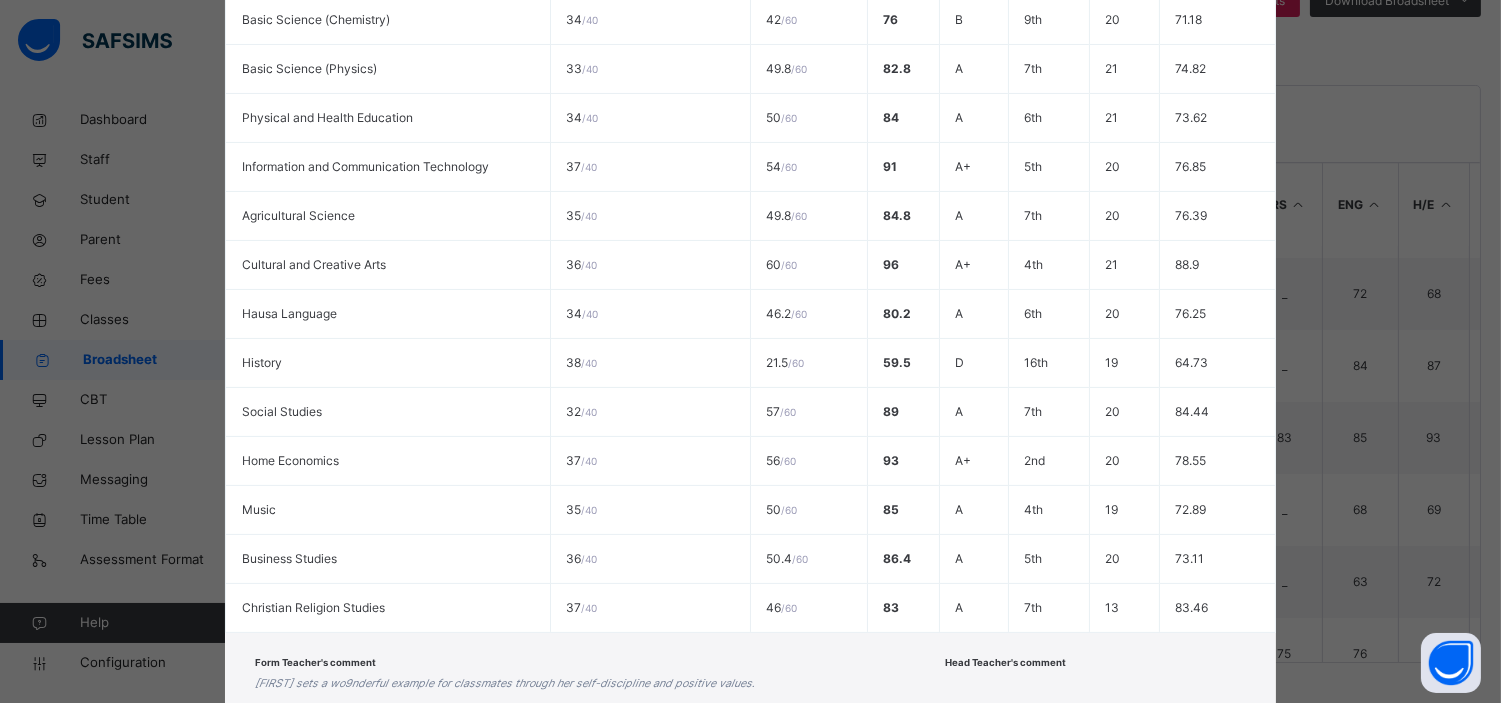 scroll, scrollTop: 897, scrollLeft: 0, axis: vertical 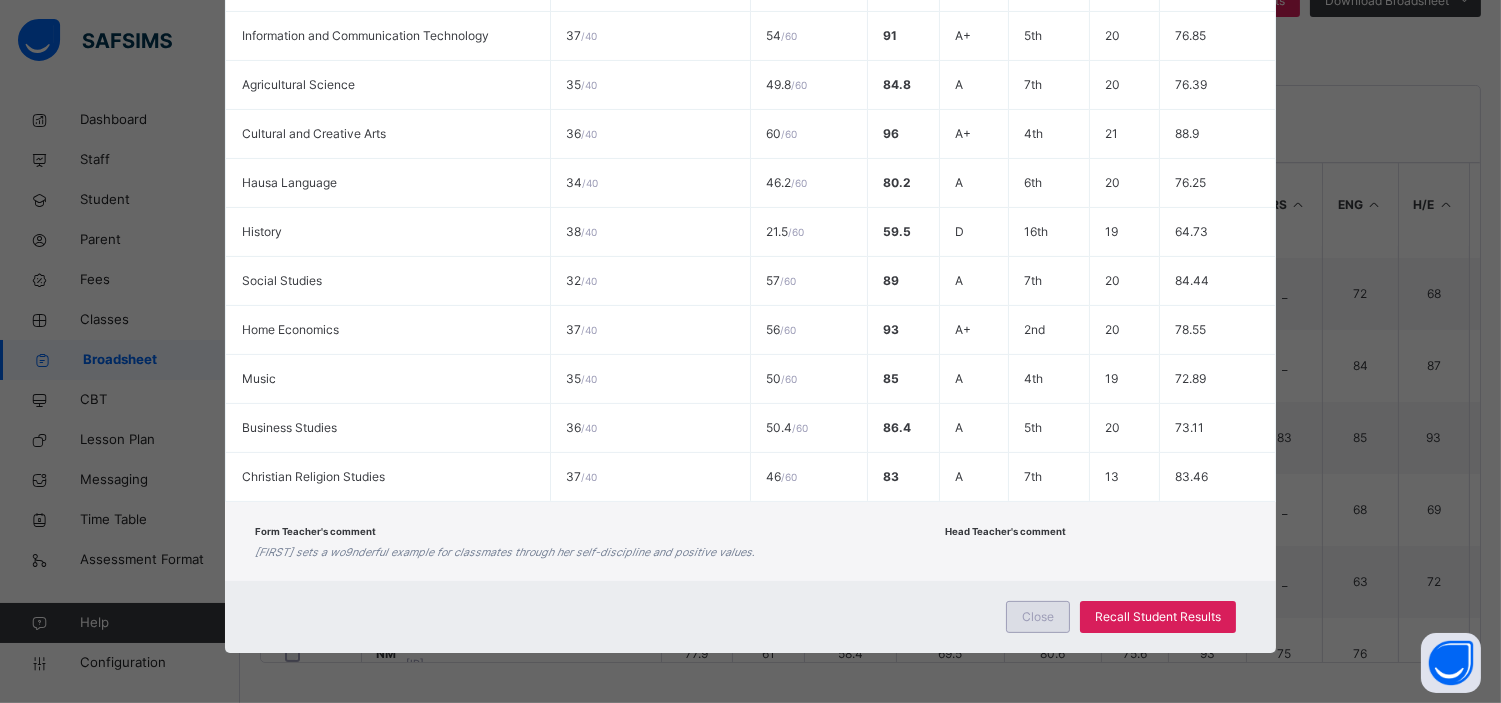 click on "Close" at bounding box center (1038, 617) 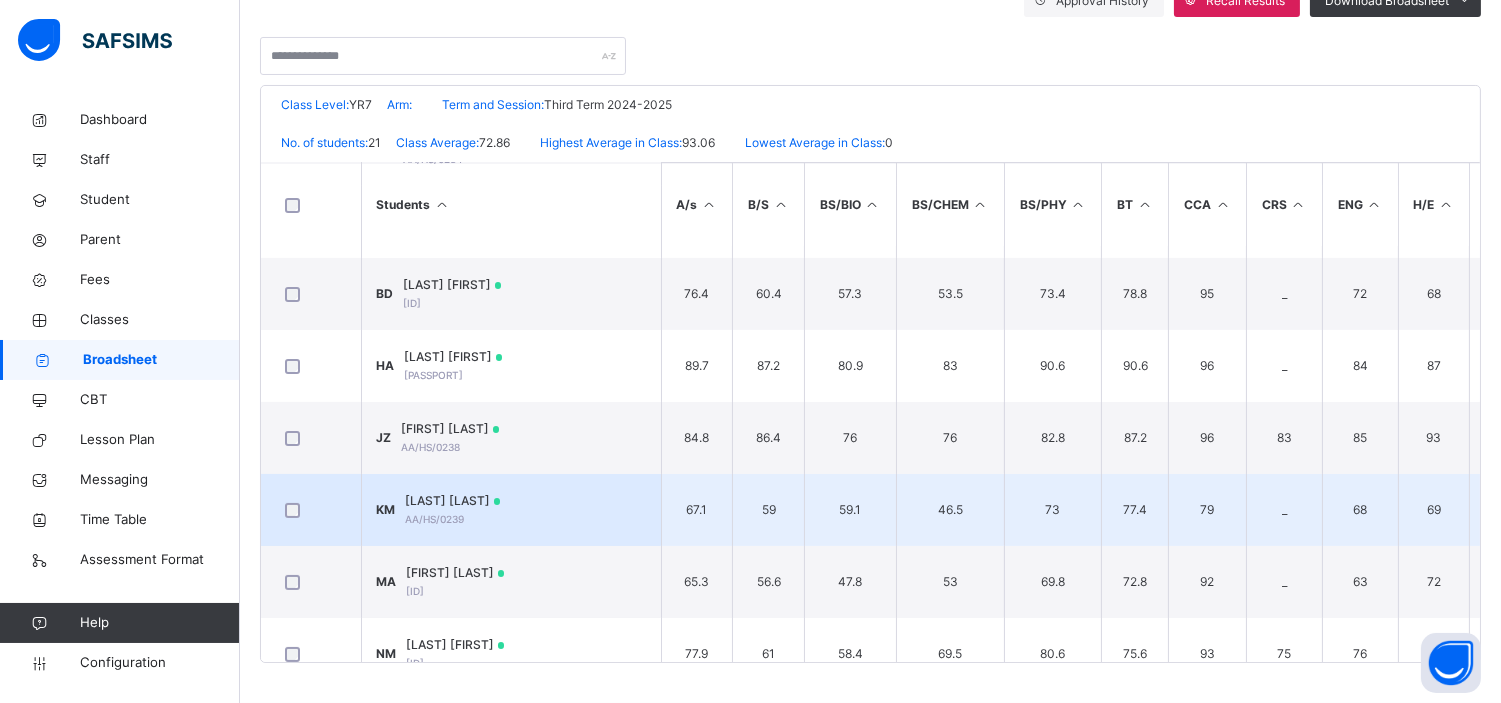 click on "KASIM  MARWAN" at bounding box center [453, 501] 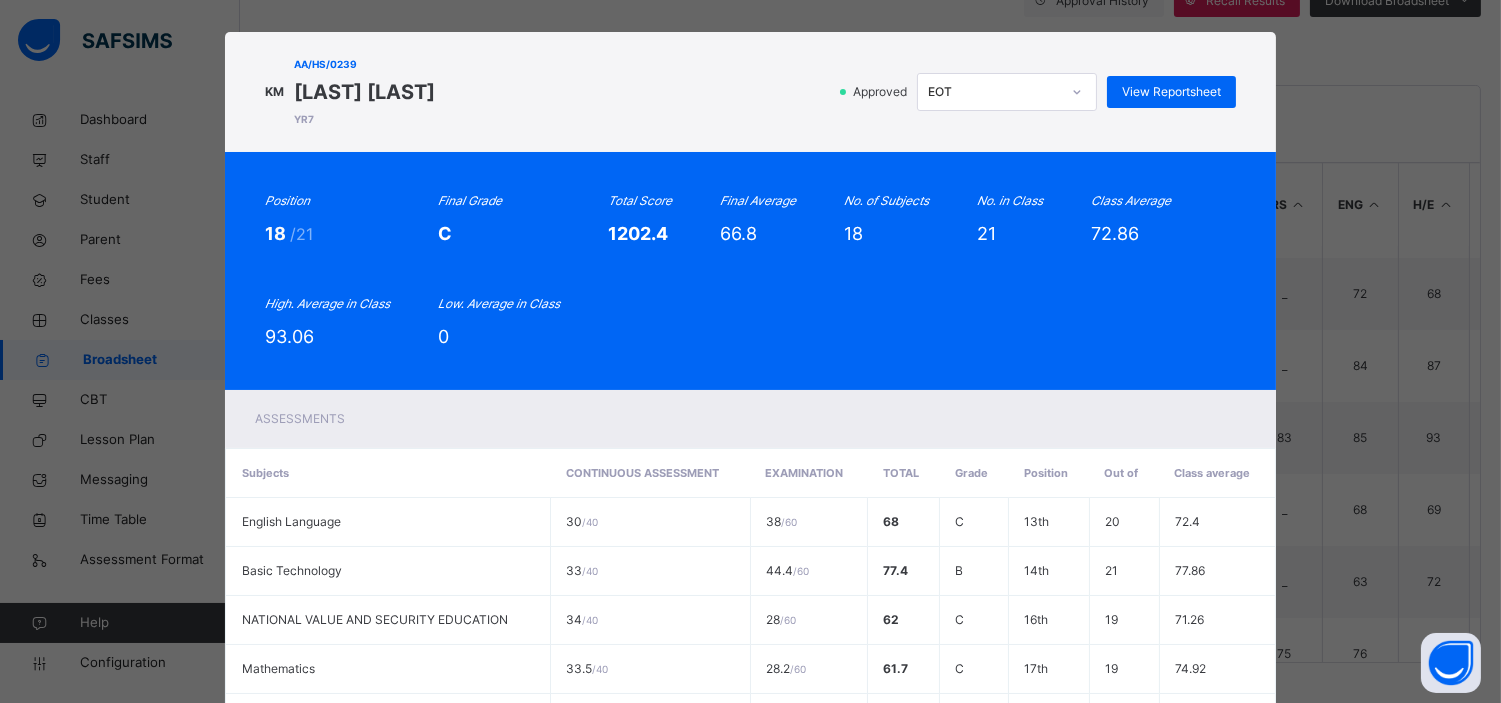 scroll, scrollTop: 0, scrollLeft: 0, axis: both 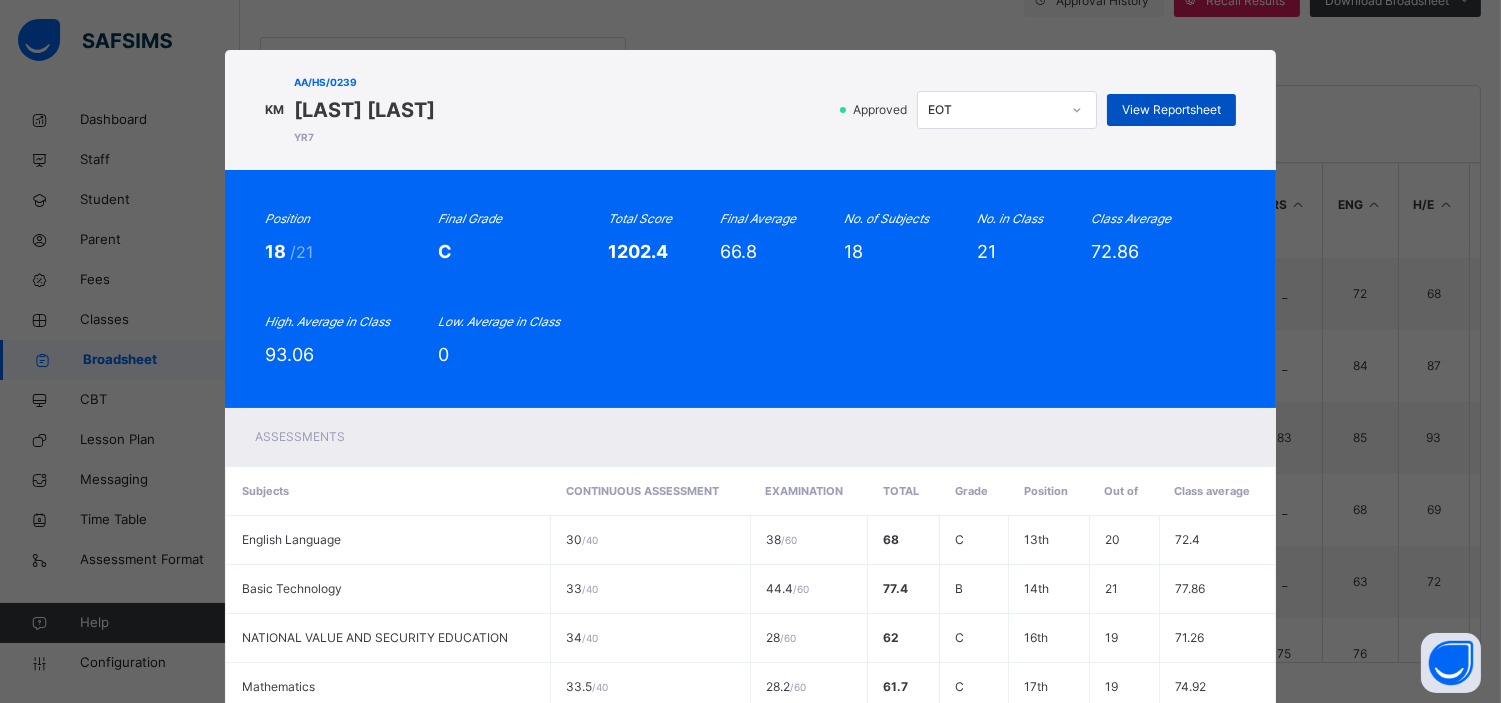 click on "View Reportsheet" at bounding box center (1171, 110) 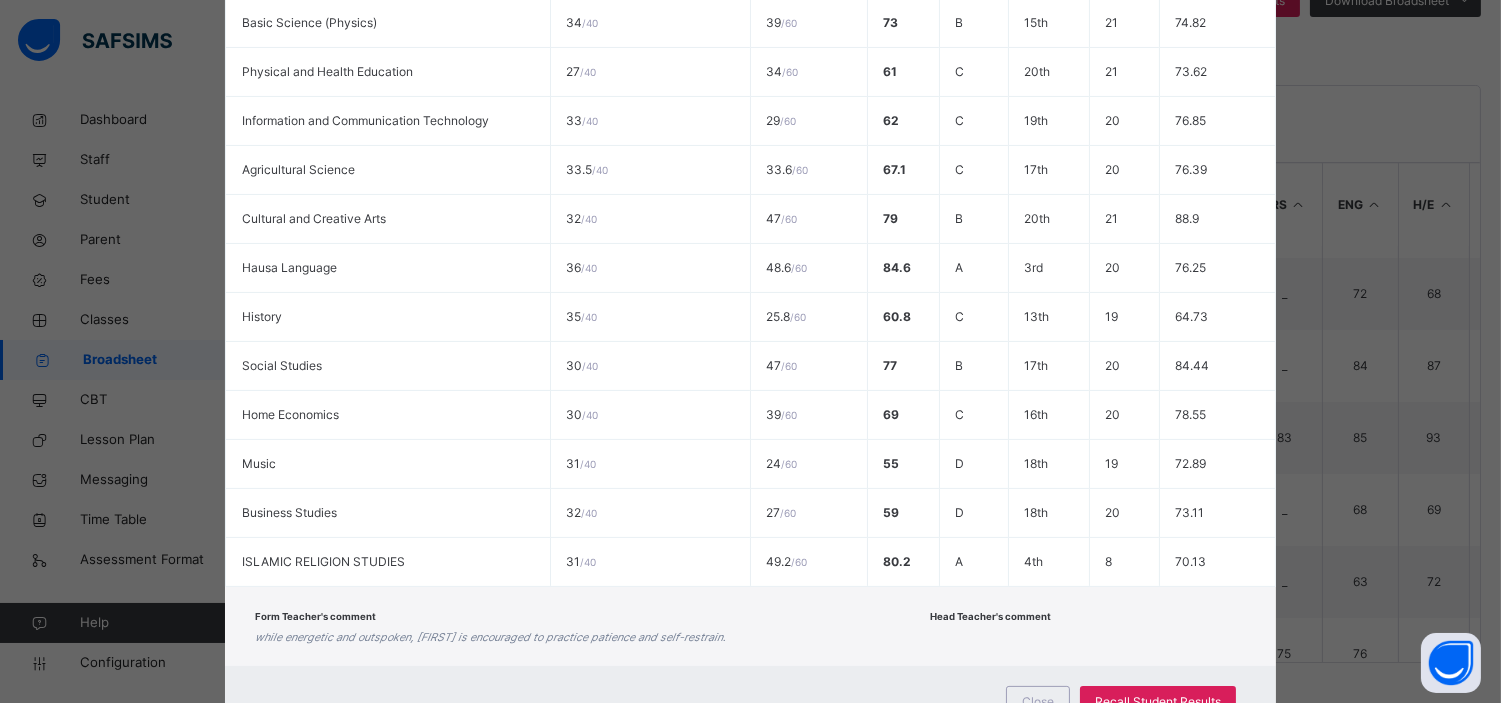scroll, scrollTop: 897, scrollLeft: 0, axis: vertical 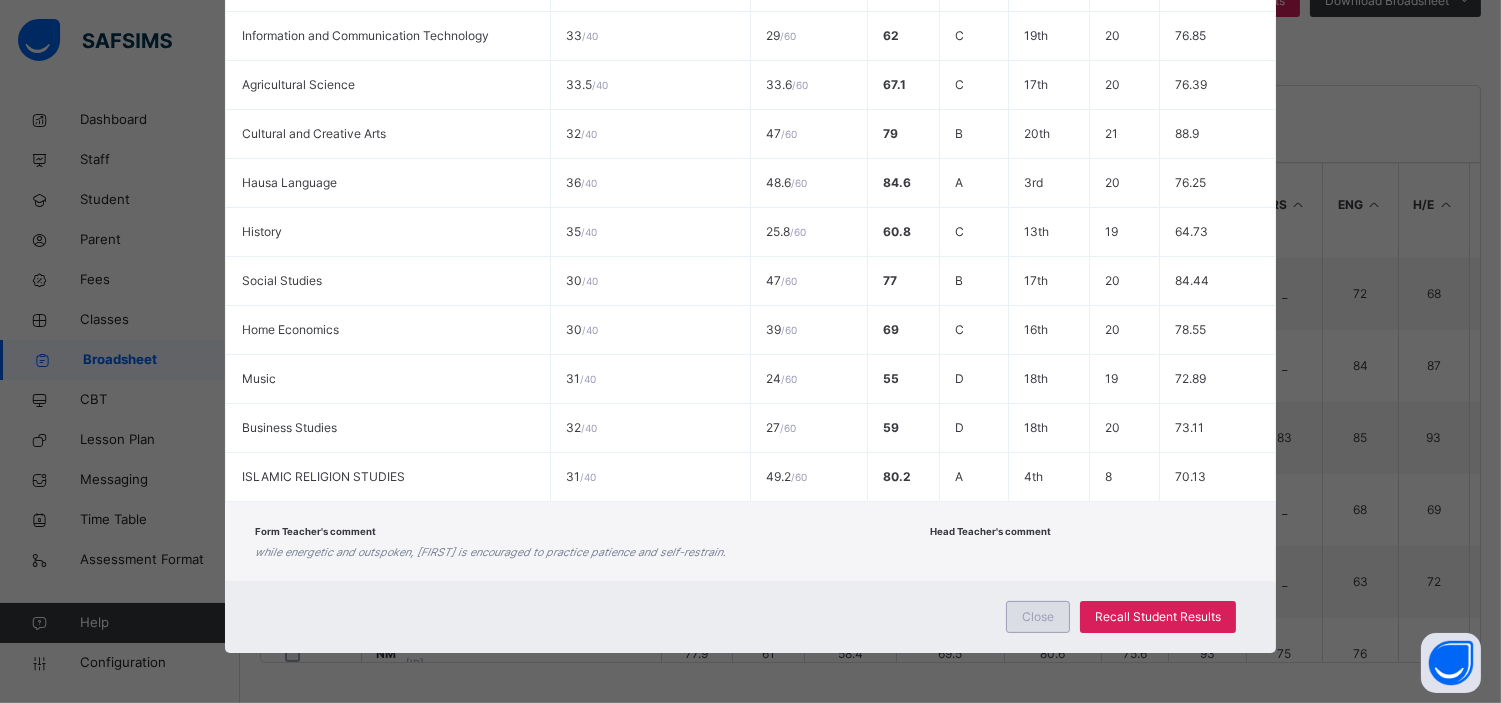 click on "Close" at bounding box center [1038, 617] 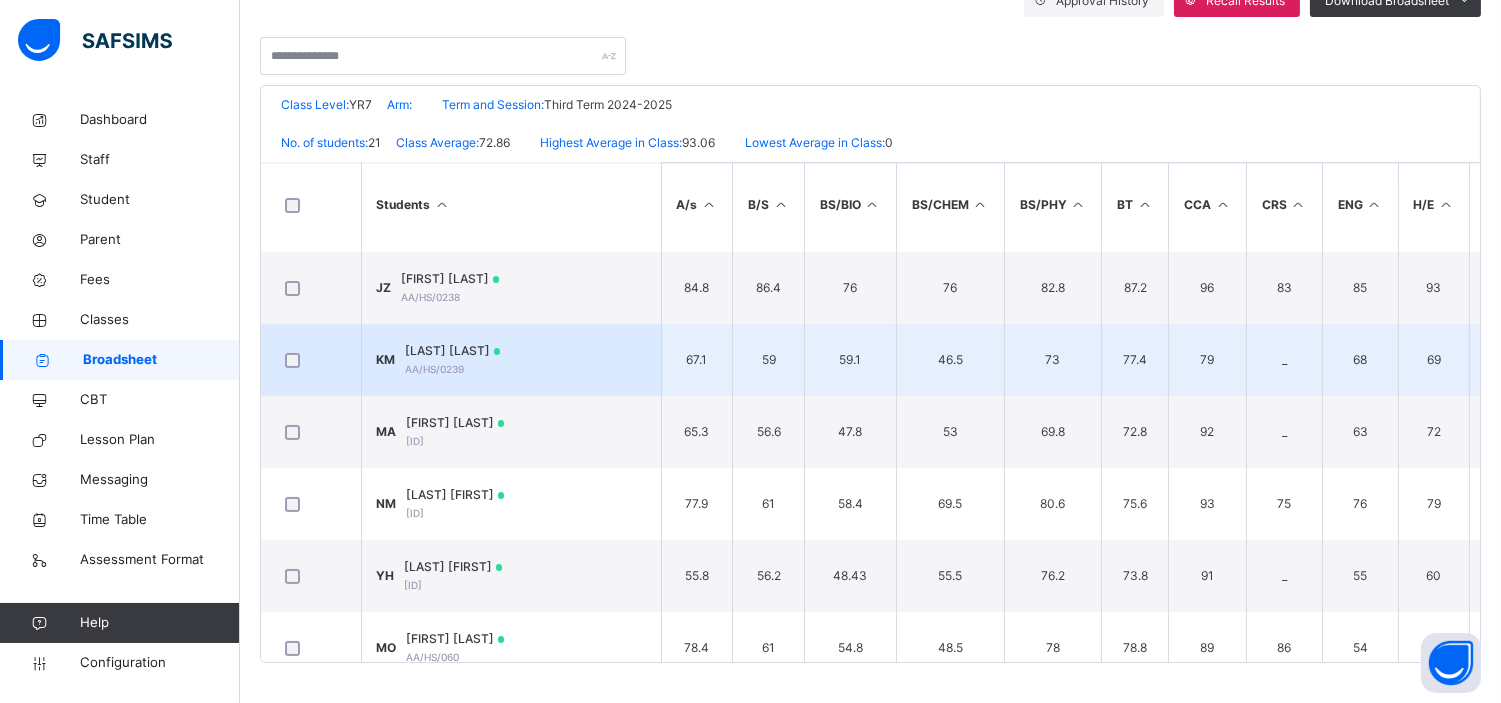 scroll, scrollTop: 754, scrollLeft: 0, axis: vertical 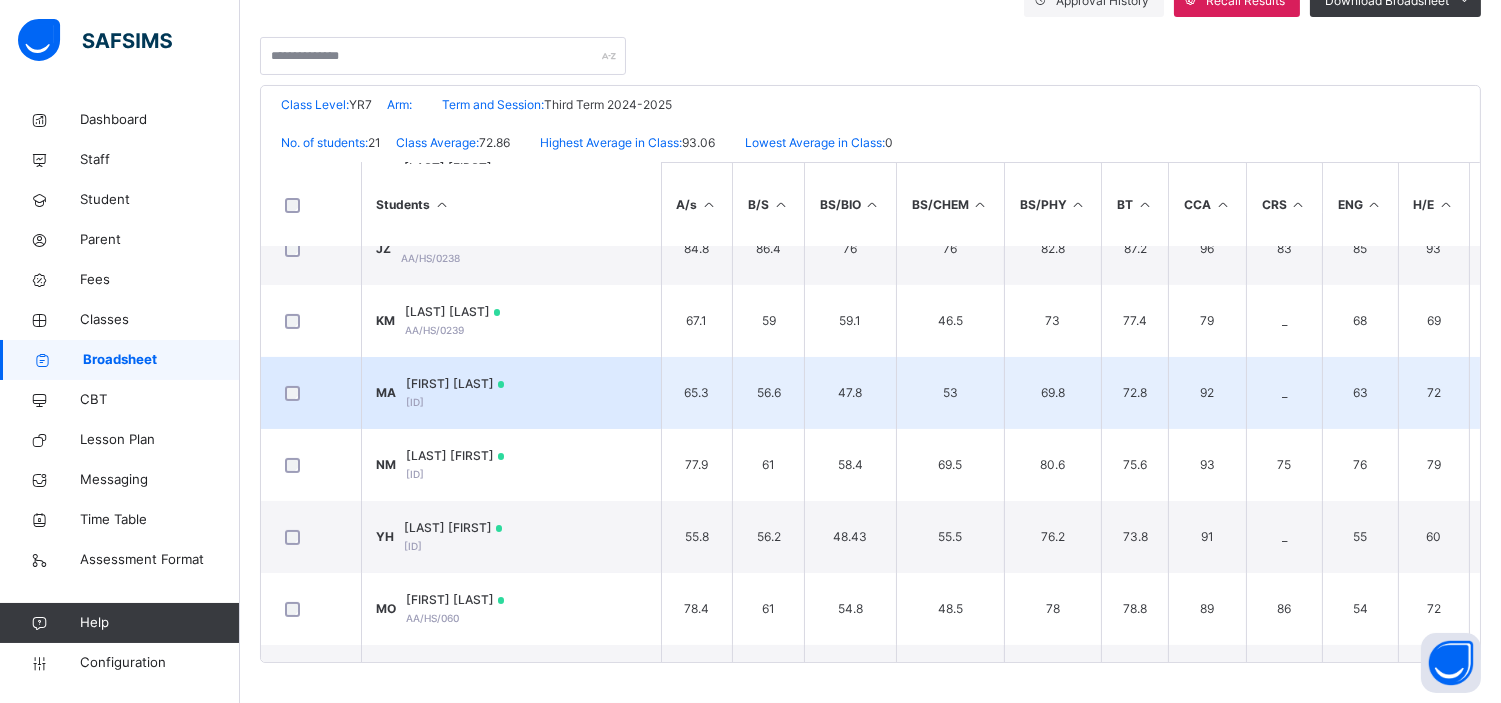 click on "MUSA  AHMED" at bounding box center [456, 384] 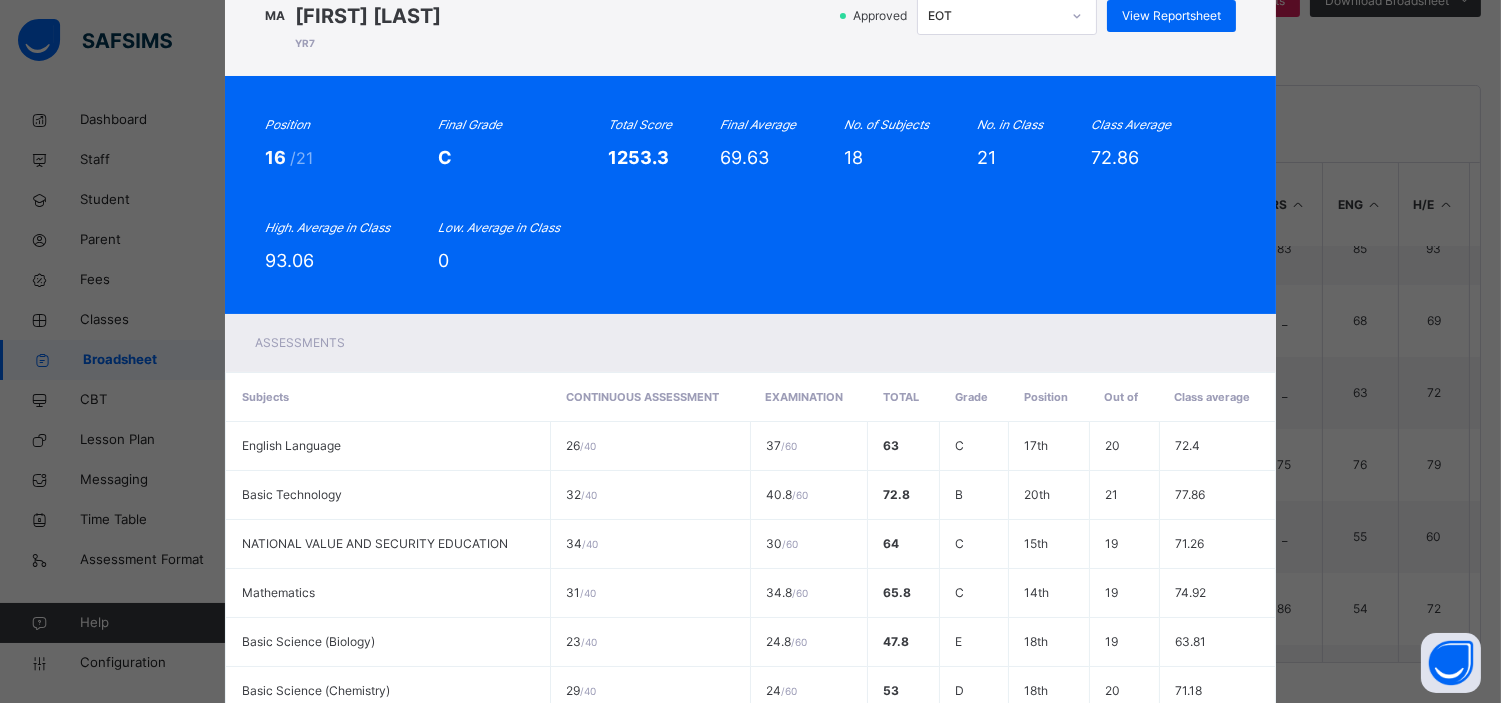 scroll, scrollTop: 0, scrollLeft: 0, axis: both 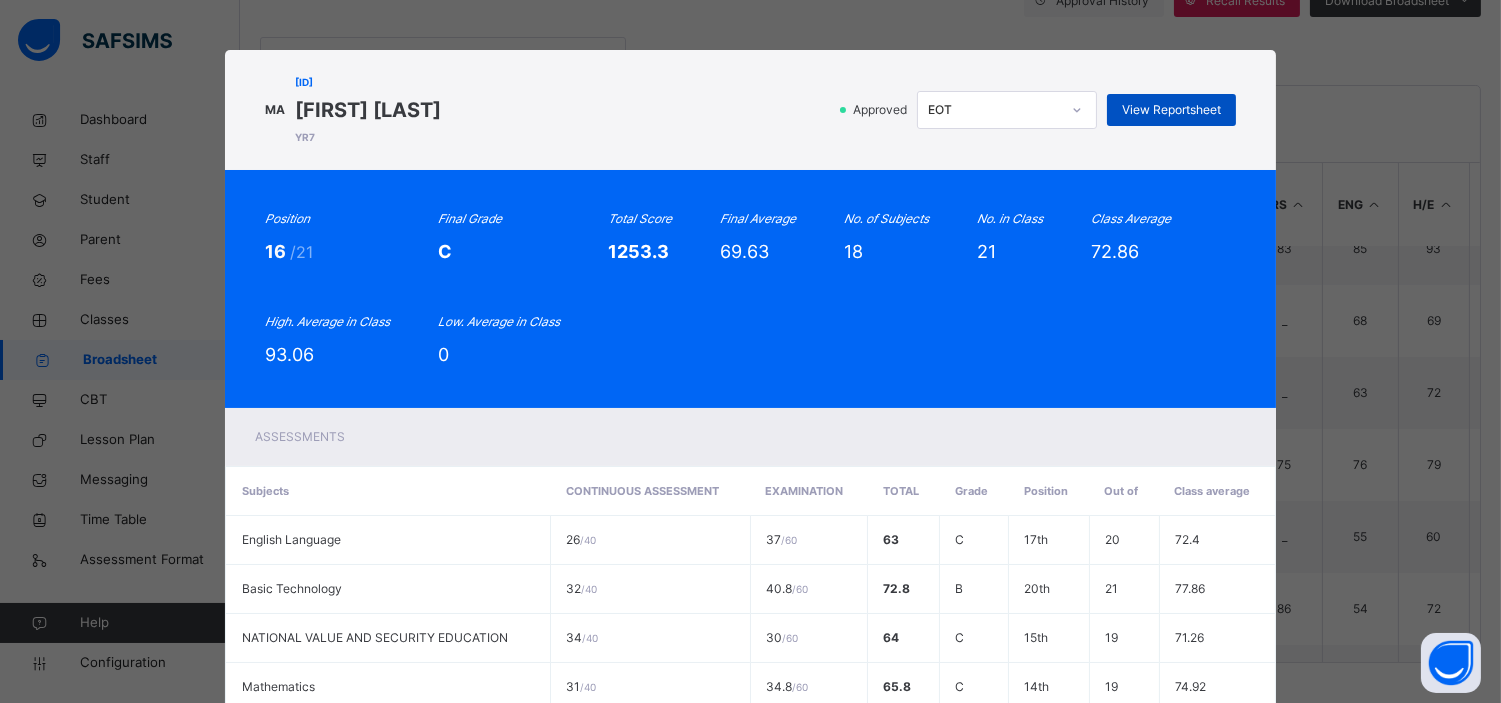 click on "View Reportsheet" at bounding box center (1171, 110) 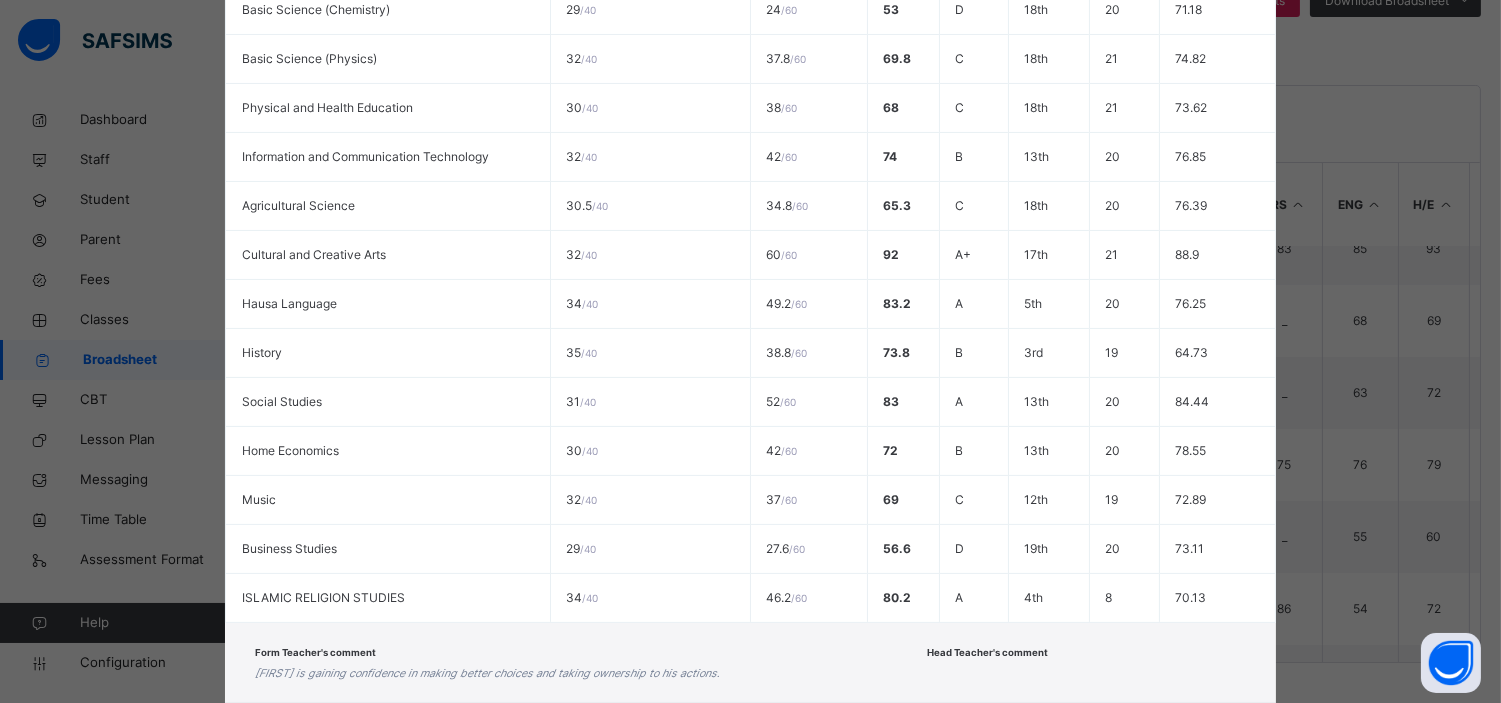 scroll, scrollTop: 897, scrollLeft: 0, axis: vertical 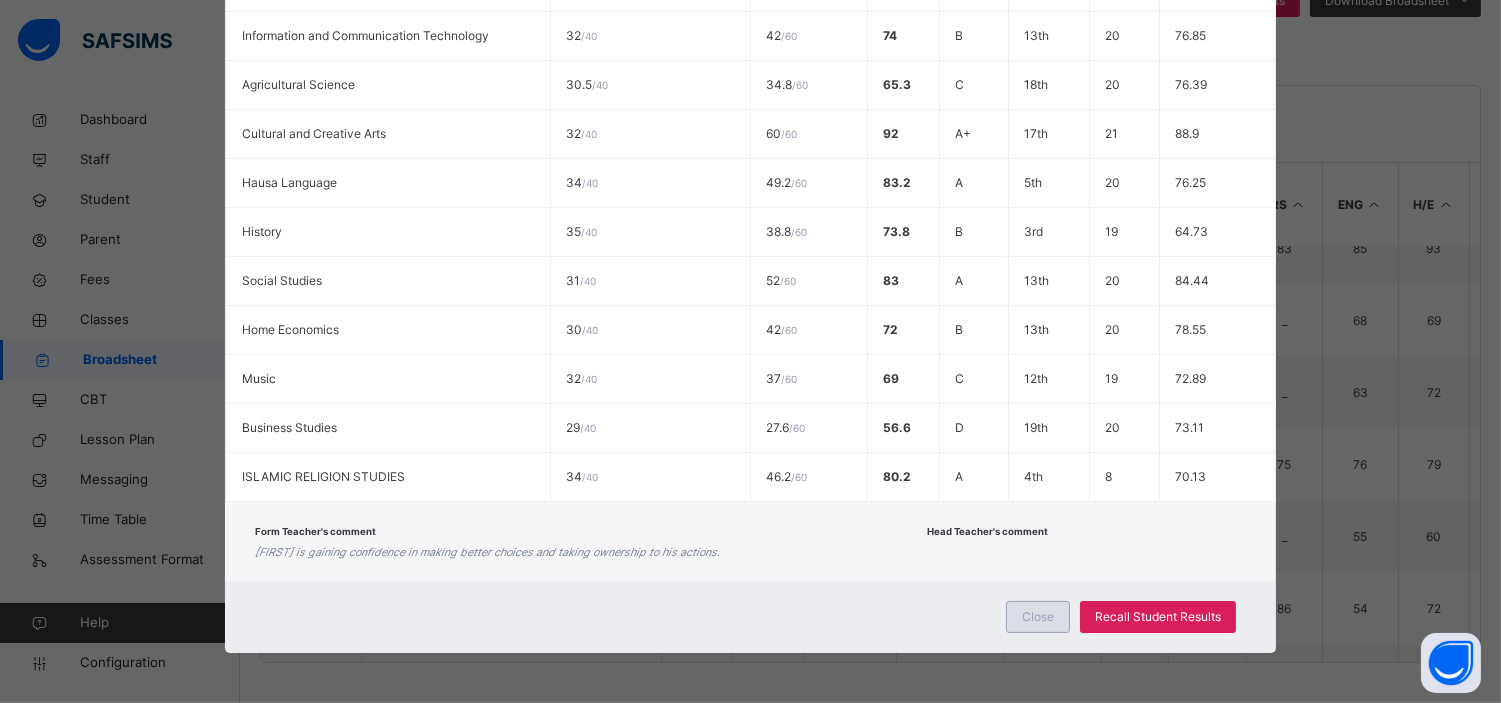 click on "Close" at bounding box center [1038, 617] 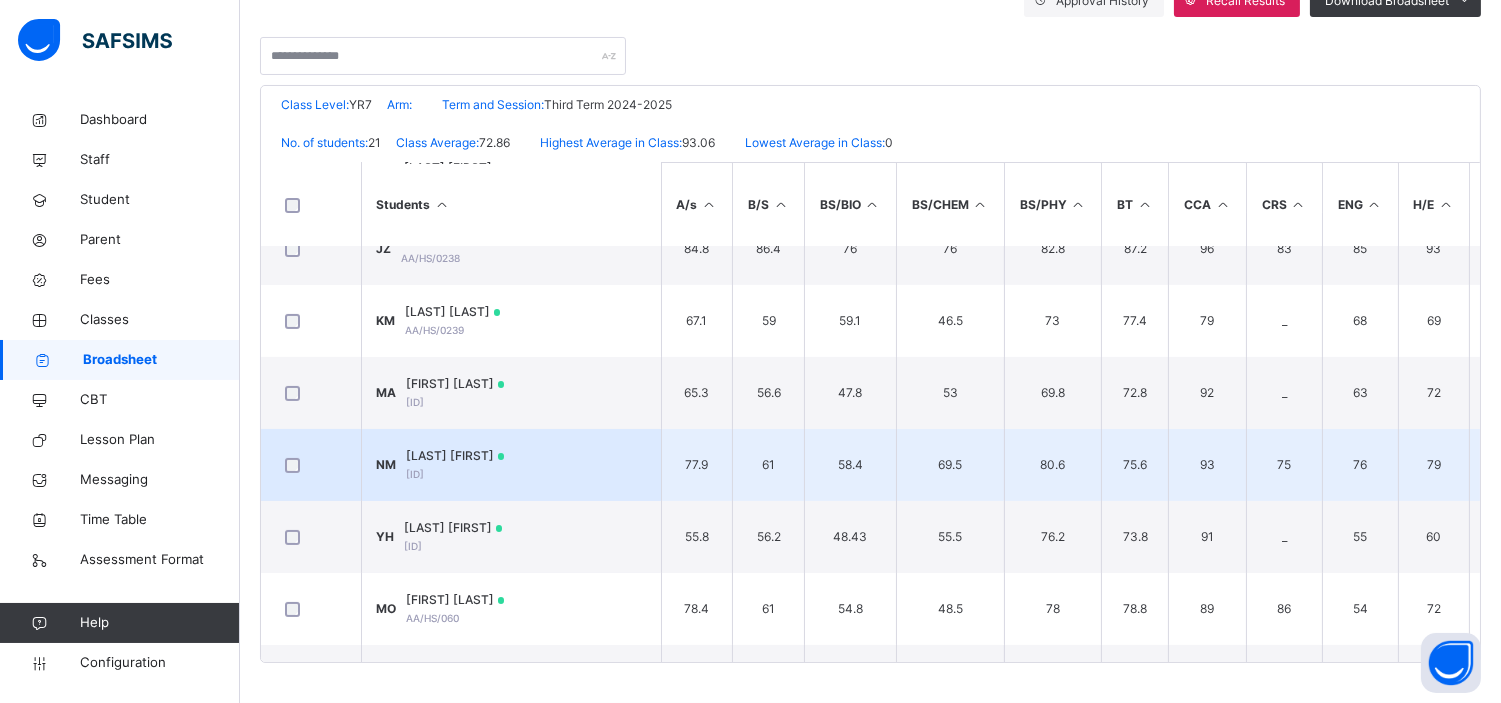 click on "NZEIGWE  MCKENZIE" at bounding box center (456, 456) 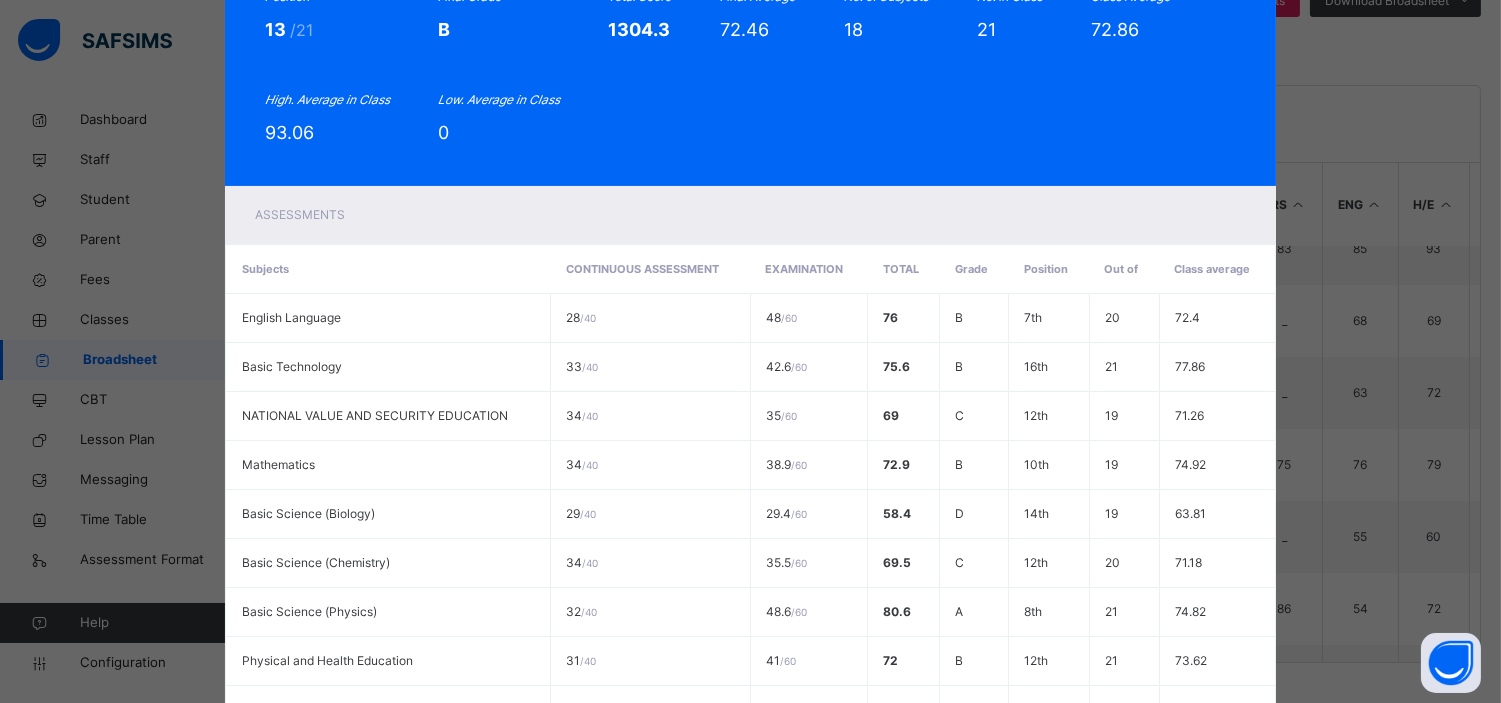 scroll, scrollTop: 0, scrollLeft: 0, axis: both 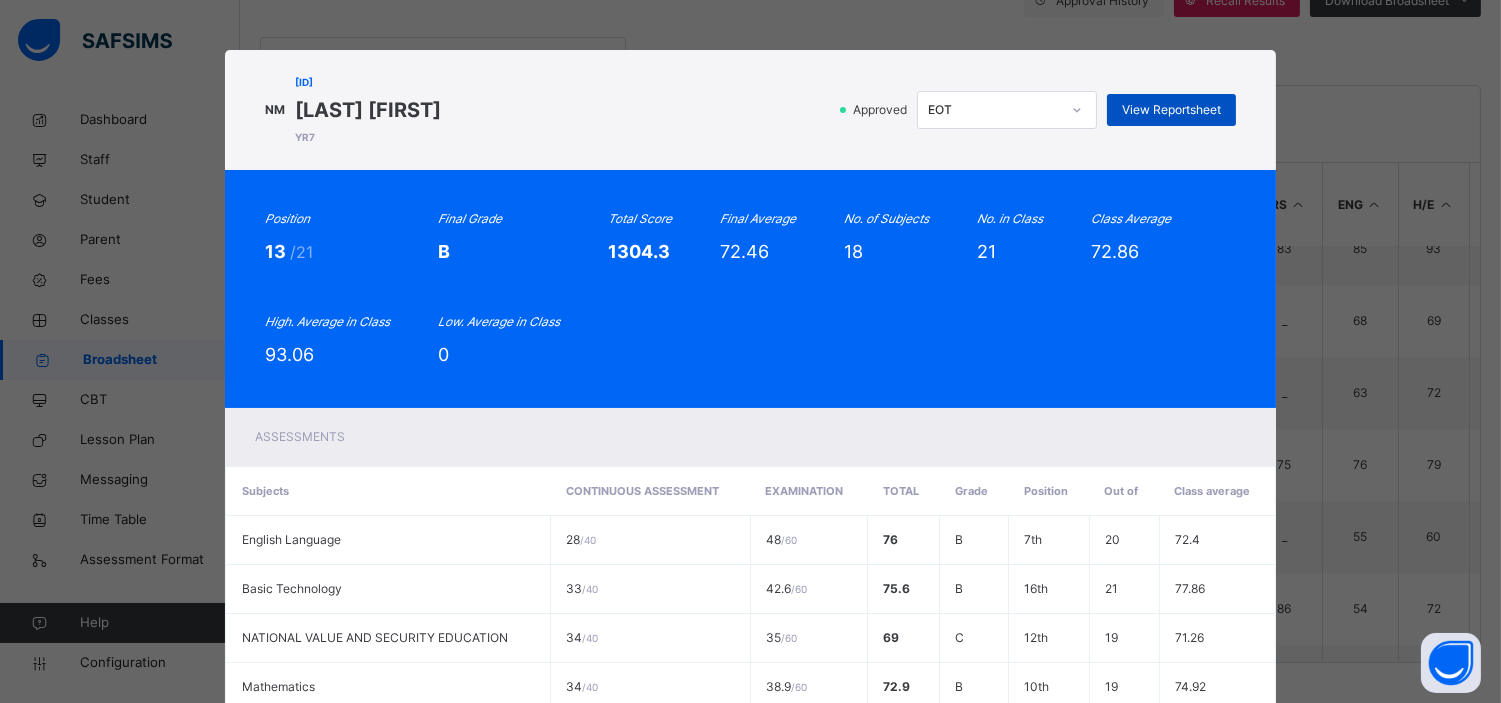 click on "View Reportsheet" at bounding box center (1171, 110) 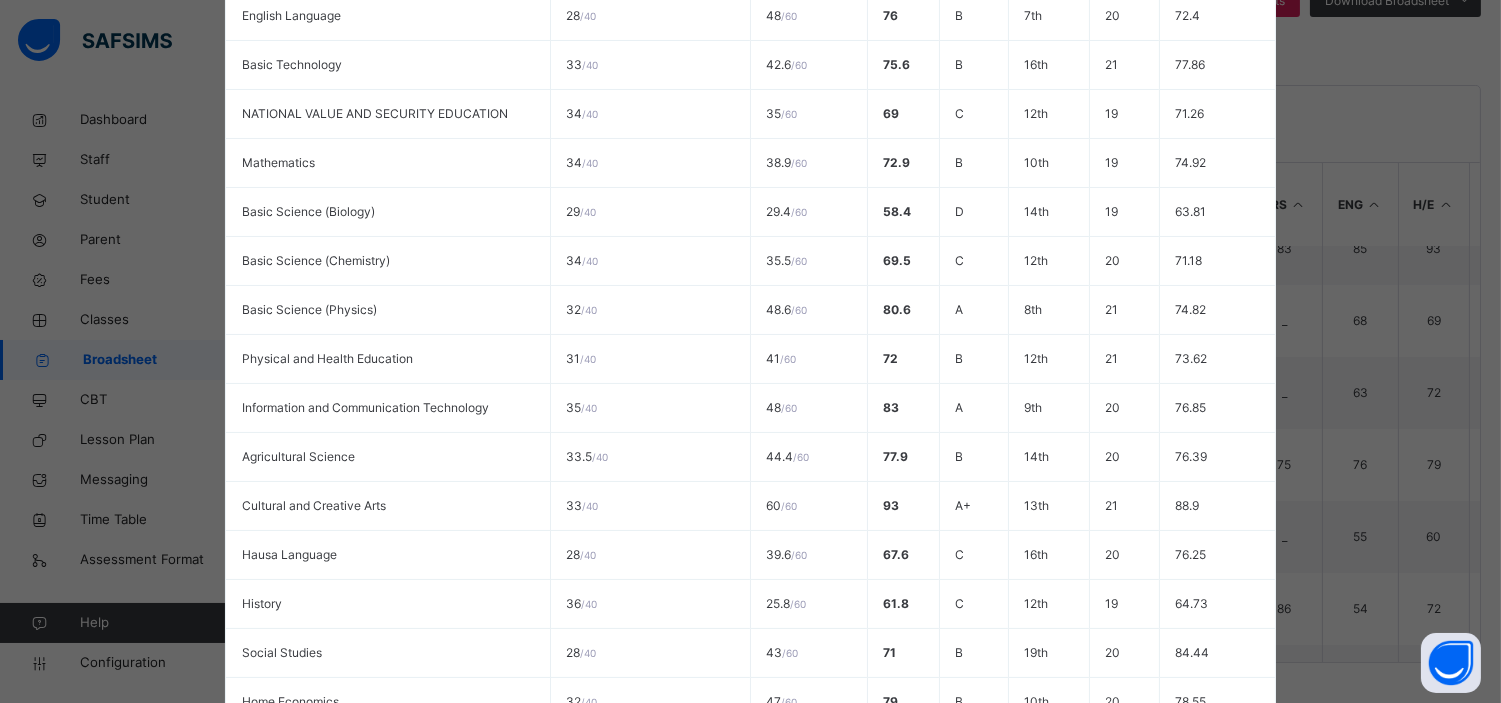 scroll, scrollTop: 914, scrollLeft: 0, axis: vertical 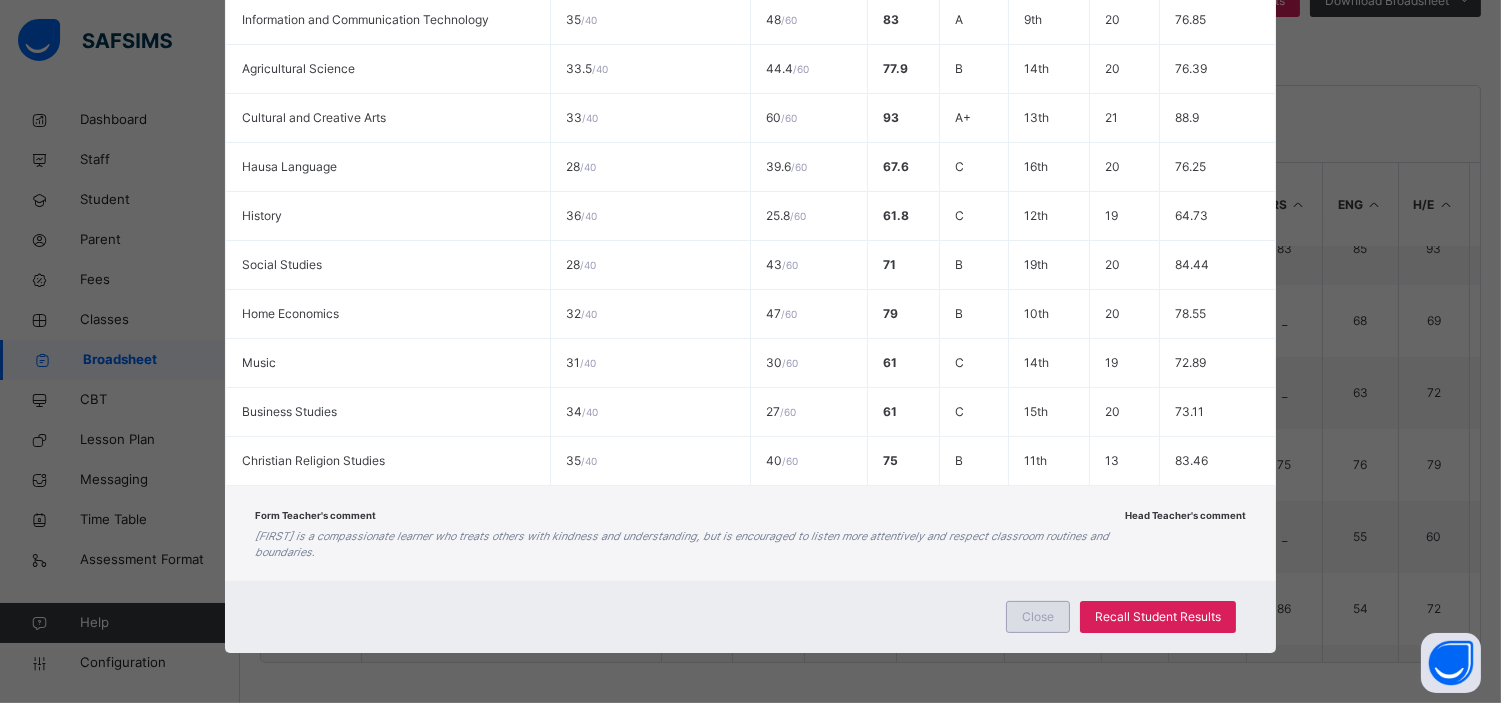 click on "Close" at bounding box center [1038, 617] 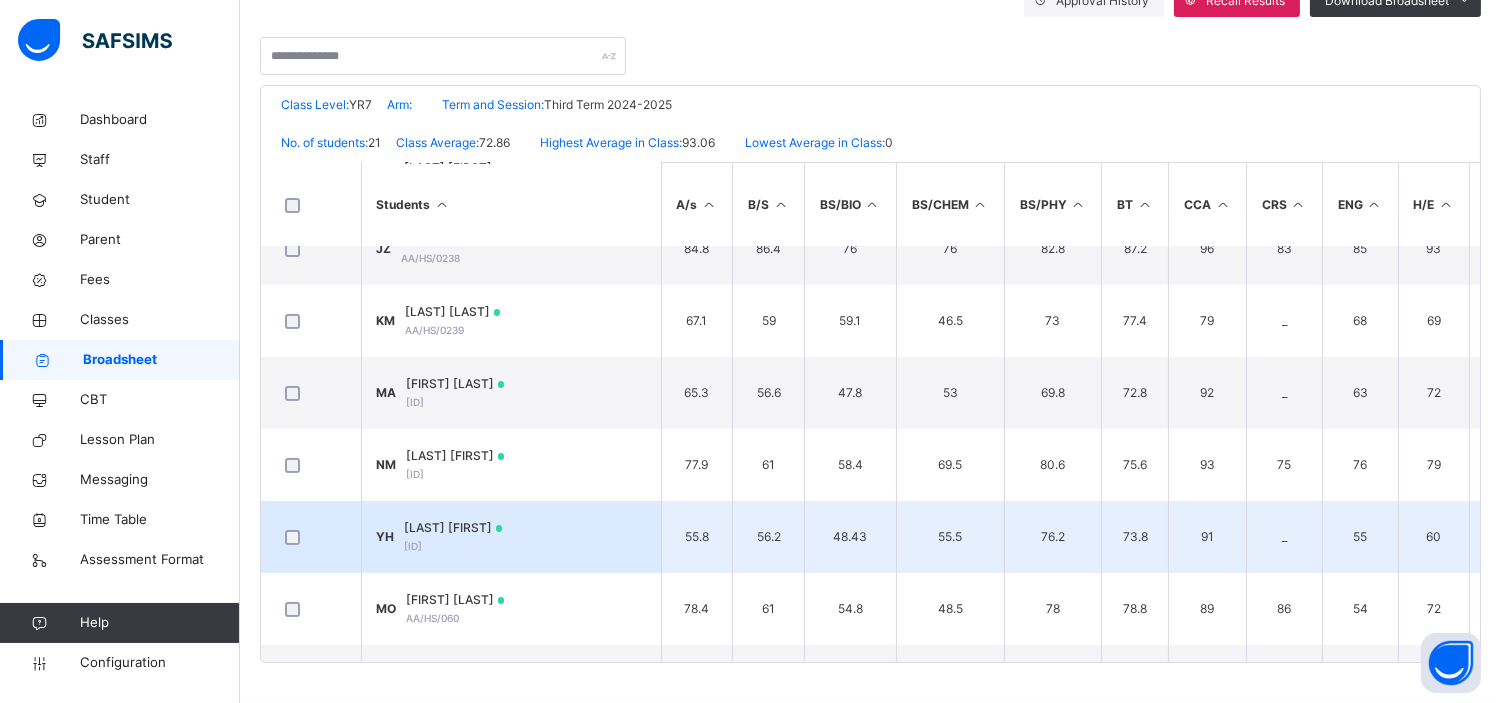 click on "YUSUF  HALIMA" at bounding box center (454, 528) 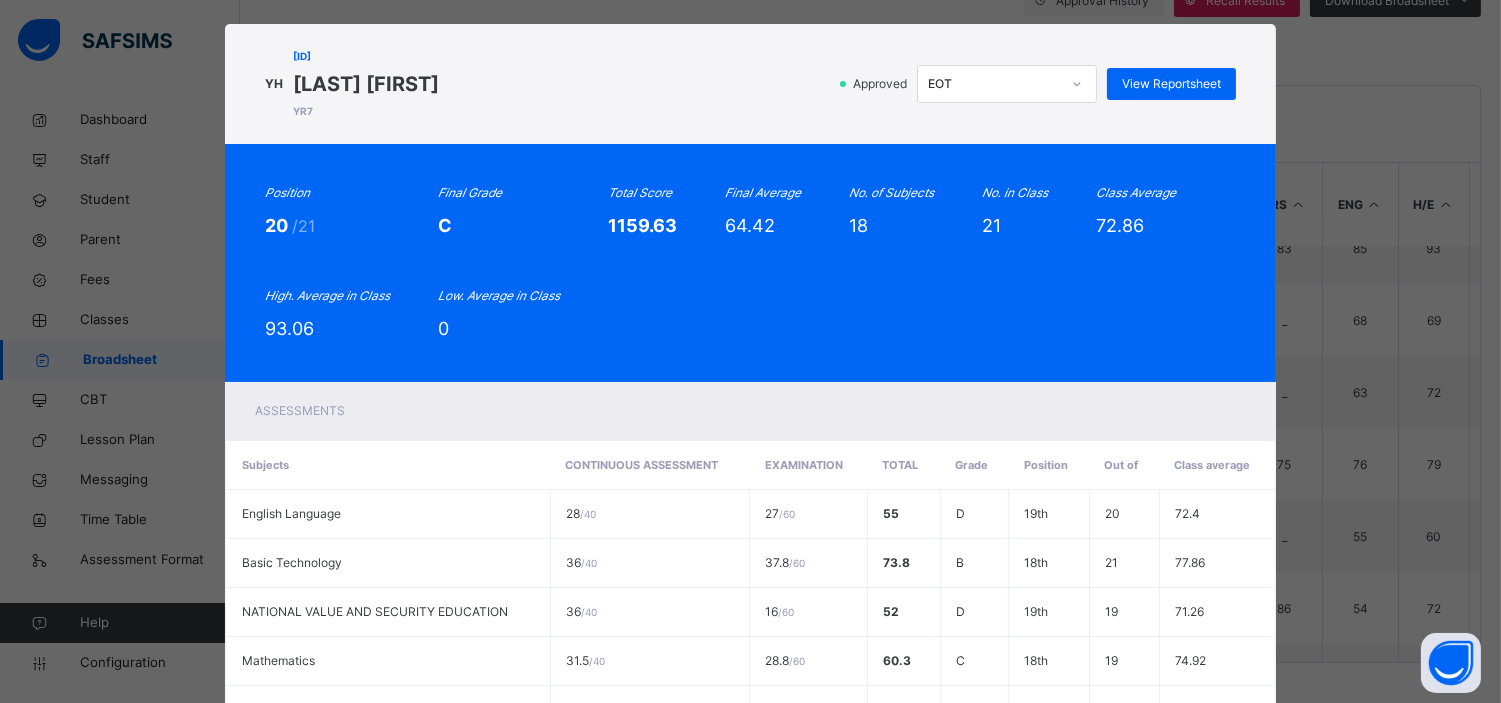 scroll, scrollTop: 0, scrollLeft: 0, axis: both 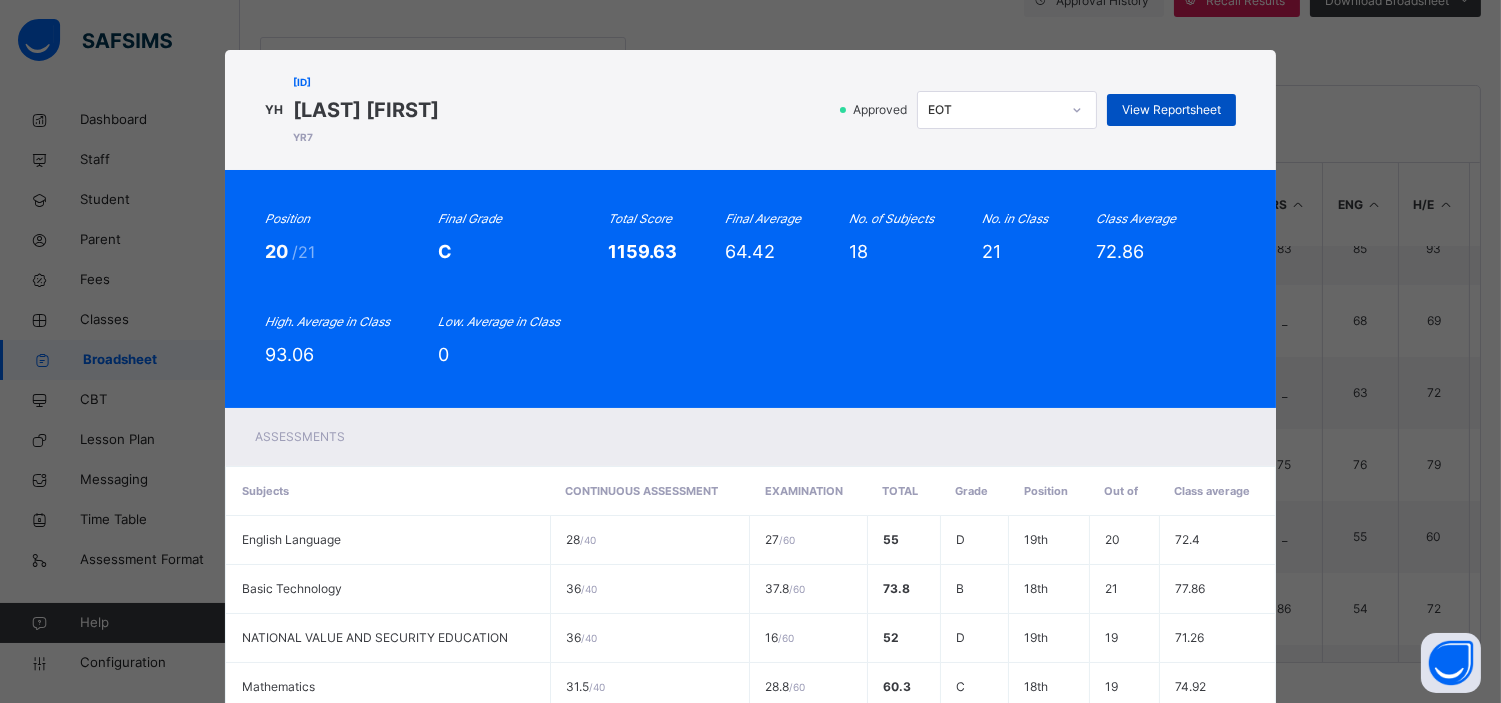 click on "View Reportsheet" at bounding box center [1171, 110] 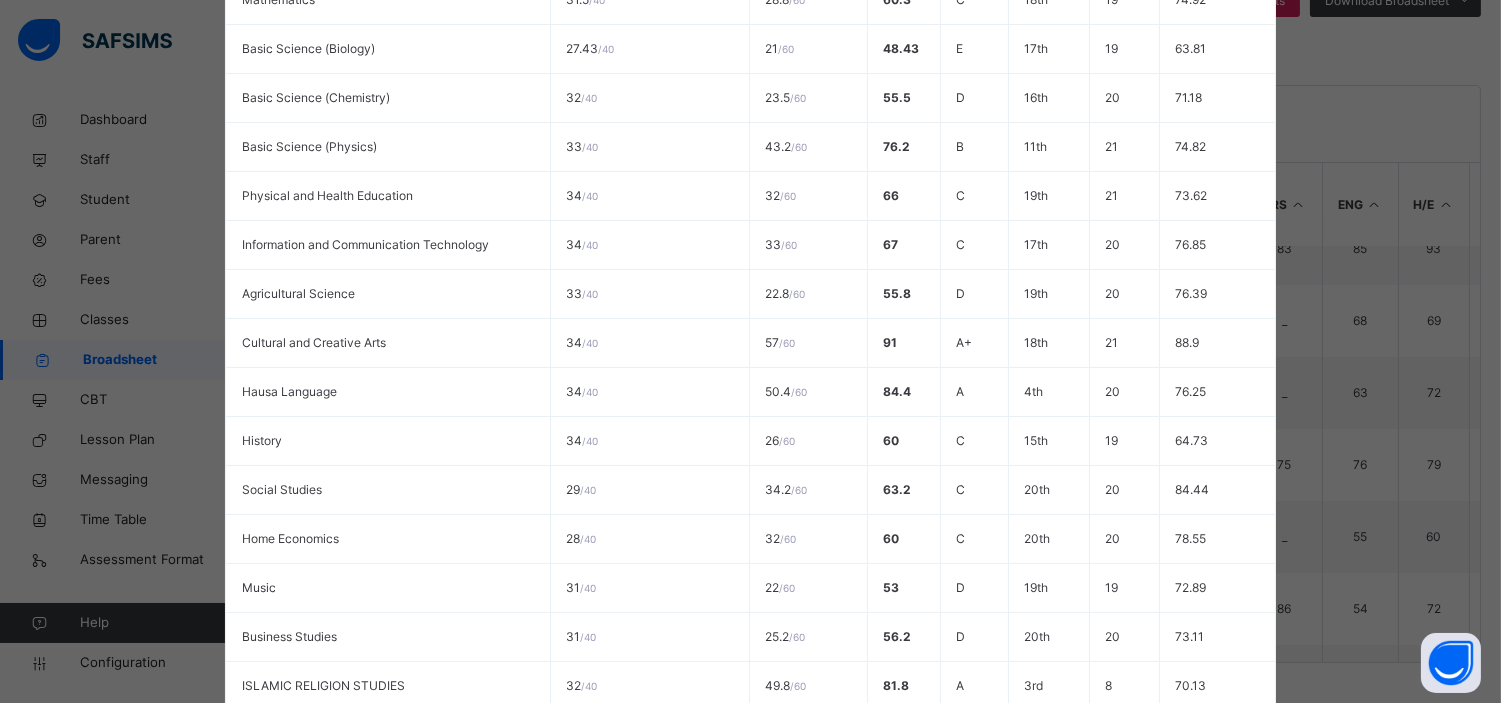scroll, scrollTop: 897, scrollLeft: 0, axis: vertical 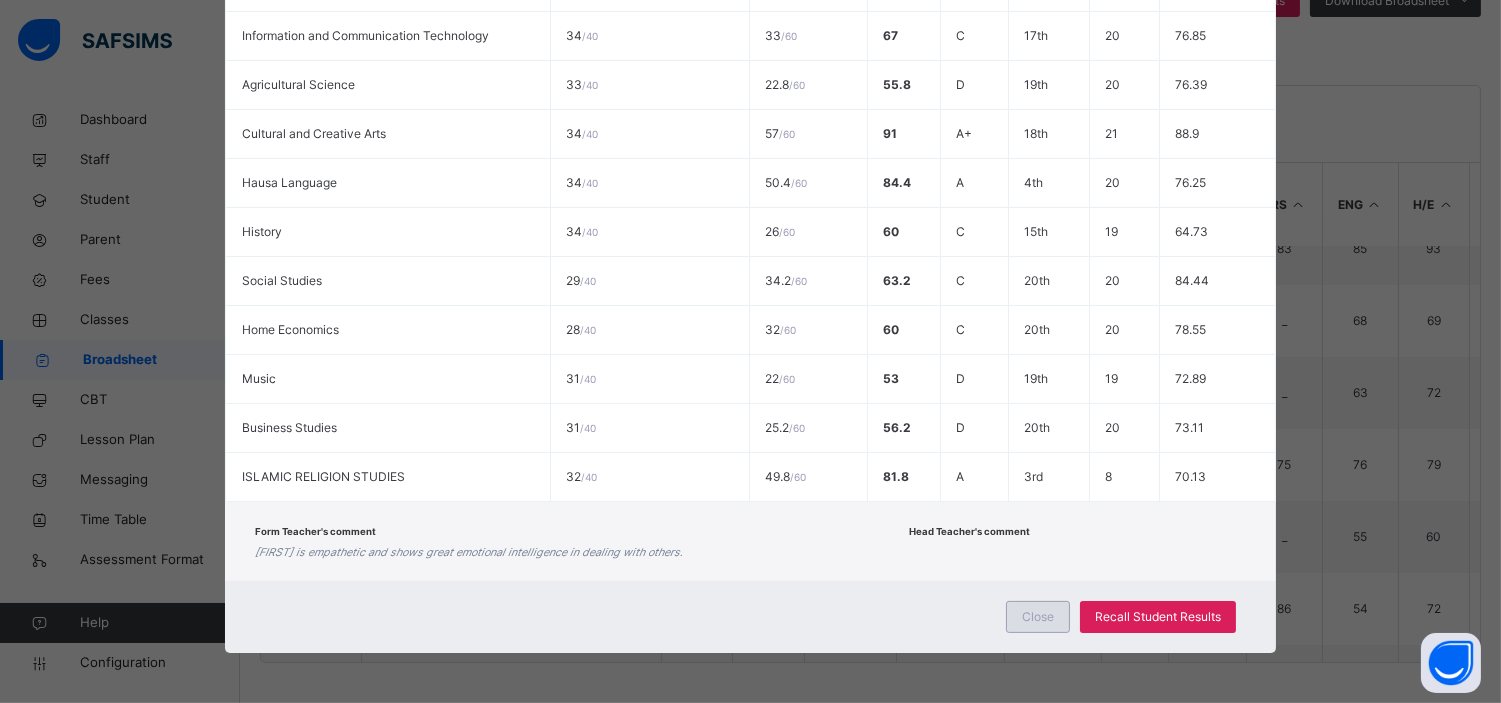 click on "Close" at bounding box center (1038, 617) 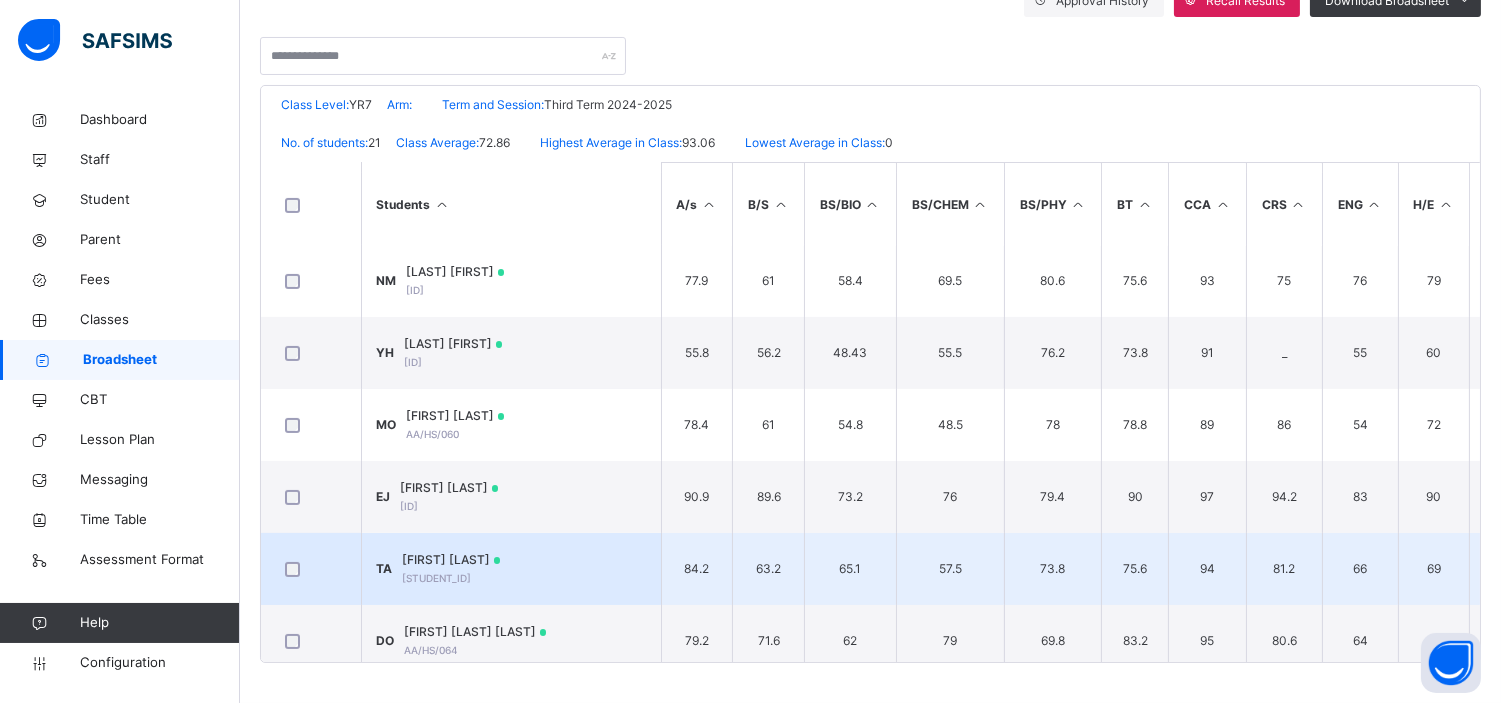 scroll, scrollTop: 936, scrollLeft: 0, axis: vertical 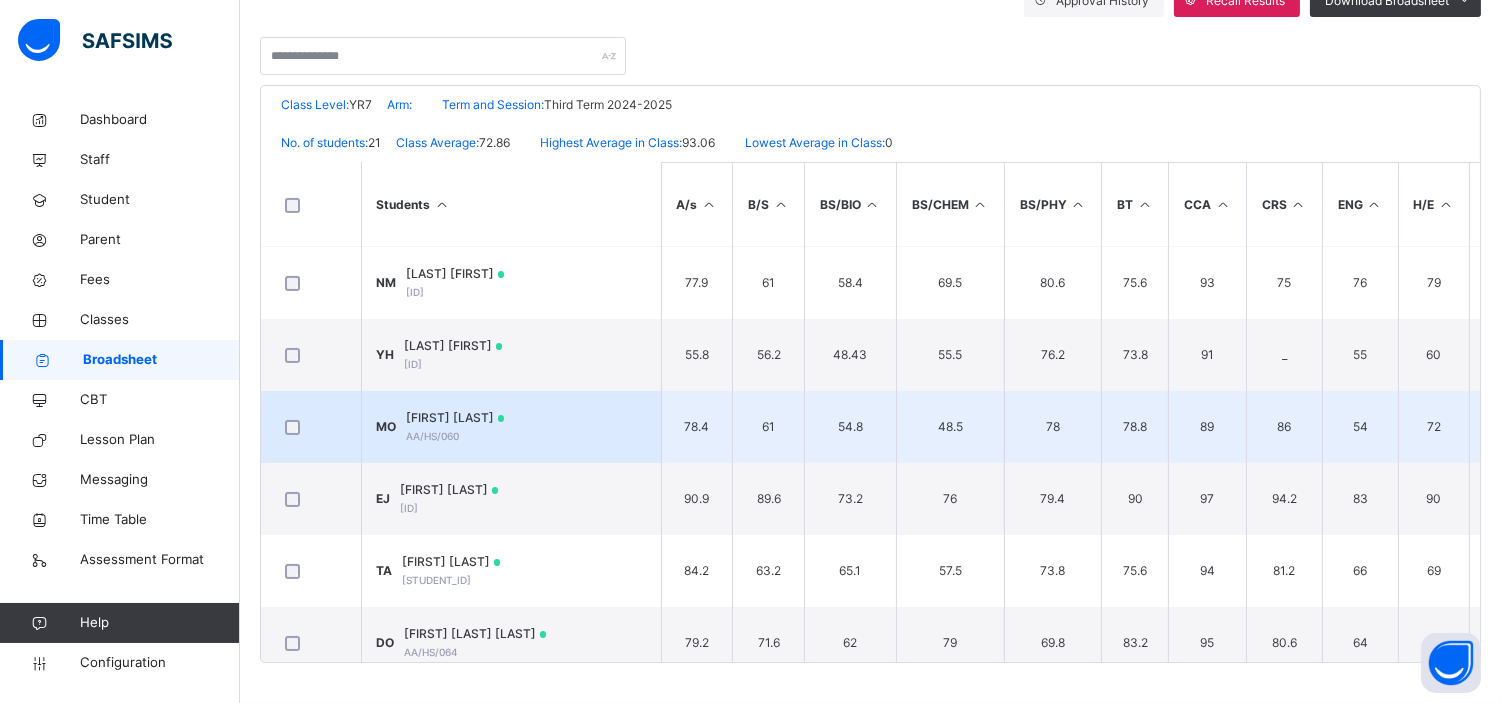 click on "MICHAEL  OCHE" at bounding box center (456, 418) 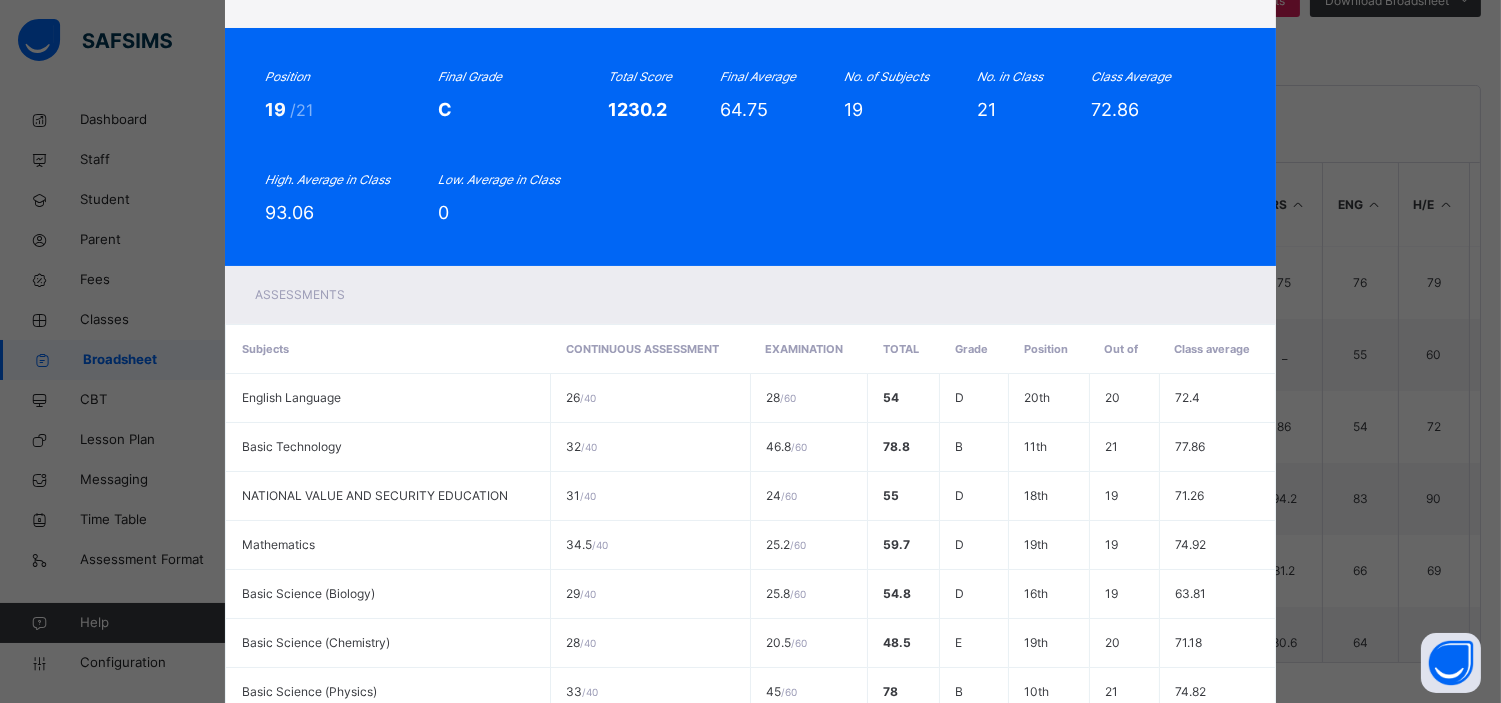 scroll, scrollTop: 0, scrollLeft: 0, axis: both 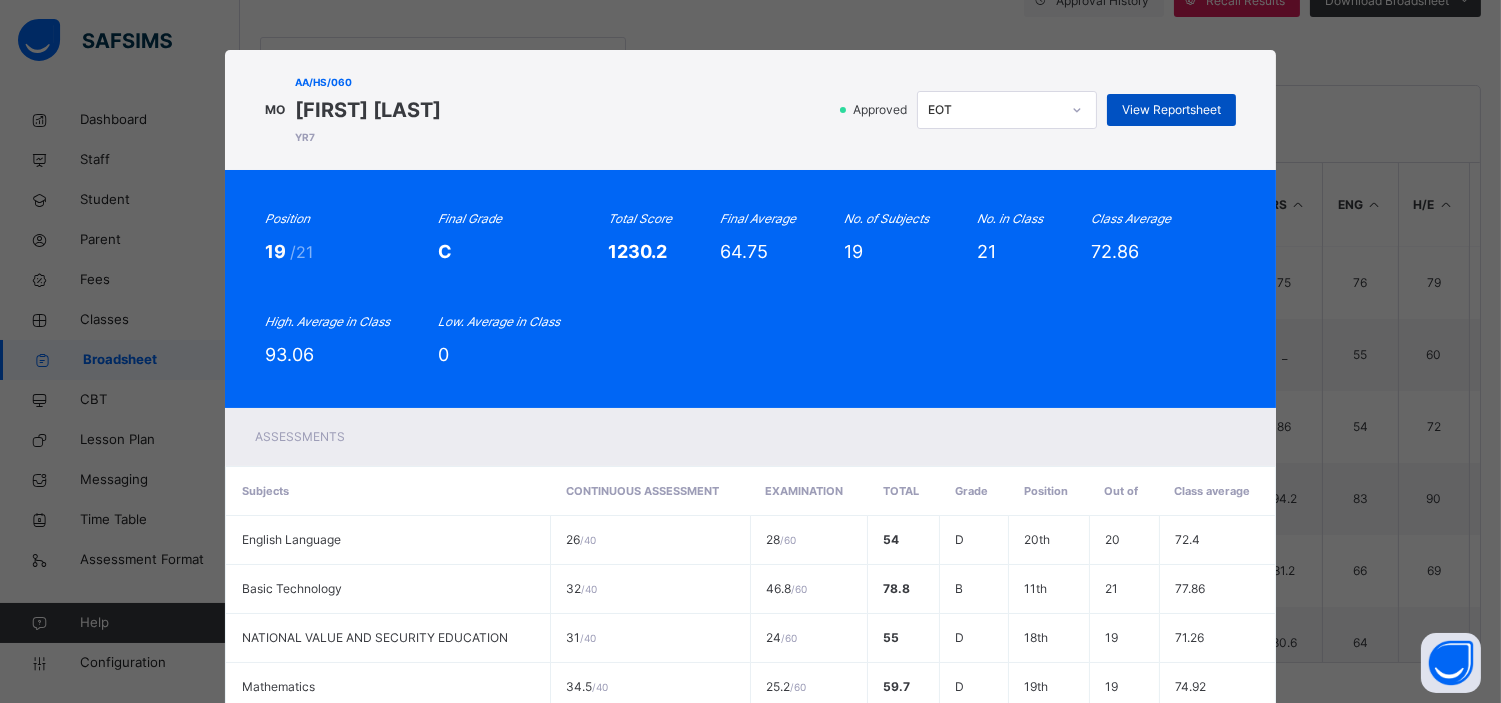 click on "View Reportsheet" at bounding box center (1171, 110) 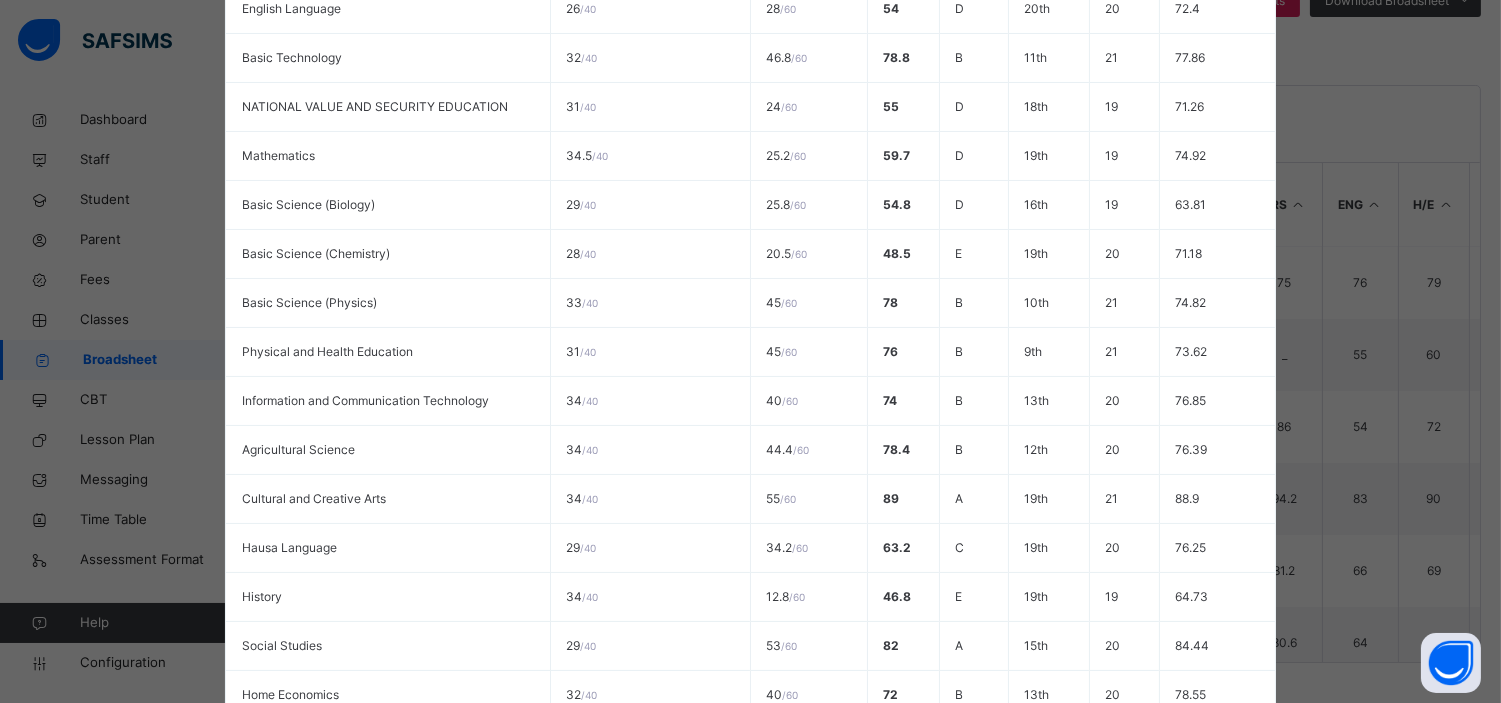 scroll, scrollTop: 946, scrollLeft: 0, axis: vertical 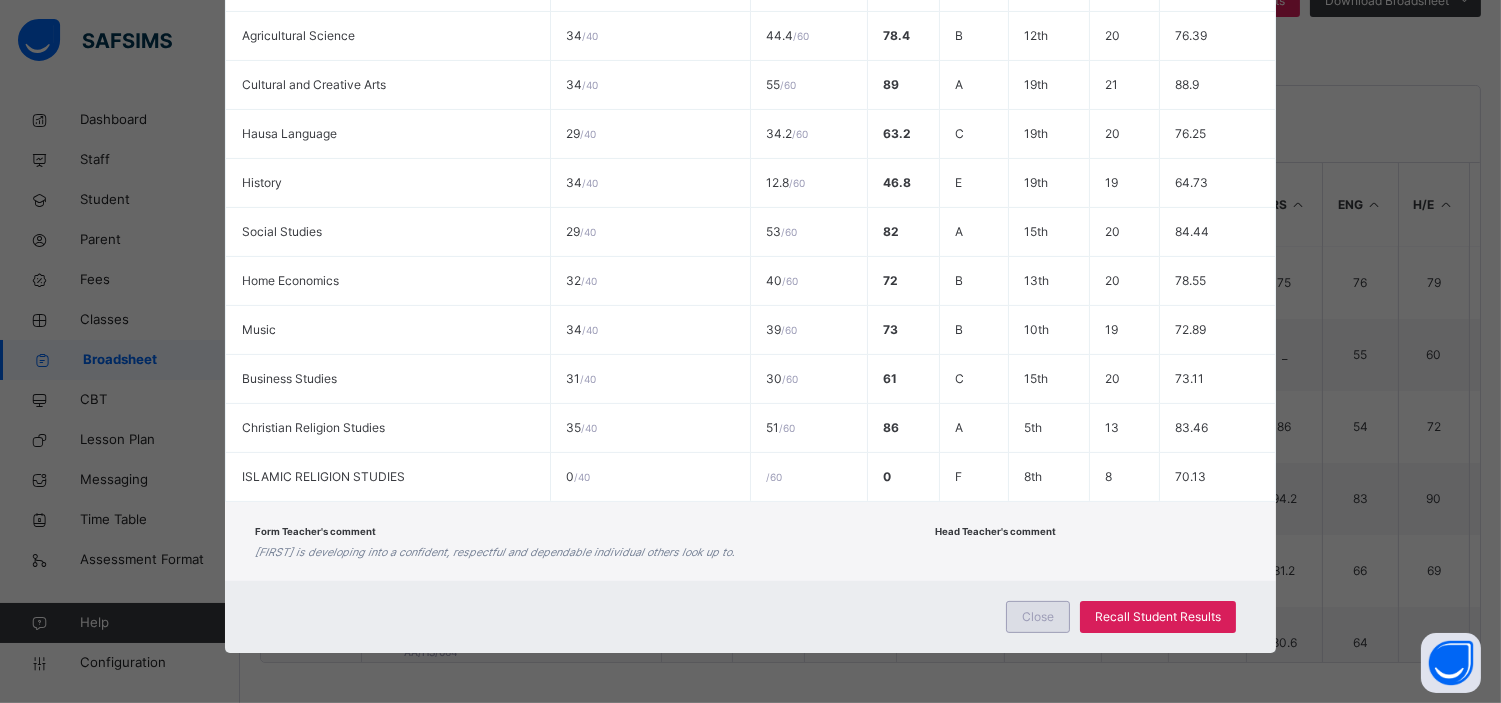 click on "Close" at bounding box center (1038, 617) 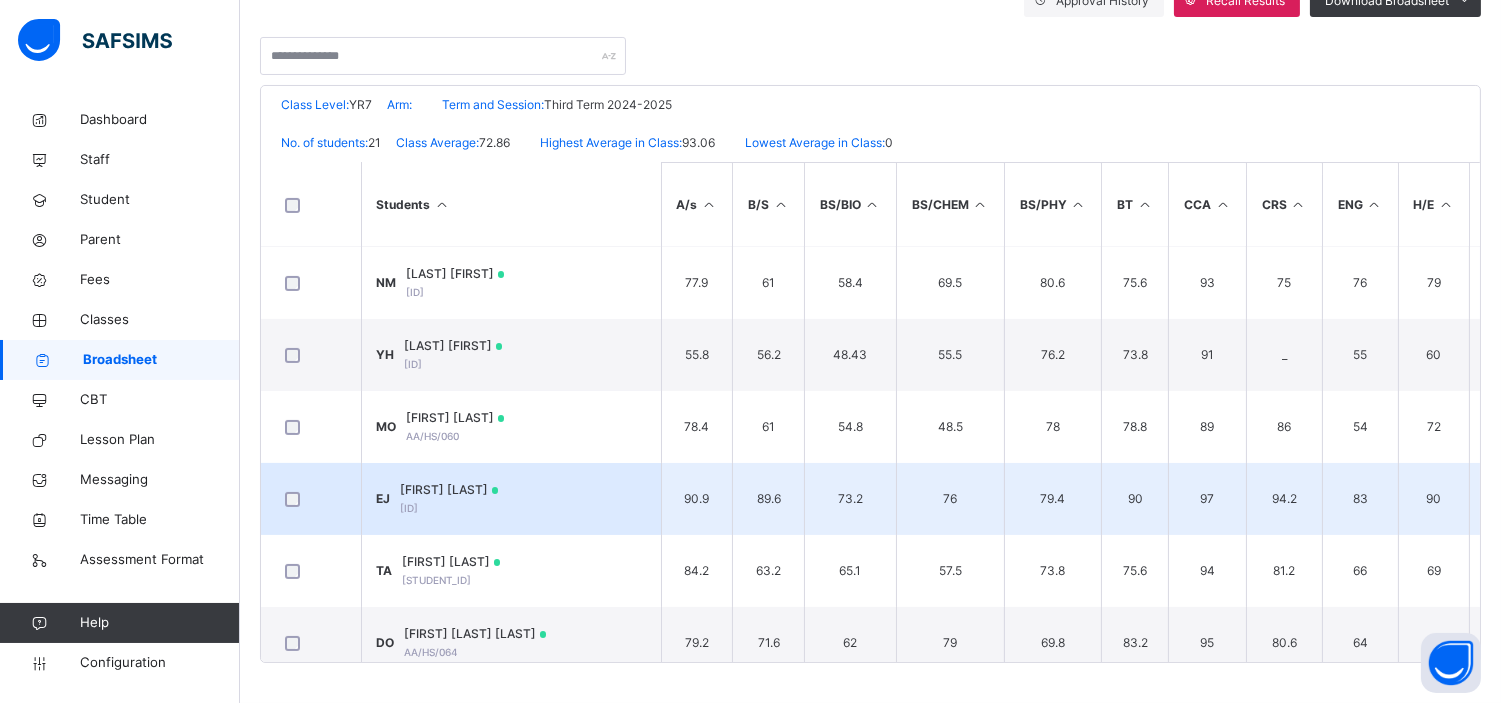click on "EZEADIKWA  JAYANMA   AA/HS/061" at bounding box center [450, 499] 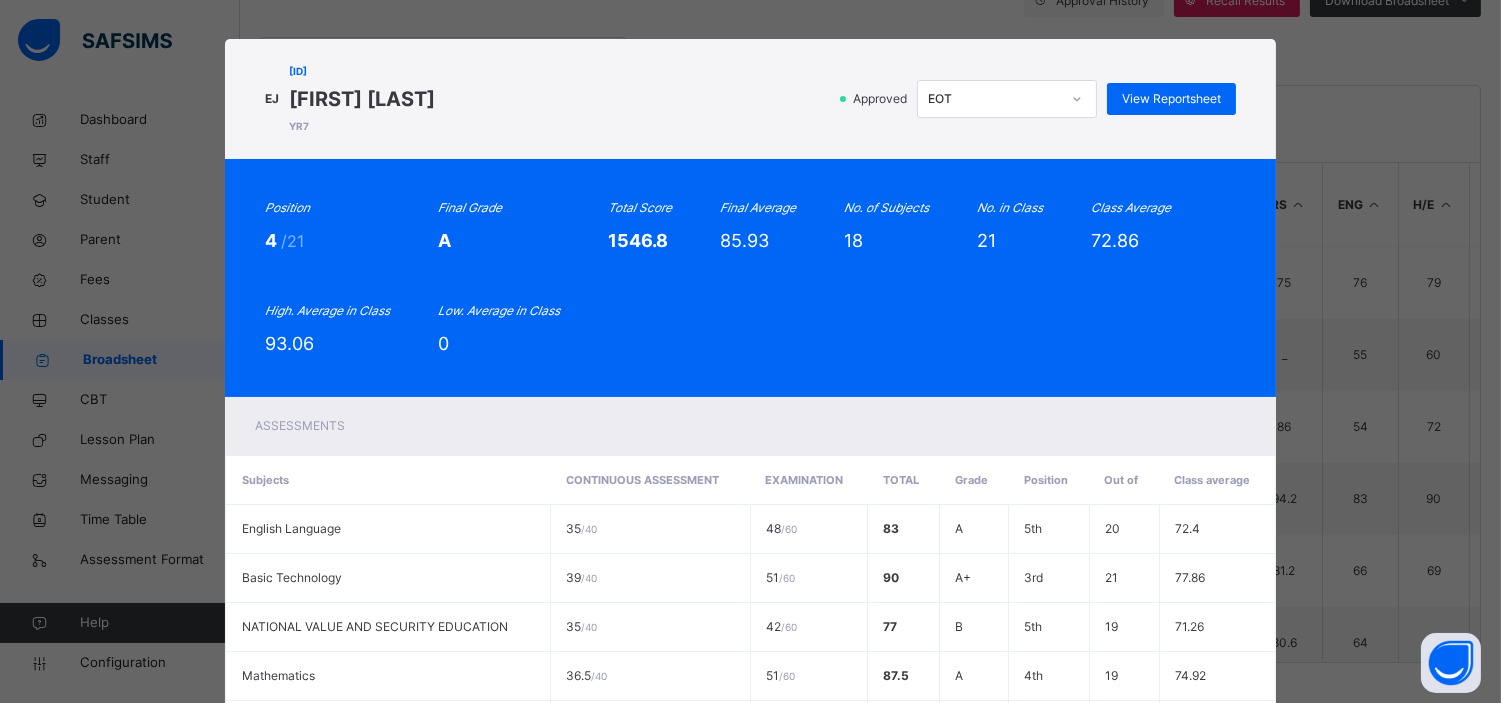 scroll, scrollTop: 0, scrollLeft: 0, axis: both 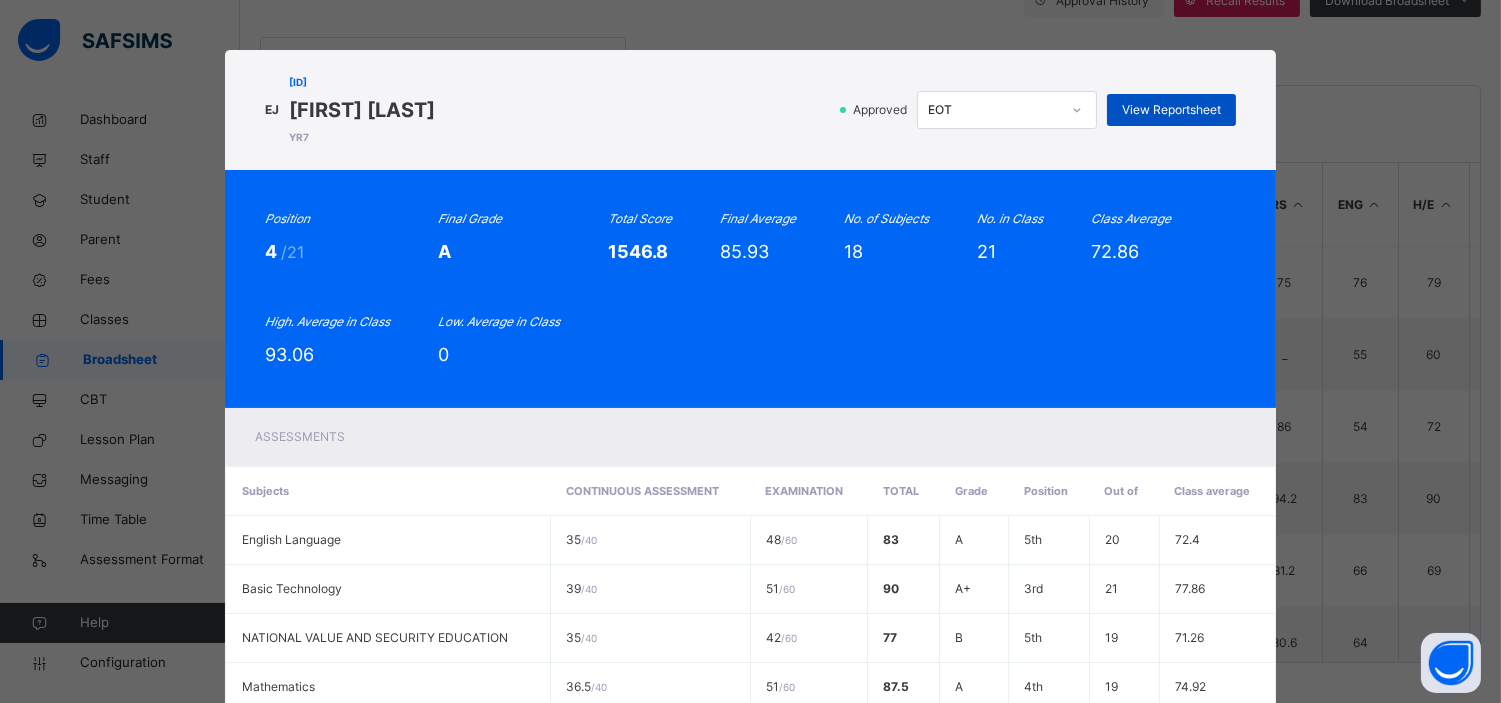 click on "View Reportsheet" at bounding box center [1171, 110] 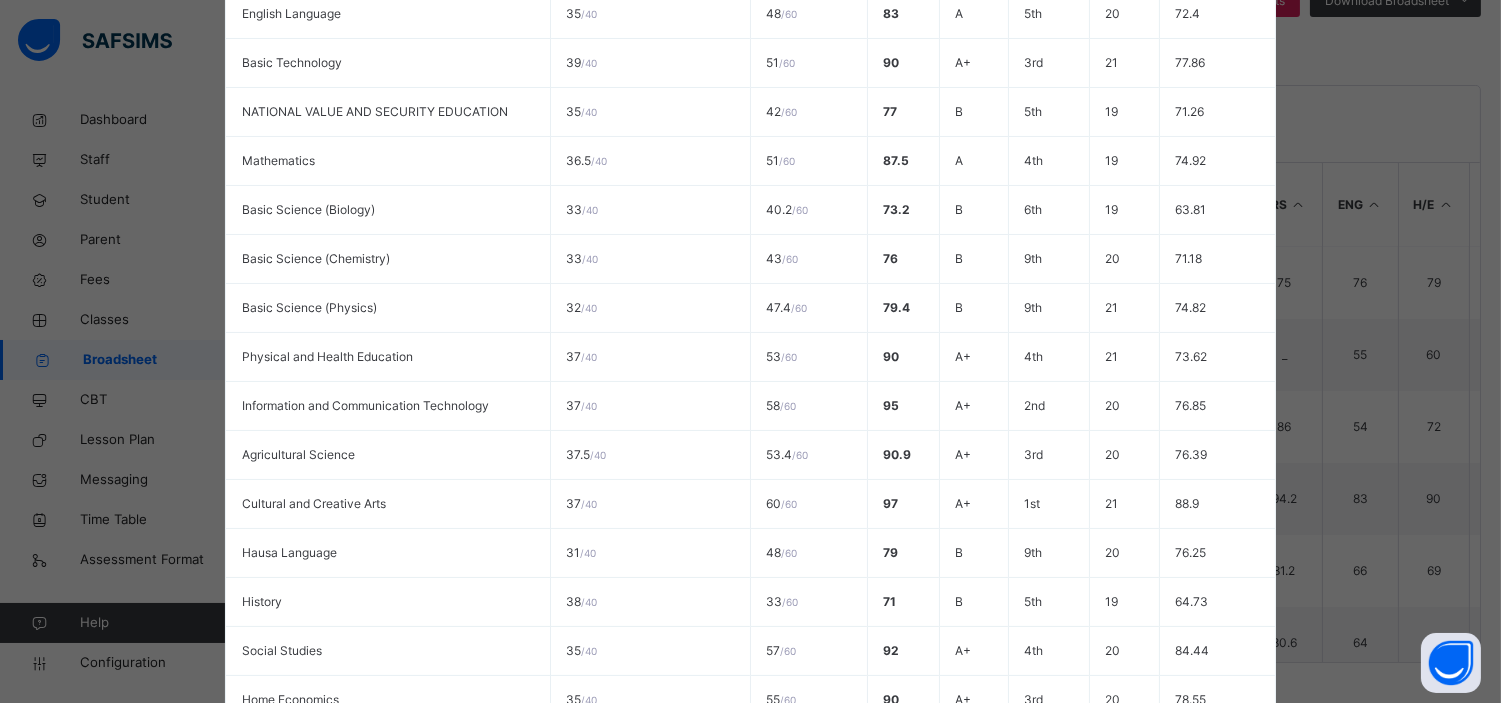 scroll, scrollTop: 897, scrollLeft: 0, axis: vertical 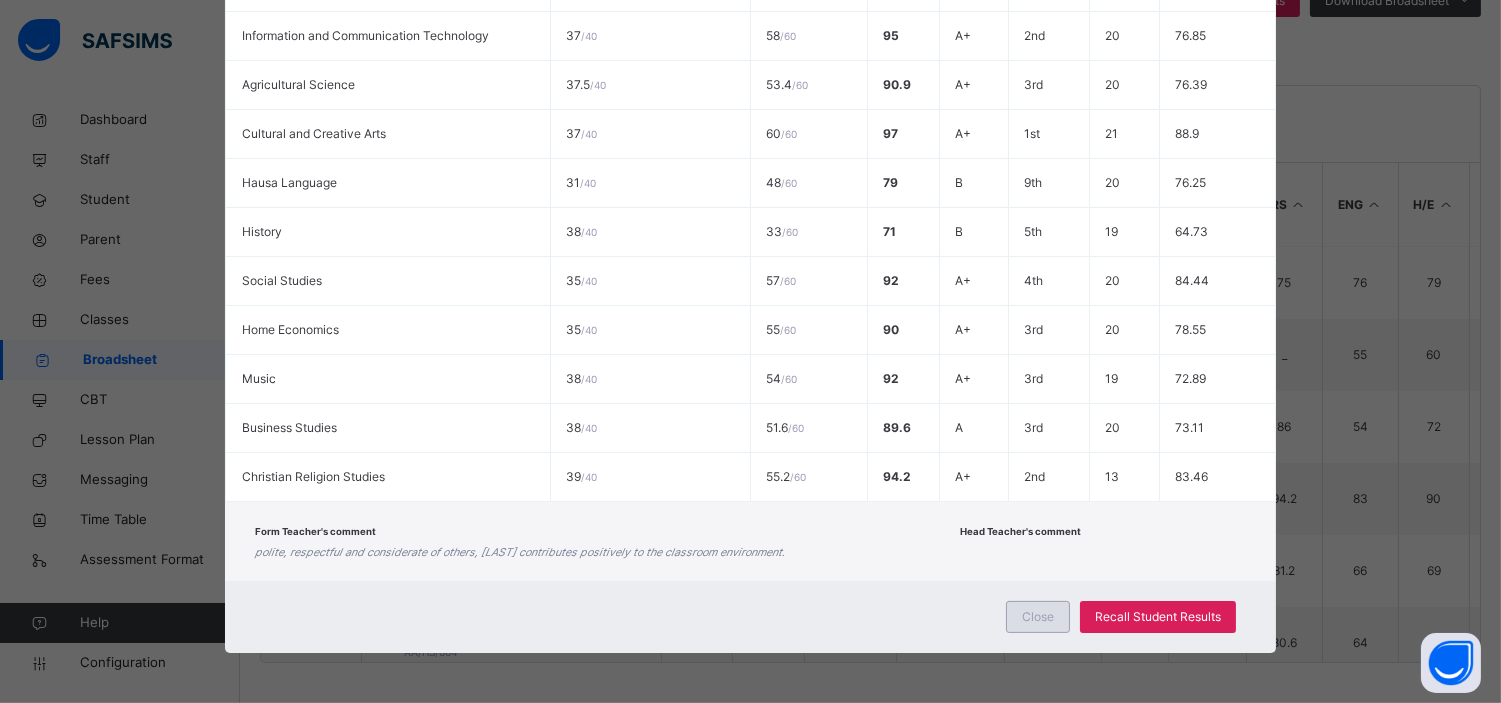 click on "Close" at bounding box center (1038, 617) 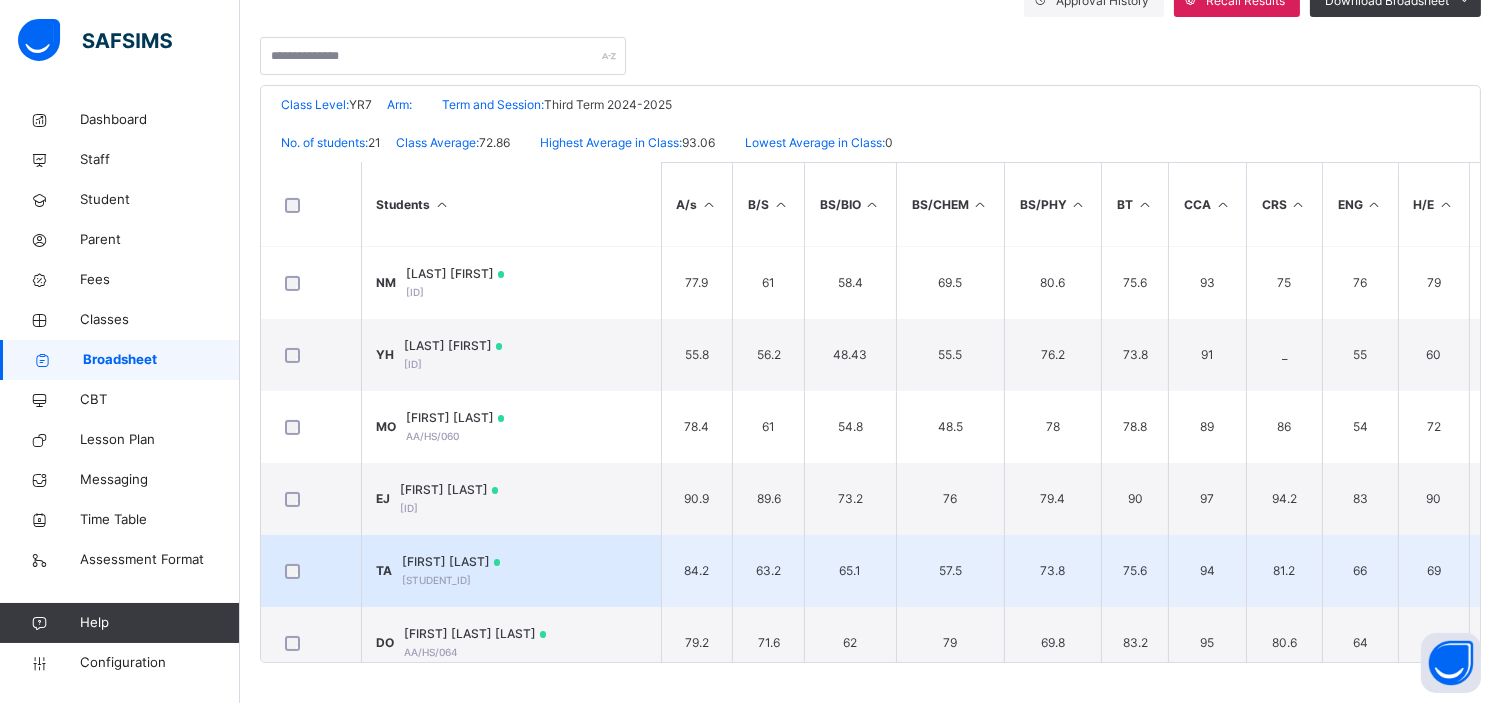 click on "TORITSEJU  ASAMILOR" at bounding box center [452, 562] 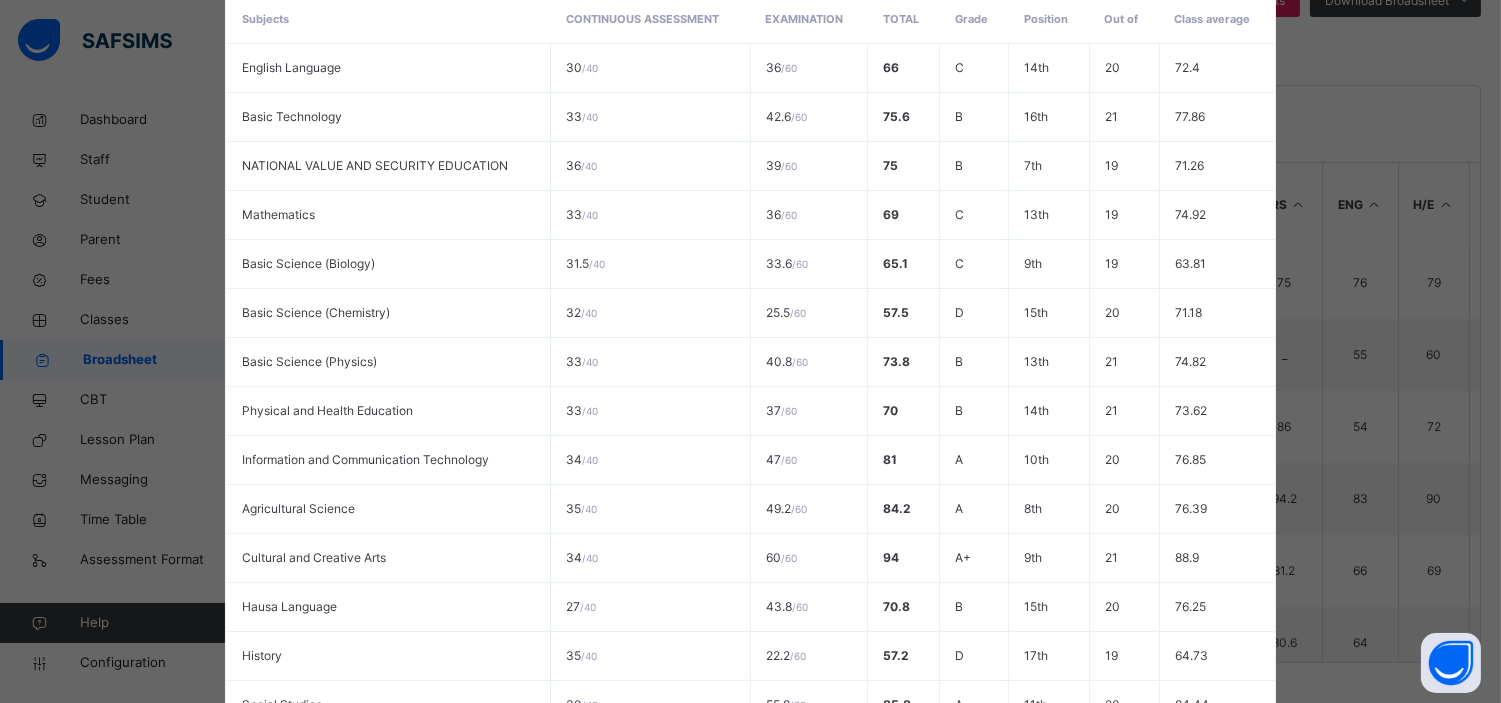 scroll, scrollTop: 0, scrollLeft: 0, axis: both 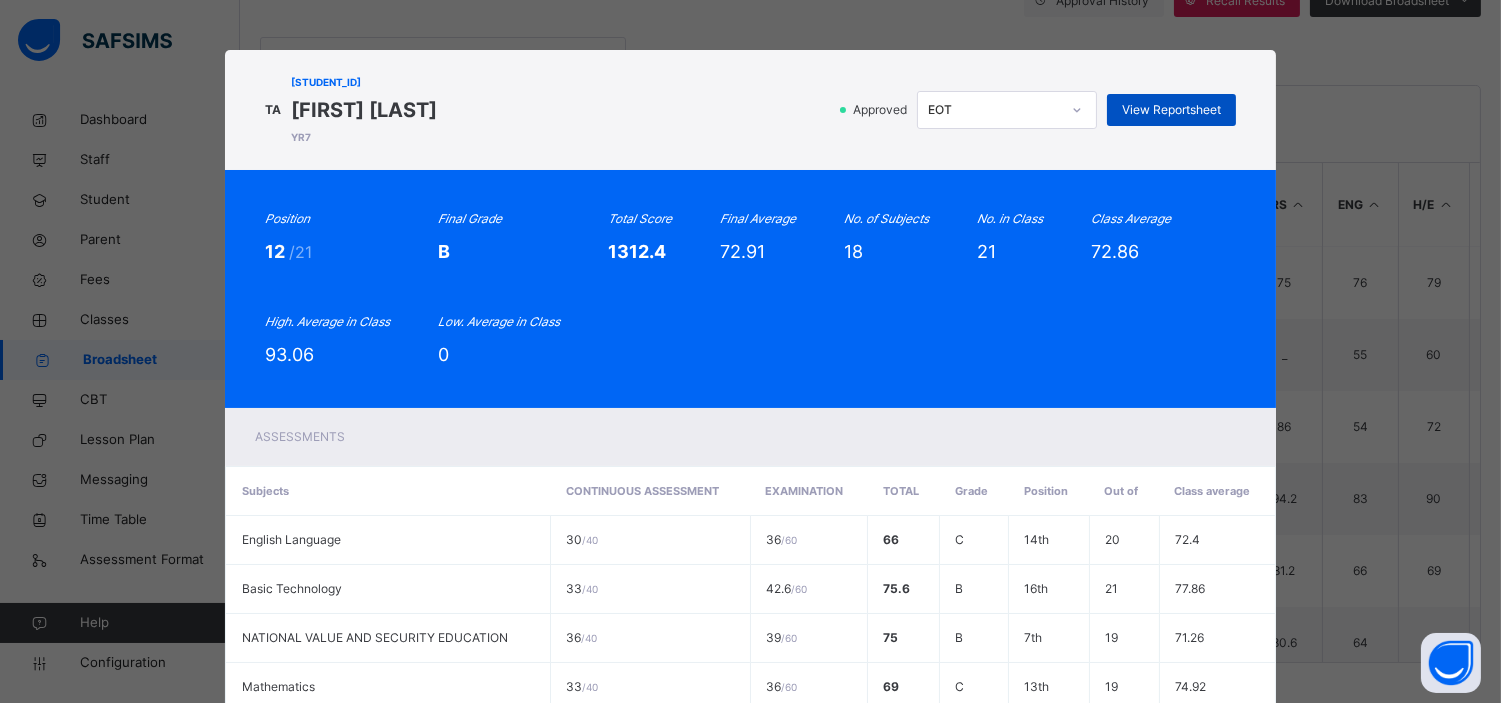 click on "View Reportsheet" at bounding box center [1171, 110] 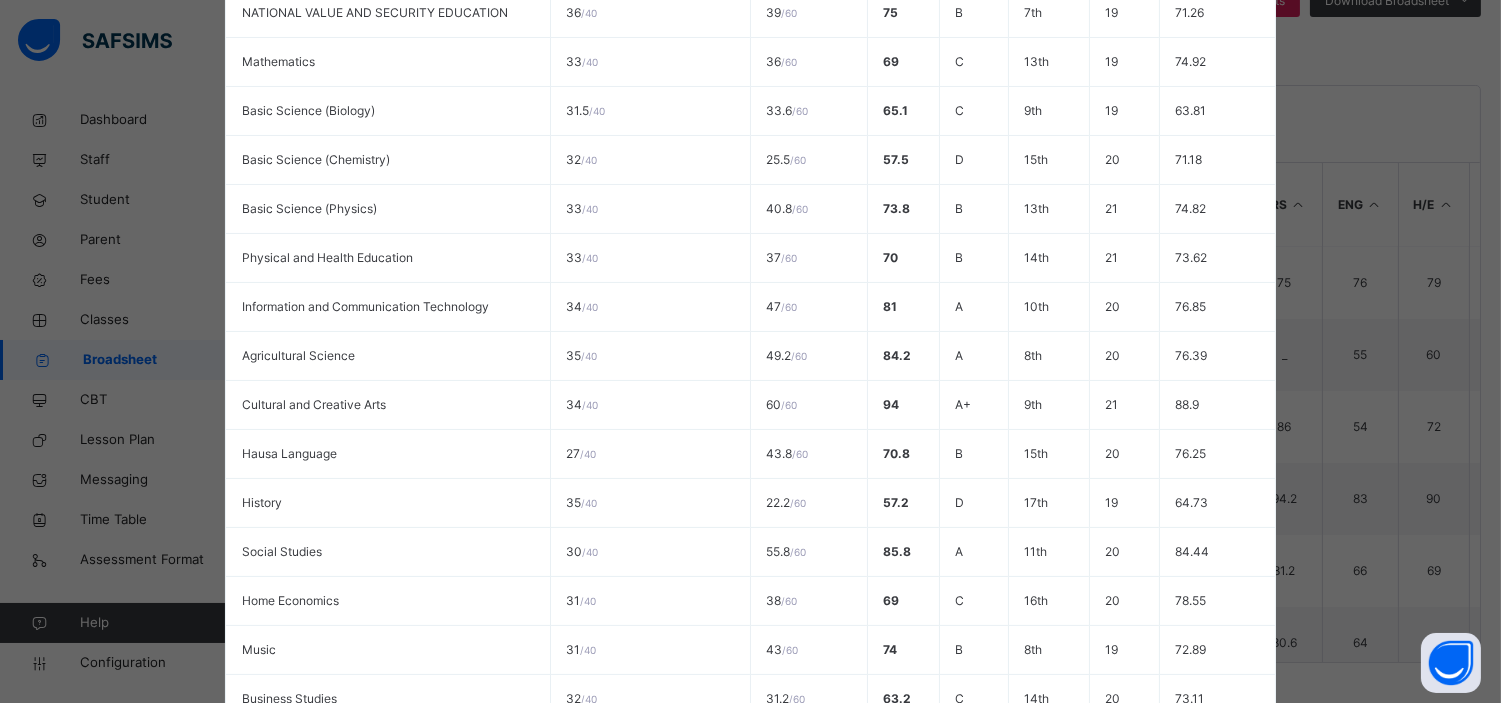 scroll, scrollTop: 897, scrollLeft: 0, axis: vertical 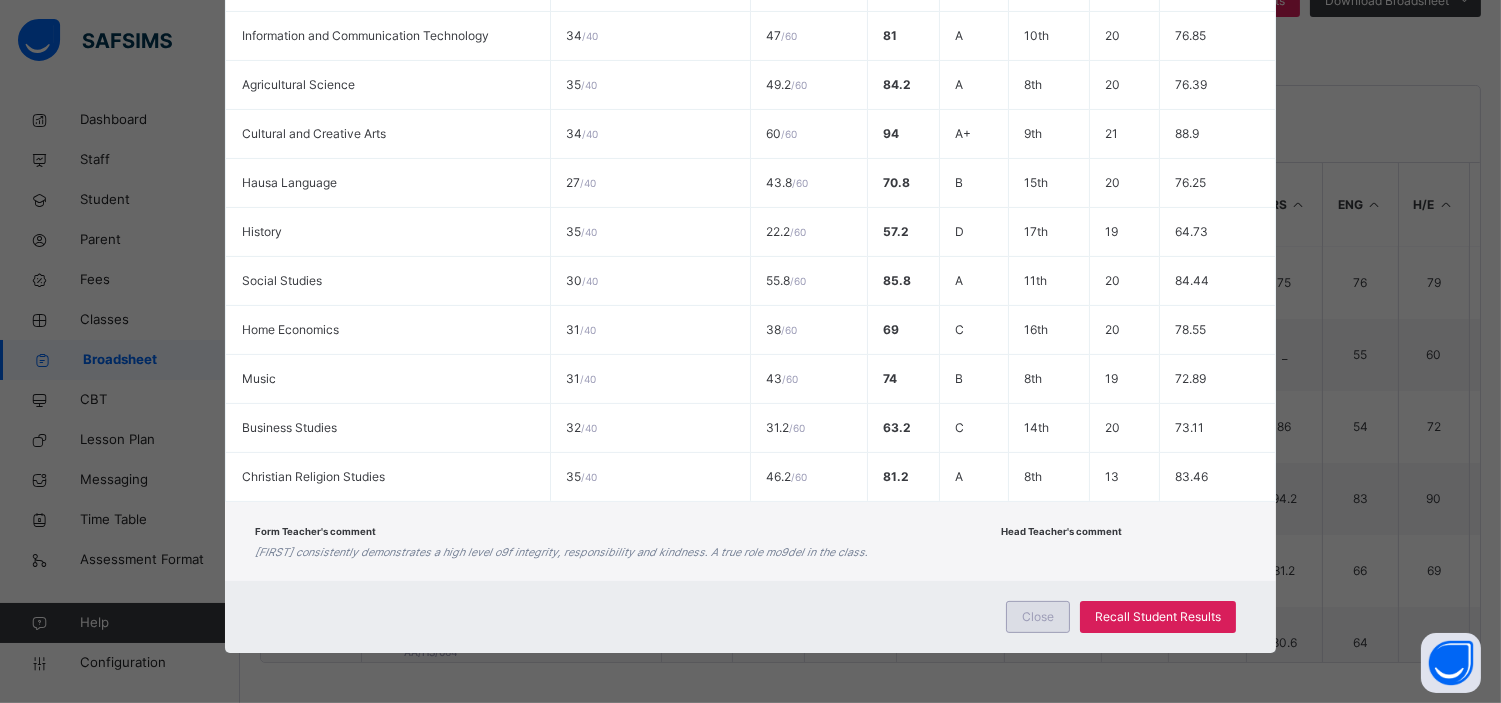 click on "Close" at bounding box center (1038, 617) 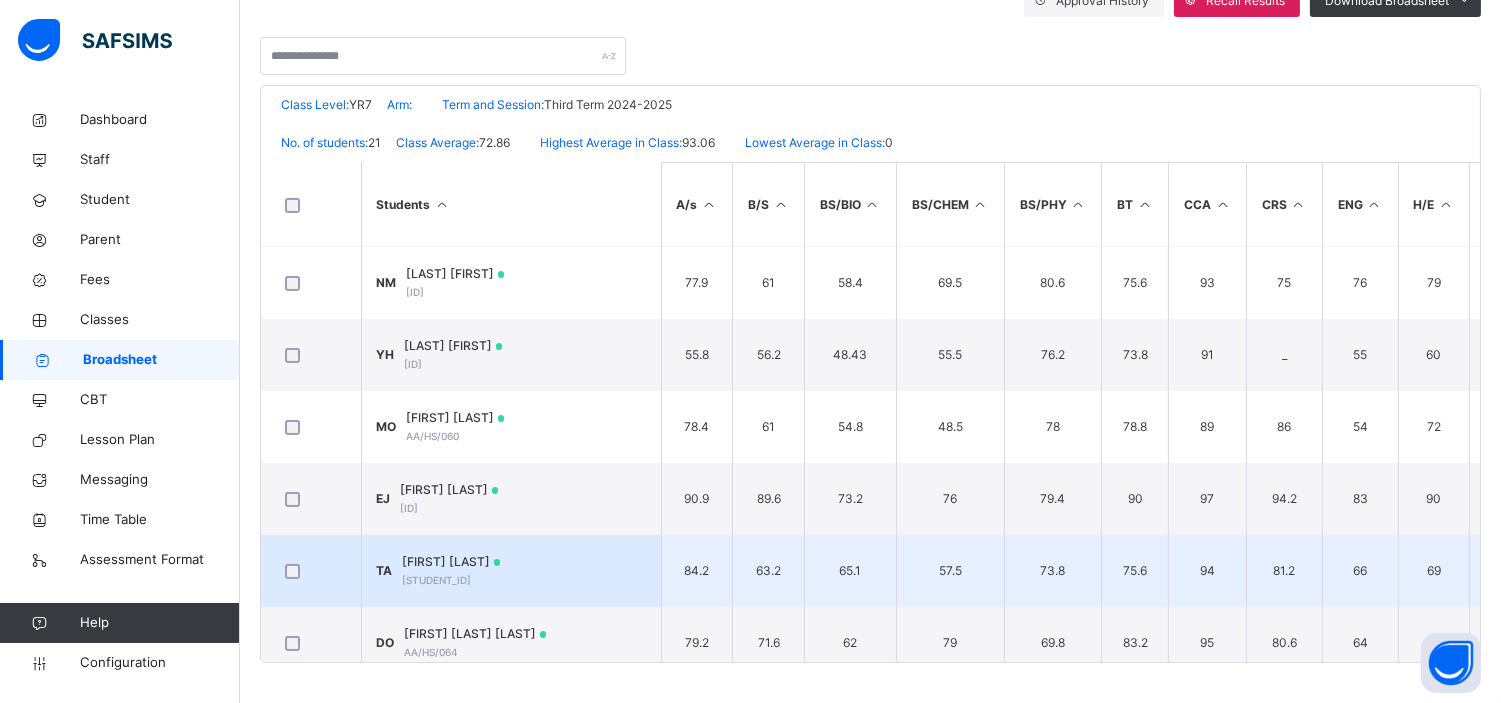scroll, scrollTop: 1104, scrollLeft: 0, axis: vertical 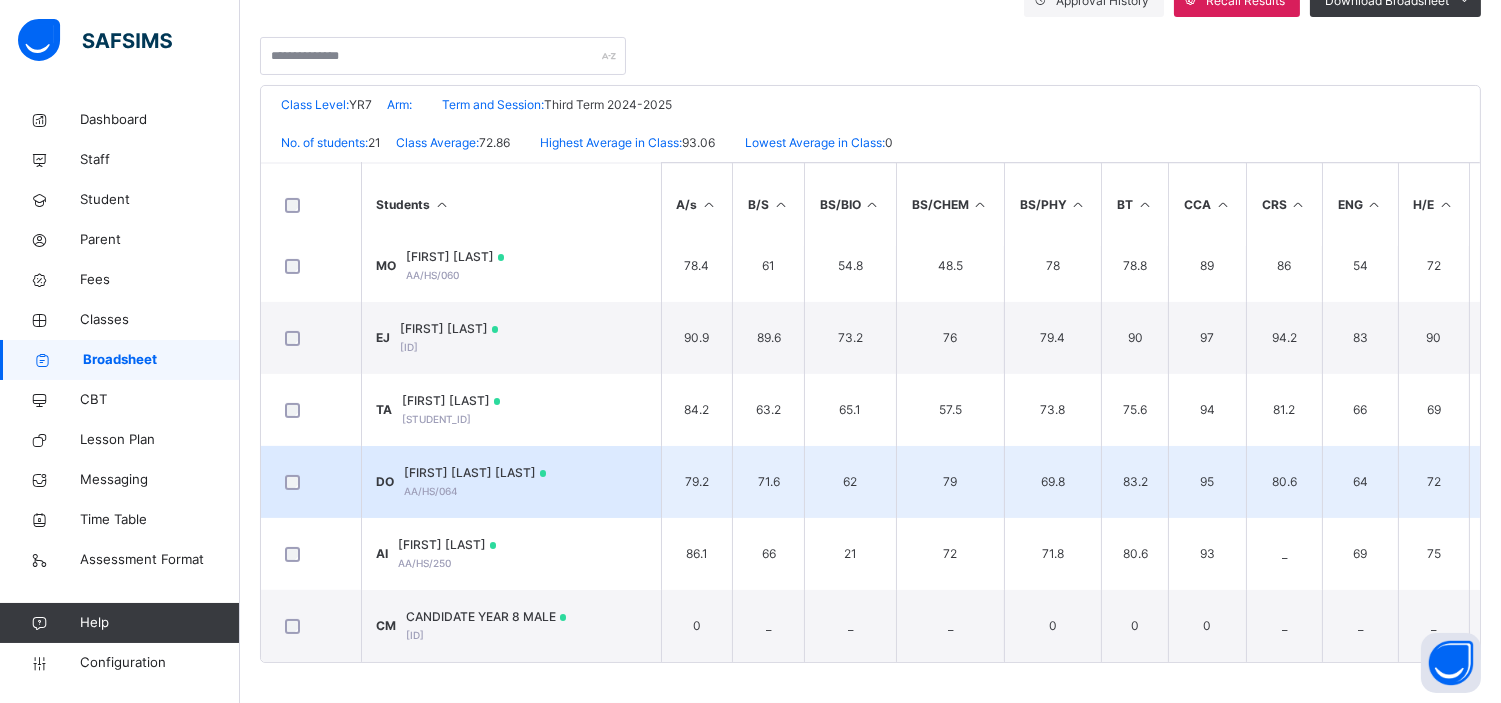 click on "DEBORAH CHIBUENYIM OBENWA" at bounding box center [476, 473] 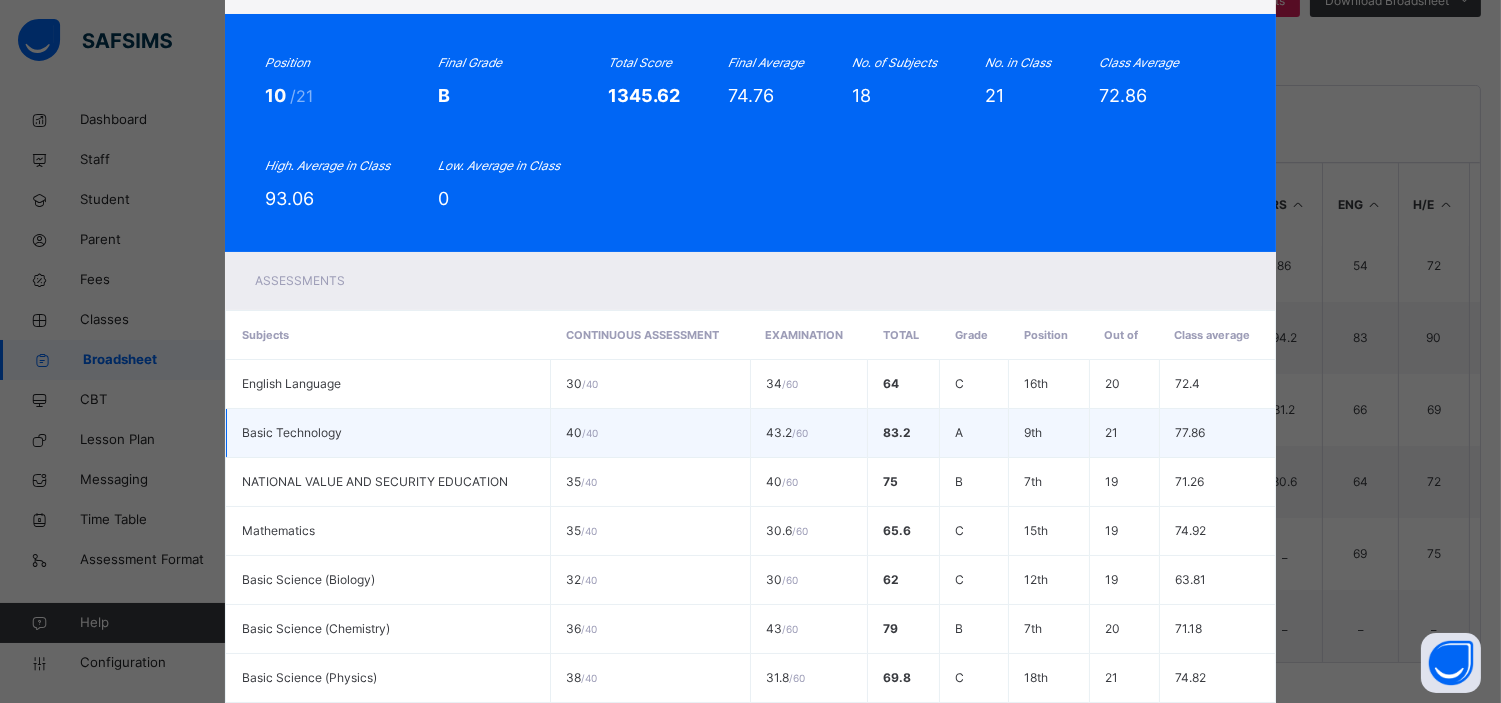 scroll, scrollTop: 0, scrollLeft: 0, axis: both 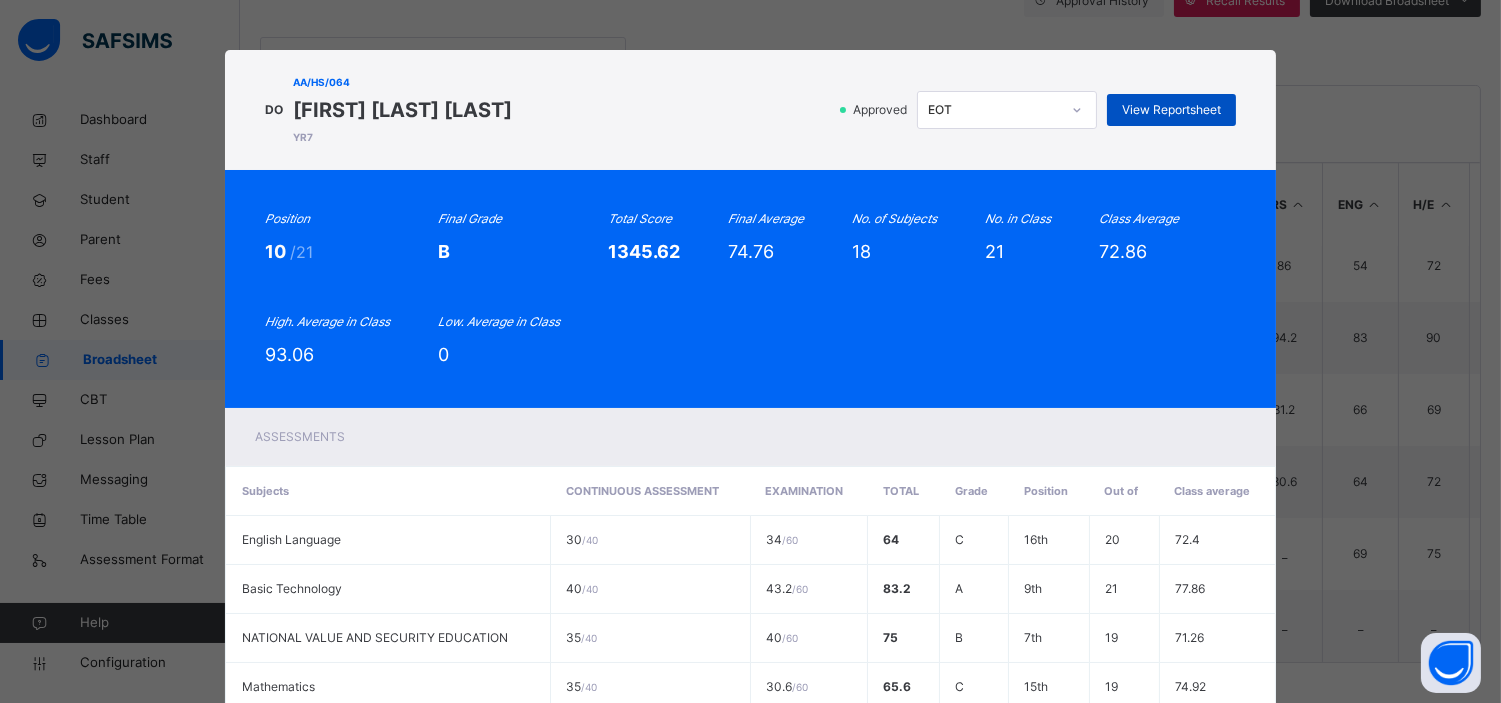 click on "View Reportsheet" at bounding box center (1171, 110) 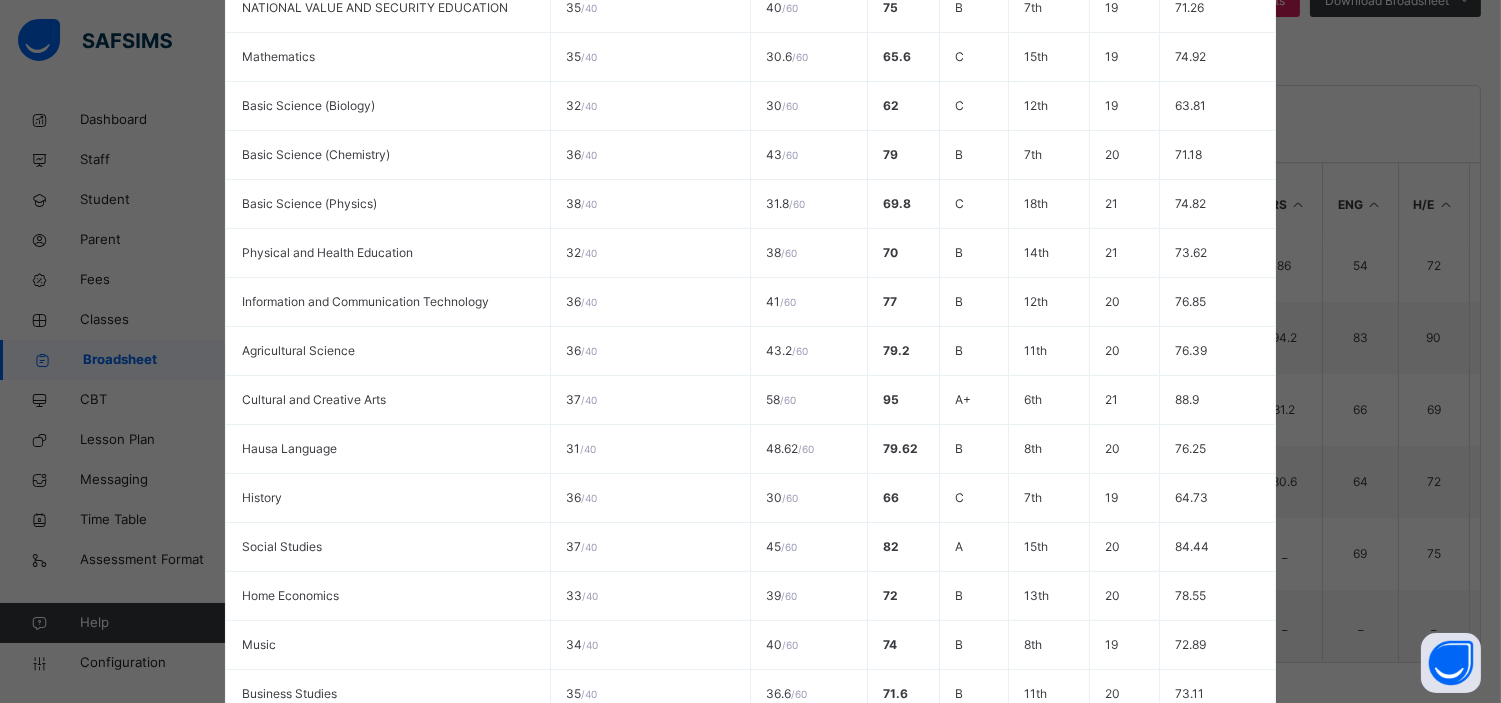 scroll, scrollTop: 897, scrollLeft: 0, axis: vertical 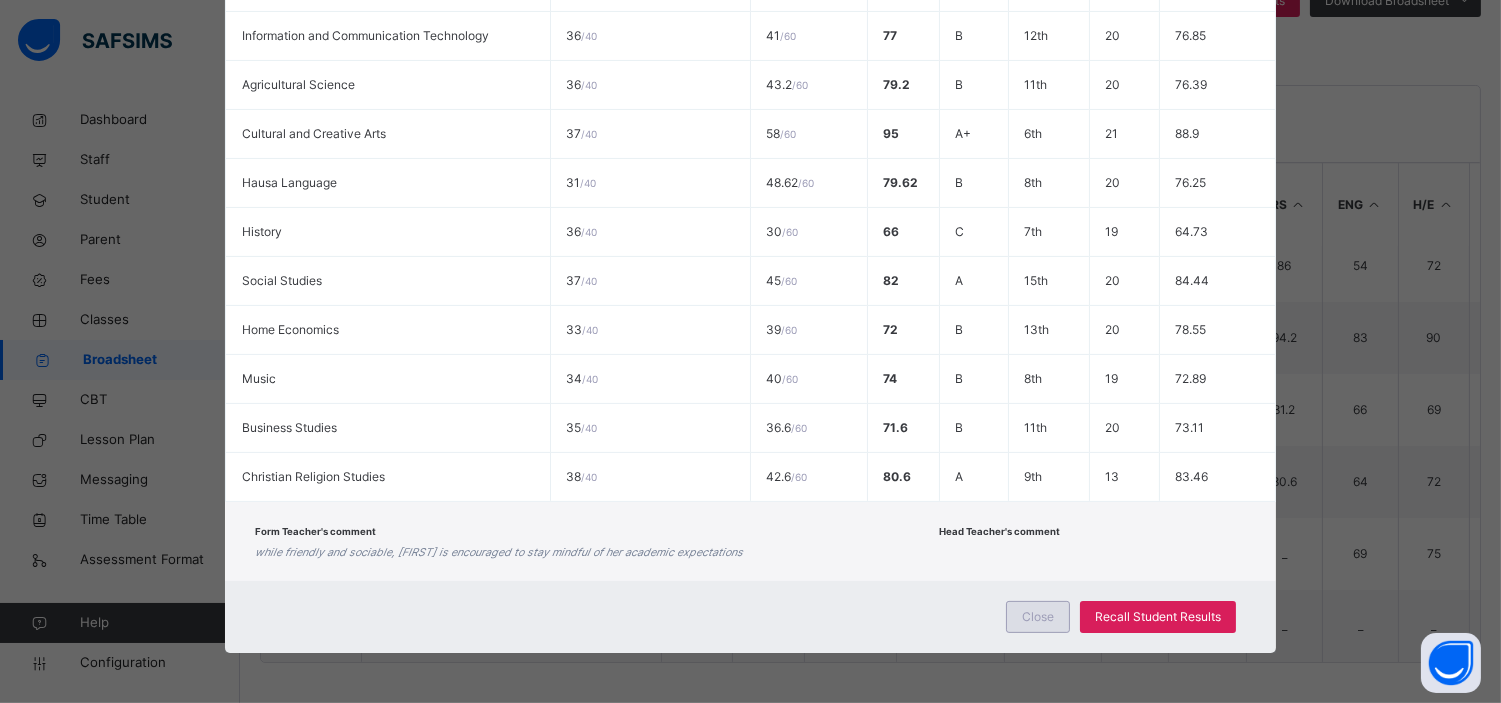 click on "Close" at bounding box center (1038, 617) 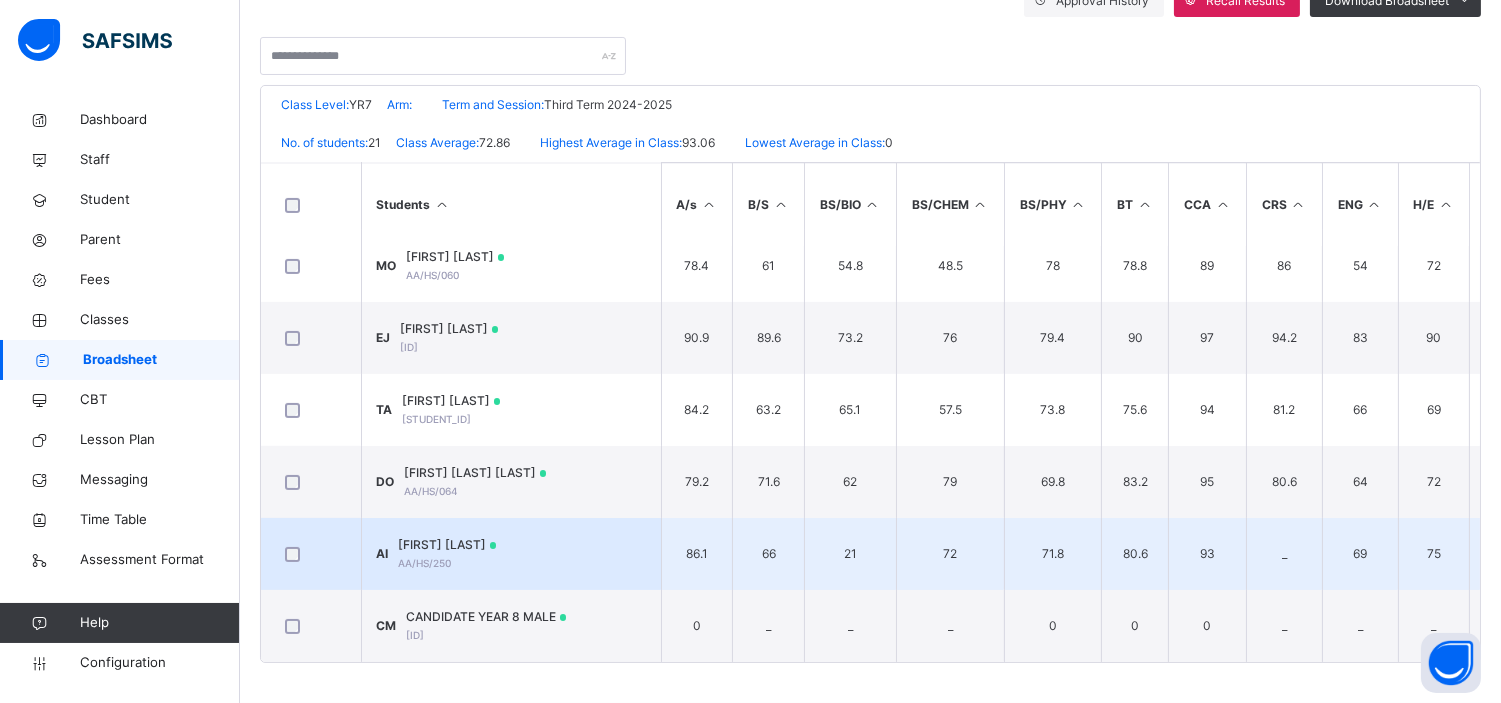click on "ASMAU  IBRAHIM" at bounding box center (448, 545) 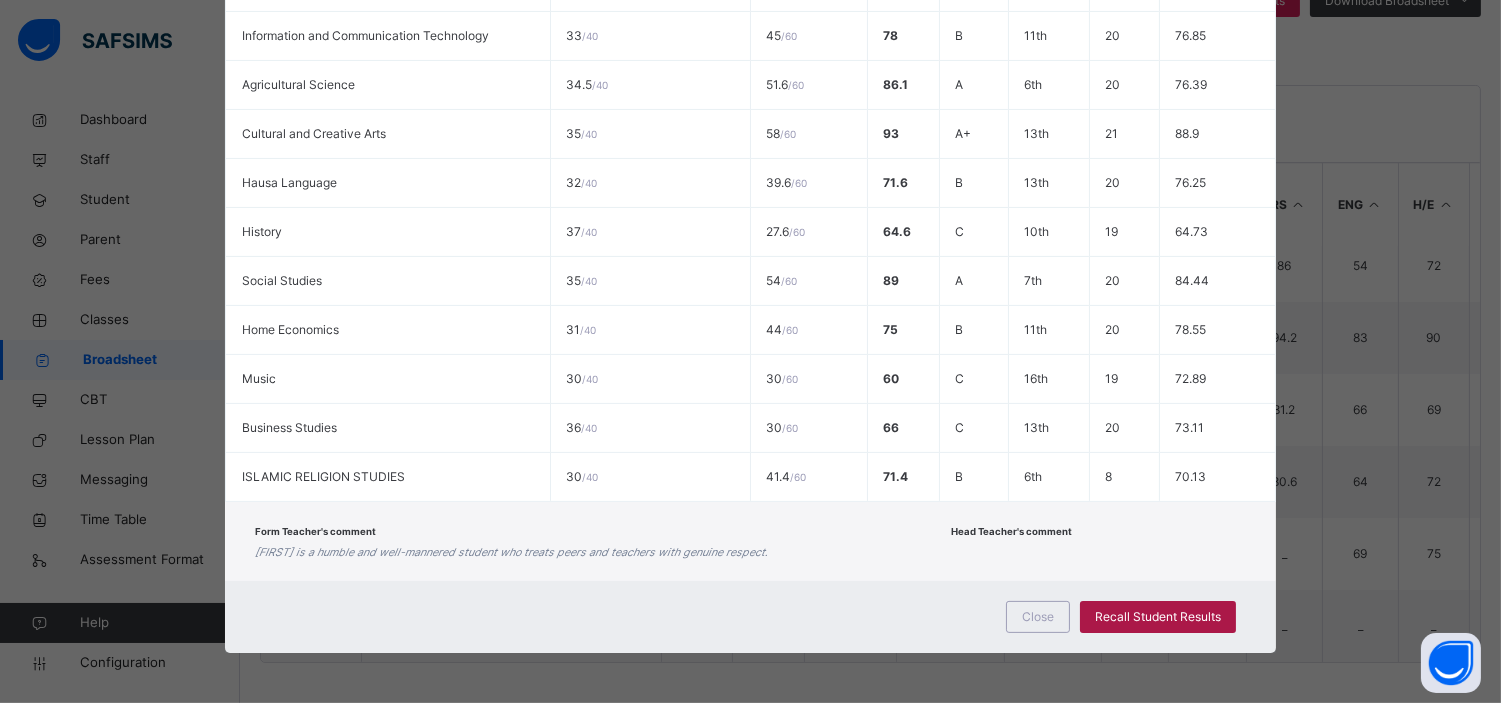 click on "Recall Student Results" at bounding box center (1158, 617) 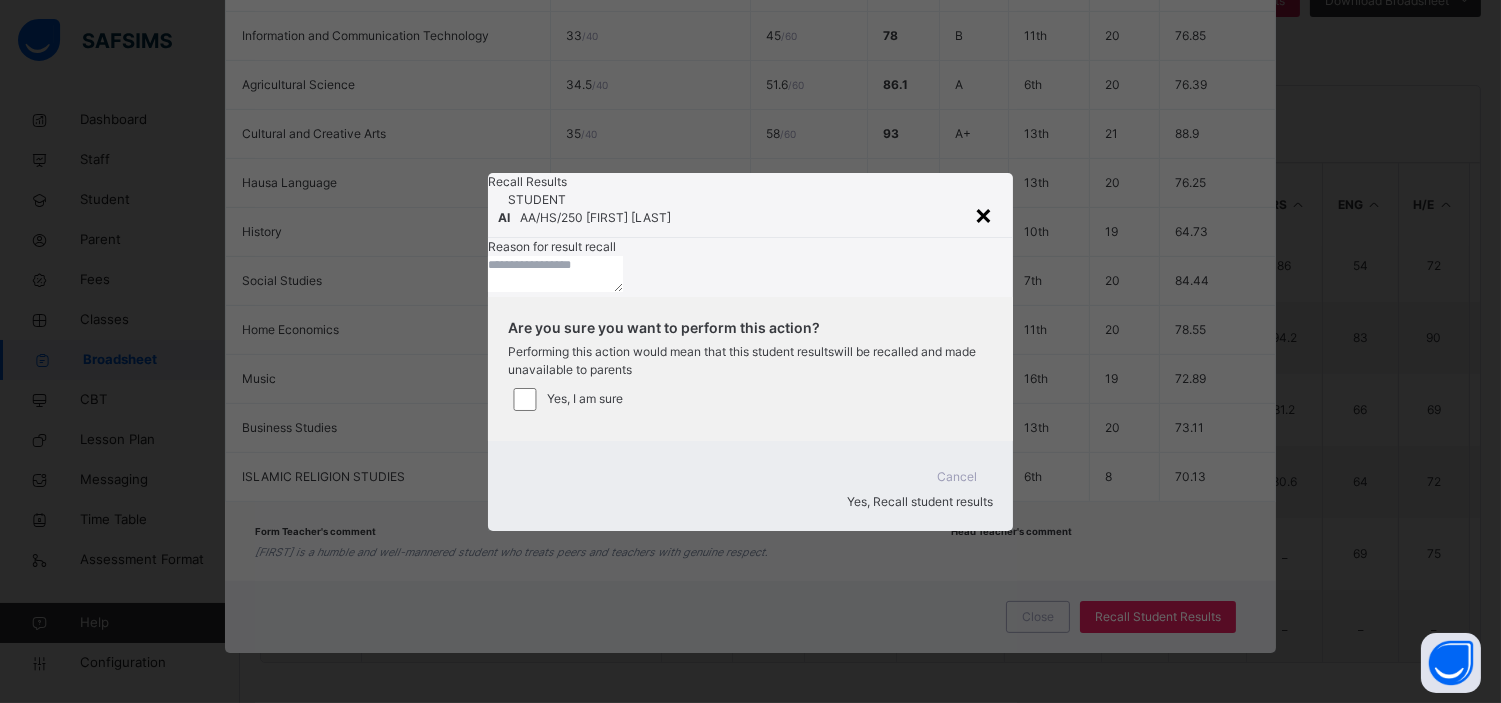 click on "×" at bounding box center (983, 214) 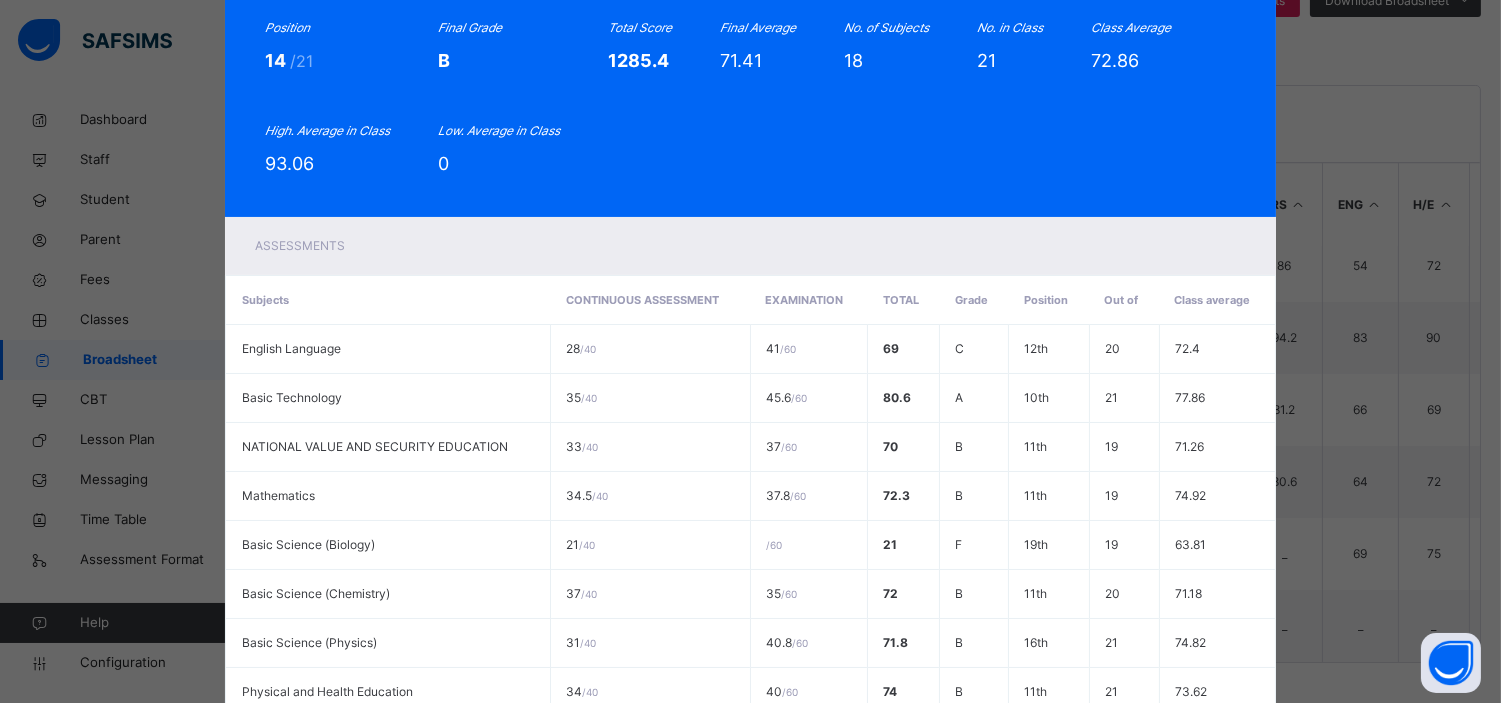 scroll, scrollTop: 0, scrollLeft: 0, axis: both 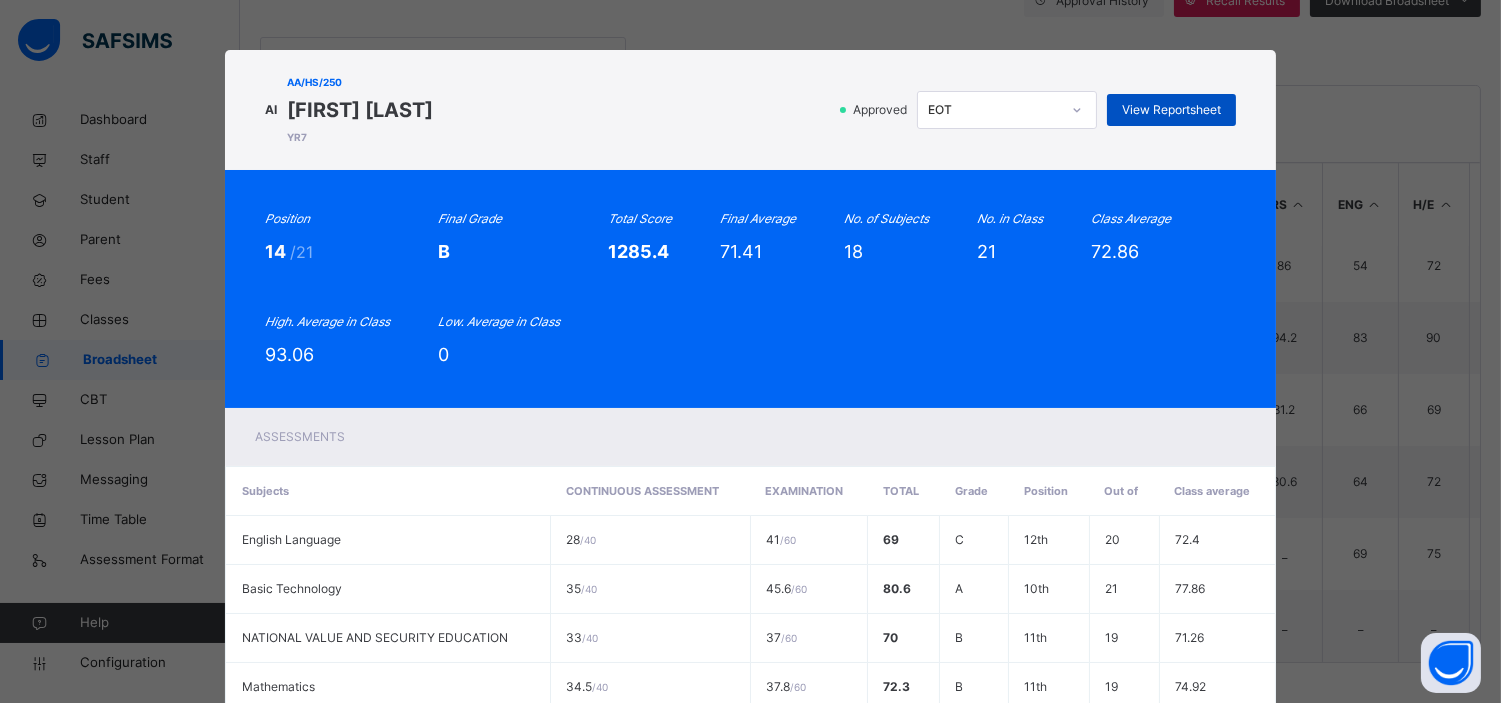 click on "View Reportsheet" at bounding box center [1171, 110] 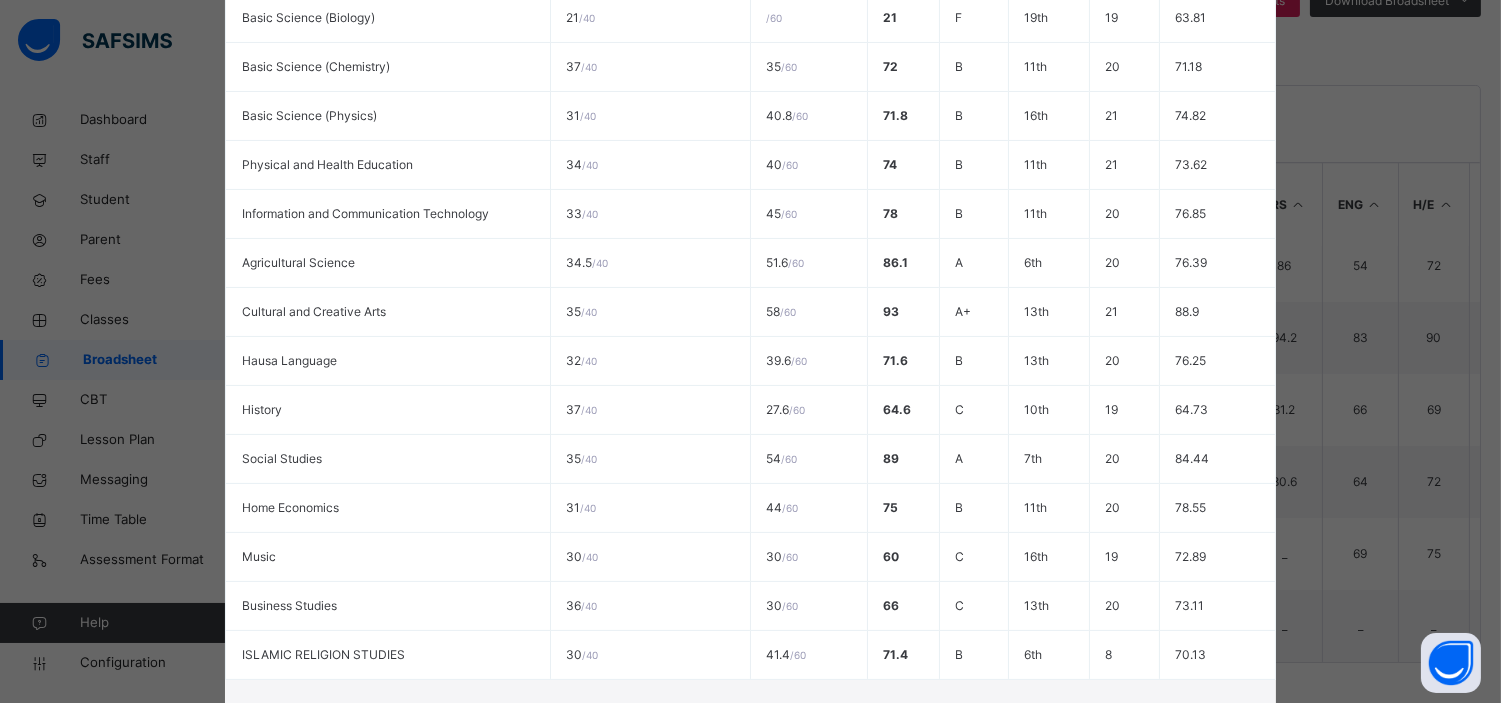 scroll, scrollTop: 897, scrollLeft: 0, axis: vertical 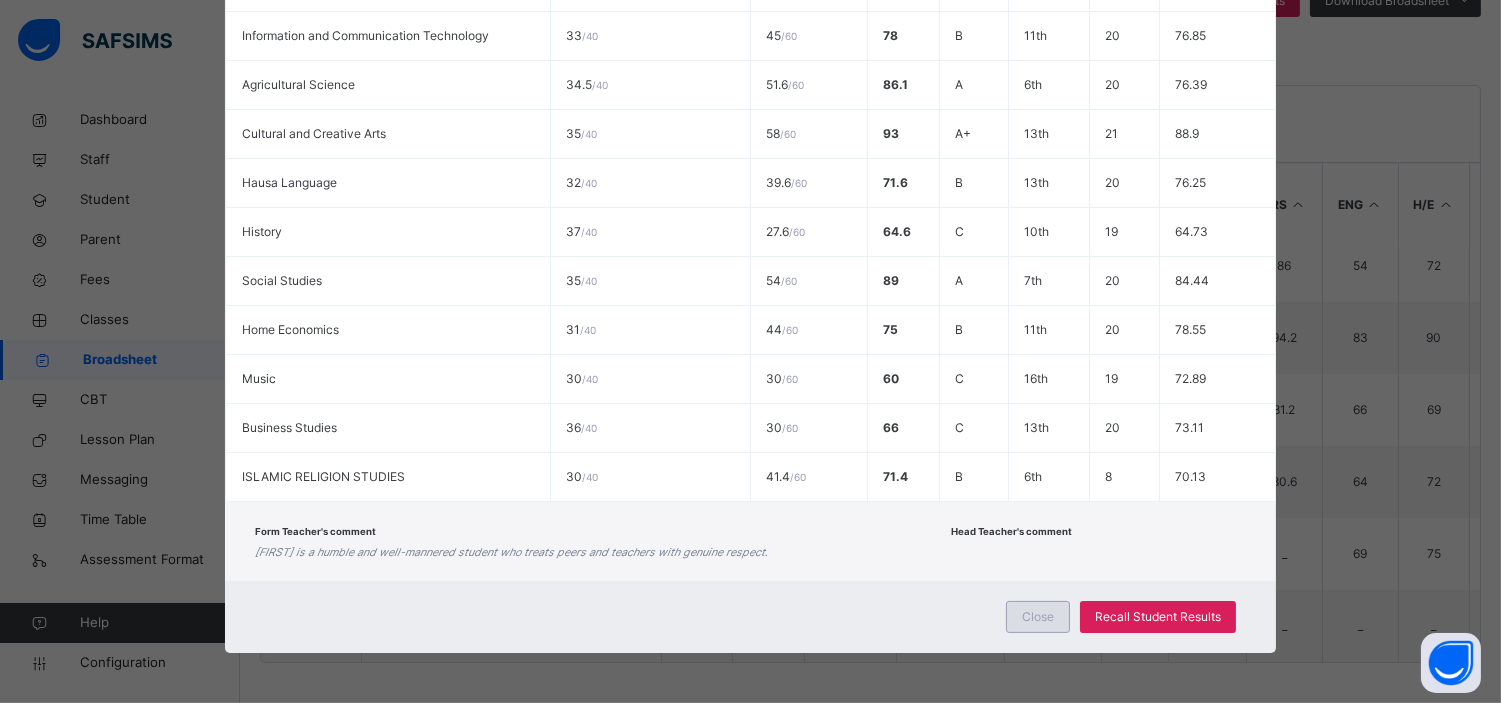 click on "Close" at bounding box center [1038, 617] 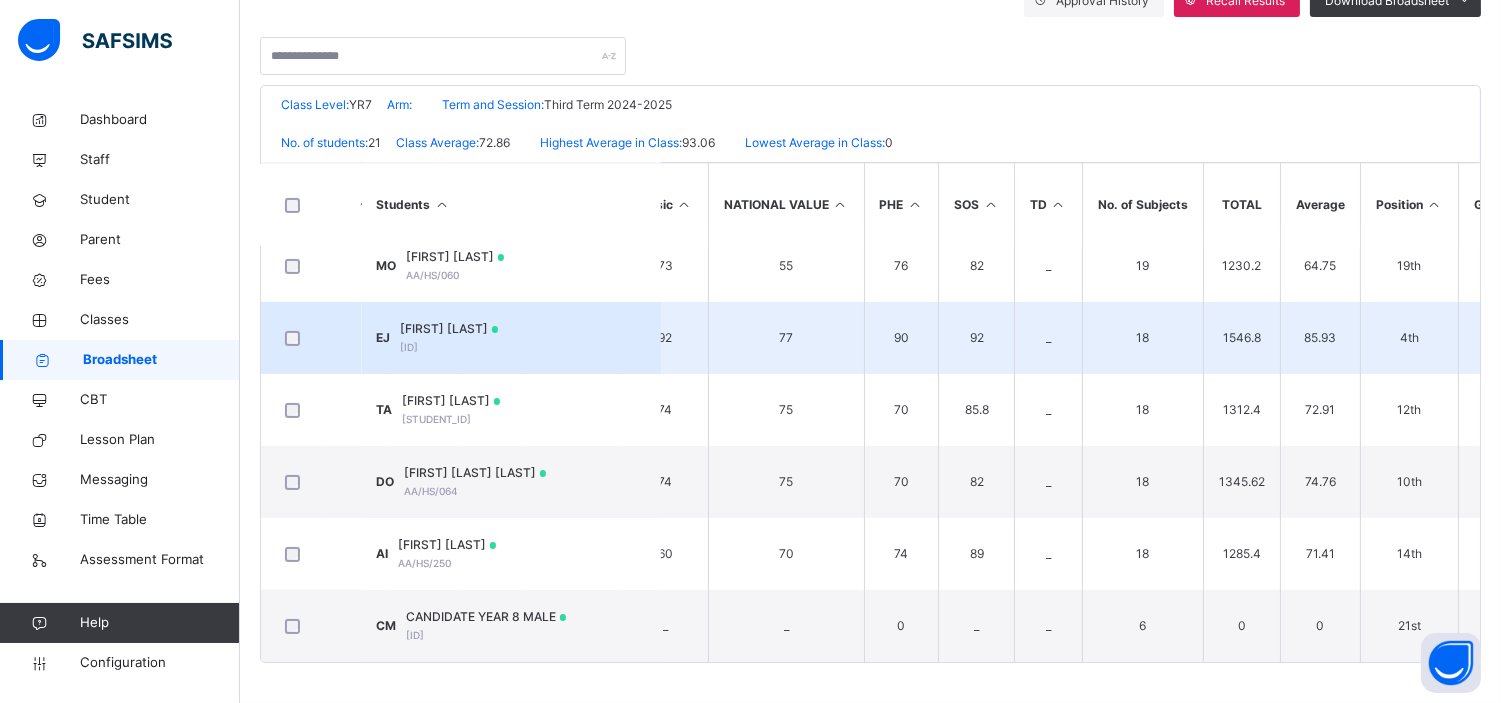 scroll, scrollTop: 1104, scrollLeft: 1323, axis: both 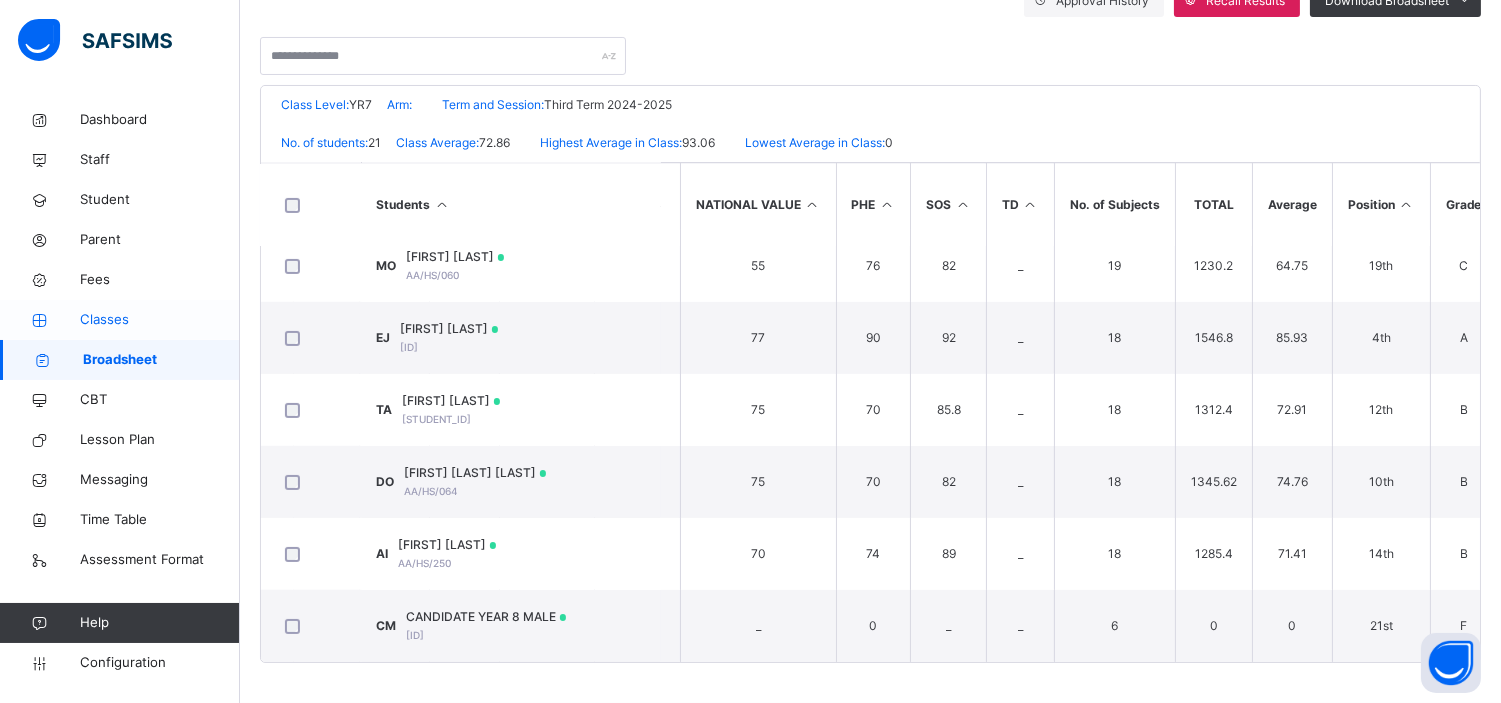 click on "Classes" at bounding box center [160, 320] 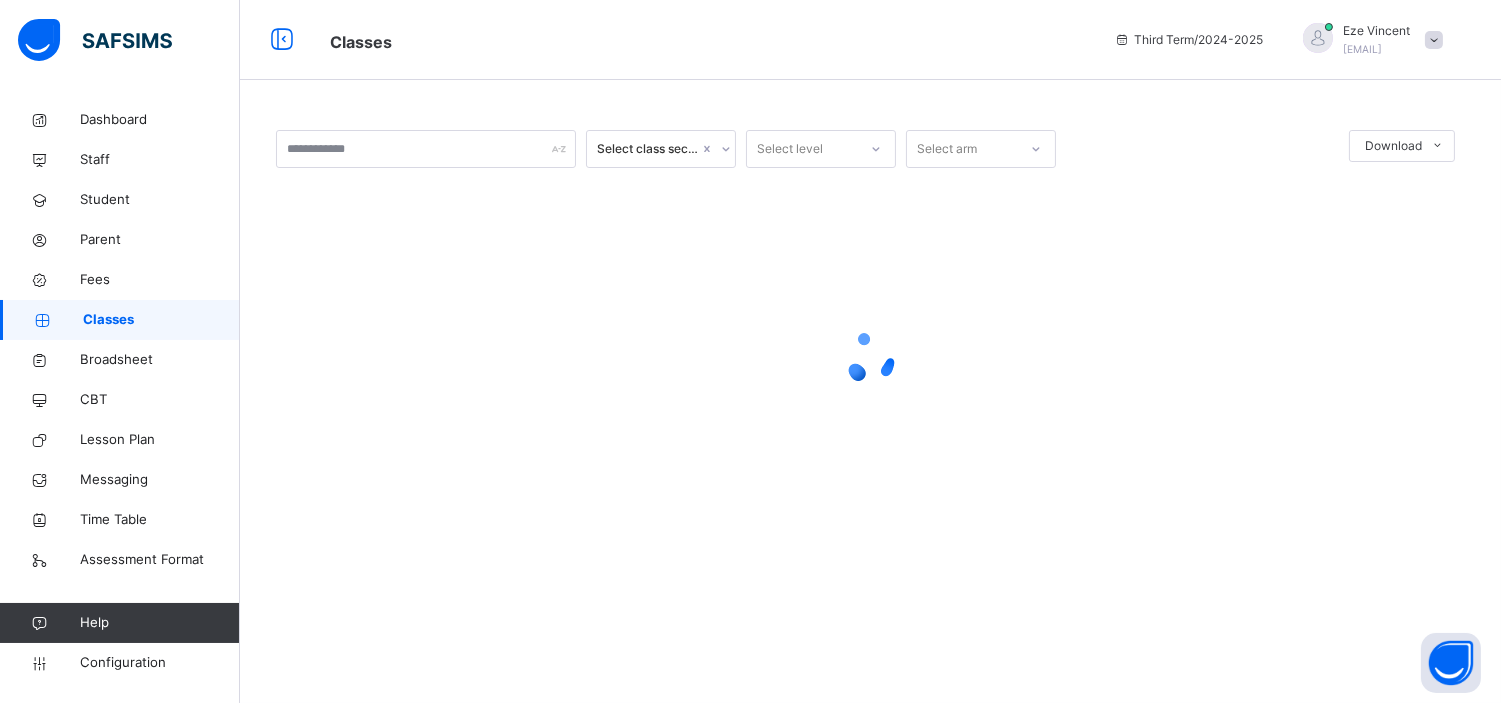 scroll, scrollTop: 0, scrollLeft: 0, axis: both 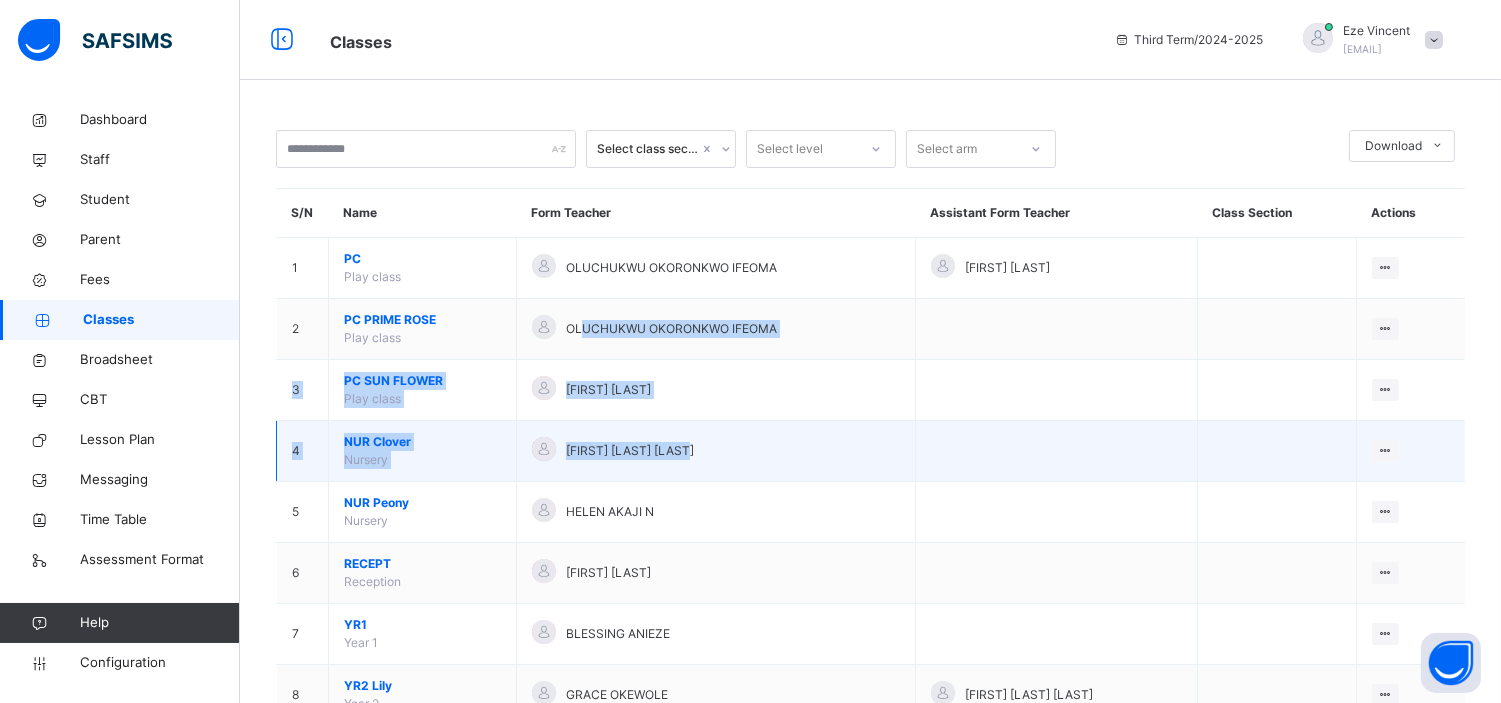 drag, startPoint x: 508, startPoint y: 307, endPoint x: 715, endPoint y: 447, distance: 249.89798 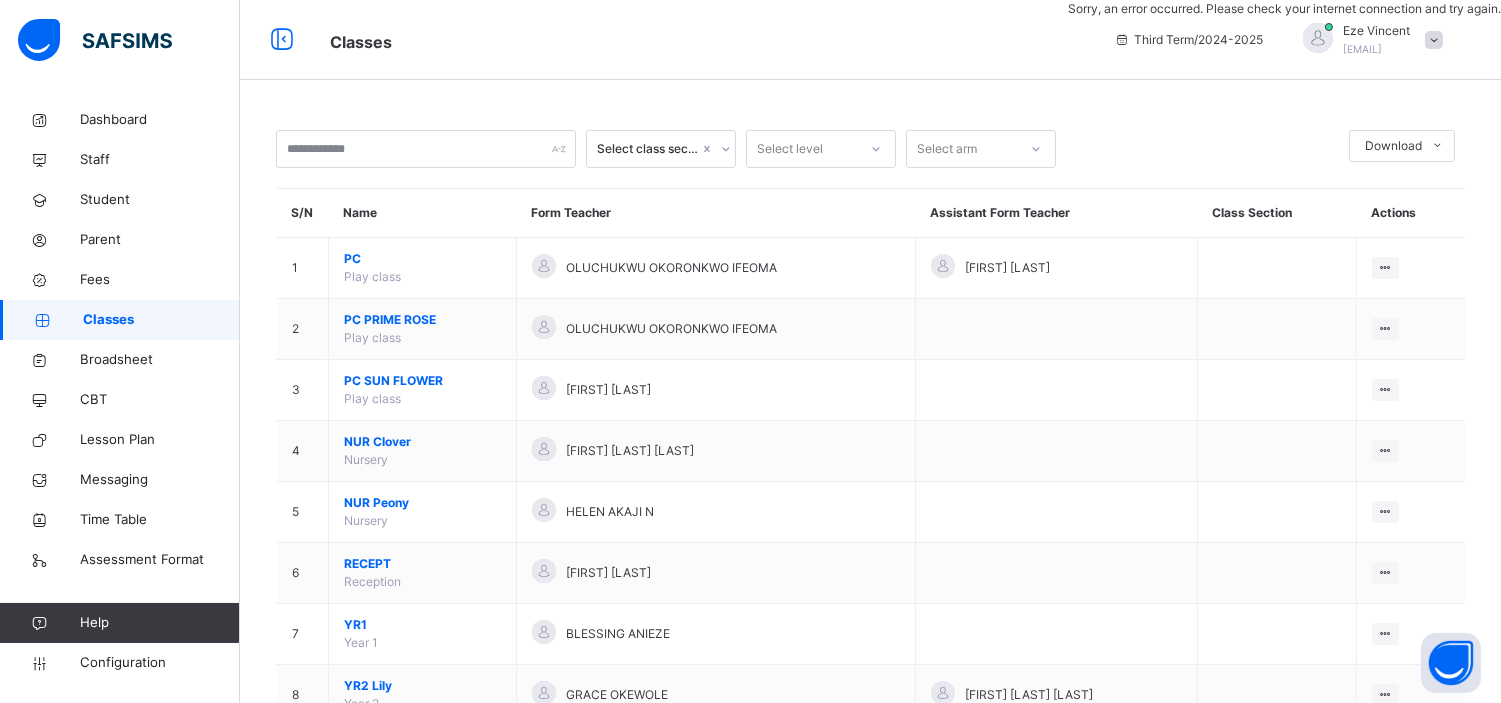 click on "Classes   Third Term  /  2024-2025   Eze   Vincent centezec2006@gmail.com" at bounding box center (750, 40) 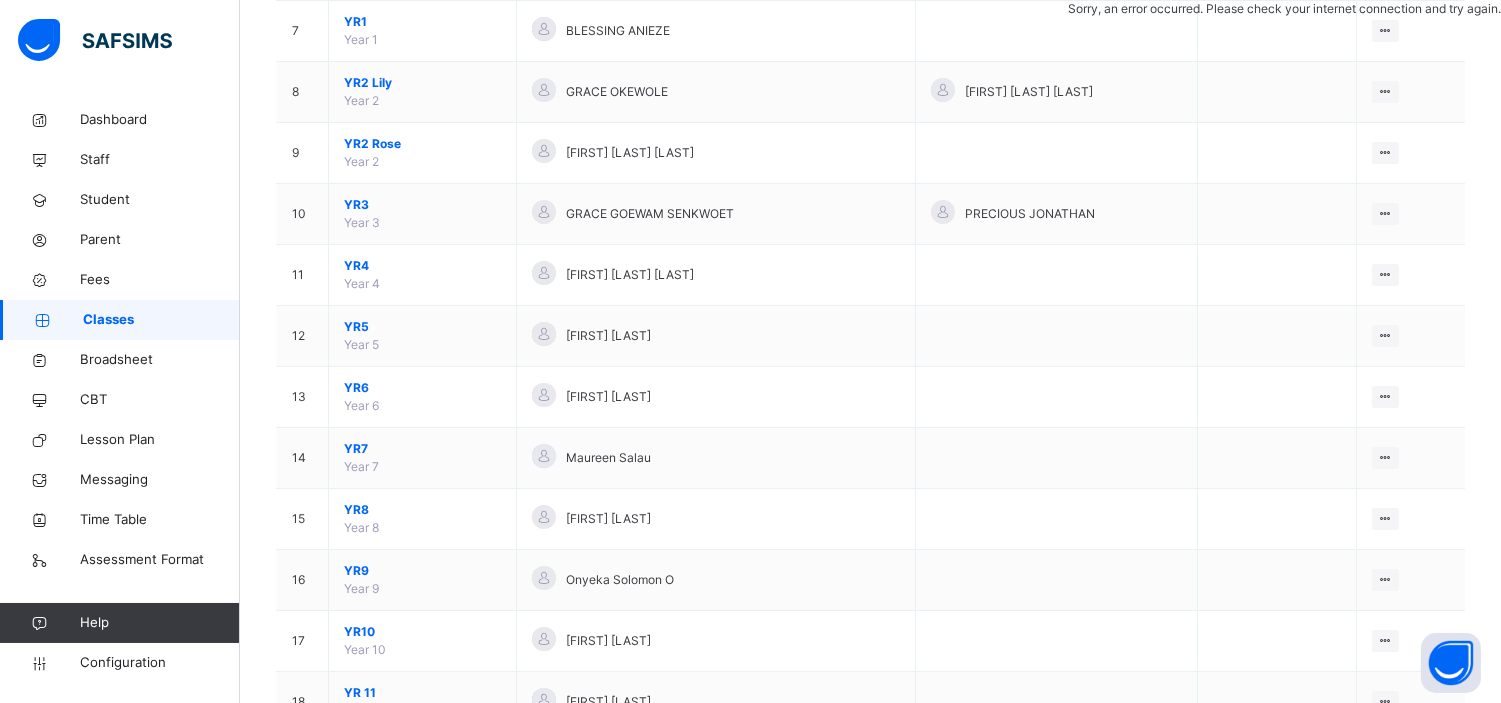 scroll, scrollTop: 604, scrollLeft: 0, axis: vertical 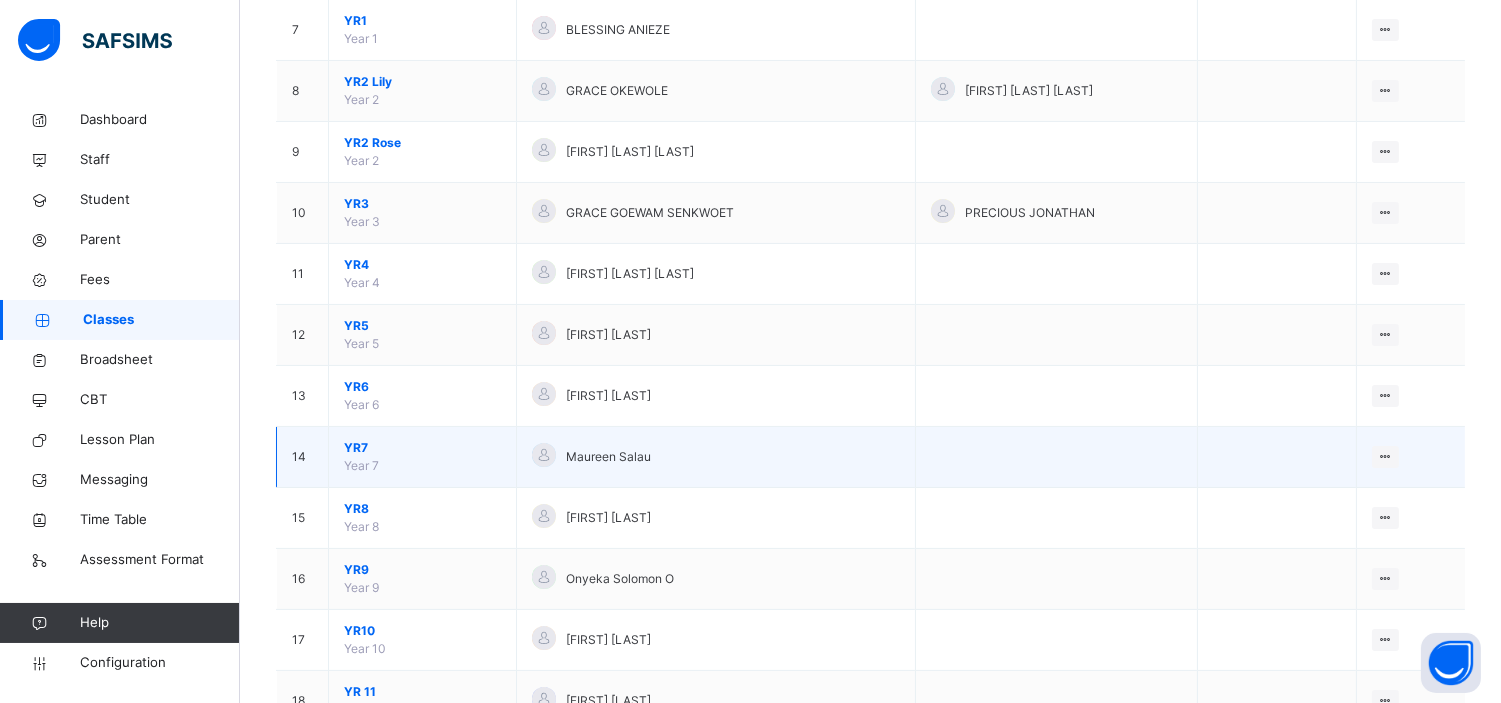 click on "YR7" at bounding box center (422, 448) 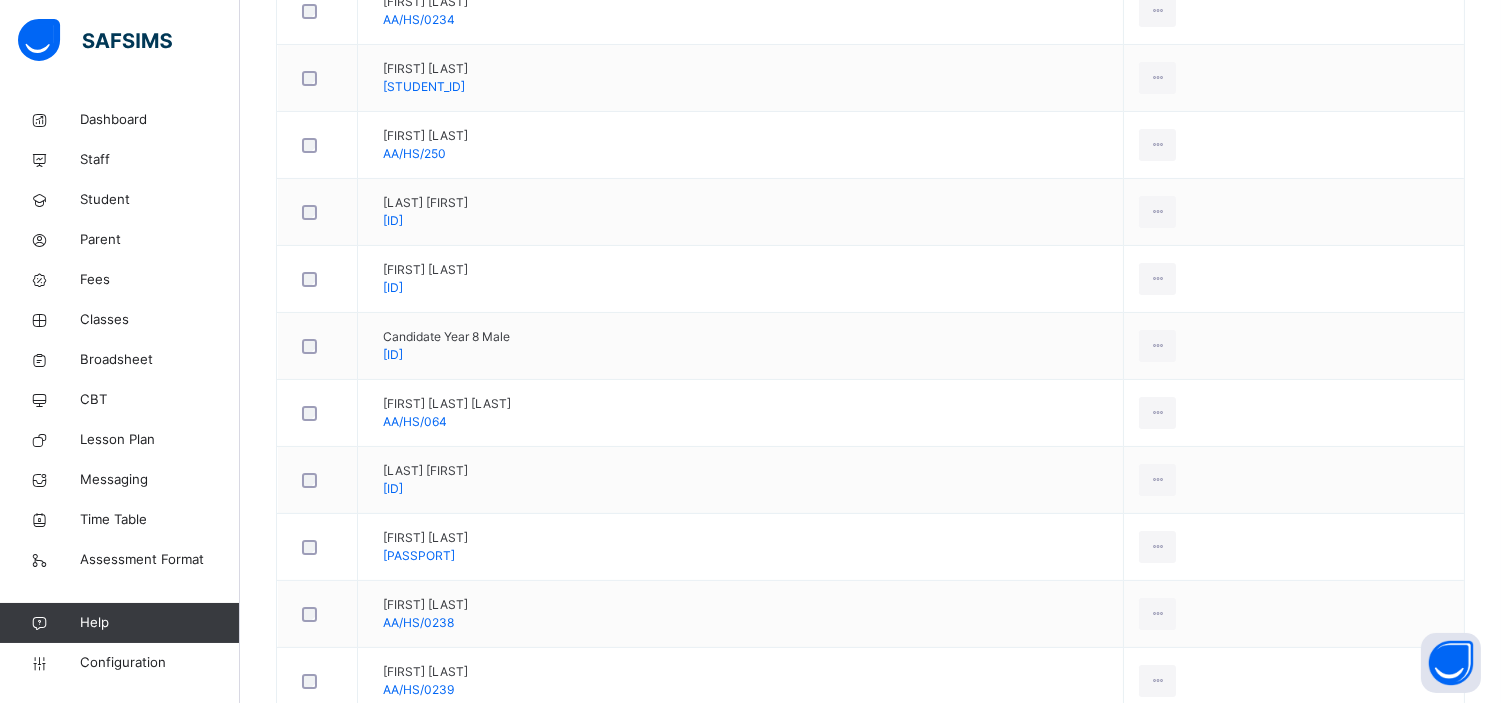 scroll, scrollTop: 672, scrollLeft: 0, axis: vertical 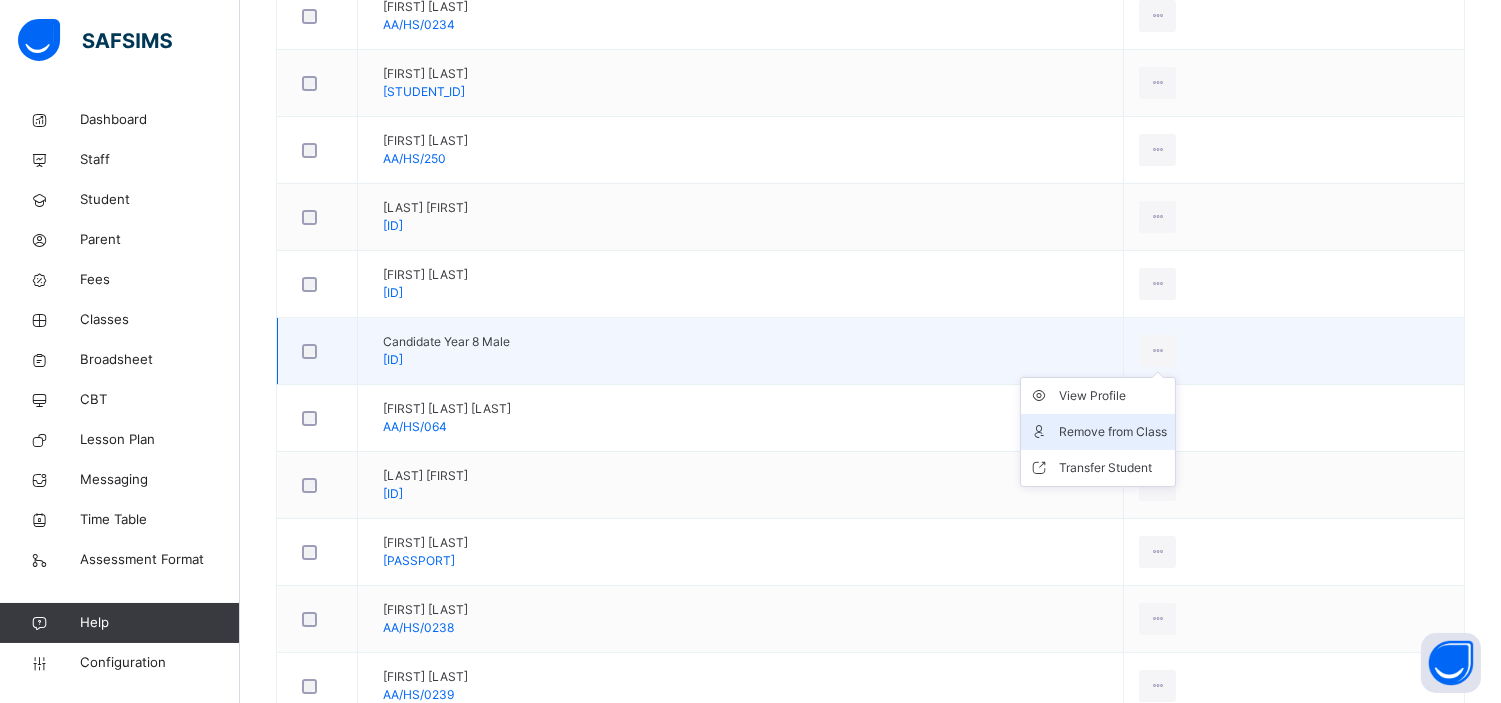 click on "Remove from Class" at bounding box center (1113, 432) 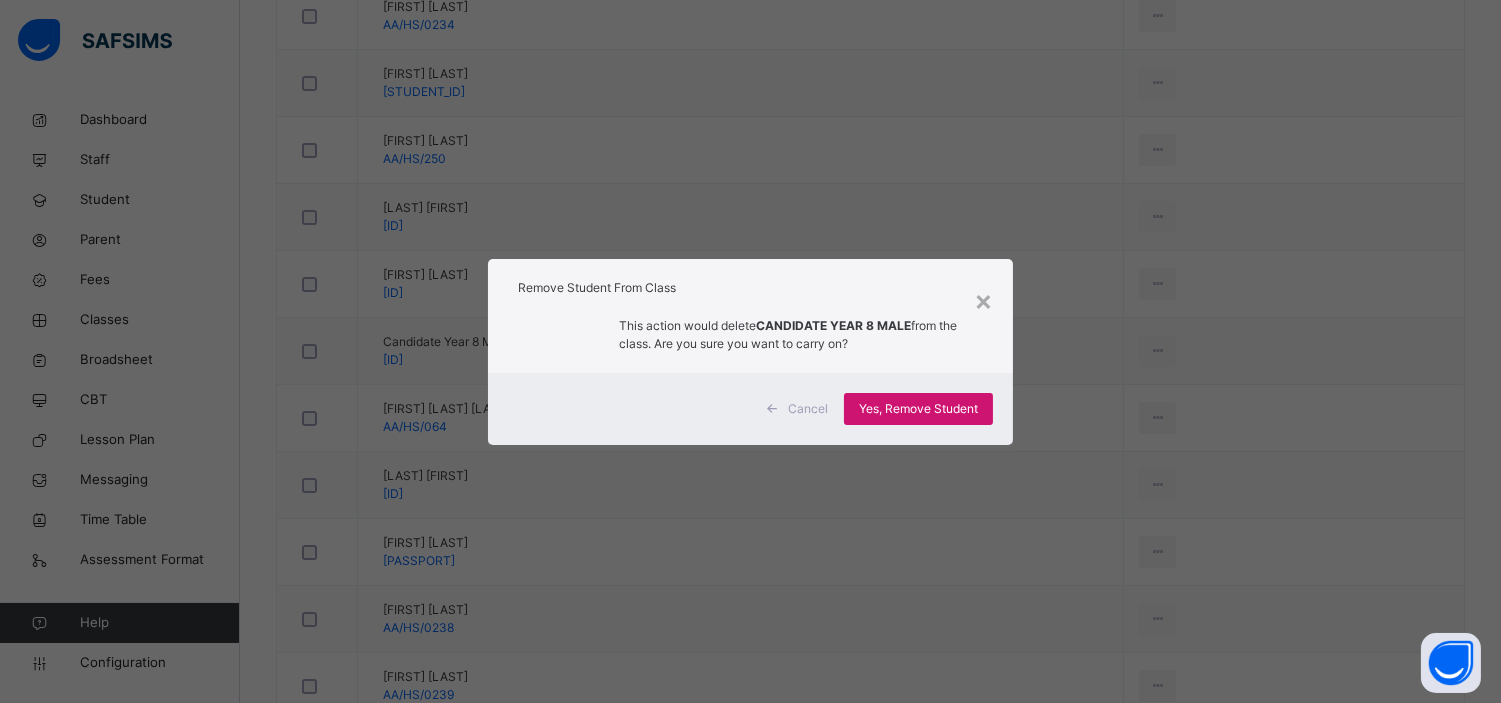 click on "Yes, Remove Student" at bounding box center (918, 409) 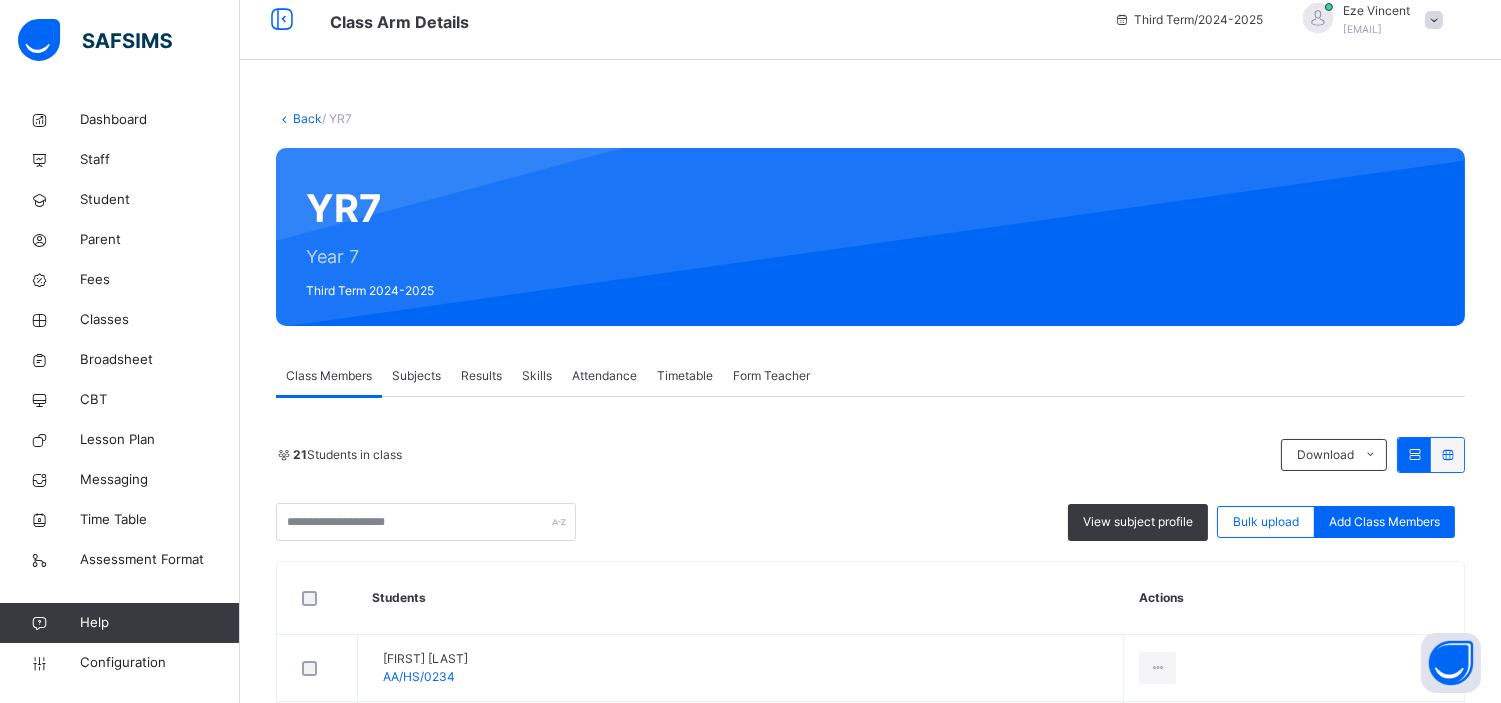 scroll, scrollTop: 0, scrollLeft: 0, axis: both 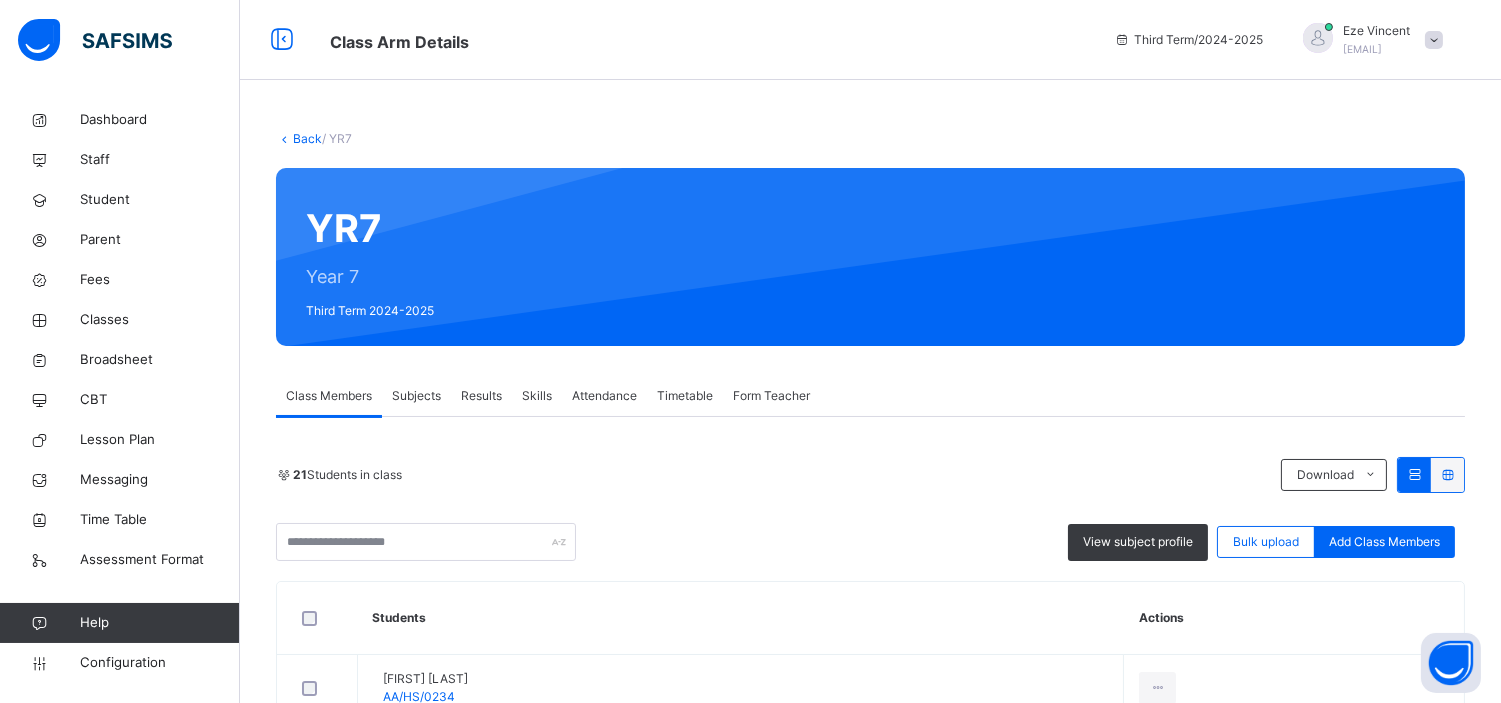 click on "Eze   Vincent" at bounding box center (1376, 31) 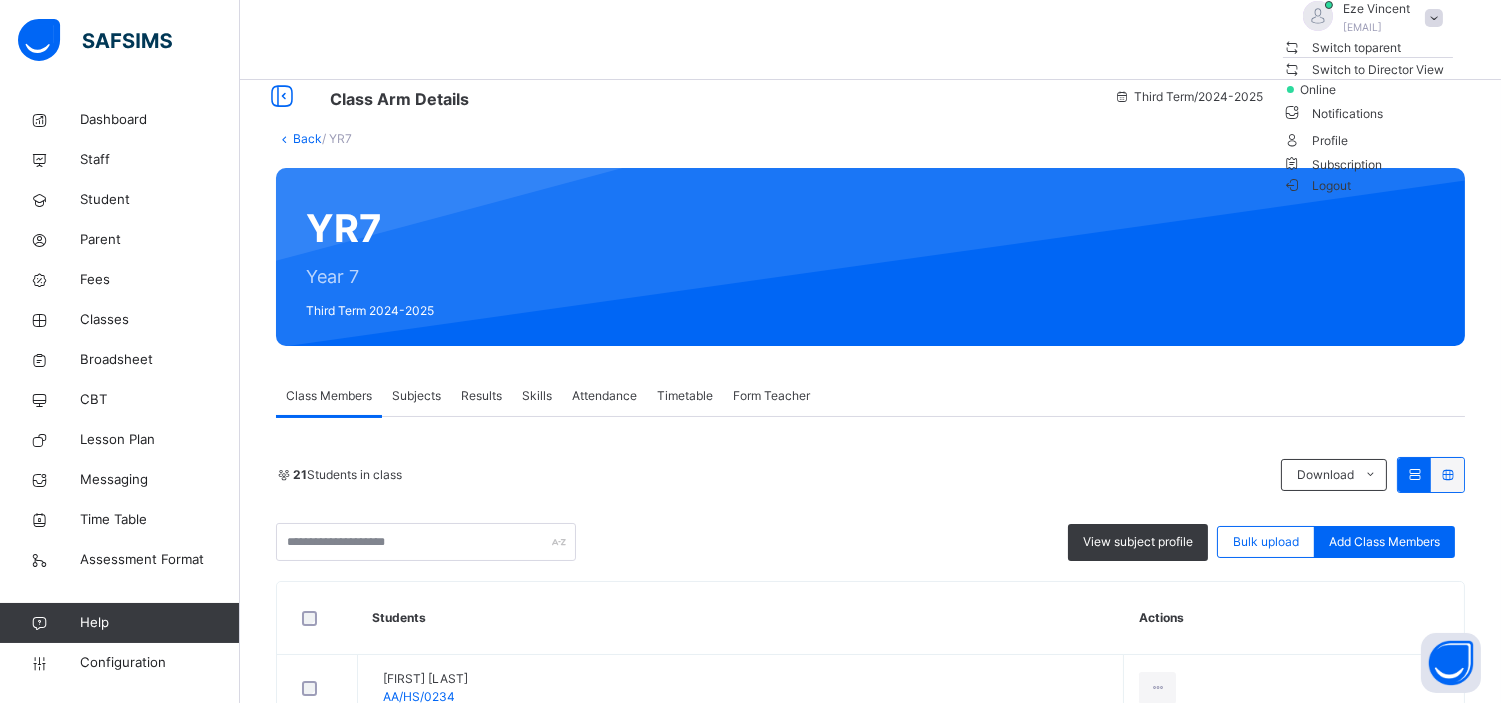 click on "Logout" at bounding box center (1317, 185) 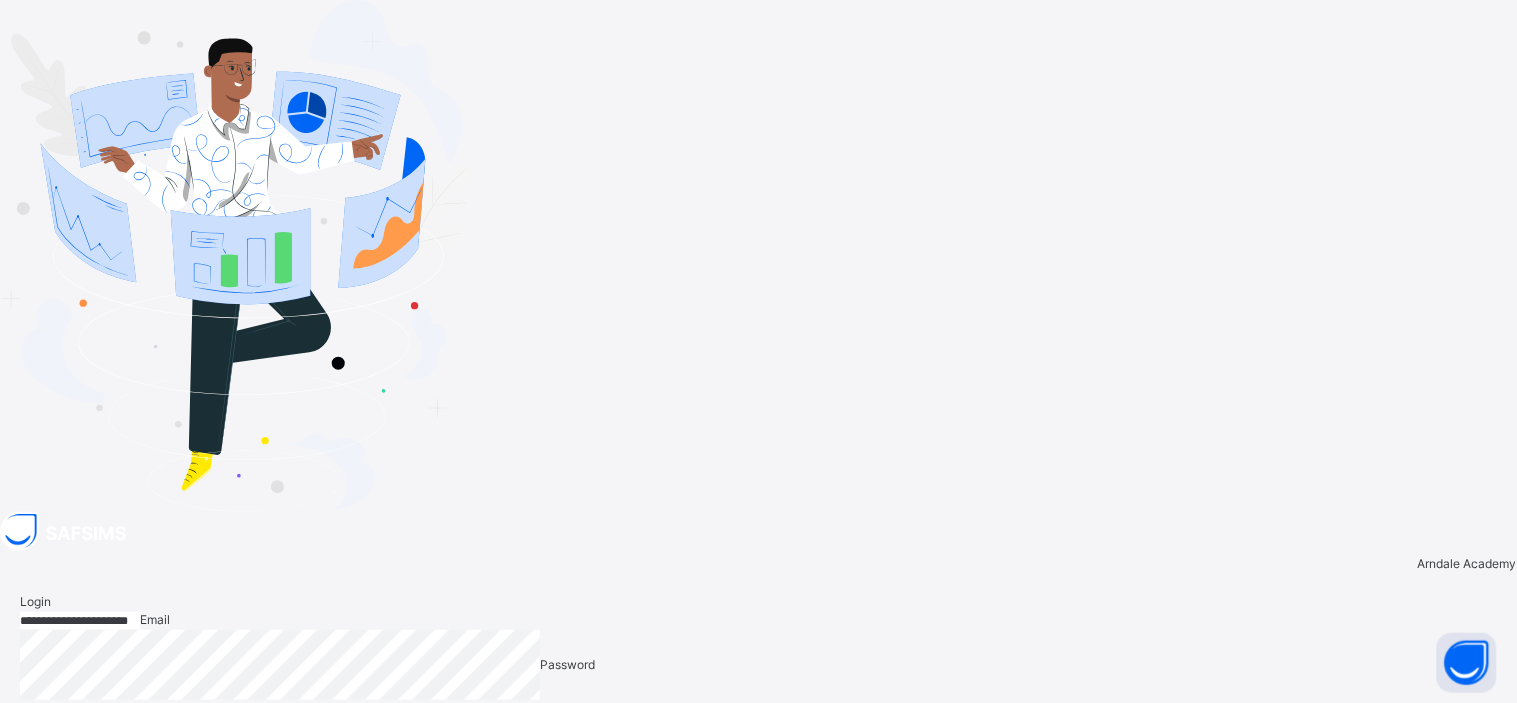 click on "Login" at bounding box center (1464, 750) 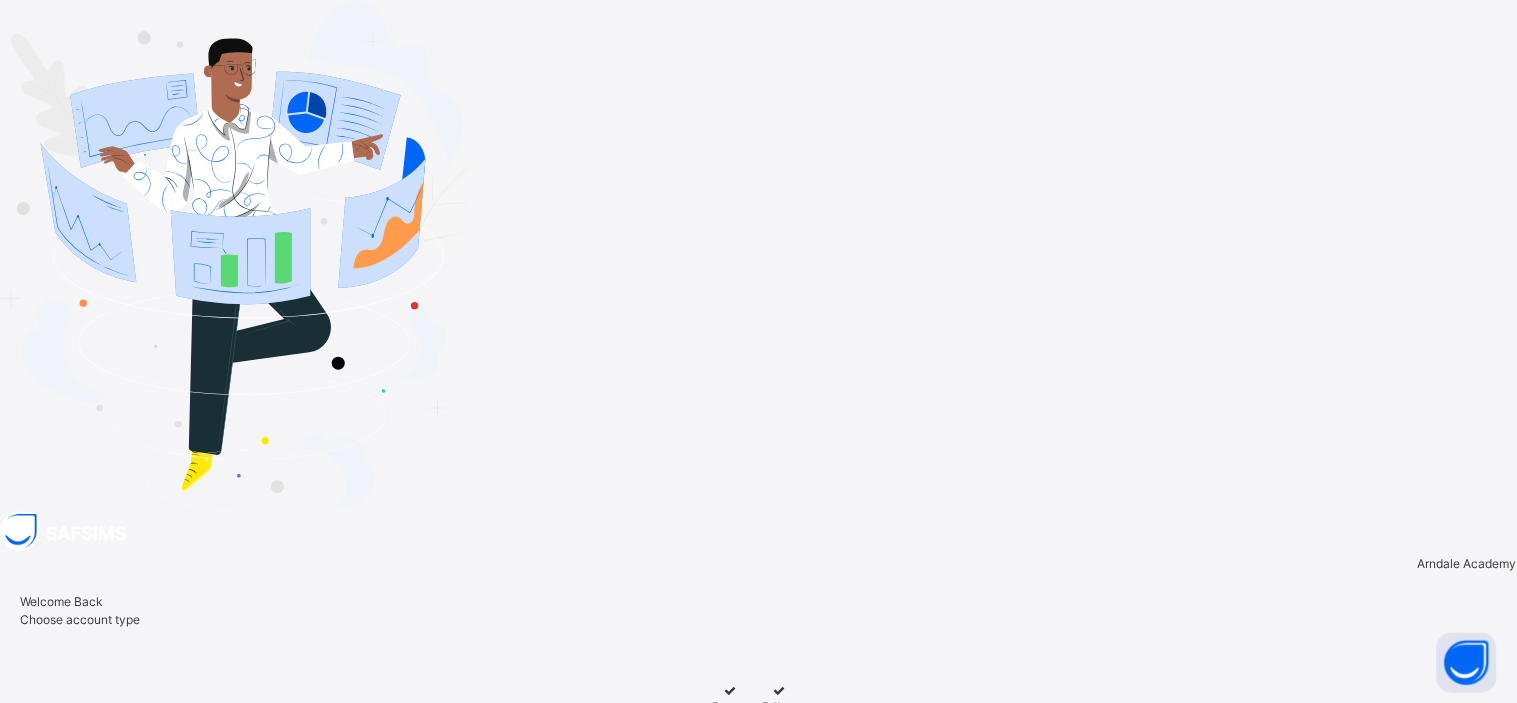 click at bounding box center (735, 709) 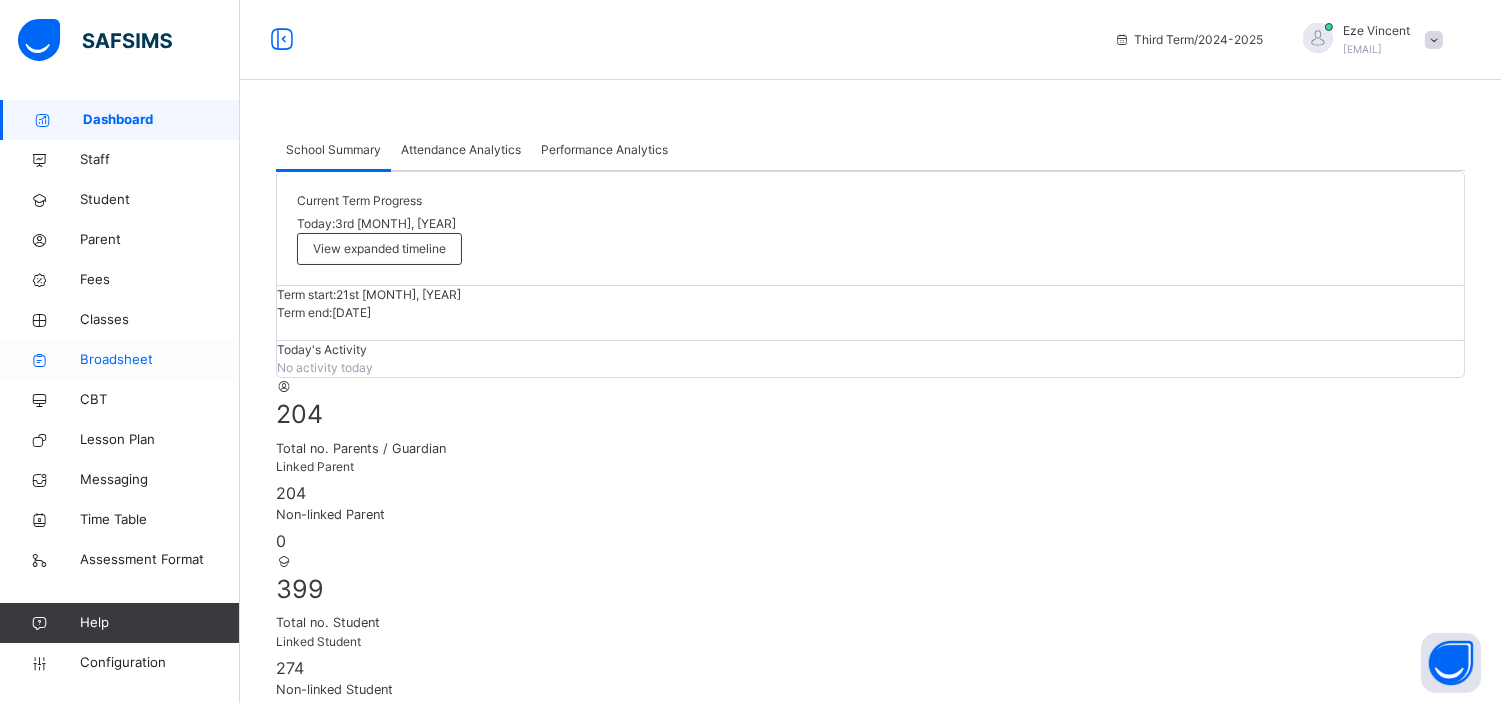 click on "Broadsheet" at bounding box center [160, 360] 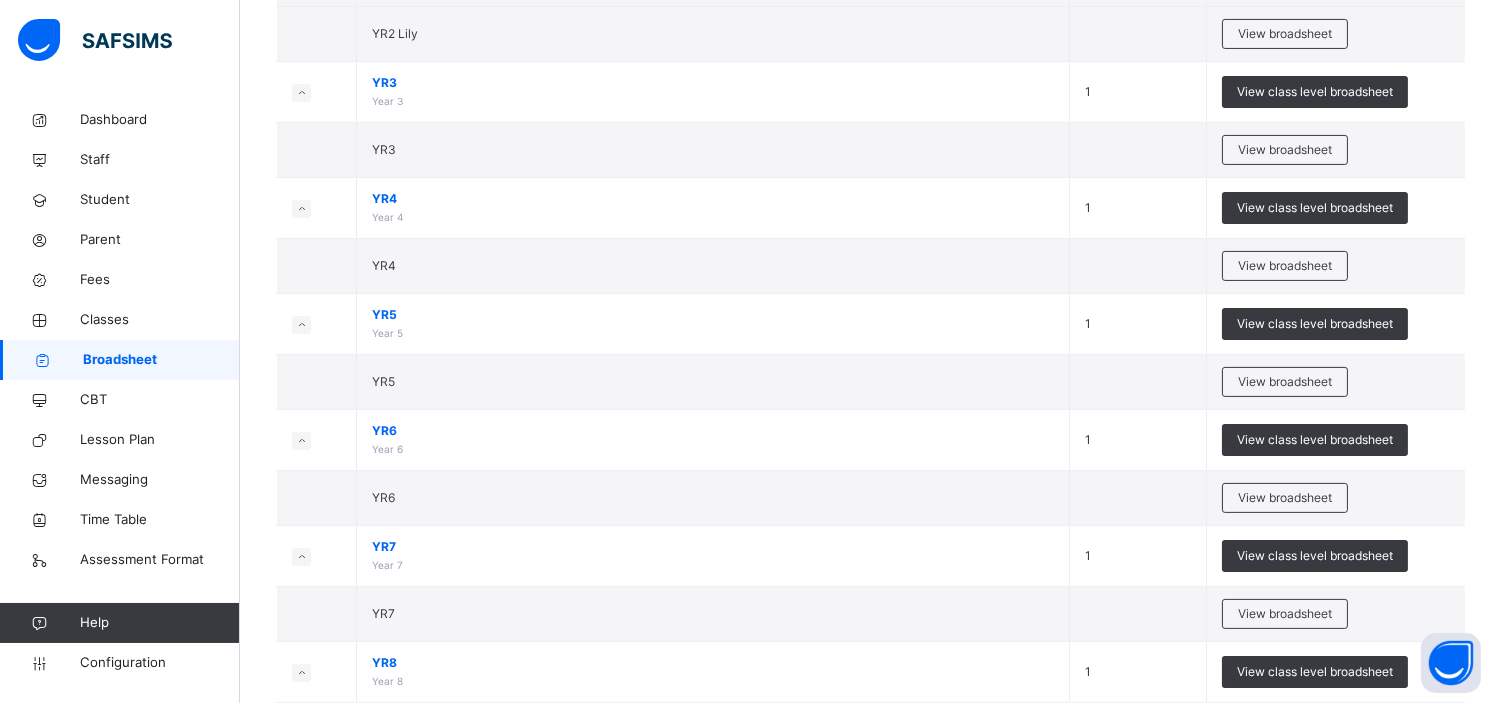 scroll, scrollTop: 977, scrollLeft: 0, axis: vertical 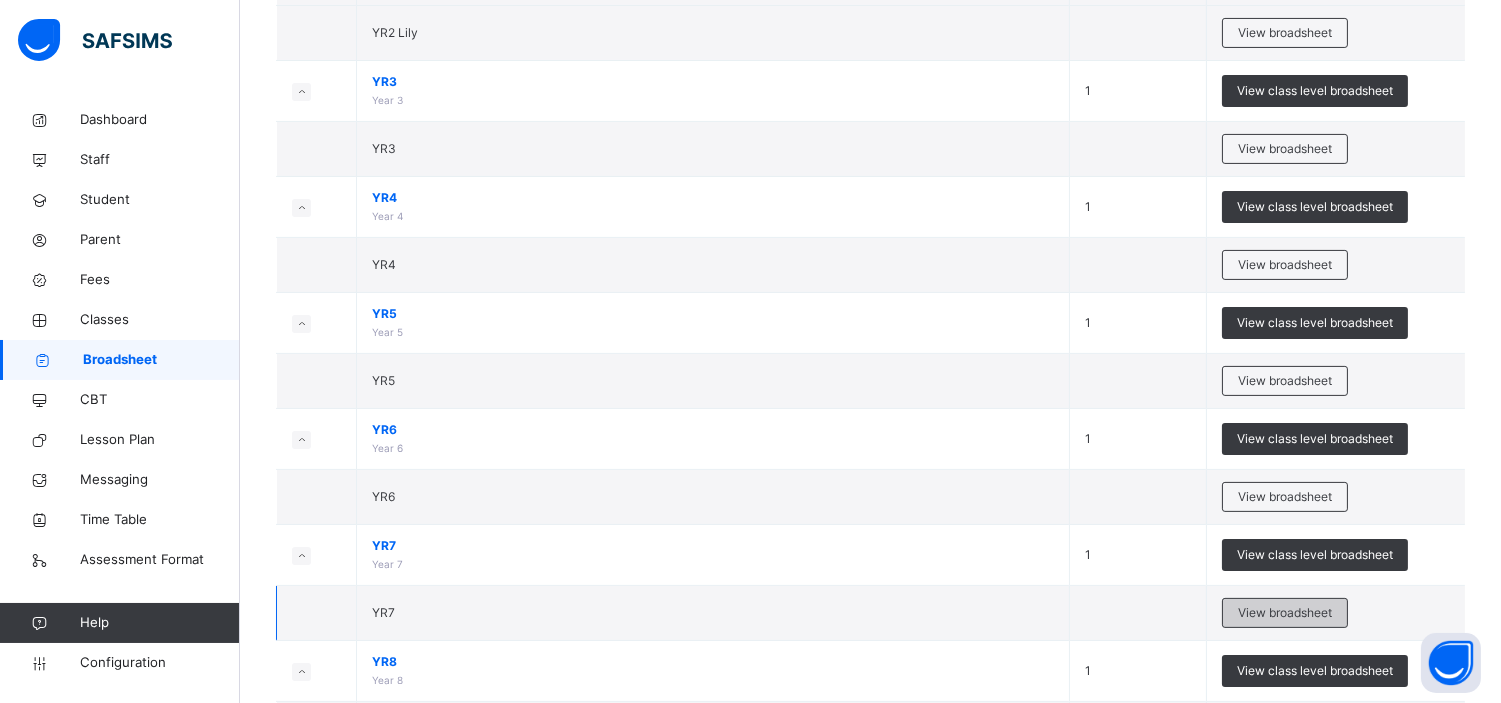 click on "View broadsheet" at bounding box center [1285, 613] 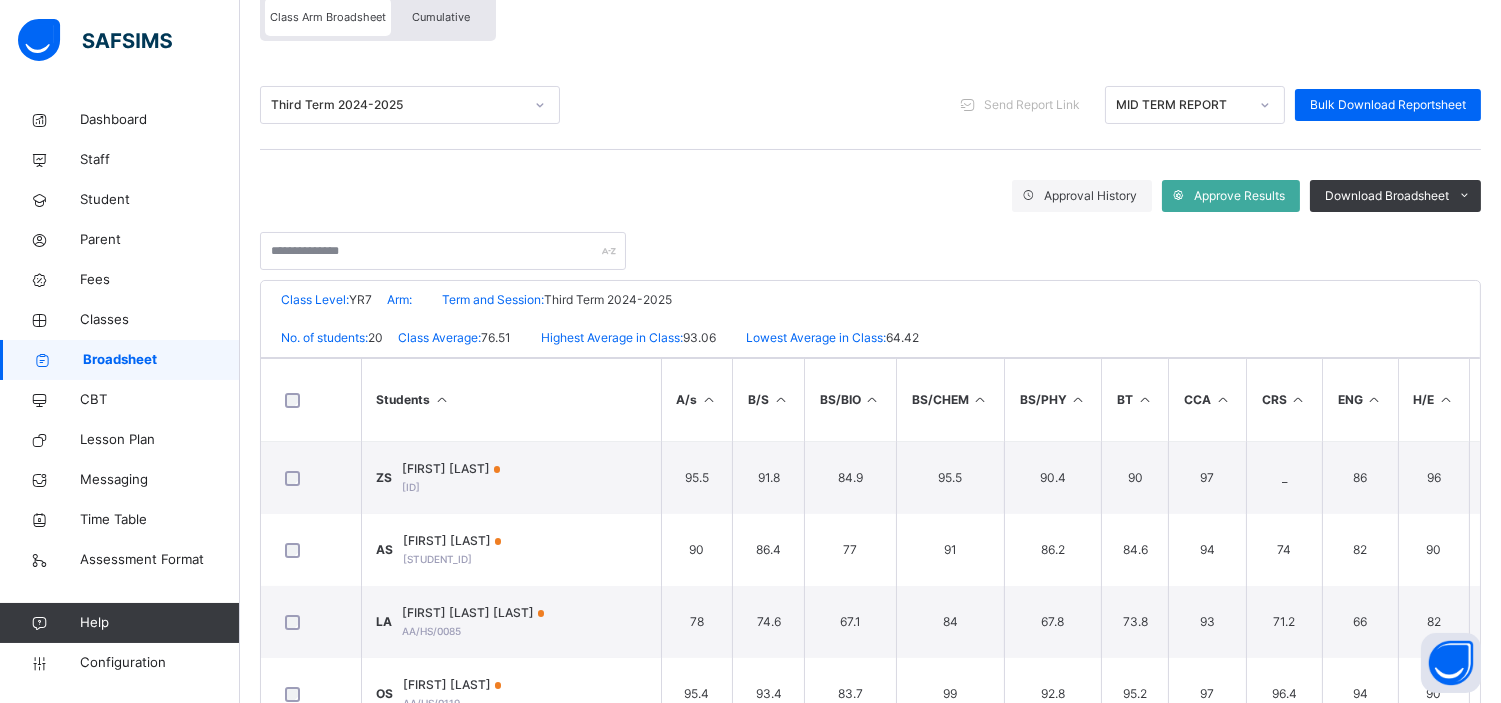 scroll, scrollTop: 196, scrollLeft: 0, axis: vertical 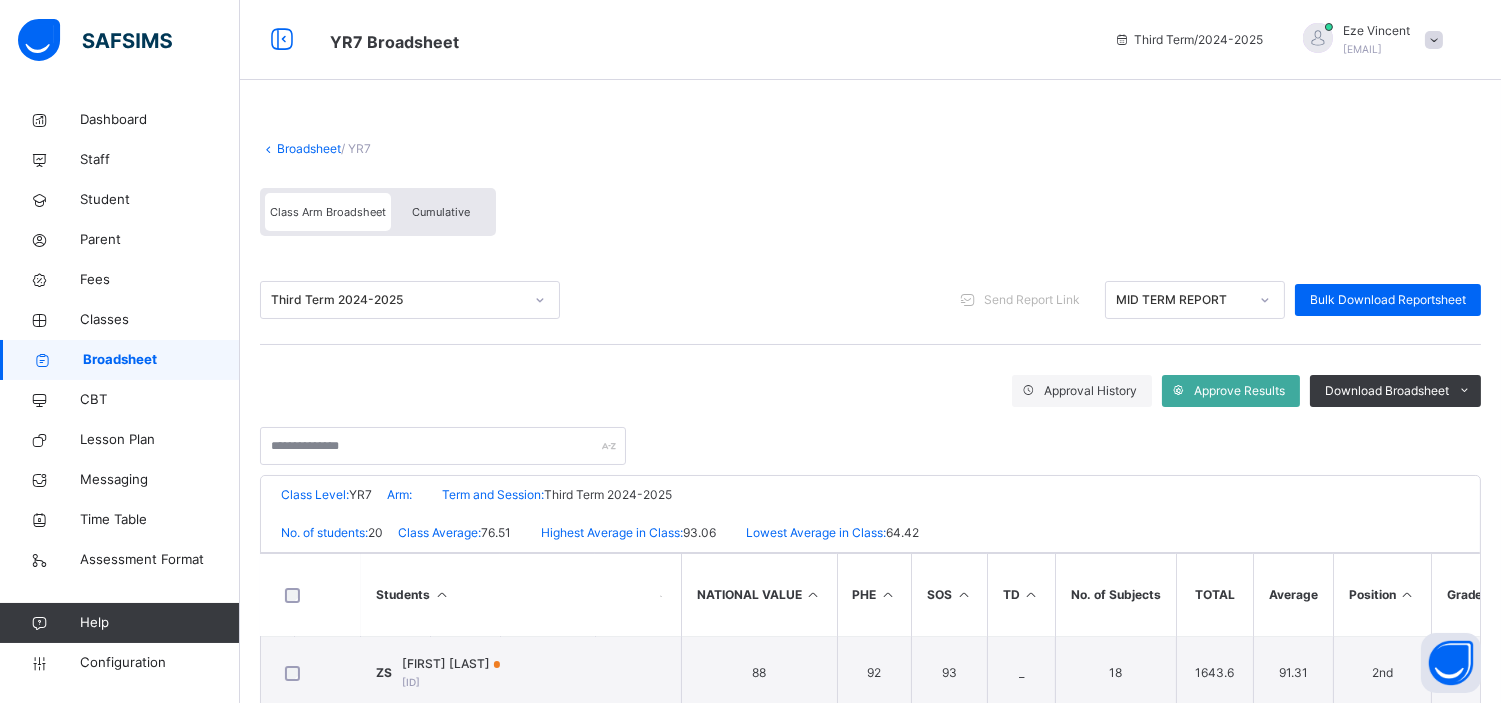 click on "Broadsheet" at bounding box center (309, 148) 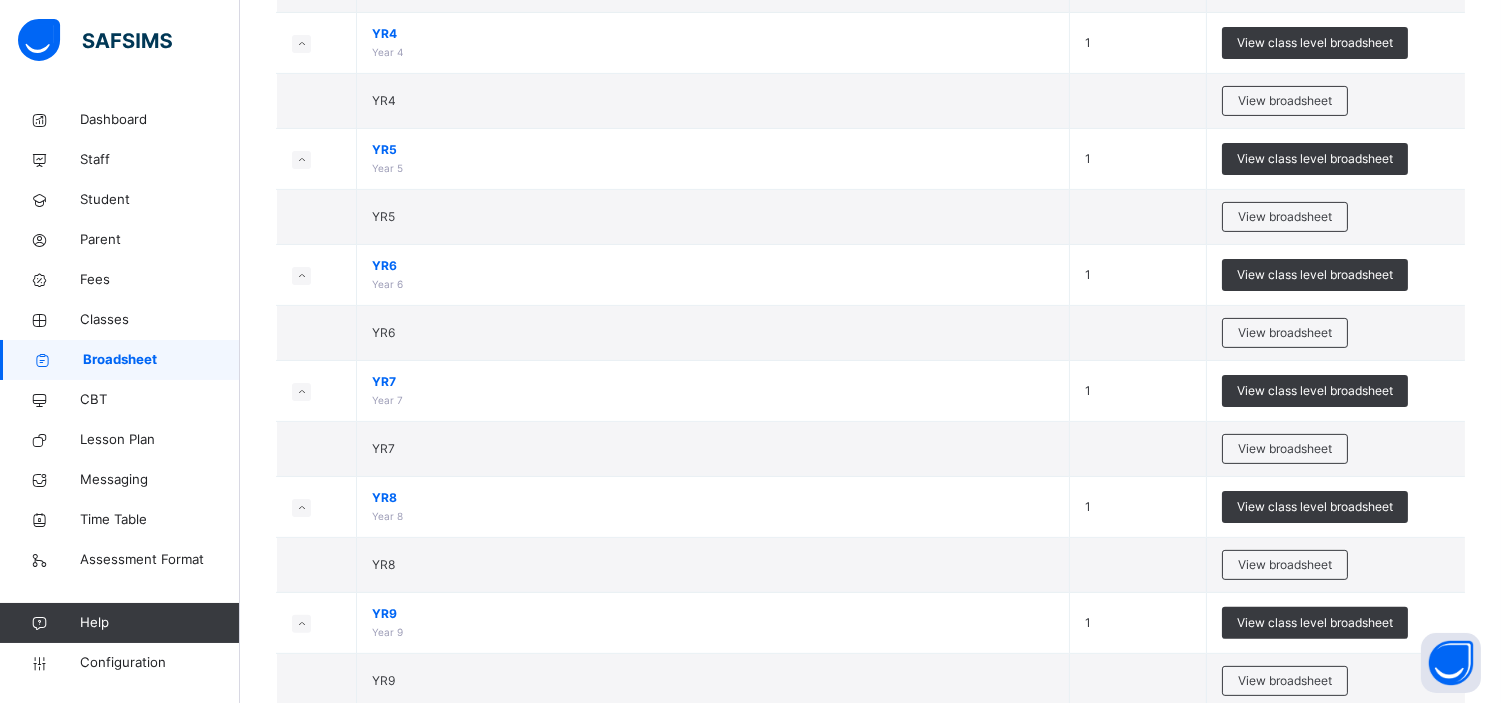 scroll, scrollTop: 1152, scrollLeft: 0, axis: vertical 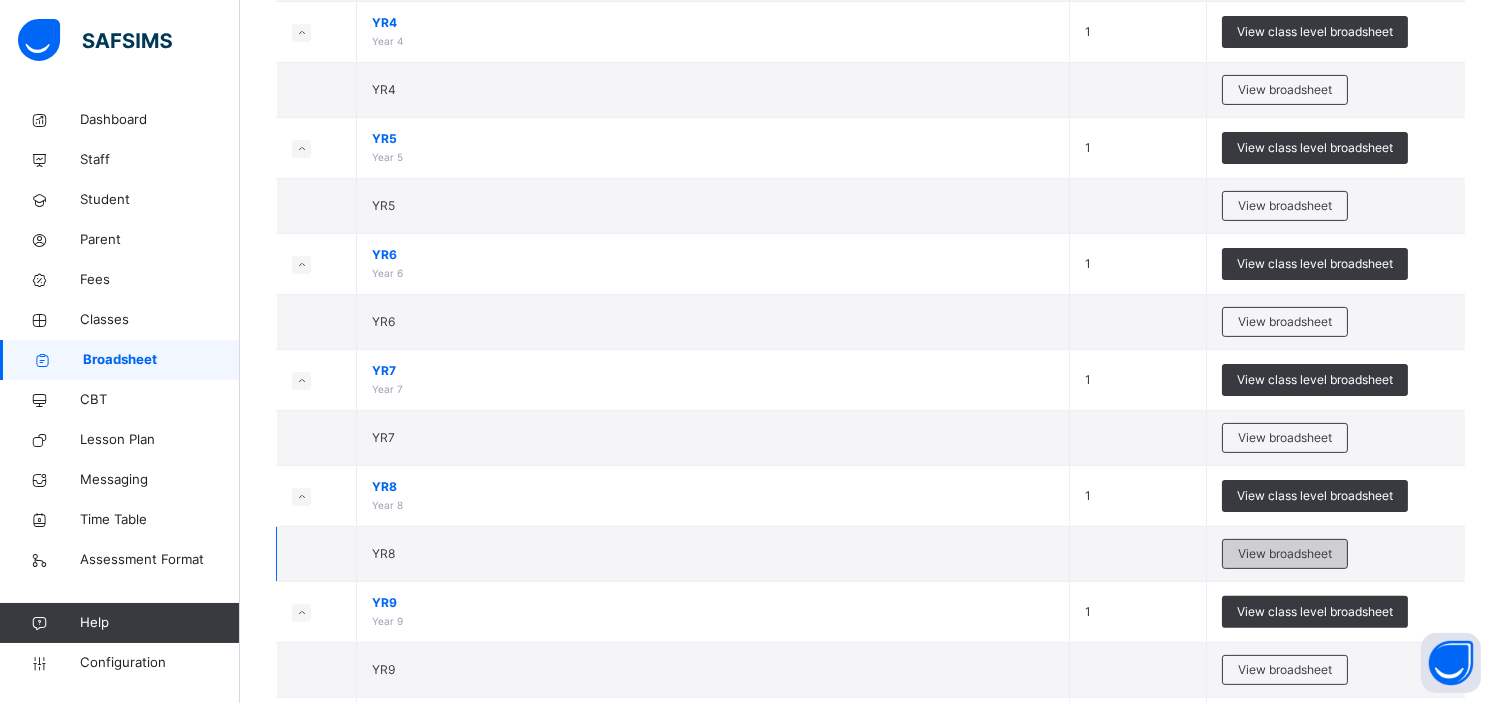 click on "View broadsheet" at bounding box center [1285, 554] 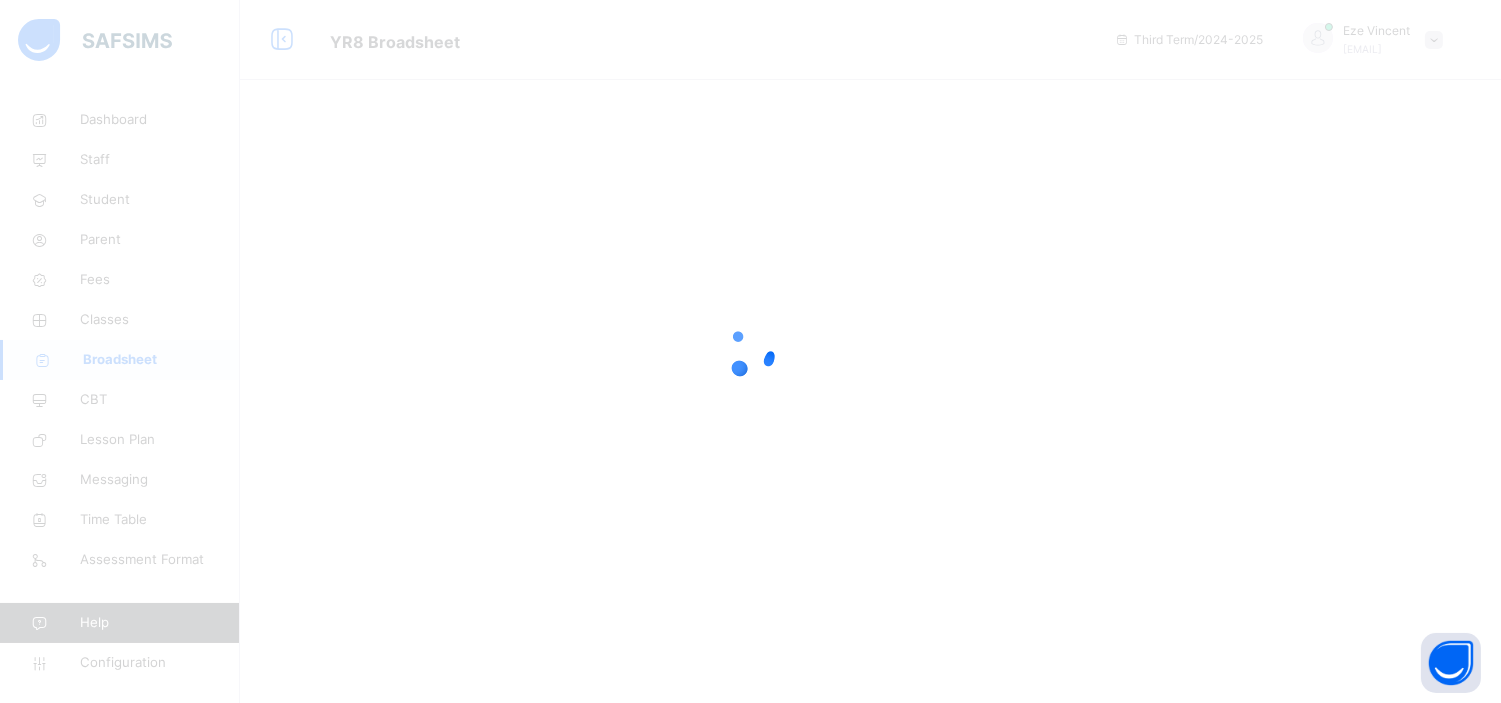 scroll, scrollTop: 0, scrollLeft: 0, axis: both 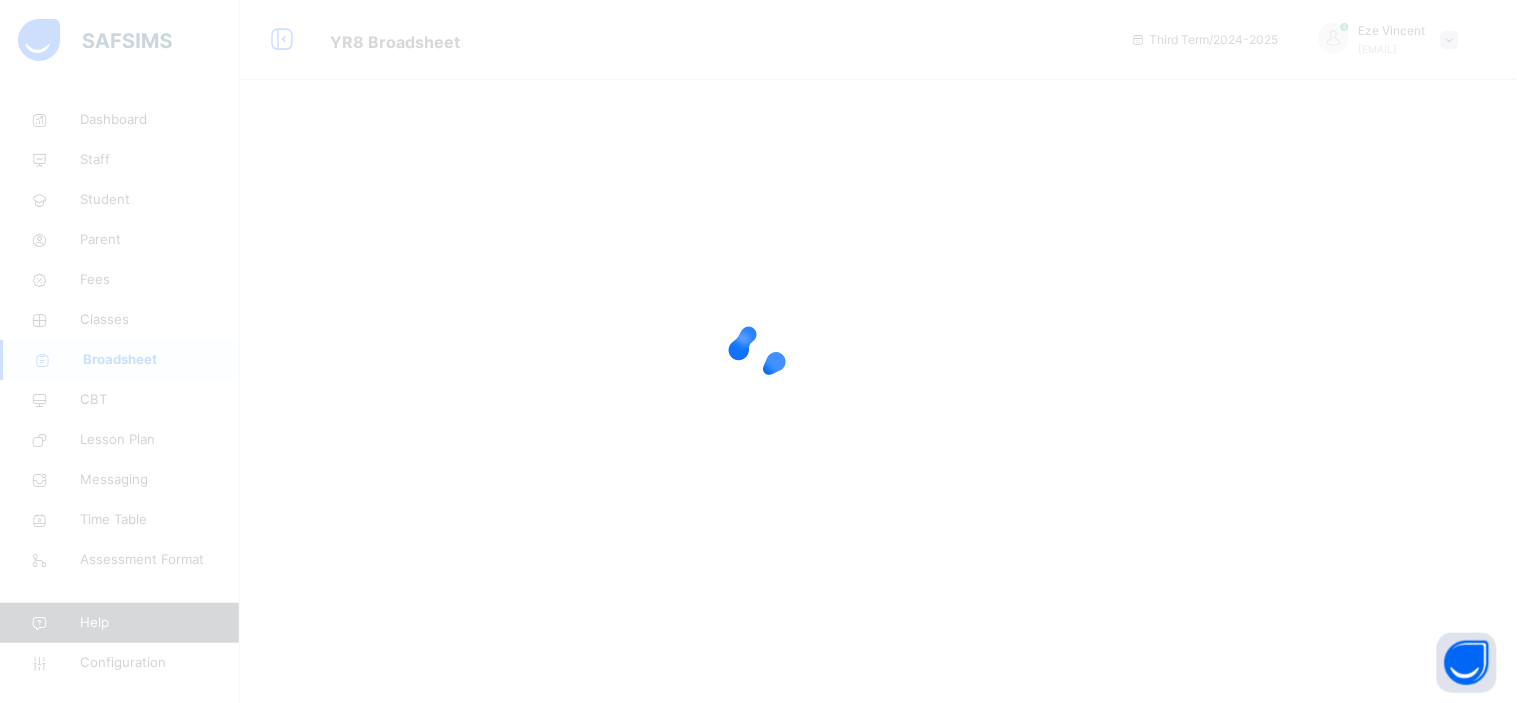 drag, startPoint x: 834, startPoint y: 447, endPoint x: 806, endPoint y: 442, distance: 28.442924 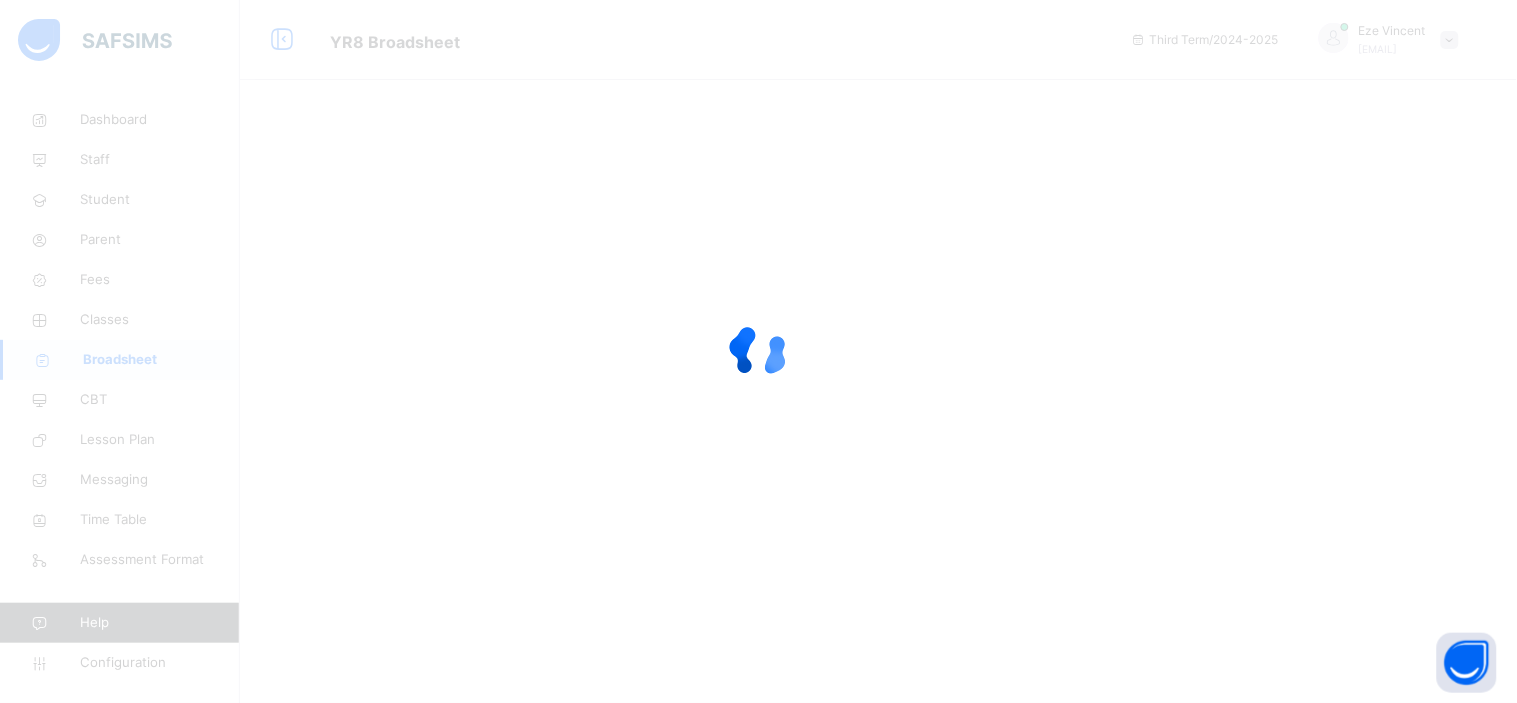 click at bounding box center (758, 351) 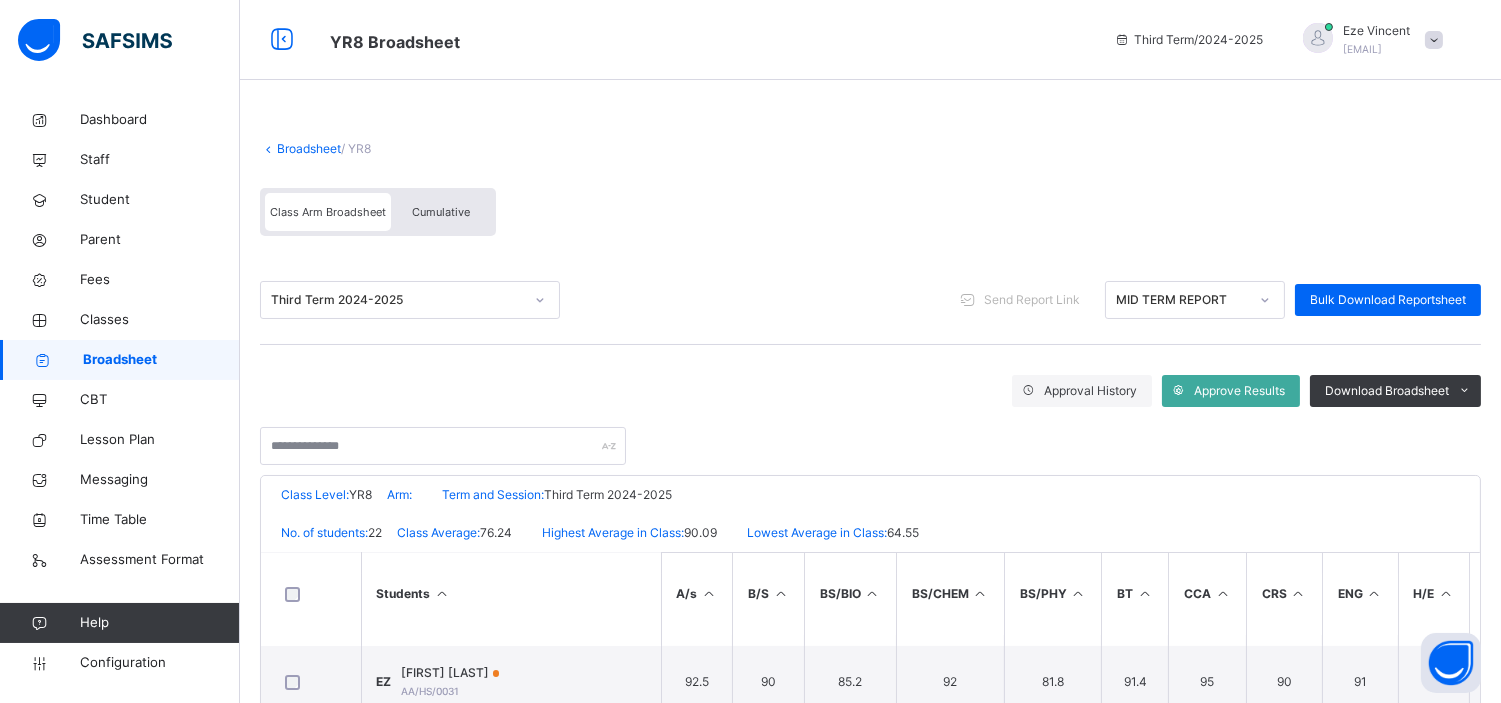 scroll, scrollTop: 424, scrollLeft: 0, axis: vertical 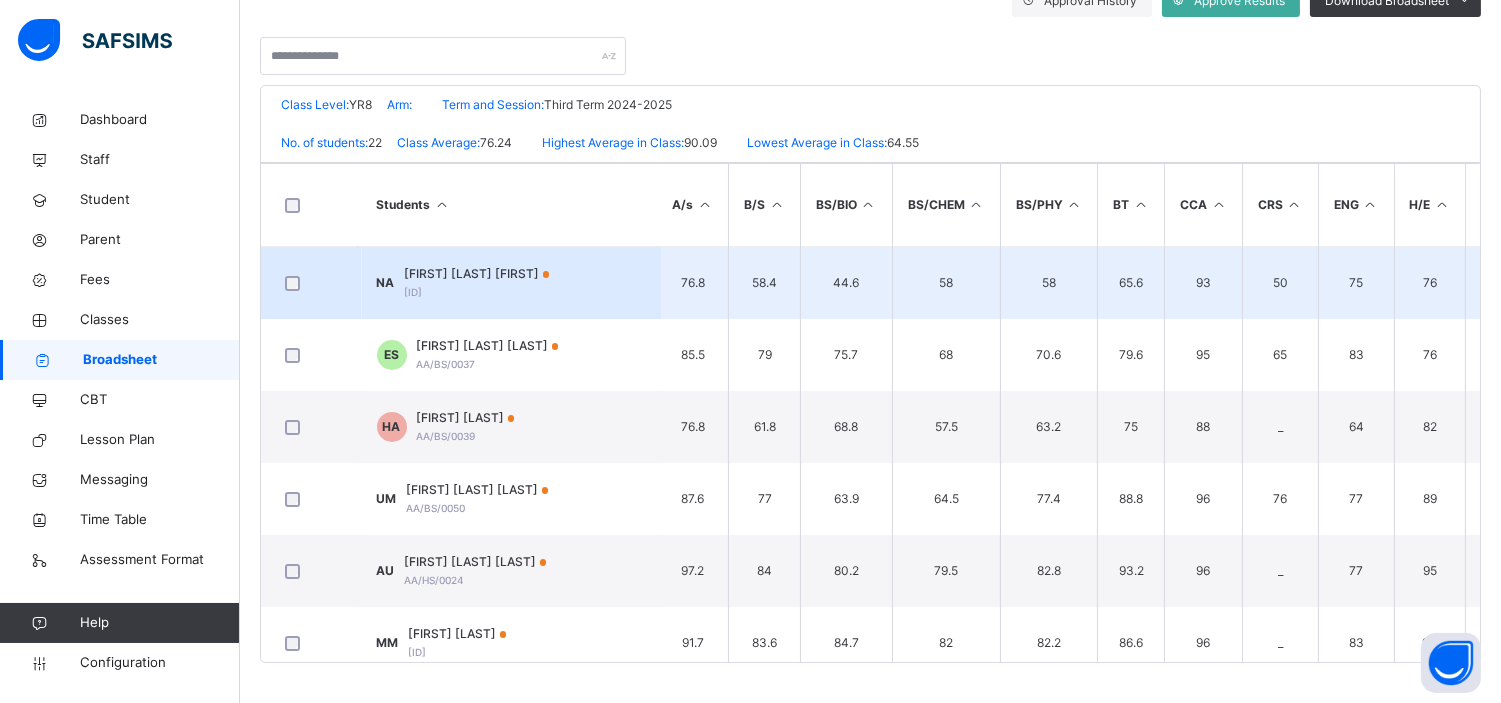 click on "NICOLE BOCNUM ABNER" at bounding box center (477, 274) 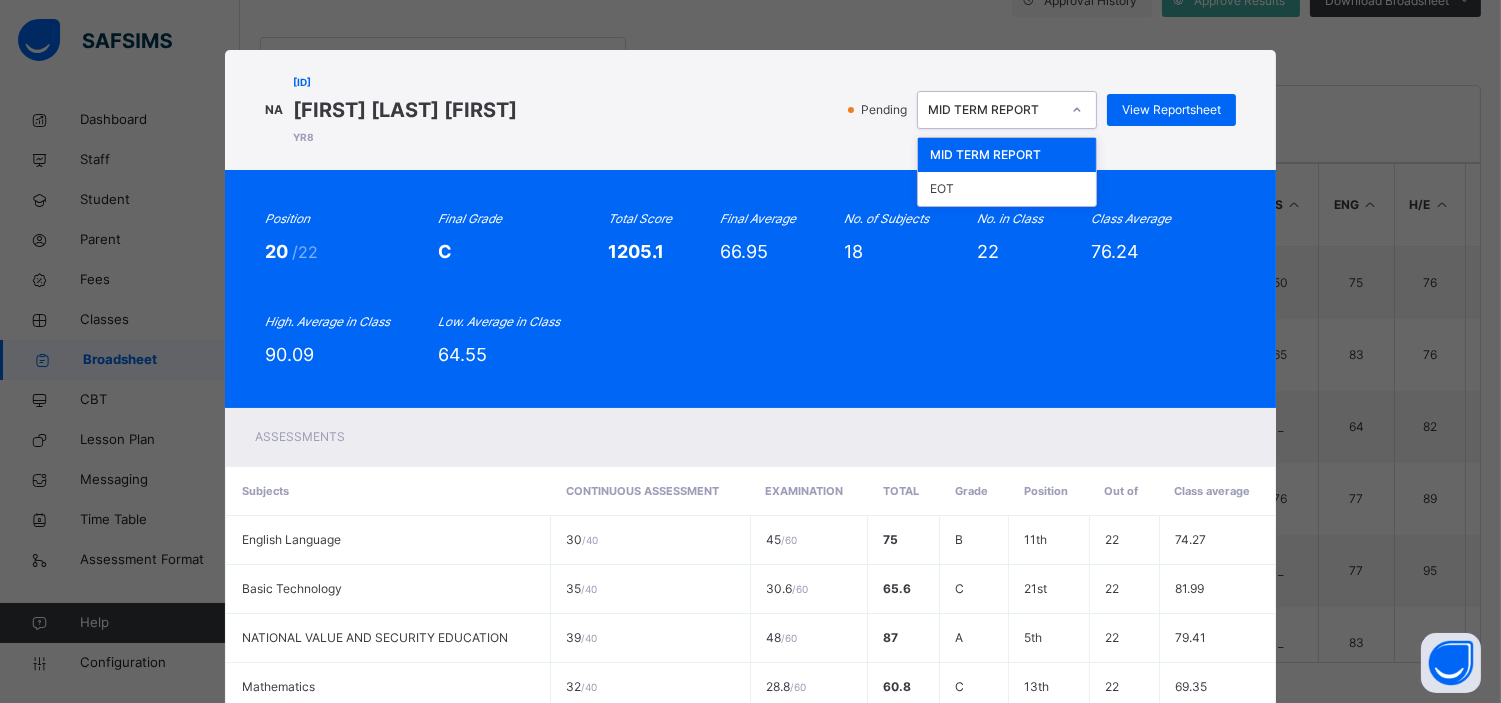click 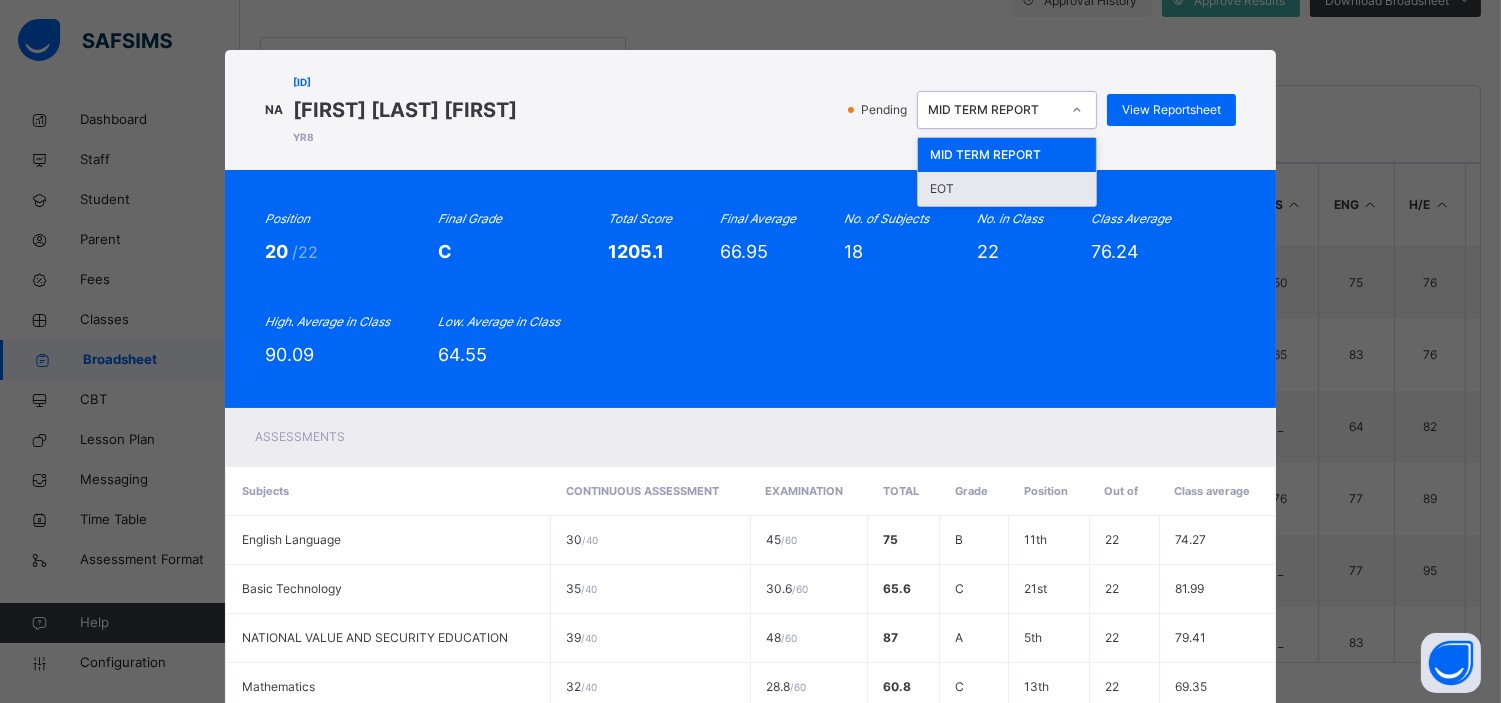 click on "EOT" at bounding box center (1007, 189) 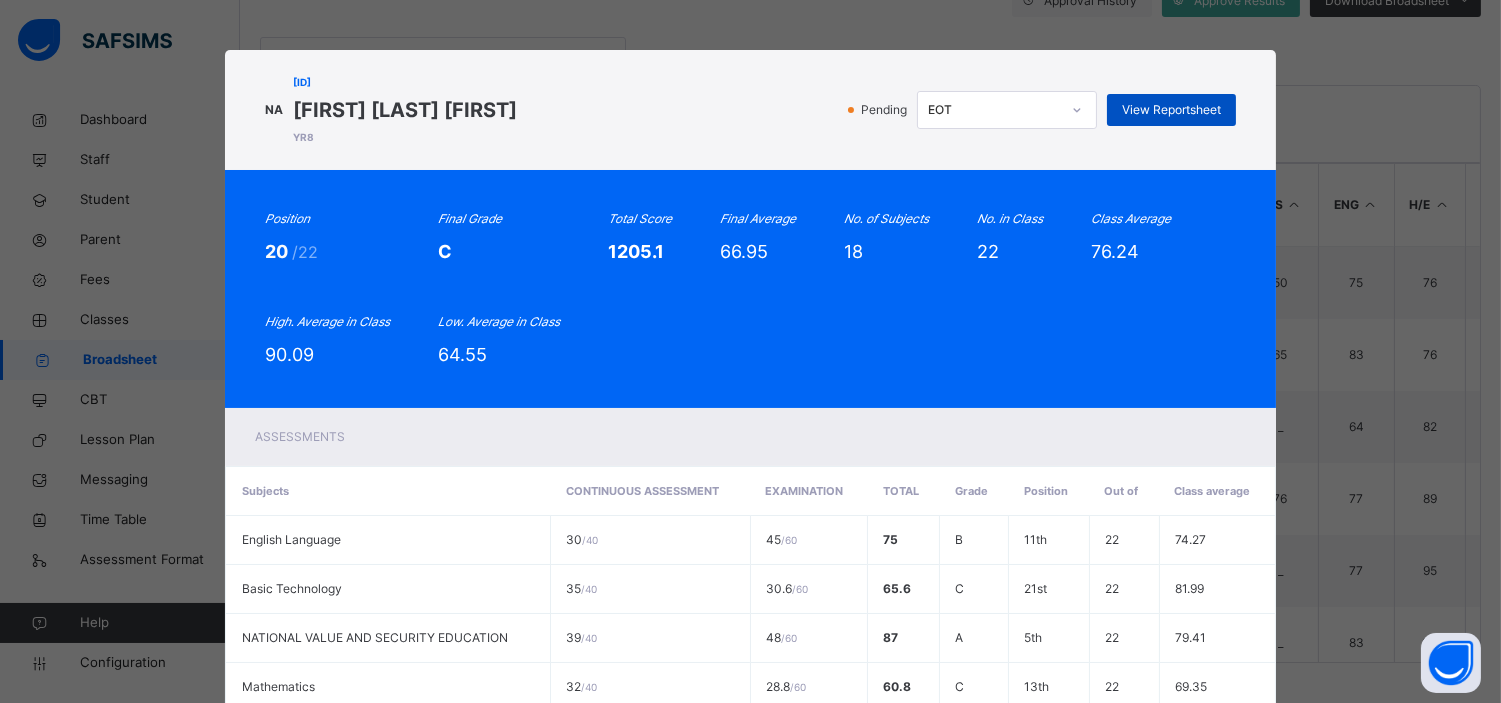 click on "View Reportsheet" at bounding box center [1171, 110] 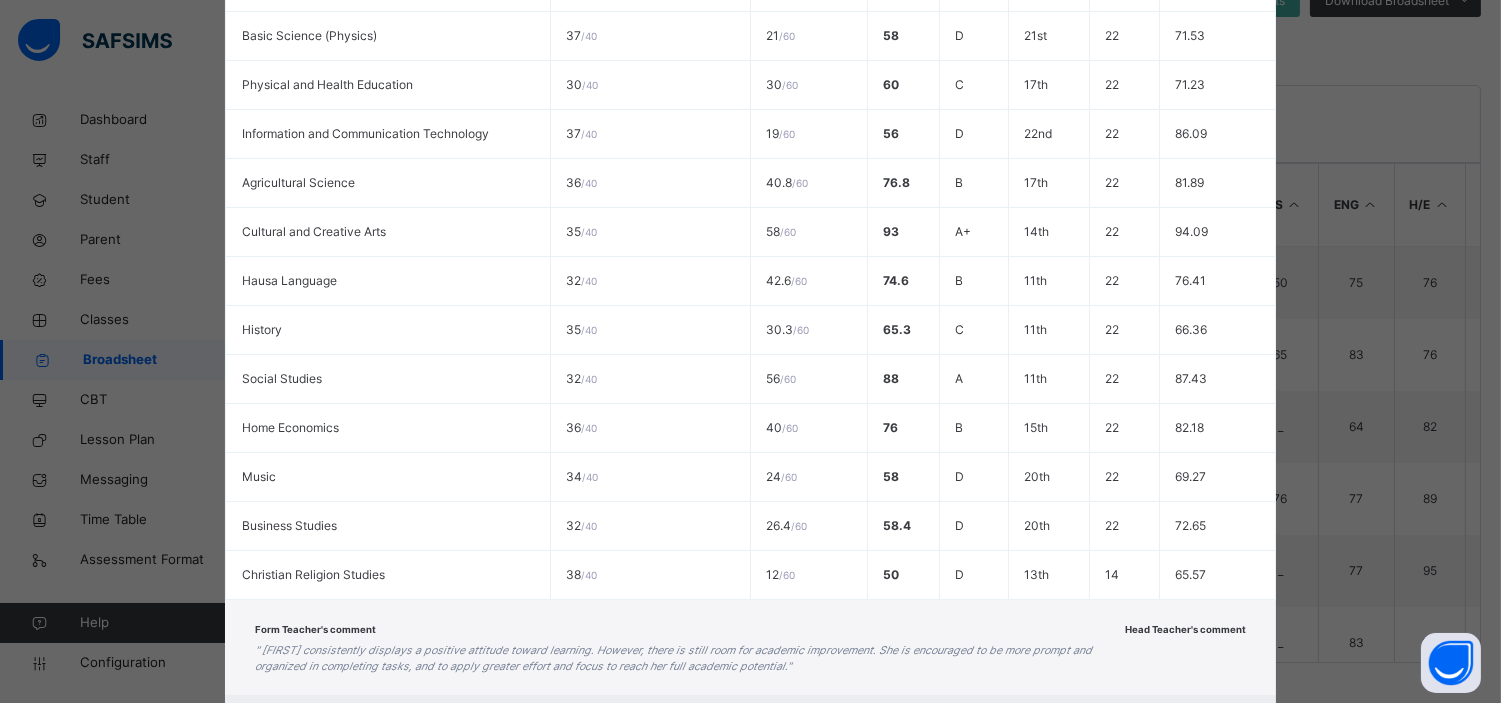 scroll, scrollTop: 914, scrollLeft: 0, axis: vertical 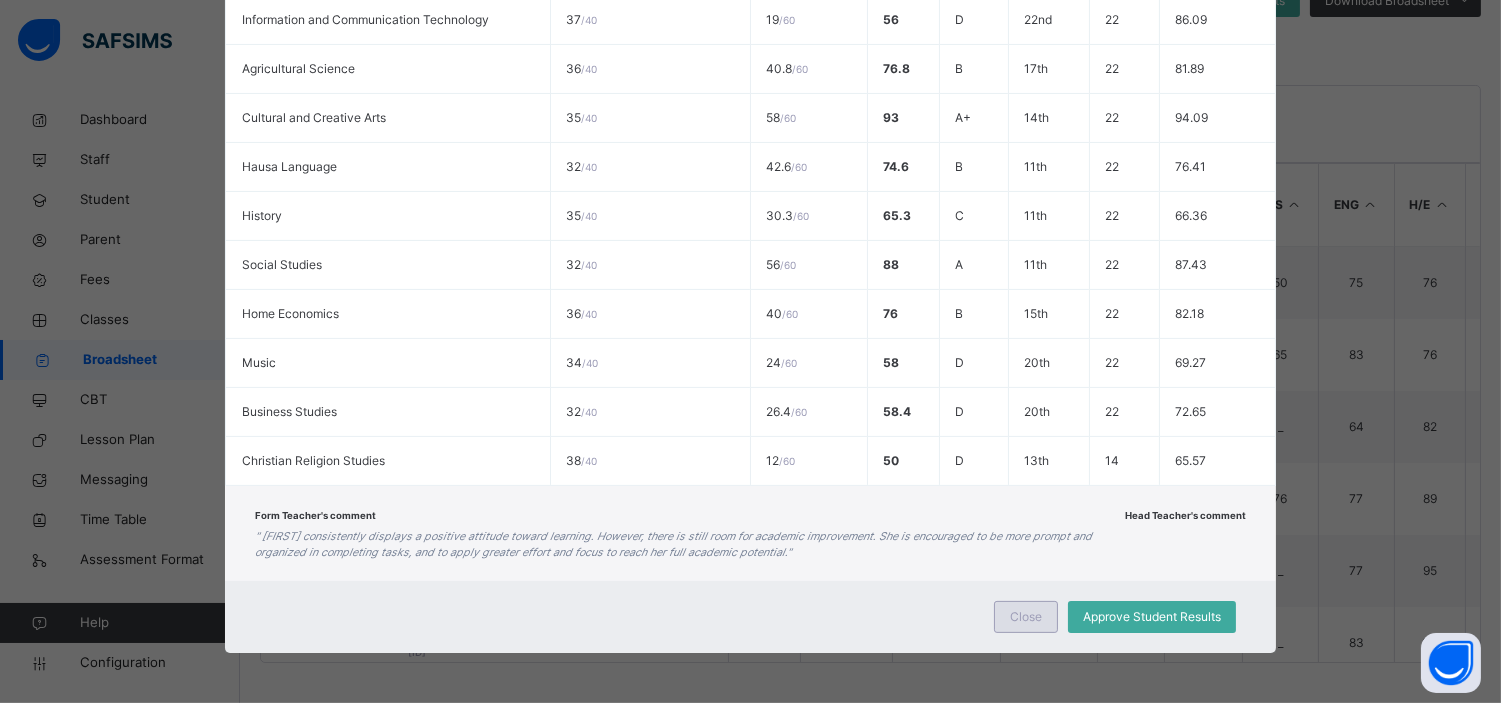 click on "Close" at bounding box center (1026, 617) 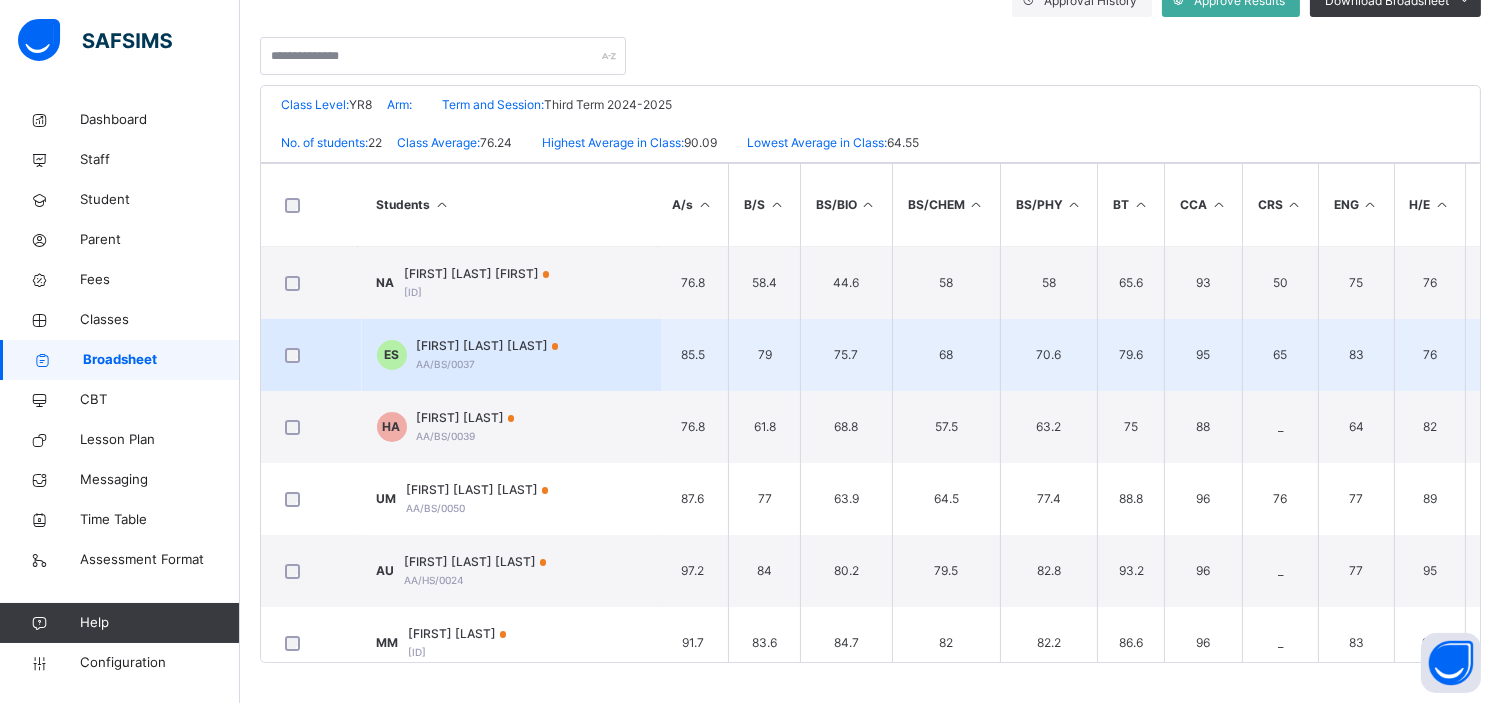 click on "EVANA KAMSIRIOCHI SAHOBOR" at bounding box center (488, 346) 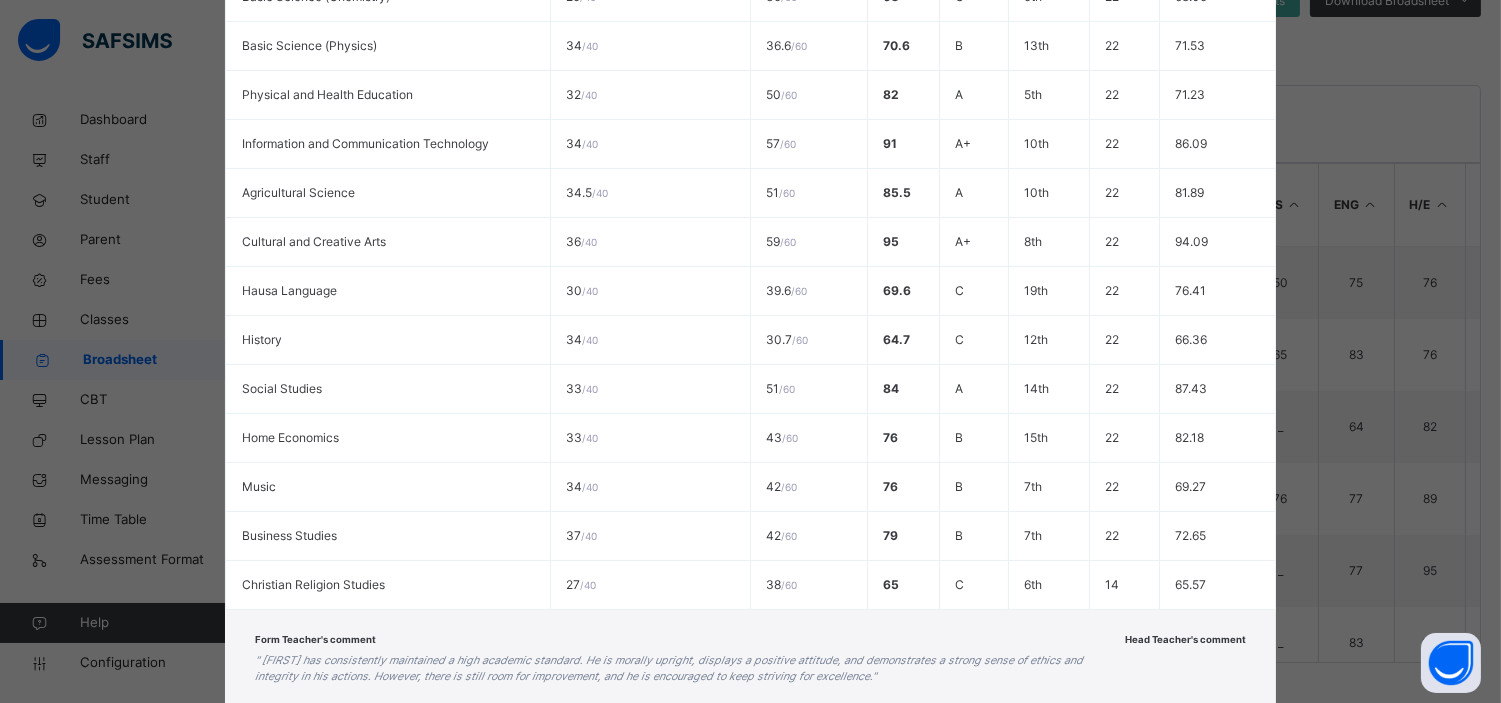scroll, scrollTop: 914, scrollLeft: 0, axis: vertical 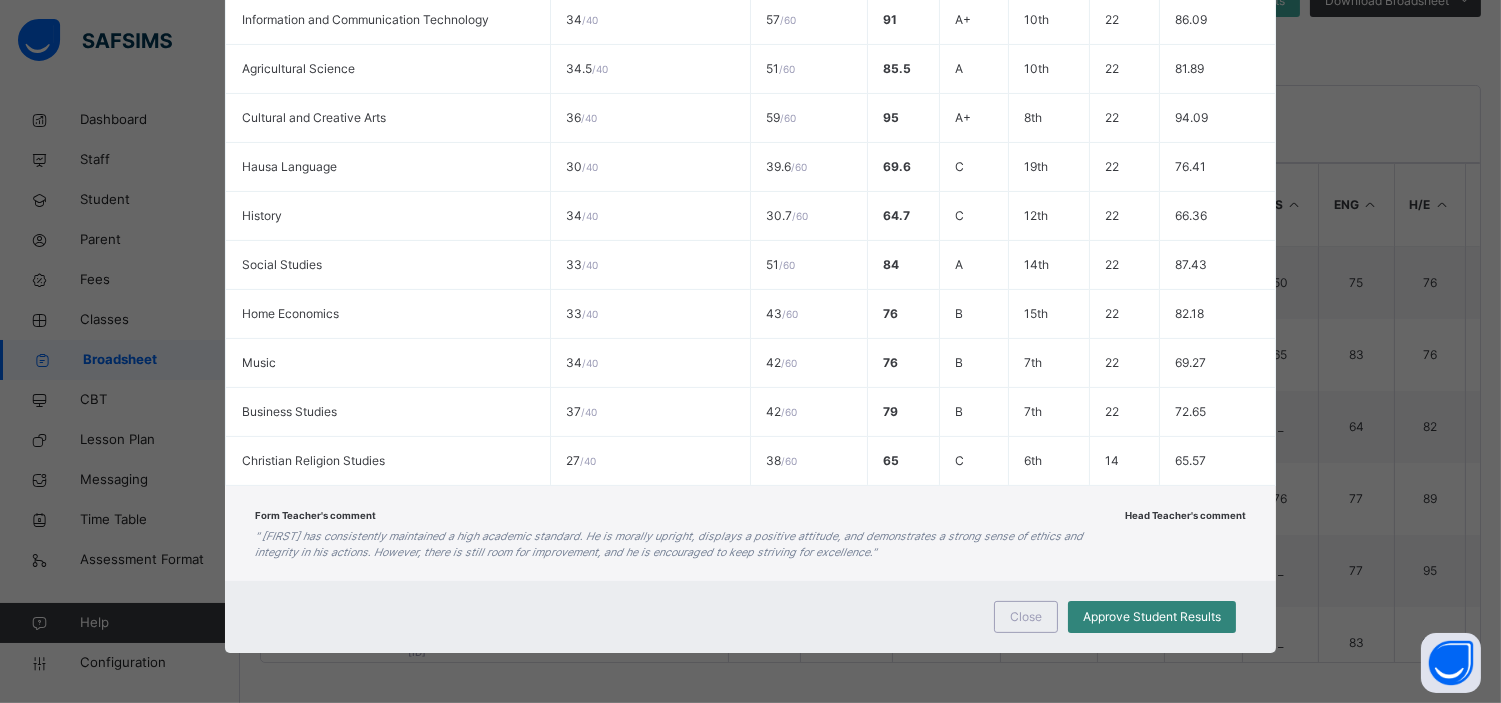 click on "Approve Student Results" at bounding box center [1152, 617] 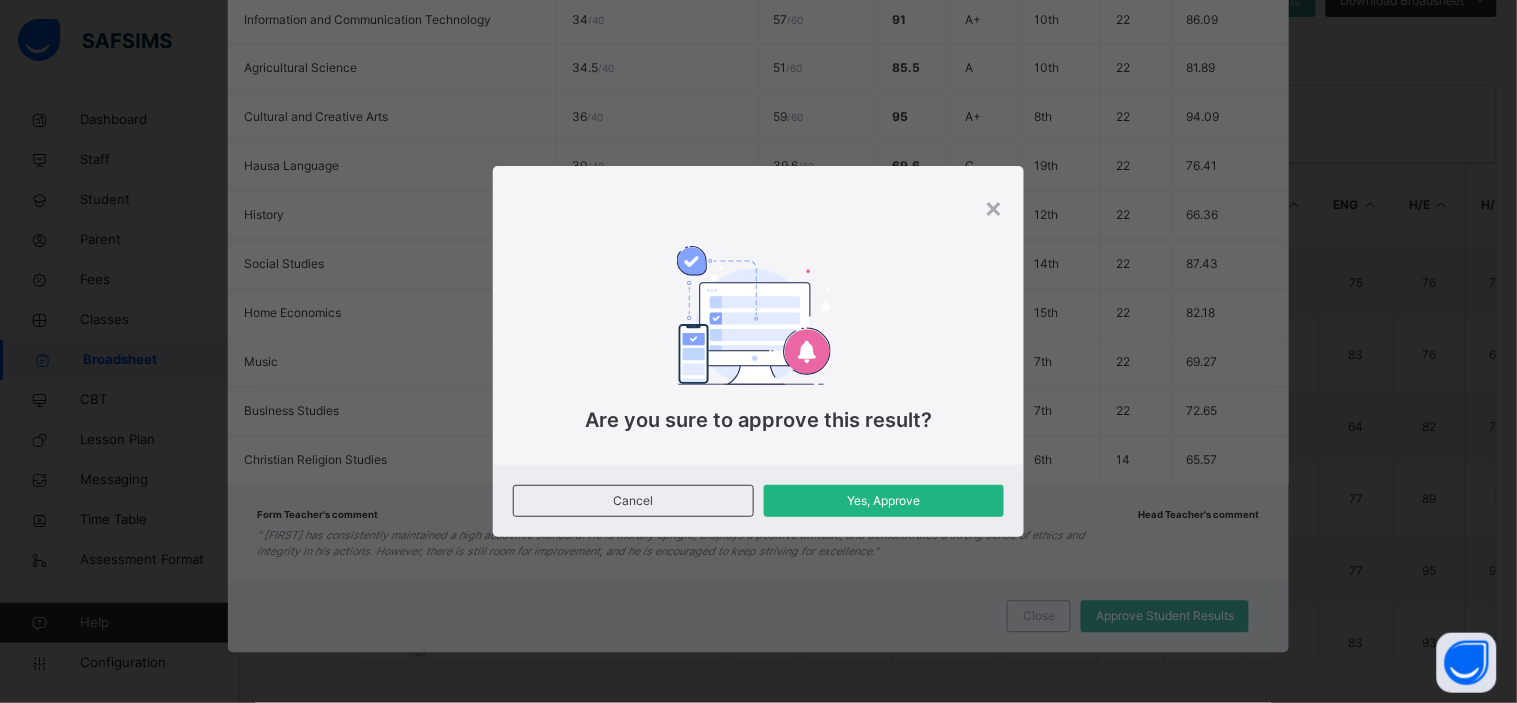 click on "Yes, Approve" at bounding box center [884, 501] 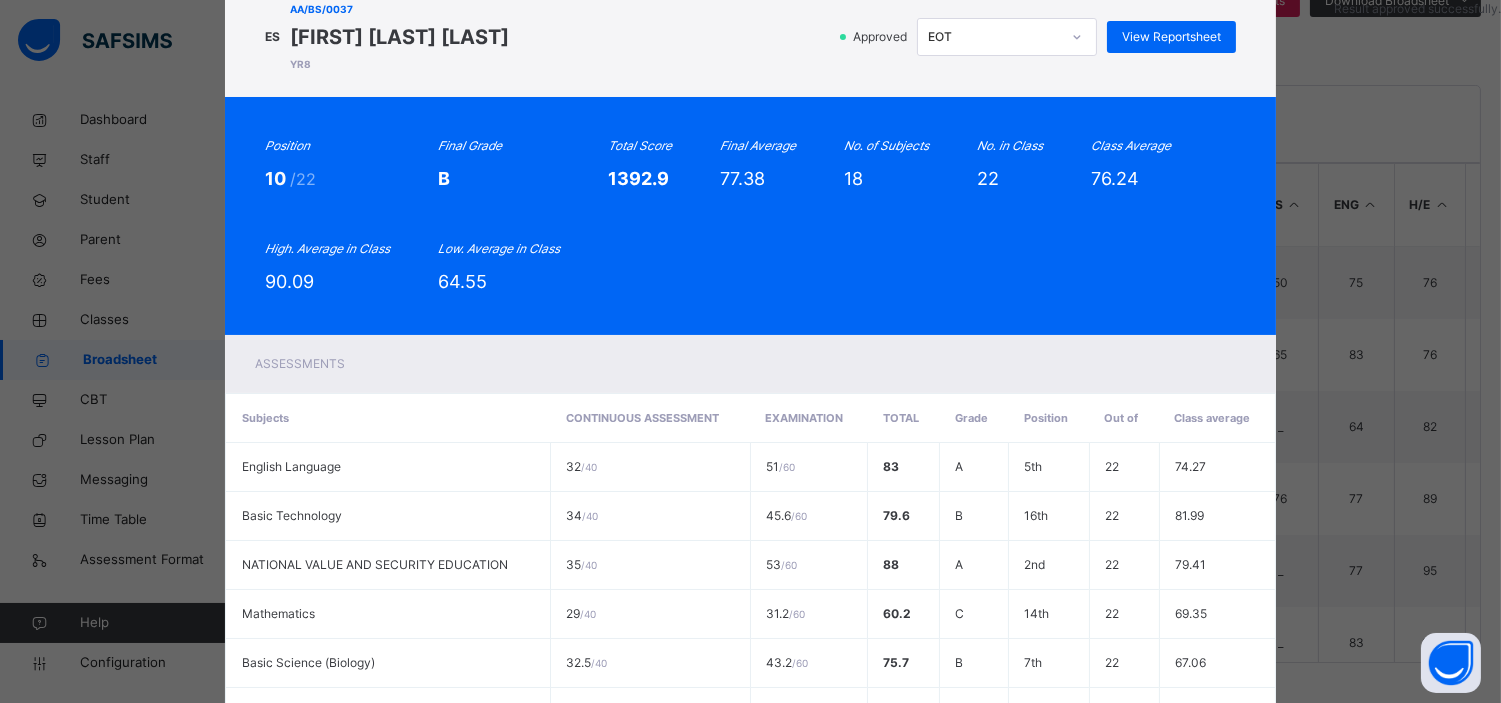 scroll, scrollTop: 0, scrollLeft: 0, axis: both 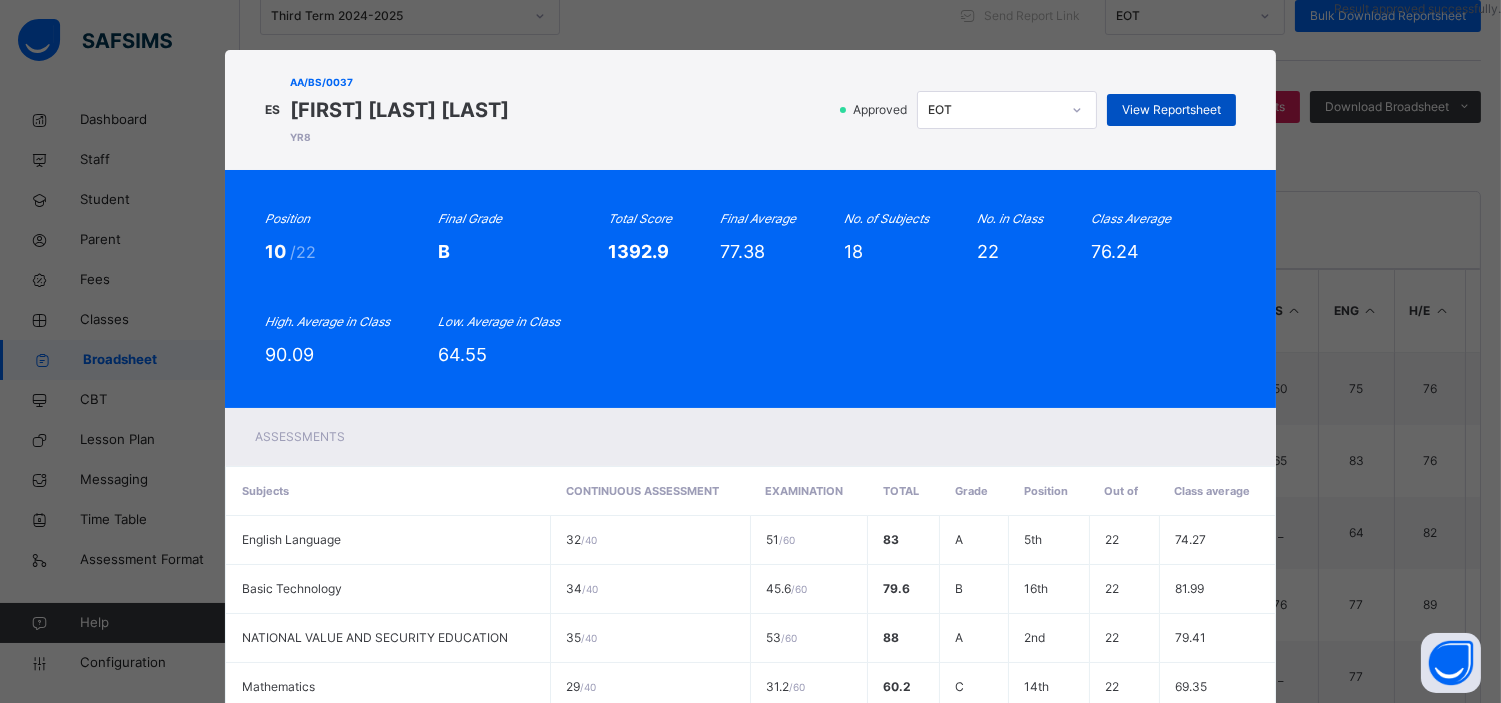 click on "View Reportsheet" at bounding box center (1171, 110) 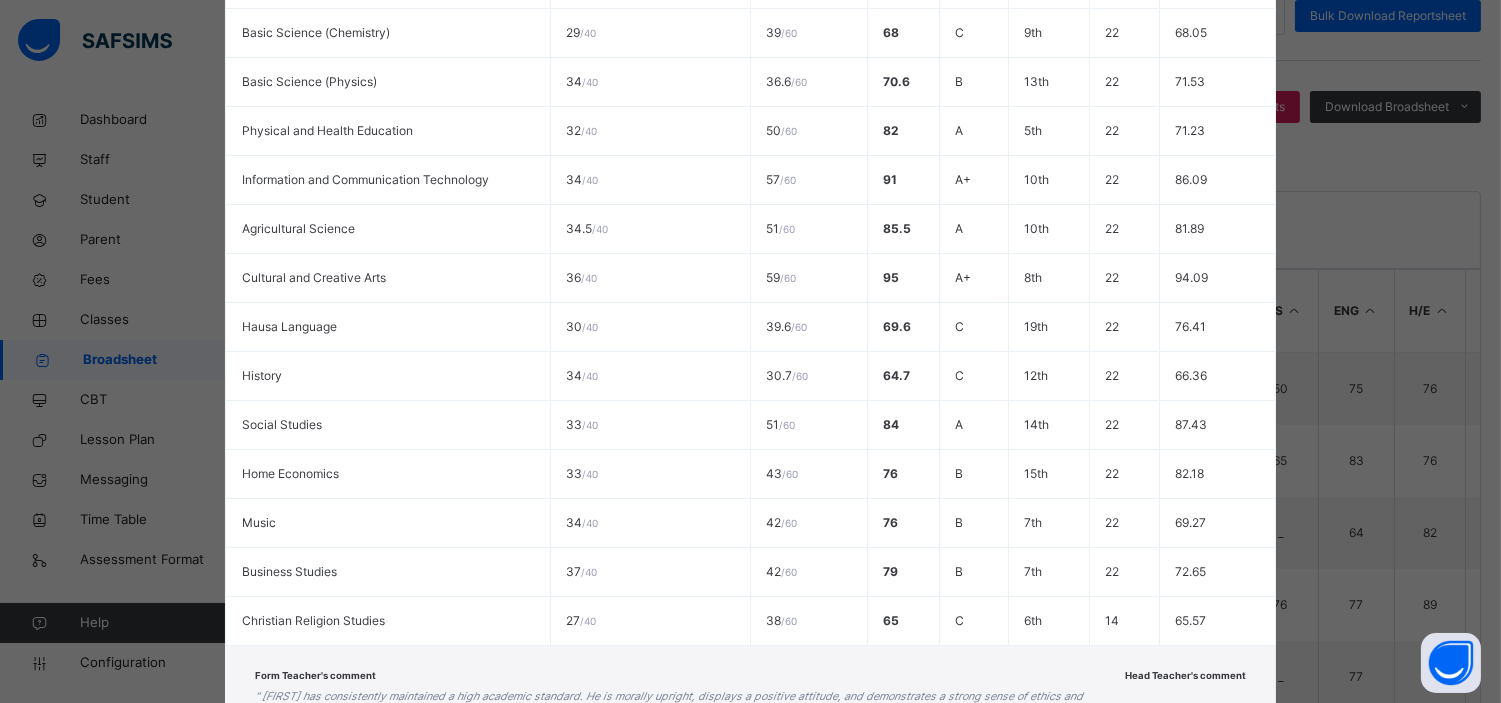 scroll, scrollTop: 914, scrollLeft: 0, axis: vertical 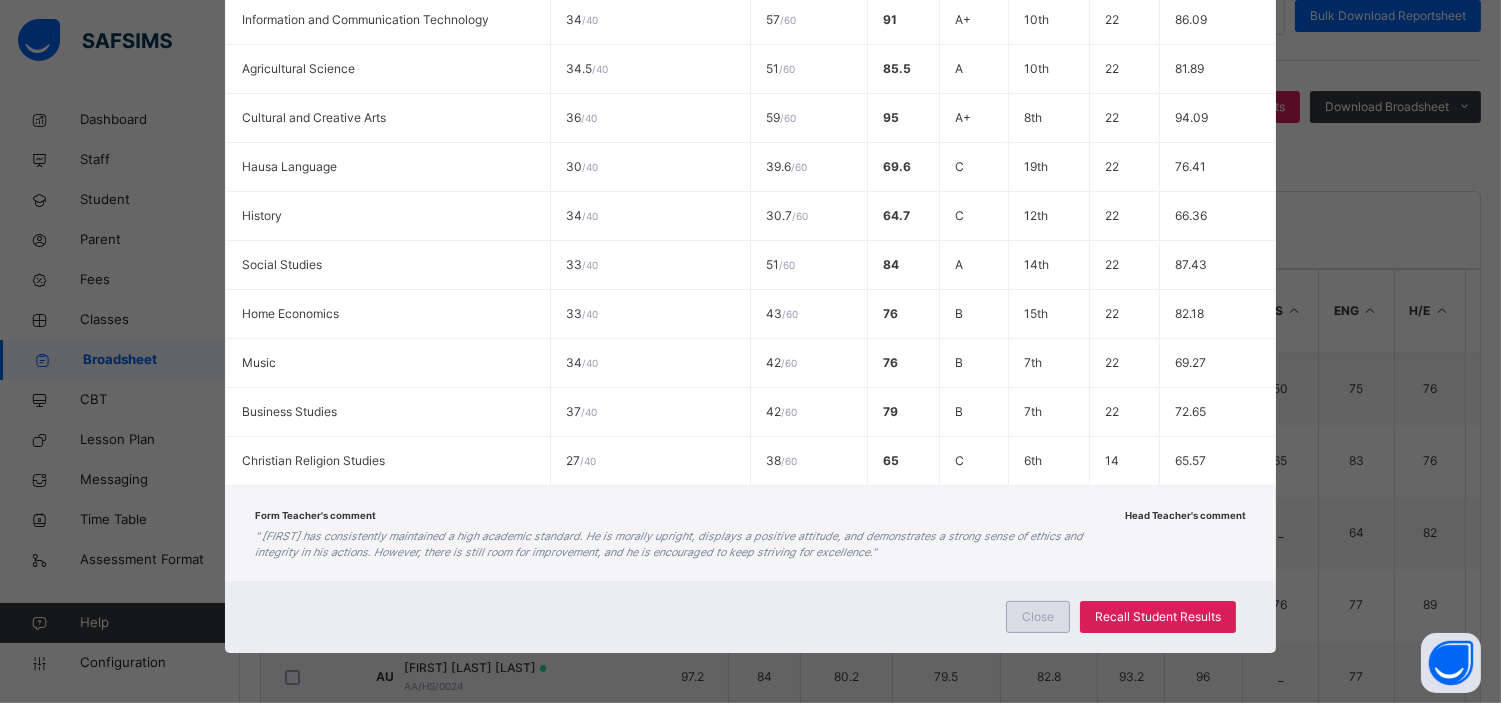 click on "Close" at bounding box center [1038, 617] 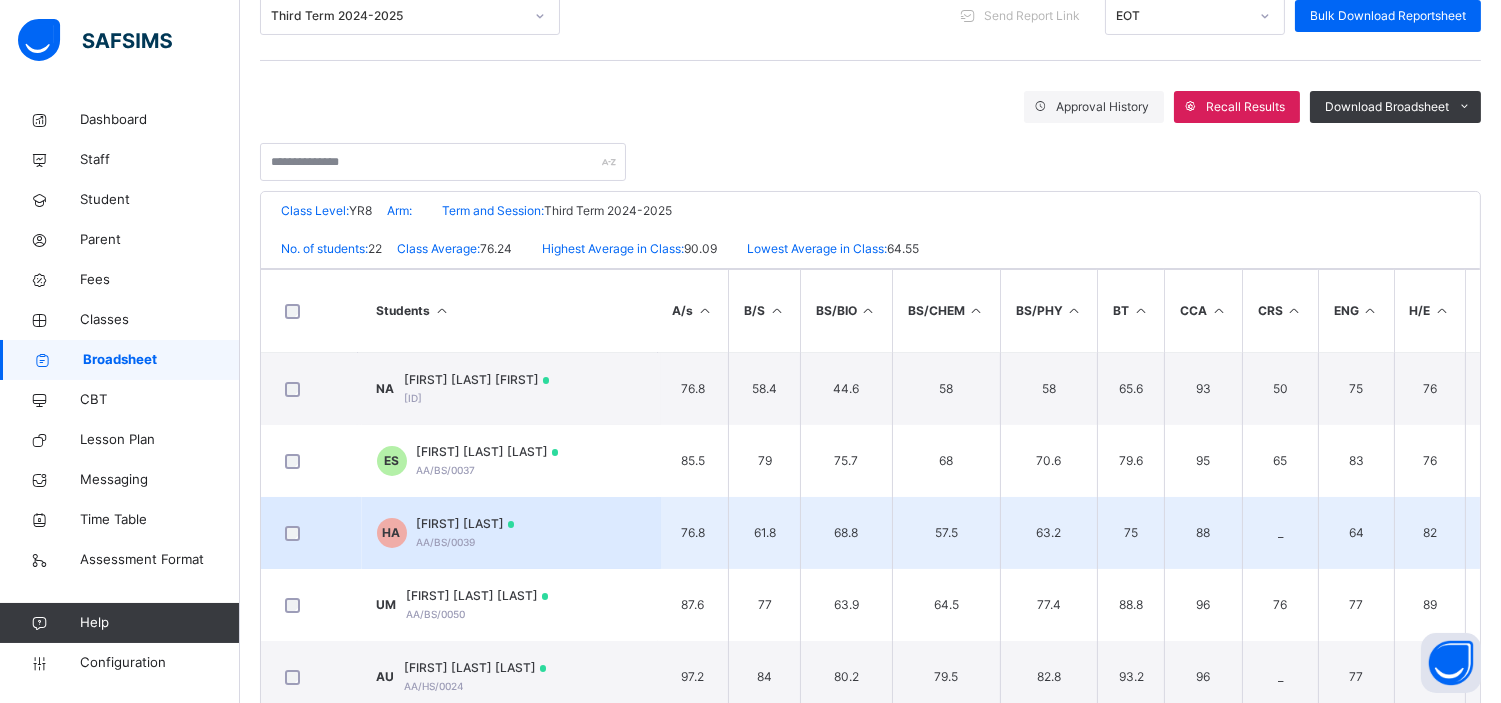 click on "HIDAYA  ALI" at bounding box center [466, 524] 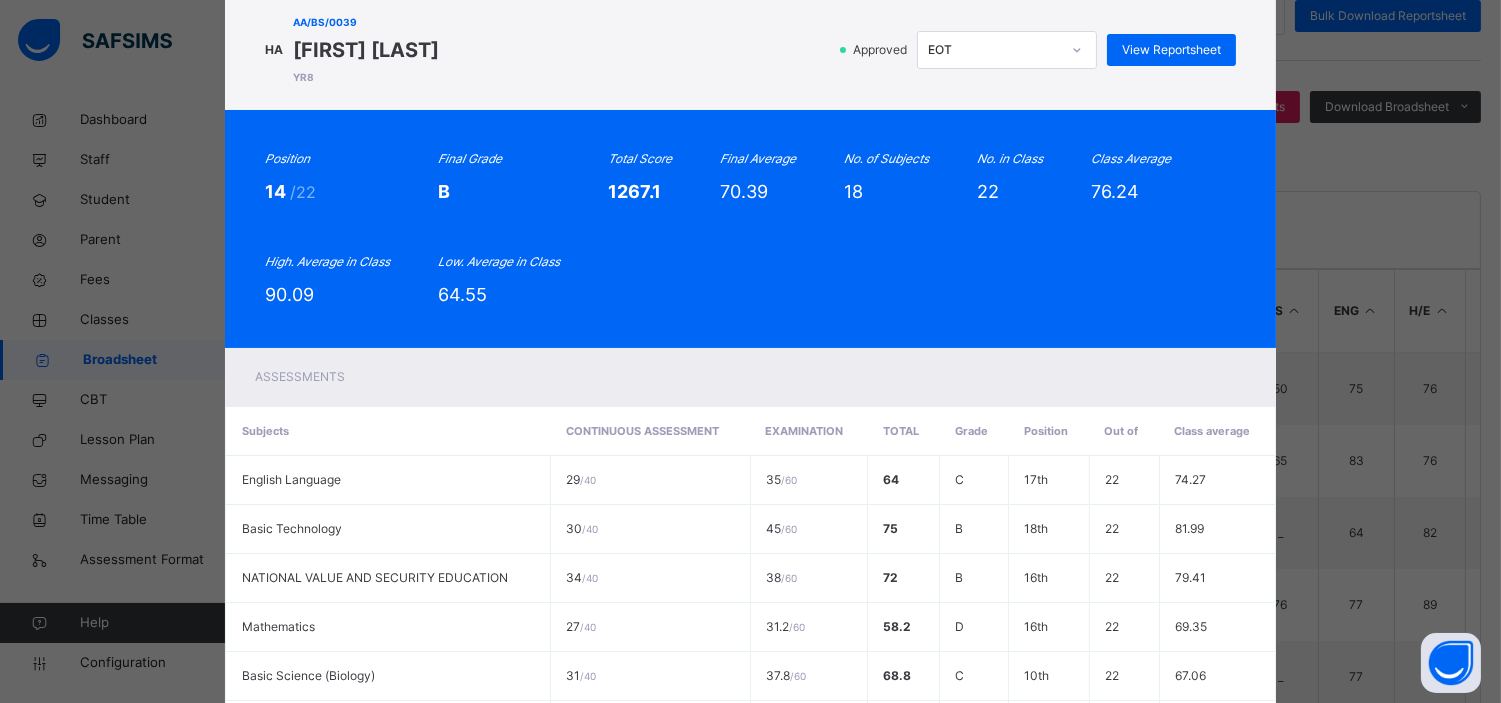 scroll, scrollTop: 51, scrollLeft: 0, axis: vertical 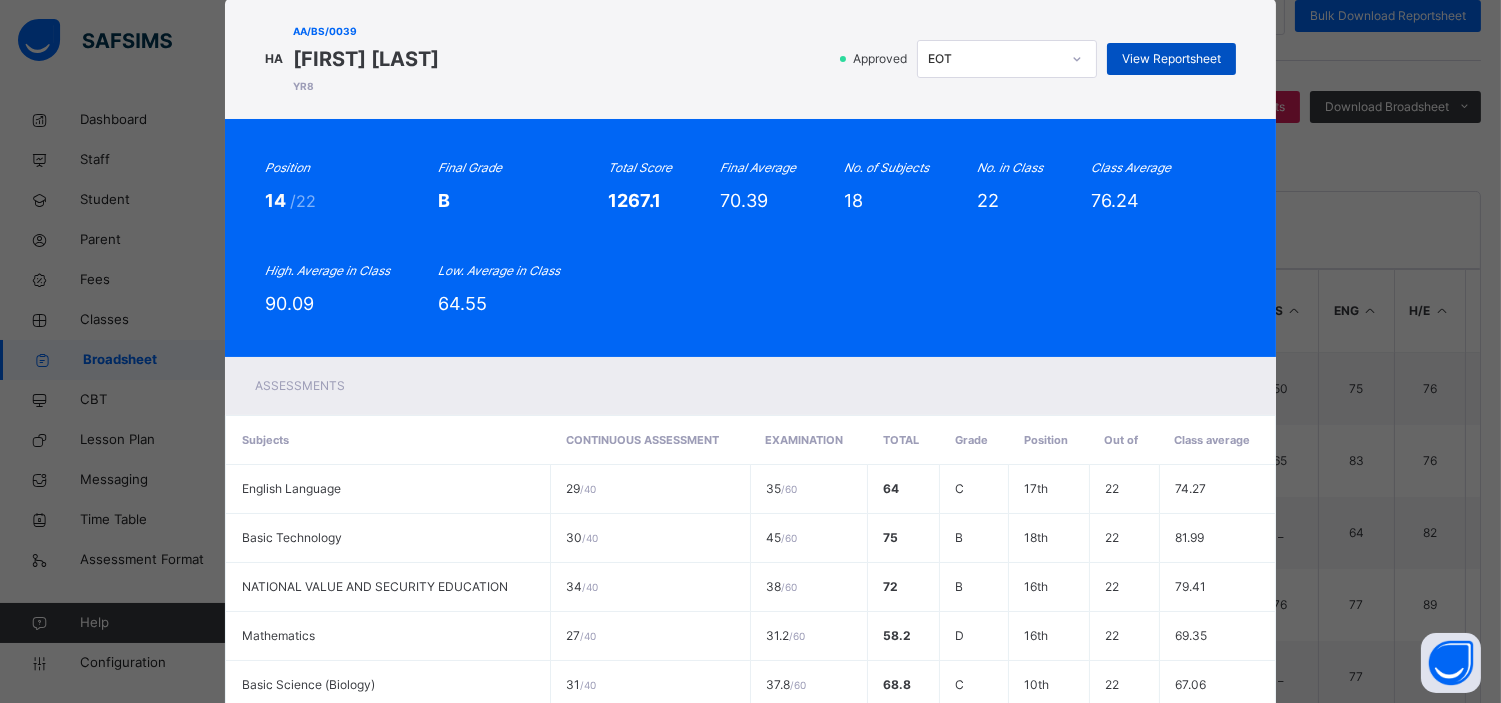 click on "View Reportsheet" at bounding box center [1171, 59] 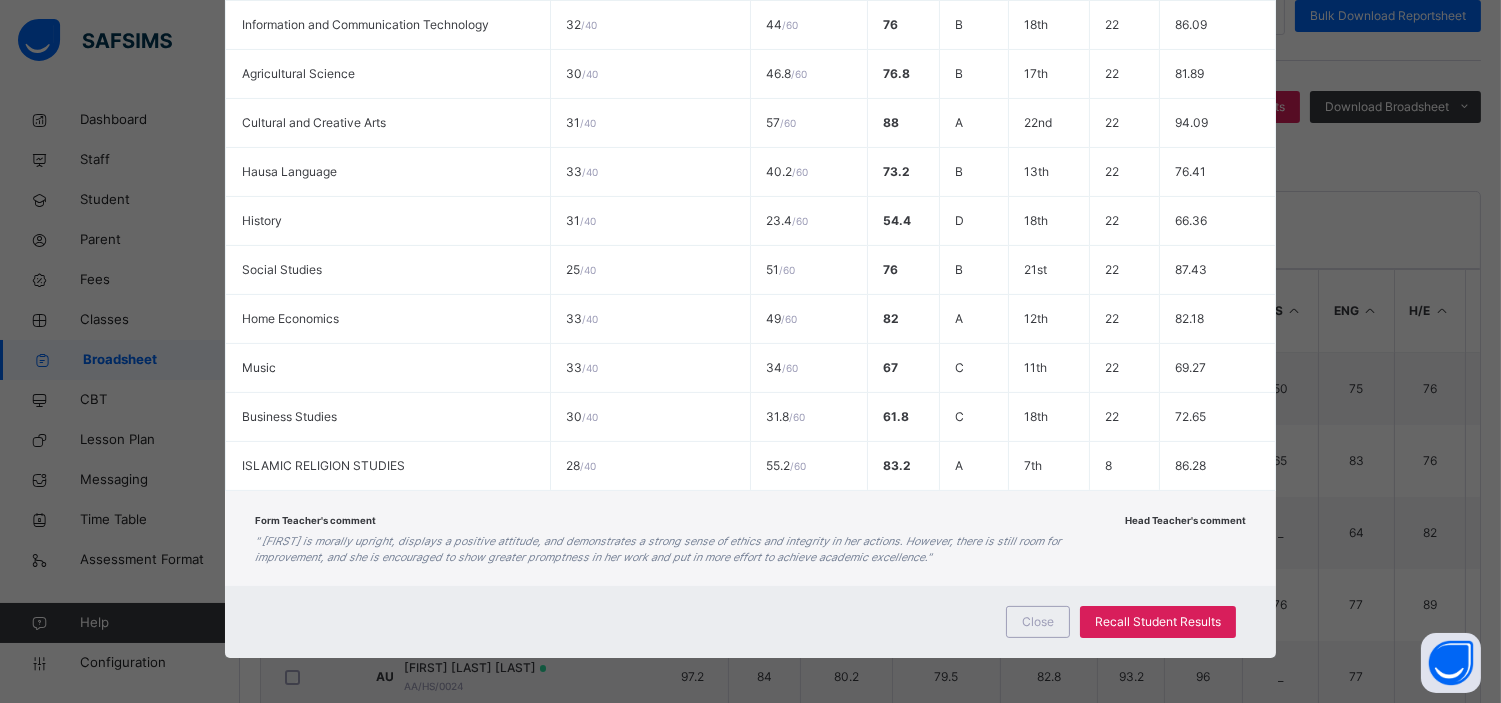 scroll, scrollTop: 914, scrollLeft: 0, axis: vertical 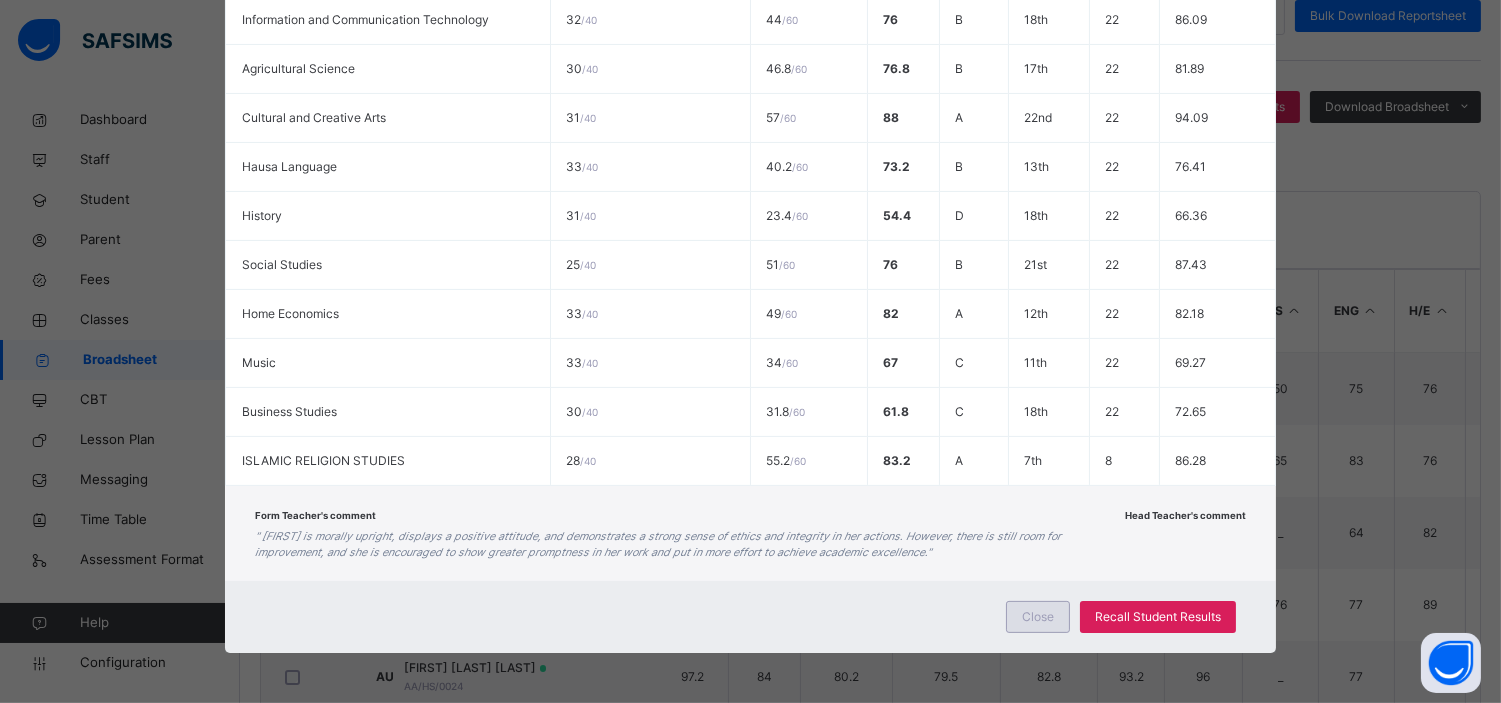 click on "Close" at bounding box center [1038, 617] 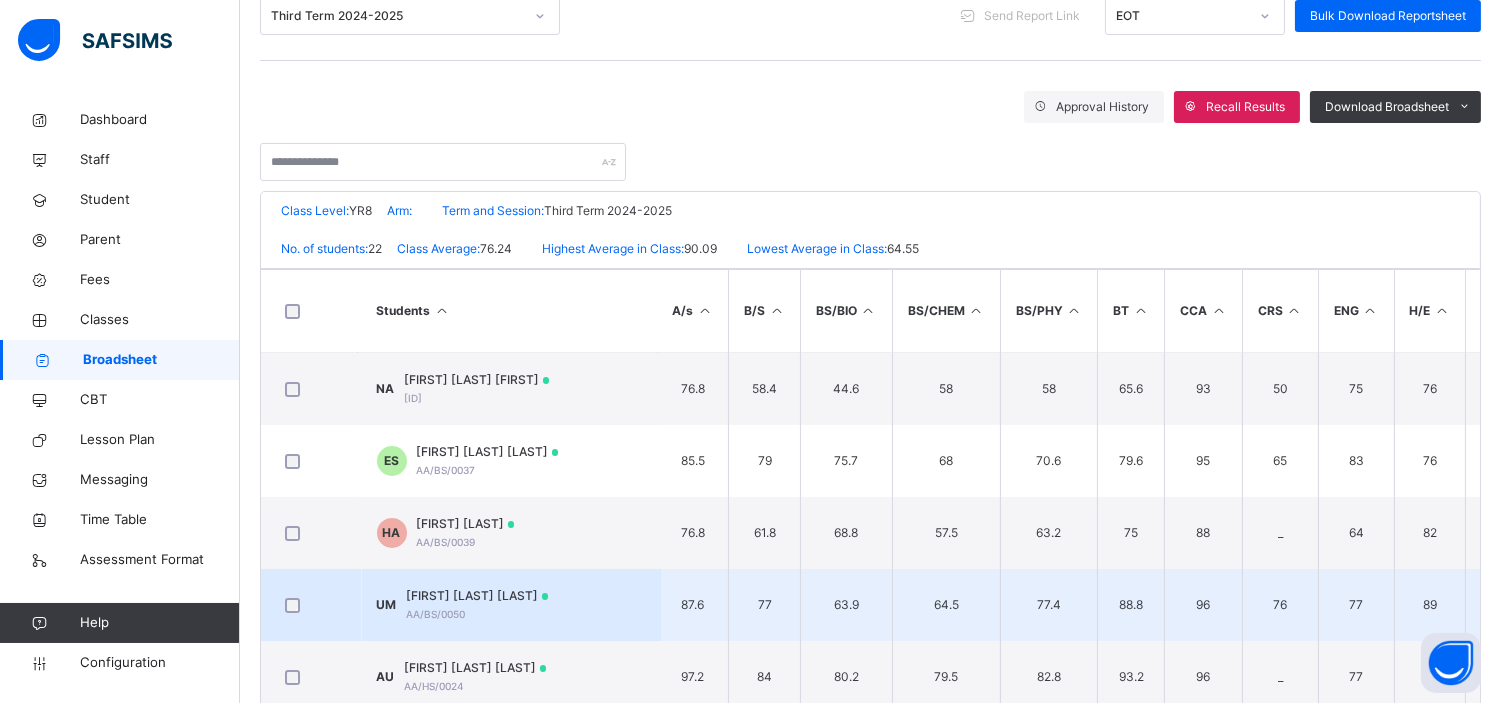 click on "Usiju Solomon Medugu" at bounding box center [478, 596] 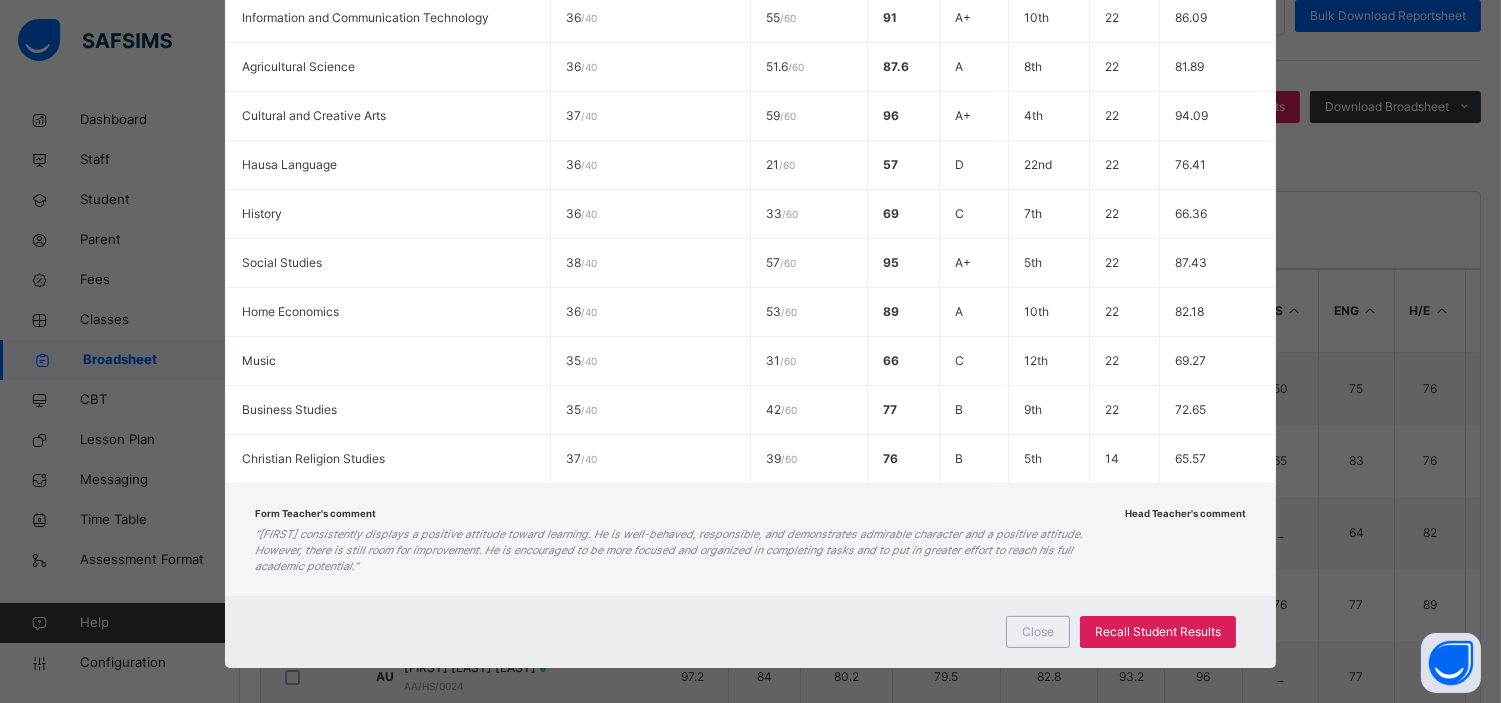 click on "Form Teacher's comment "Usiju consistently displays a positive attitude toward learning. He is well-behaved, responsible, and demonstrates admirable character and a positive attitude. However, there is still room for improvement. He is encouraged to be more focused and organized in completing tasks and to put in greater effort to reach his full academic potential."   Head Teacher's comment" at bounding box center (750, 540) 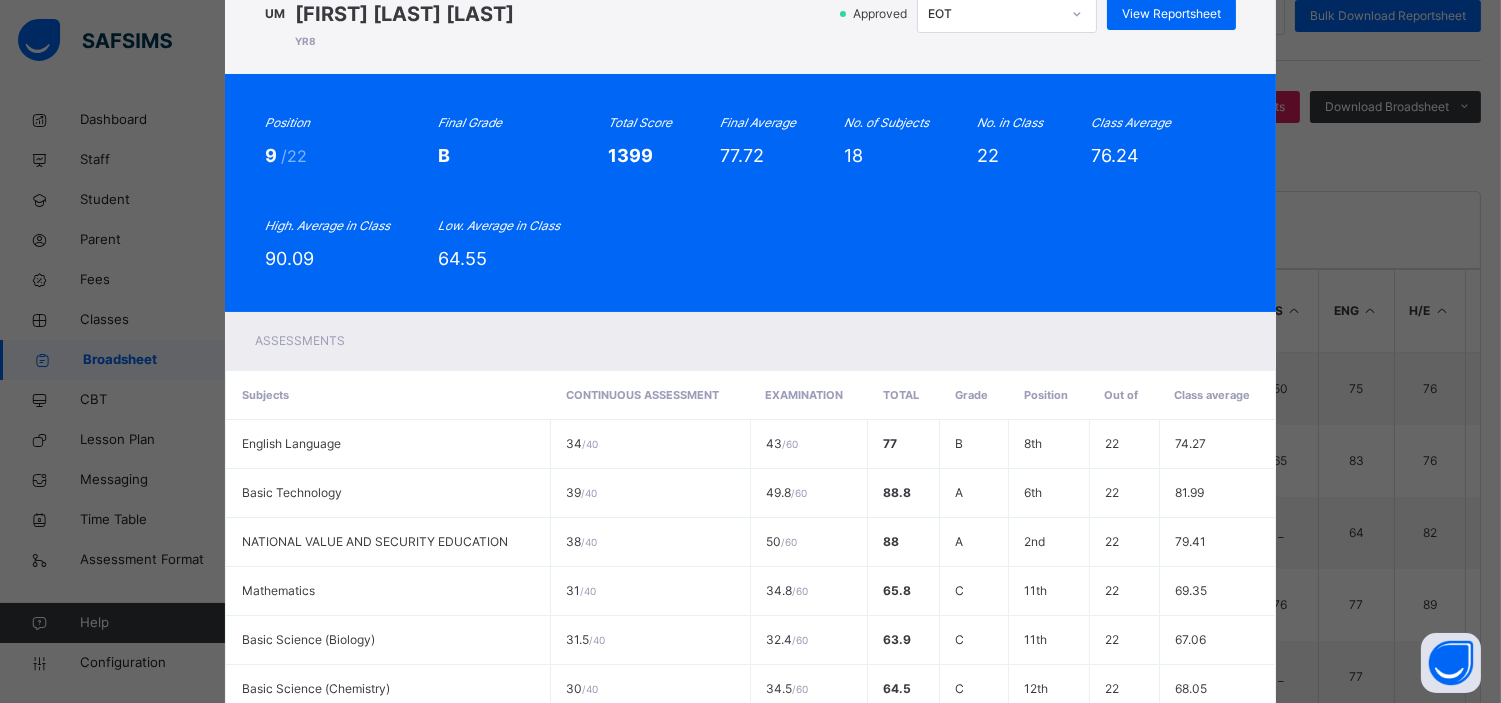 scroll, scrollTop: 0, scrollLeft: 0, axis: both 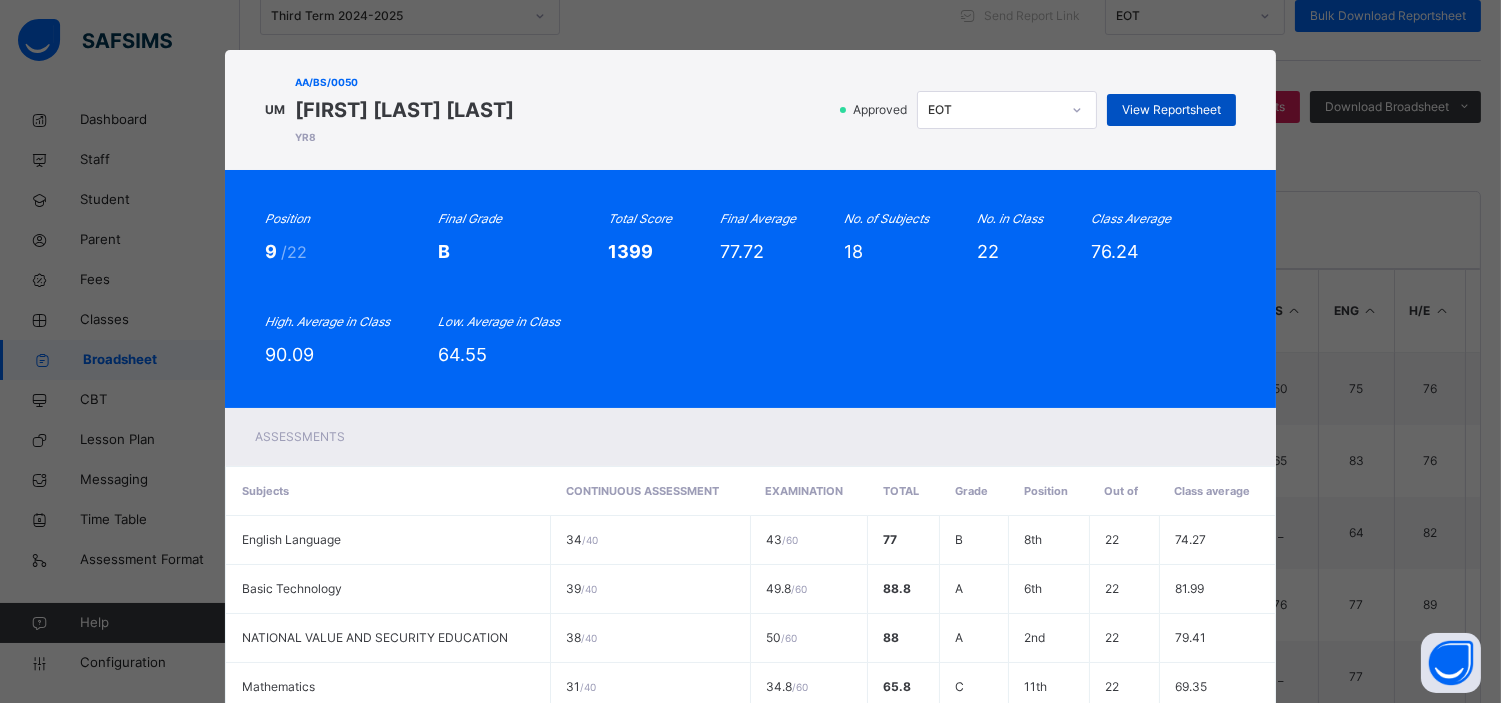 click on "View Reportsheet" at bounding box center [1171, 110] 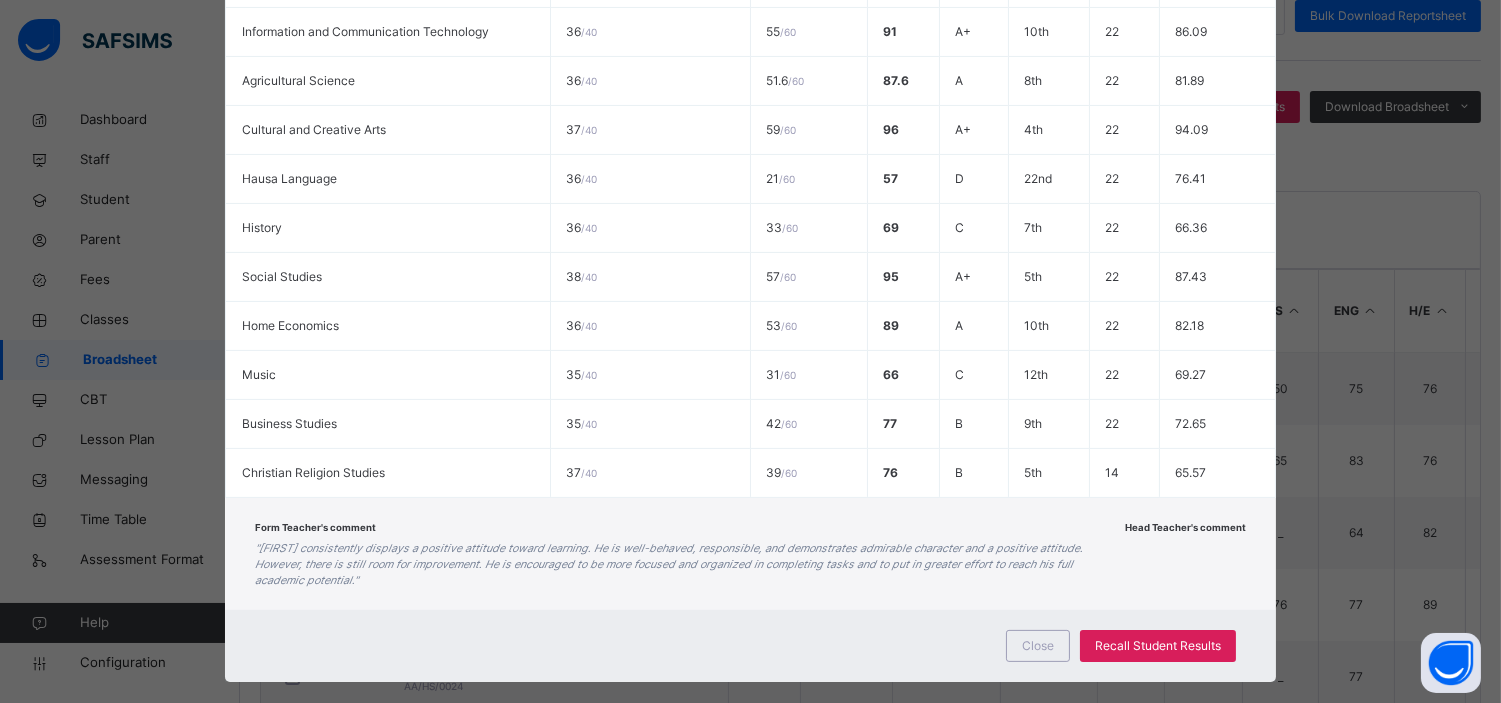 scroll, scrollTop: 930, scrollLeft: 0, axis: vertical 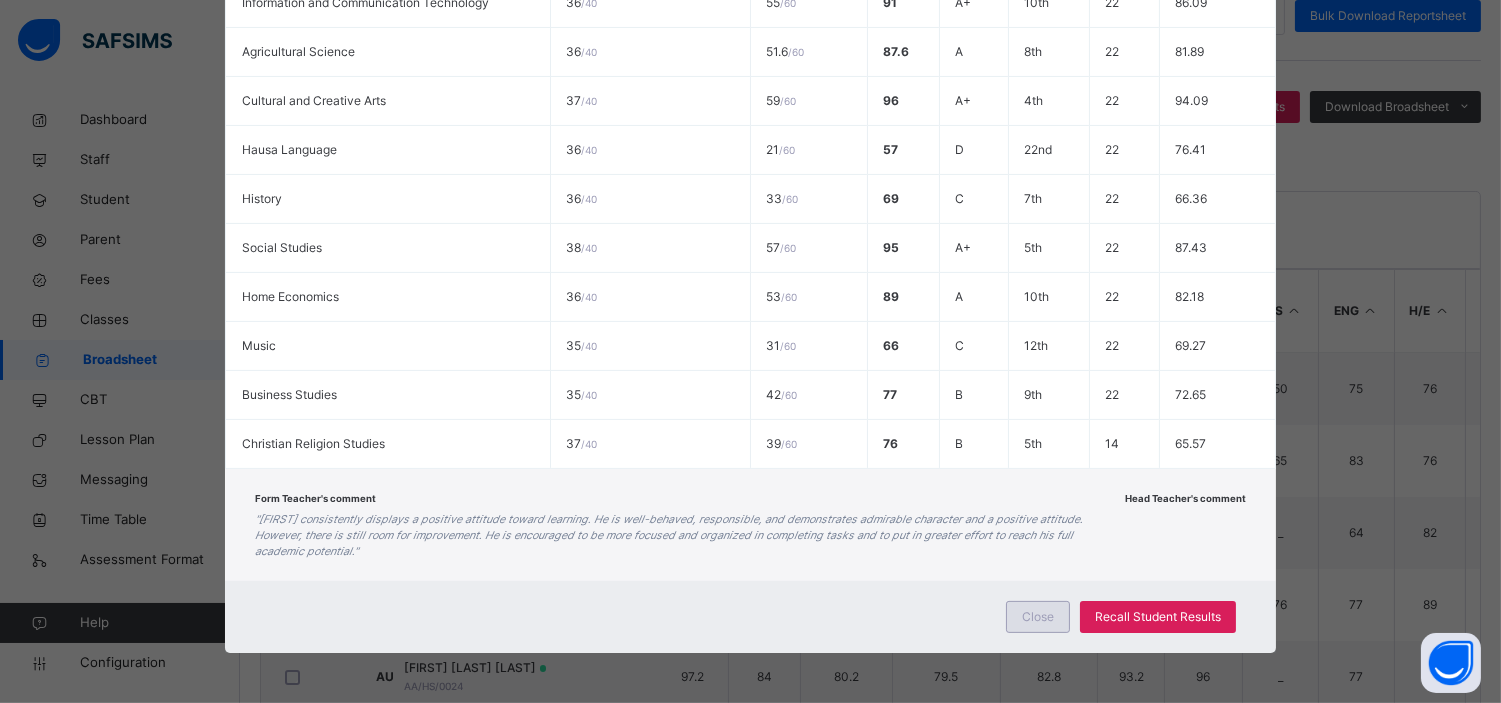 click on "Close" at bounding box center [1038, 617] 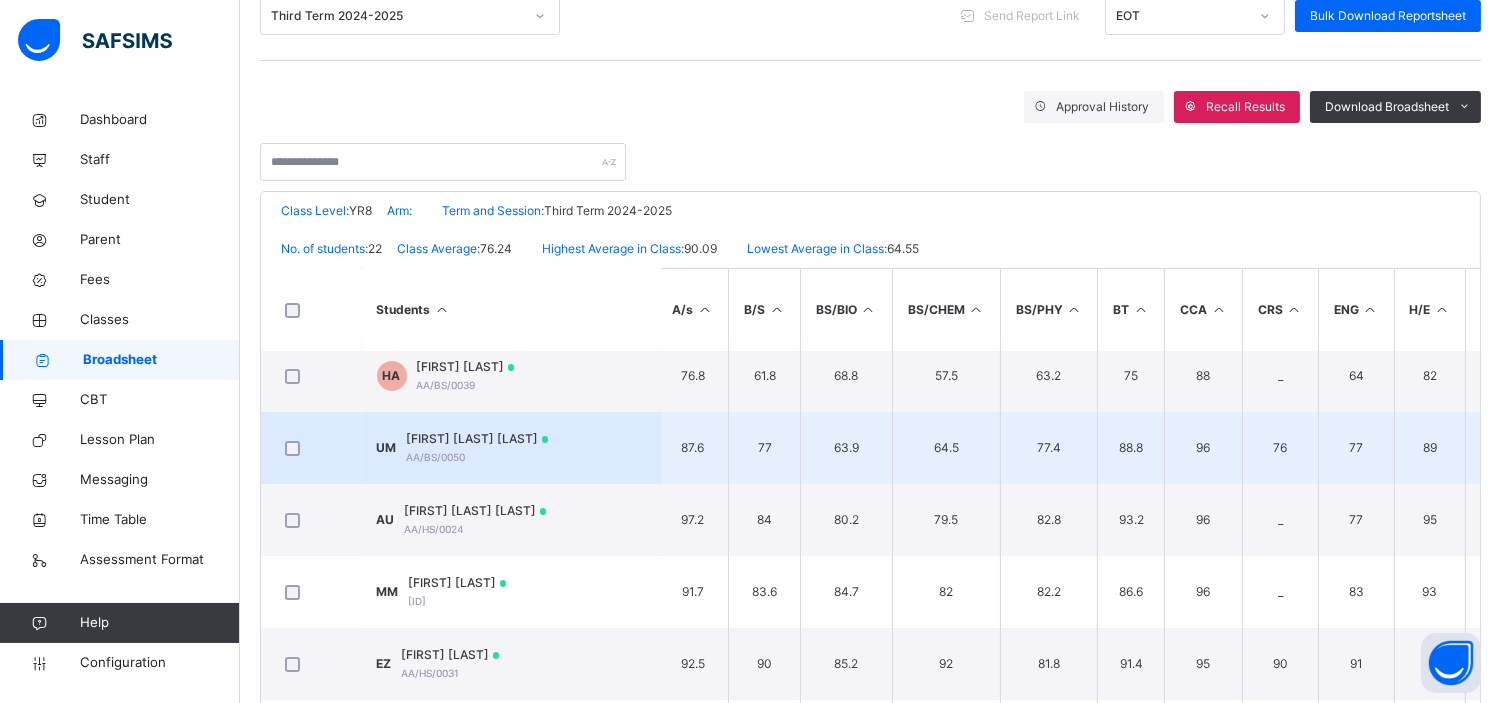 scroll, scrollTop: 177, scrollLeft: 4, axis: both 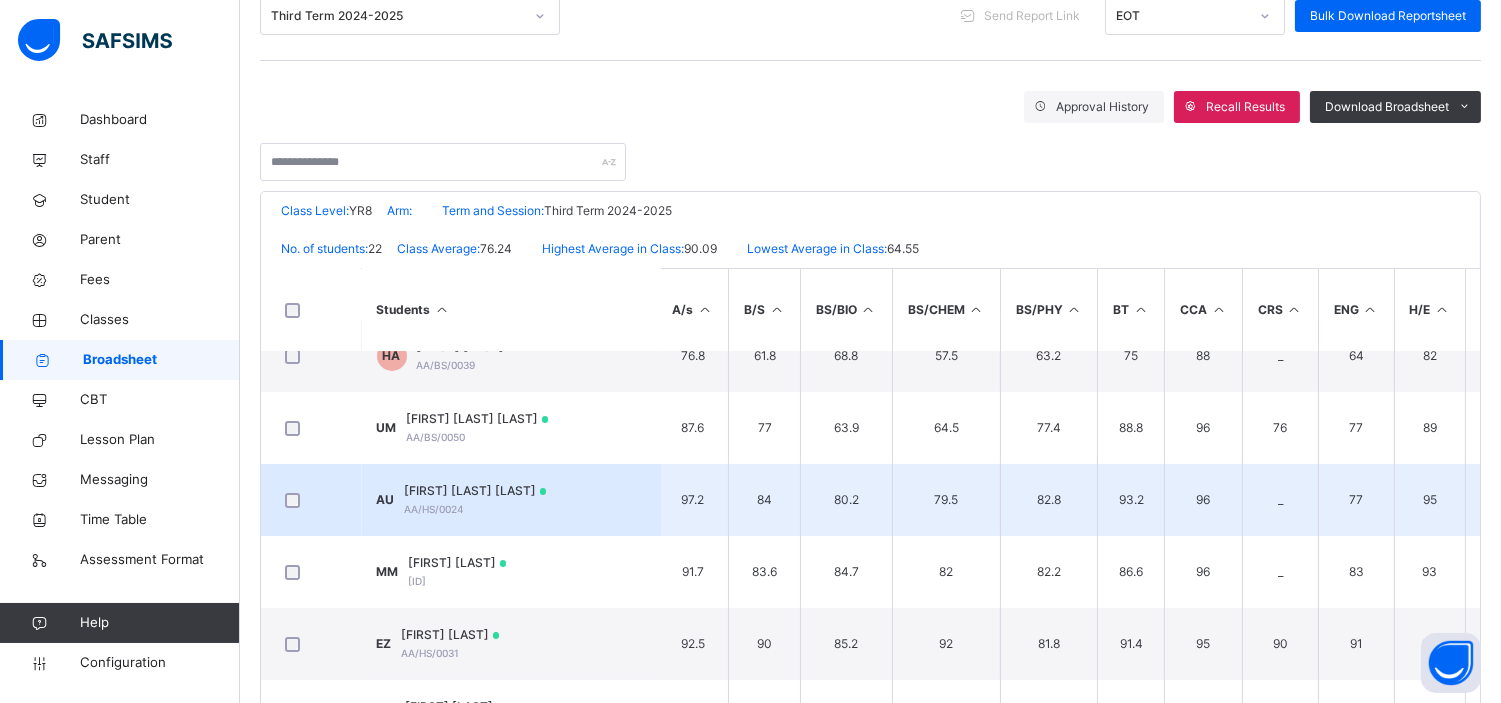 click on "ASIYA IBRAHIM UMAR" at bounding box center (476, 491) 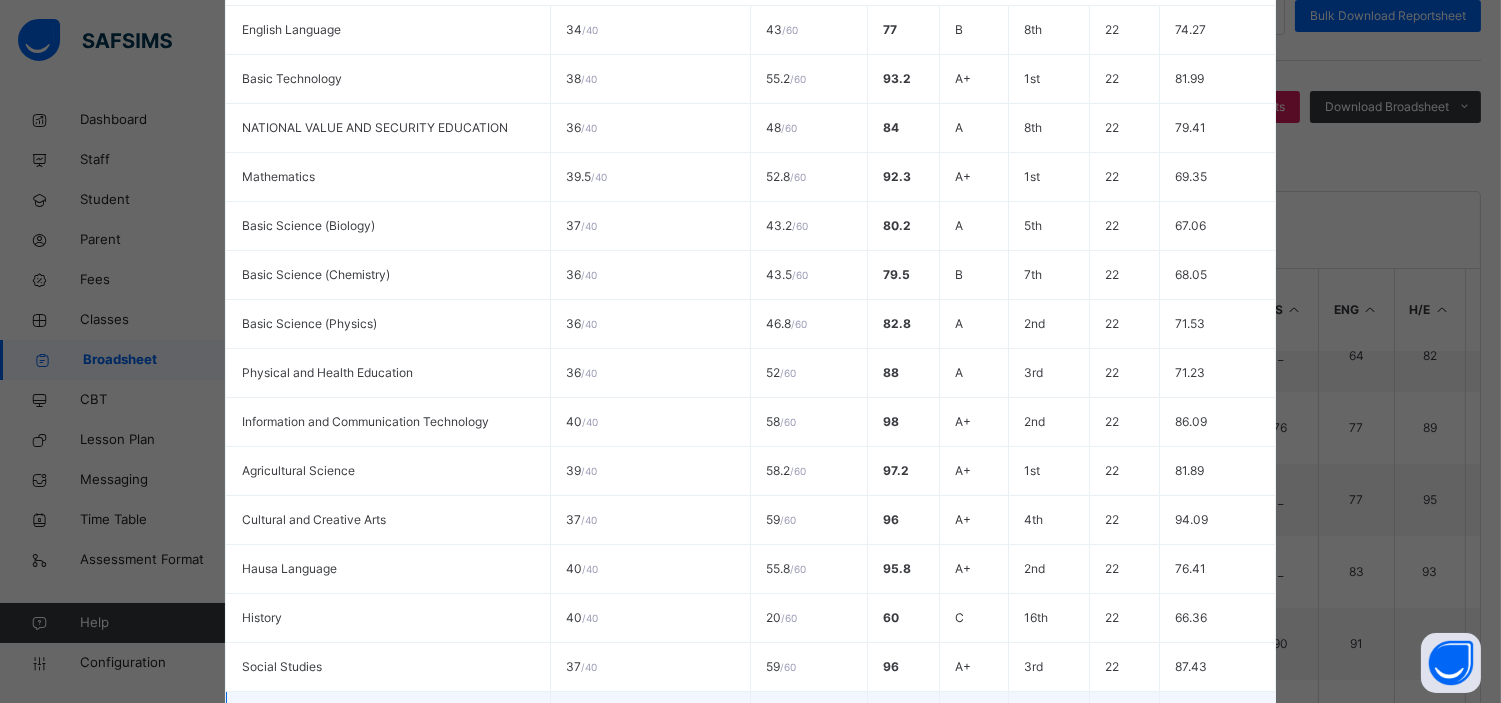 scroll, scrollTop: 0, scrollLeft: 0, axis: both 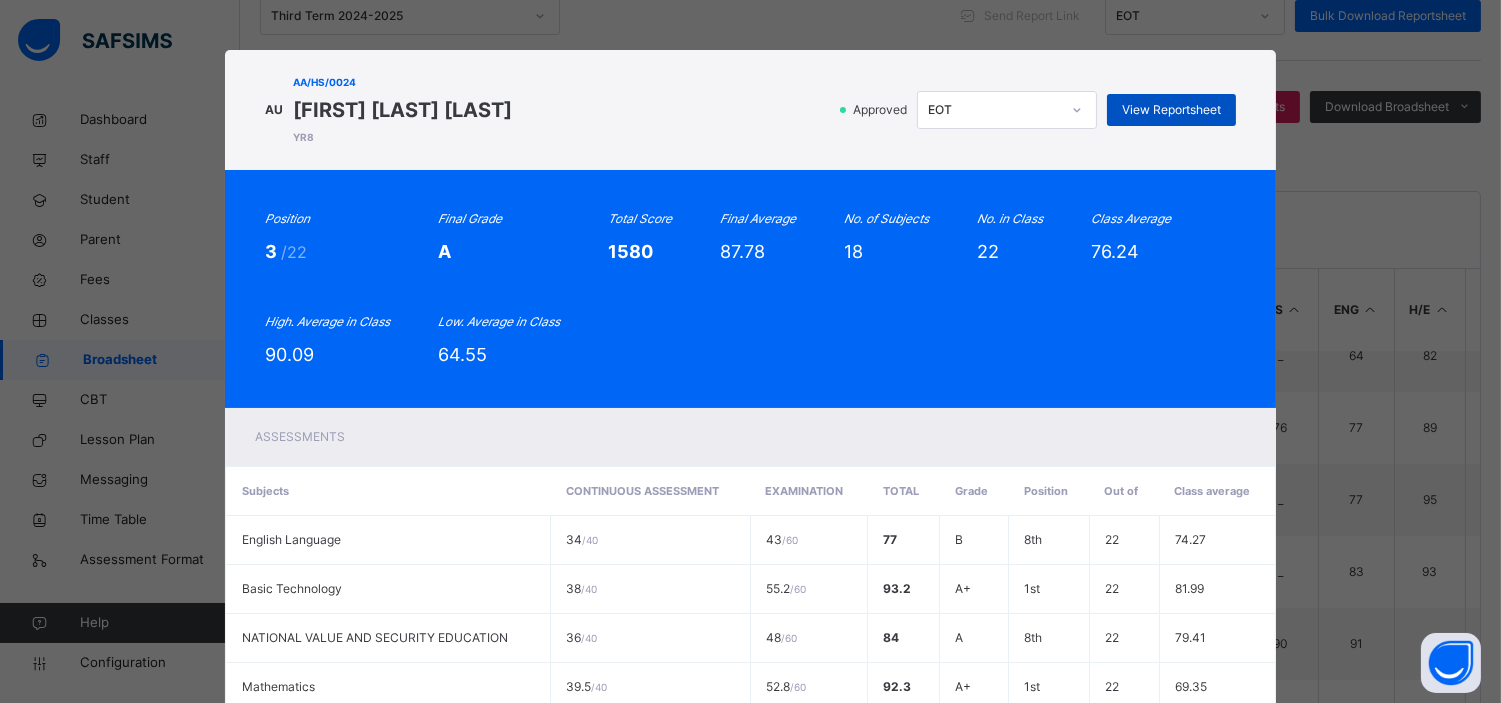 click on "View Reportsheet" at bounding box center (1171, 110) 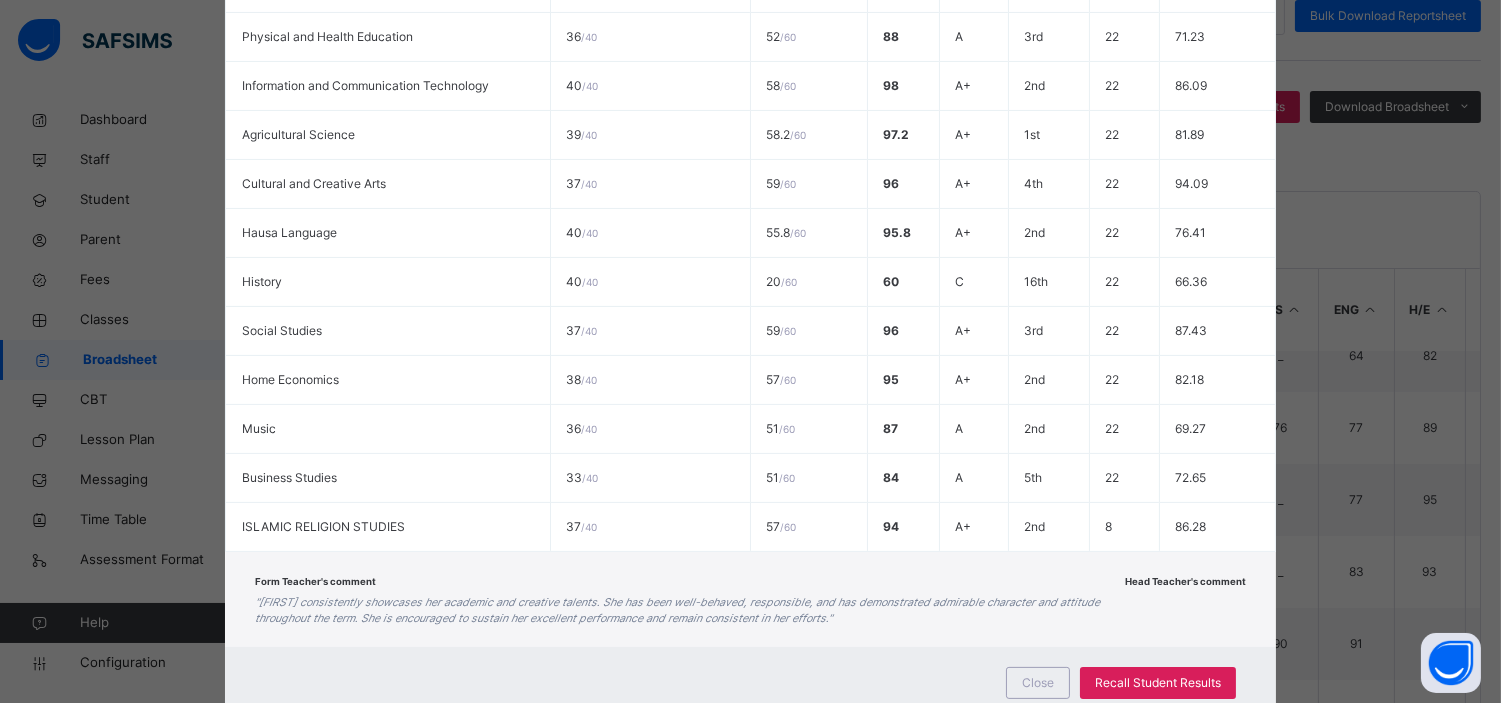 scroll, scrollTop: 914, scrollLeft: 0, axis: vertical 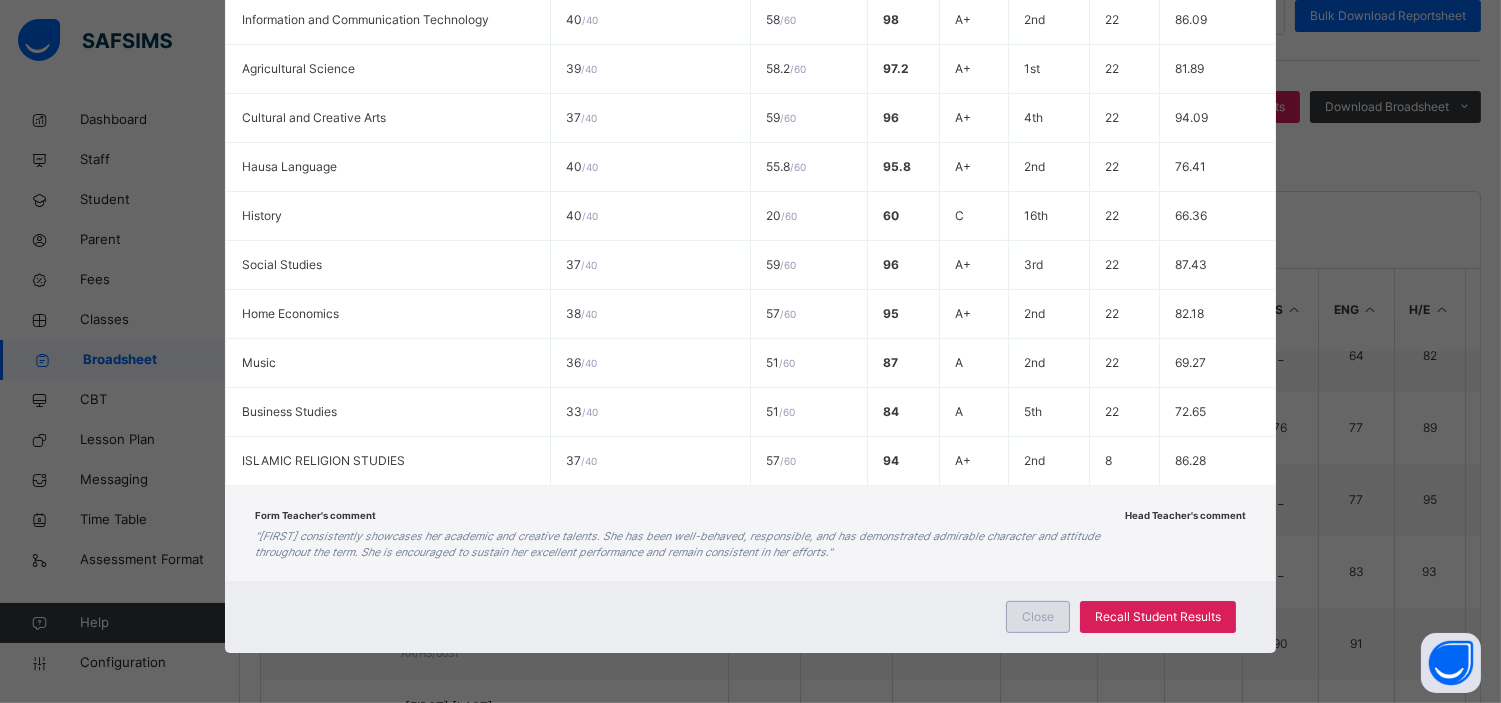 click on "Close" at bounding box center [1038, 617] 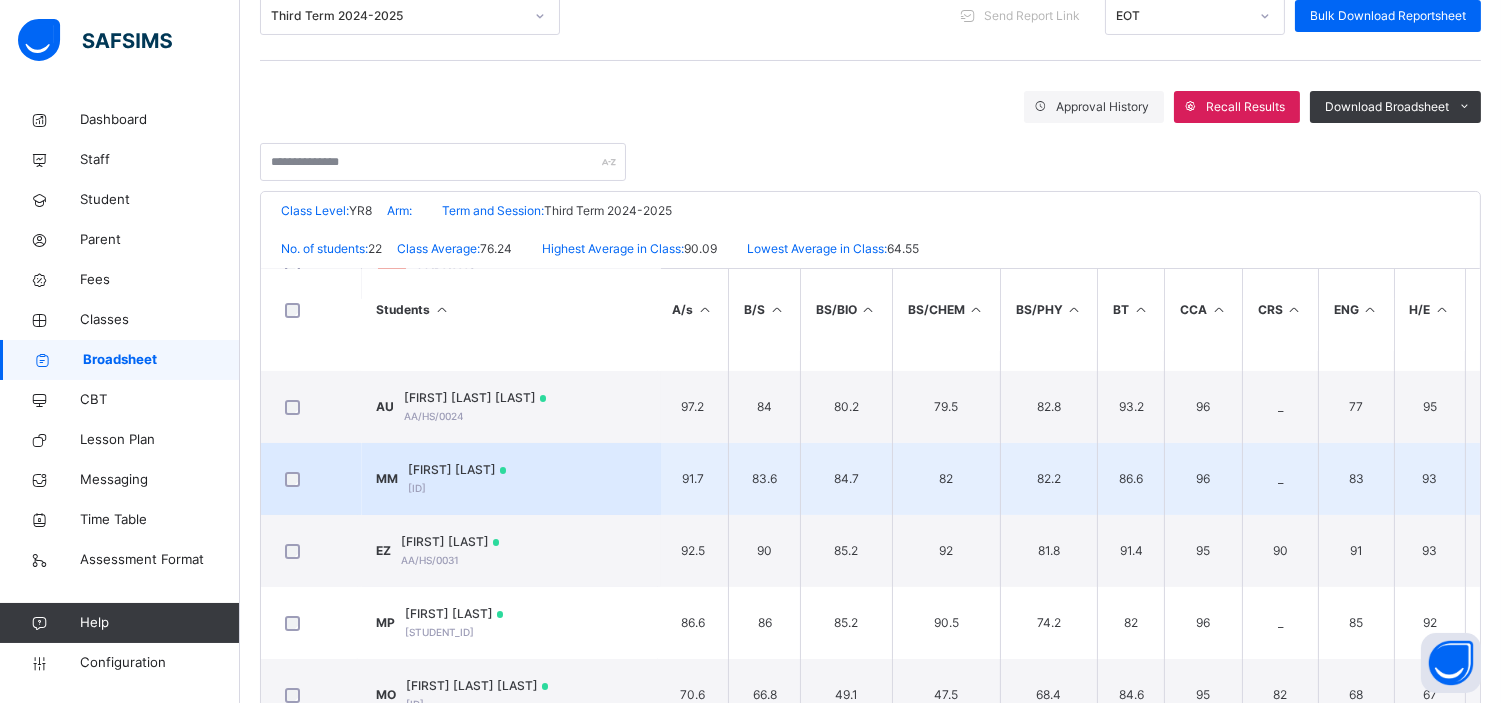 scroll, scrollTop: 271, scrollLeft: 4, axis: both 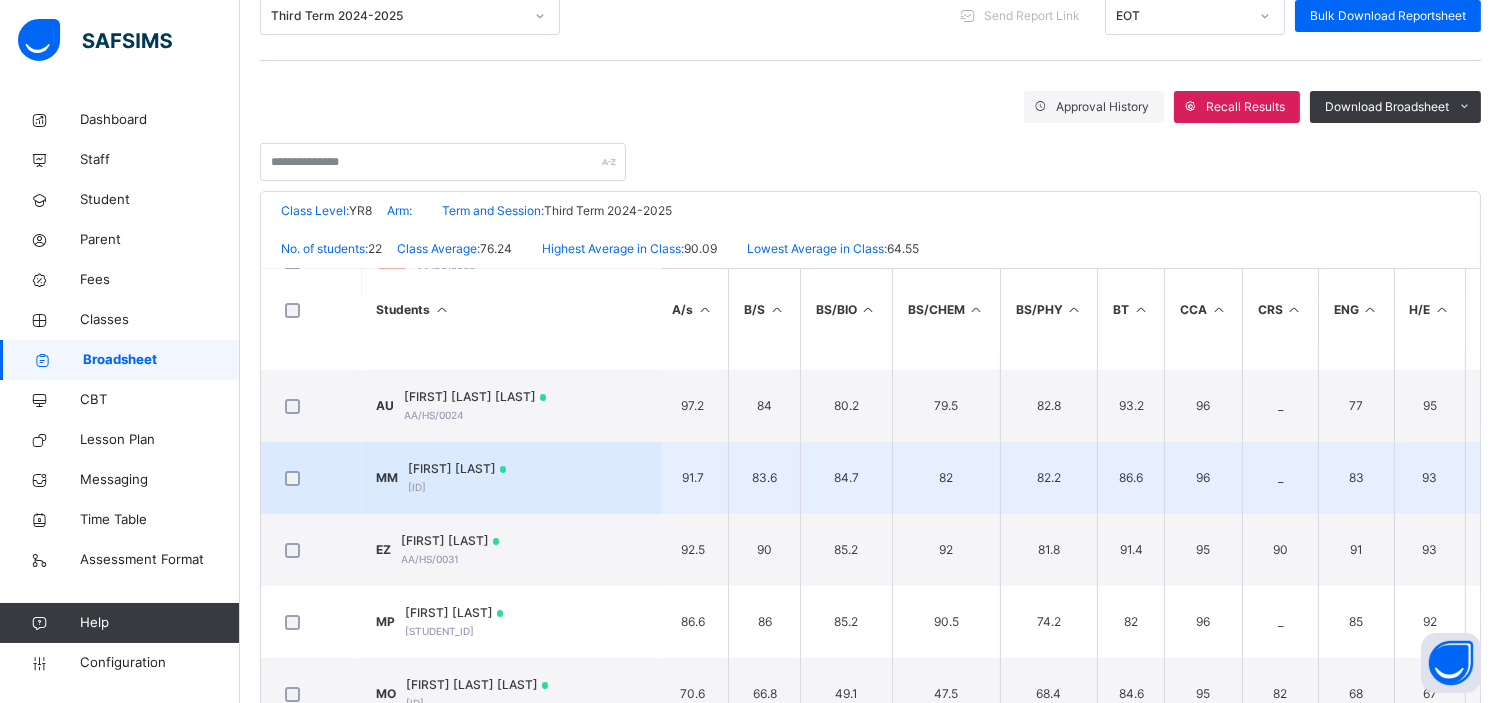 click on "MUSTAPHA  MOHAMMED" at bounding box center [458, 469] 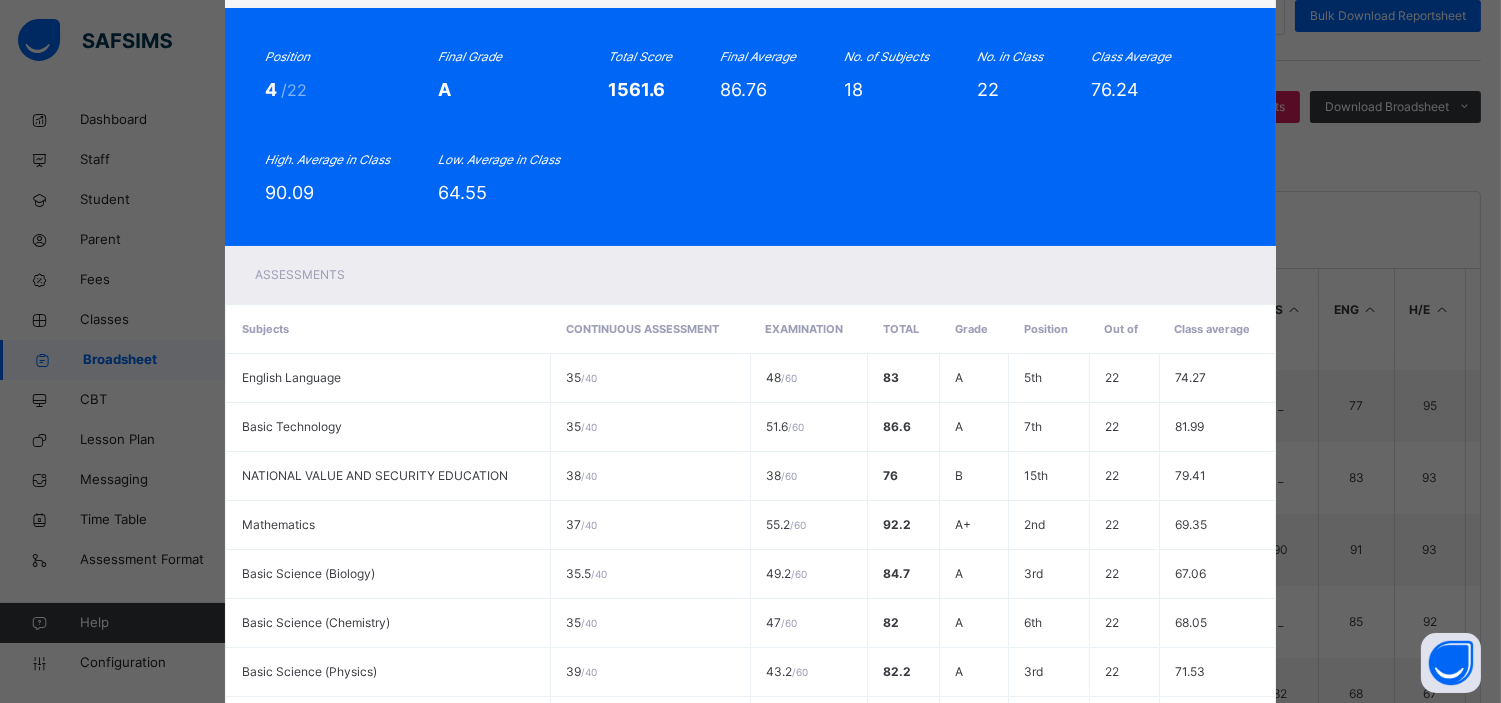 scroll, scrollTop: 0, scrollLeft: 0, axis: both 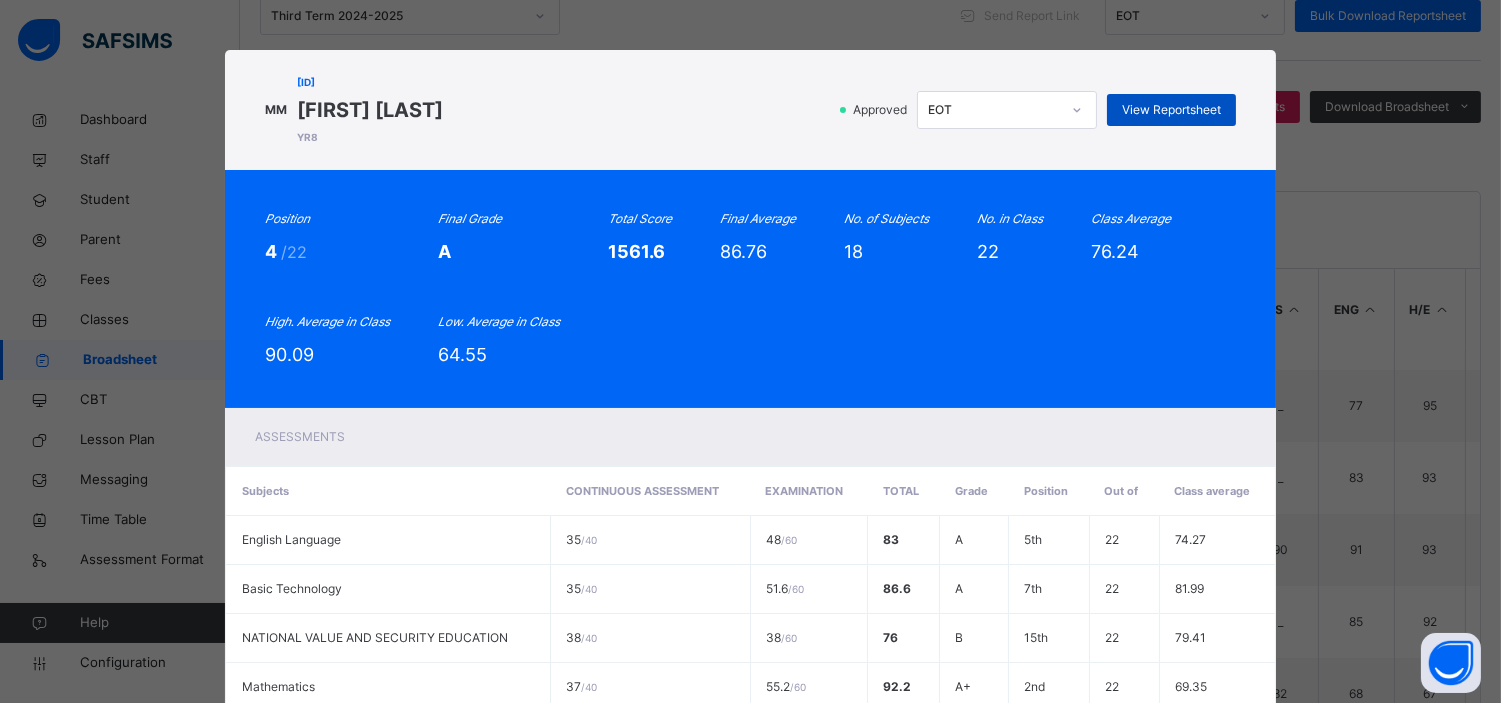 click on "View Reportsheet" at bounding box center (1171, 110) 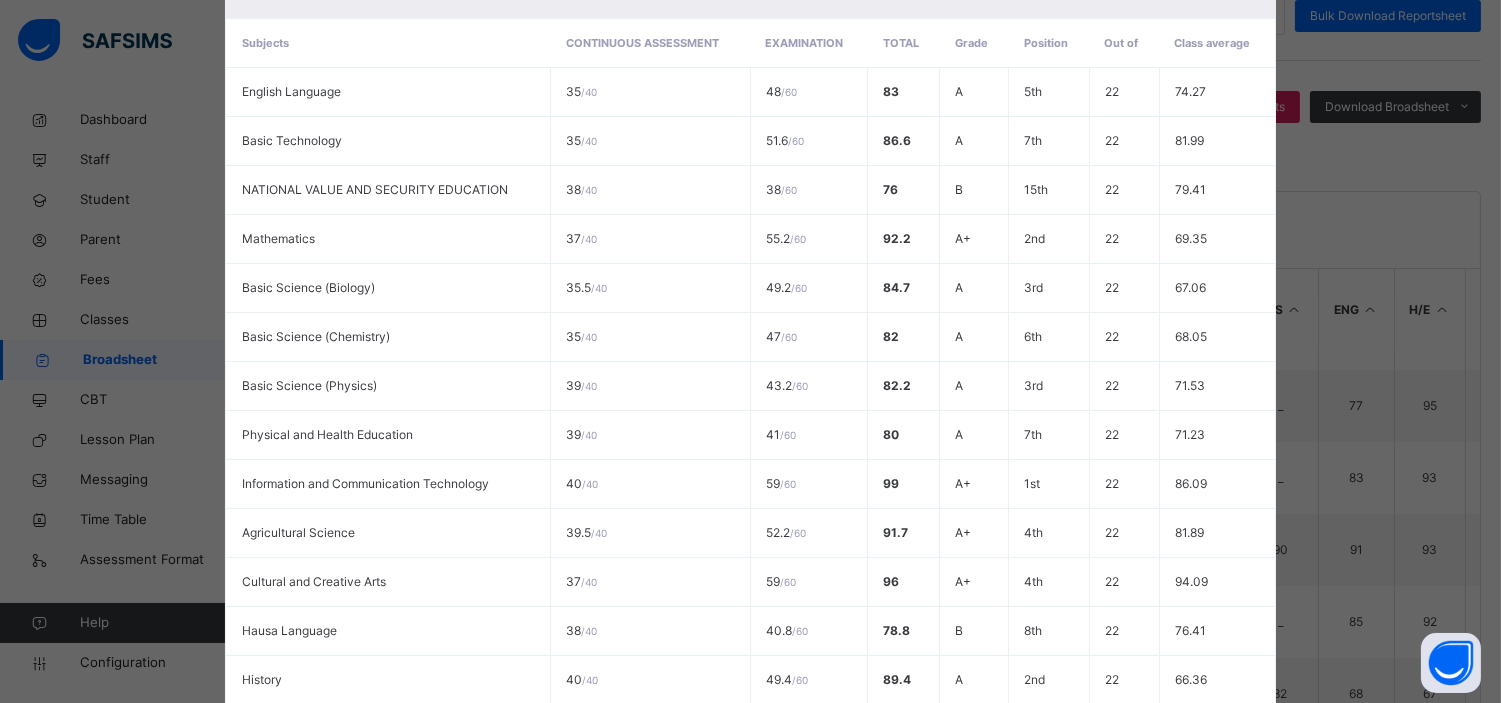 scroll, scrollTop: 914, scrollLeft: 0, axis: vertical 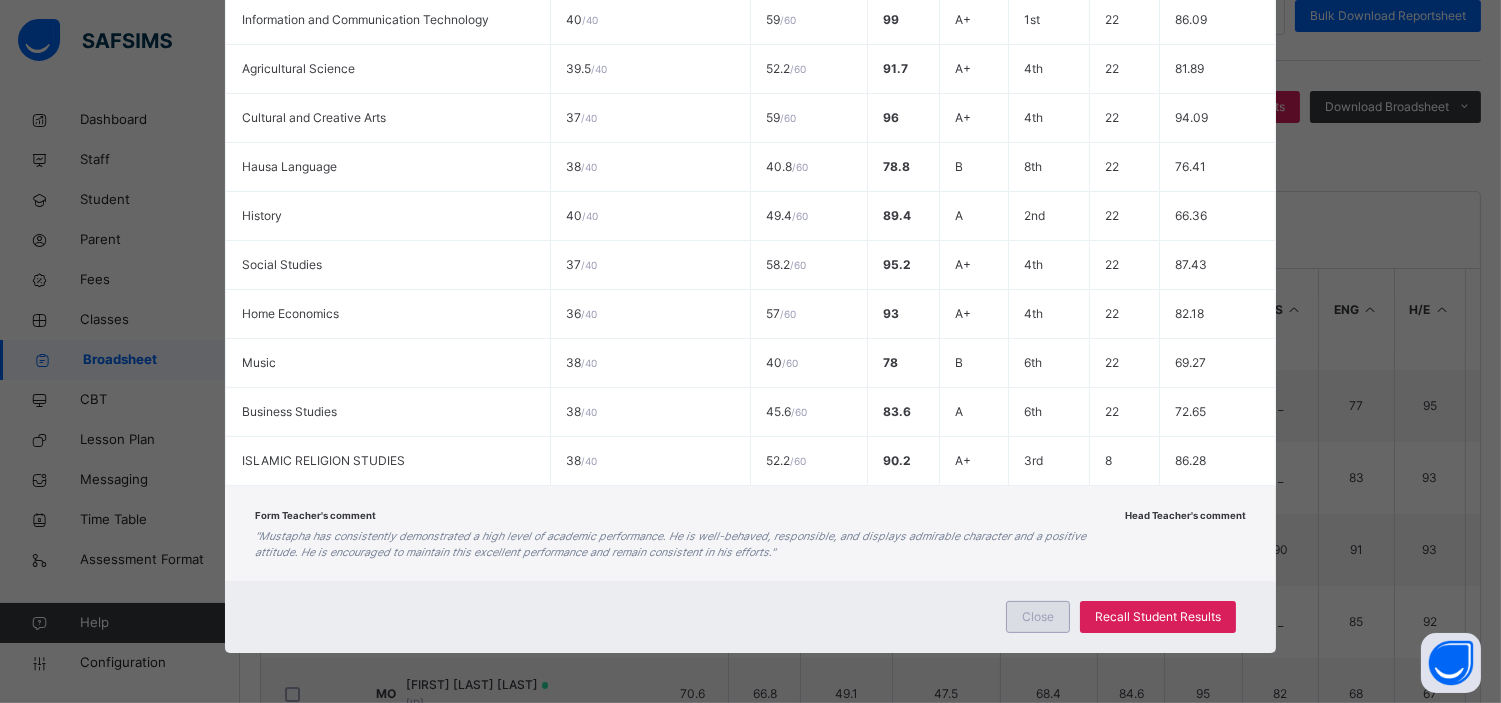 click on "Close" at bounding box center [1038, 617] 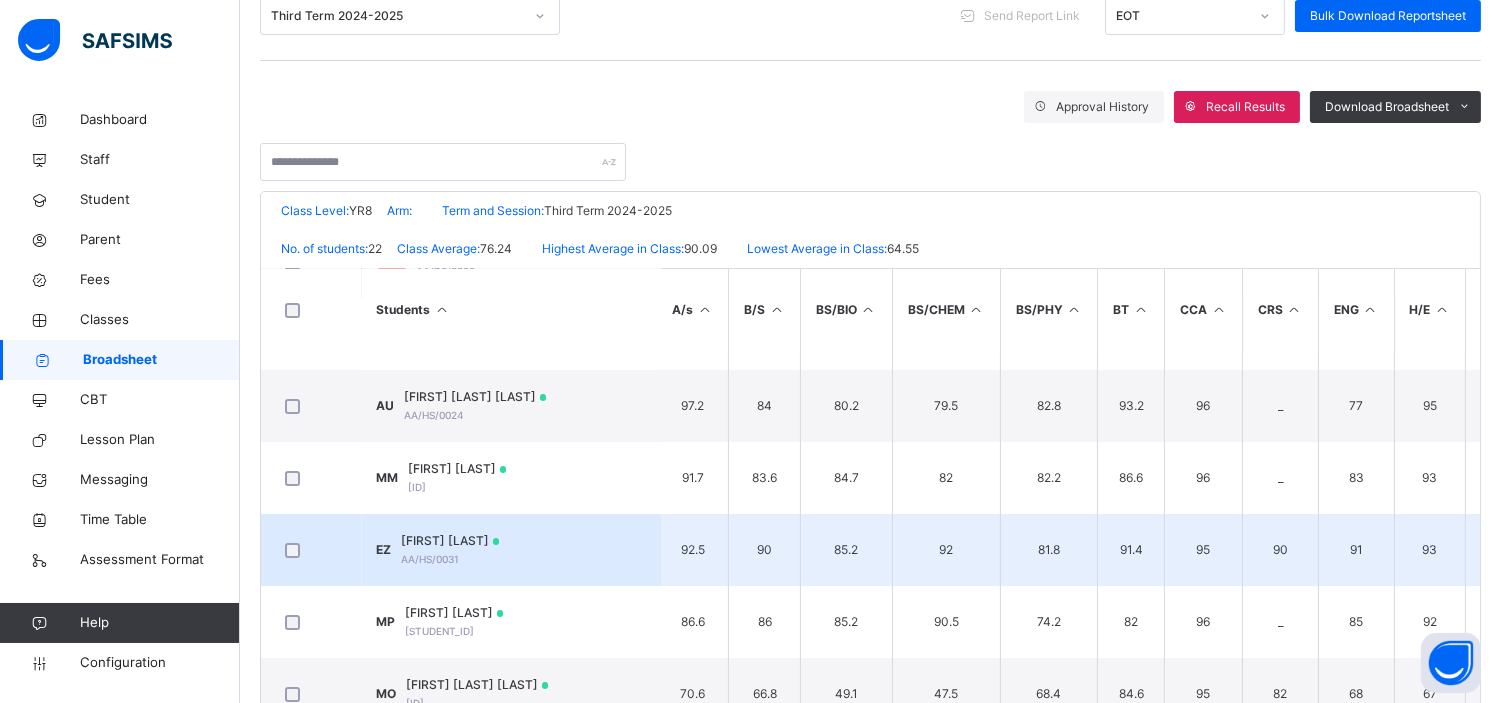 click on "EMMELINE  ZOAKAH" at bounding box center [451, 541] 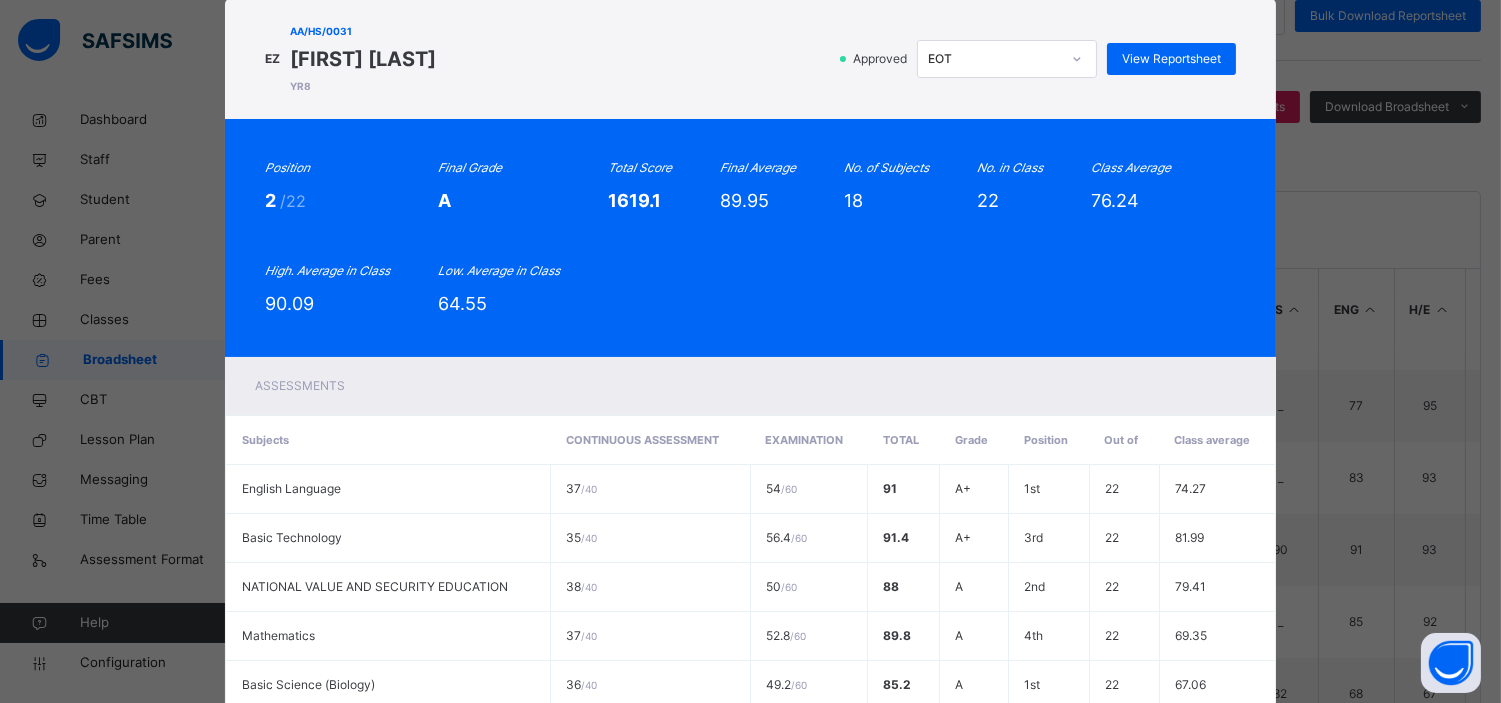 scroll, scrollTop: 50, scrollLeft: 0, axis: vertical 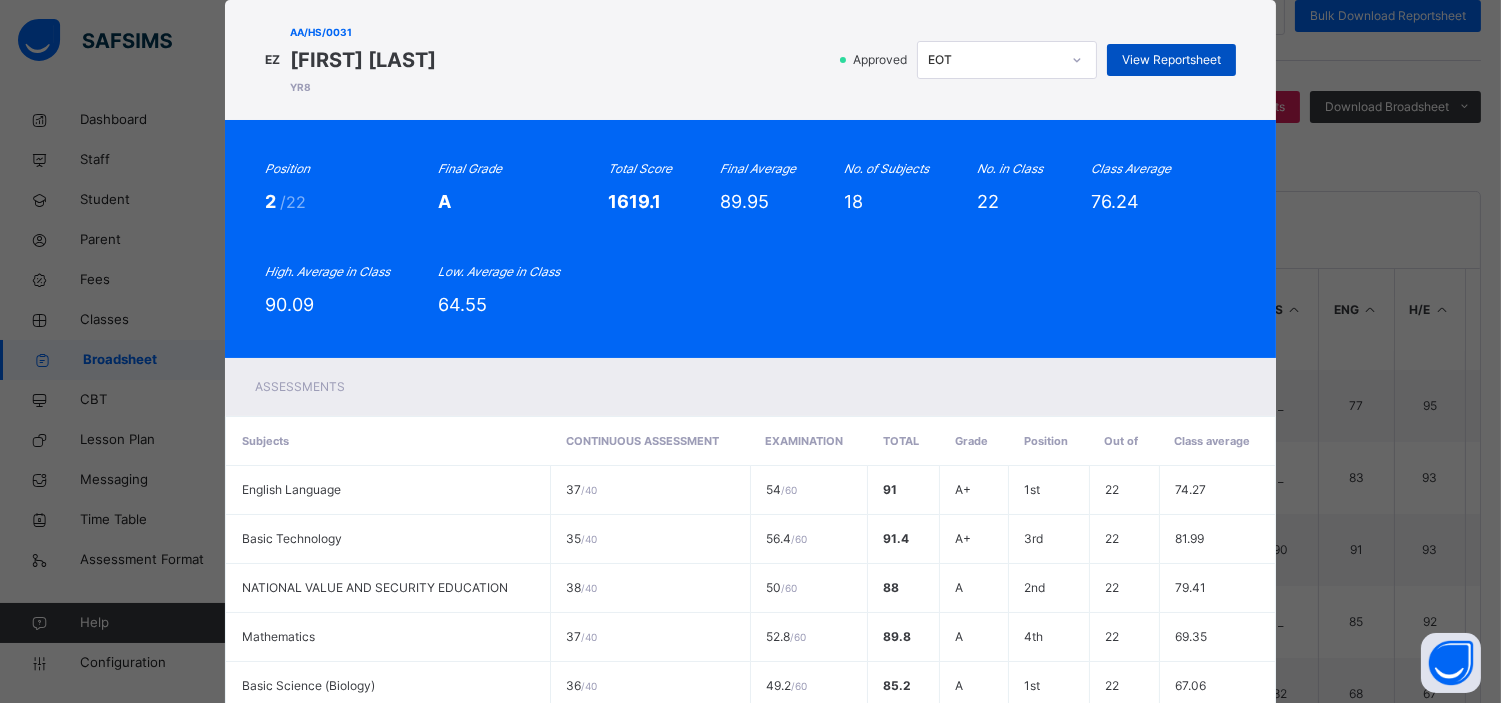 click on "View Reportsheet" at bounding box center (1171, 60) 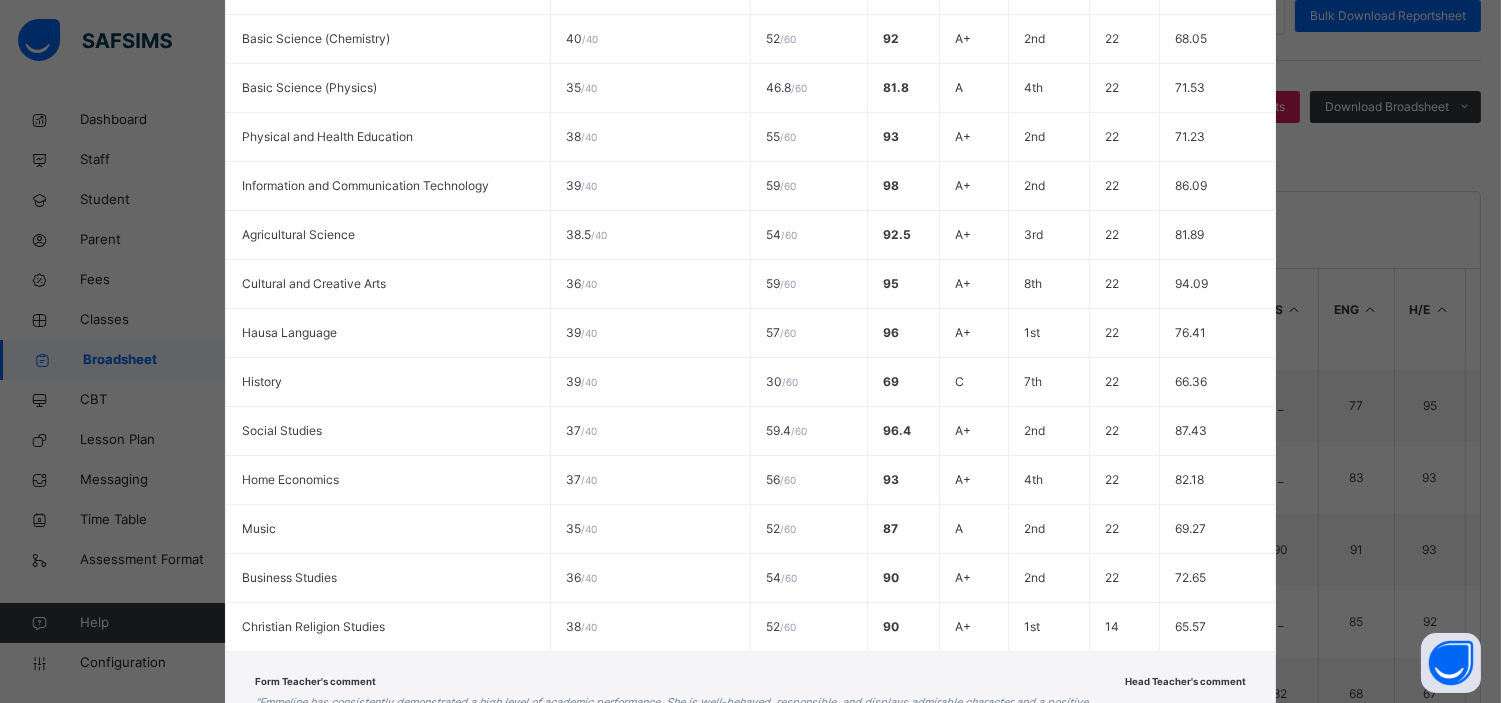 scroll, scrollTop: 914, scrollLeft: 0, axis: vertical 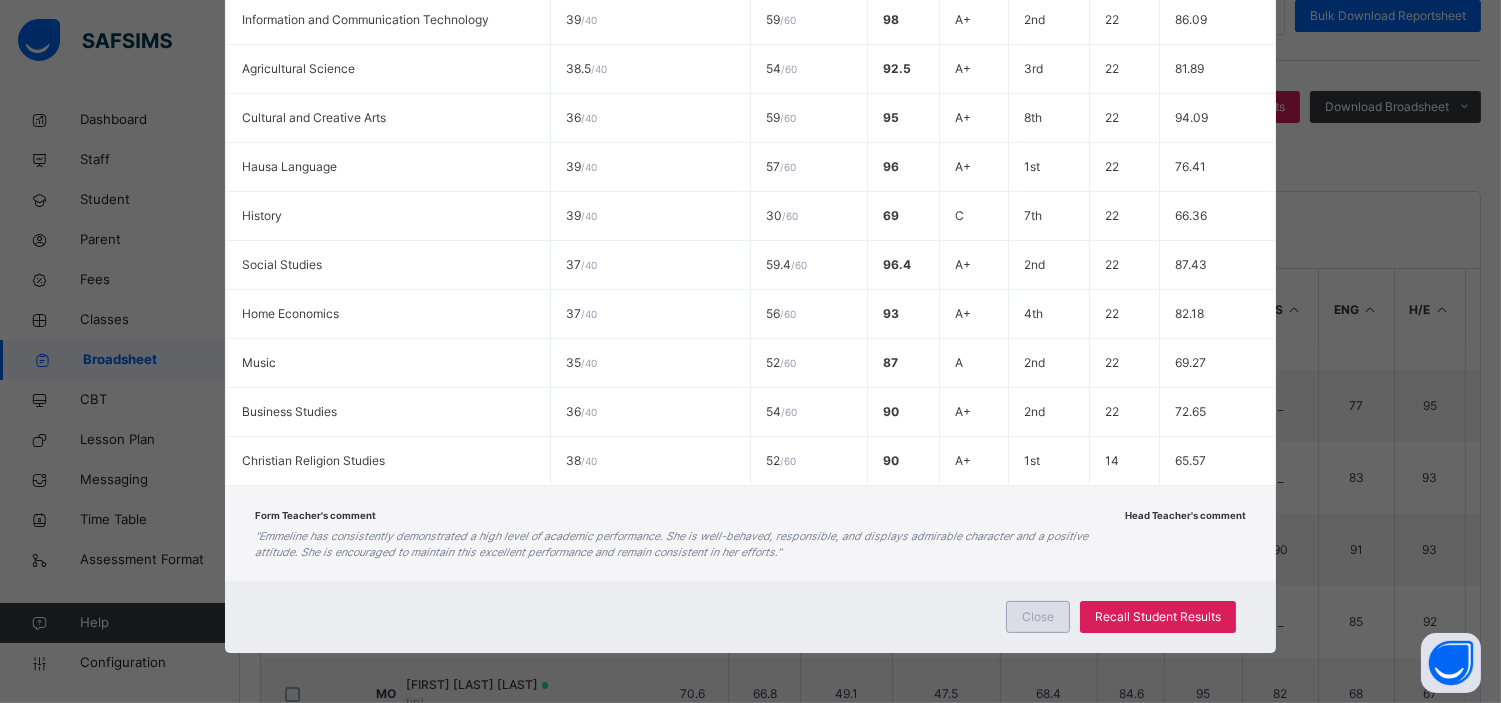 click on "Close" at bounding box center [1038, 617] 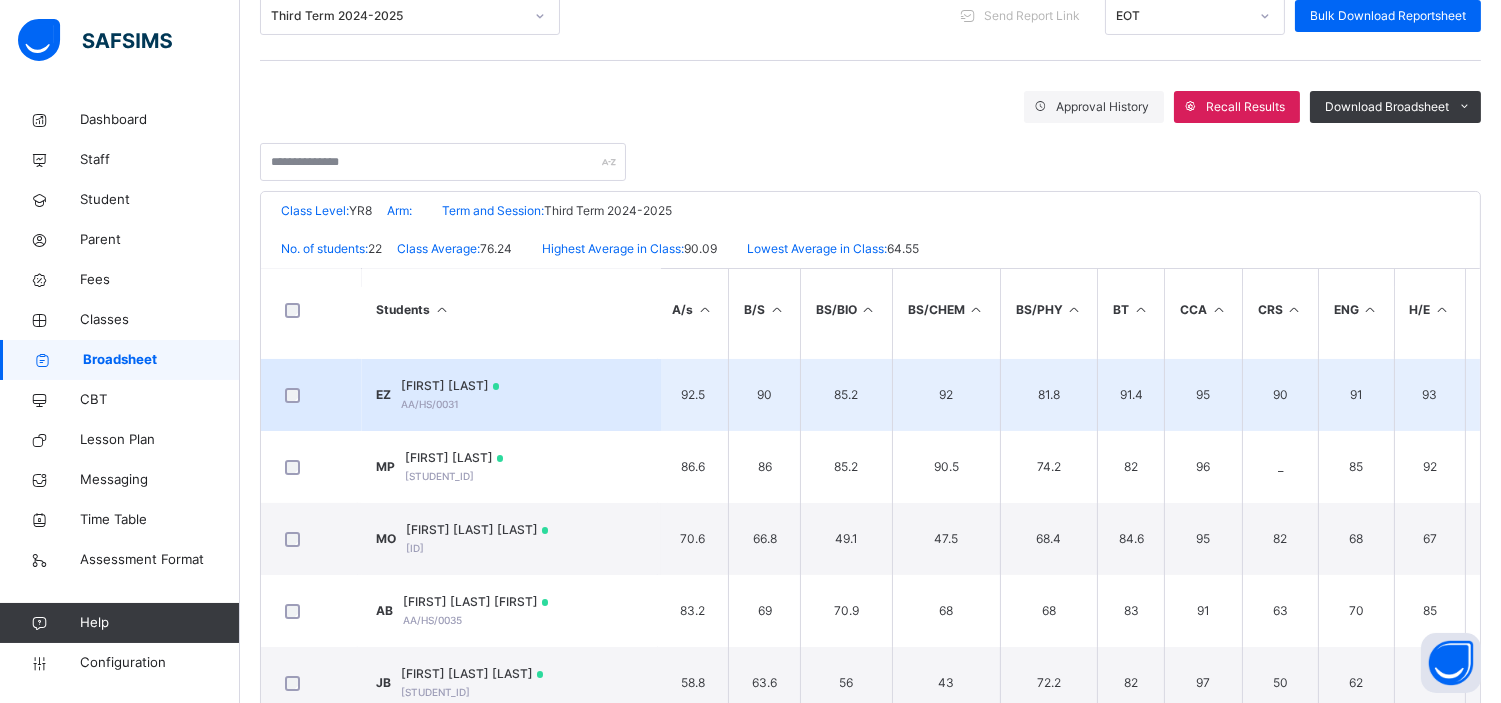 scroll, scrollTop: 432, scrollLeft: 4, axis: both 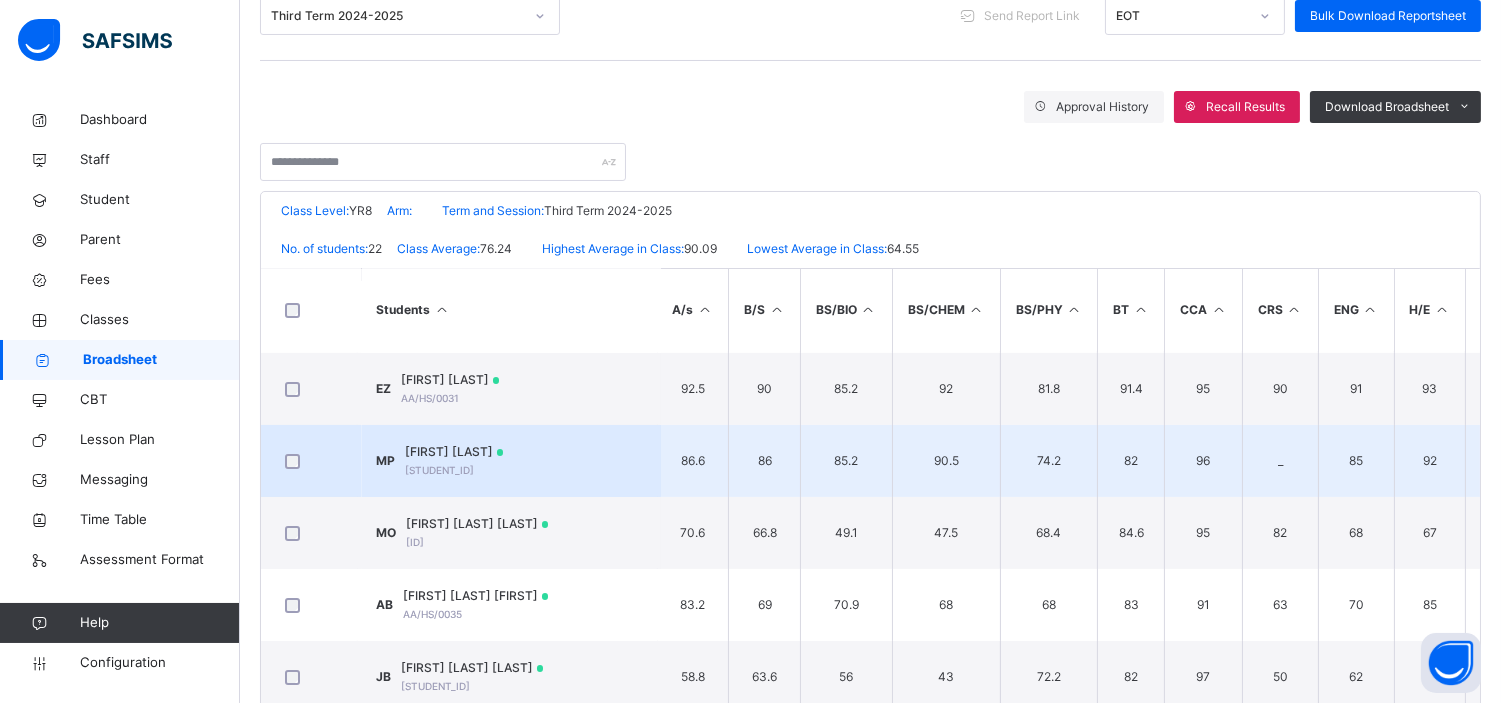 click on "MOHAMMED  PABAI" at bounding box center [455, 452] 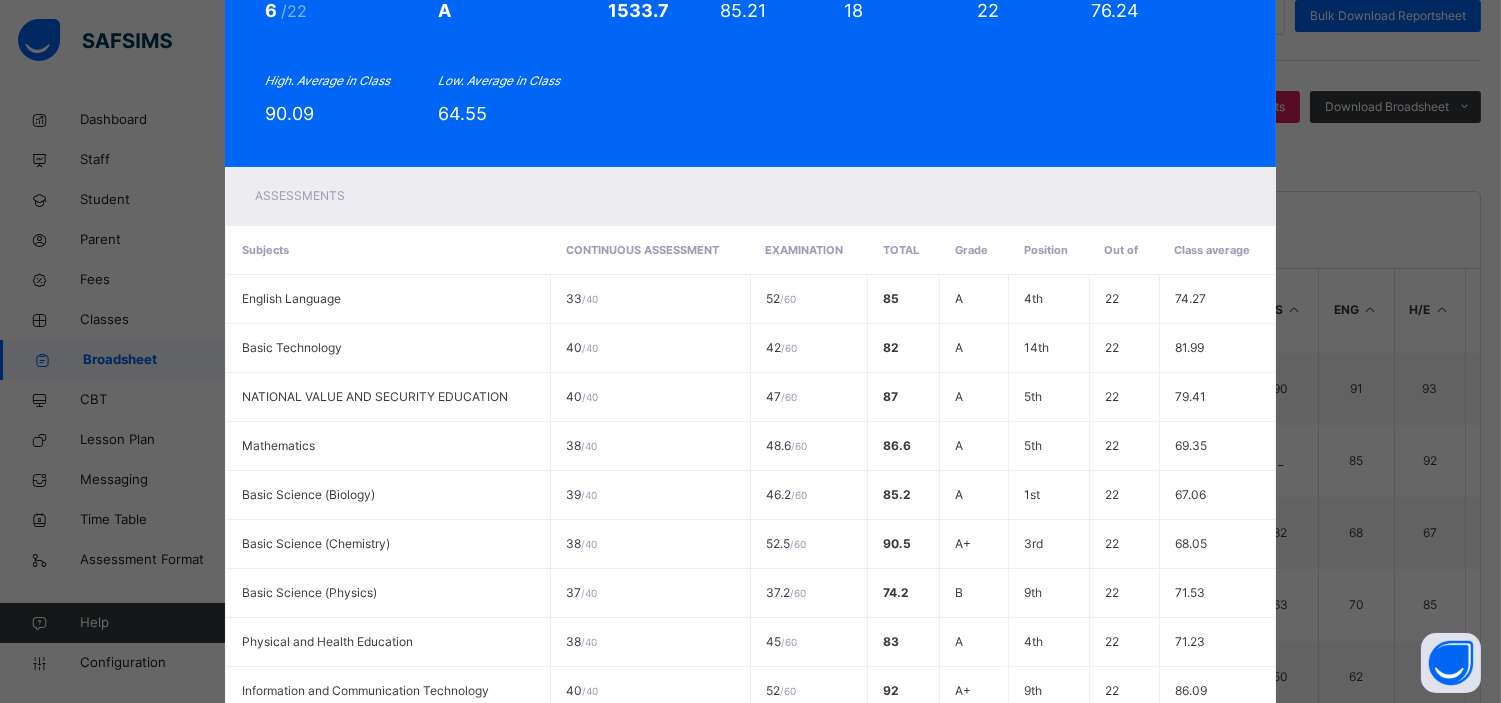 scroll, scrollTop: 0, scrollLeft: 0, axis: both 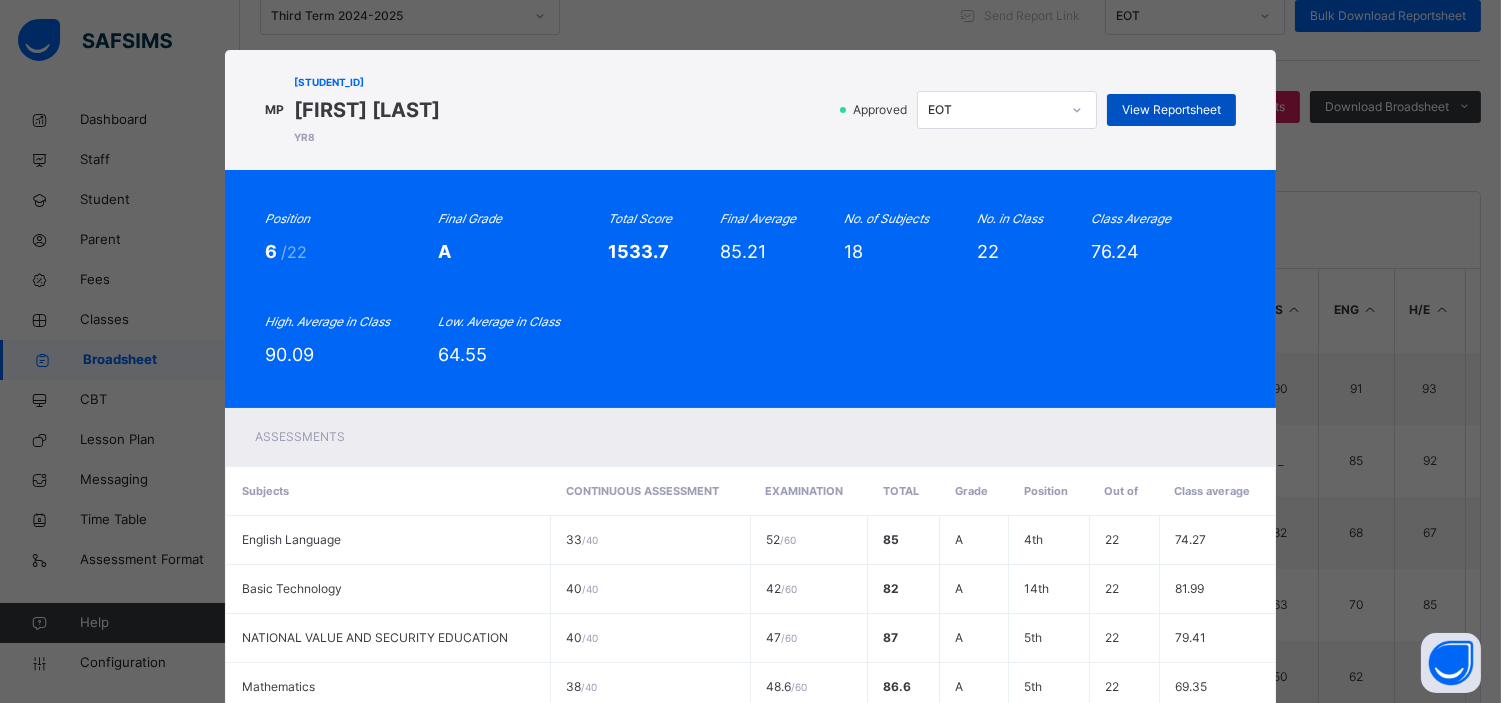 click on "View Reportsheet" at bounding box center [1171, 110] 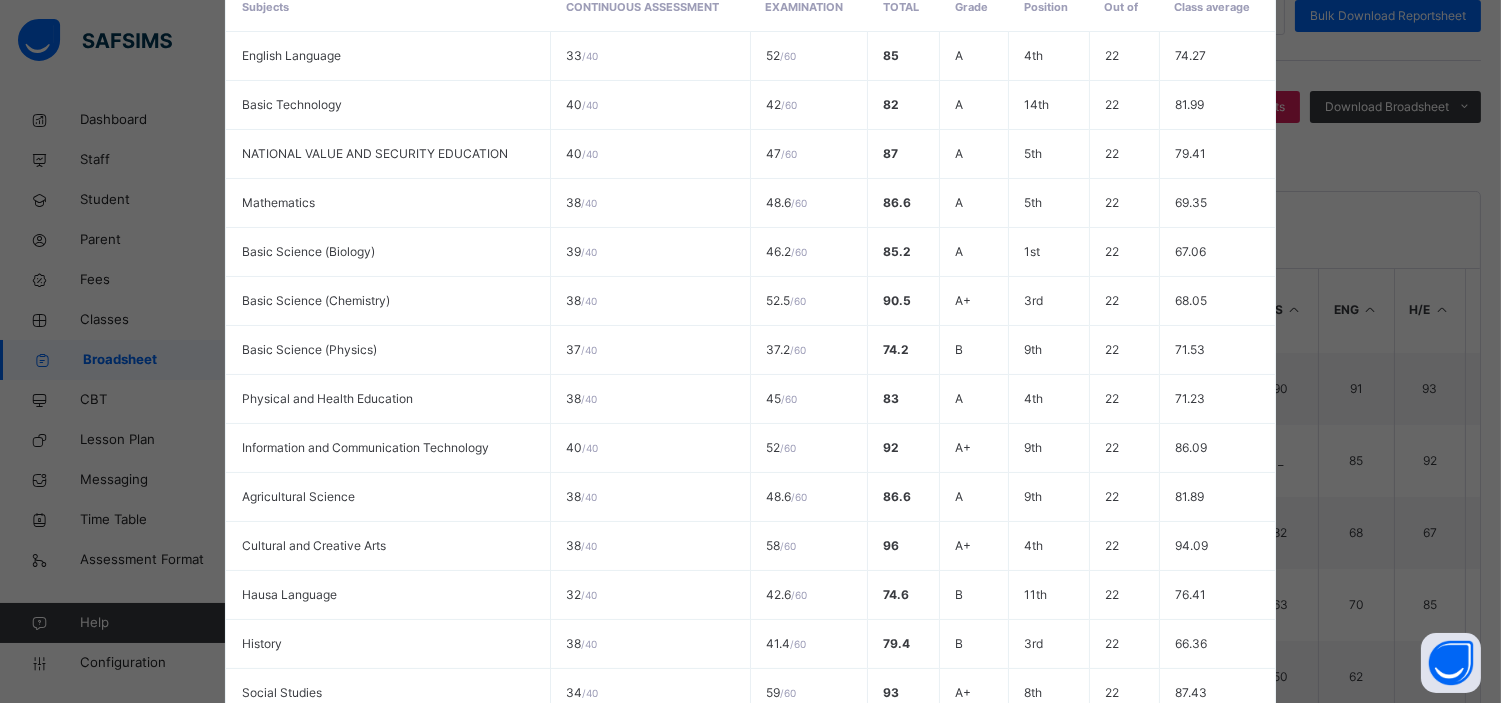 scroll, scrollTop: 914, scrollLeft: 0, axis: vertical 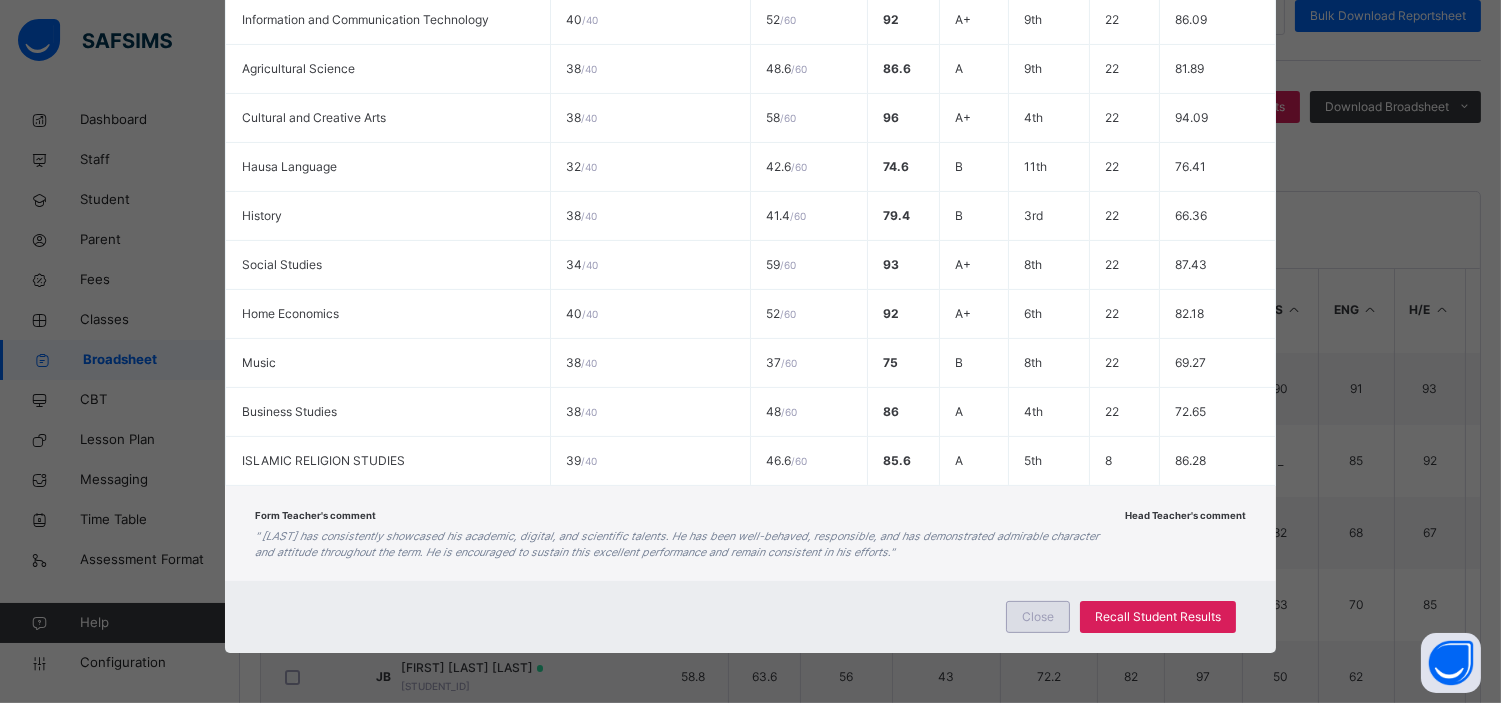 click on "Close" at bounding box center (1038, 617) 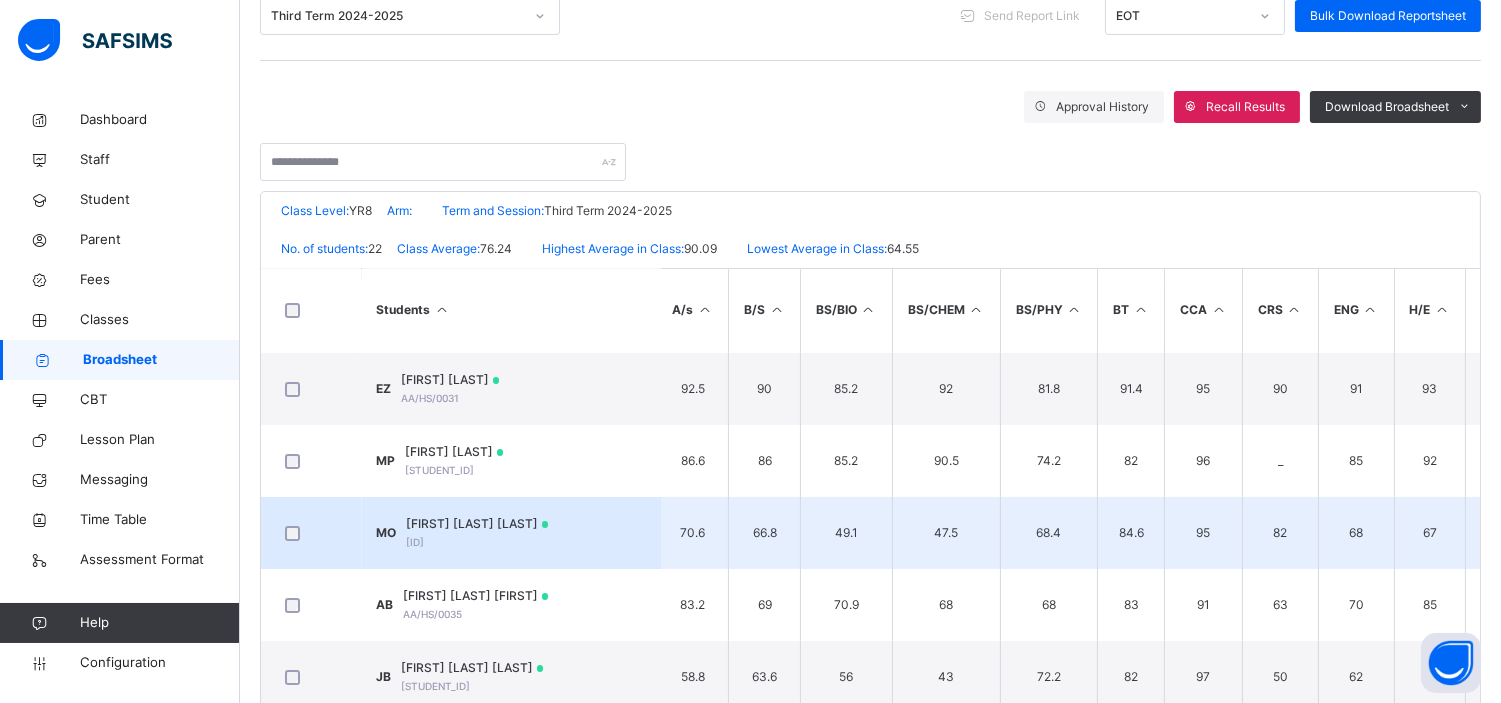 click on "MICHAEL OSAYANDE OAHIMIJIE" at bounding box center [478, 524] 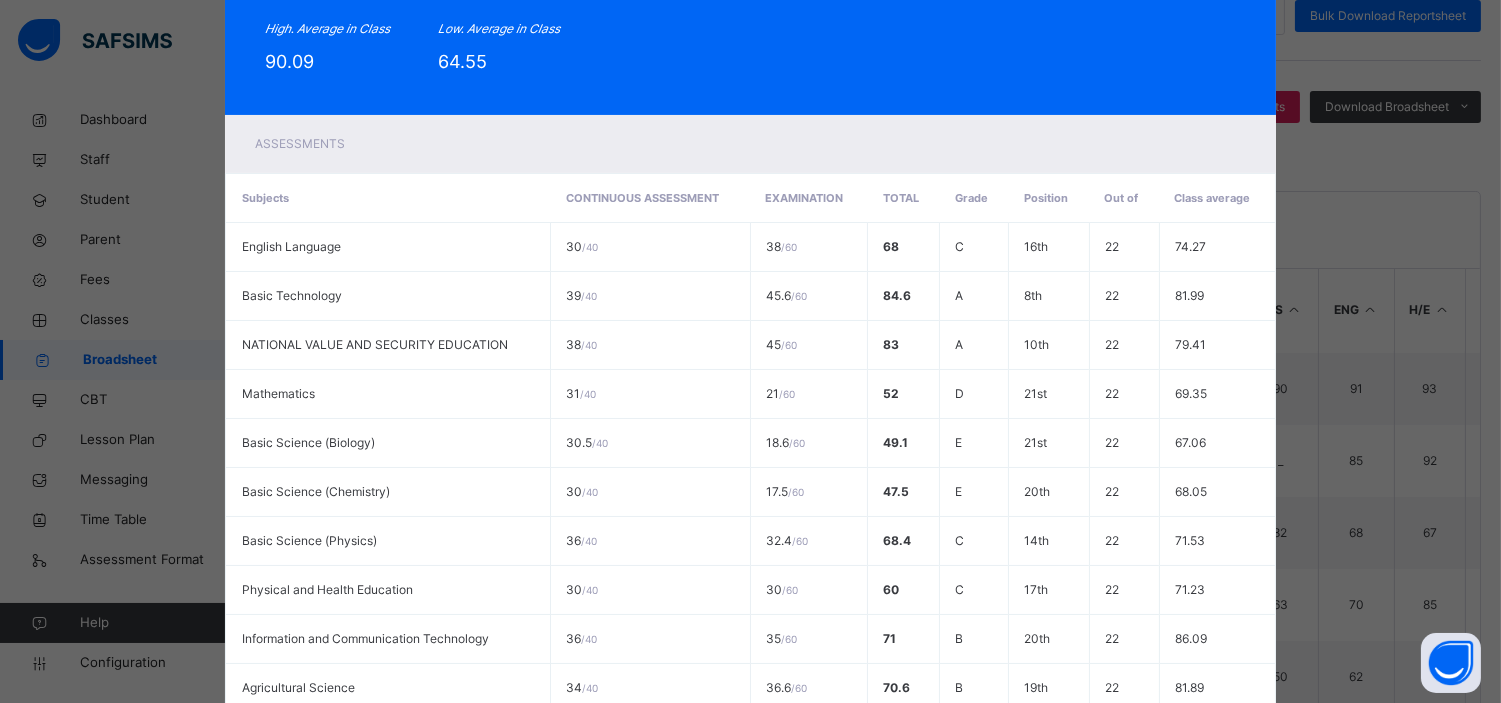 scroll, scrollTop: 0, scrollLeft: 0, axis: both 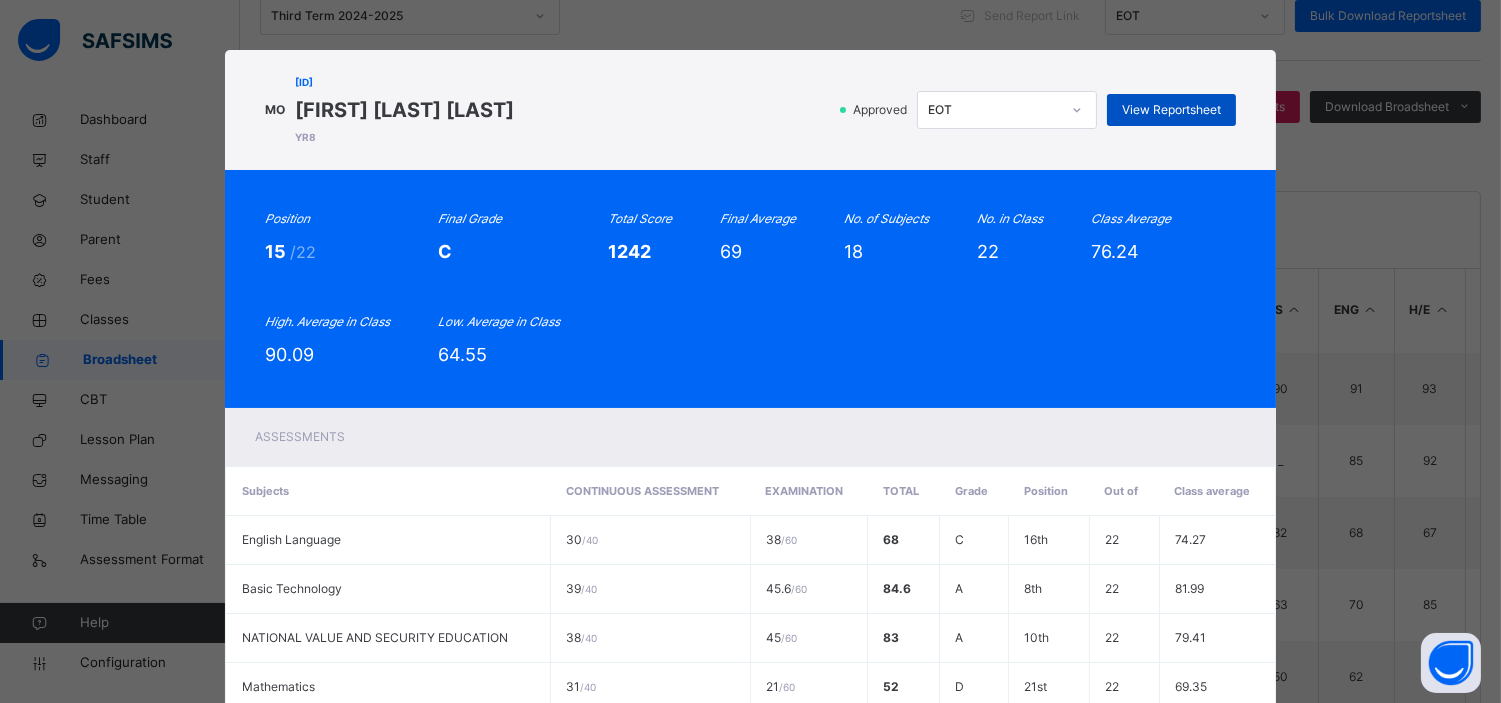 click on "View Reportsheet" at bounding box center (1171, 110) 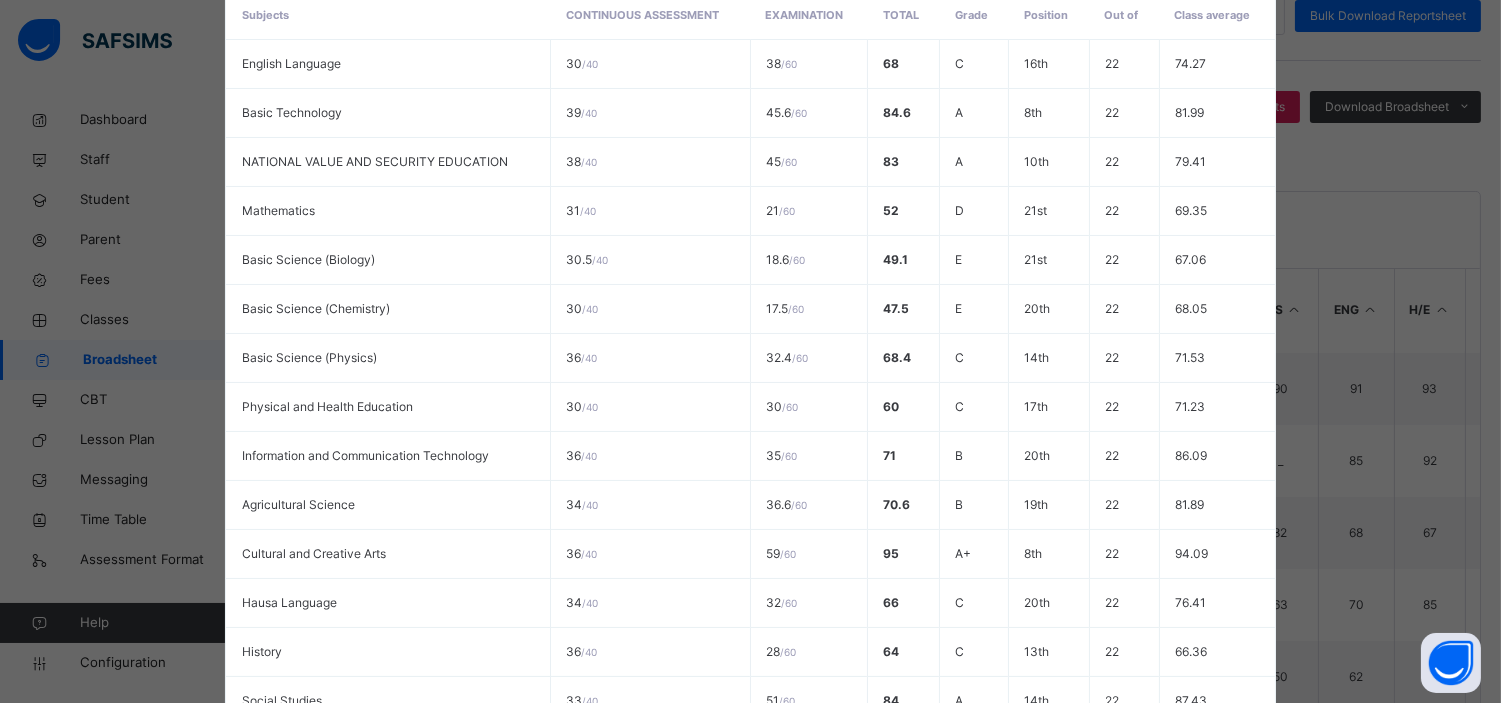 scroll, scrollTop: 914, scrollLeft: 0, axis: vertical 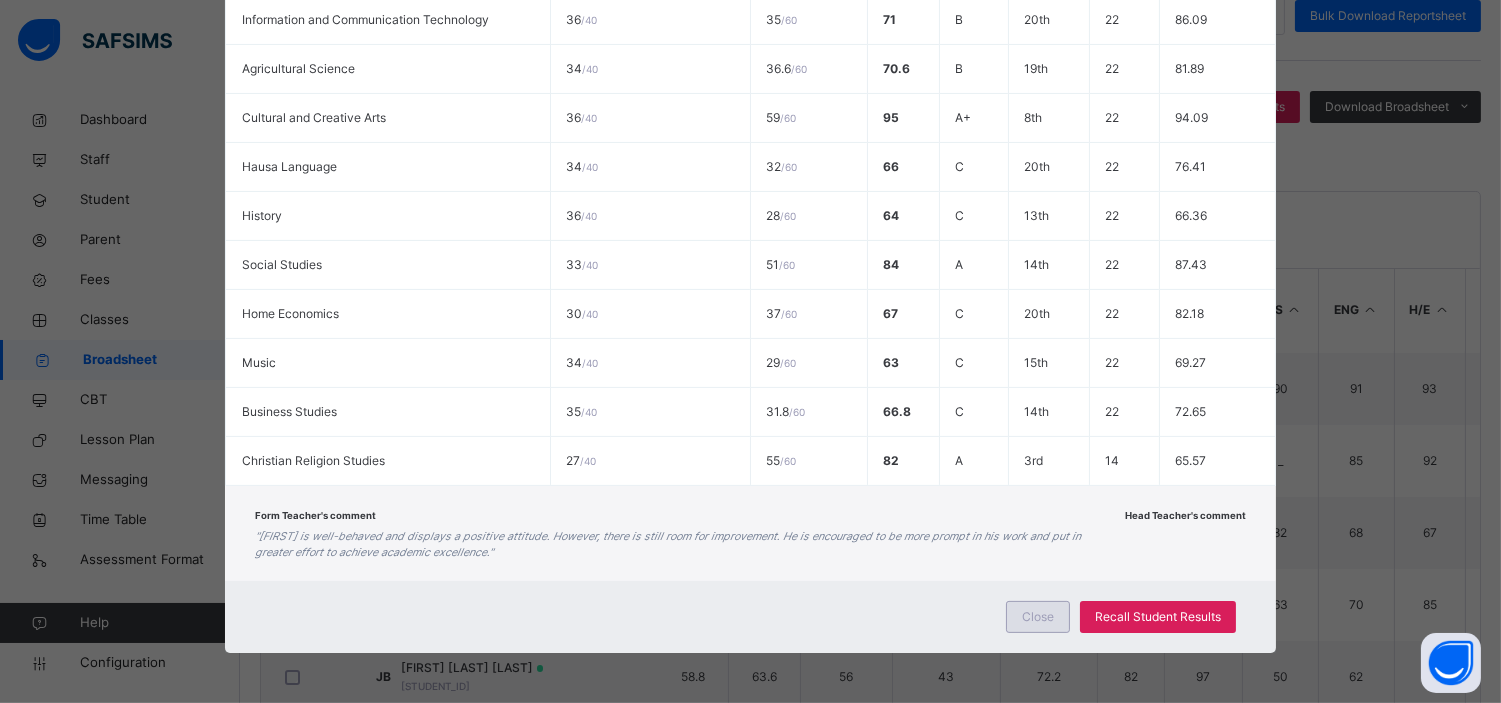 click on "Close" at bounding box center [1038, 617] 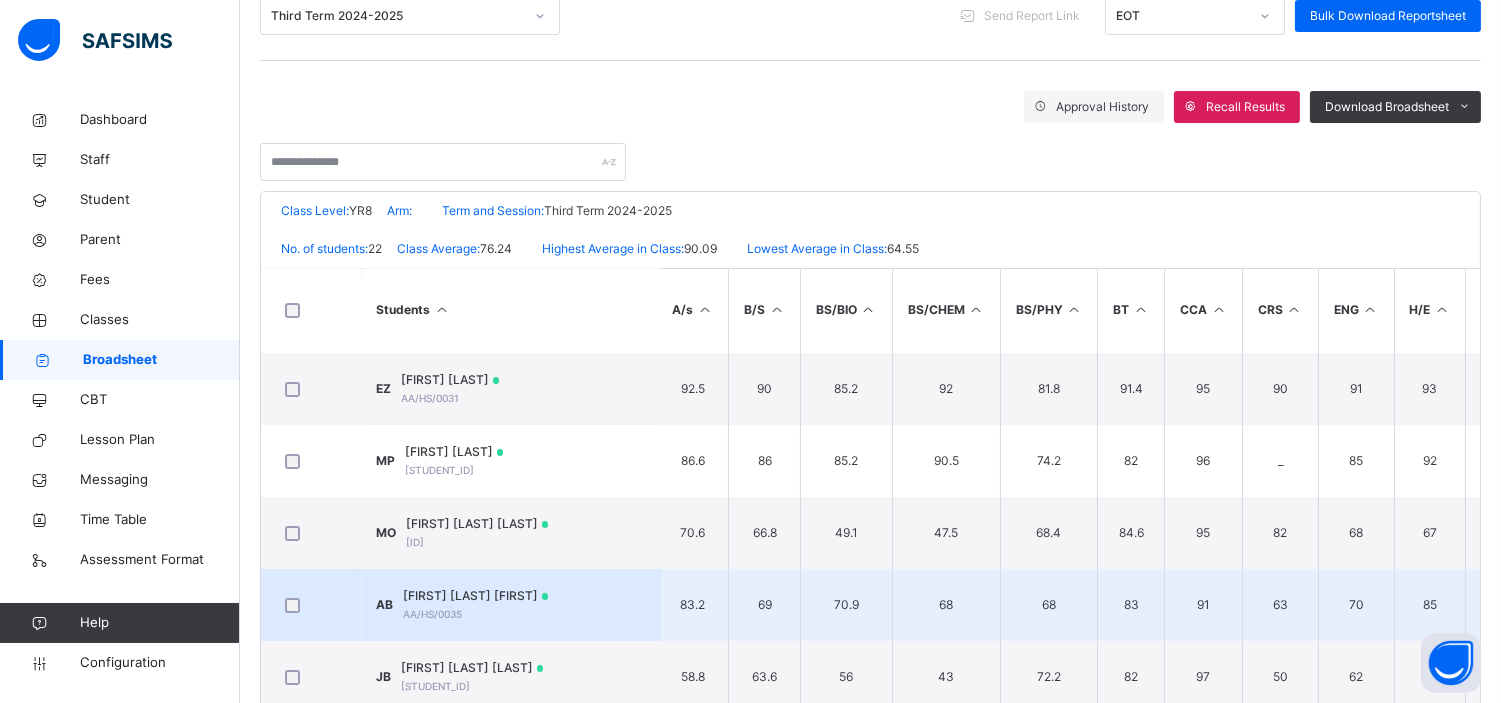 click on "ANGEL KANAA BUSHRA" at bounding box center (476, 596) 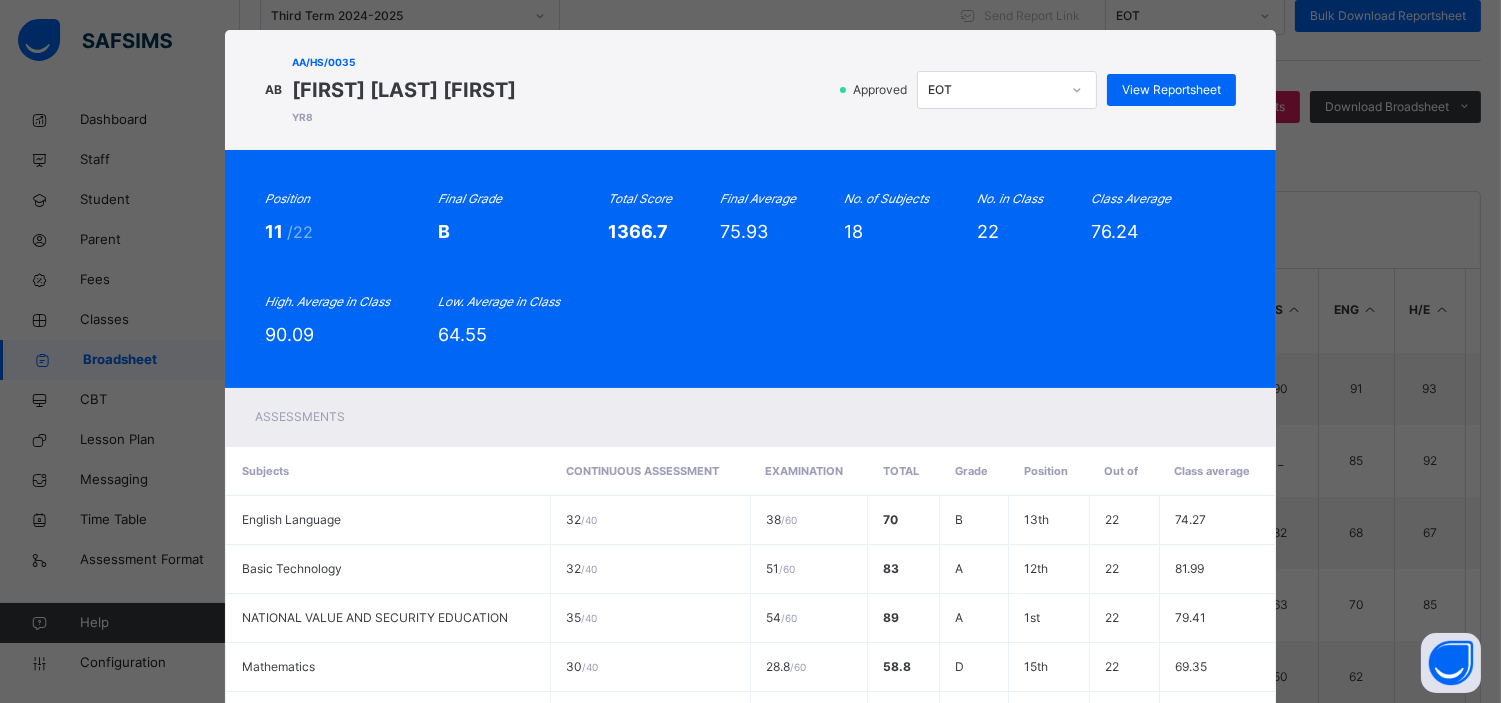 scroll, scrollTop: 0, scrollLeft: 0, axis: both 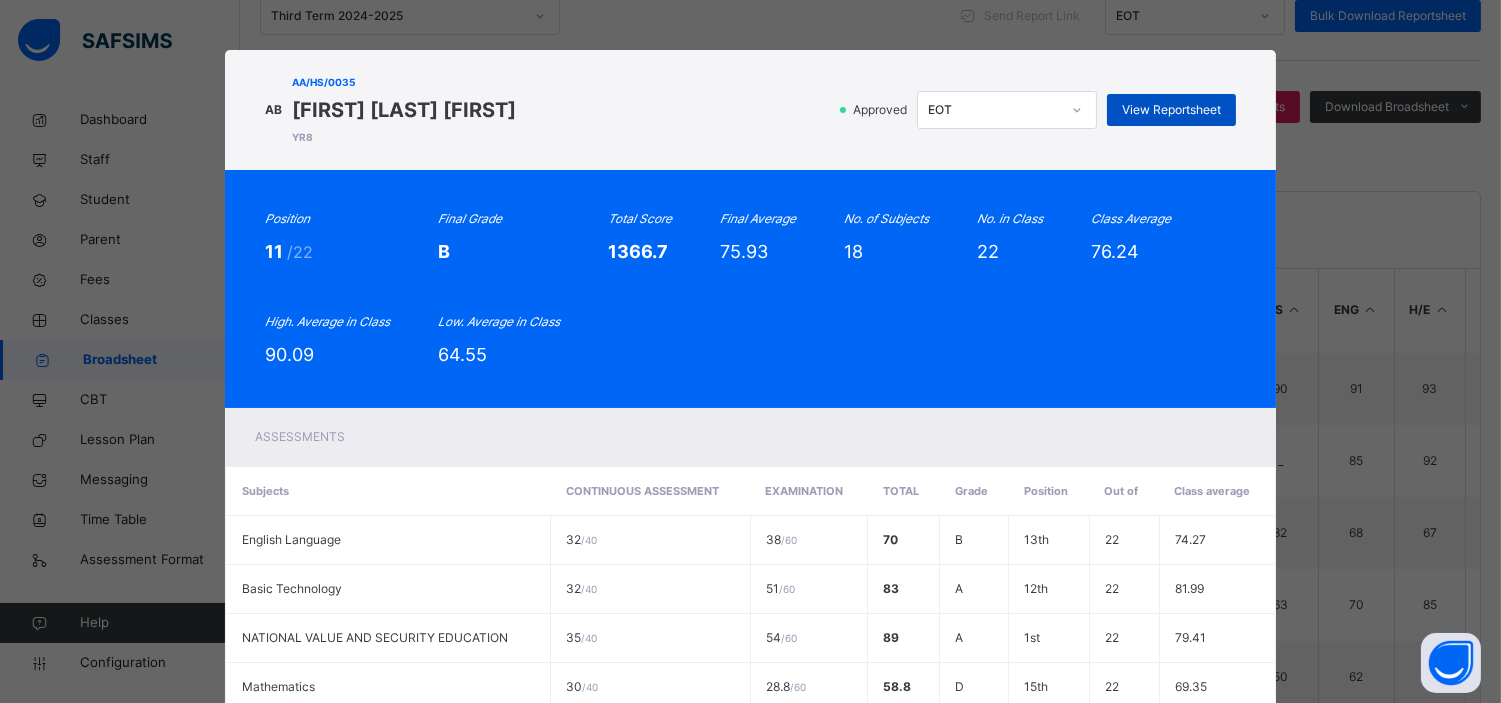 click on "View Reportsheet" at bounding box center (1171, 110) 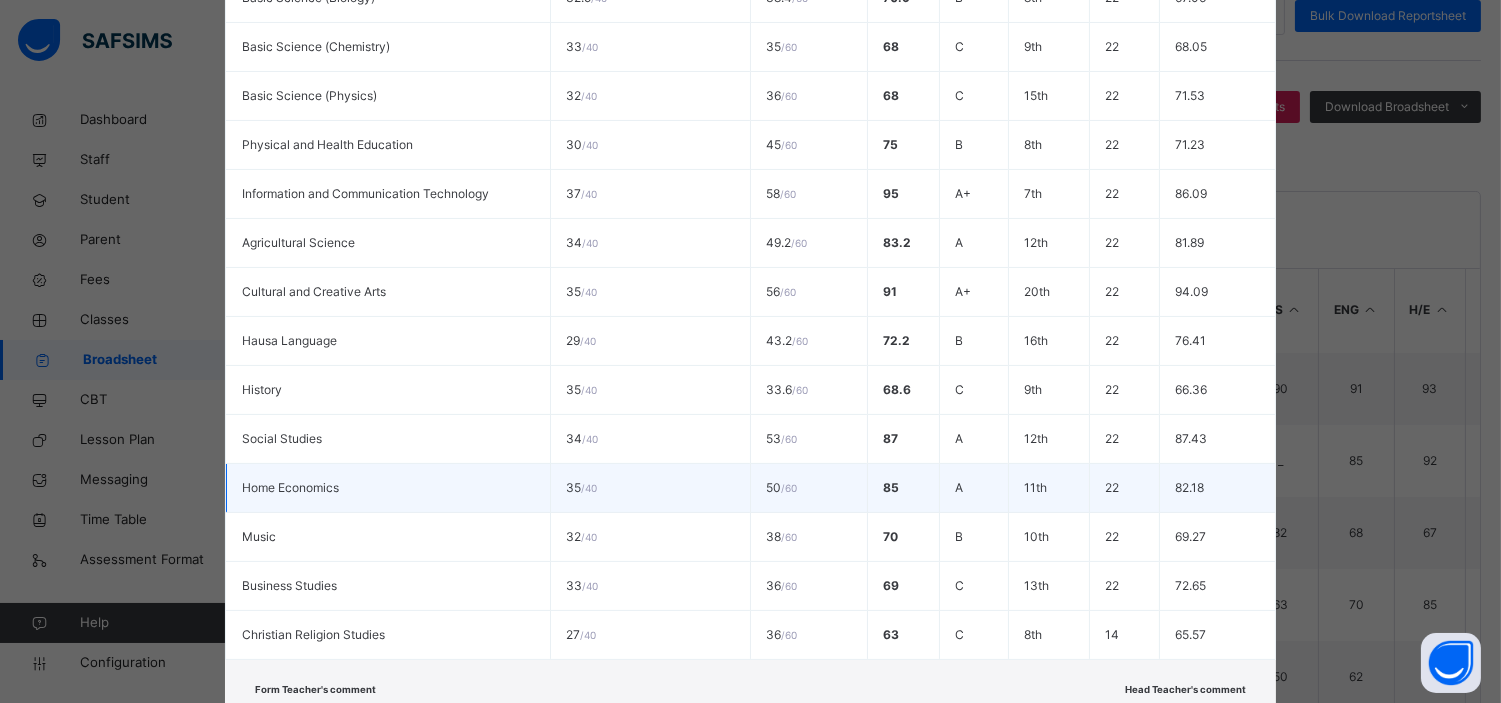 scroll, scrollTop: 914, scrollLeft: 0, axis: vertical 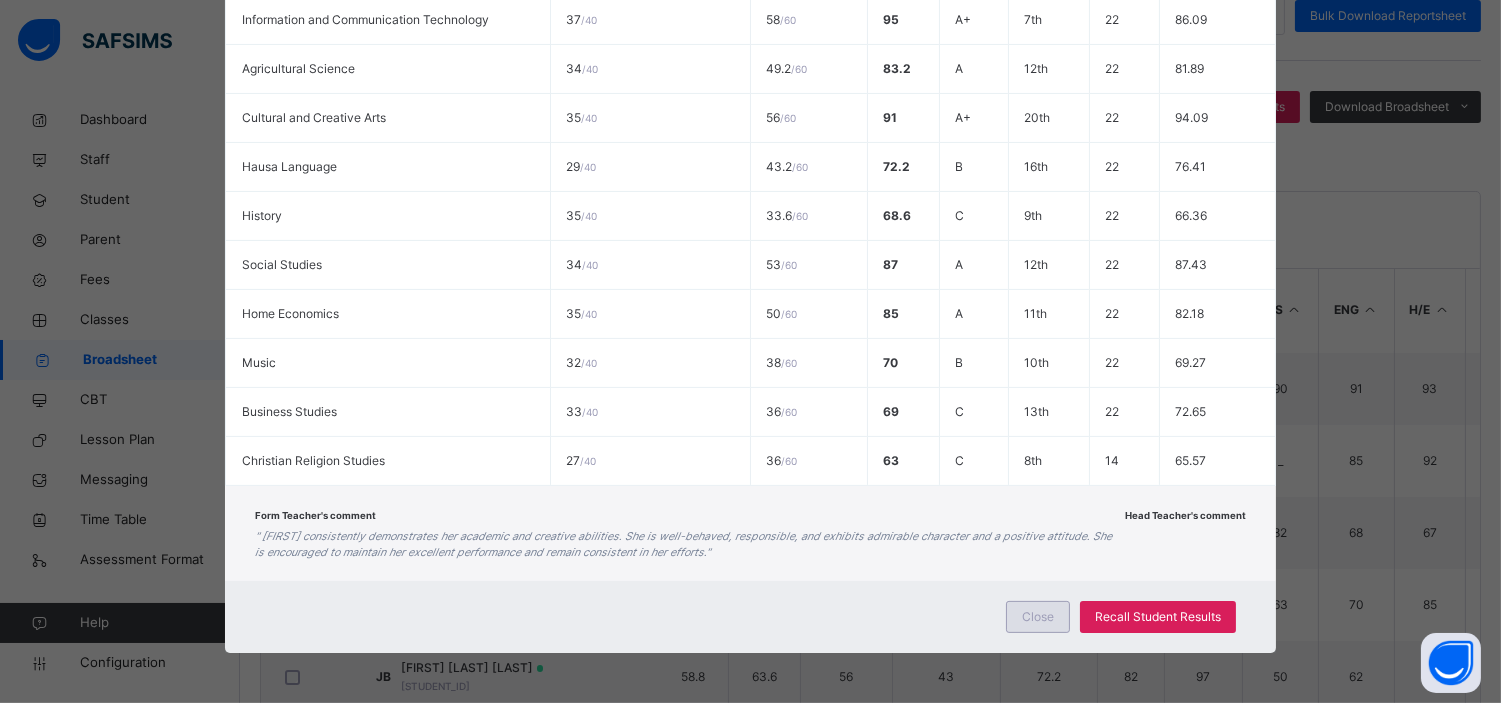 click on "Close" at bounding box center [1038, 617] 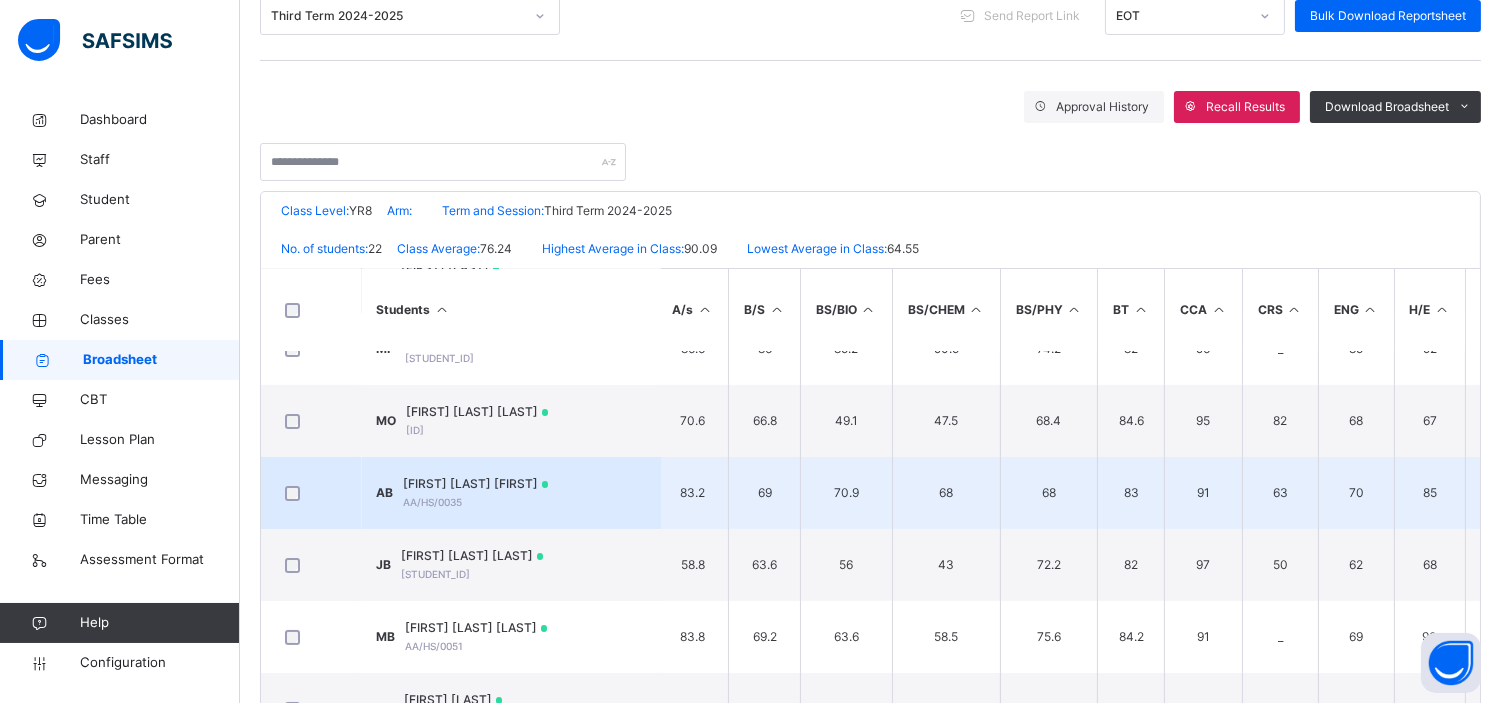 scroll, scrollTop: 545, scrollLeft: 4, axis: both 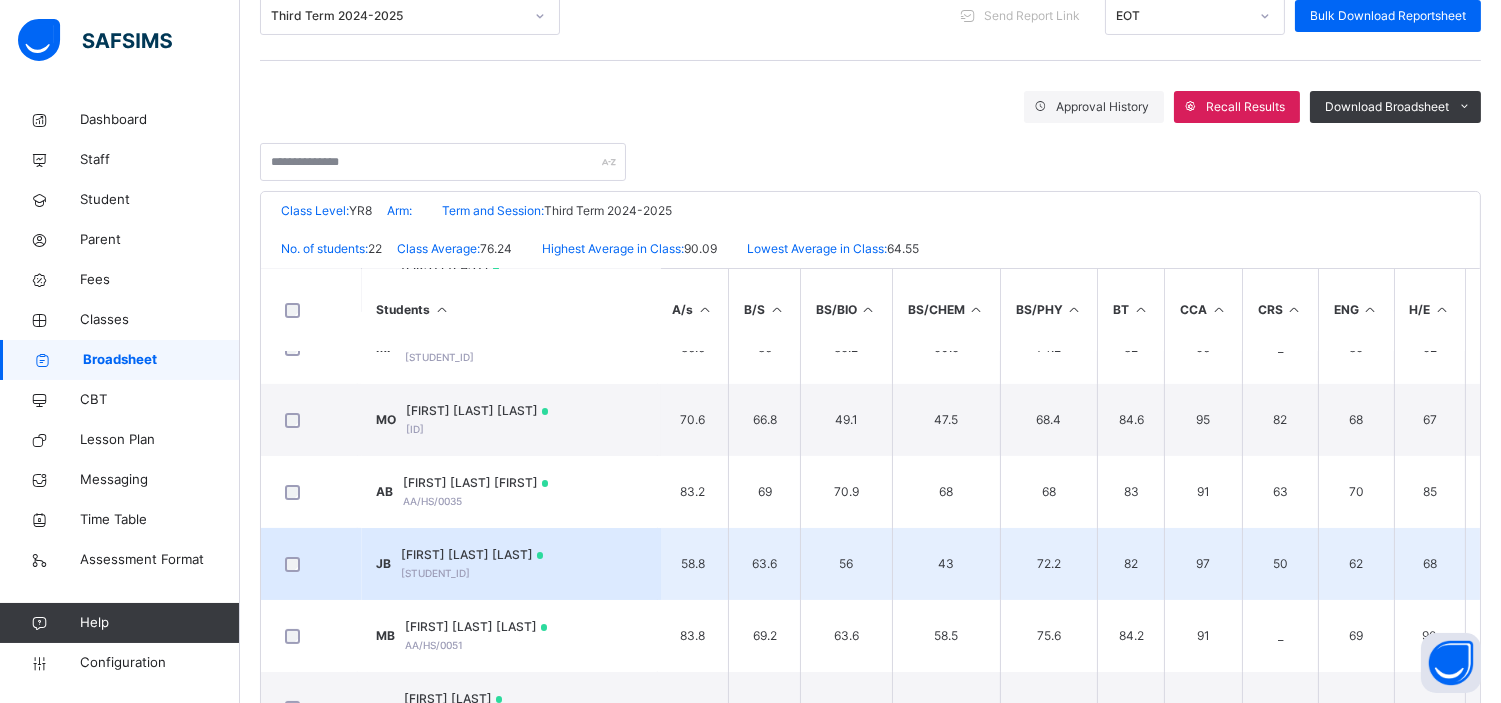 click on "JEREMY XAVIER BISHEN" at bounding box center [473, 555] 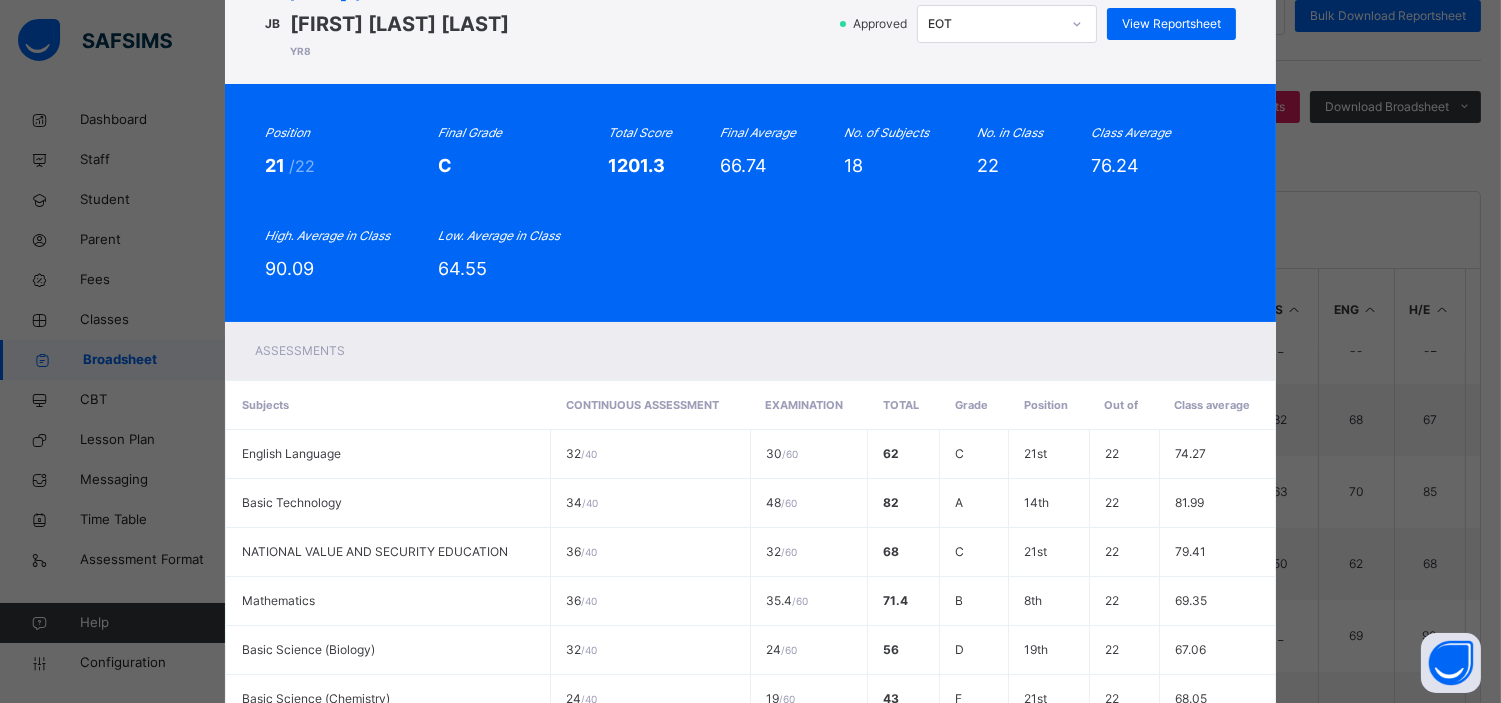 scroll, scrollTop: 0, scrollLeft: 0, axis: both 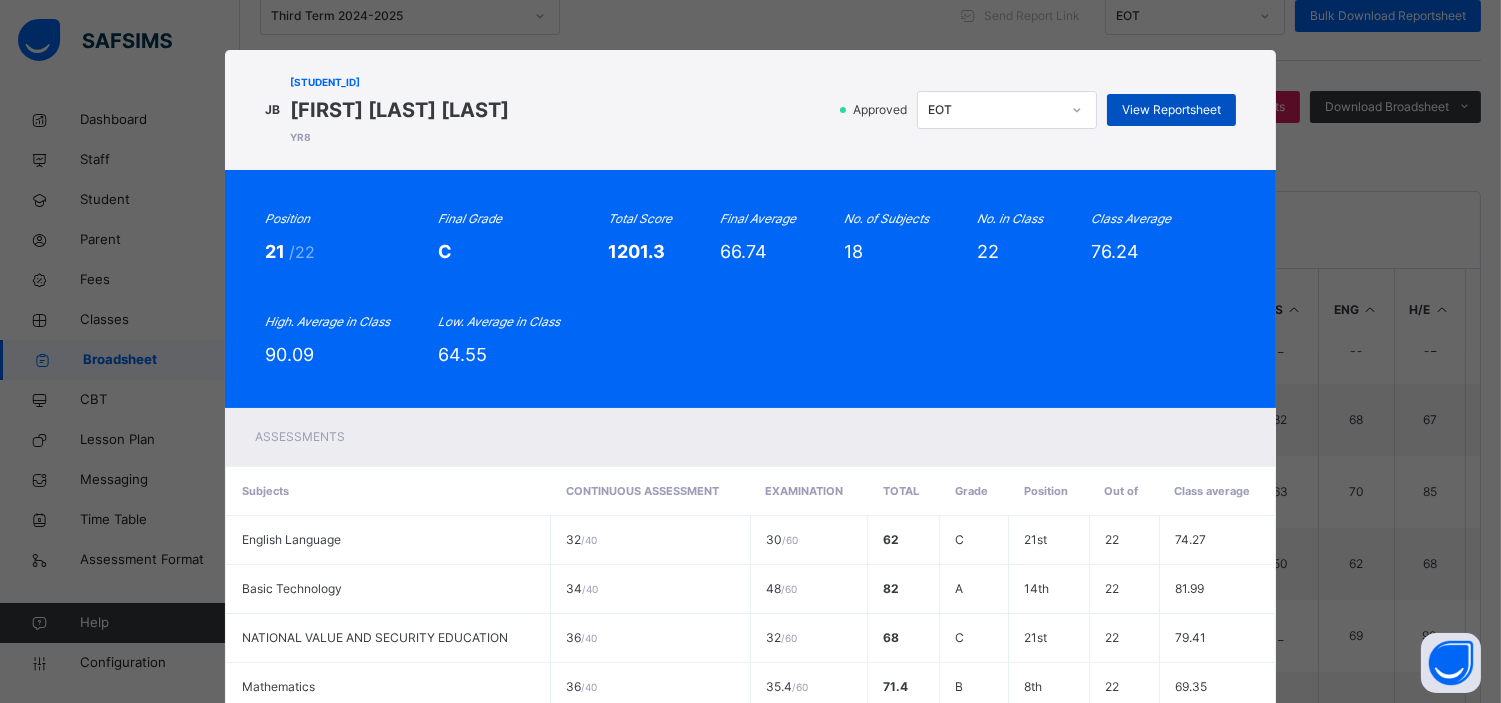 click on "View Reportsheet" at bounding box center [1171, 110] 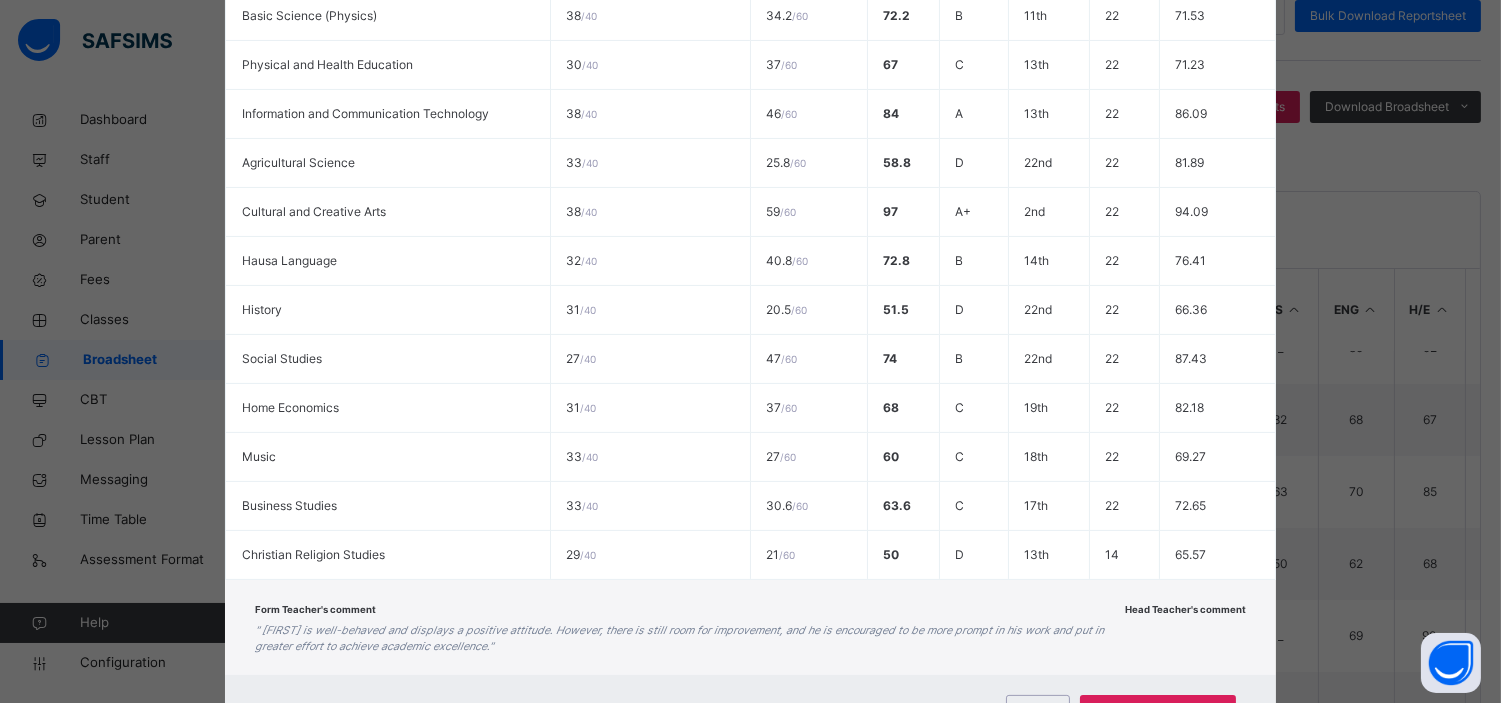 scroll, scrollTop: 914, scrollLeft: 0, axis: vertical 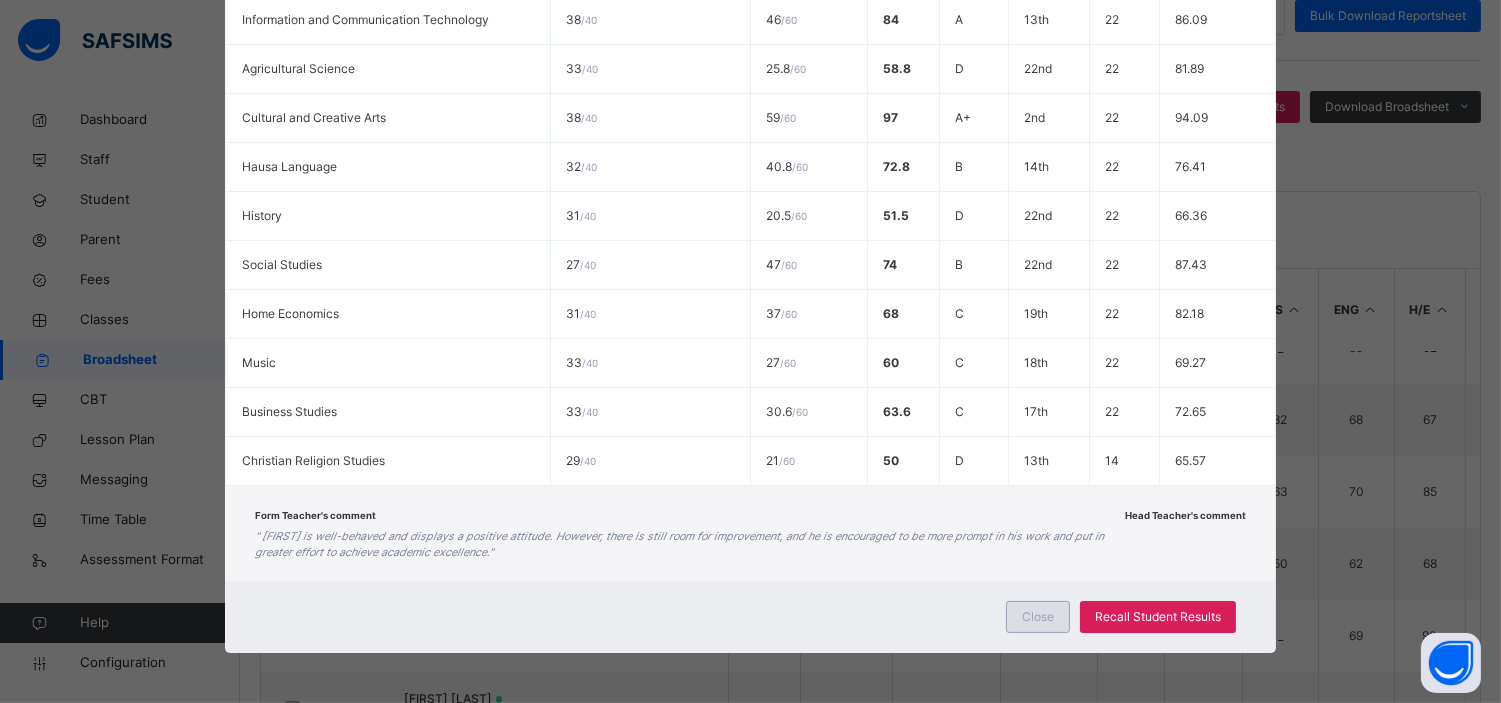click on "Close" at bounding box center [1038, 617] 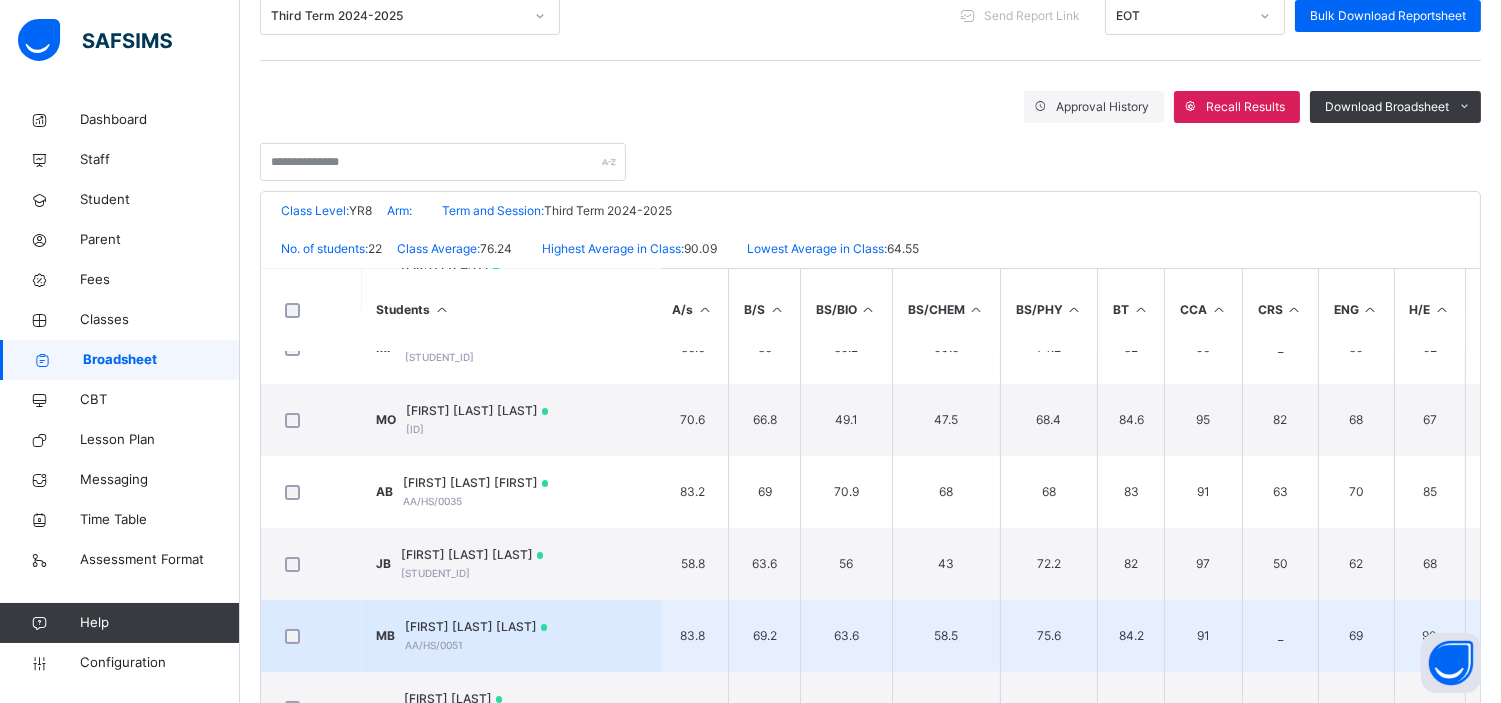 click on "MUKHTAR MUHAMMAD BILYA" at bounding box center [477, 627] 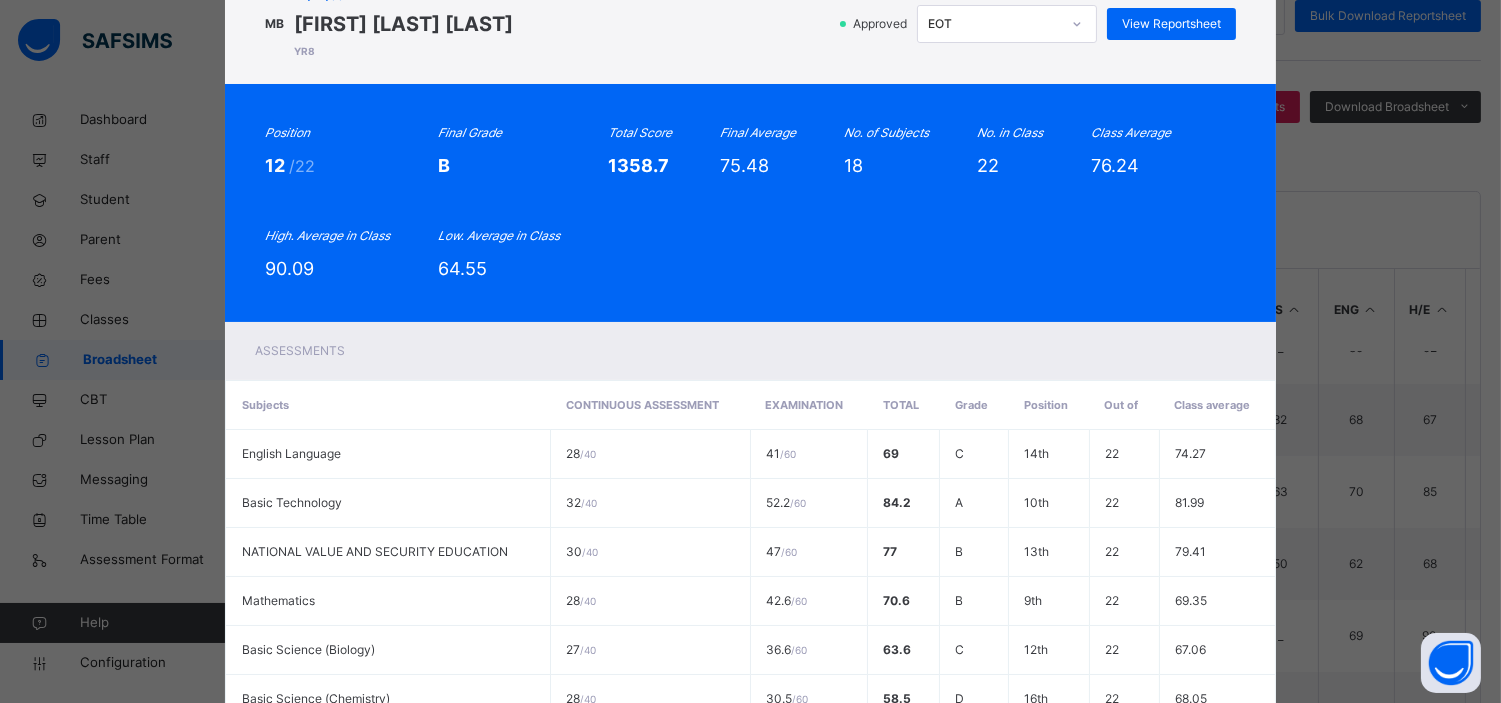 scroll, scrollTop: 85, scrollLeft: 0, axis: vertical 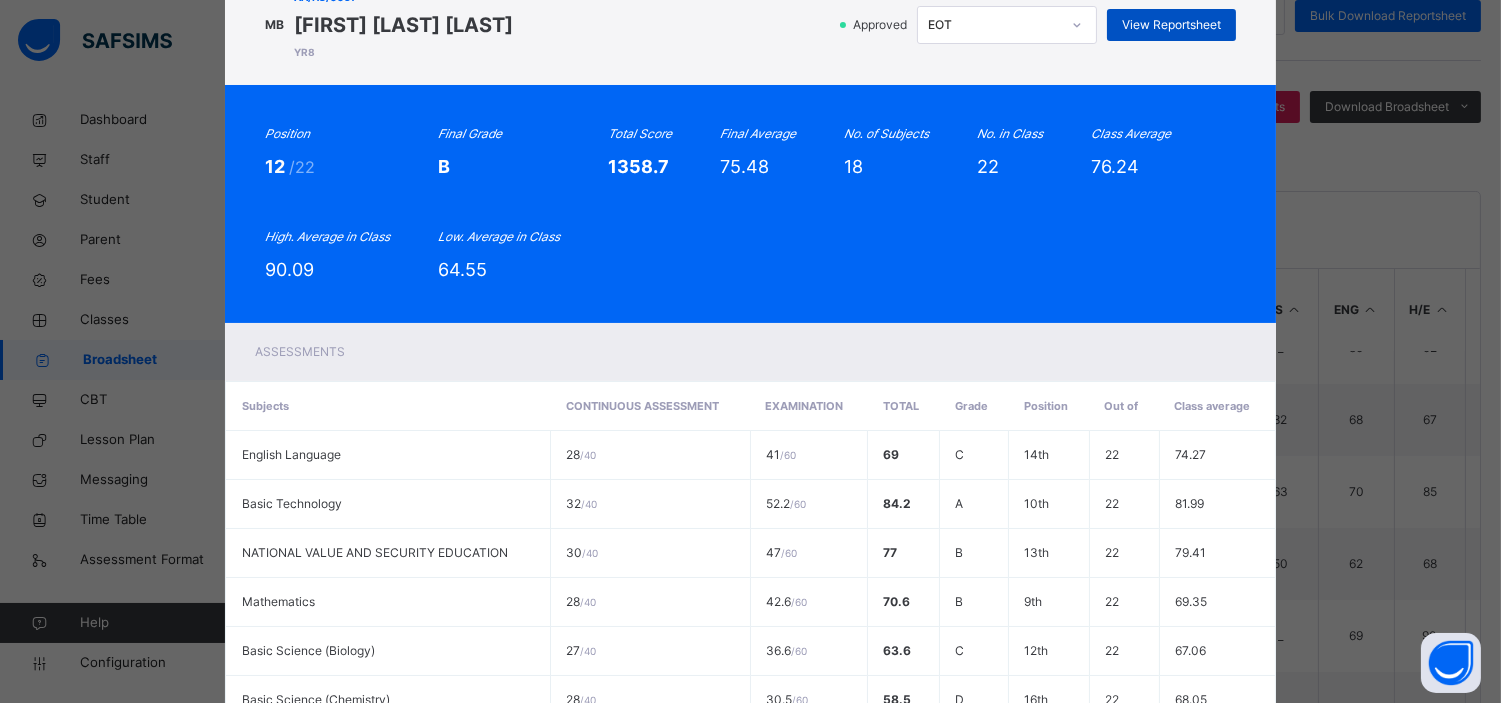 click on "View Reportsheet" at bounding box center [1171, 25] 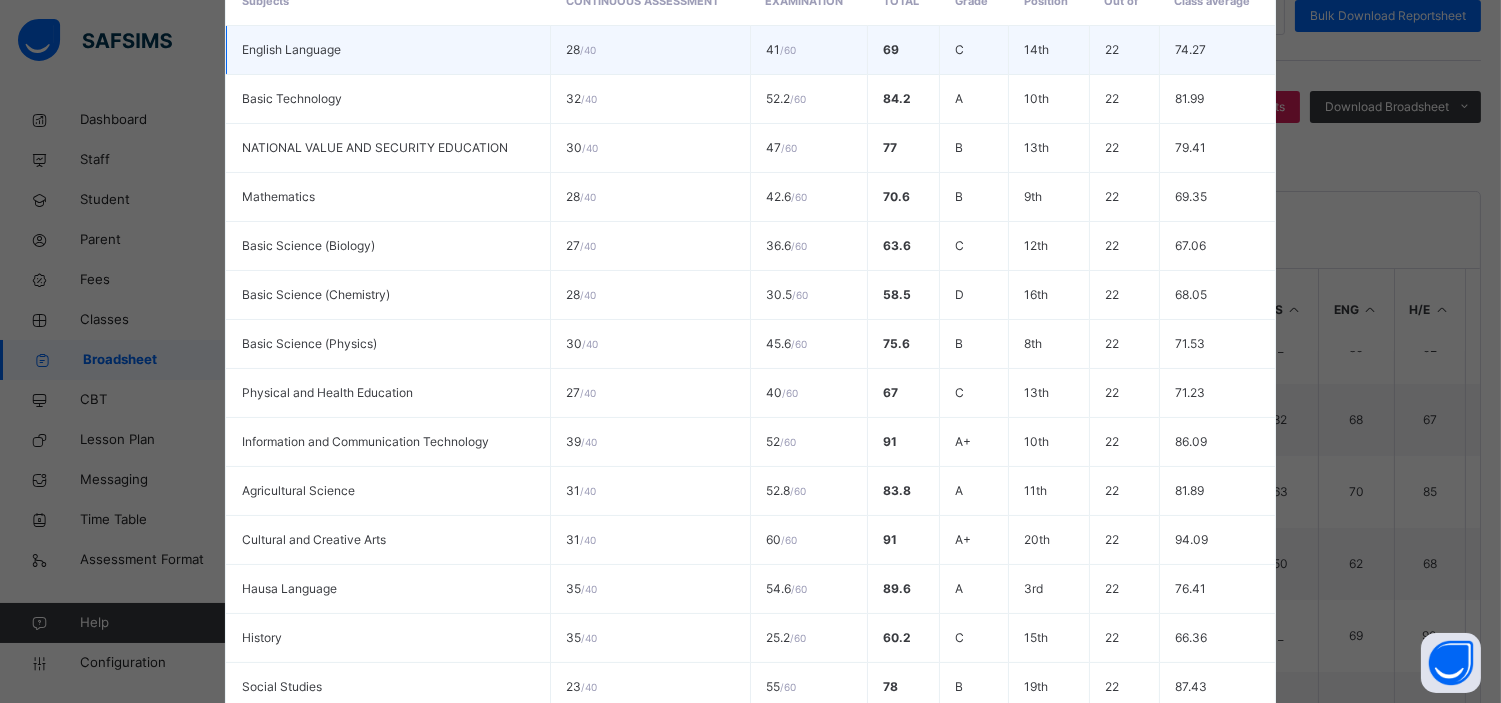 scroll, scrollTop: 914, scrollLeft: 0, axis: vertical 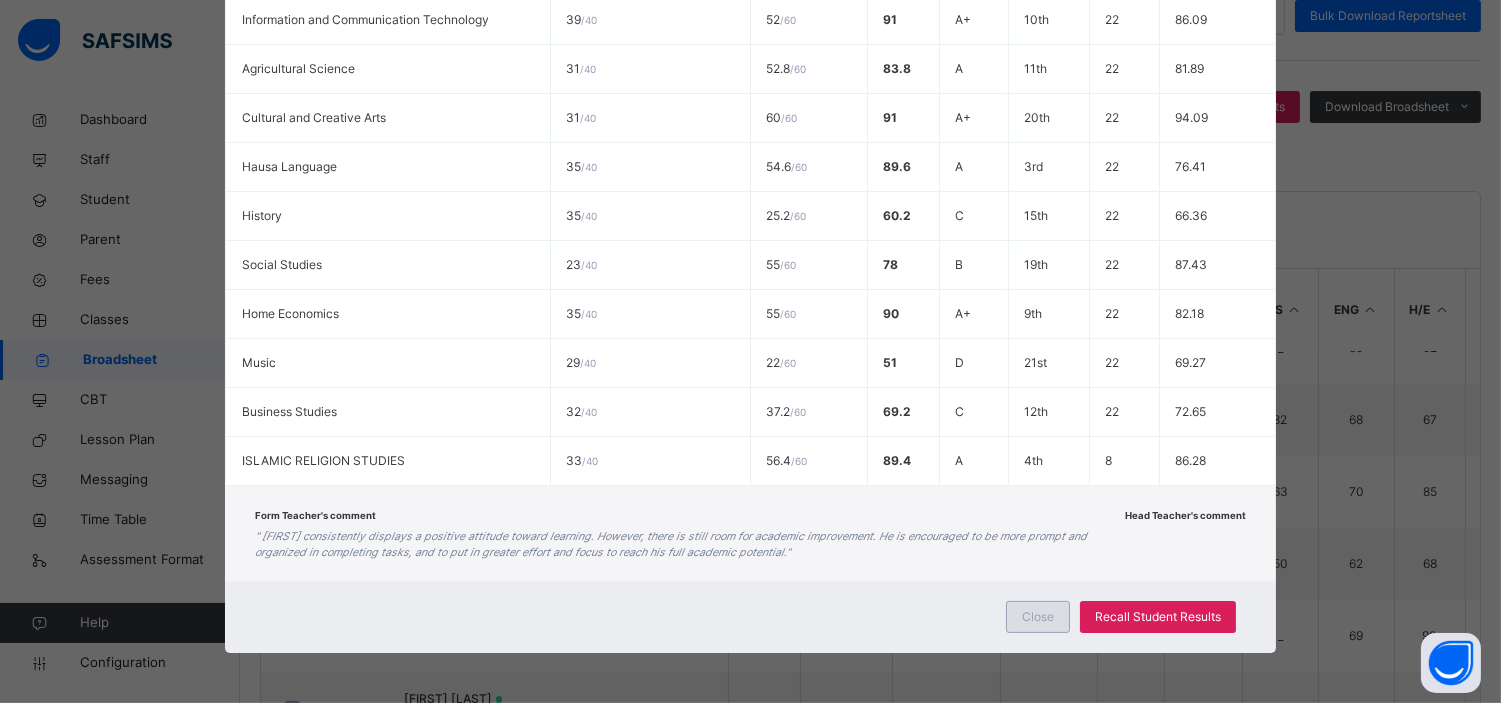 click on "Close" at bounding box center [1038, 617] 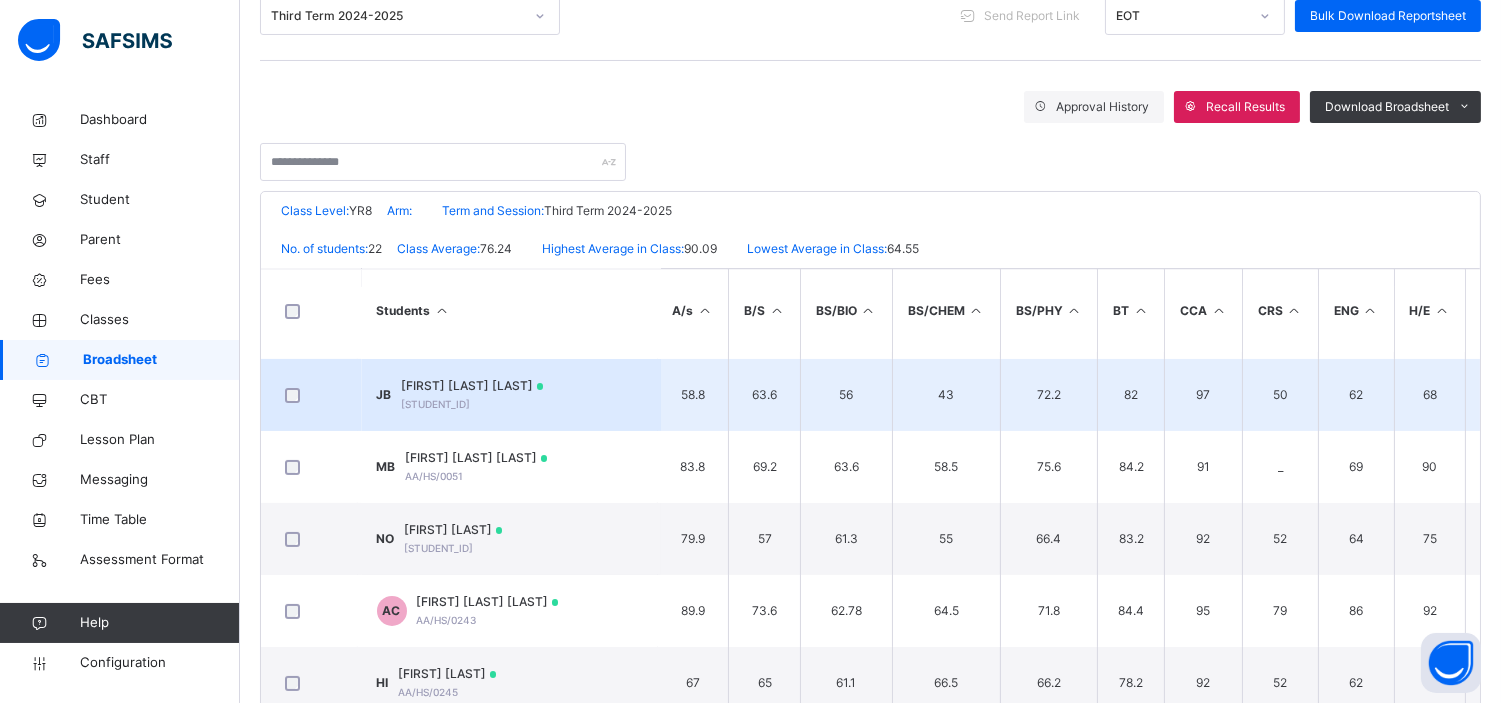 scroll, scrollTop: 715, scrollLeft: 4, axis: both 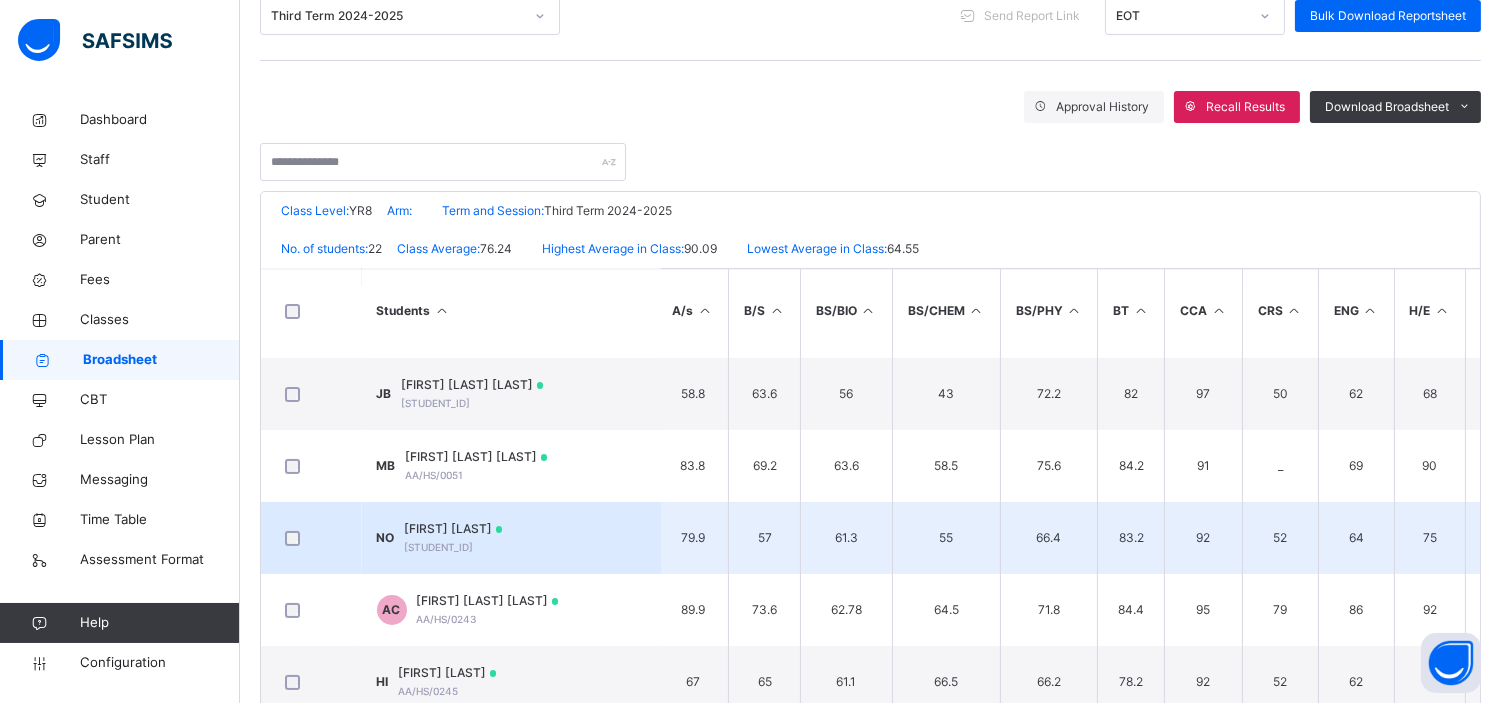 click on "NO NICOLE EFE OJUVWU   AA/HS/0060" at bounding box center (511, 538) 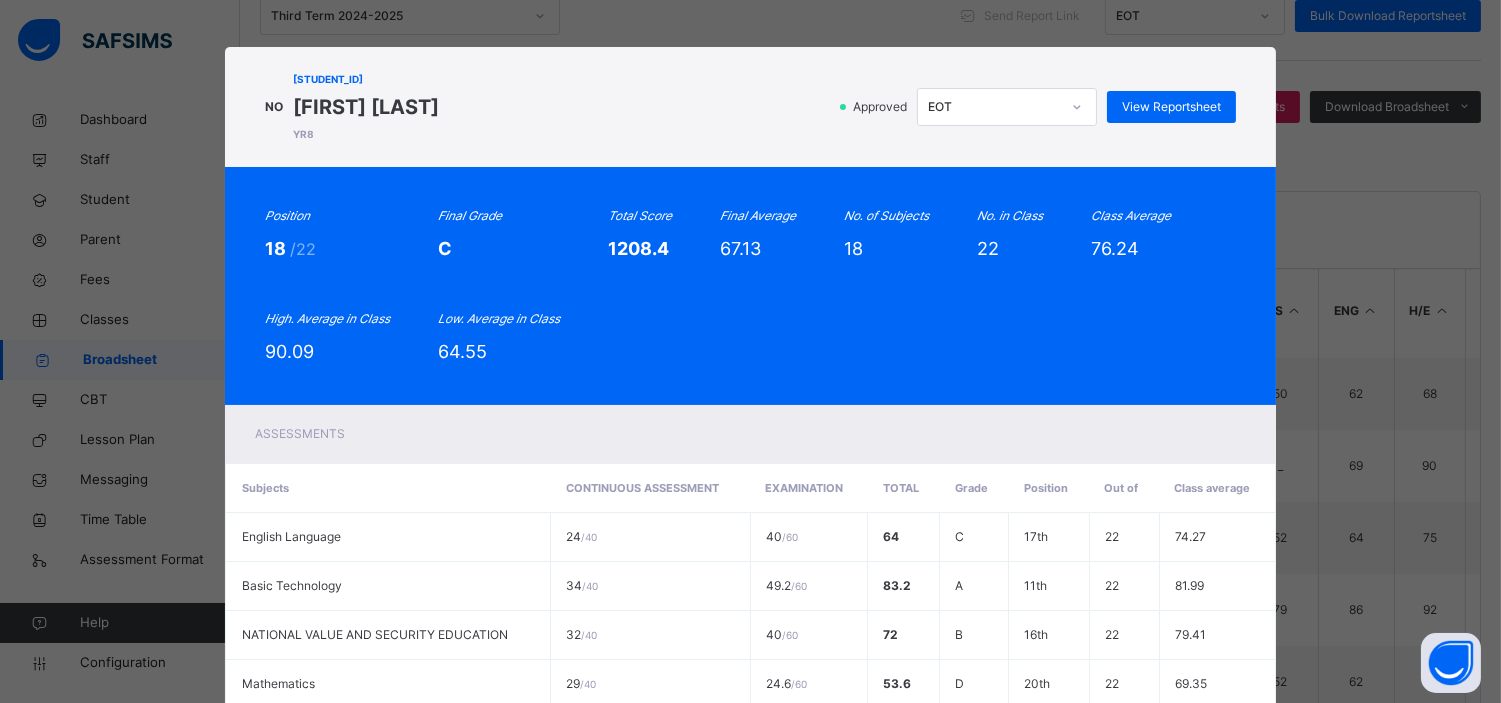 scroll, scrollTop: 0, scrollLeft: 0, axis: both 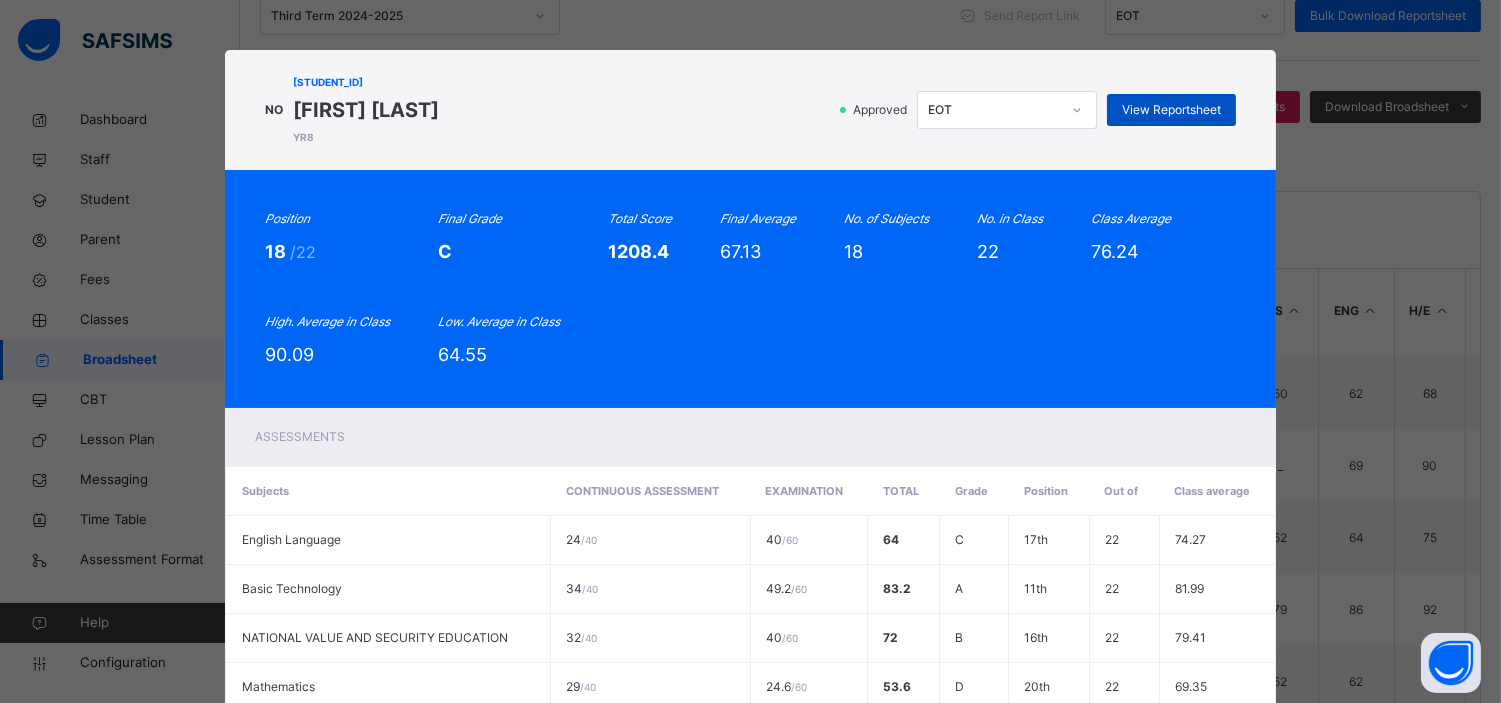 click on "View Reportsheet" at bounding box center (1171, 110) 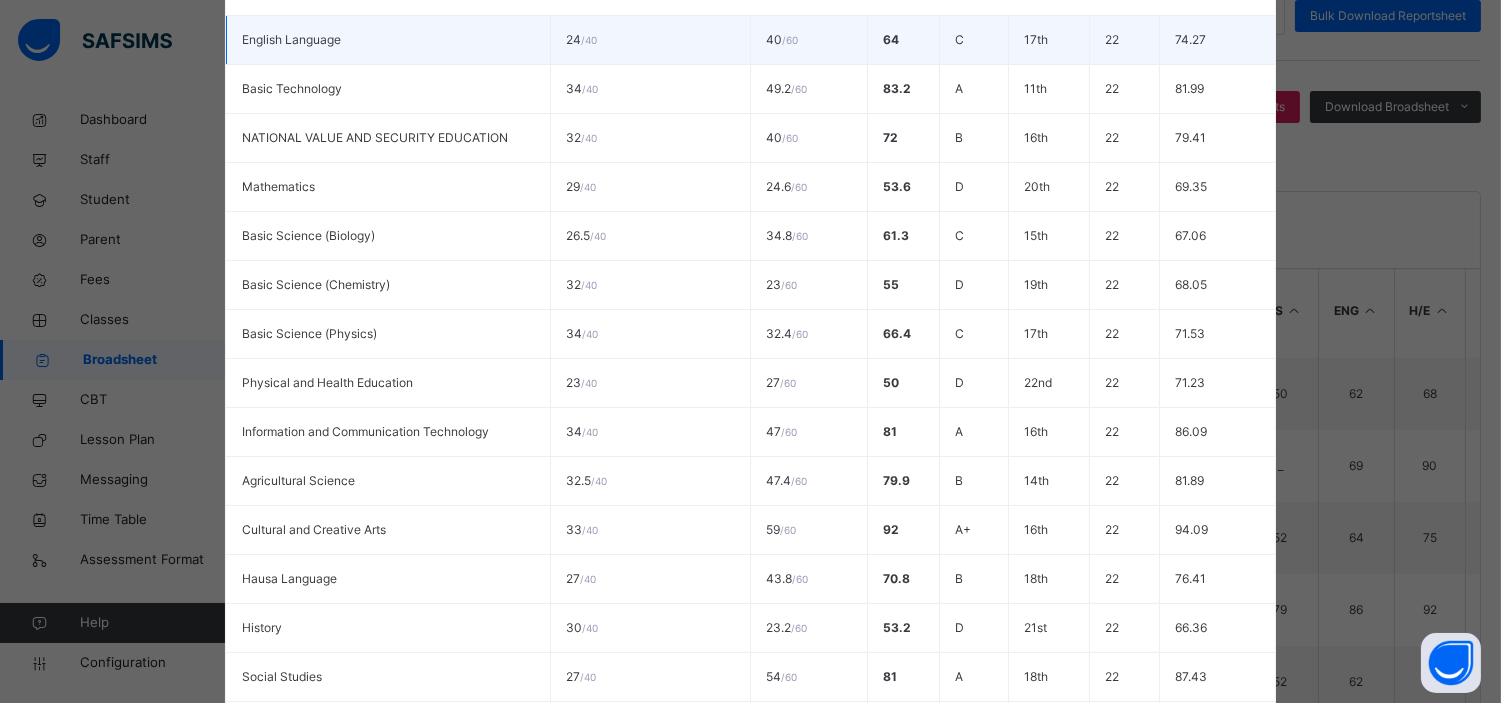 scroll, scrollTop: 914, scrollLeft: 0, axis: vertical 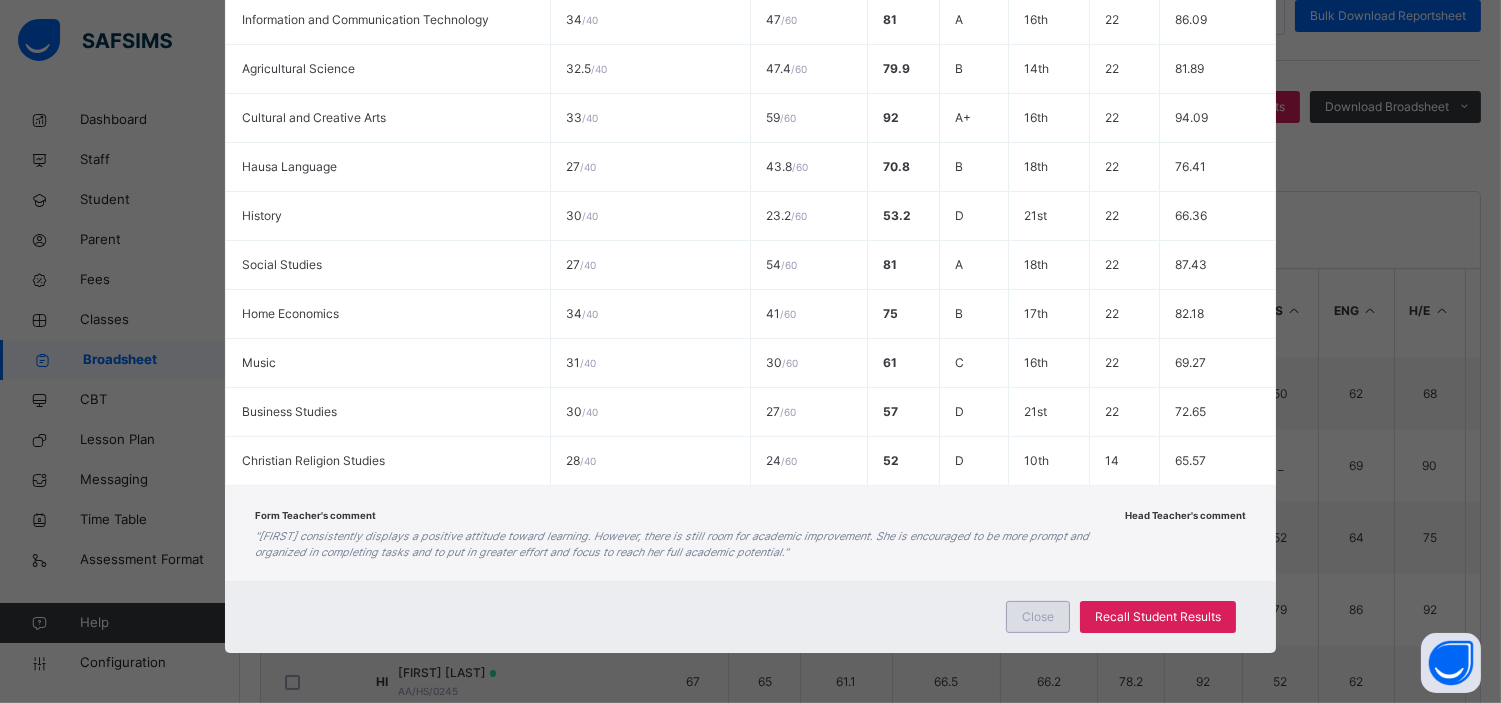 click on "Close" at bounding box center [1038, 617] 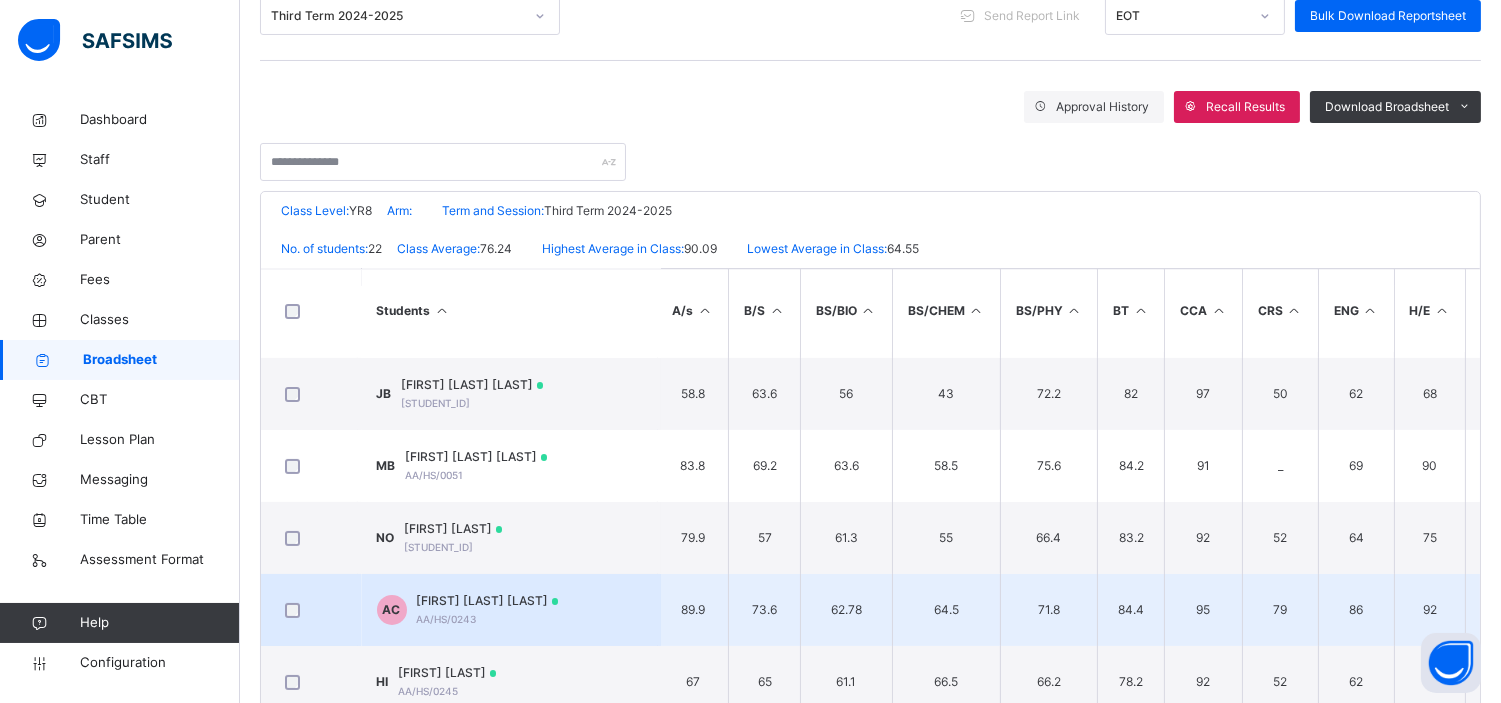 click on "AMAEFULE CHINYERE CLAIRE" at bounding box center (488, 601) 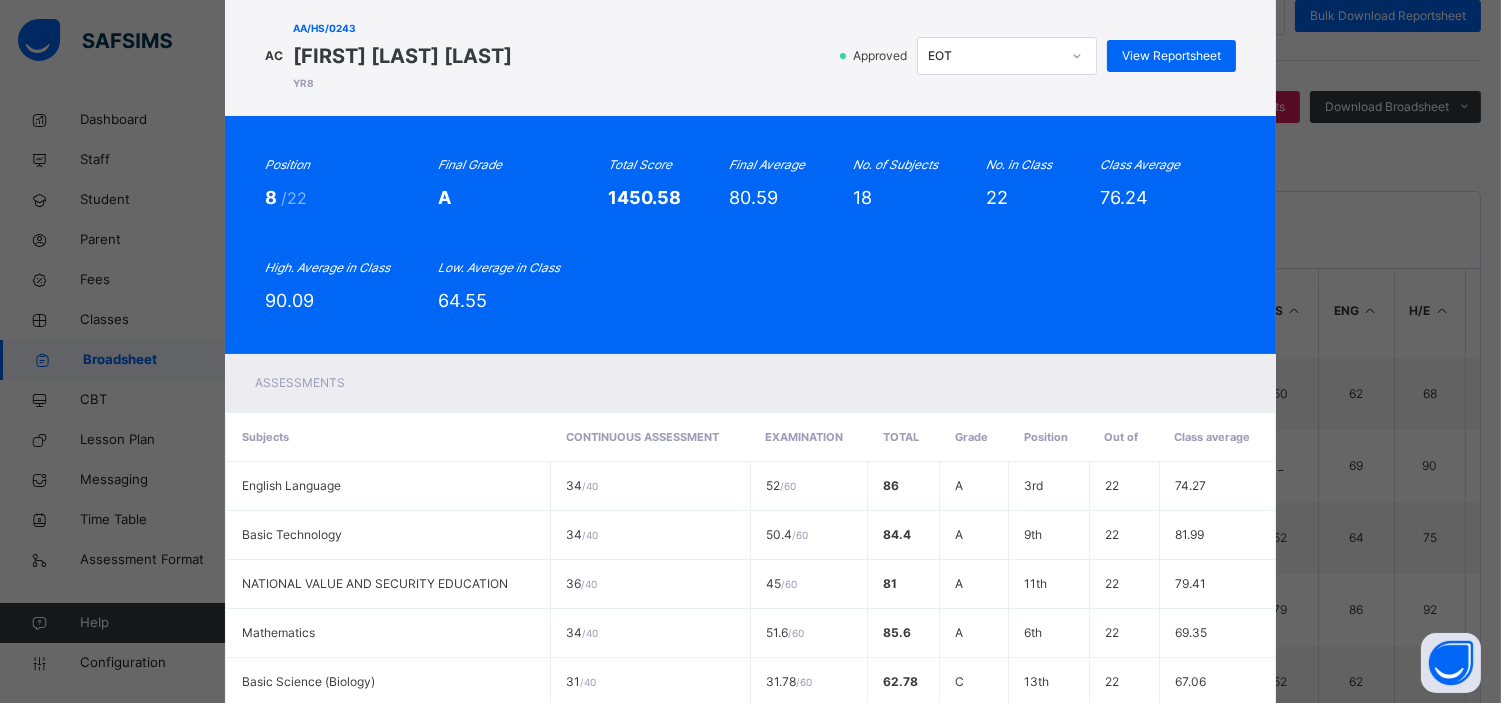 scroll, scrollTop: 53, scrollLeft: 0, axis: vertical 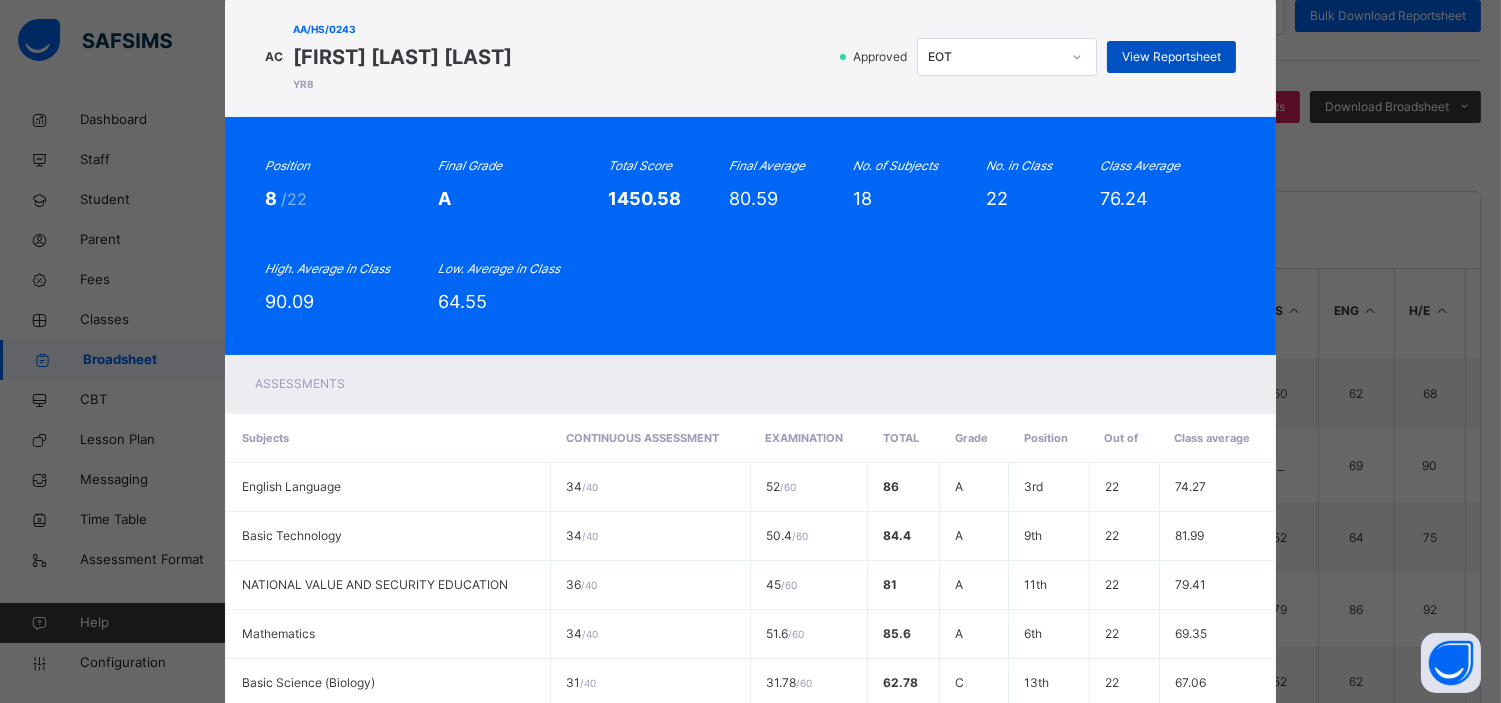 click on "View Reportsheet" at bounding box center (1171, 57) 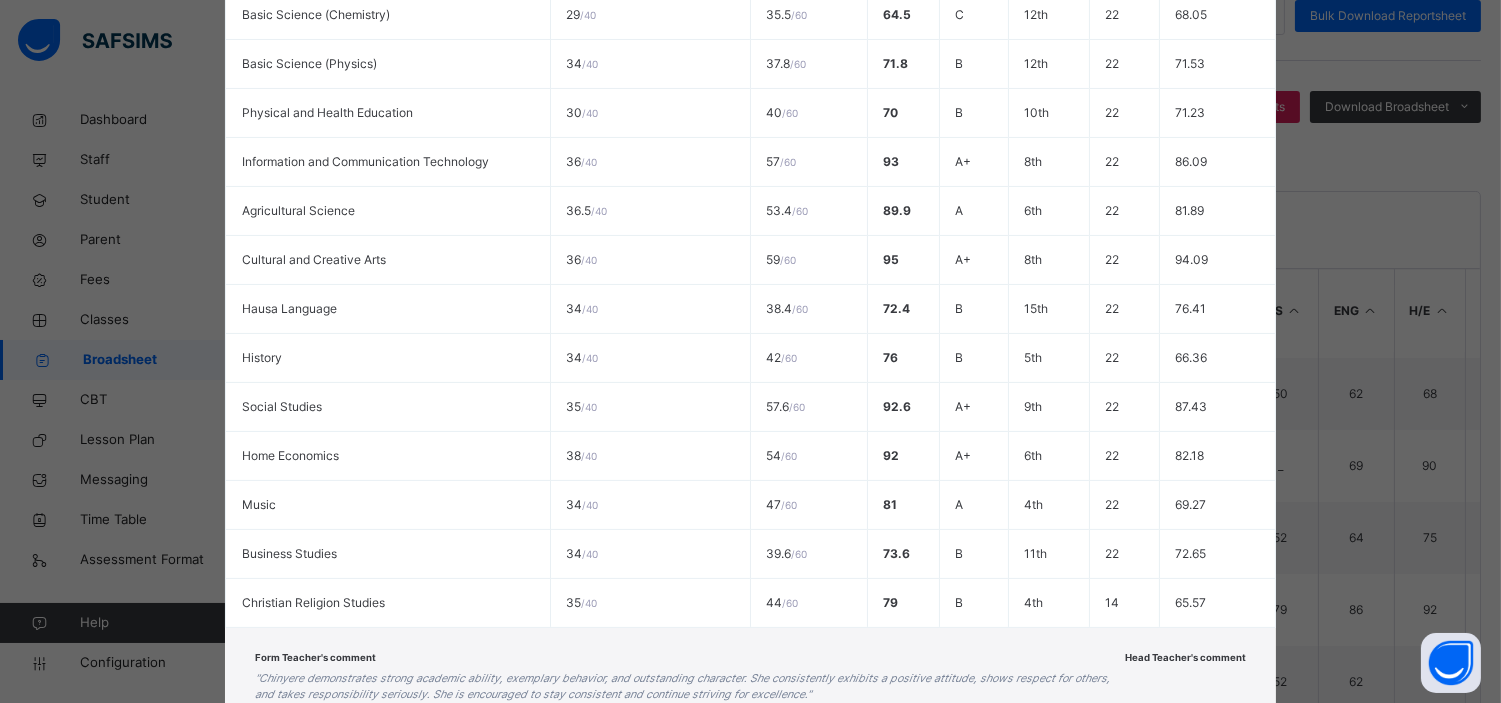 scroll, scrollTop: 914, scrollLeft: 0, axis: vertical 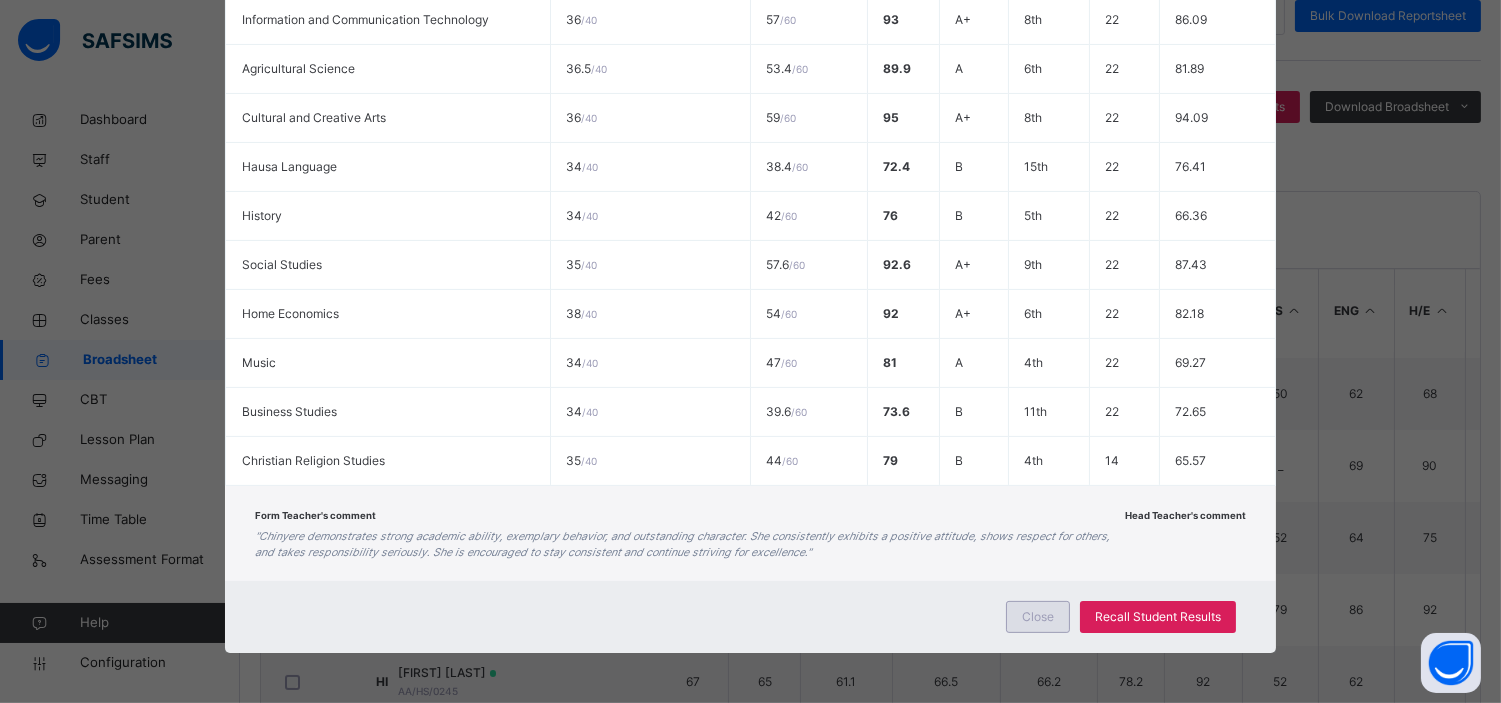 click on "Close" at bounding box center (1038, 617) 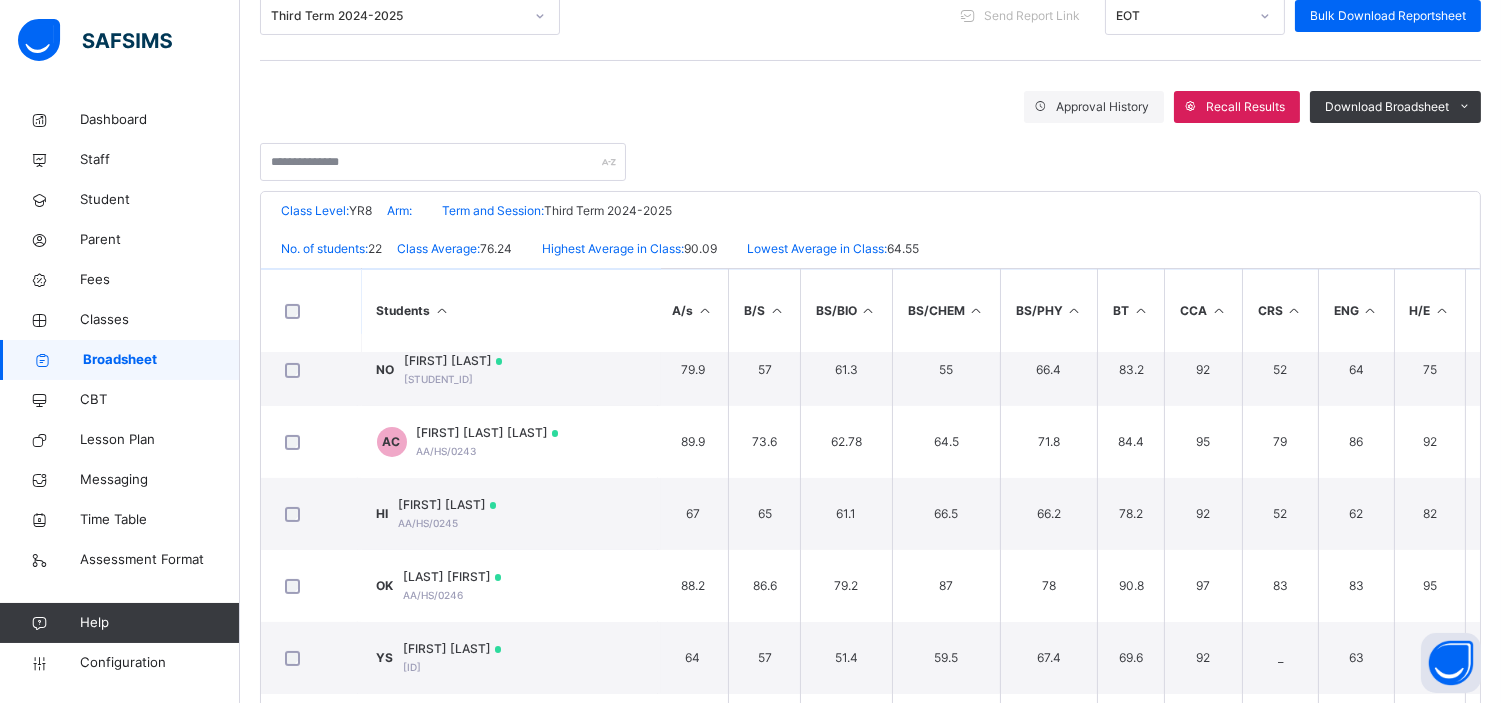 scroll, scrollTop: 884, scrollLeft: 4, axis: both 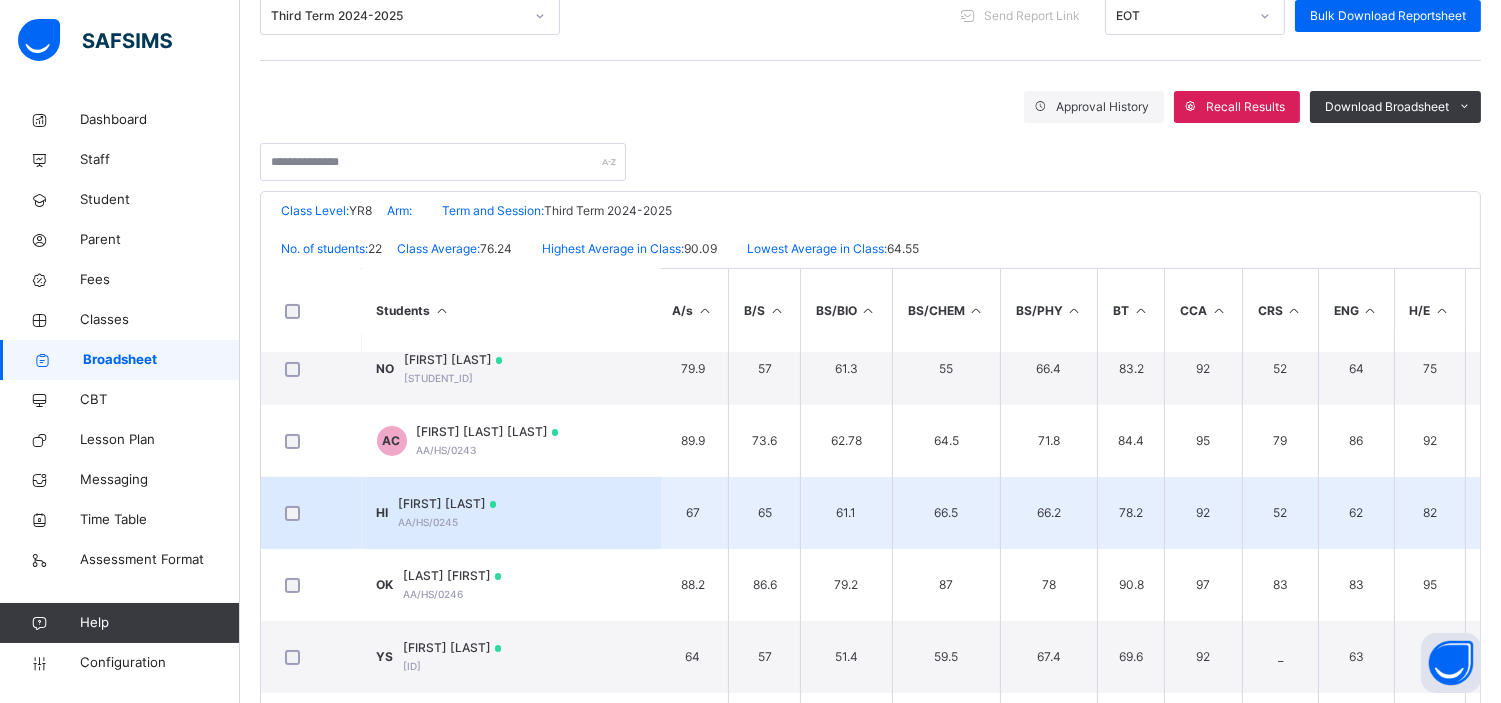 click on "HAROLD  IGBINOMWANHIA" at bounding box center (448, 504) 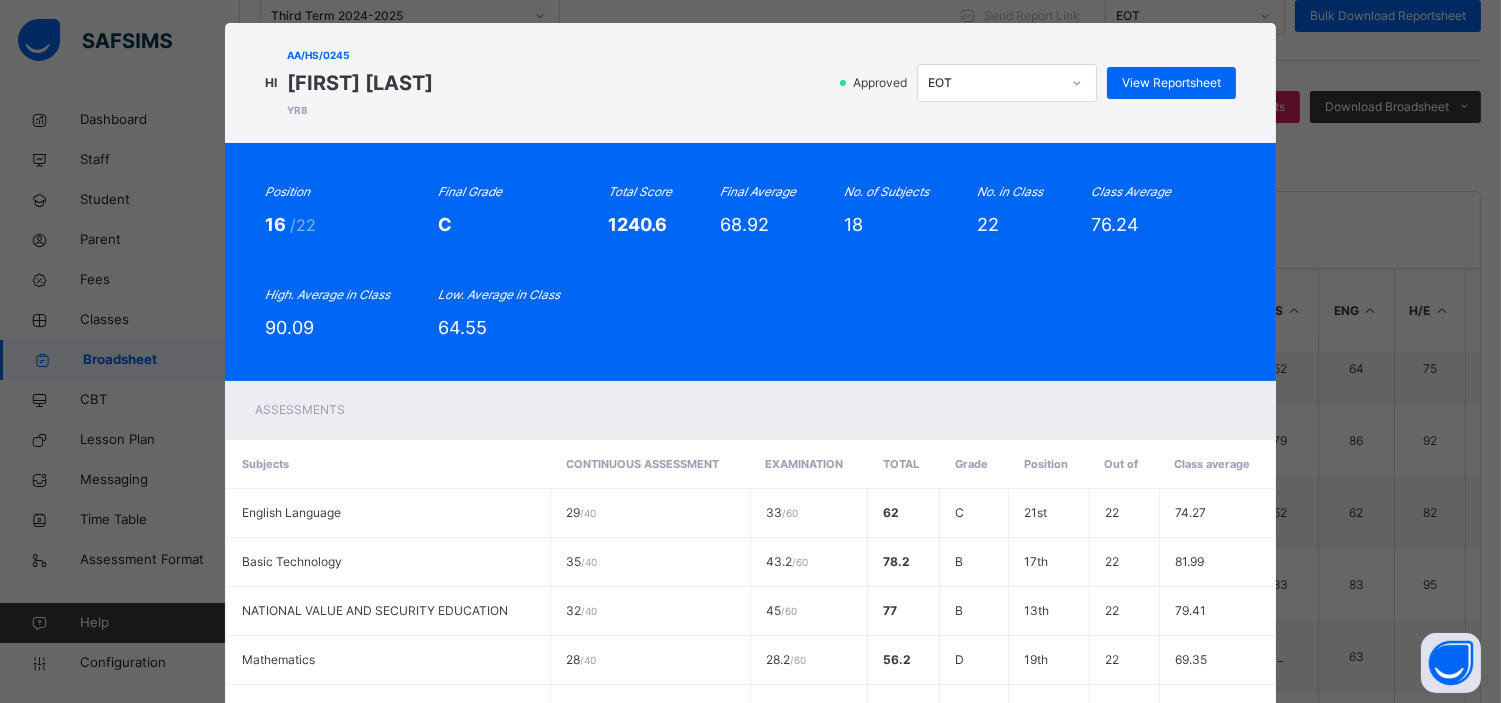 scroll, scrollTop: 0, scrollLeft: 0, axis: both 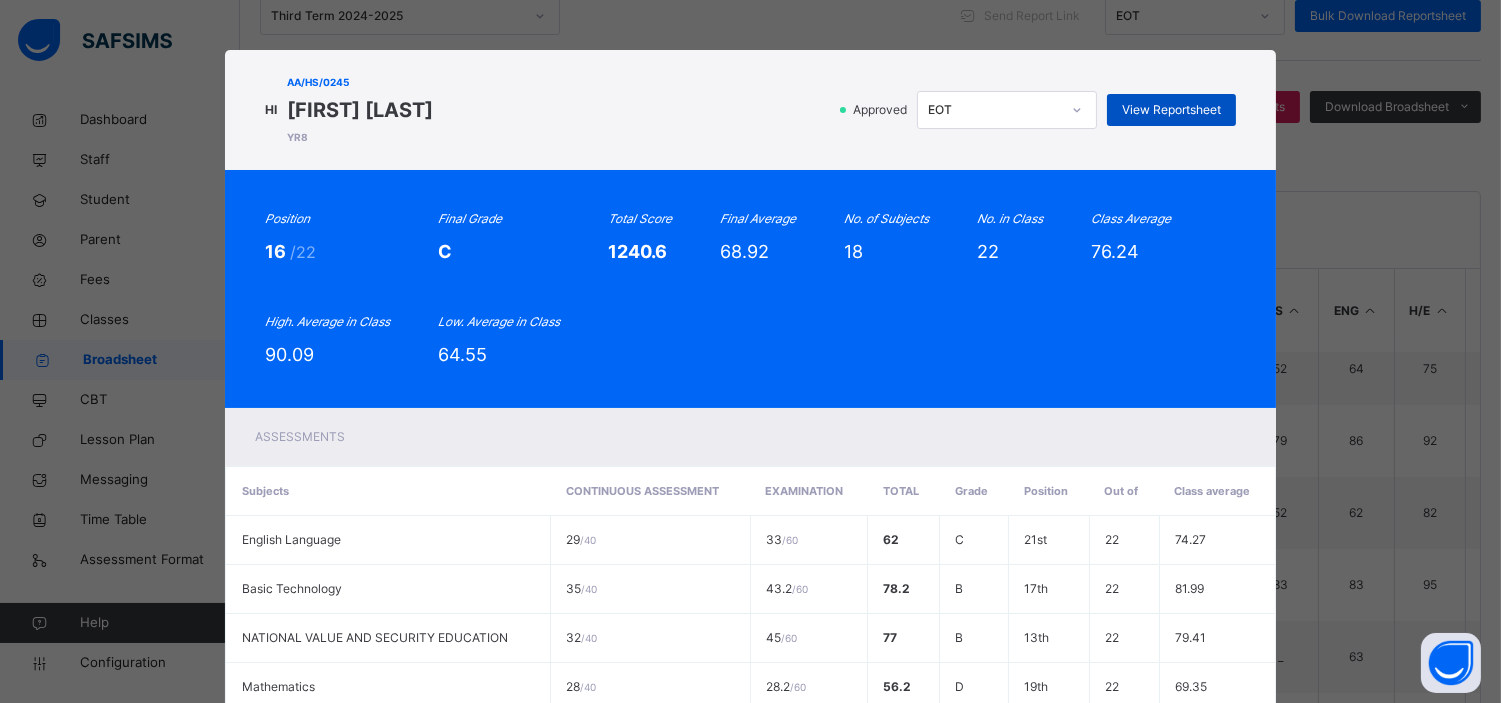click on "View Reportsheet" at bounding box center (1171, 110) 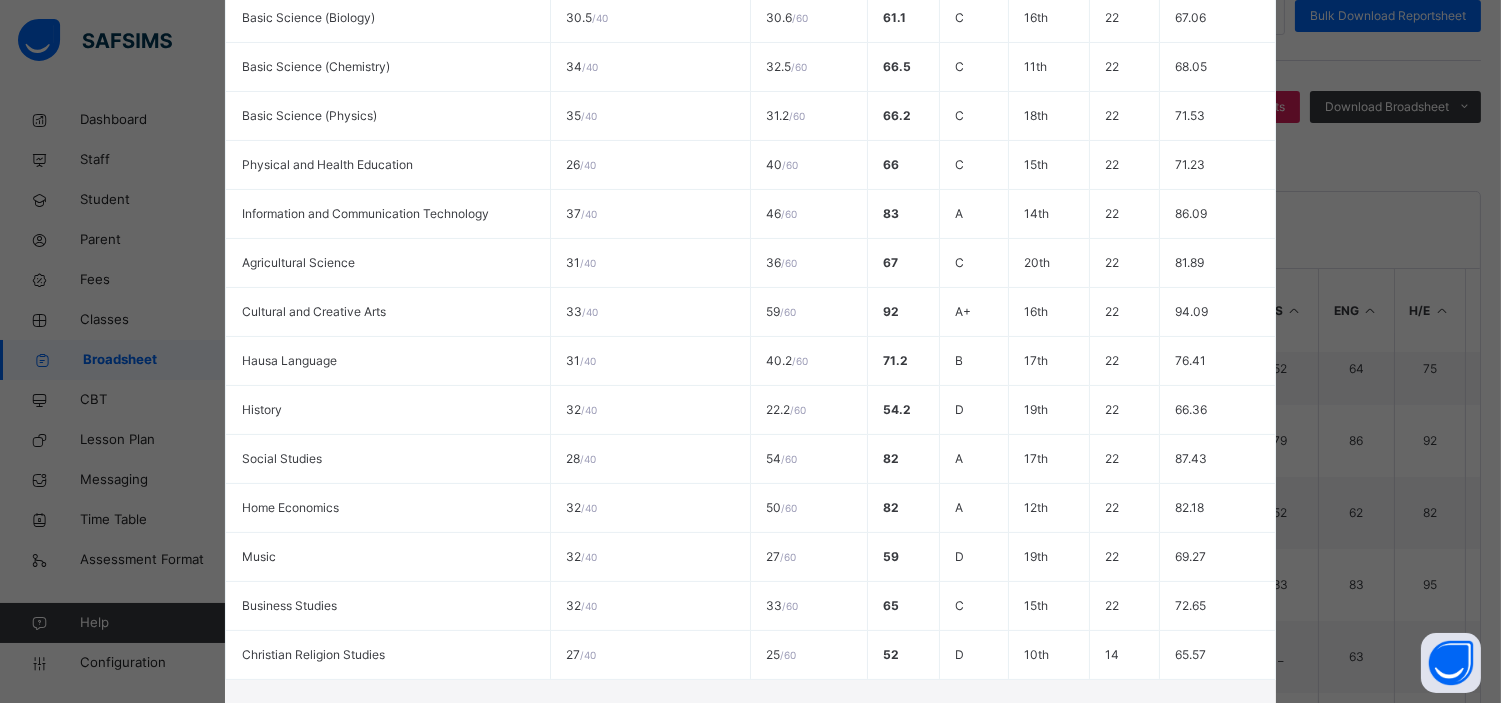 scroll, scrollTop: 914, scrollLeft: 0, axis: vertical 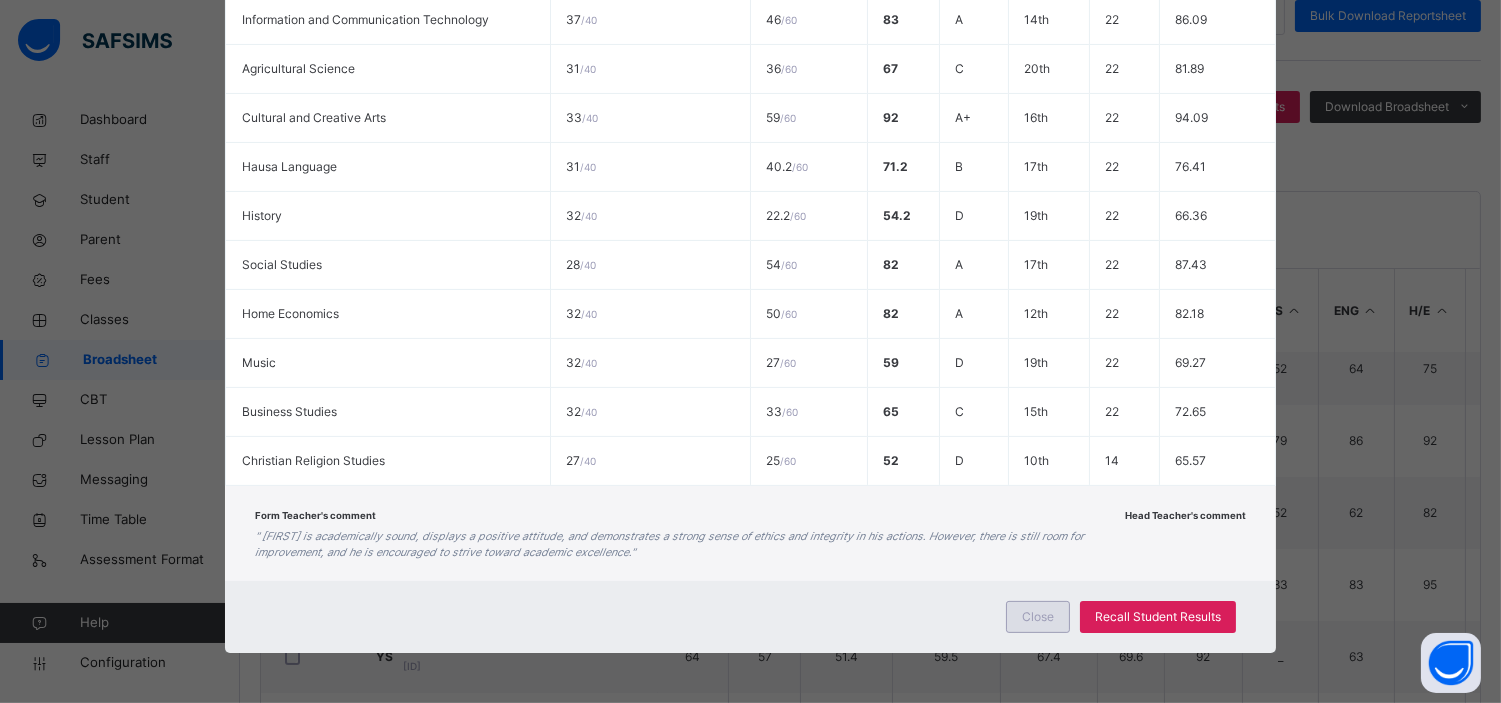 click on "Close" at bounding box center [1038, 617] 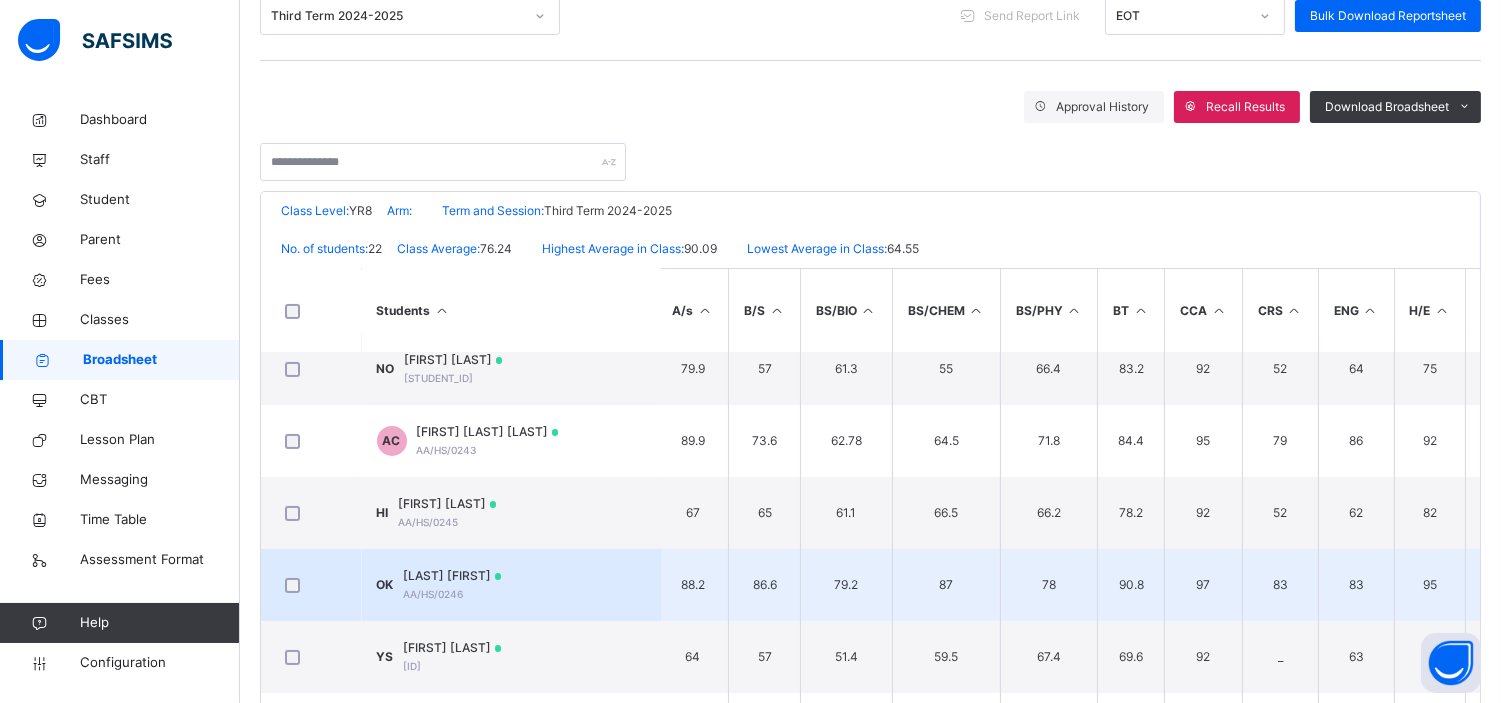 click on "OJOGWU  KAMSI" at bounding box center (453, 576) 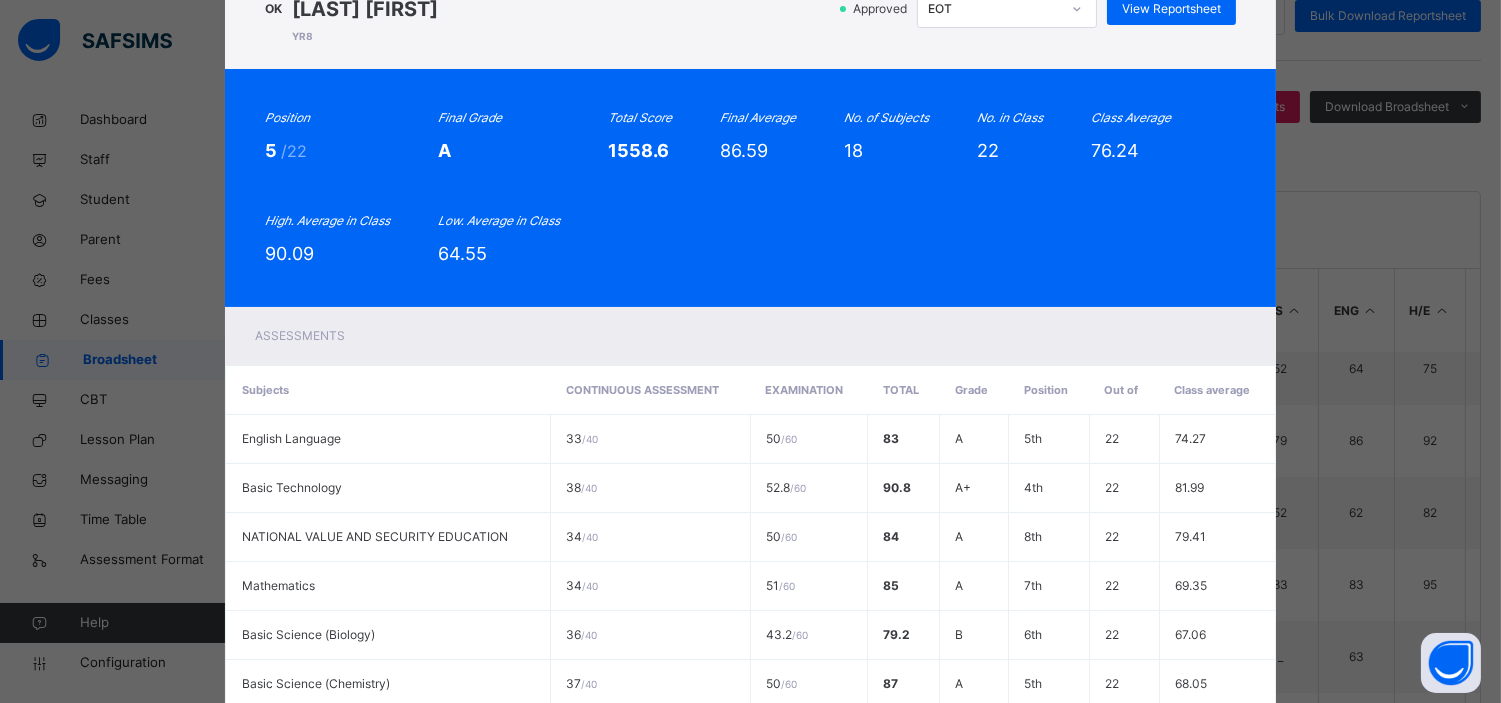 scroll, scrollTop: 0, scrollLeft: 0, axis: both 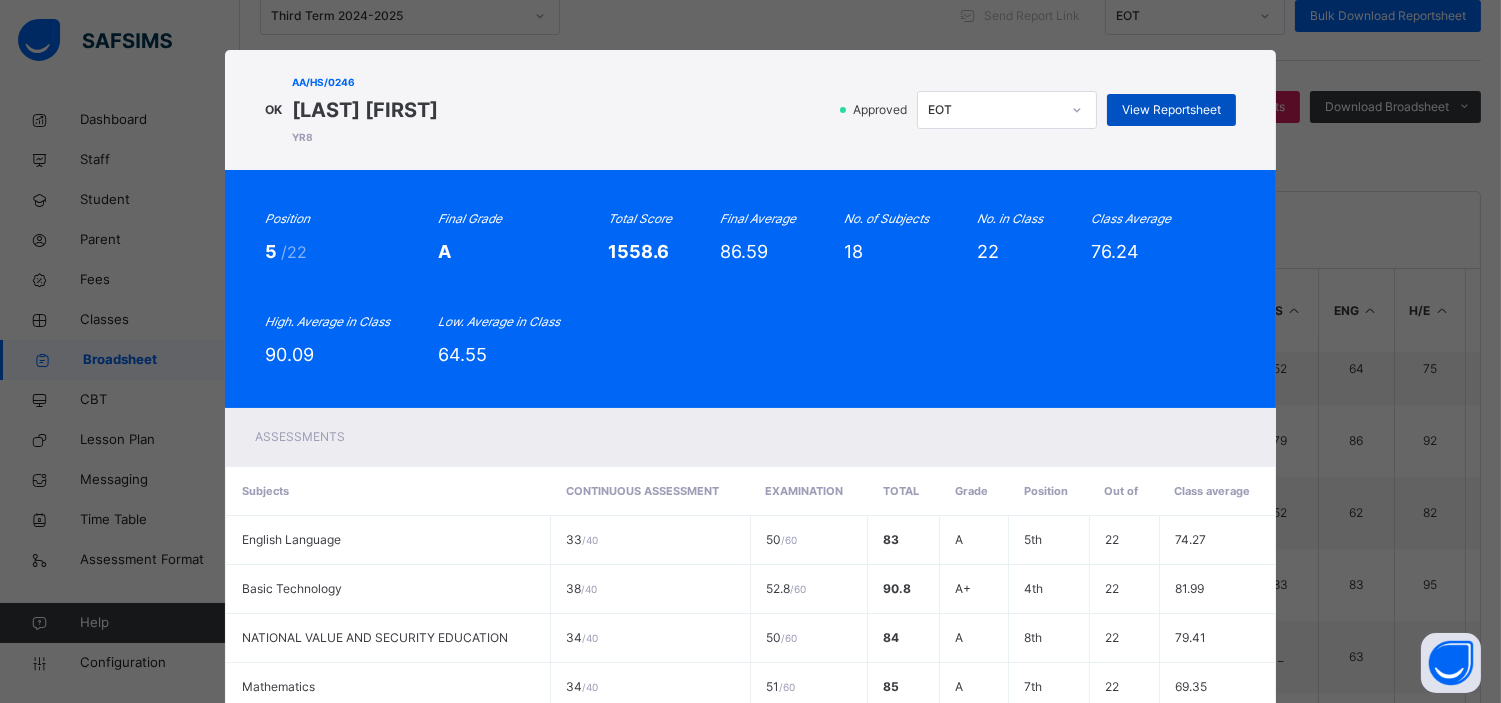 click on "View Reportsheet" at bounding box center (1171, 110) 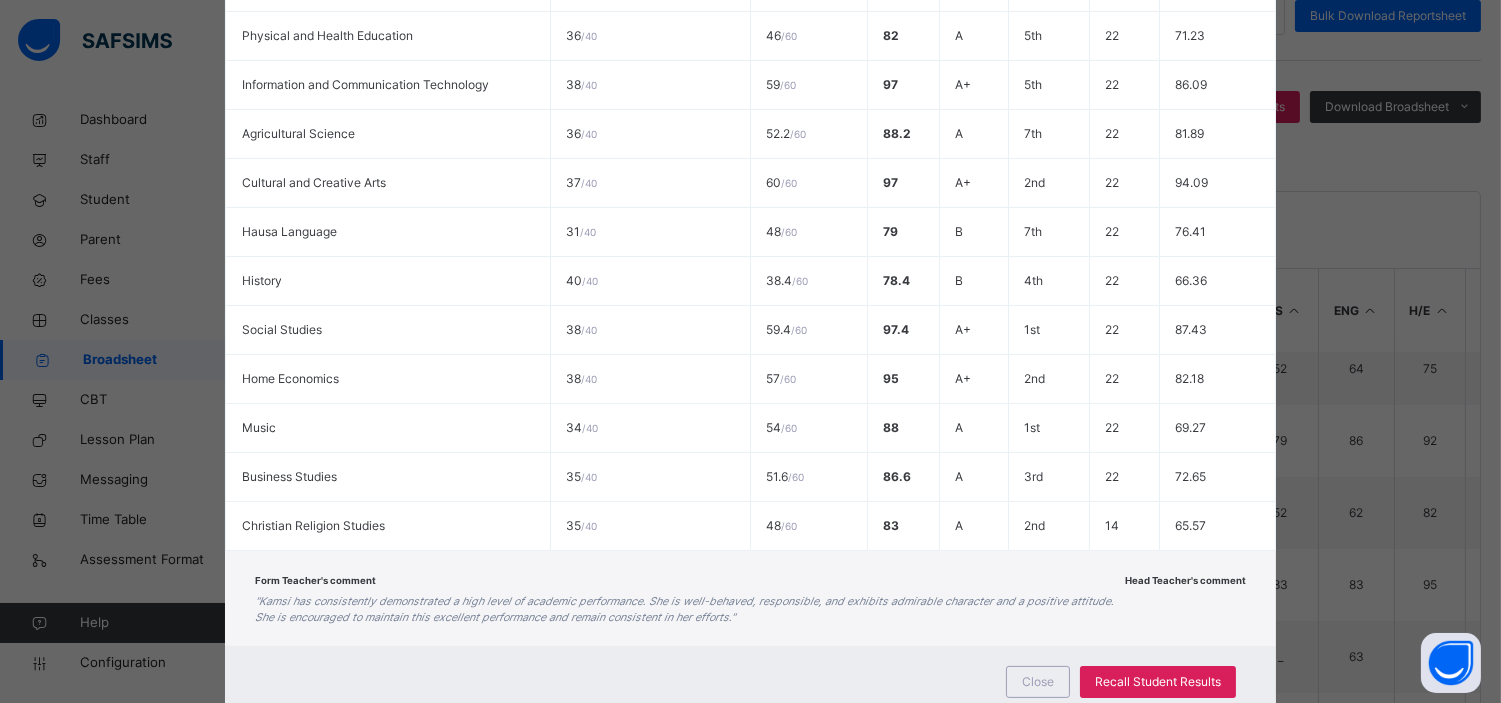 scroll, scrollTop: 914, scrollLeft: 0, axis: vertical 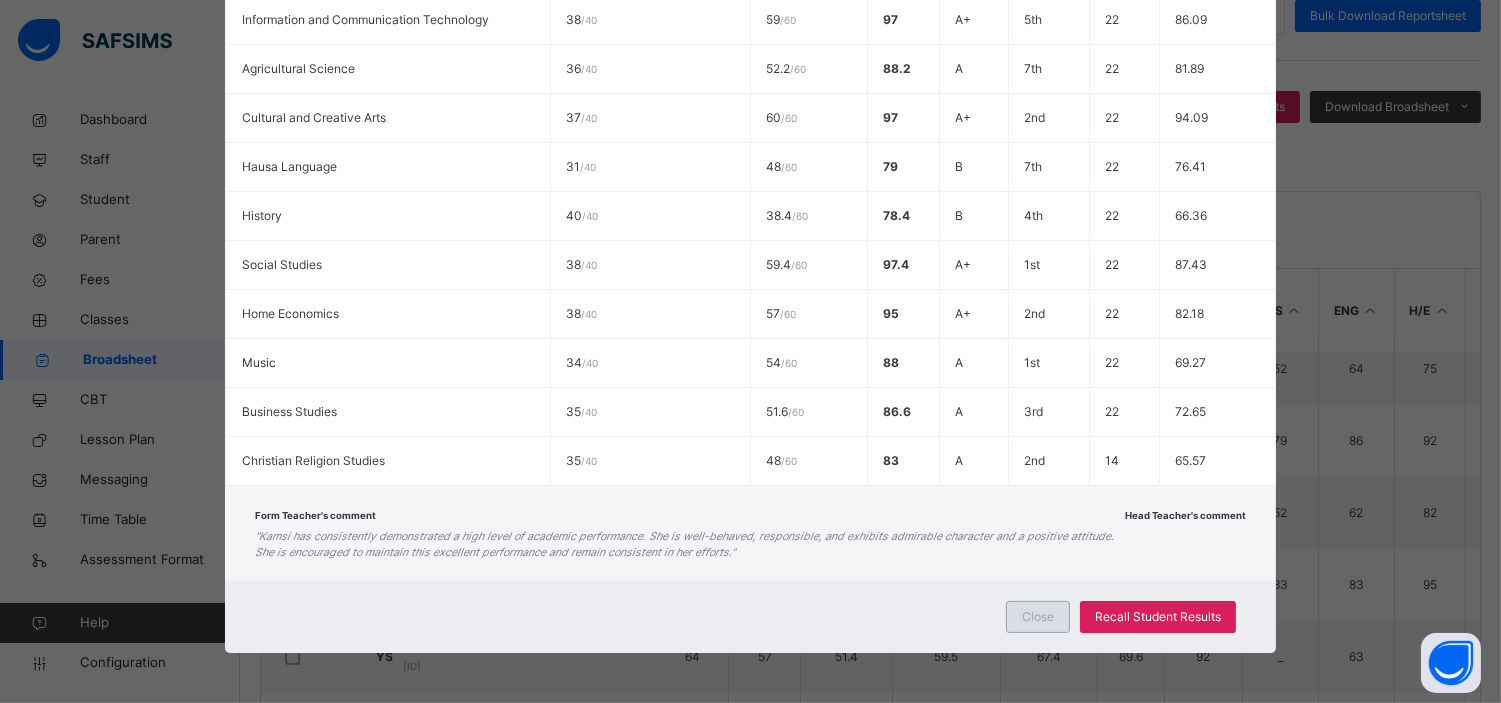 click on "Close" at bounding box center [1038, 617] 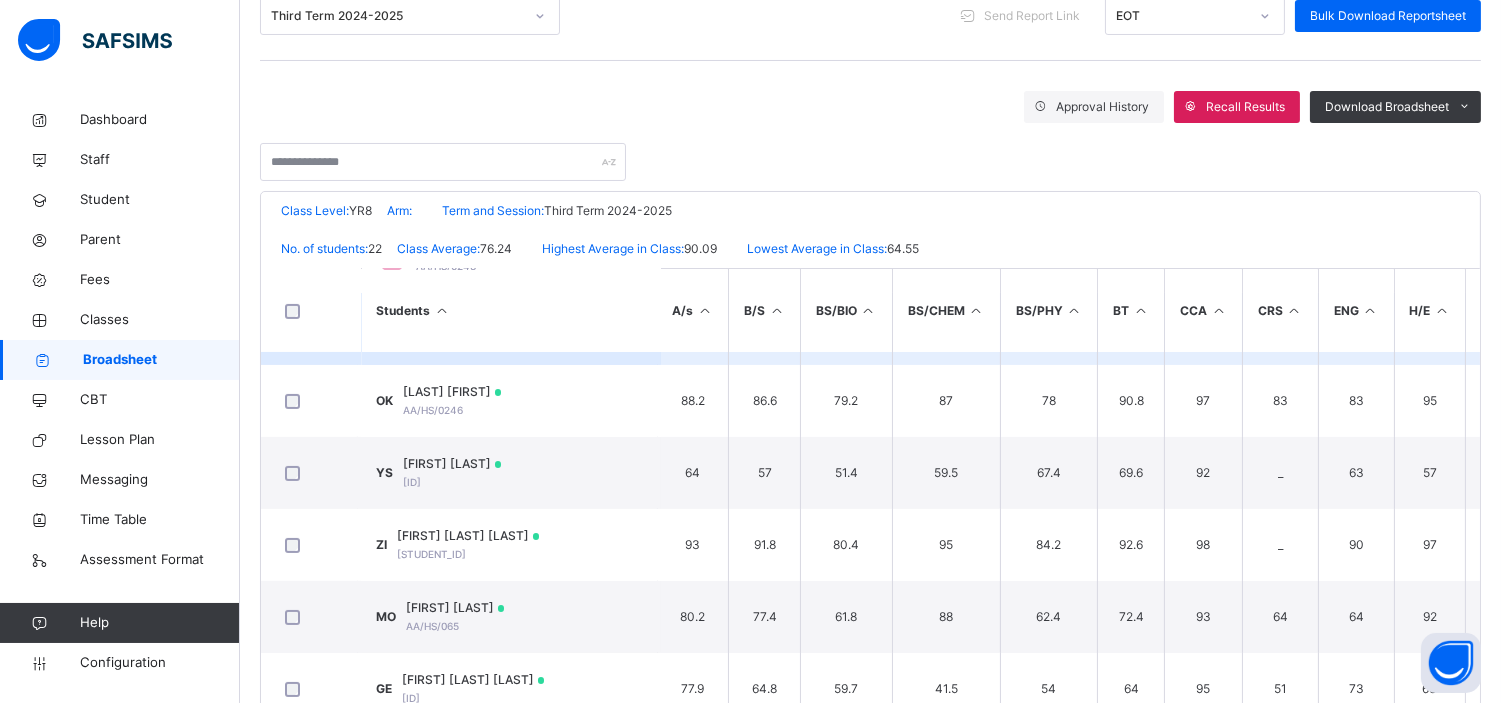 scroll, scrollTop: 1070, scrollLeft: 4, axis: both 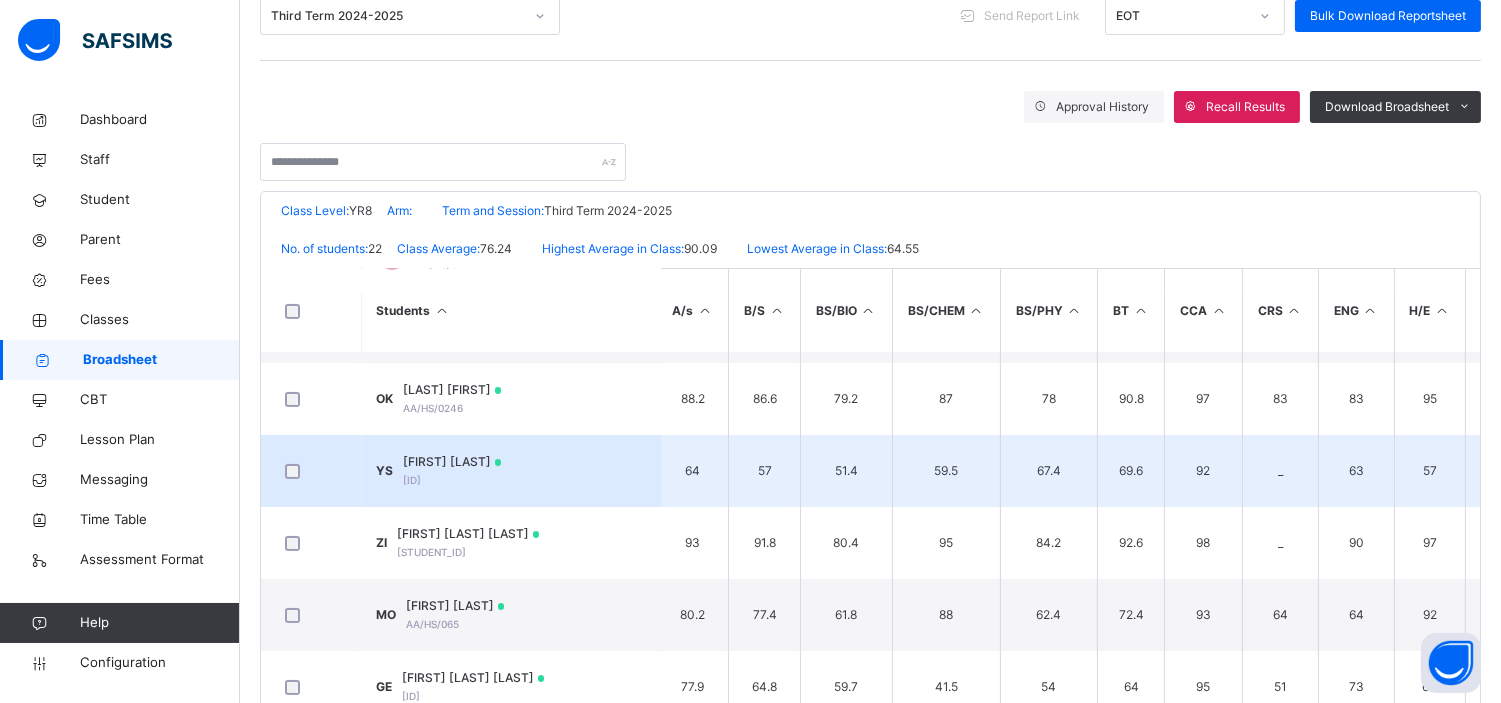 click on "YUSUF SABIR SALEH" at bounding box center (453, 462) 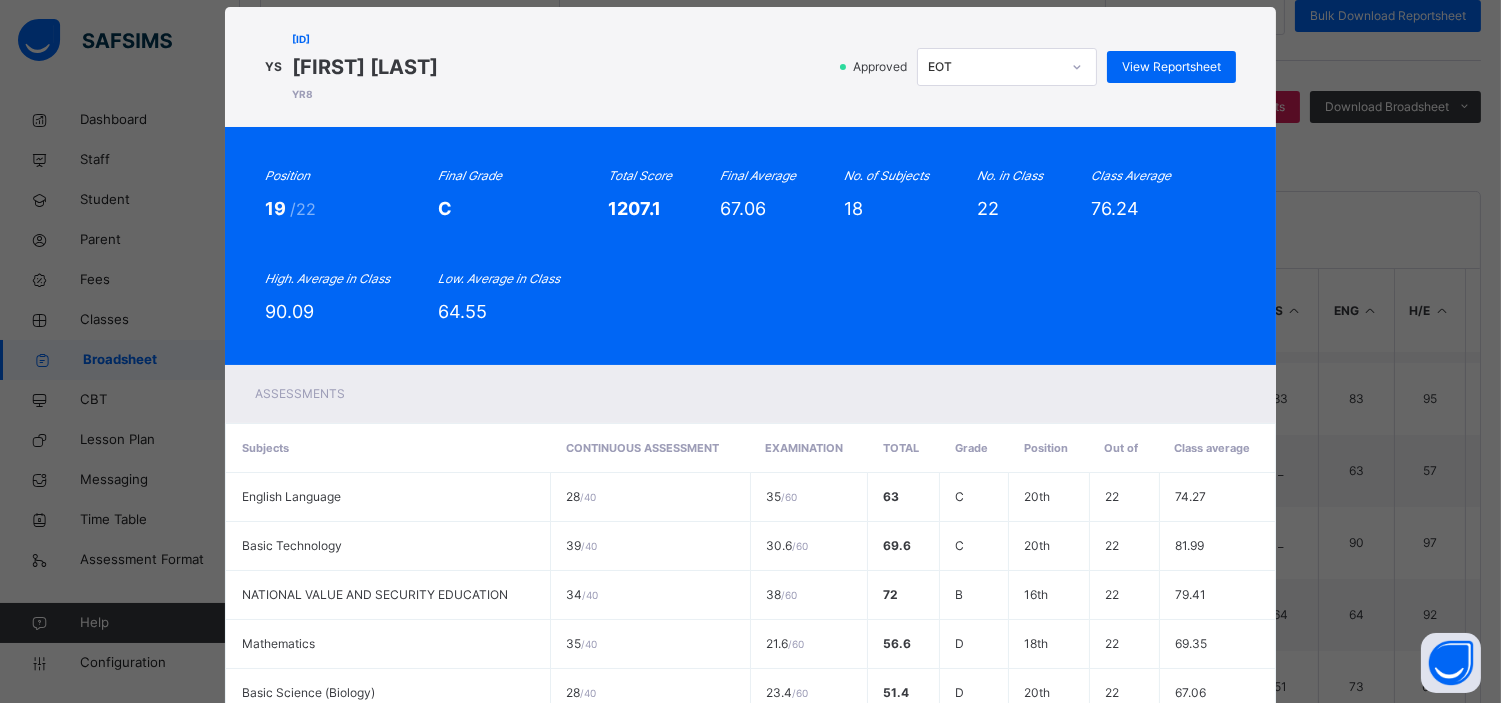 scroll, scrollTop: 0, scrollLeft: 0, axis: both 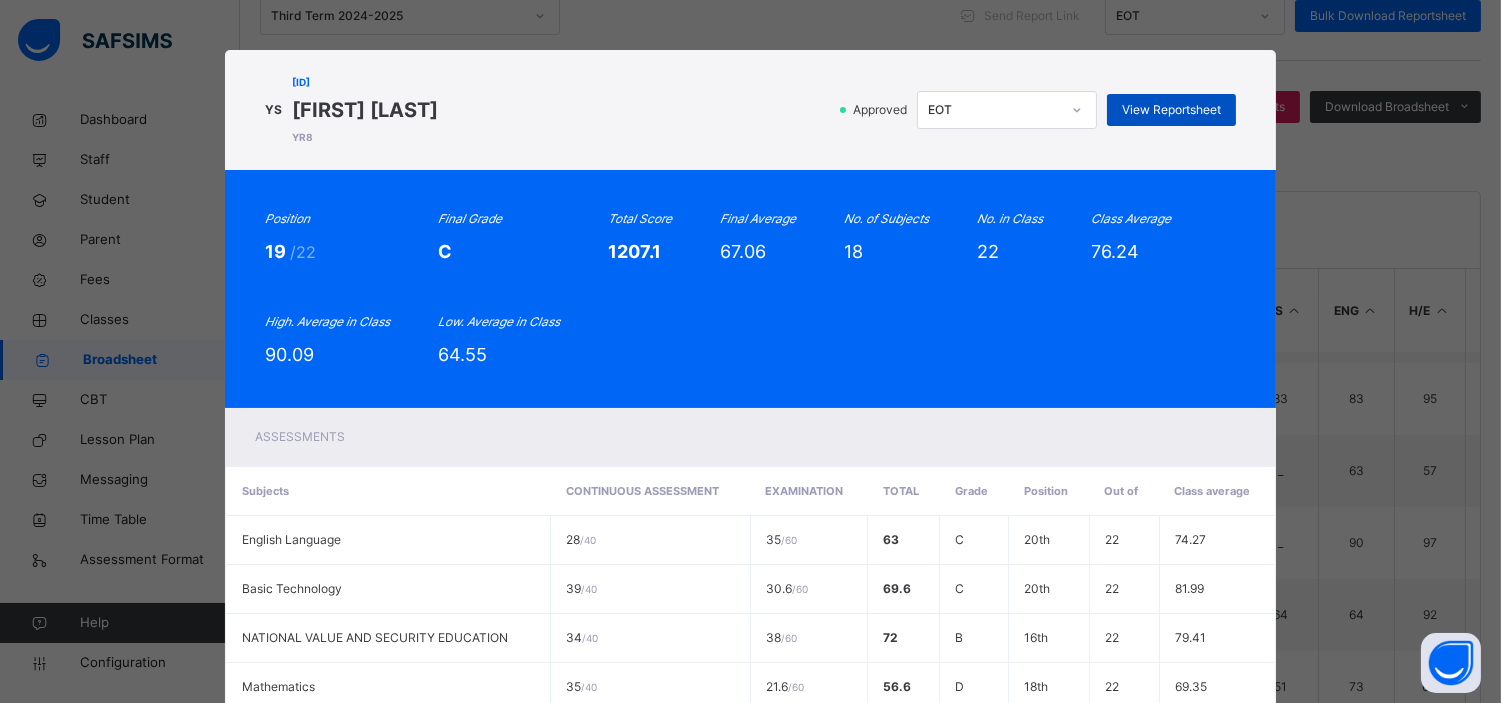 click on "View Reportsheet" at bounding box center (1171, 110) 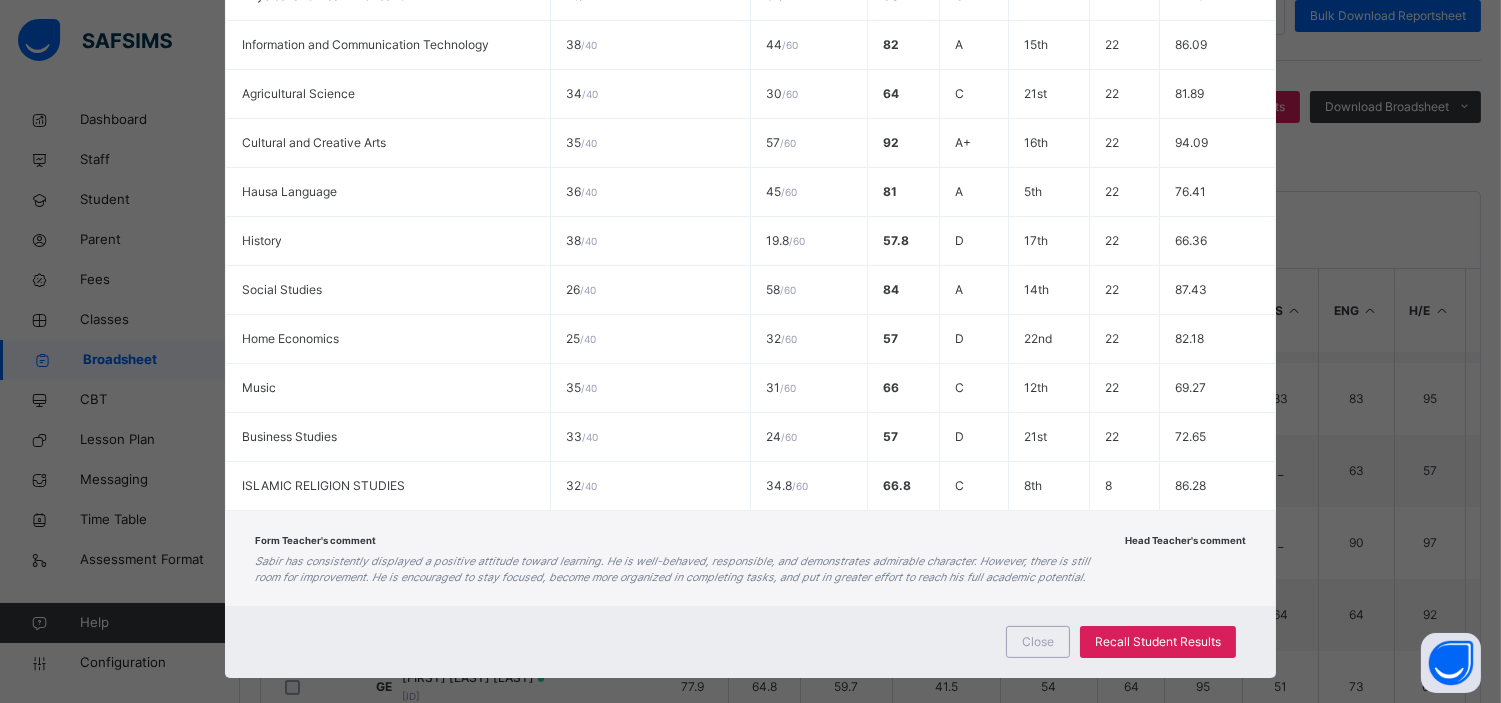 scroll, scrollTop: 914, scrollLeft: 0, axis: vertical 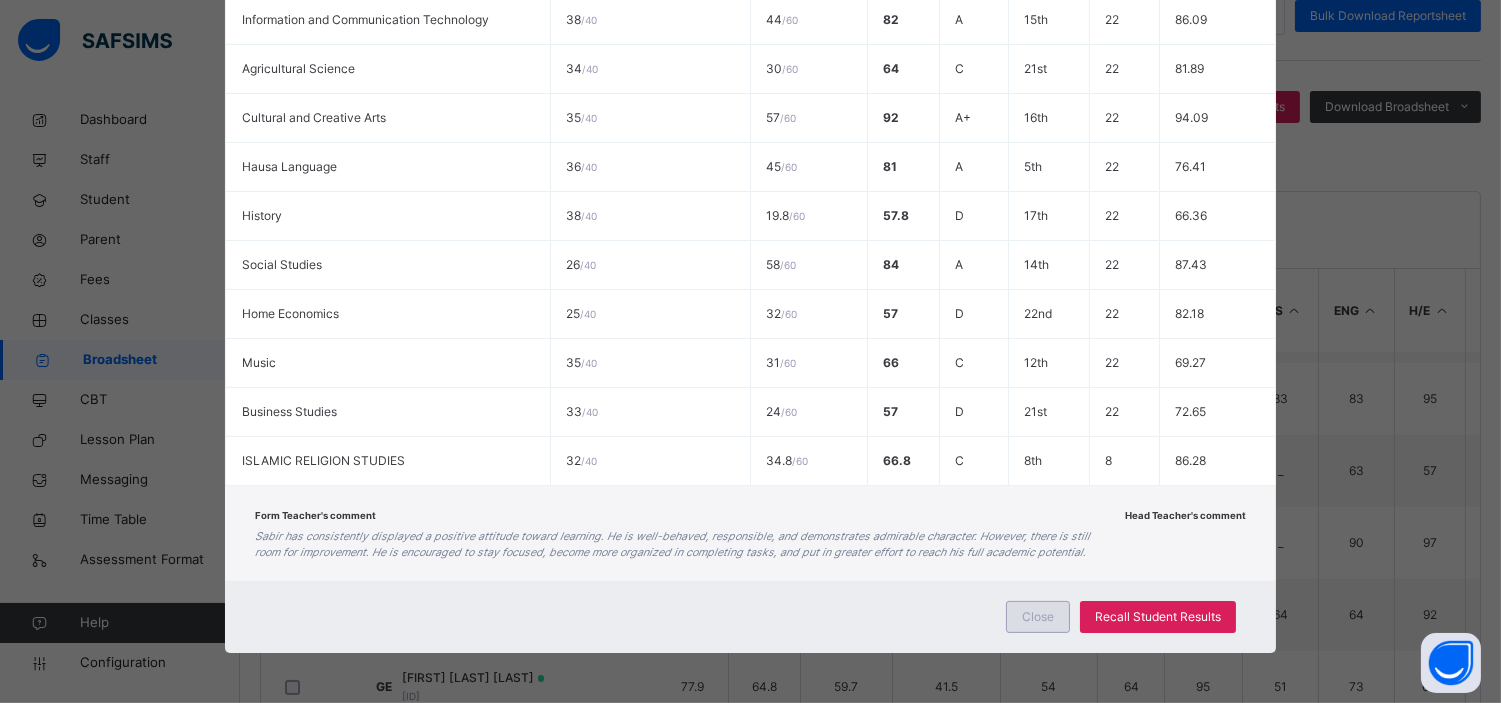 click on "Close" at bounding box center (1038, 617) 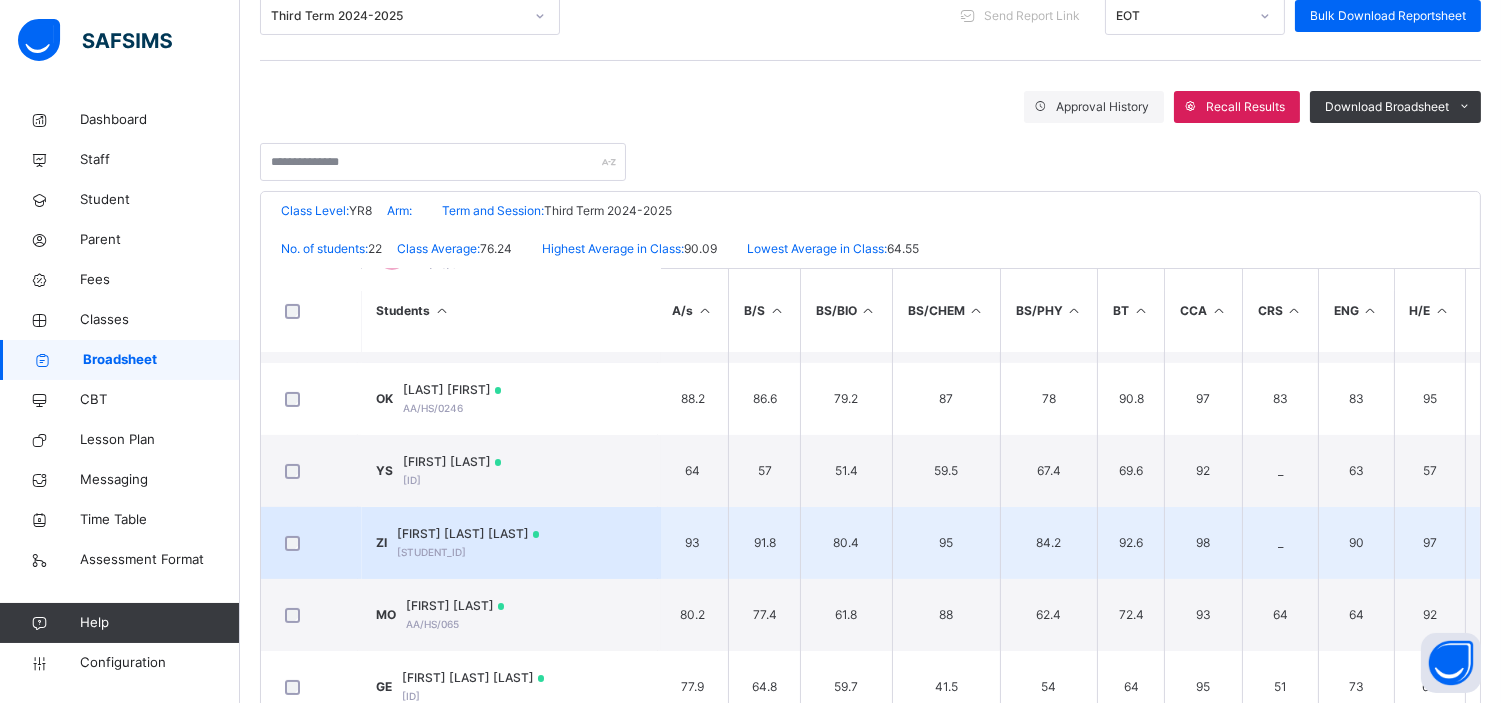 click on "ZAKARIA FATIMA ISAH" at bounding box center (469, 534) 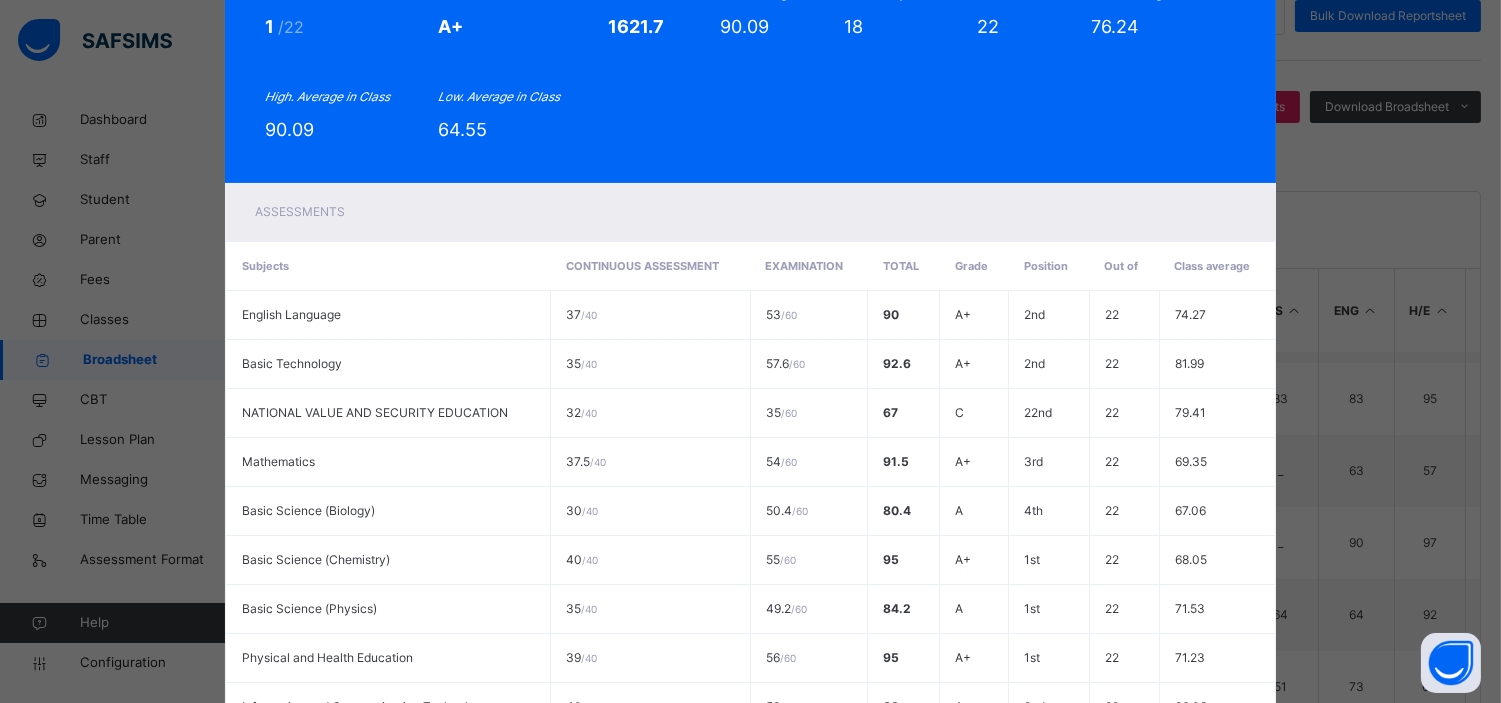 scroll, scrollTop: 0, scrollLeft: 0, axis: both 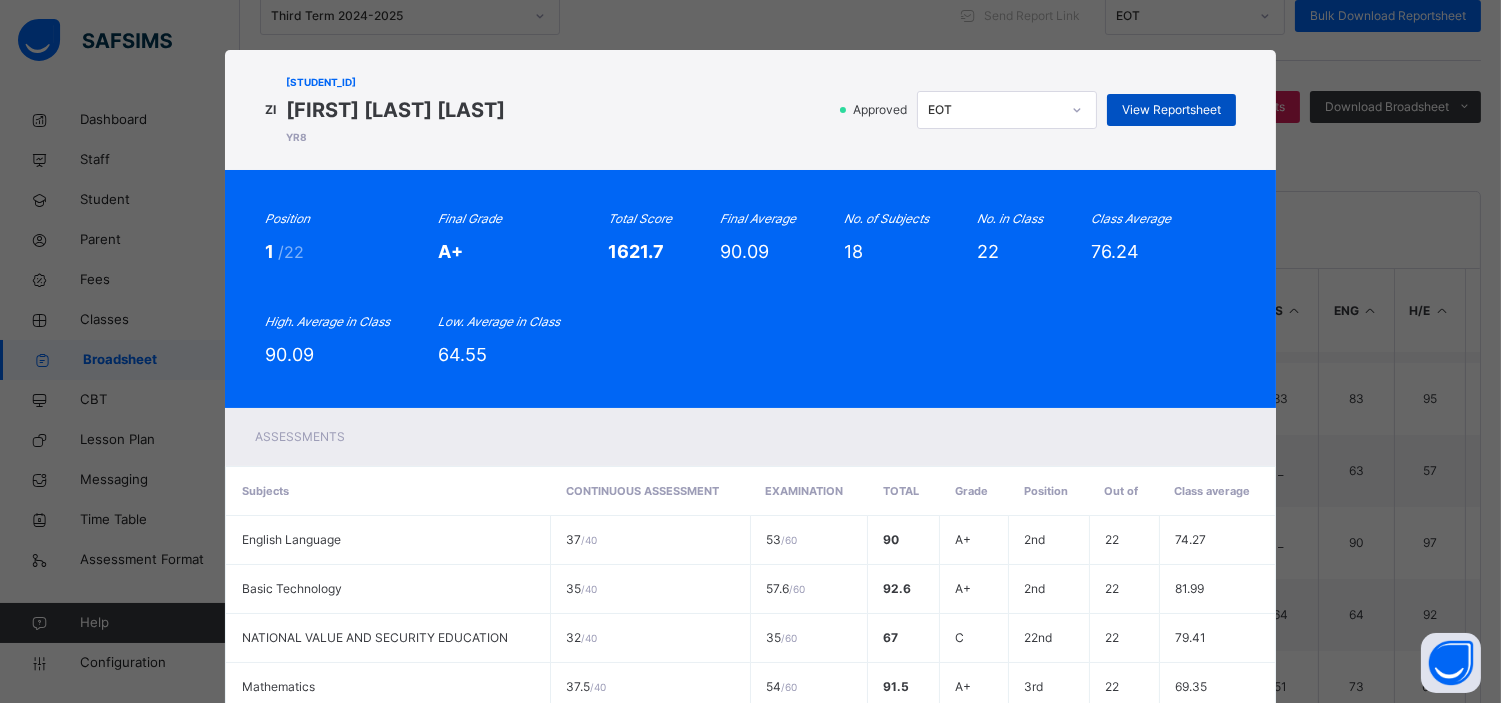 click on "View Reportsheet" at bounding box center (1171, 110) 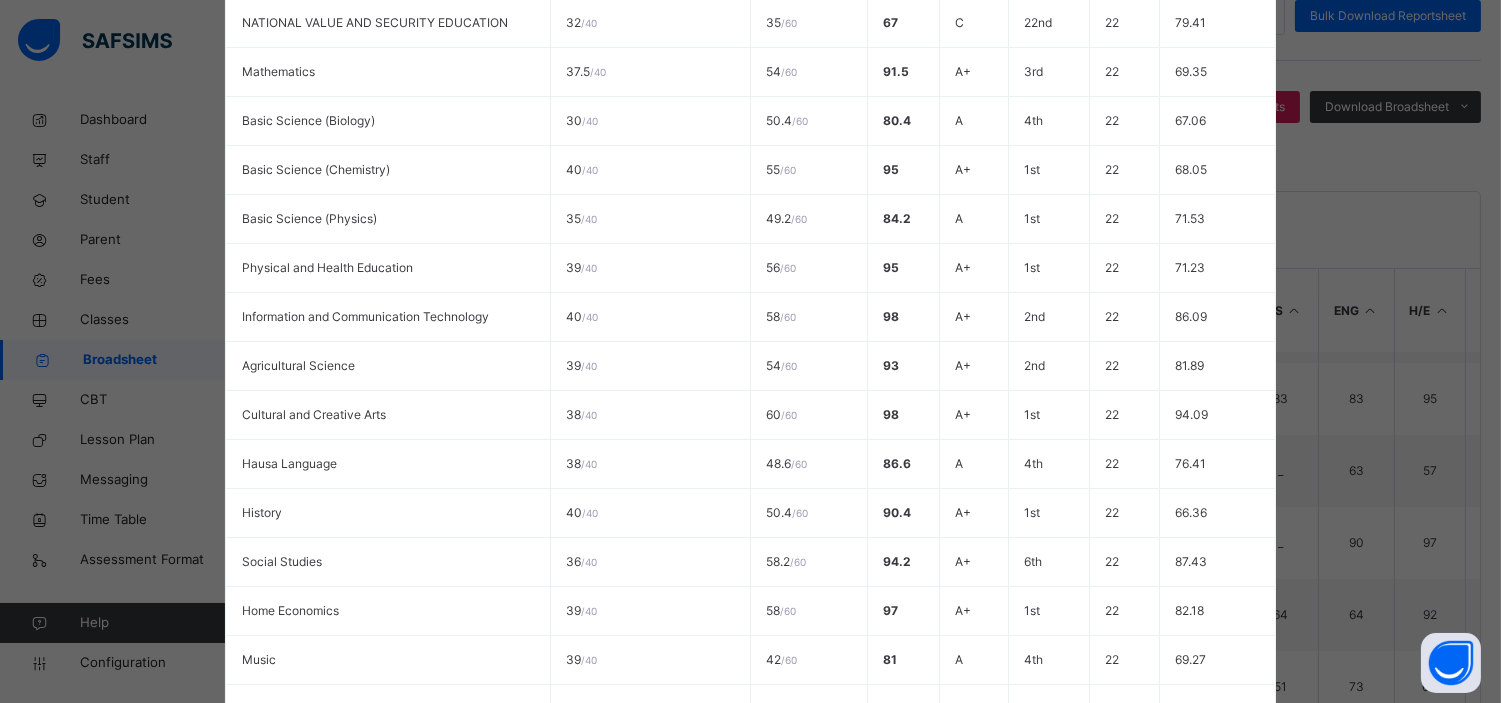 scroll, scrollTop: 914, scrollLeft: 0, axis: vertical 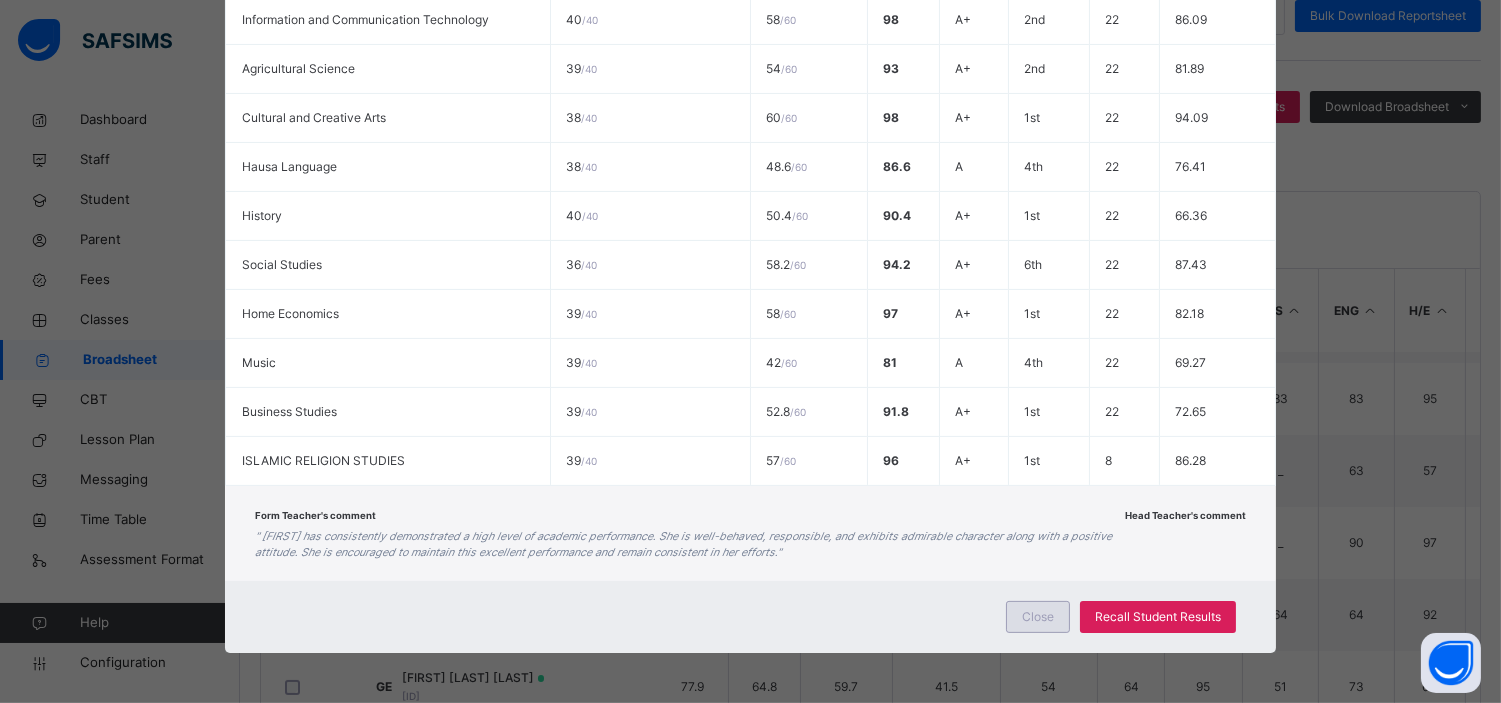 click on "Close" at bounding box center [1038, 617] 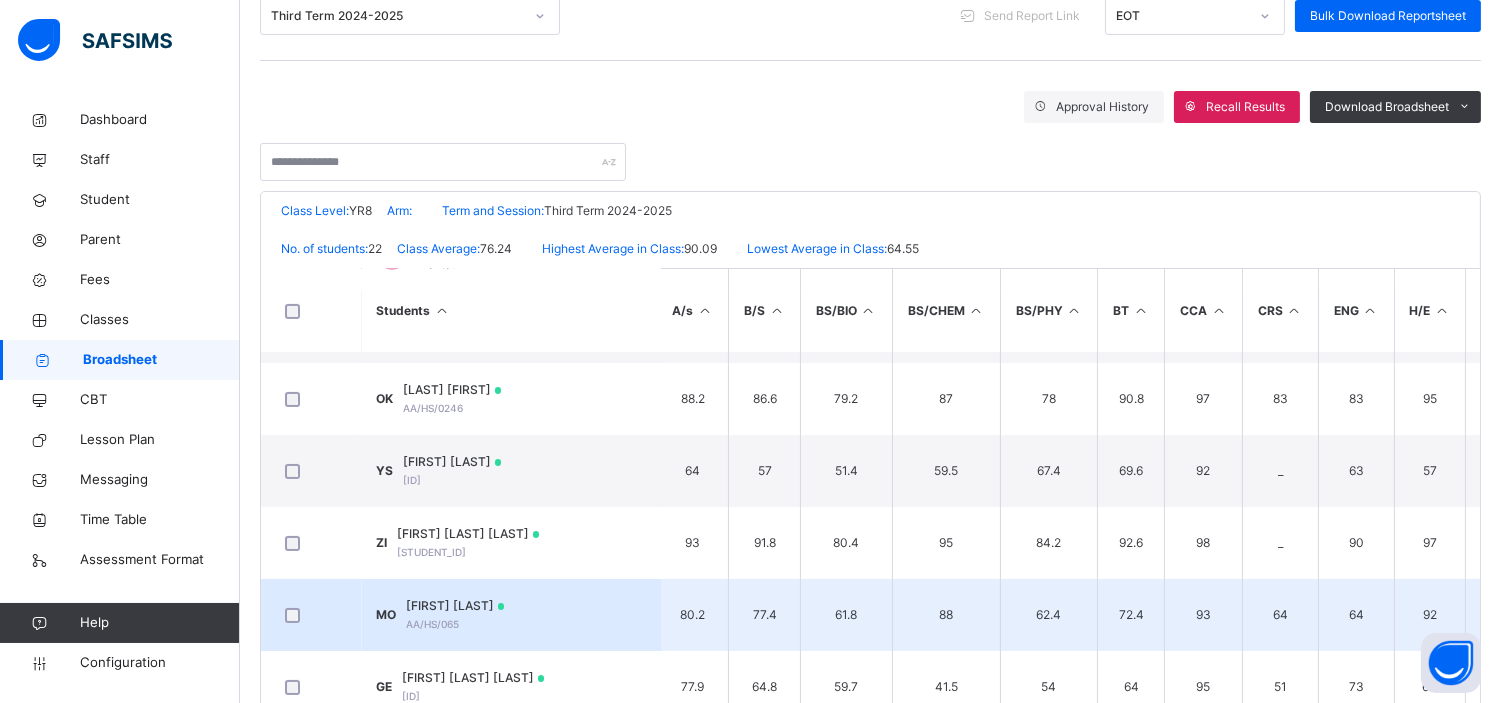 click on "MITCHELLE   OMOHA" at bounding box center (456, 606) 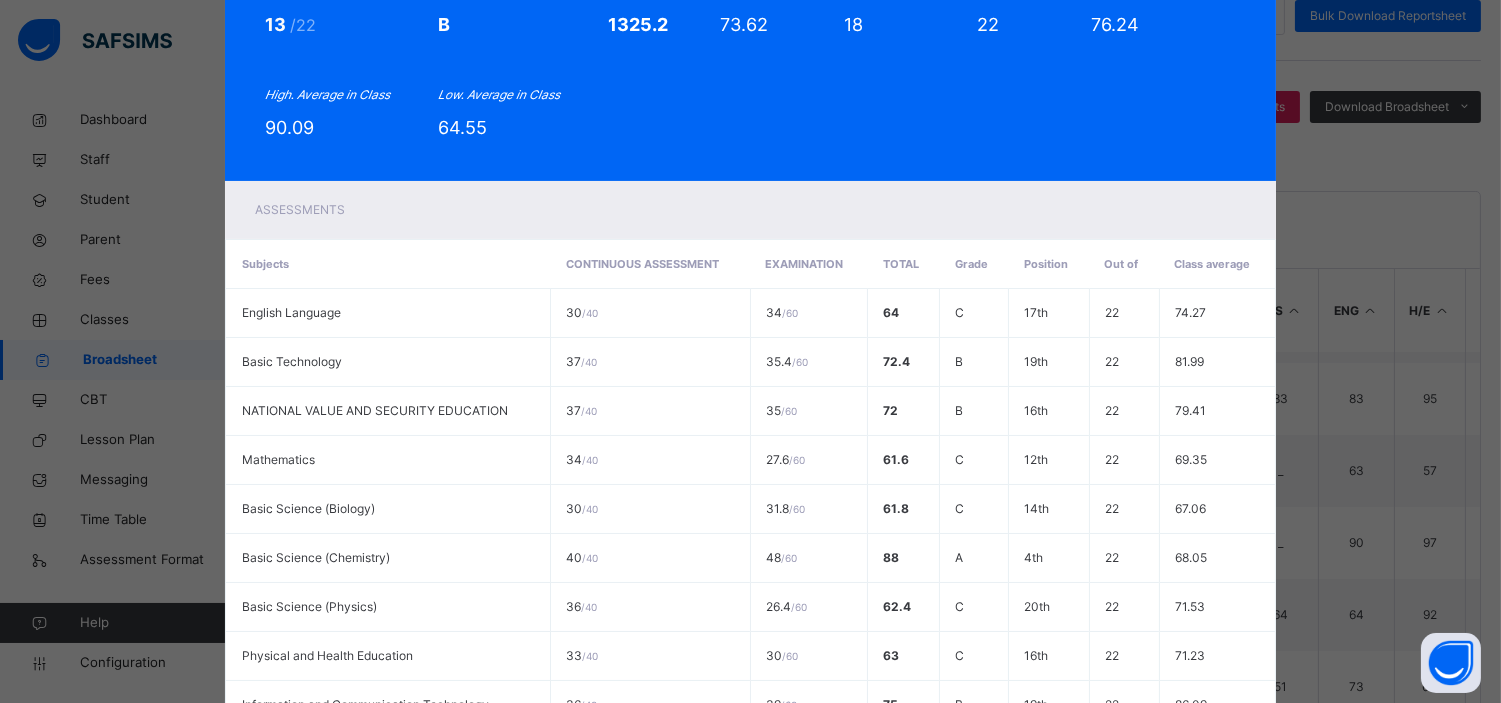 scroll, scrollTop: 0, scrollLeft: 0, axis: both 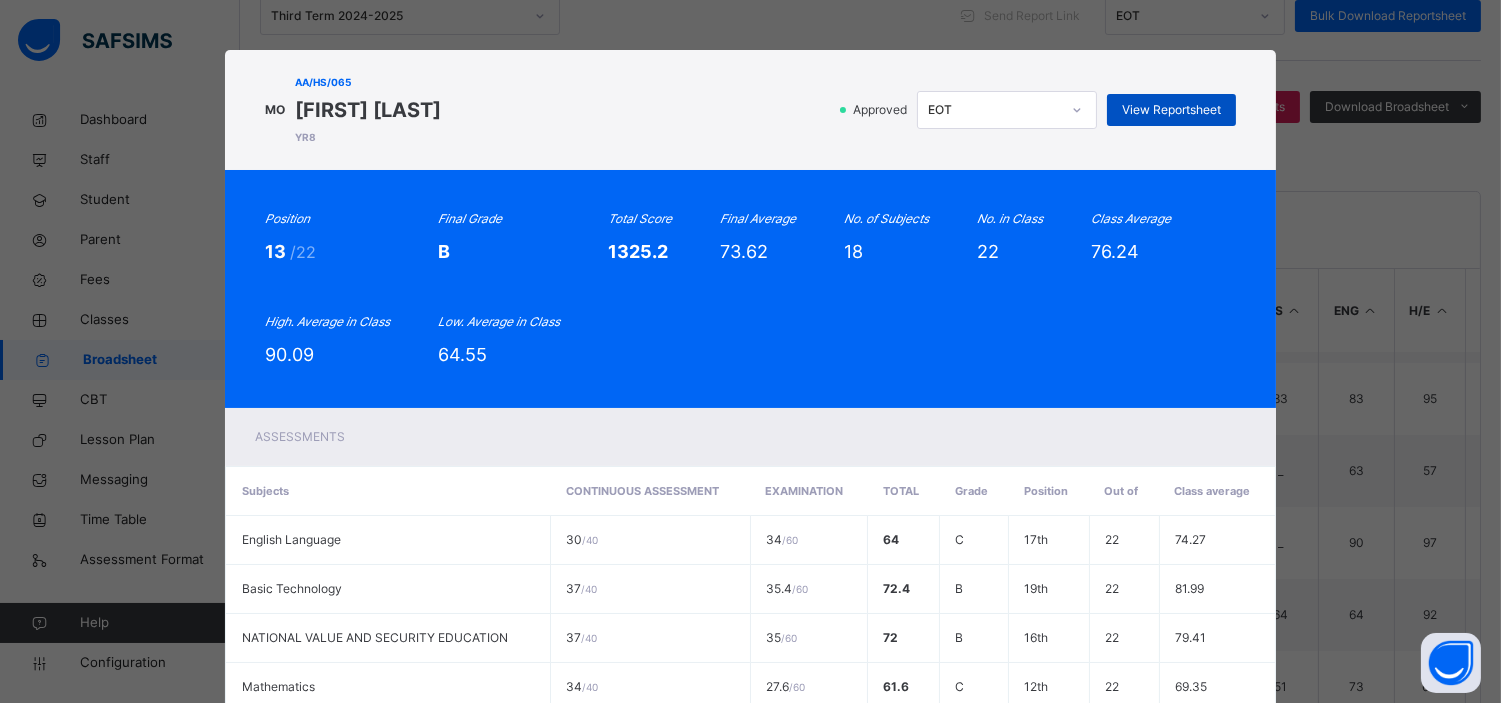 click on "View Reportsheet" at bounding box center (1171, 110) 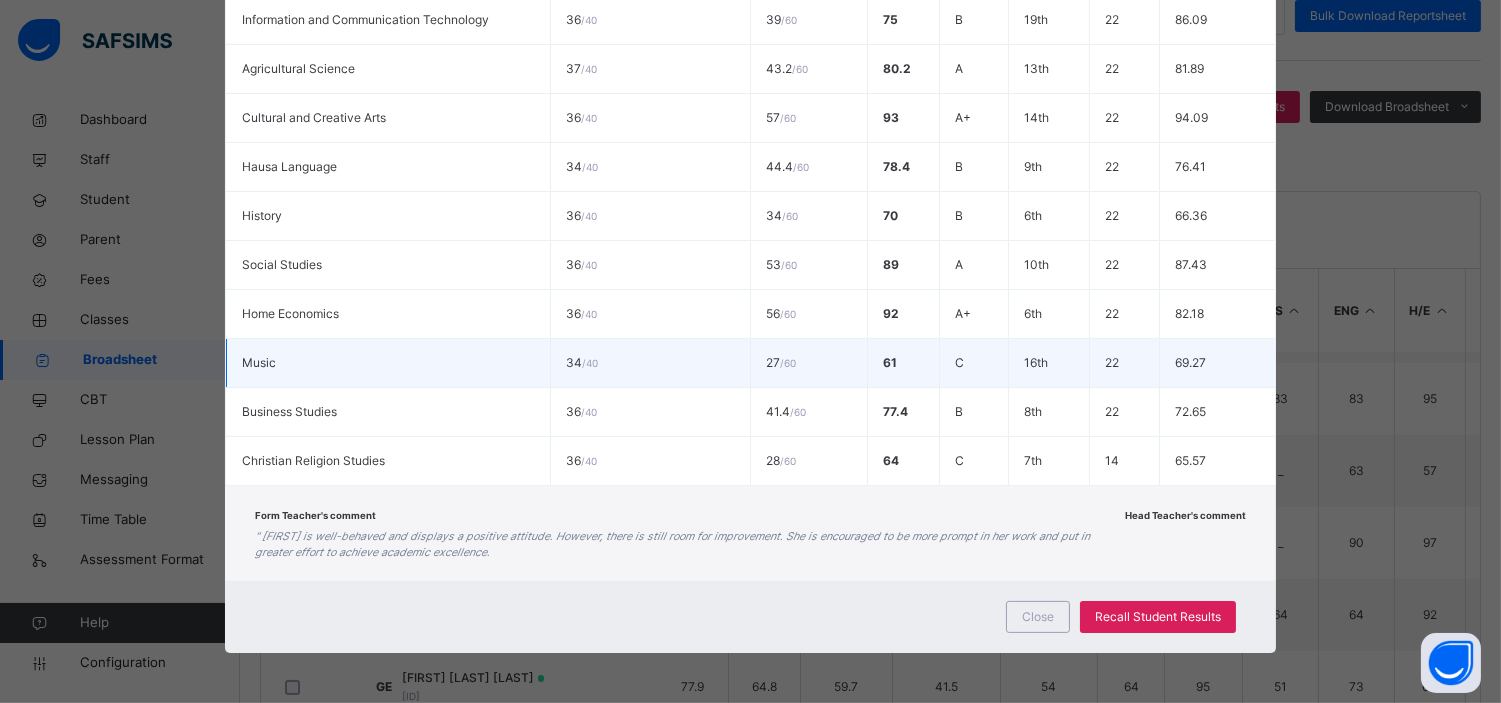 scroll, scrollTop: 914, scrollLeft: 0, axis: vertical 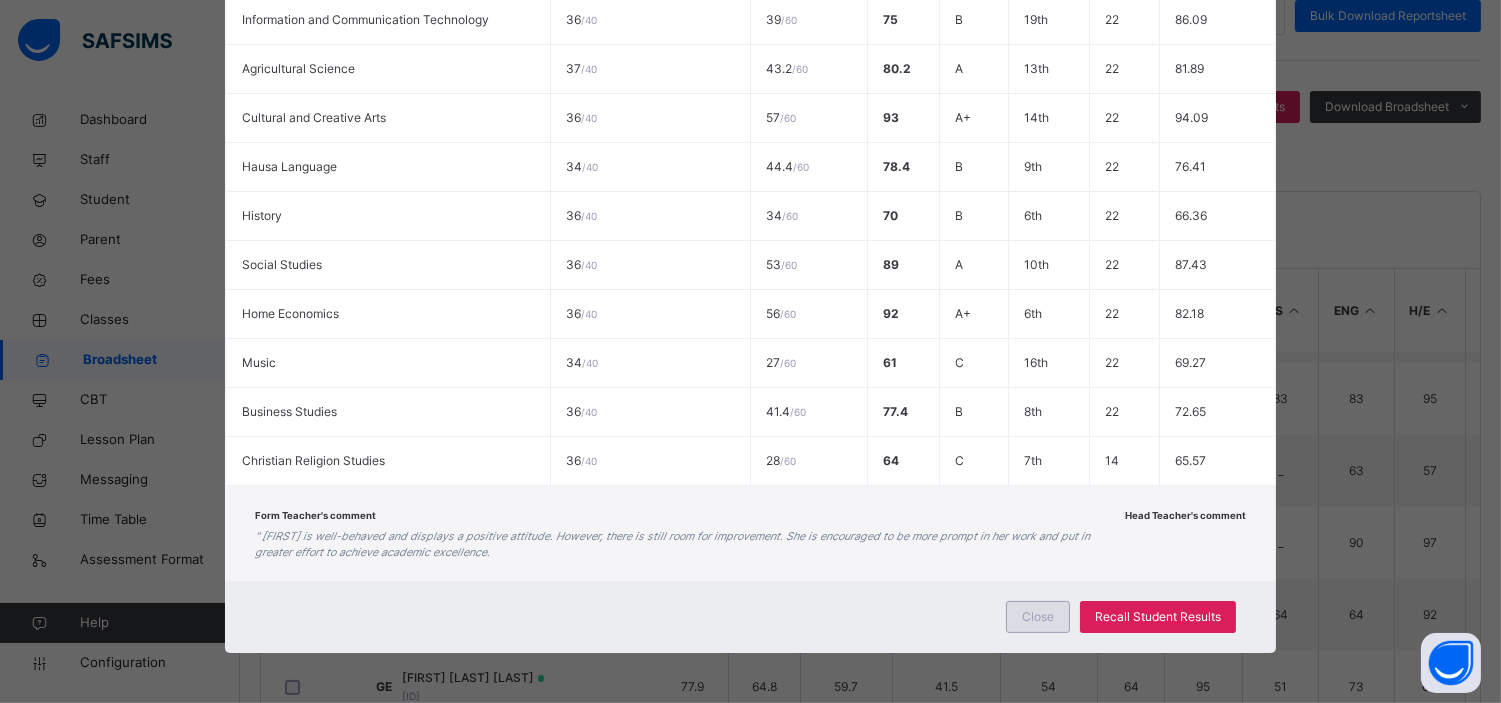 click on "Close" at bounding box center [1038, 617] 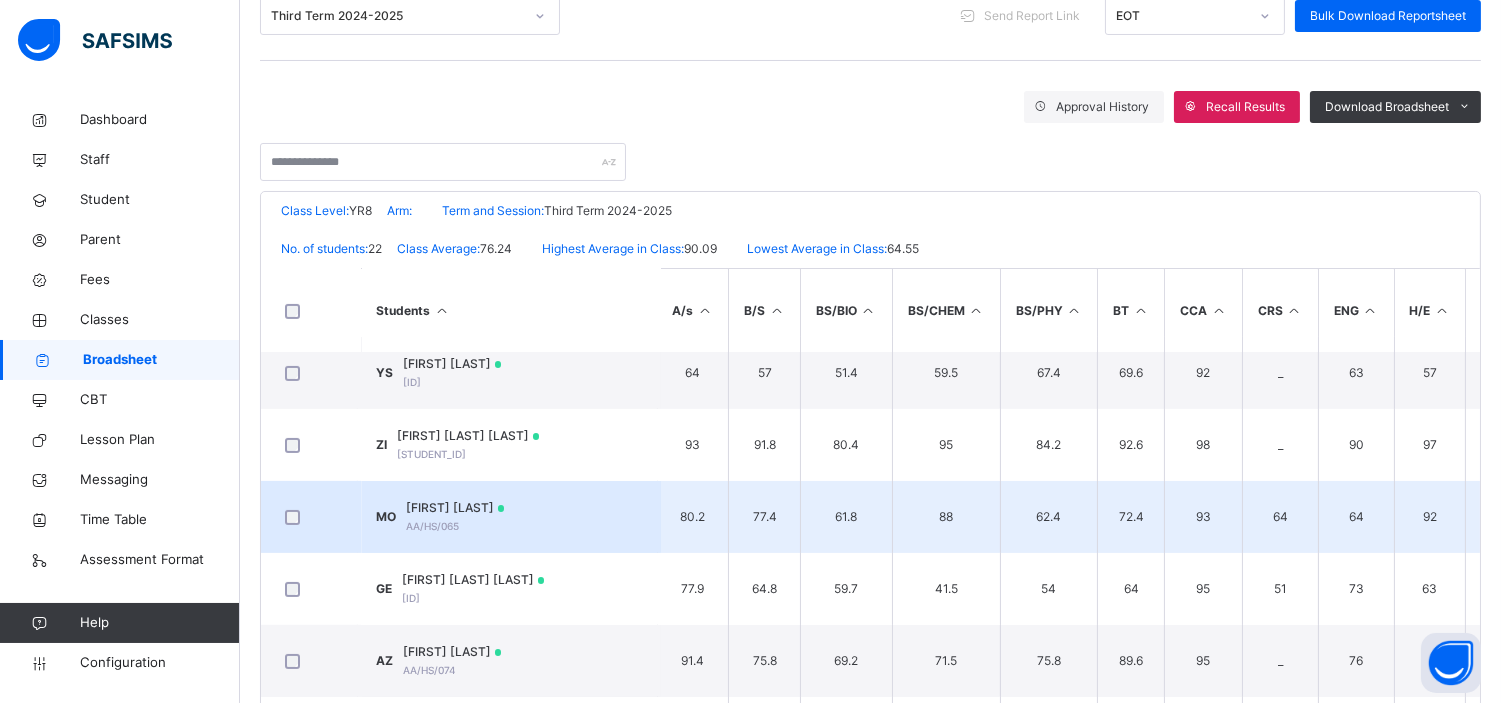 scroll, scrollTop: 1174, scrollLeft: 4, axis: both 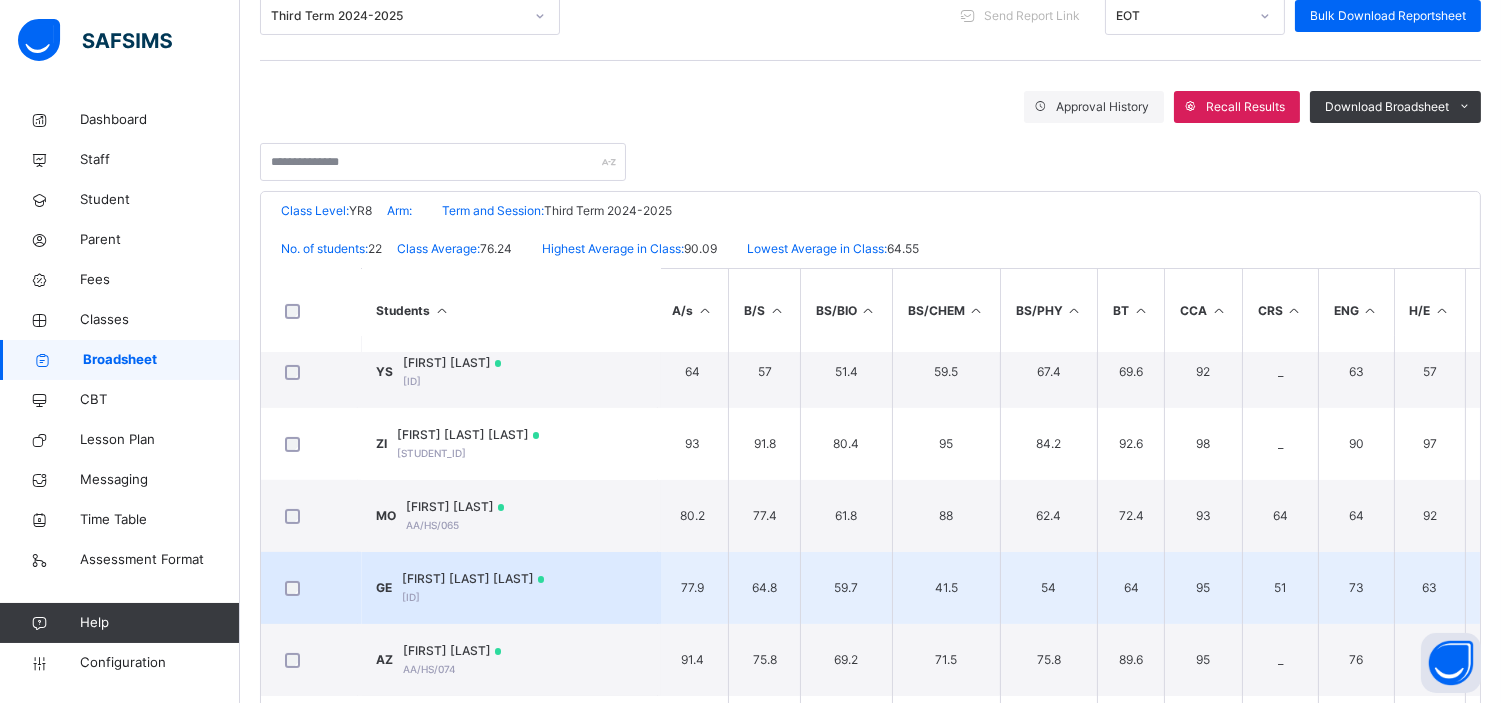 click on "GE GREATNESS ETTA ELIJAH   AA/HS/066" at bounding box center [511, 588] 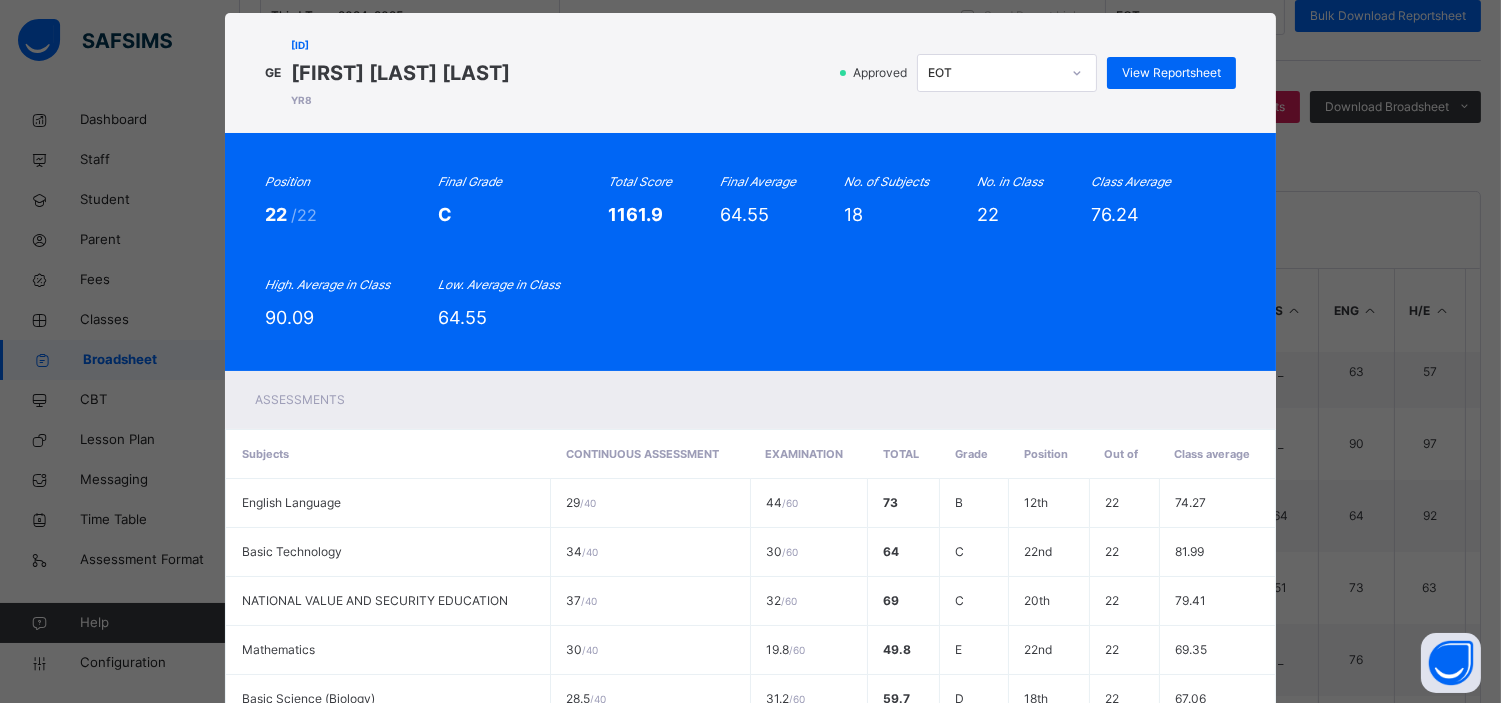 scroll, scrollTop: 0, scrollLeft: 0, axis: both 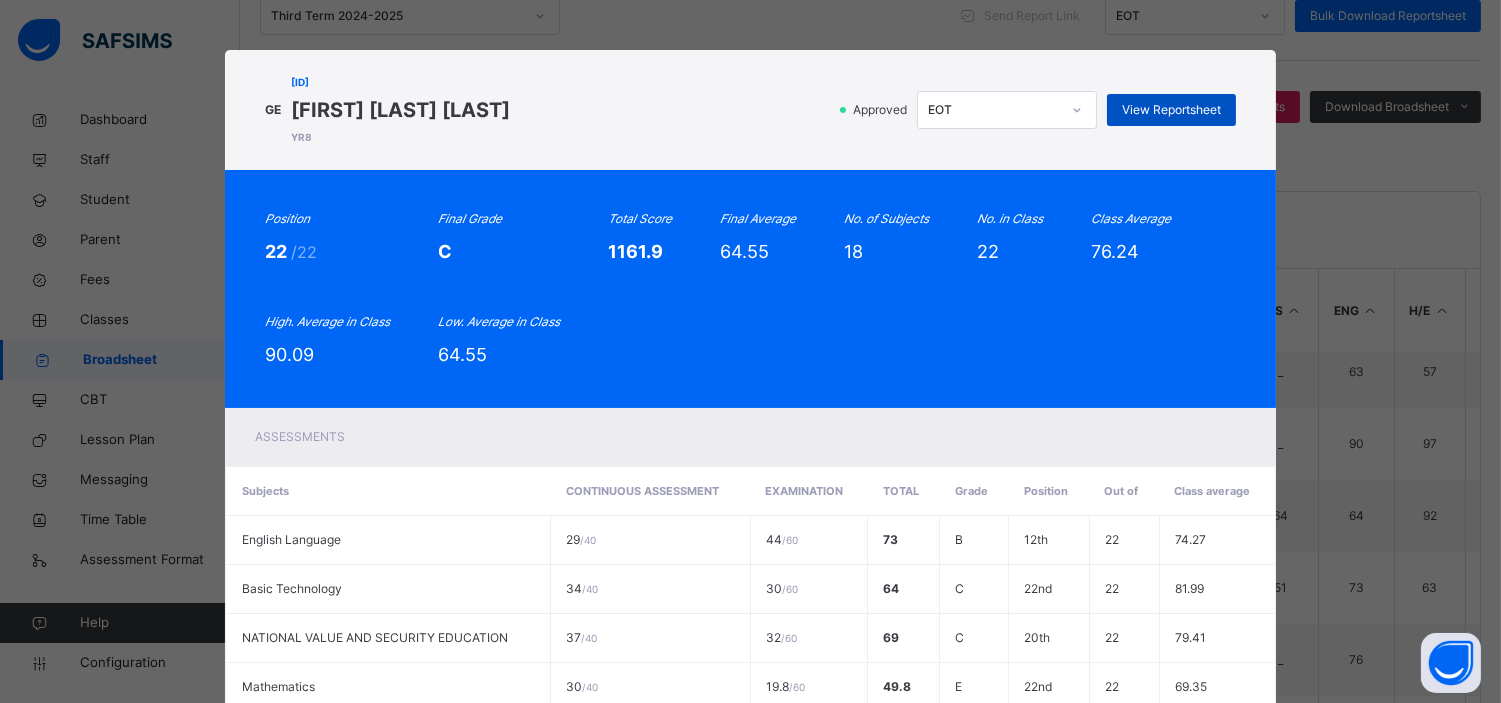 click on "View Reportsheet" at bounding box center [1171, 110] 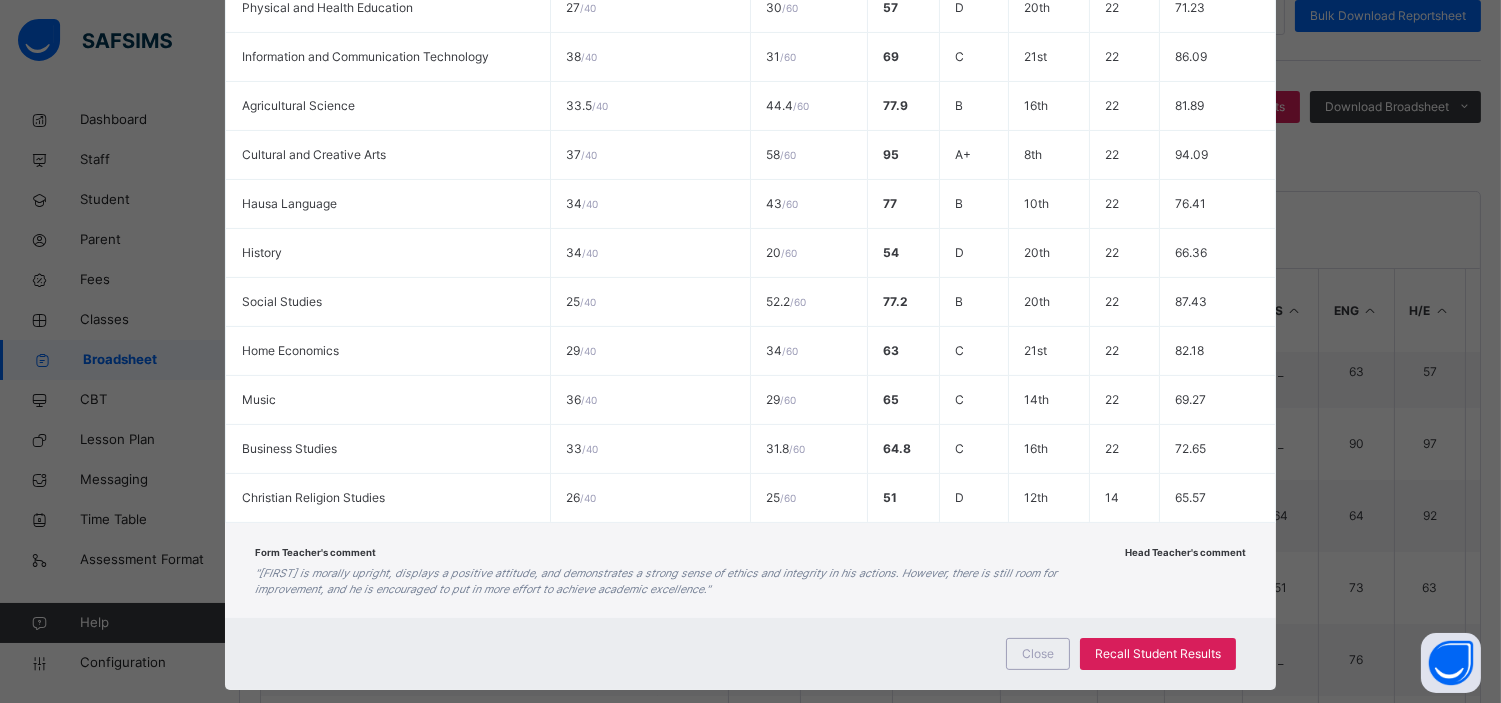 scroll, scrollTop: 914, scrollLeft: 0, axis: vertical 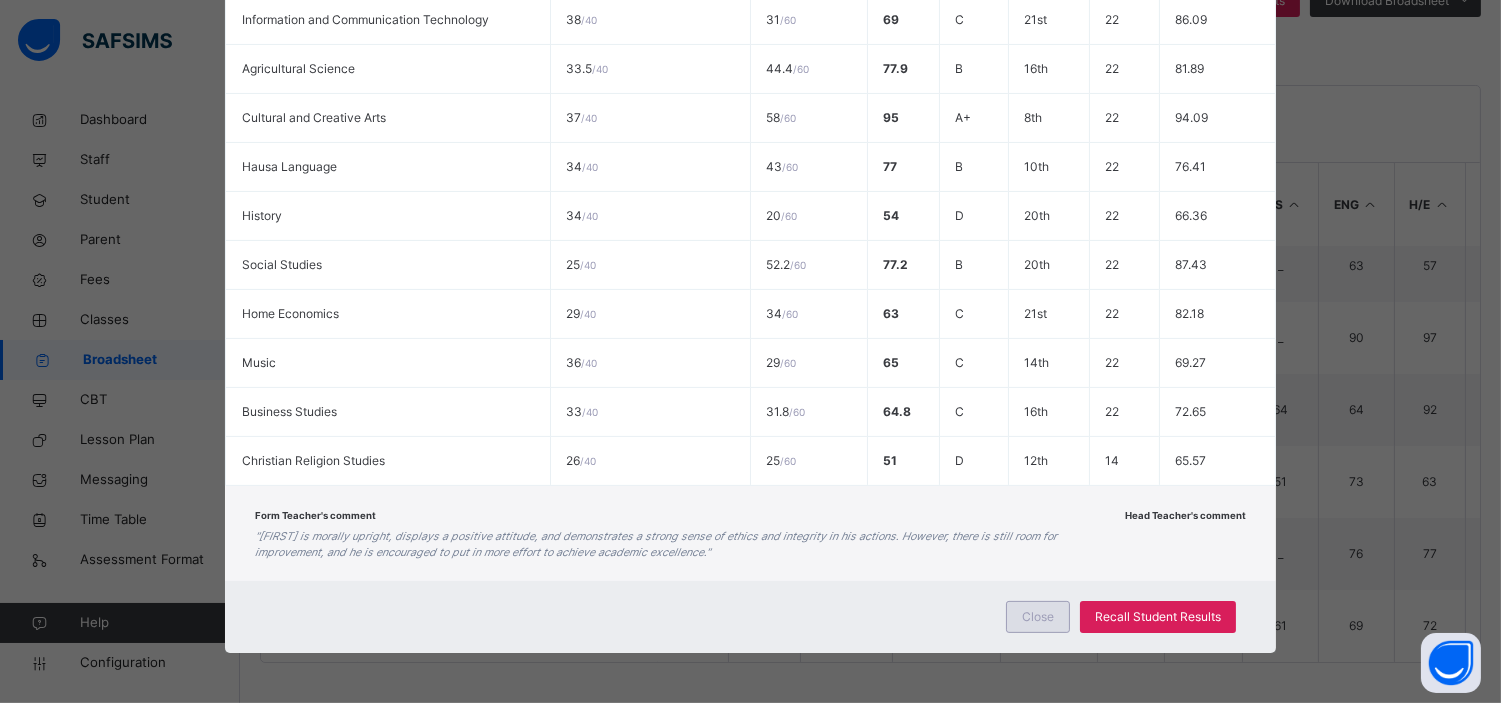 click on "Close" at bounding box center [1038, 617] 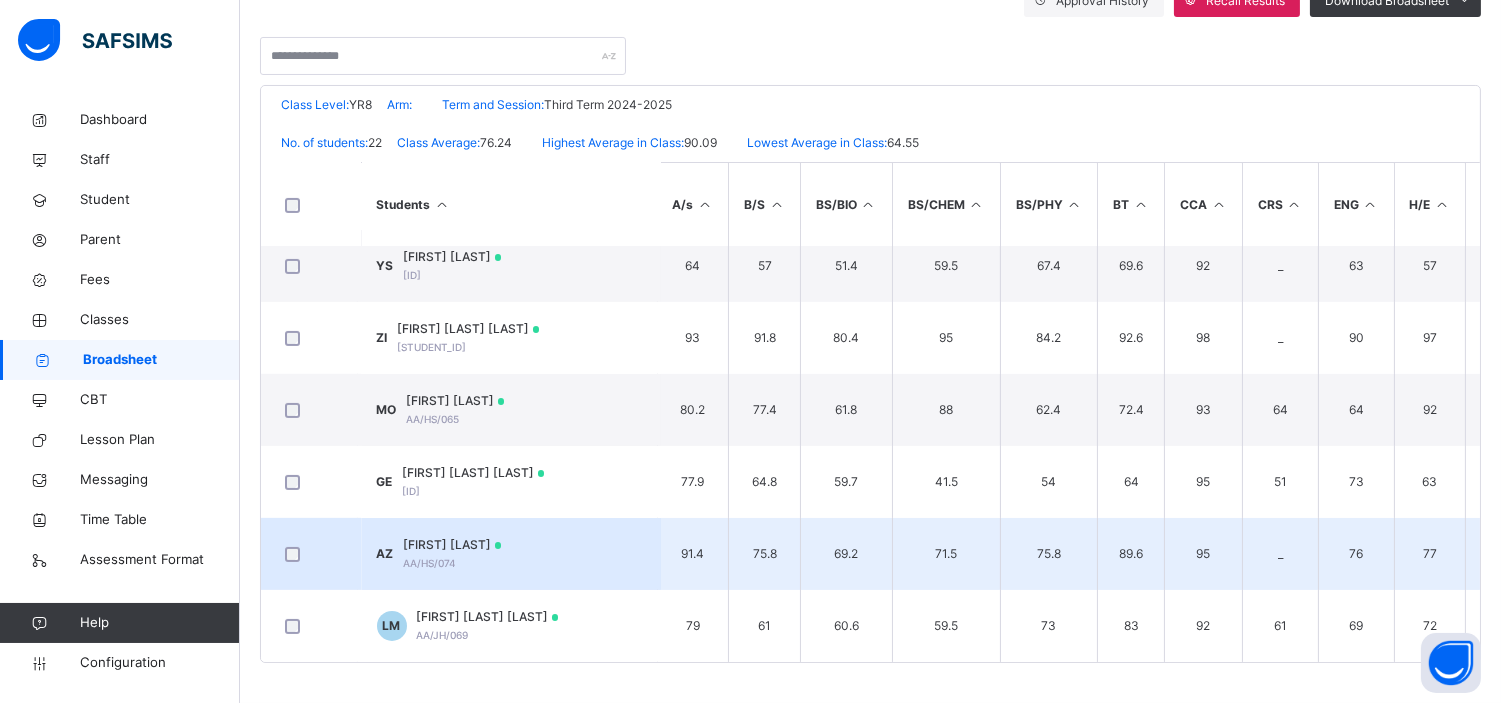 click on "ABUBAKAR NAIF ZANNA" at bounding box center [453, 545] 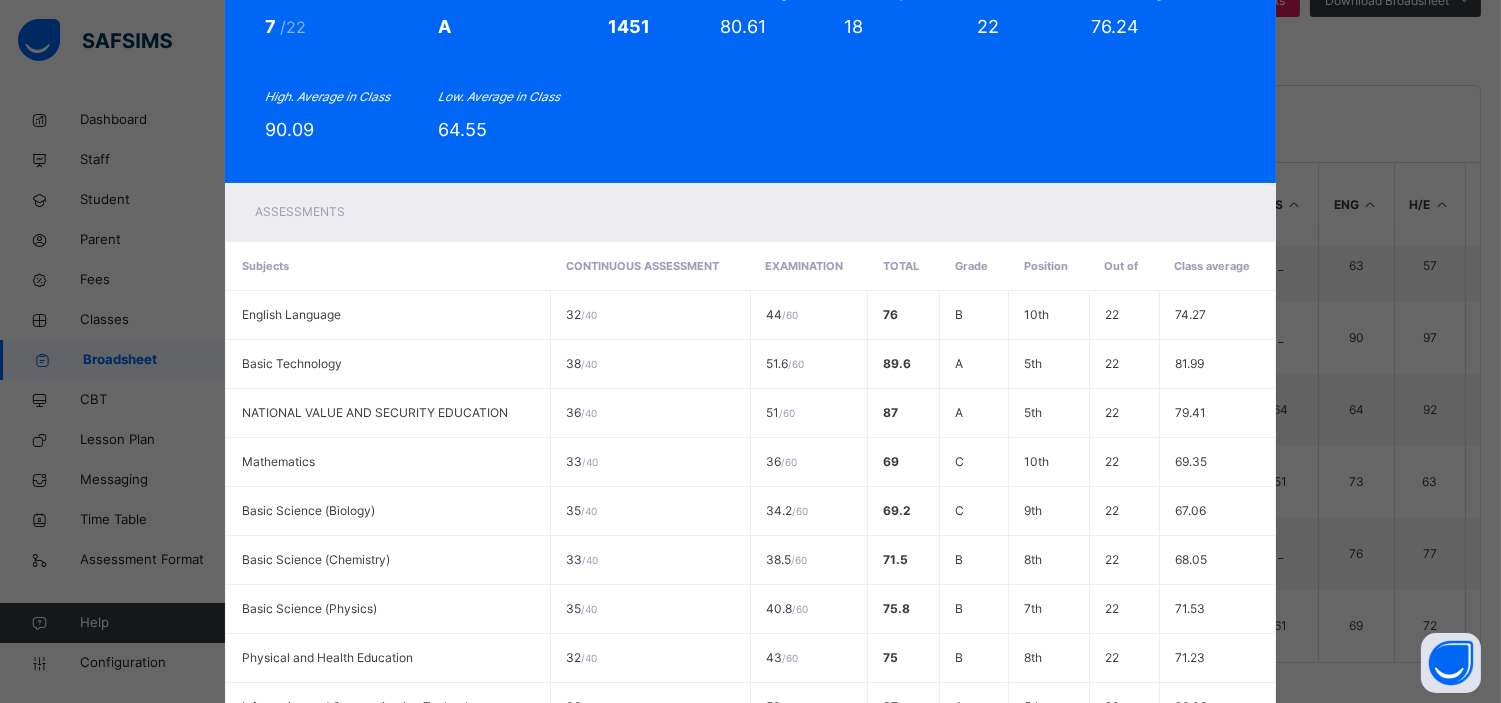 scroll, scrollTop: 0, scrollLeft: 0, axis: both 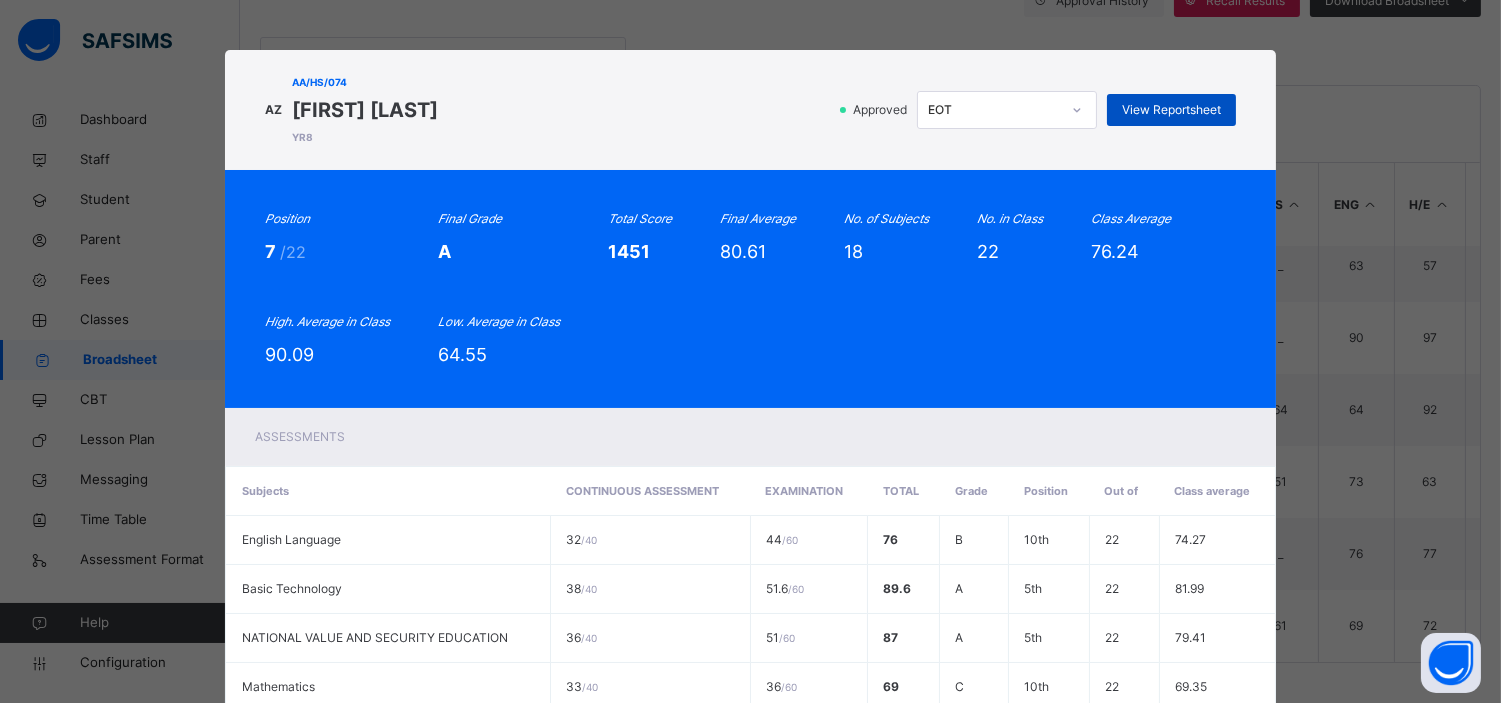 click on "View Reportsheet" at bounding box center (1171, 110) 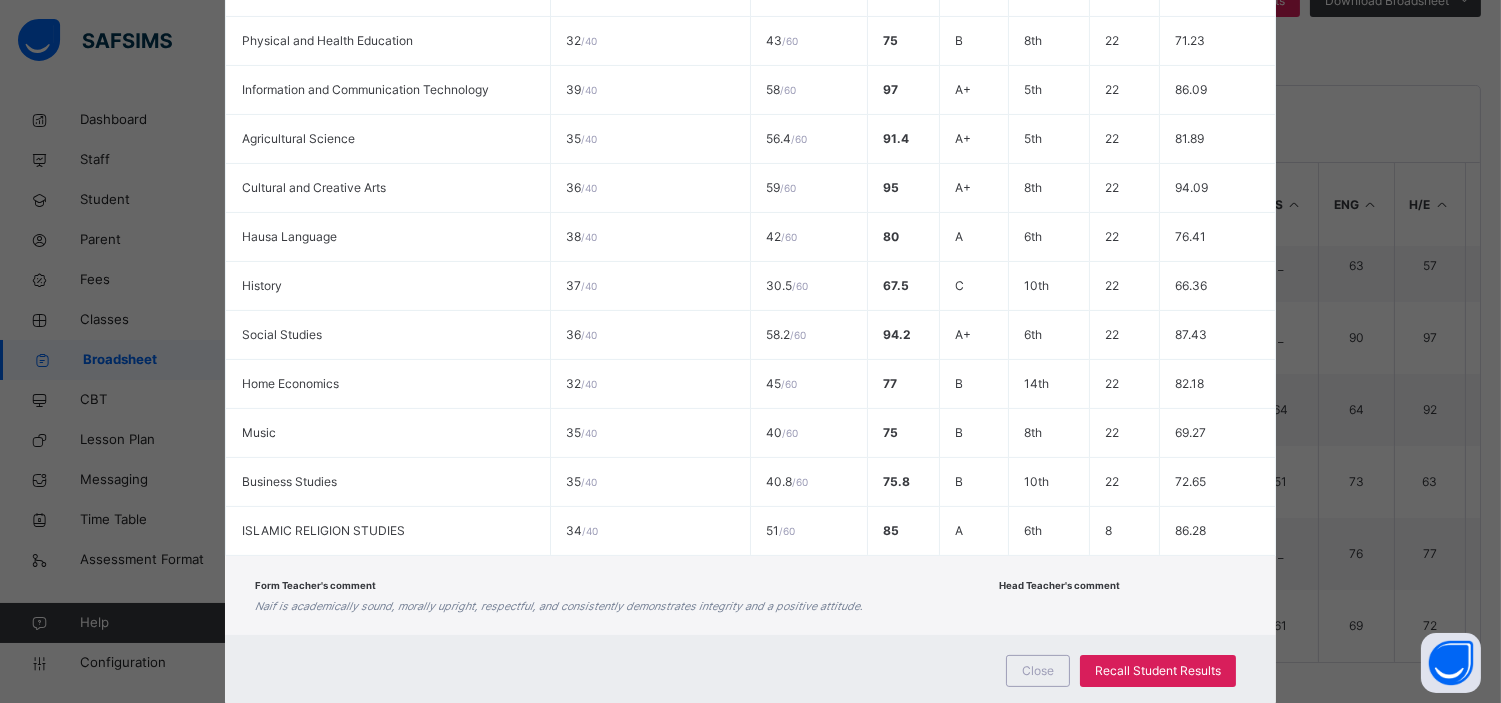 scroll, scrollTop: 897, scrollLeft: 0, axis: vertical 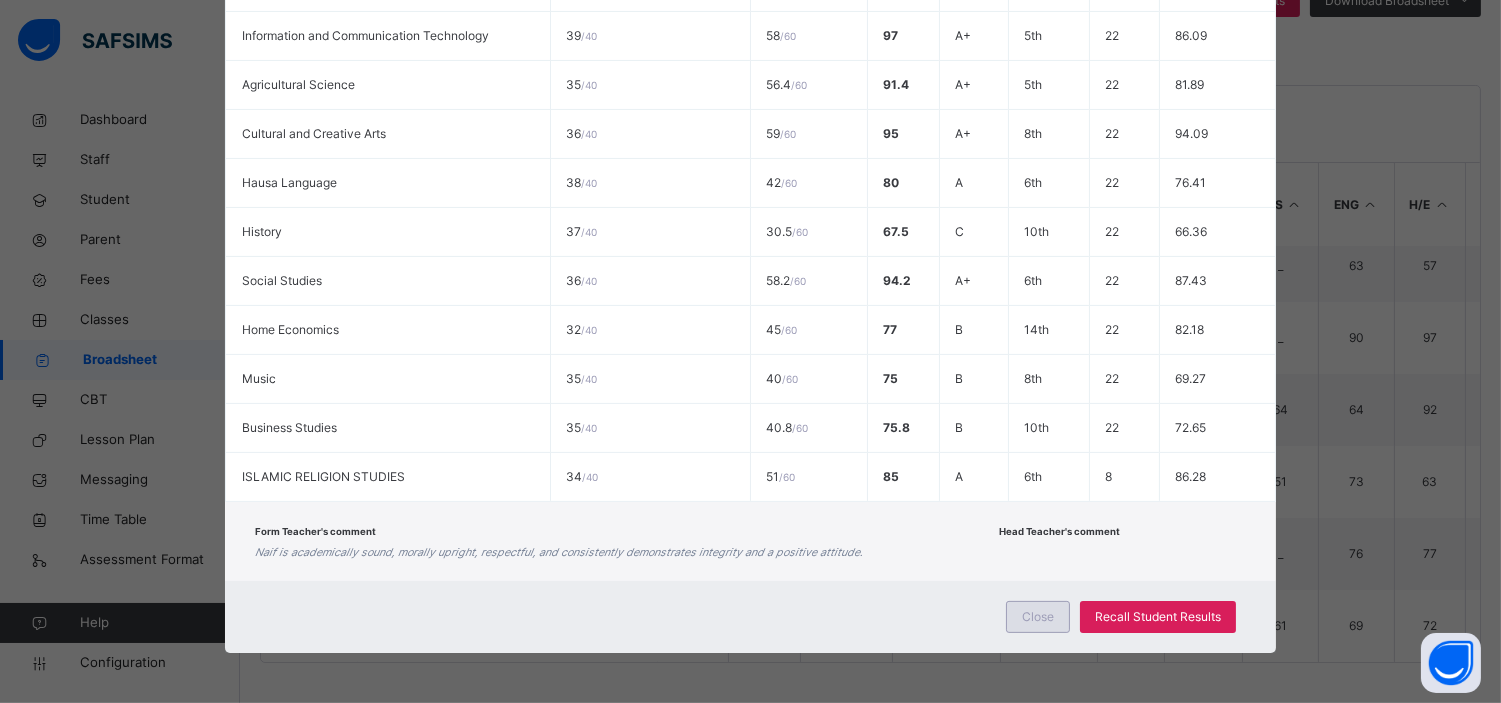 click on "Close" at bounding box center (1038, 617) 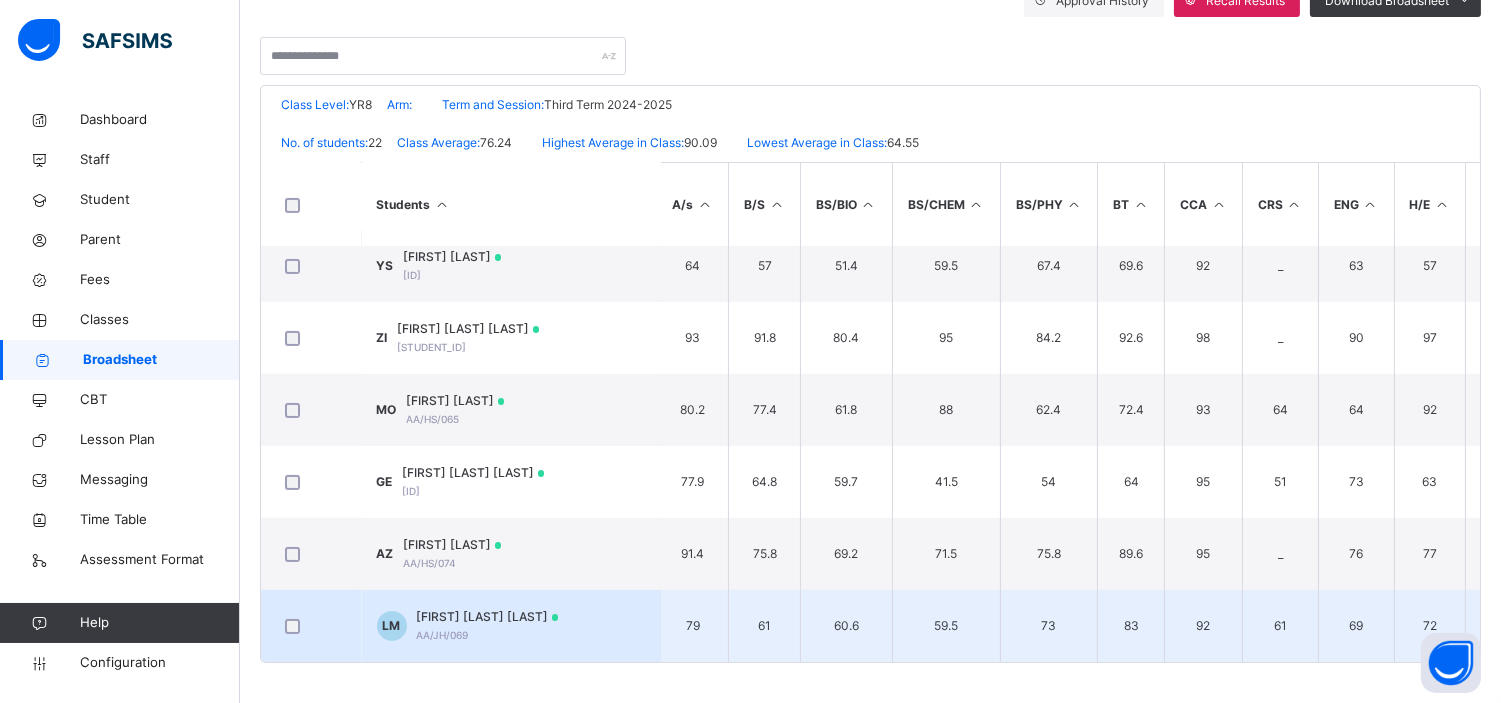 click on "LEONAARD OGEHENE MARO" at bounding box center [488, 617] 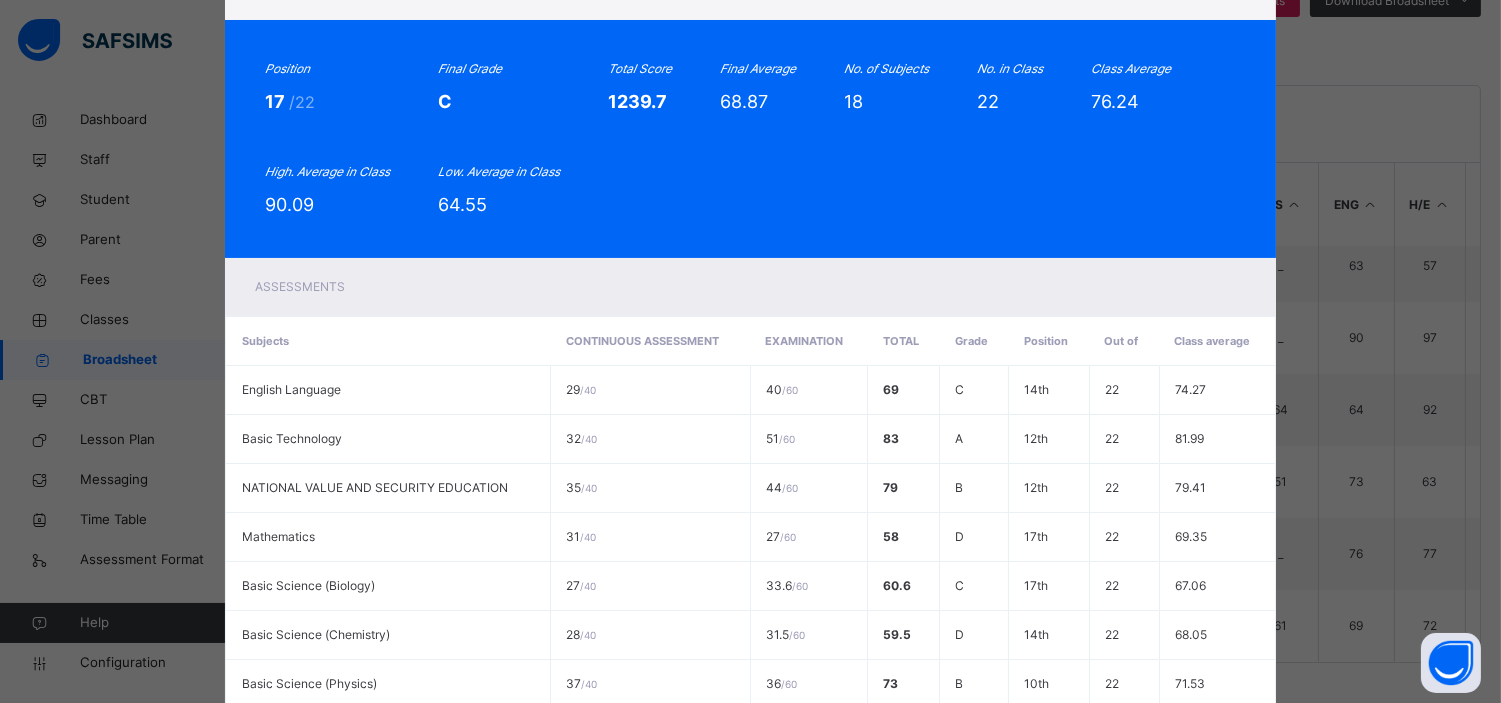 scroll, scrollTop: 0, scrollLeft: 0, axis: both 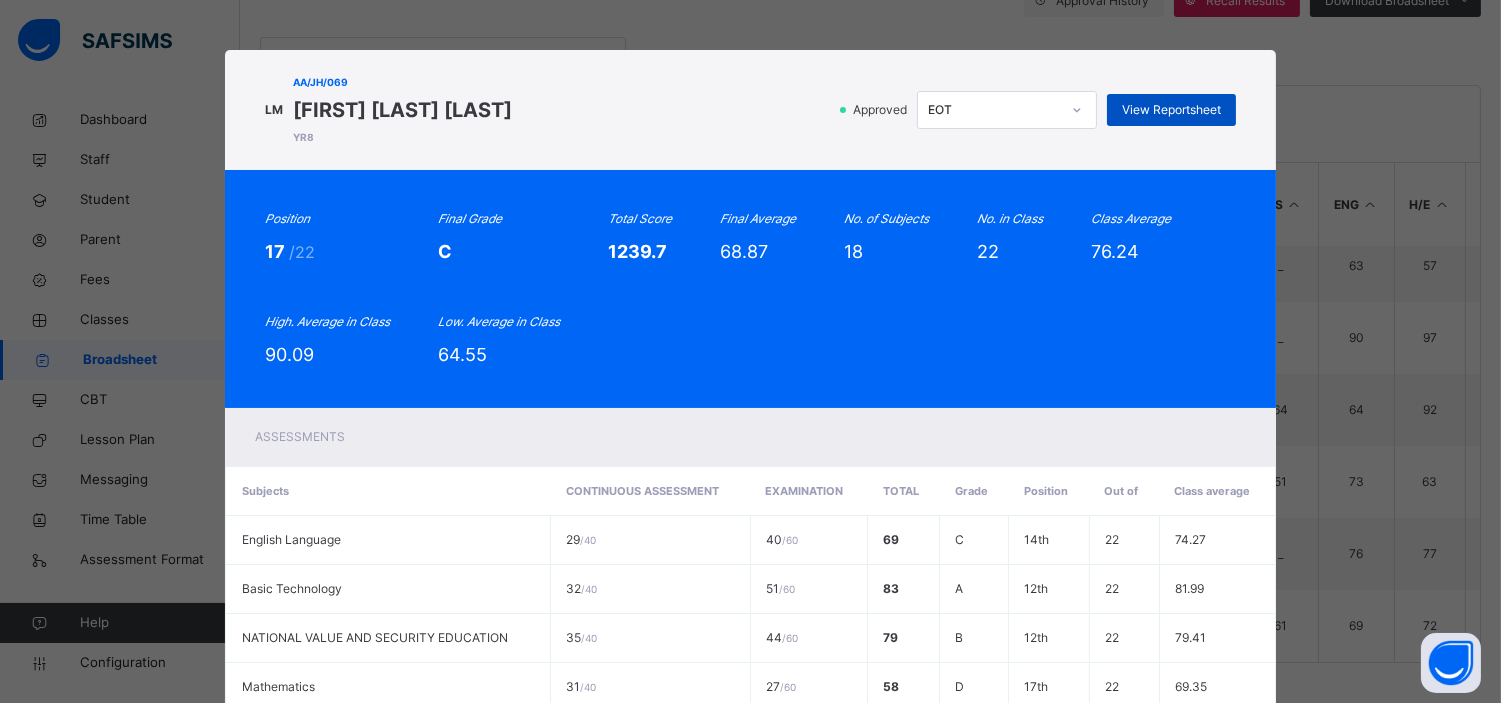 click on "View Reportsheet" at bounding box center [1171, 110] 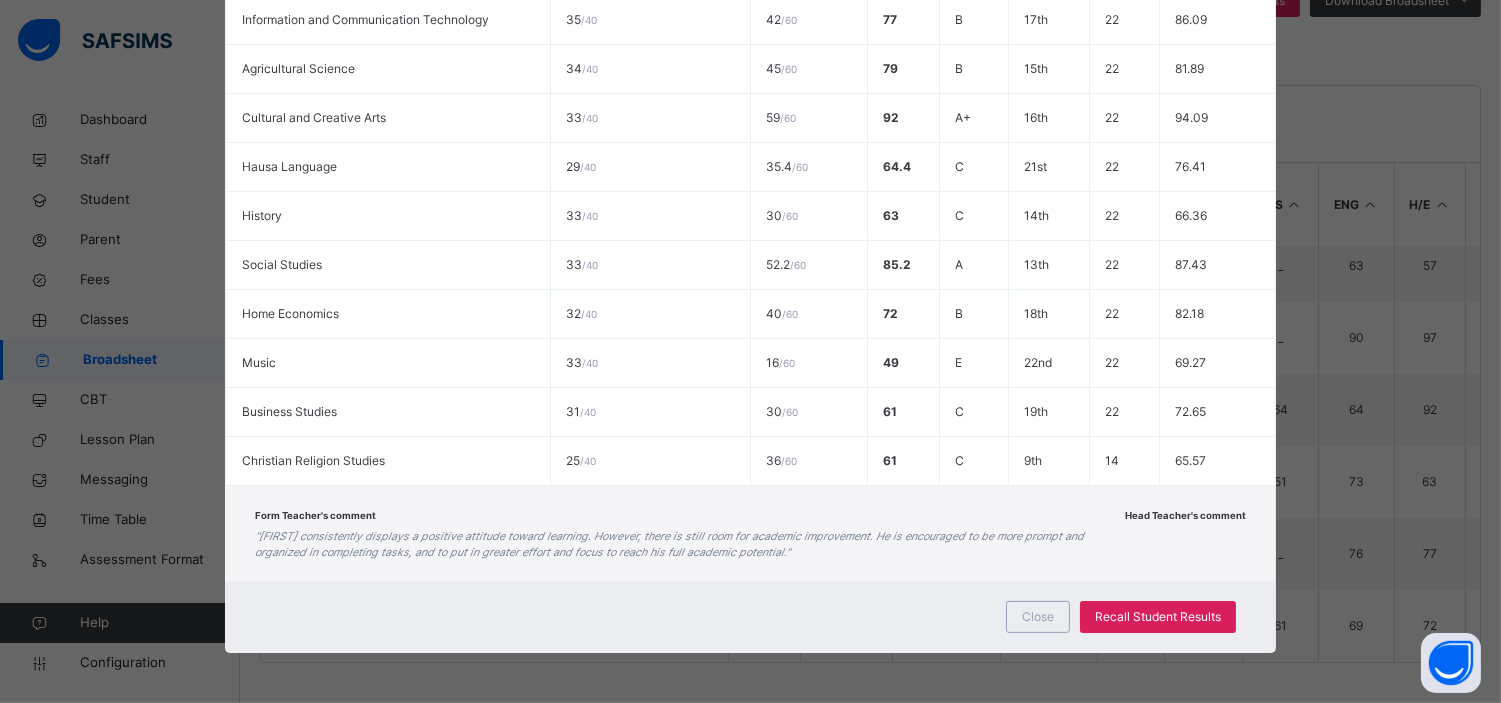 scroll, scrollTop: 914, scrollLeft: 0, axis: vertical 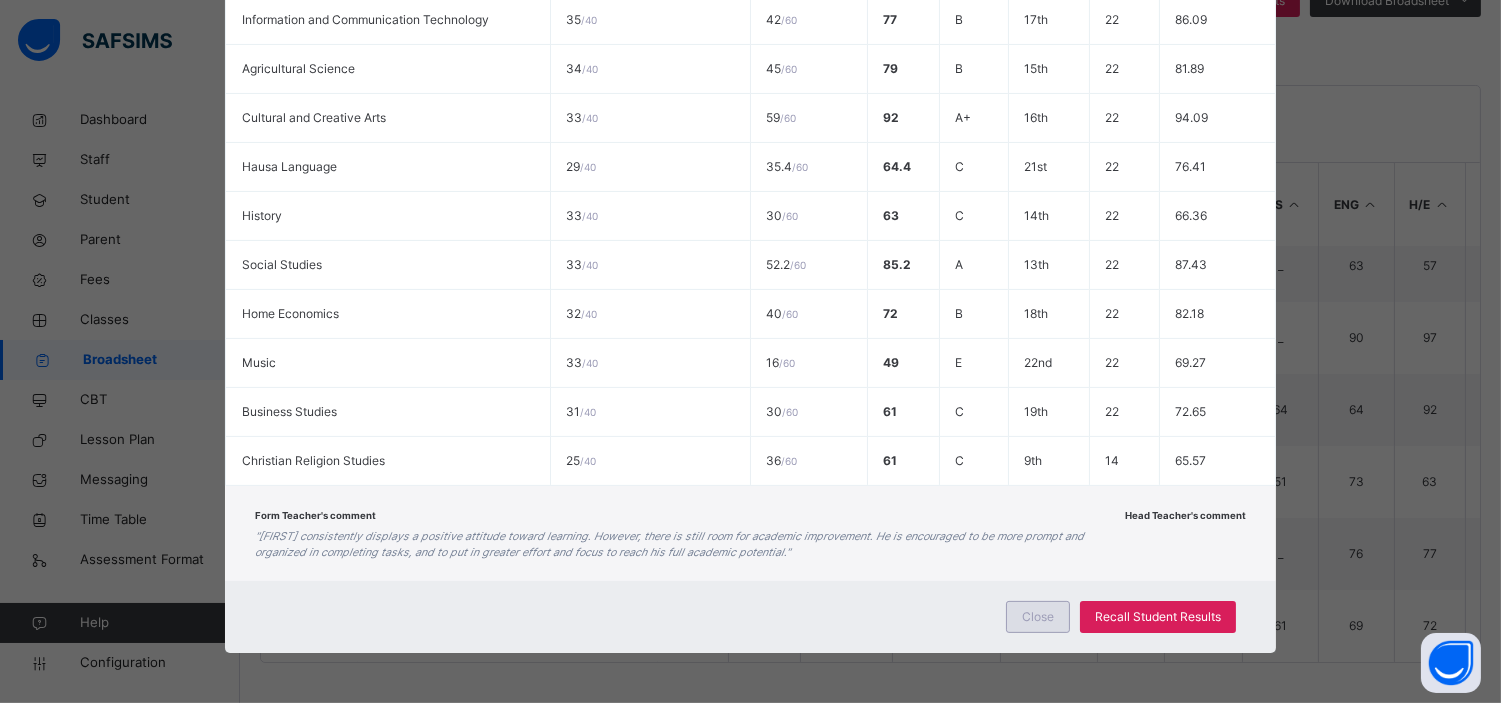 click on "Close" at bounding box center (1038, 617) 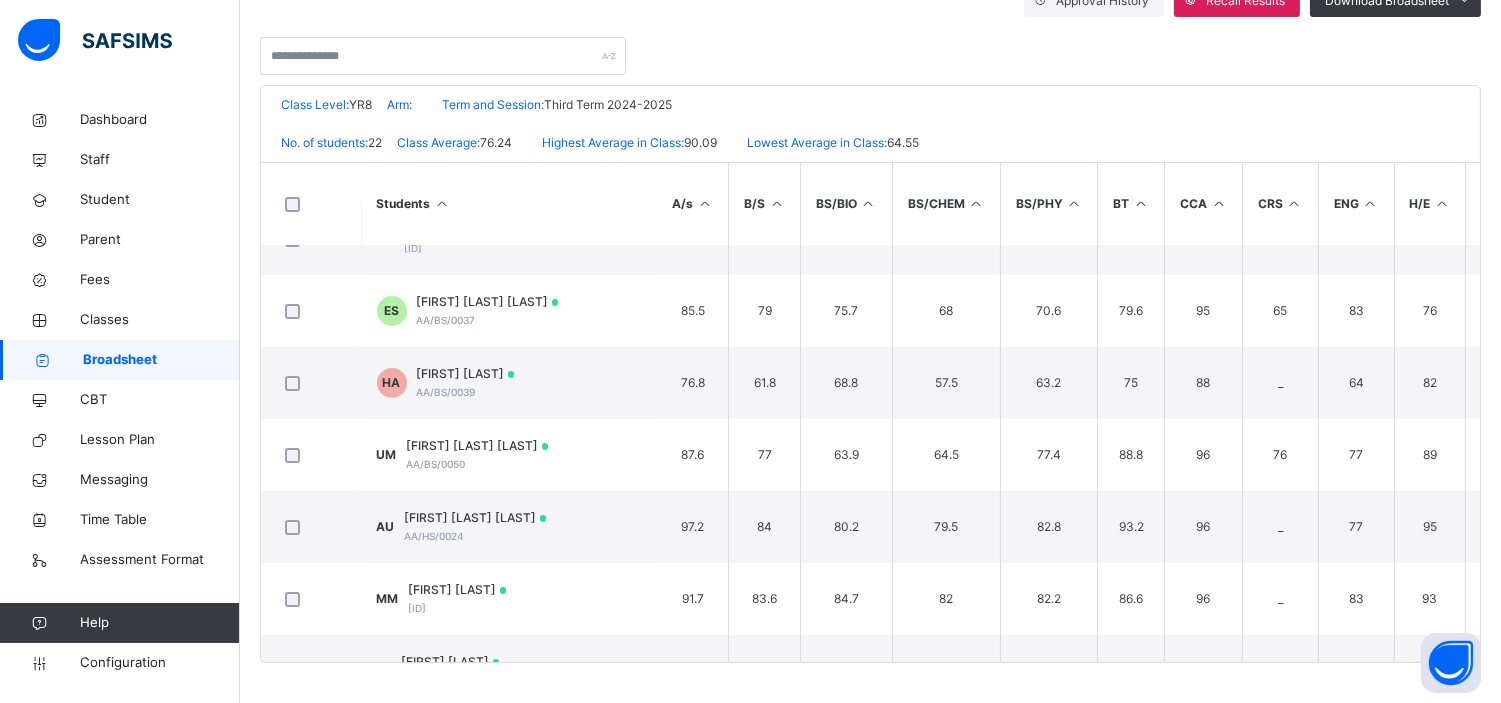 scroll, scrollTop: 0, scrollLeft: 4, axis: horizontal 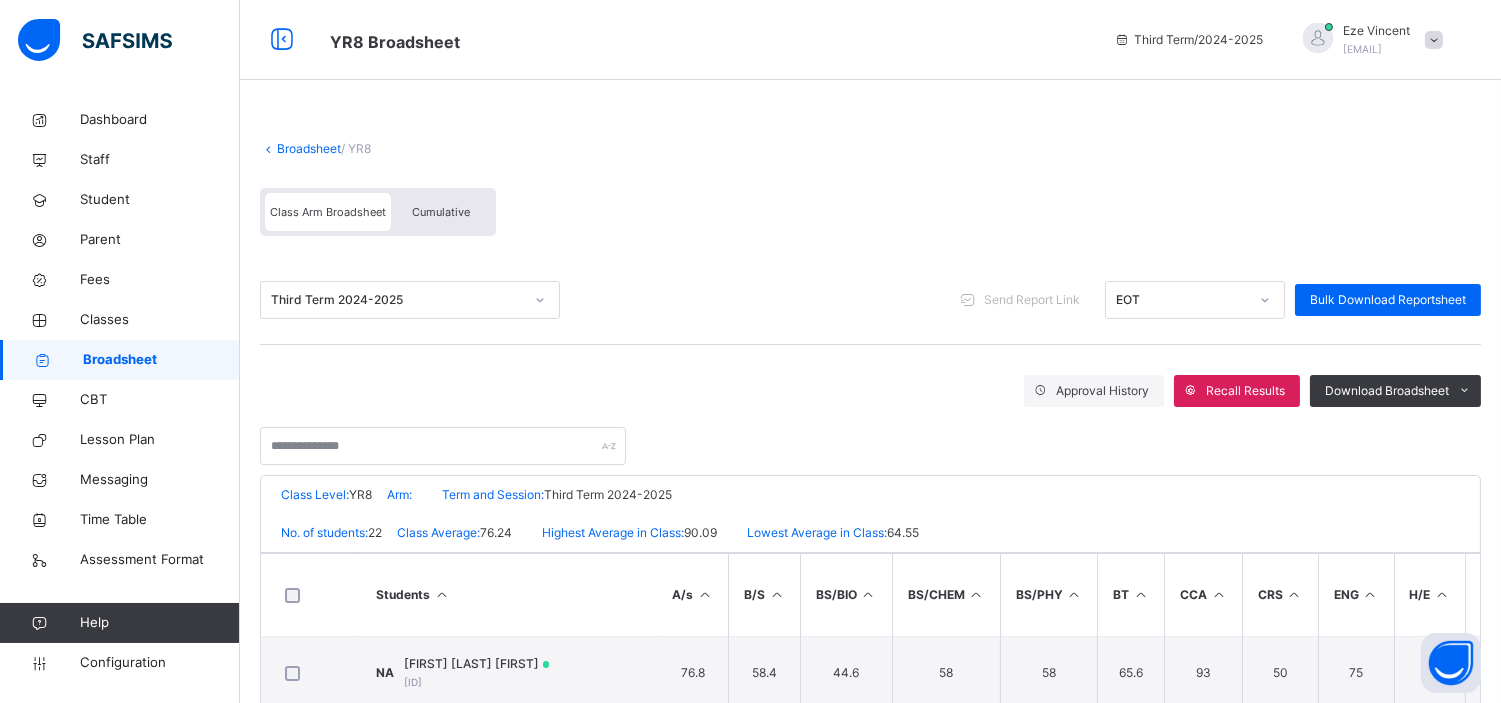 click on "Broadsheet" at bounding box center (309, 148) 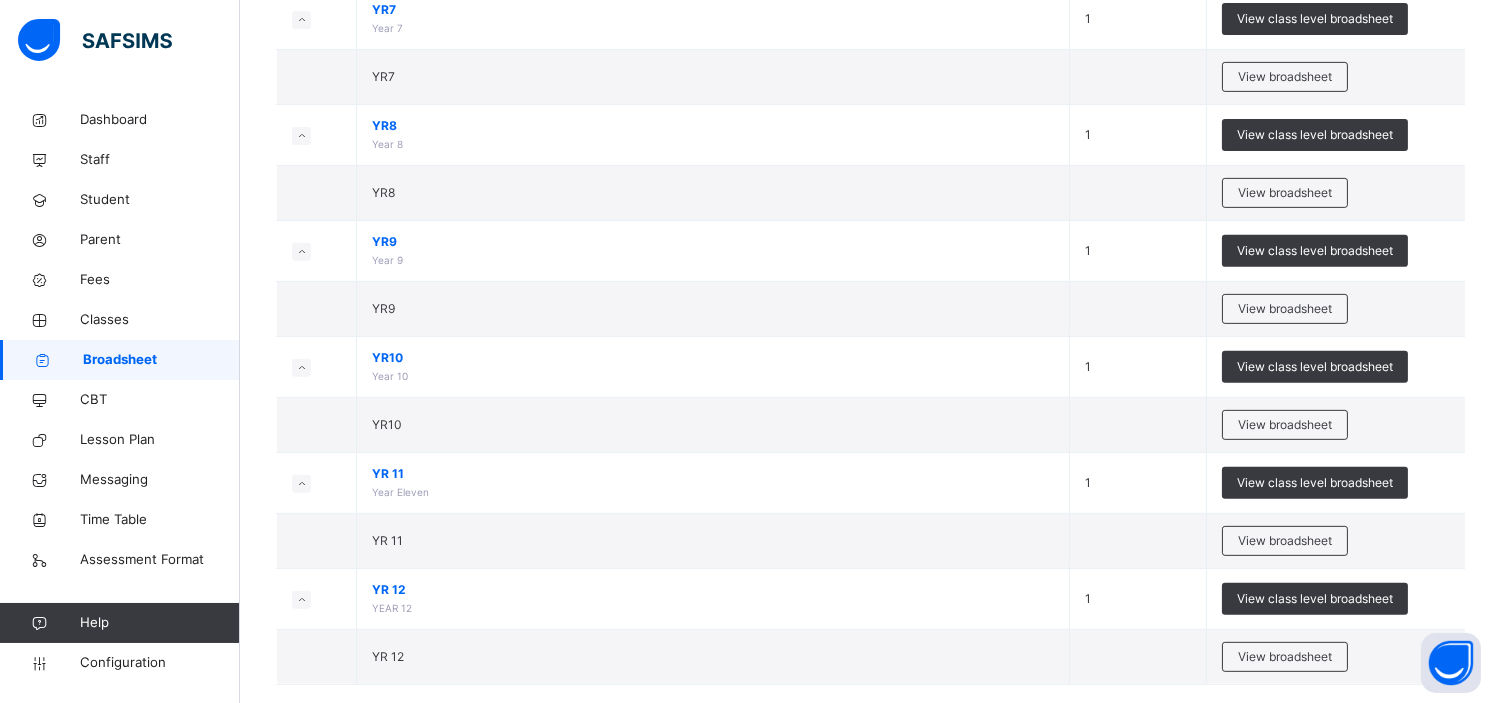 scroll, scrollTop: 1547, scrollLeft: 0, axis: vertical 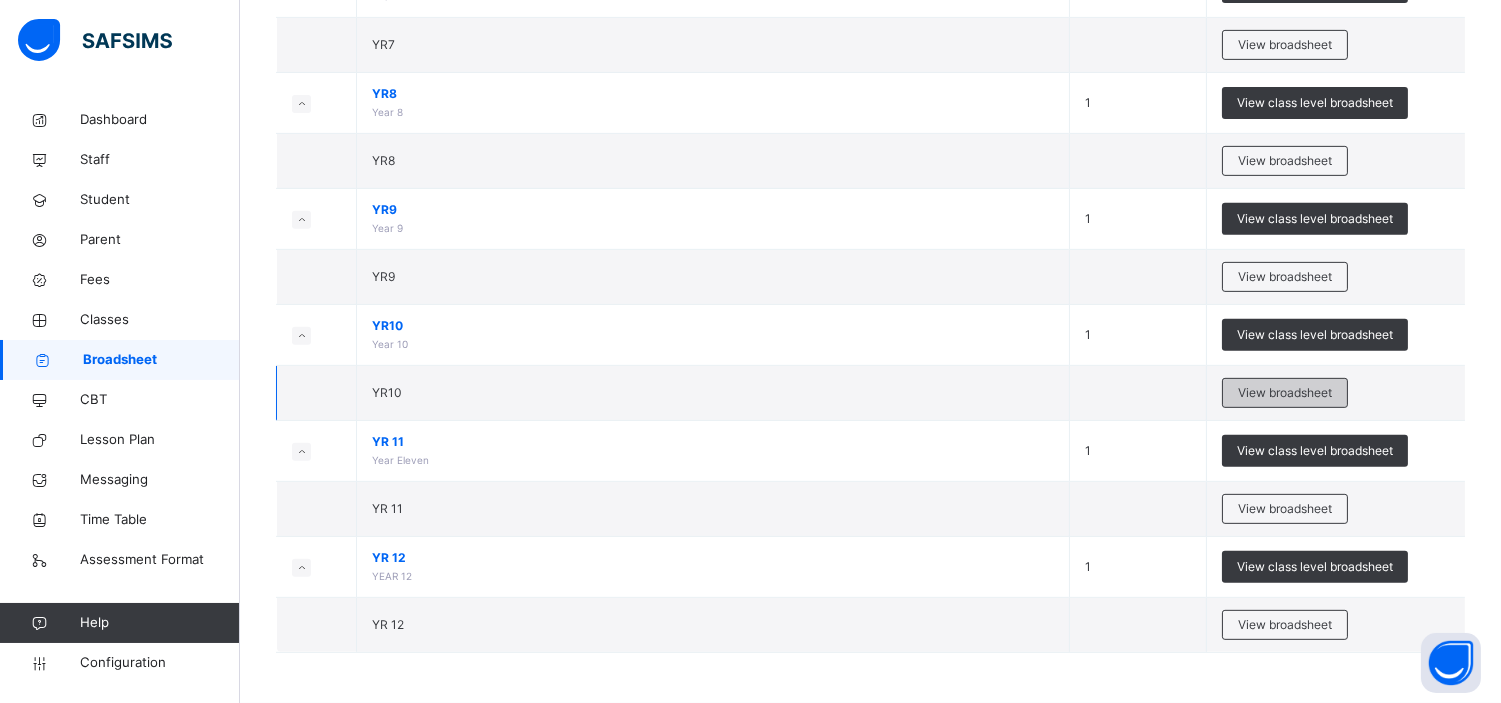 click on "View broadsheet" at bounding box center (1285, 393) 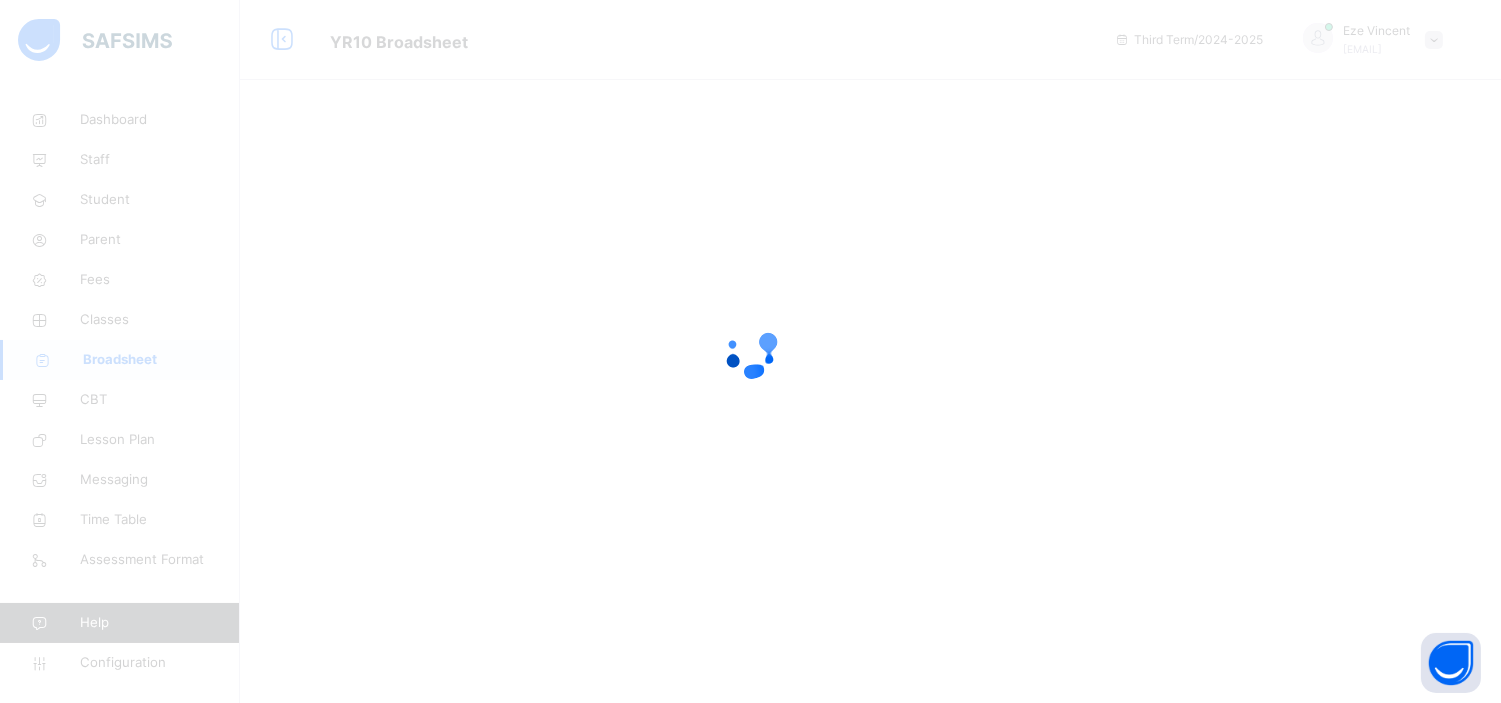 scroll, scrollTop: 0, scrollLeft: 0, axis: both 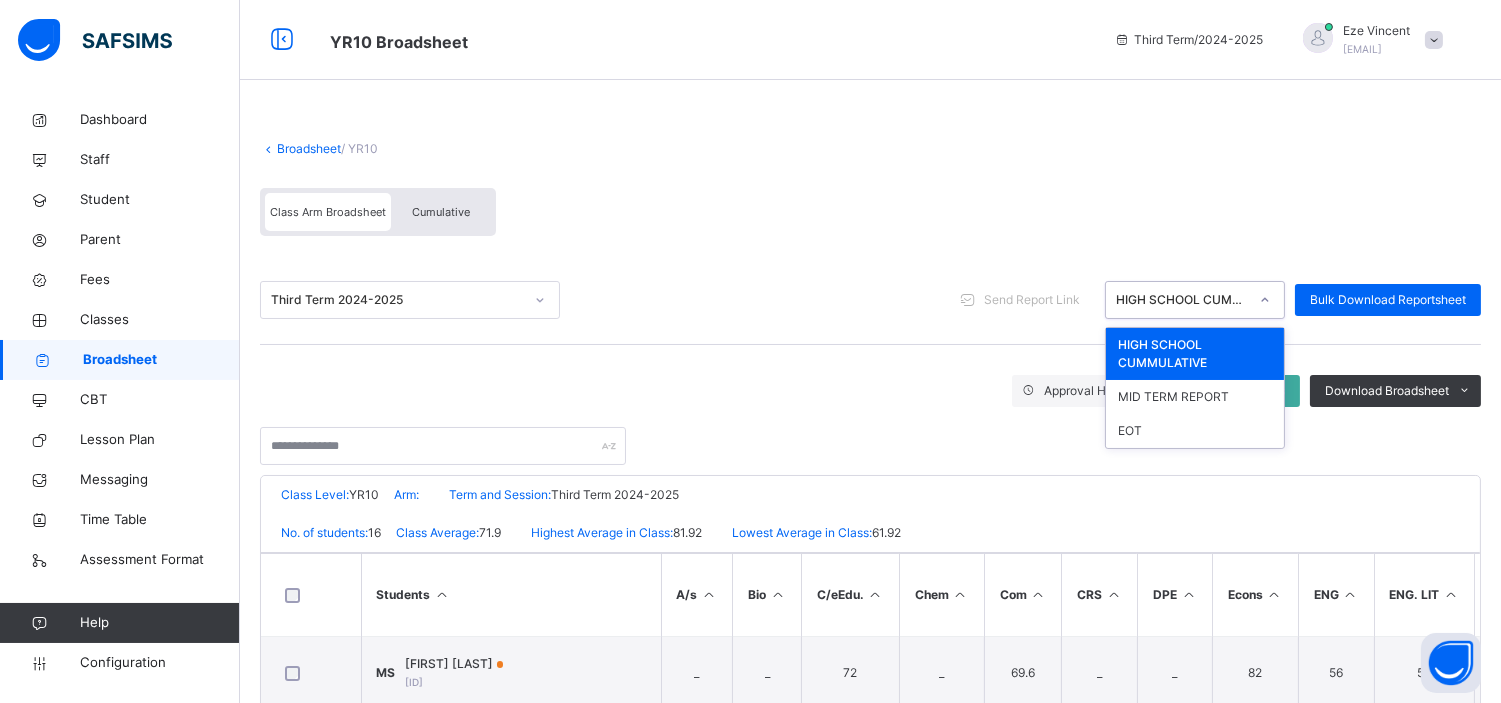 click 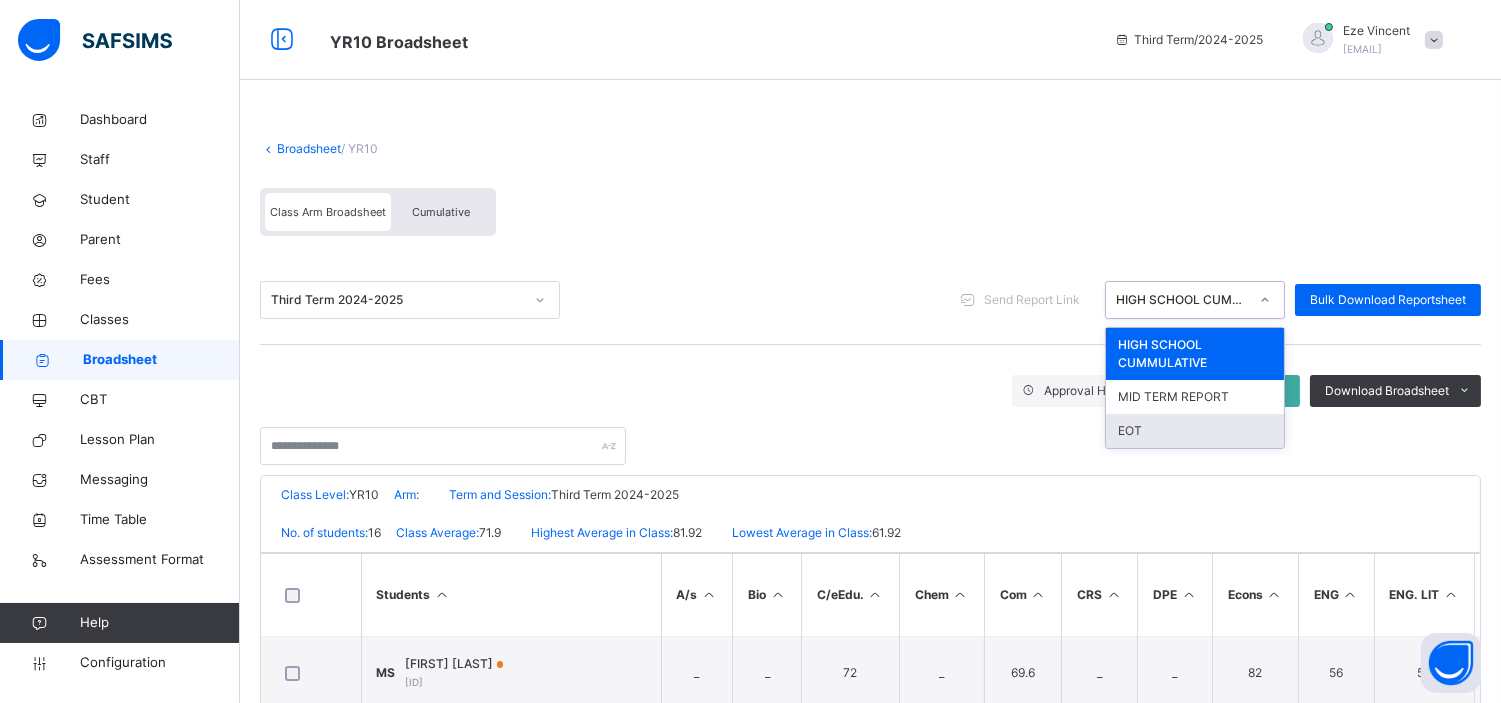click on "EOT" at bounding box center (1195, 431) 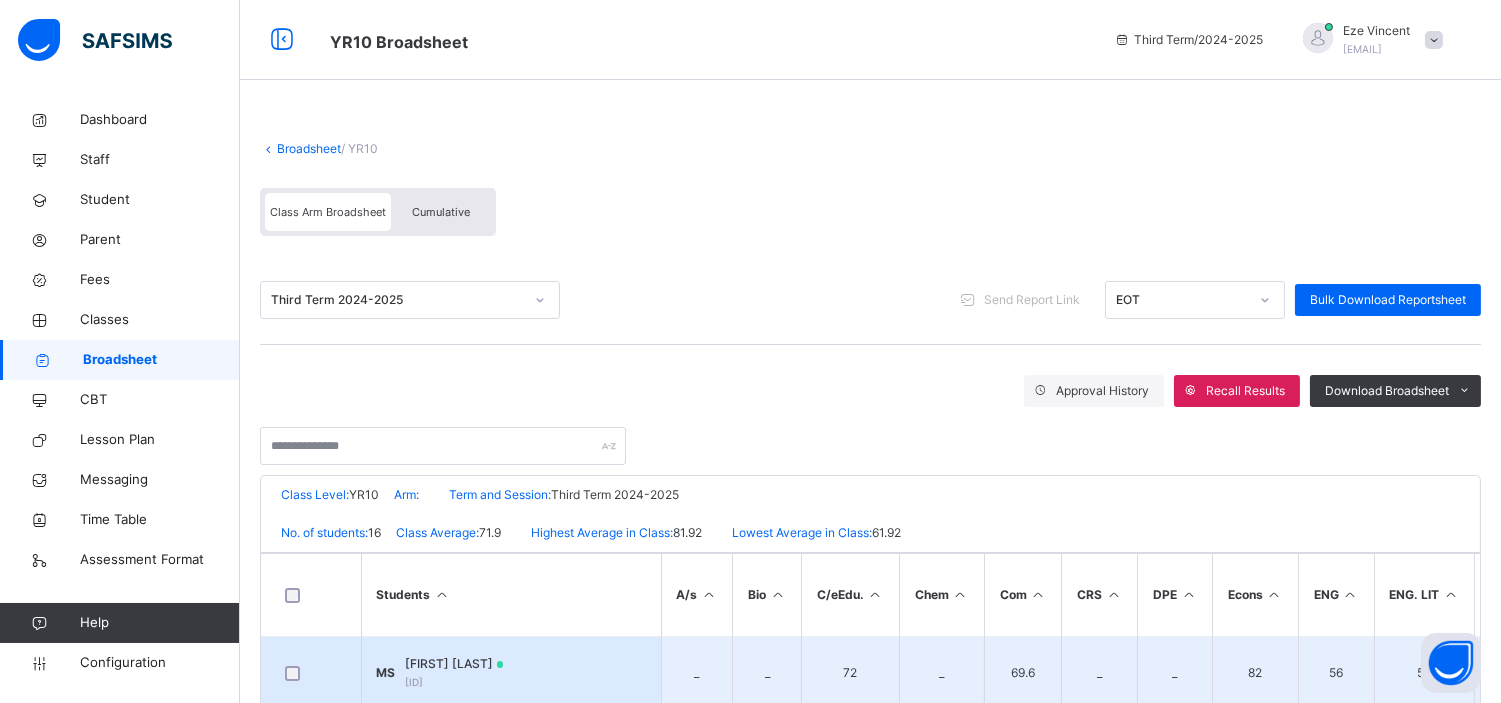 click on "Mahmud  Sanusi" at bounding box center [455, 664] 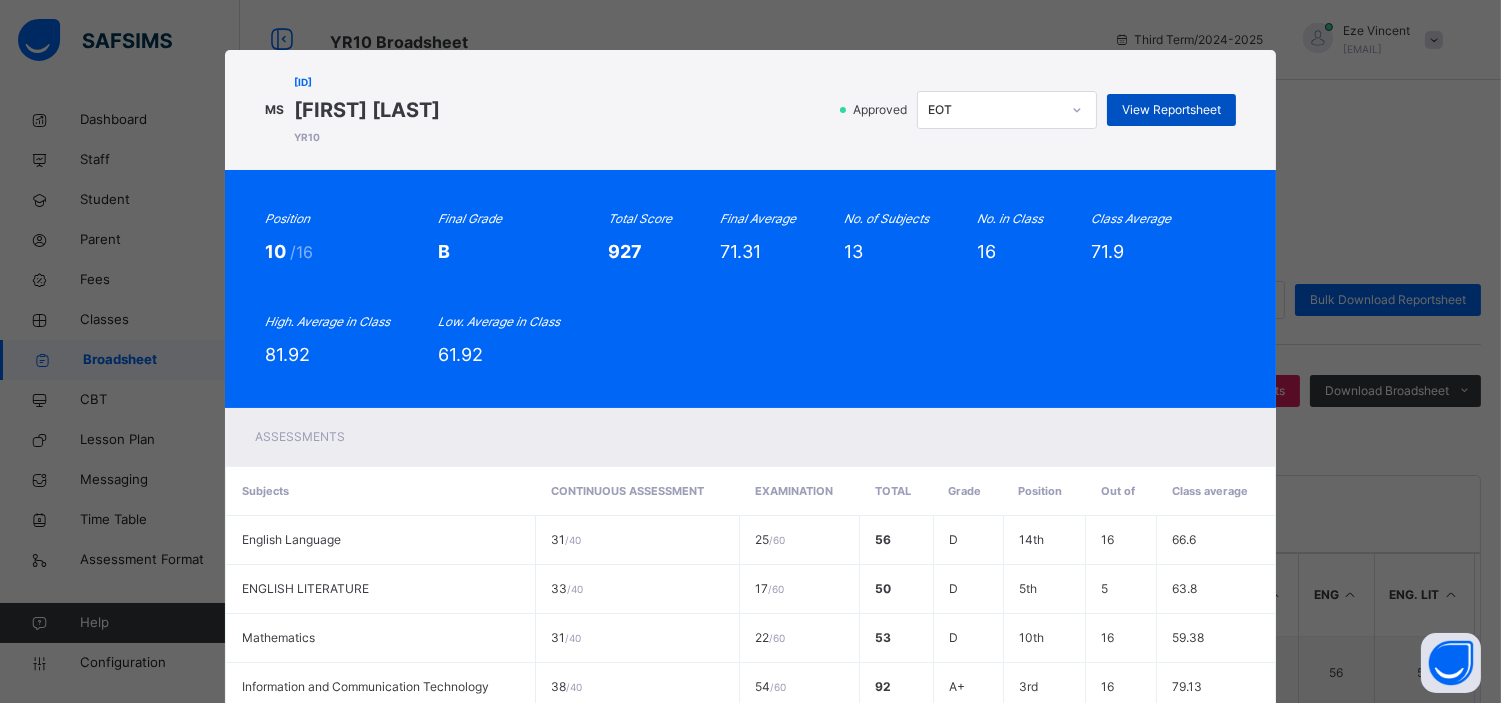 click on "View Reportsheet" at bounding box center (1171, 110) 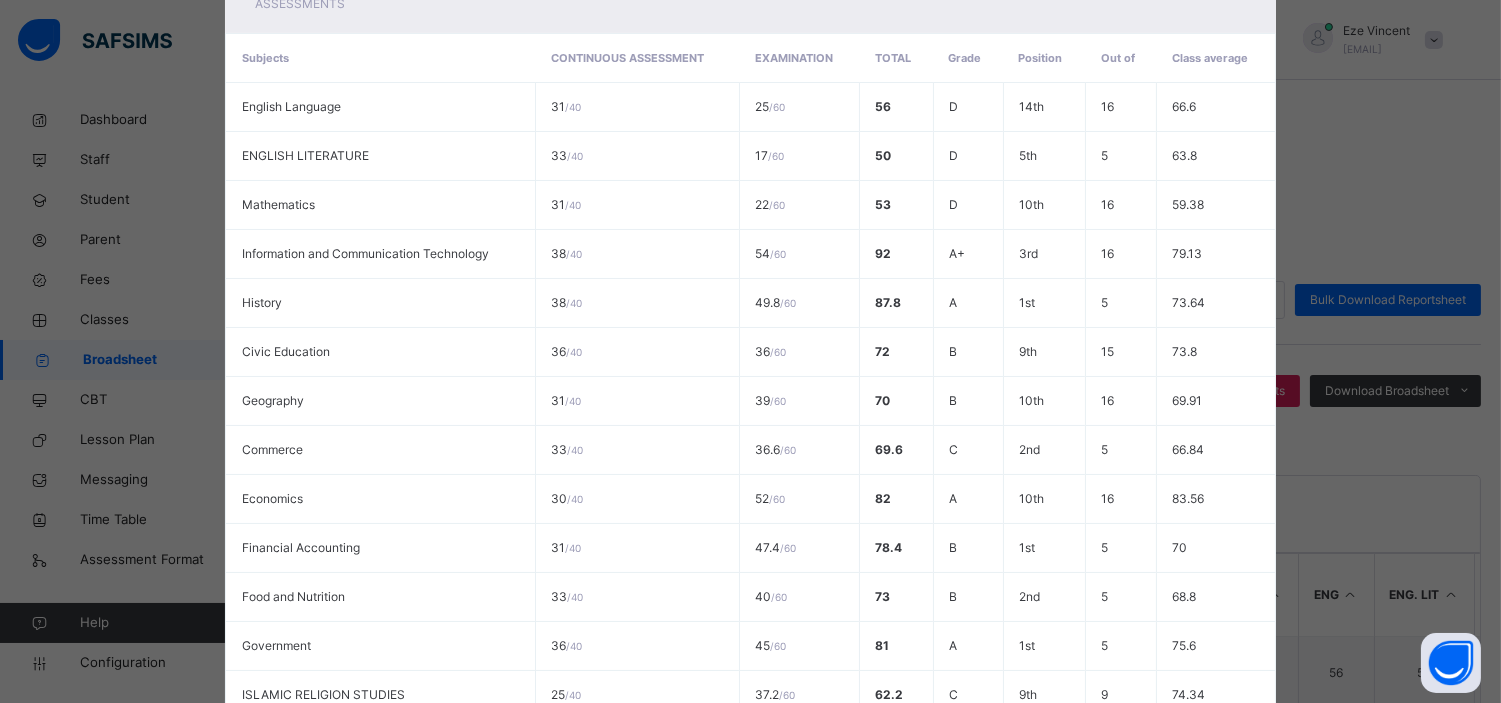 scroll, scrollTop: 684, scrollLeft: 0, axis: vertical 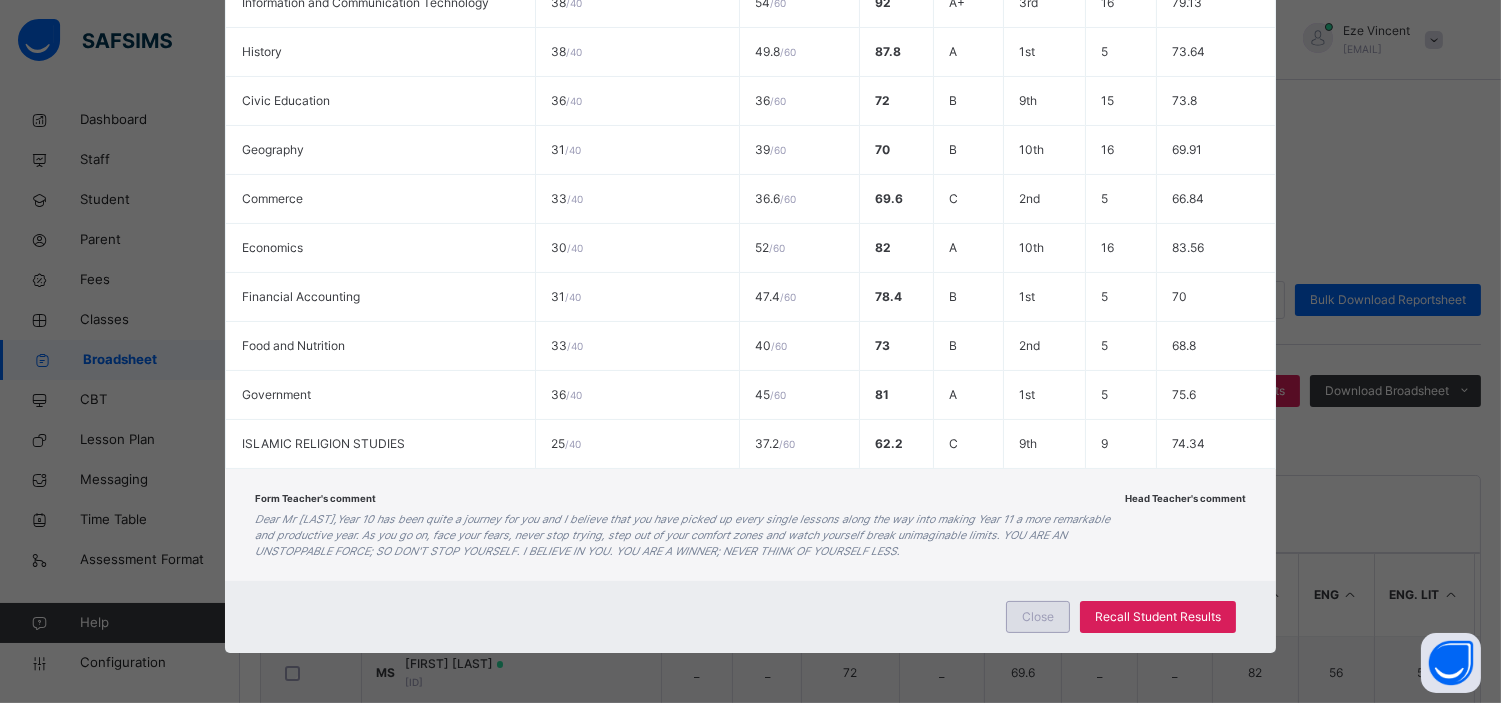 click on "Close" at bounding box center [1038, 617] 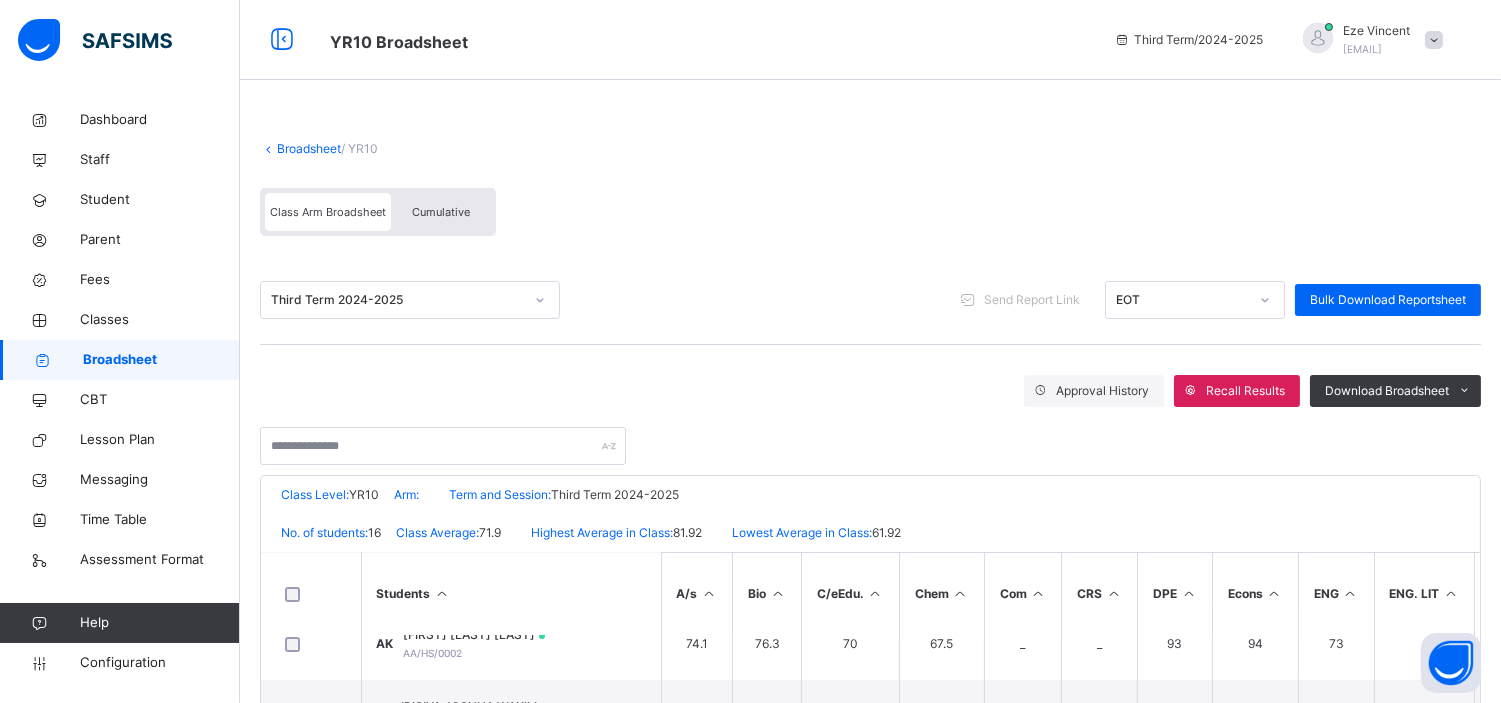 scroll, scrollTop: 100, scrollLeft: 0, axis: vertical 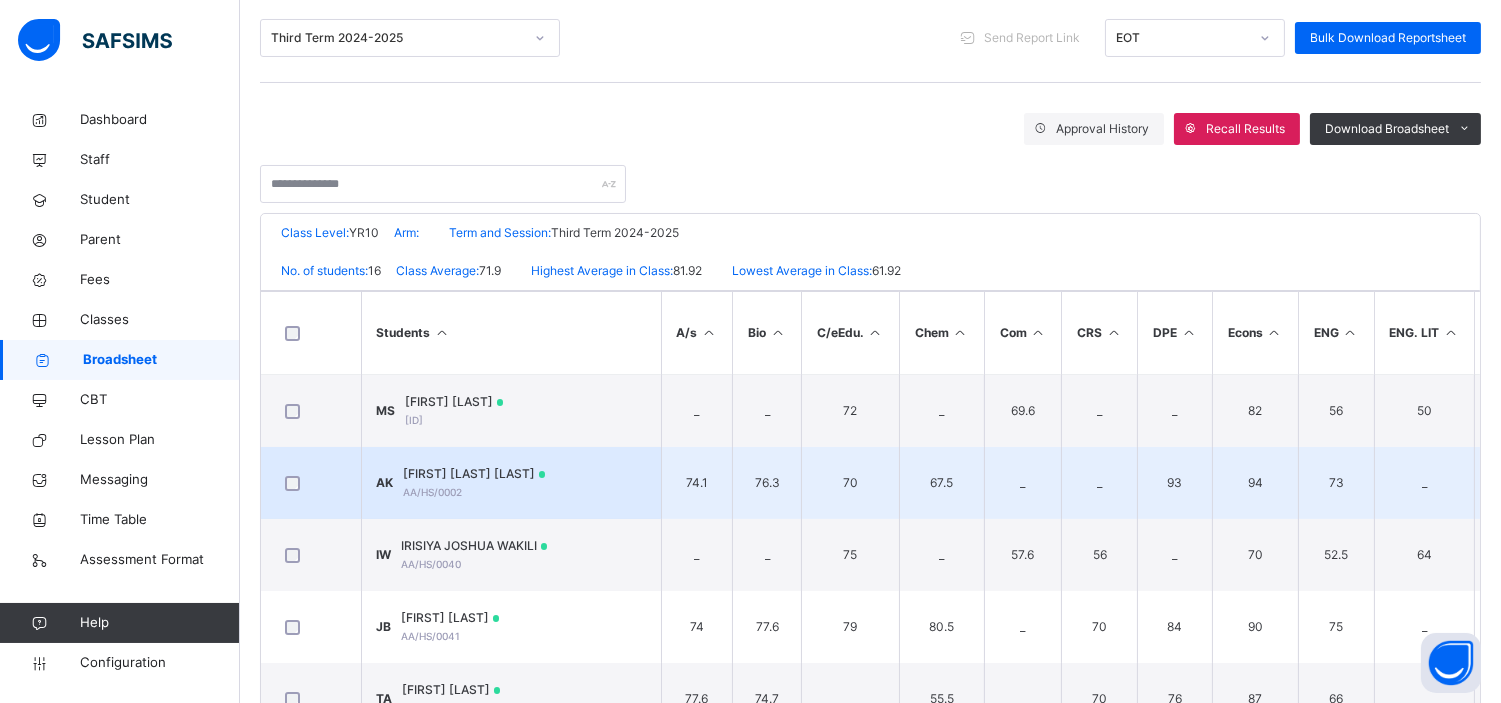 click on "Abdallah Mansur Kuliya" at bounding box center [475, 474] 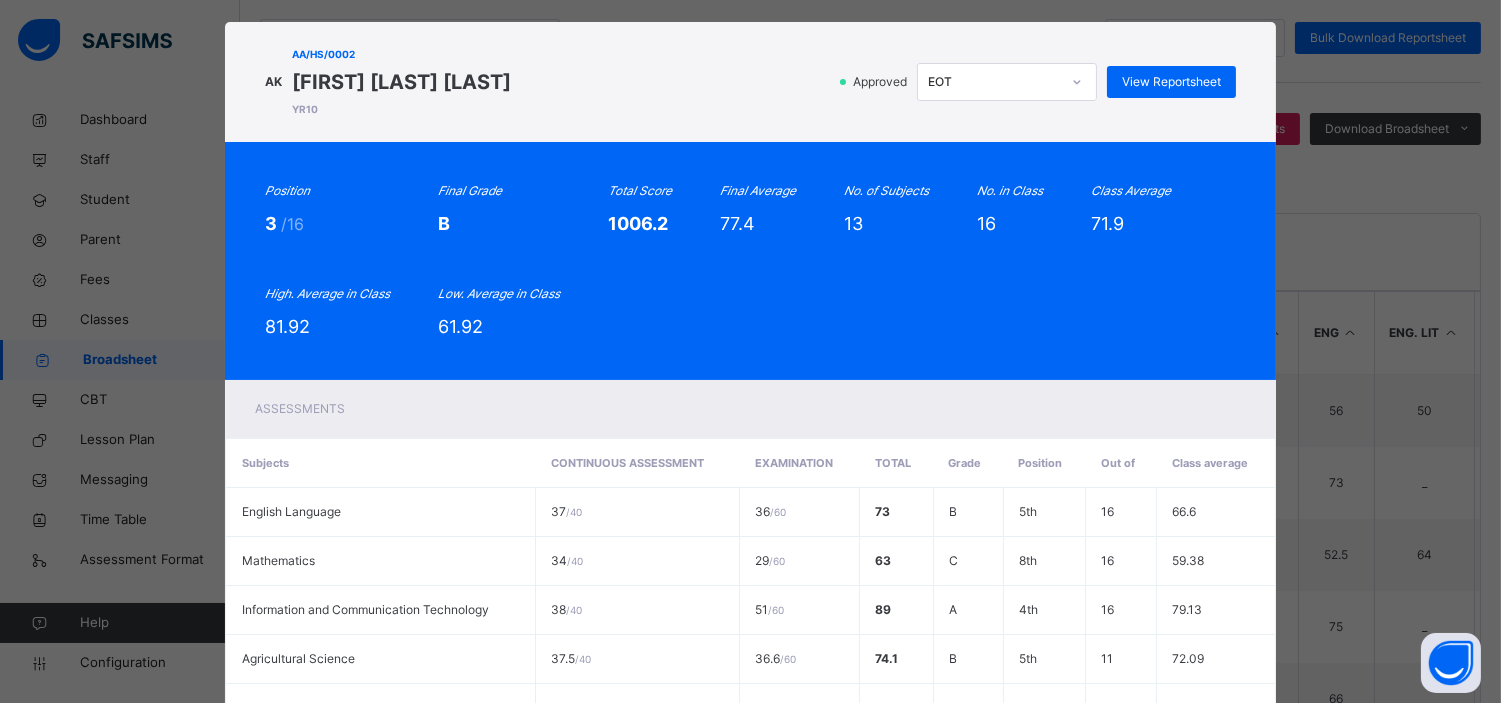 scroll, scrollTop: 22, scrollLeft: 0, axis: vertical 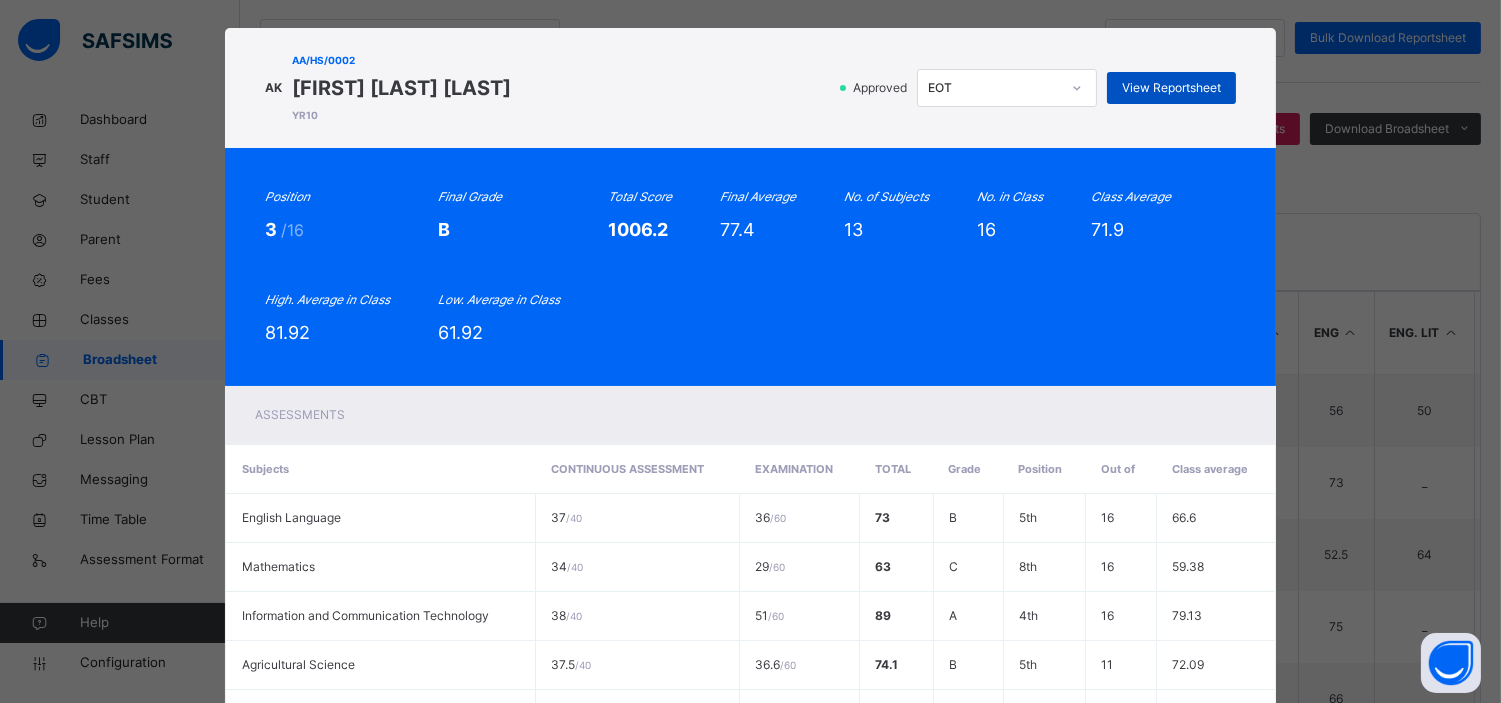 click on "View Reportsheet" at bounding box center [1171, 88] 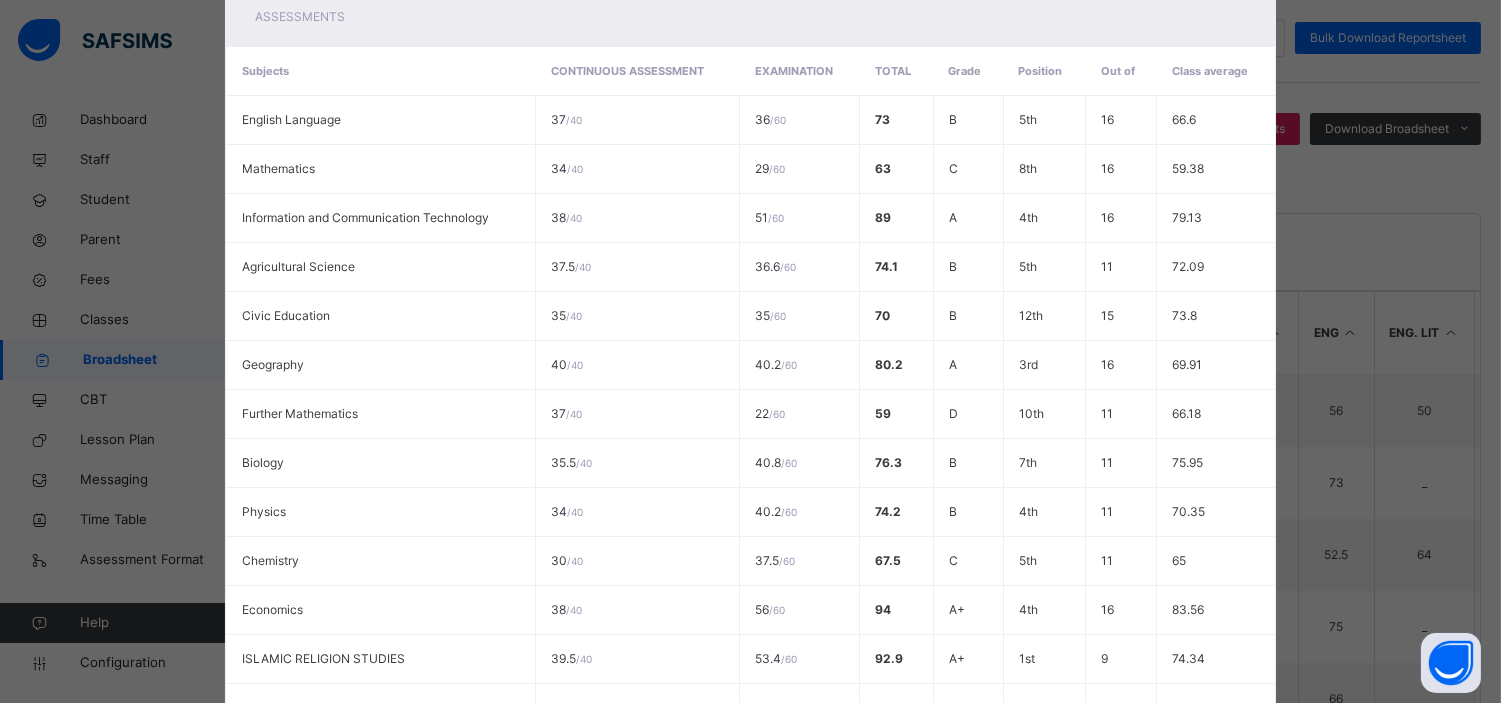 scroll, scrollTop: 701, scrollLeft: 0, axis: vertical 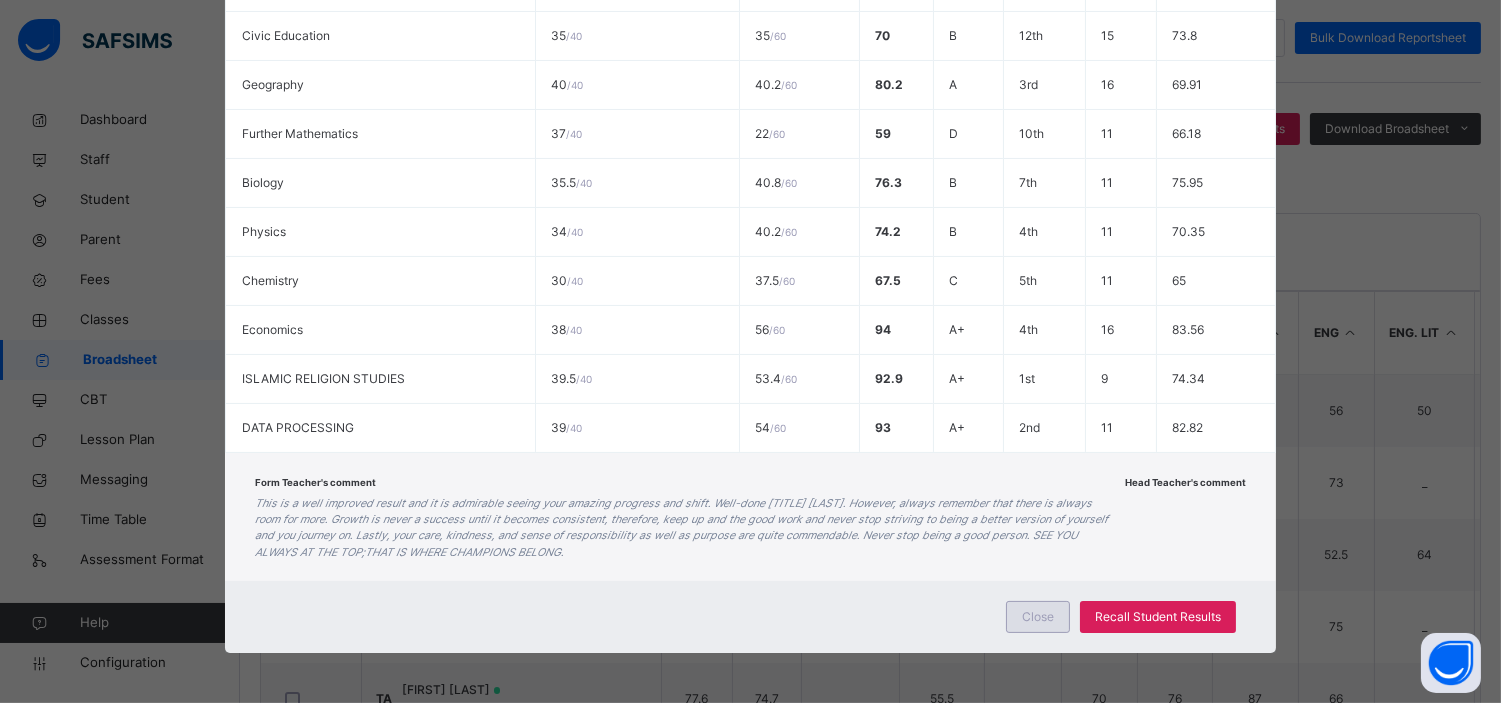 click on "Close" at bounding box center [1038, 617] 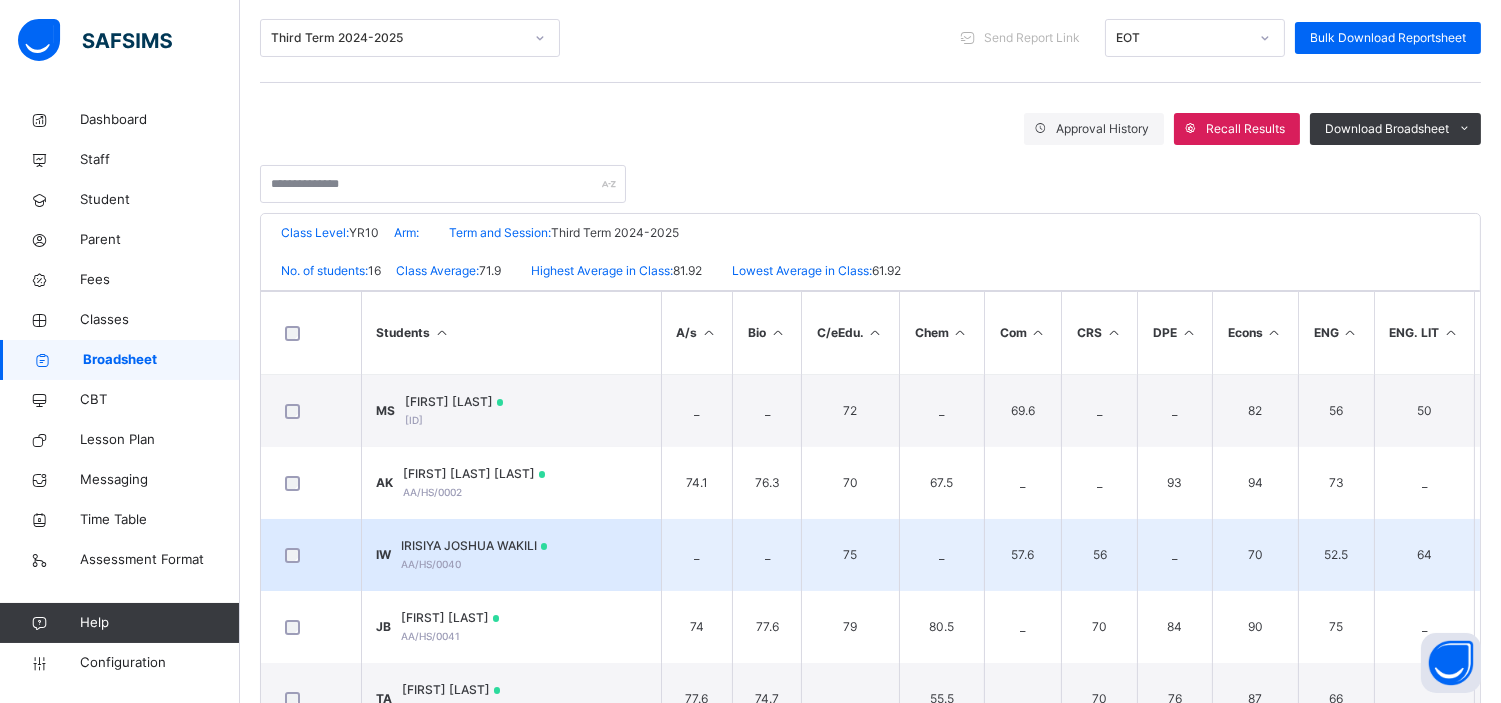 click on "IRISIYA JOSHUA WAKILI" at bounding box center [475, 546] 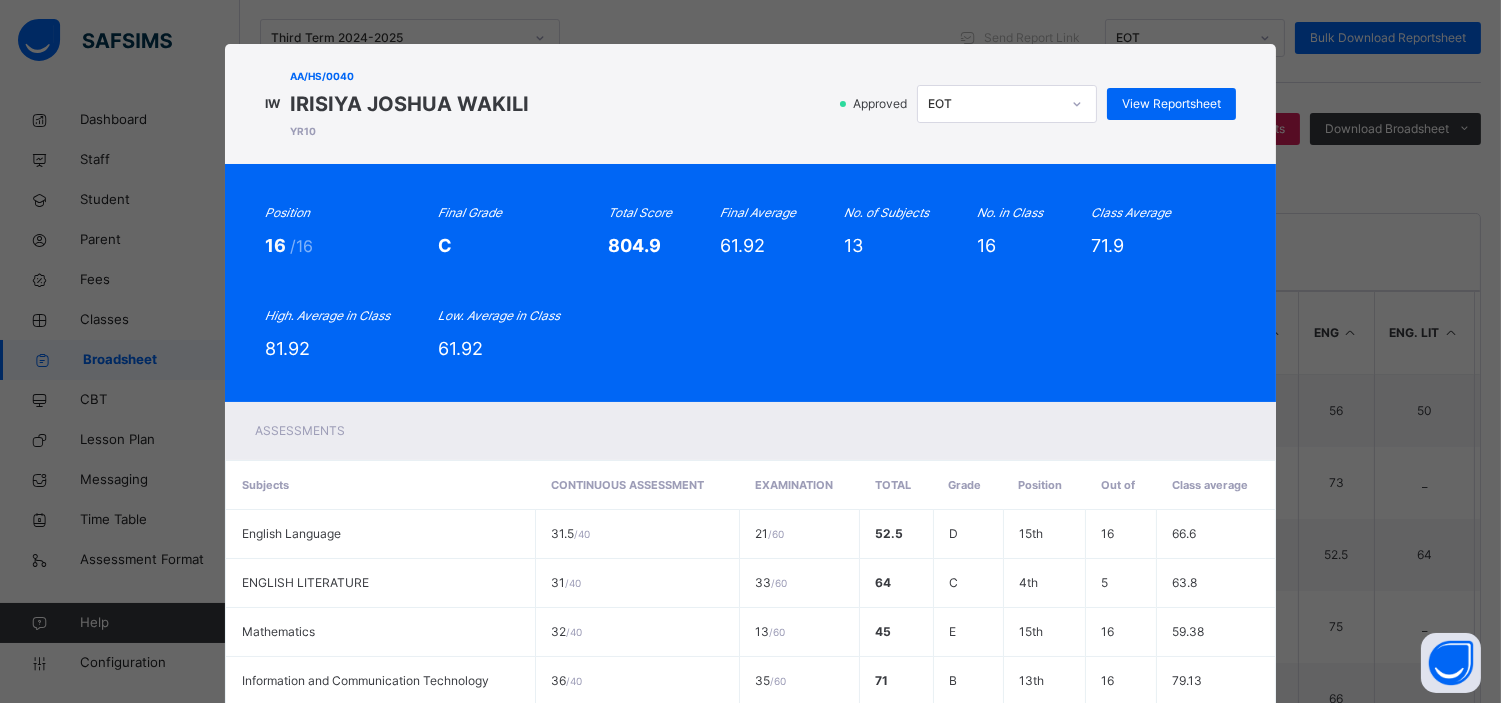 scroll, scrollTop: 0, scrollLeft: 0, axis: both 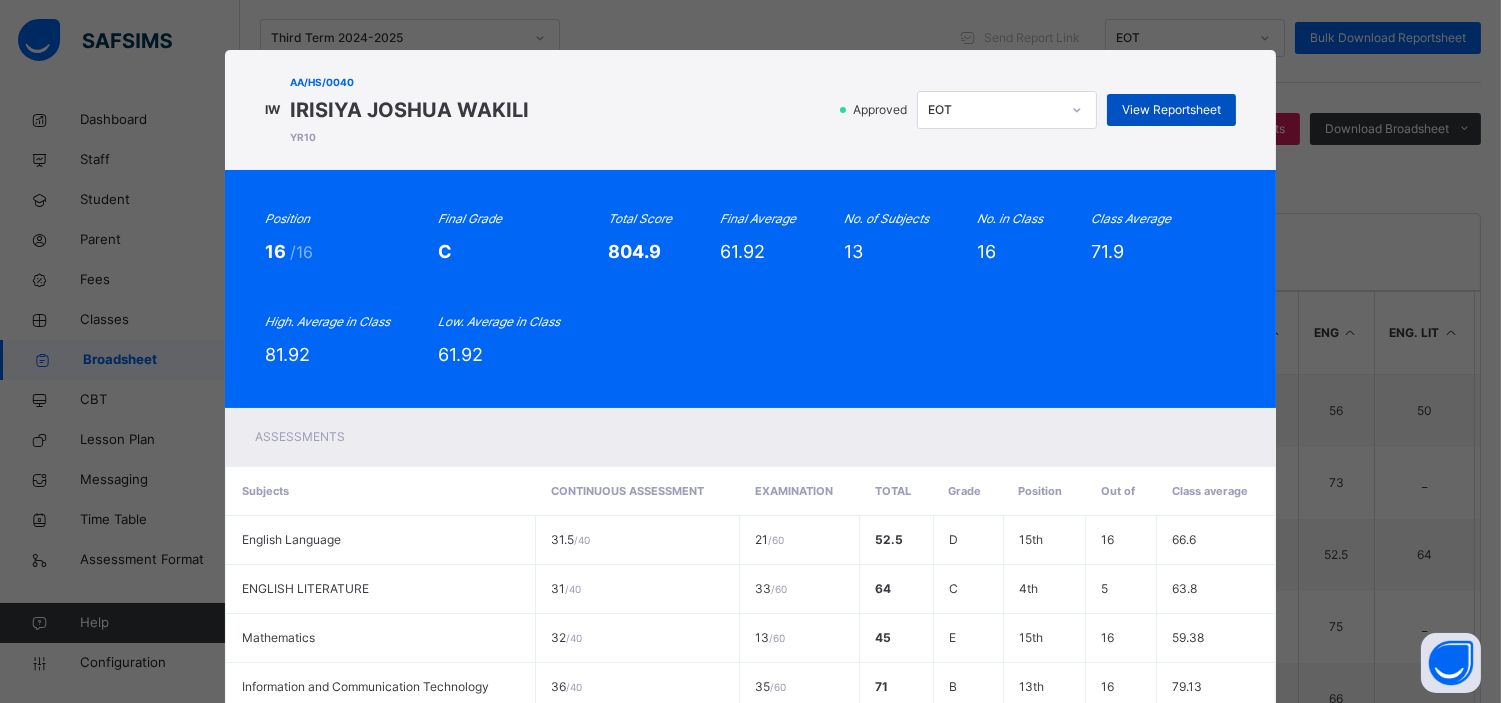click on "View Reportsheet" at bounding box center (1171, 110) 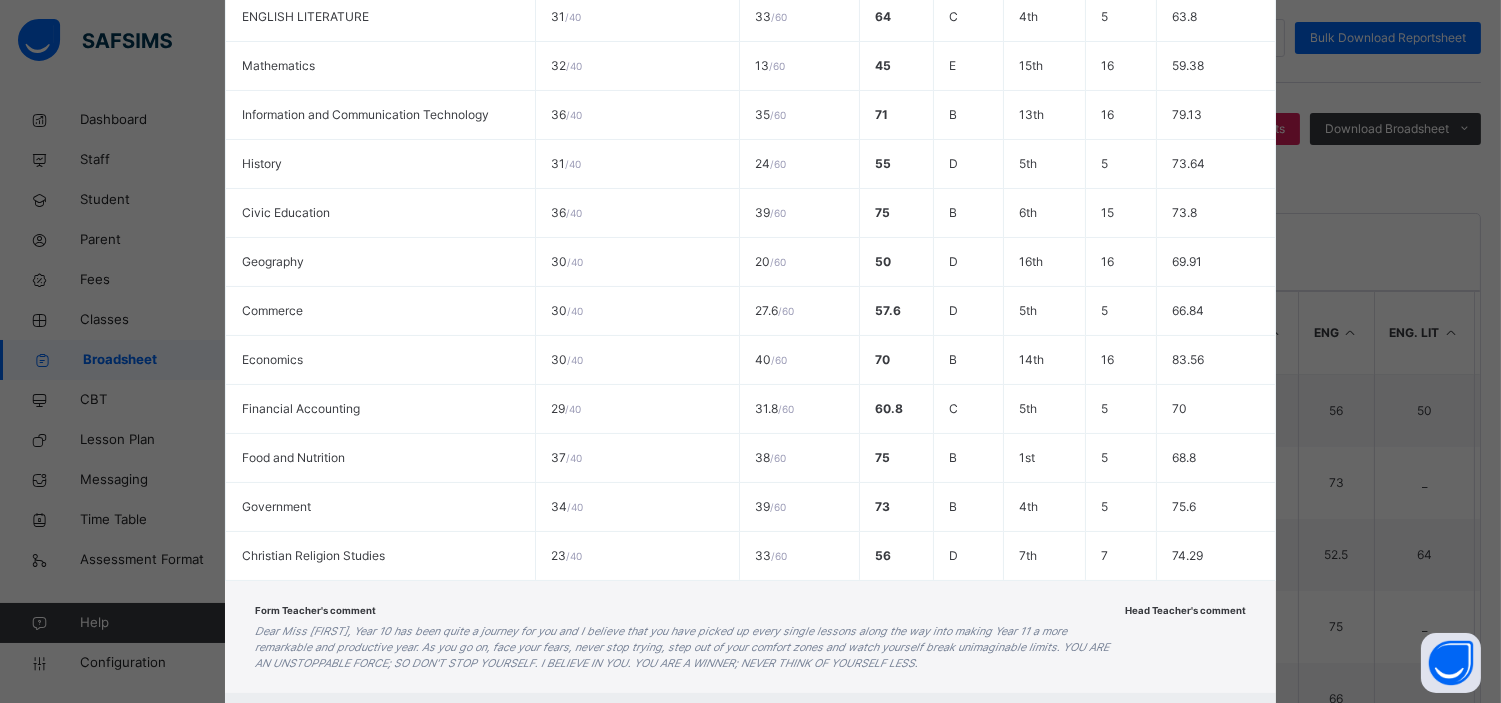 scroll, scrollTop: 684, scrollLeft: 0, axis: vertical 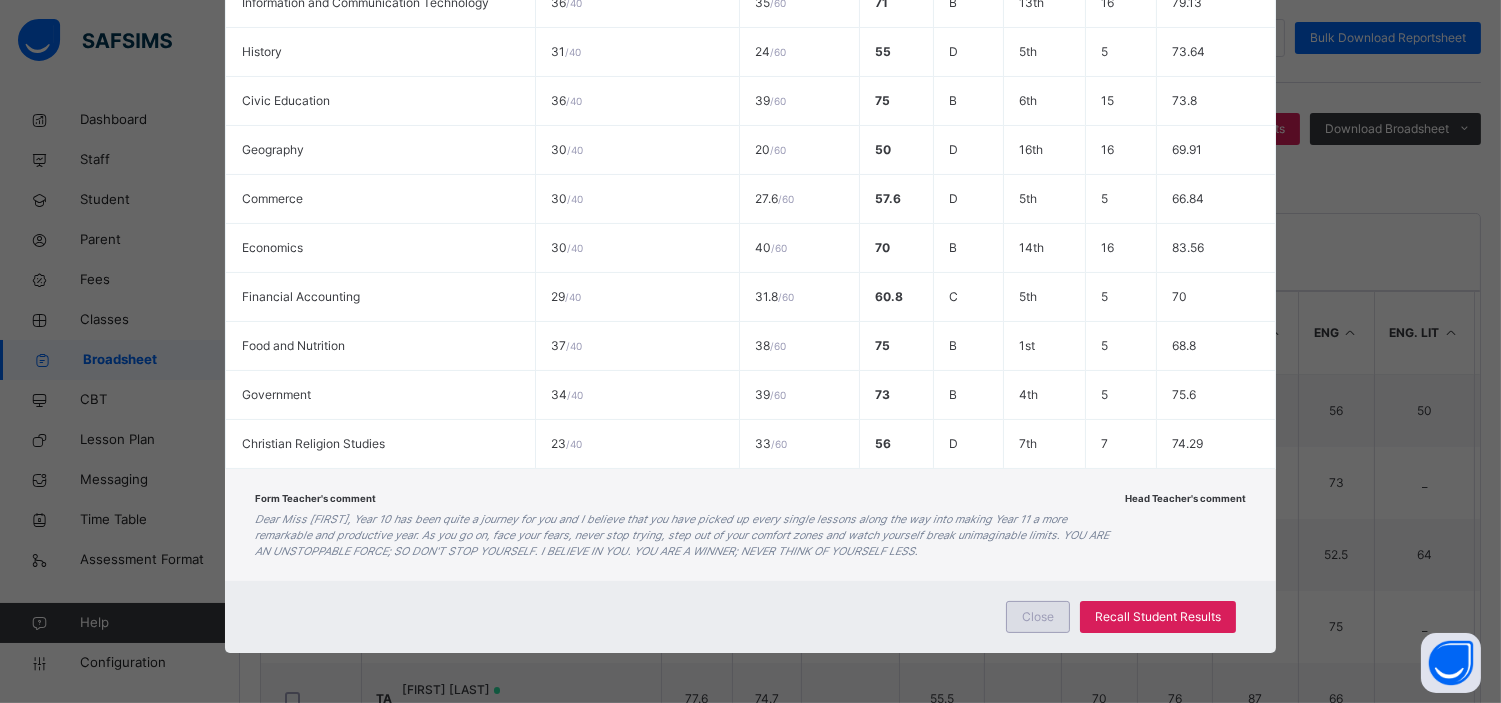 click on "Close" at bounding box center [1038, 617] 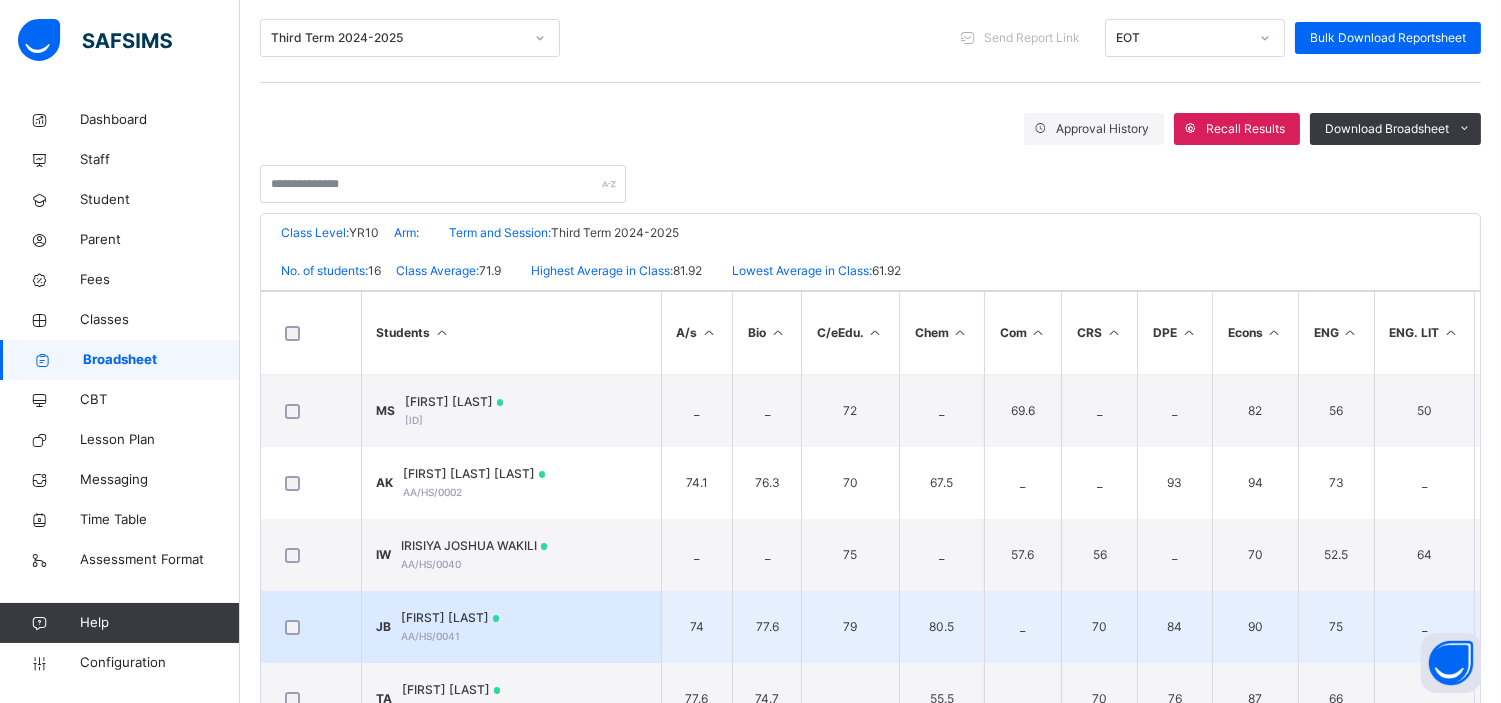 click on "JOSHUA  BABATUNDE" at bounding box center [451, 618] 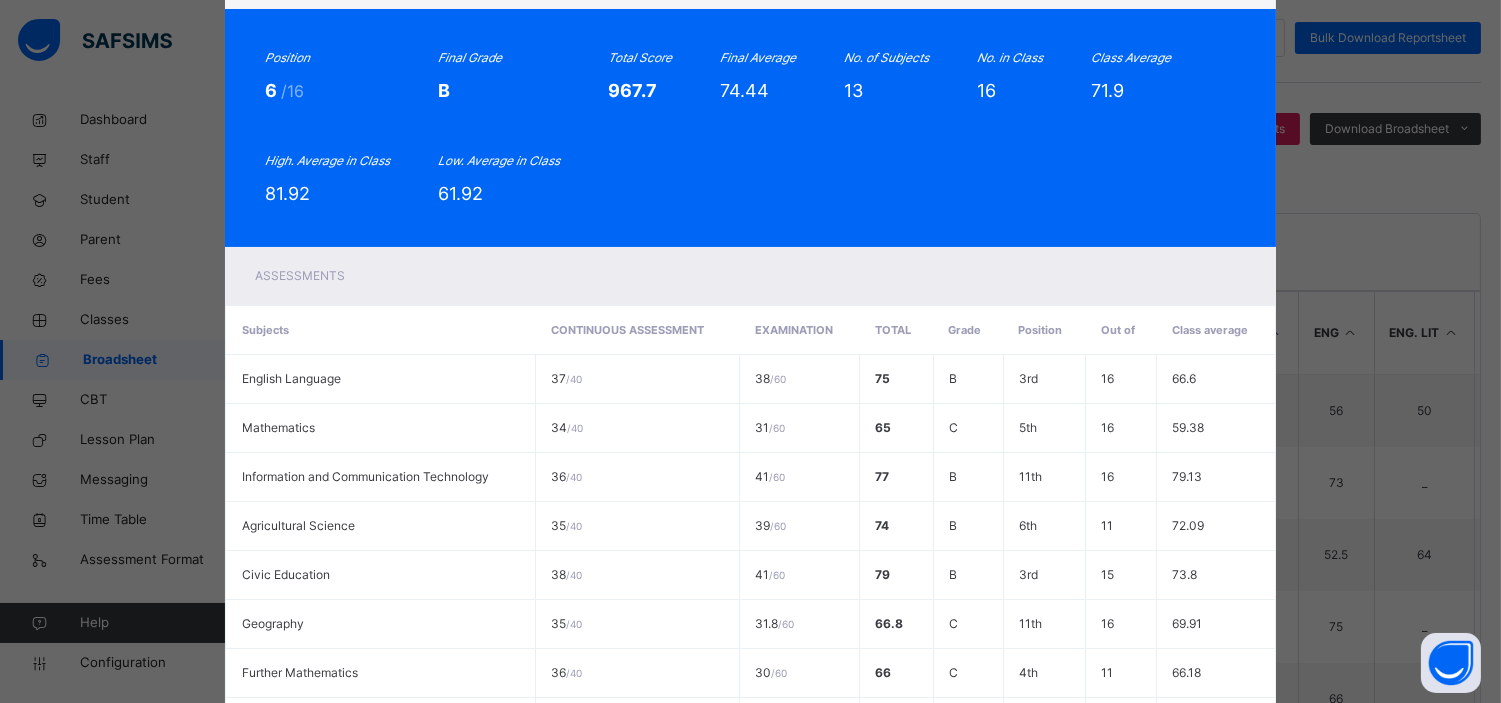 scroll, scrollTop: 0, scrollLeft: 0, axis: both 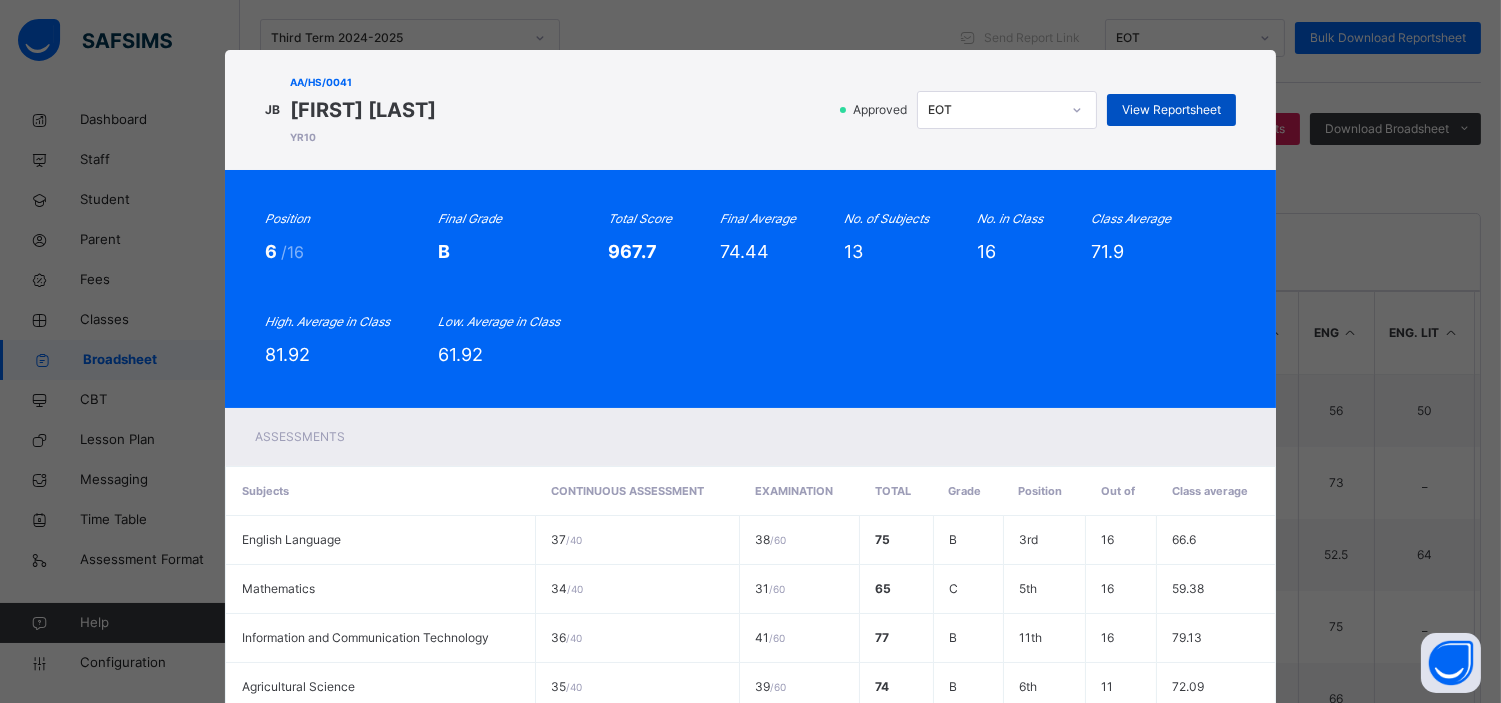 click on "View Reportsheet" at bounding box center (1171, 110) 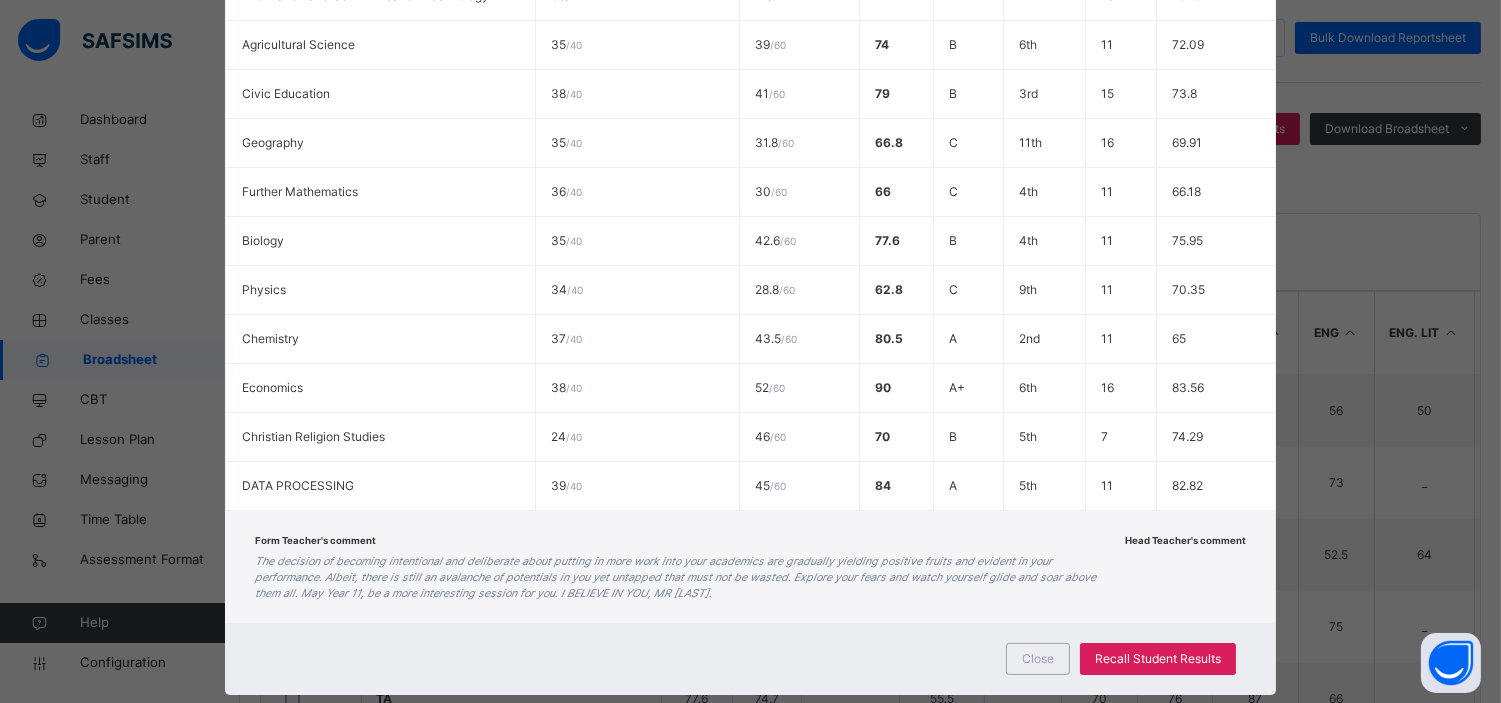 scroll, scrollTop: 684, scrollLeft: 0, axis: vertical 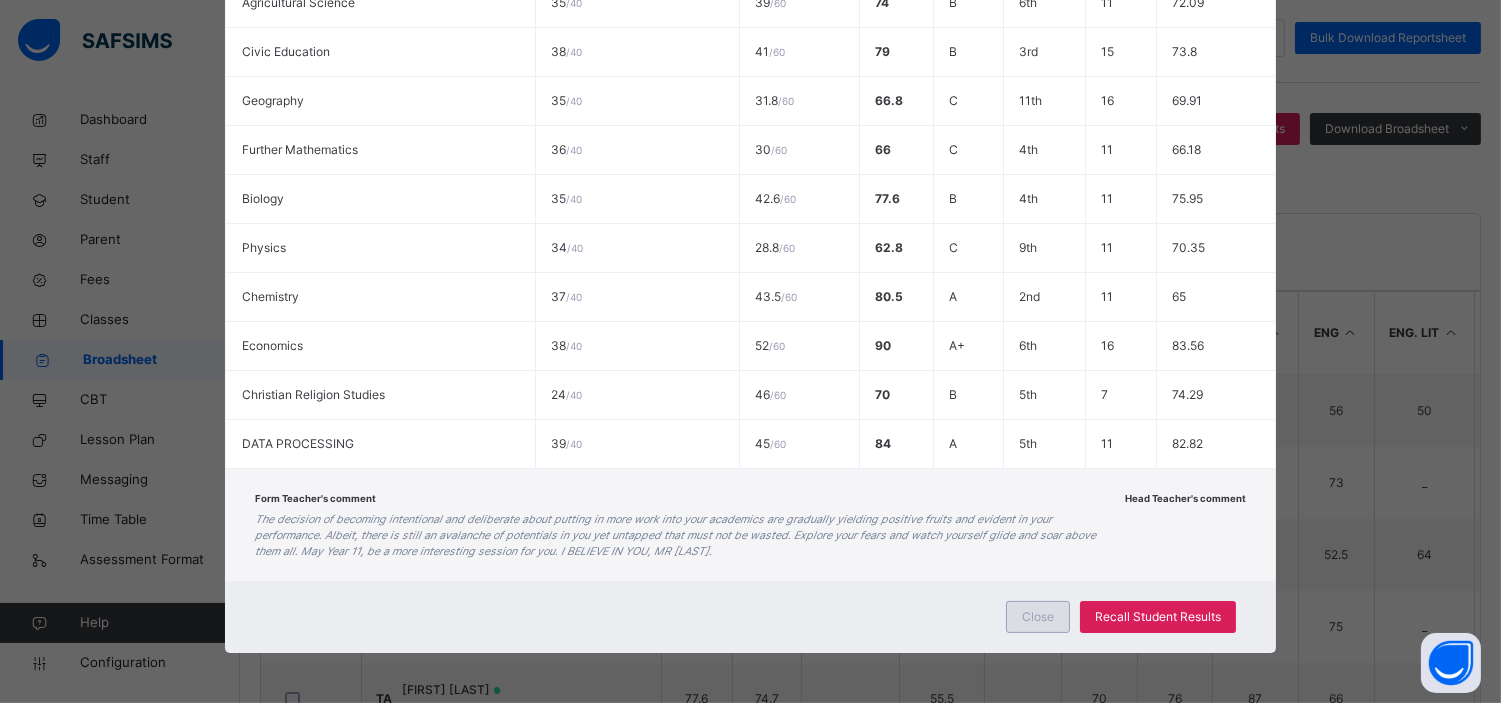click on "Close" at bounding box center [1038, 617] 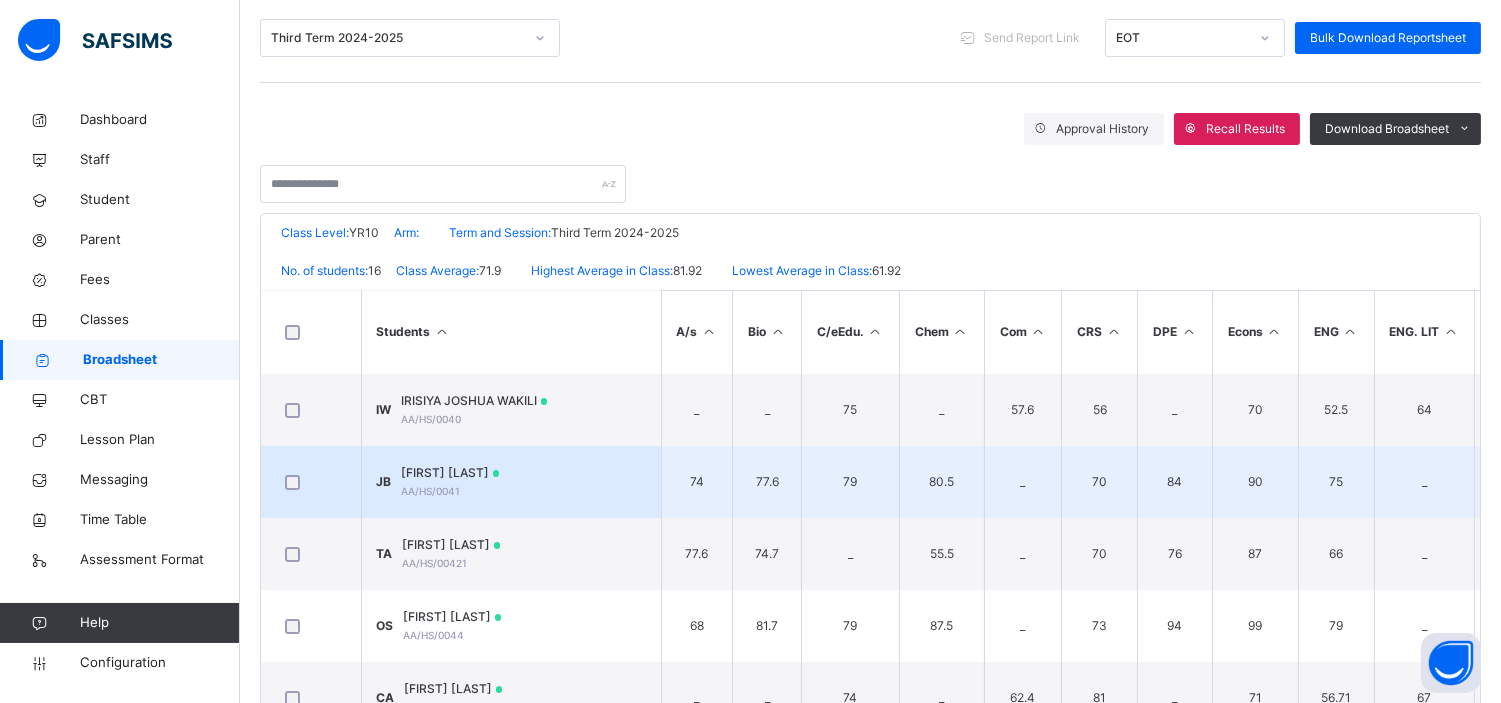 scroll, scrollTop: 152, scrollLeft: 0, axis: vertical 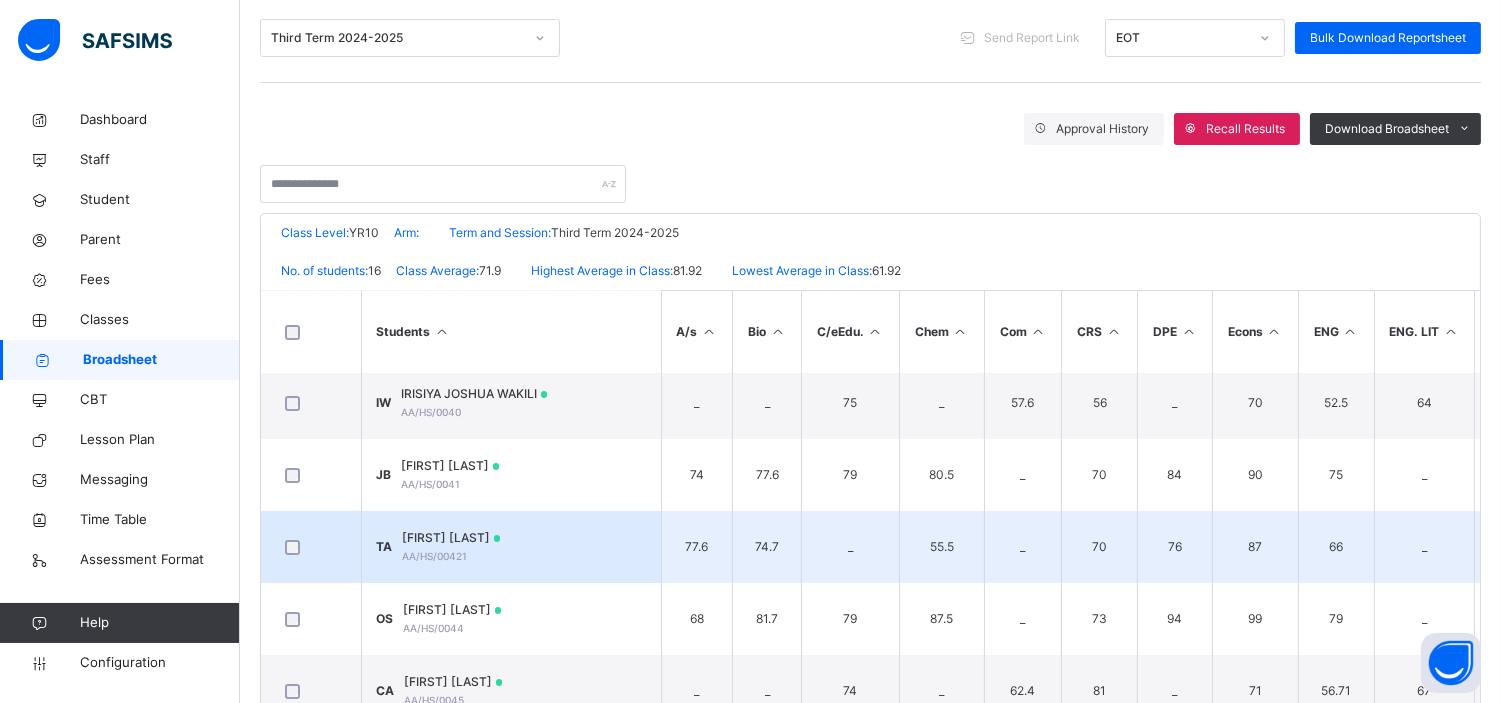 click on "TOBILOBA  AROWOLOBE" at bounding box center (452, 538) 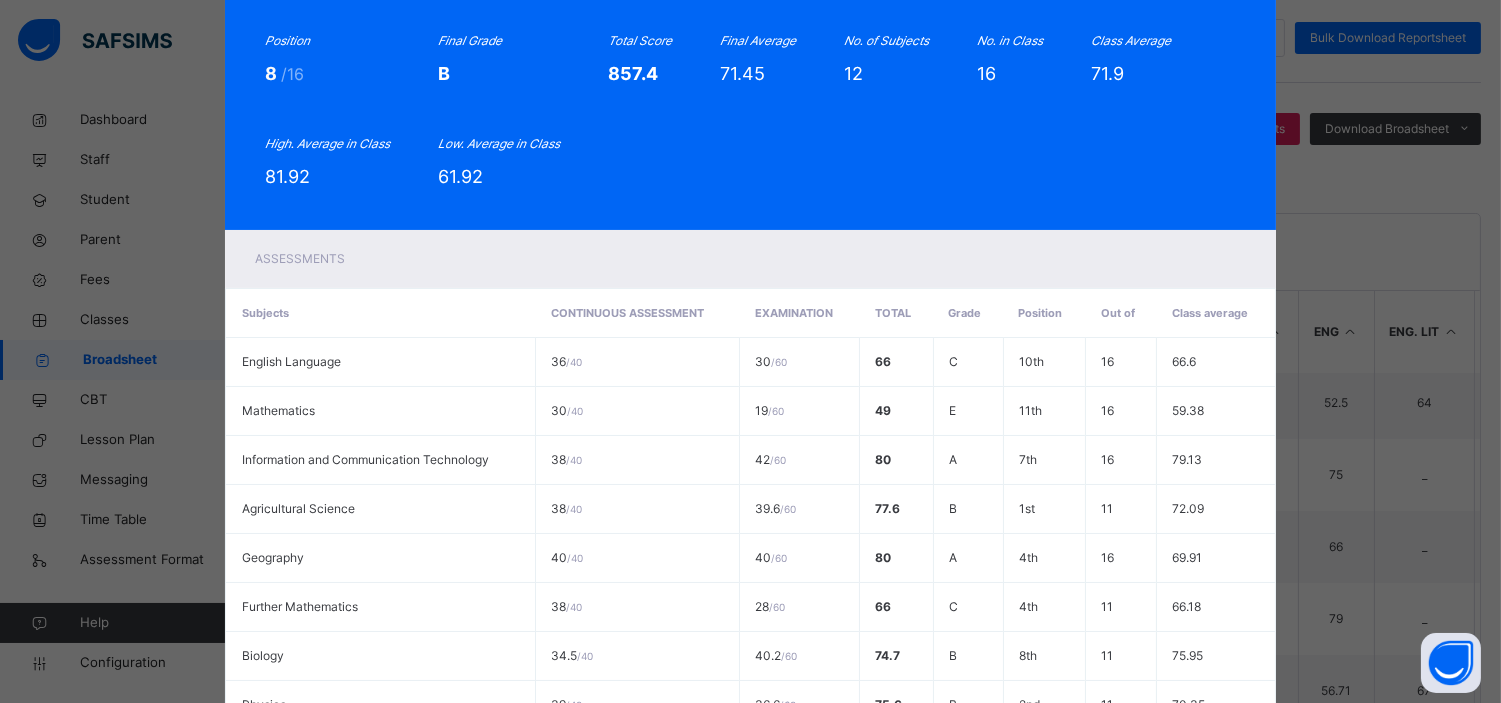 scroll, scrollTop: 0, scrollLeft: 0, axis: both 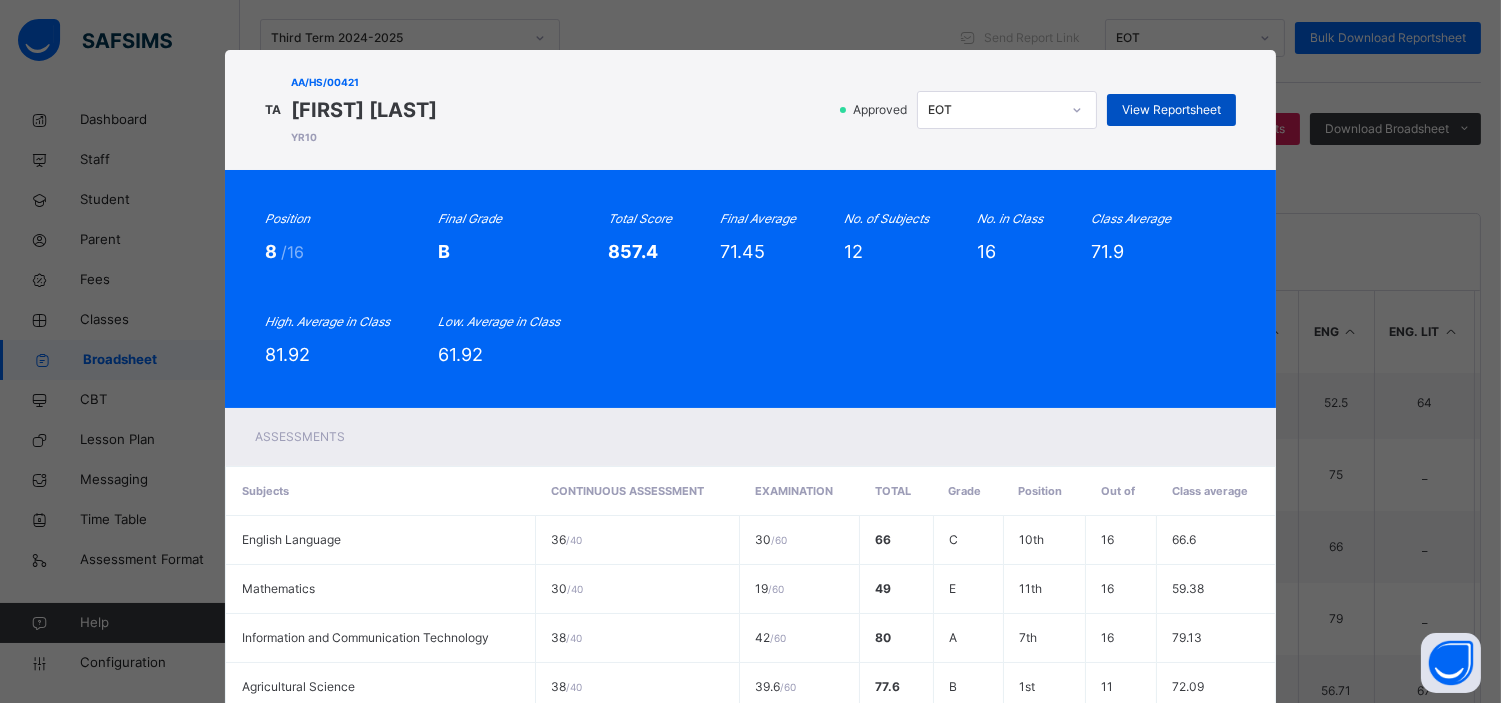 click on "View Reportsheet" at bounding box center (1171, 110) 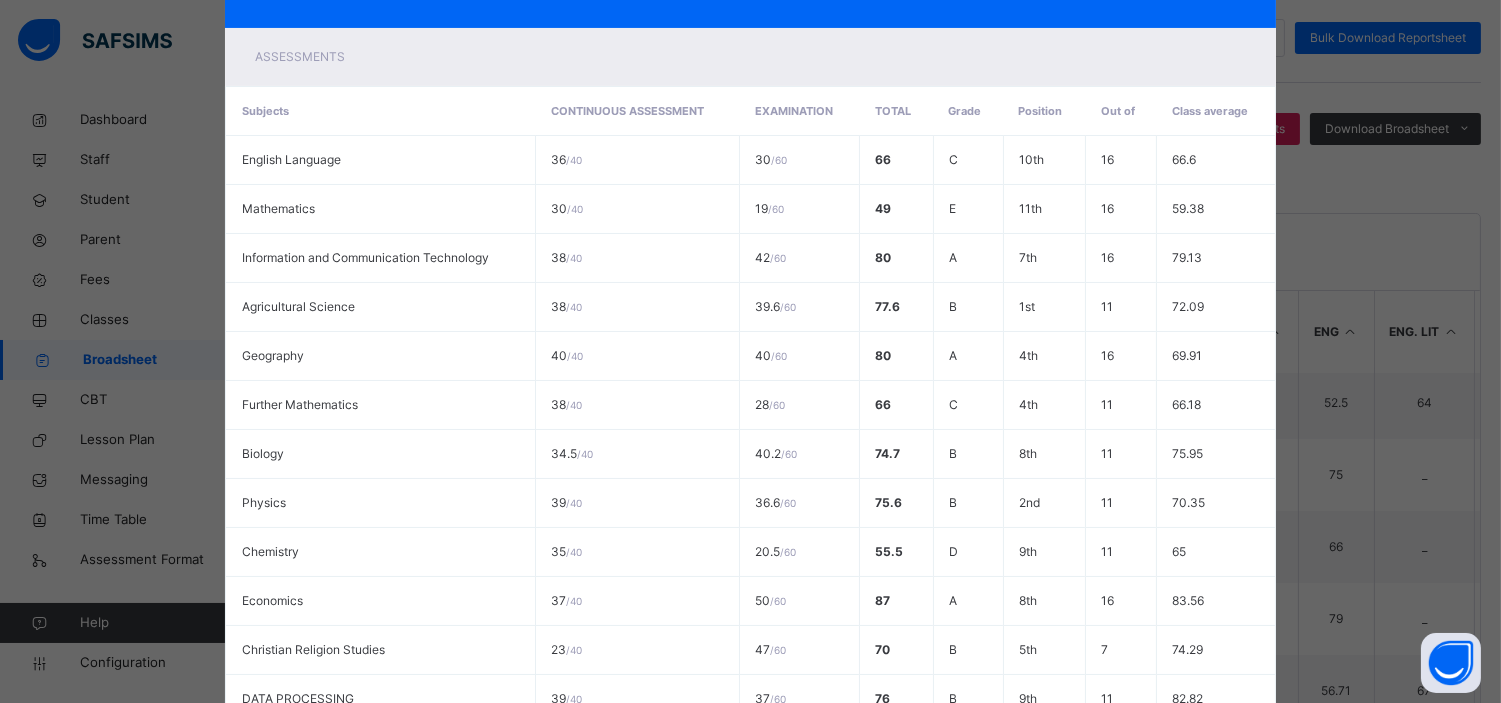 scroll, scrollTop: 635, scrollLeft: 0, axis: vertical 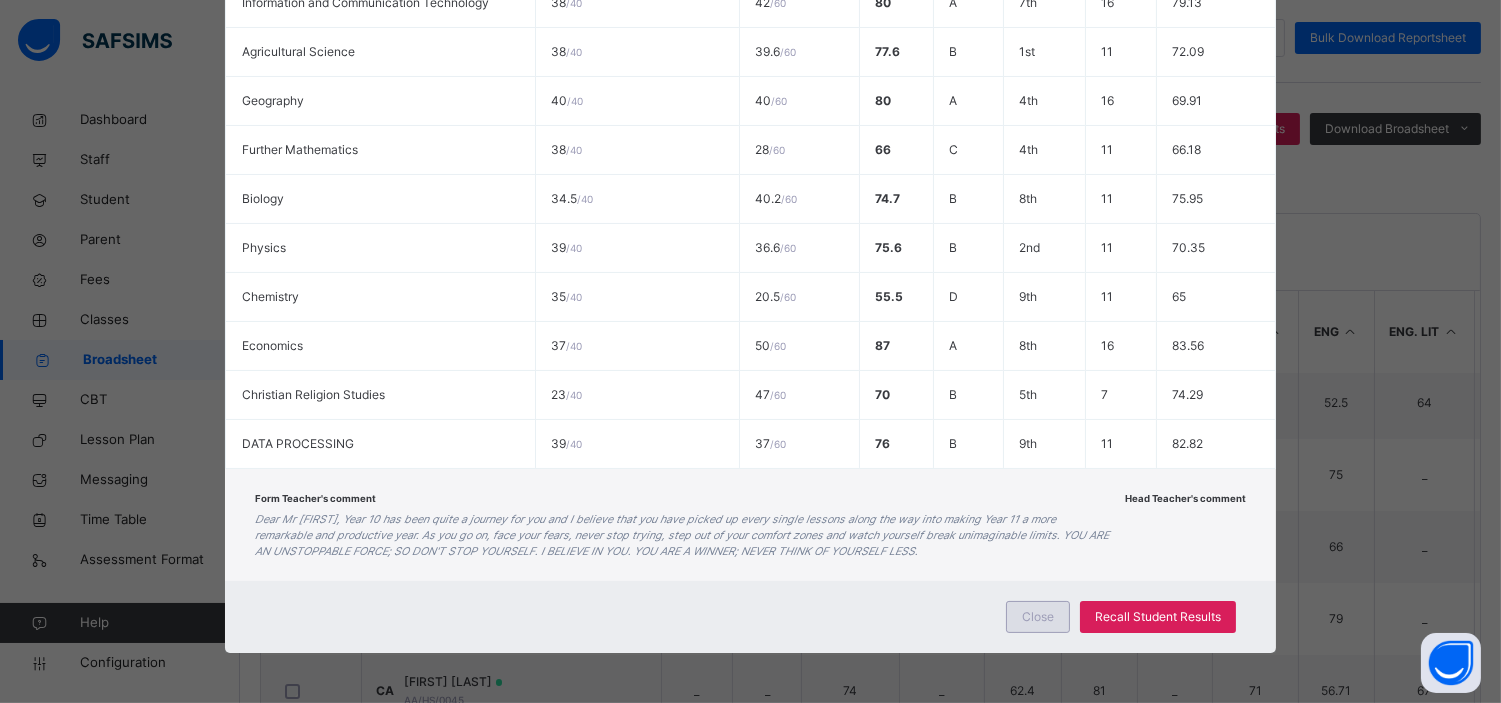 click on "Close" at bounding box center [1038, 617] 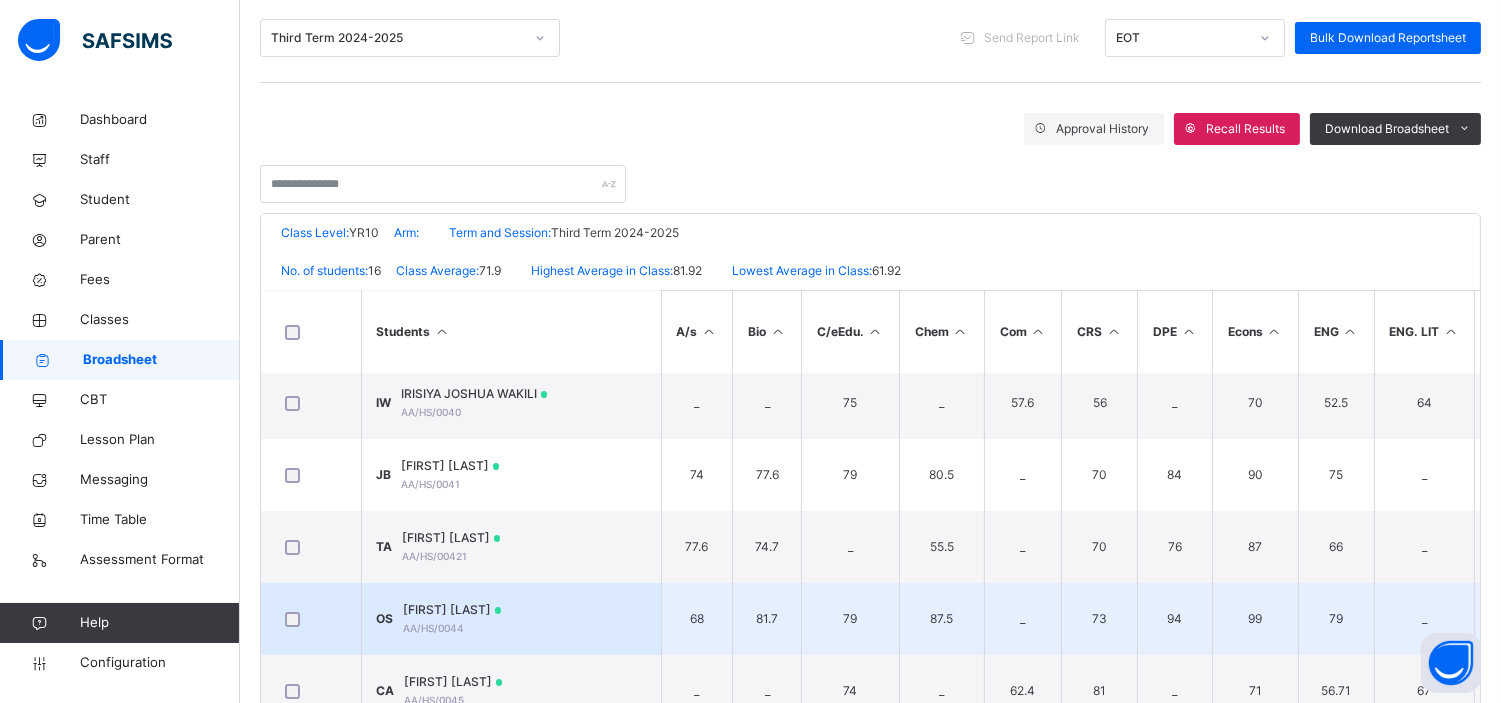 click on "OLUWADAMILOLA  SANNI" at bounding box center (453, 610) 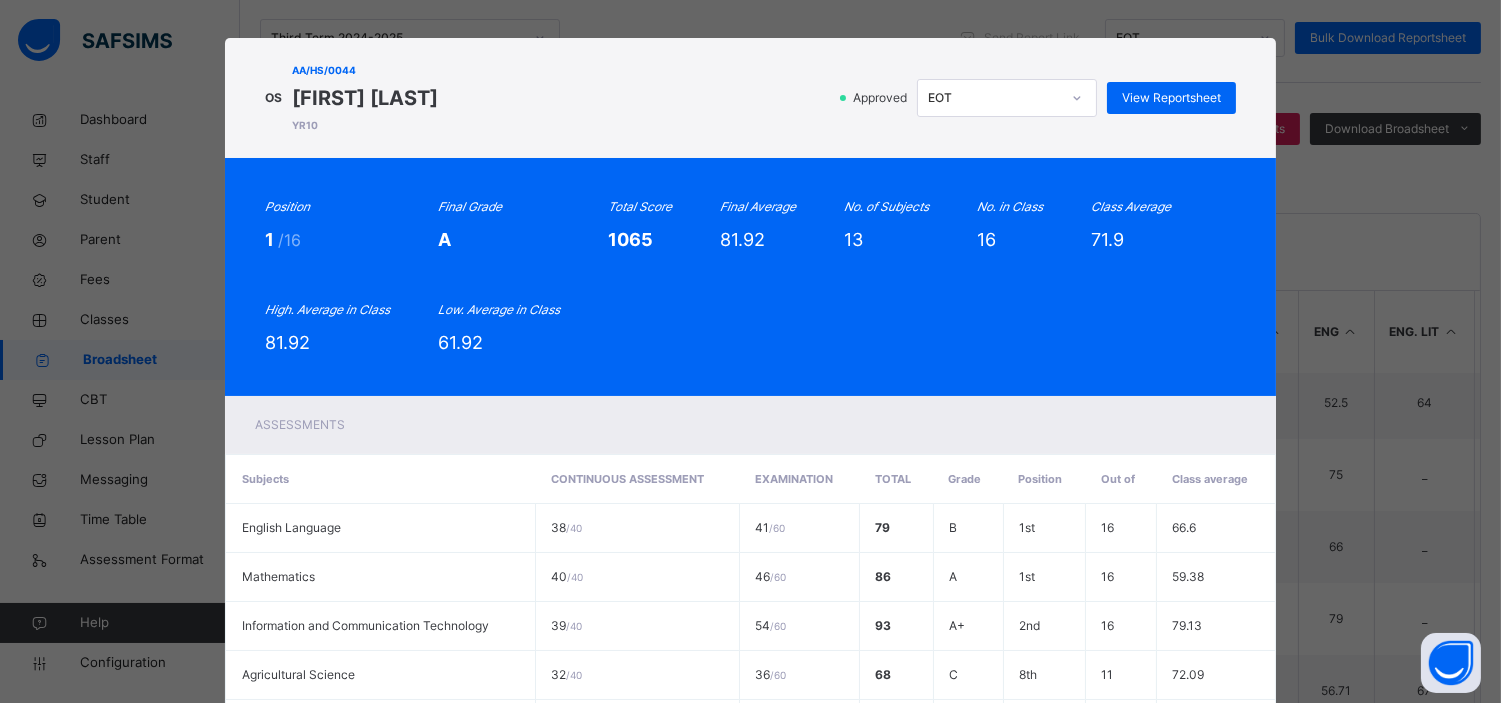 scroll, scrollTop: 8, scrollLeft: 0, axis: vertical 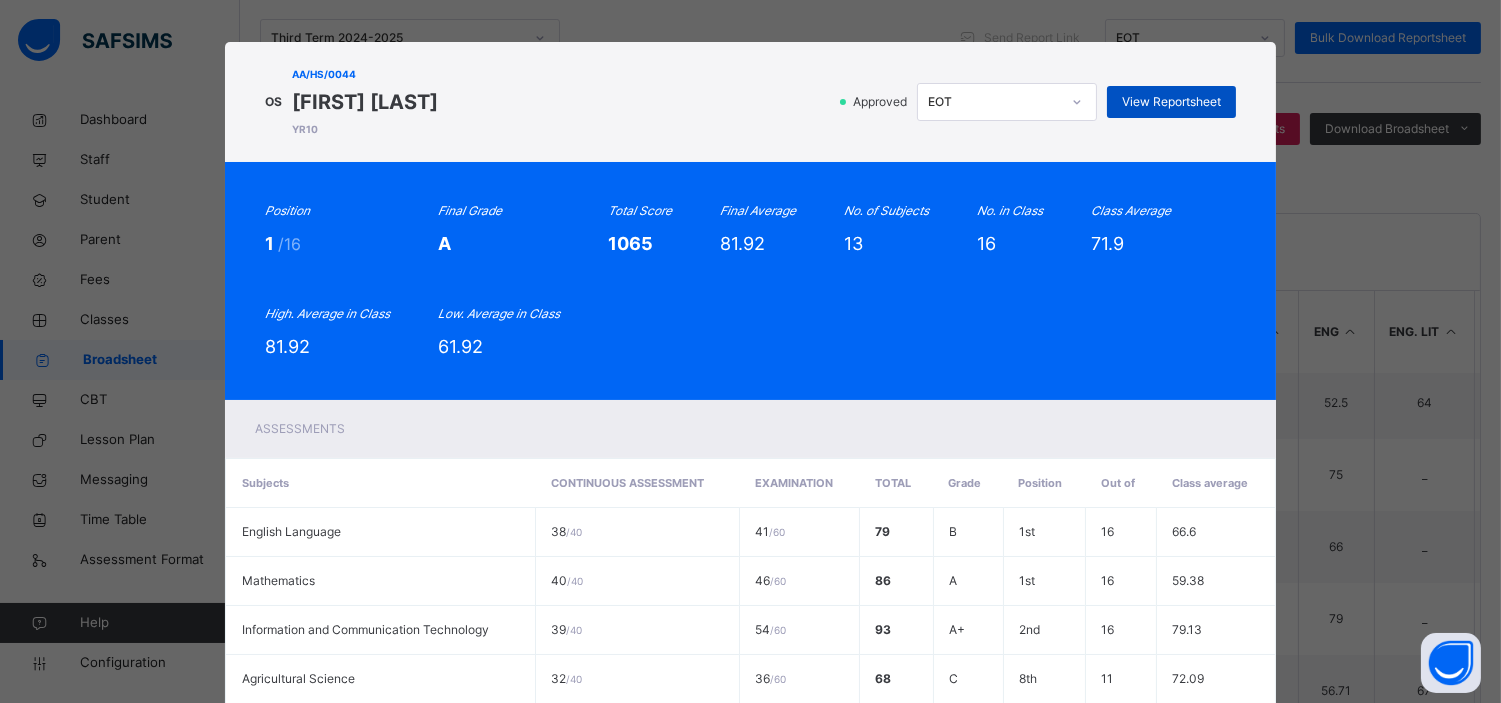 click on "View Reportsheet" at bounding box center [1171, 102] 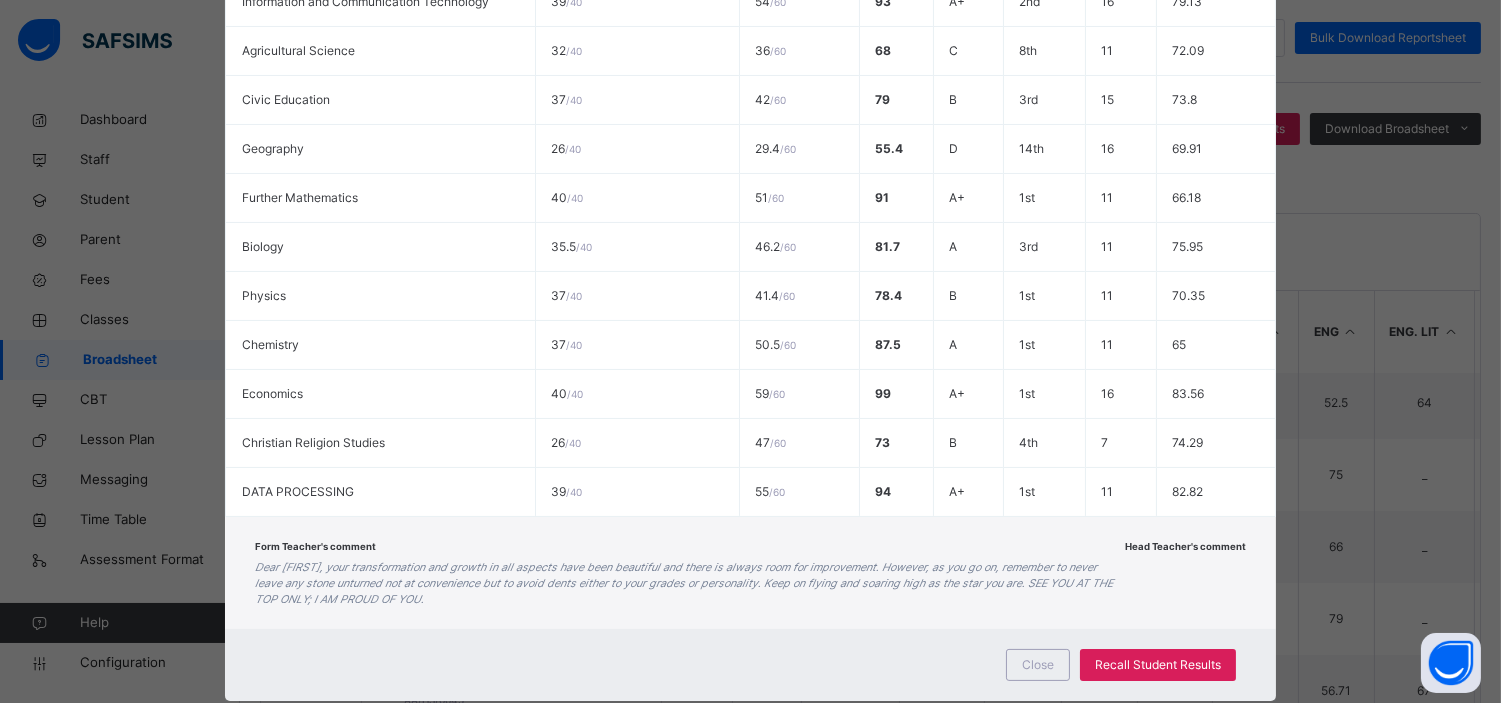 scroll, scrollTop: 684, scrollLeft: 0, axis: vertical 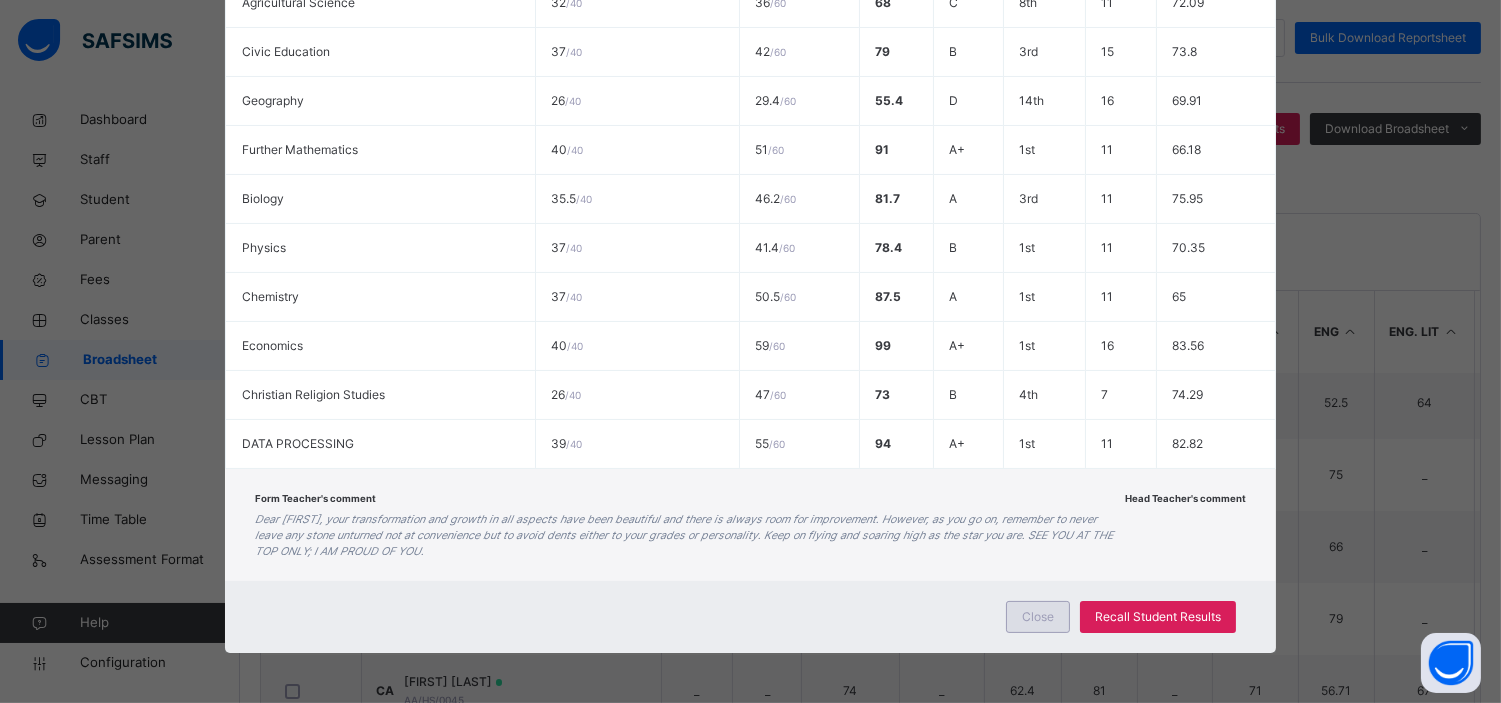 click on "Close" at bounding box center (1038, 617) 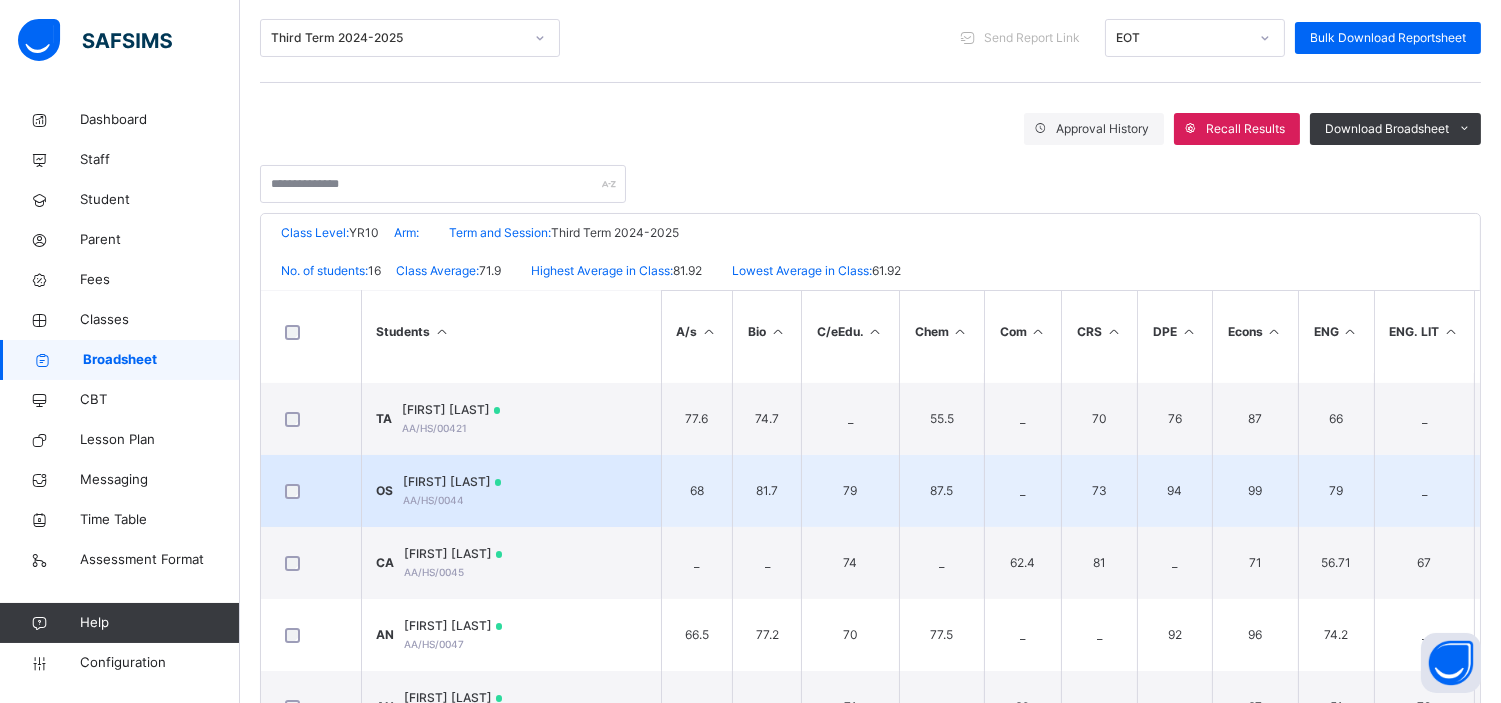 scroll, scrollTop: 293, scrollLeft: 0, axis: vertical 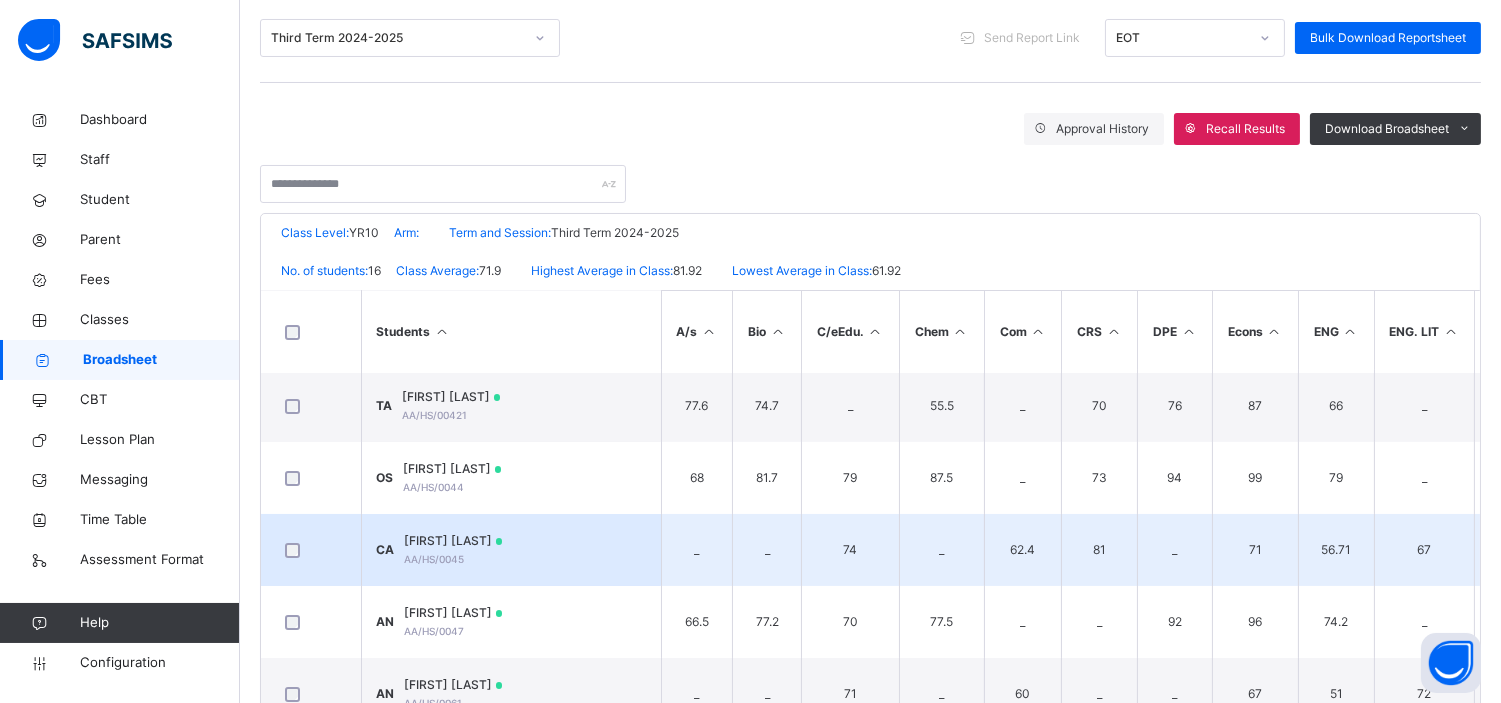 click on "COURAGE   ASHIEDU" at bounding box center (454, 541) 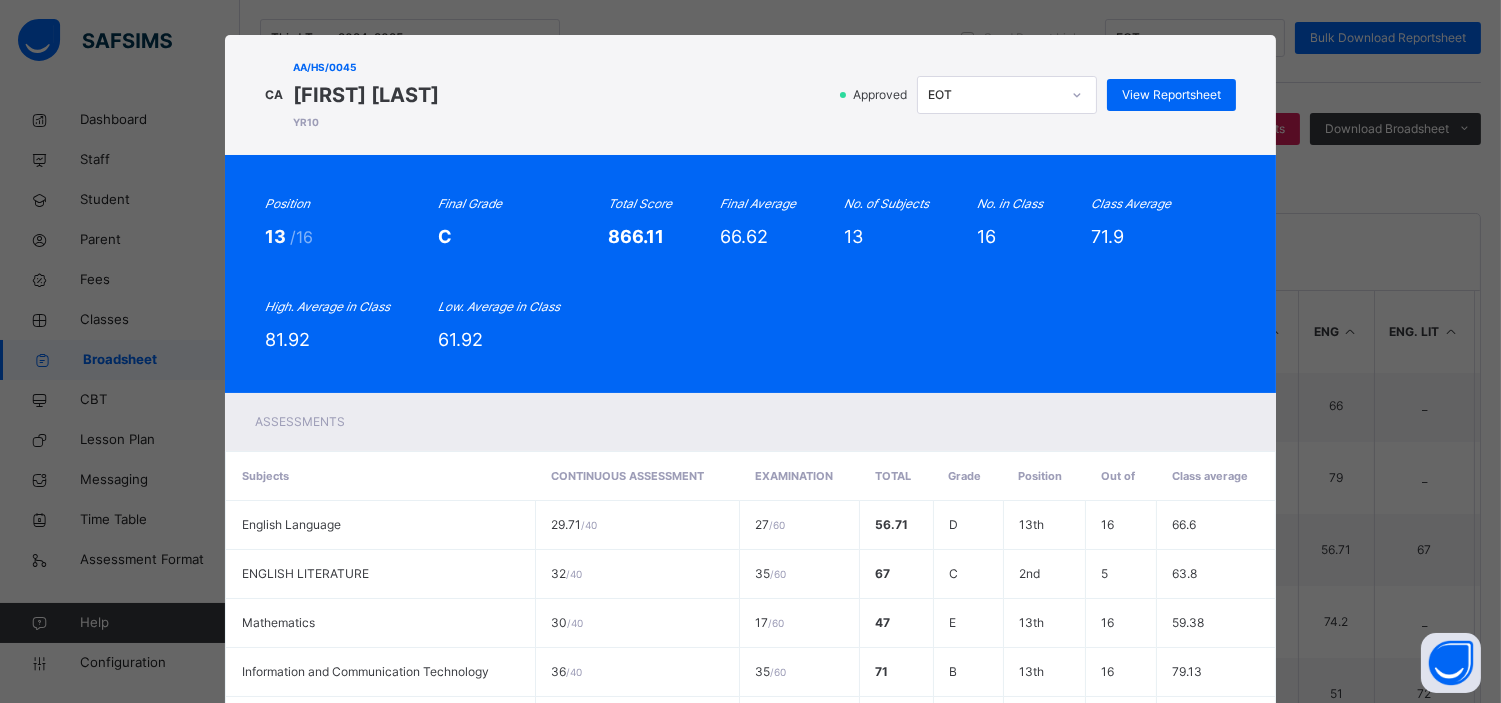 scroll, scrollTop: 0, scrollLeft: 0, axis: both 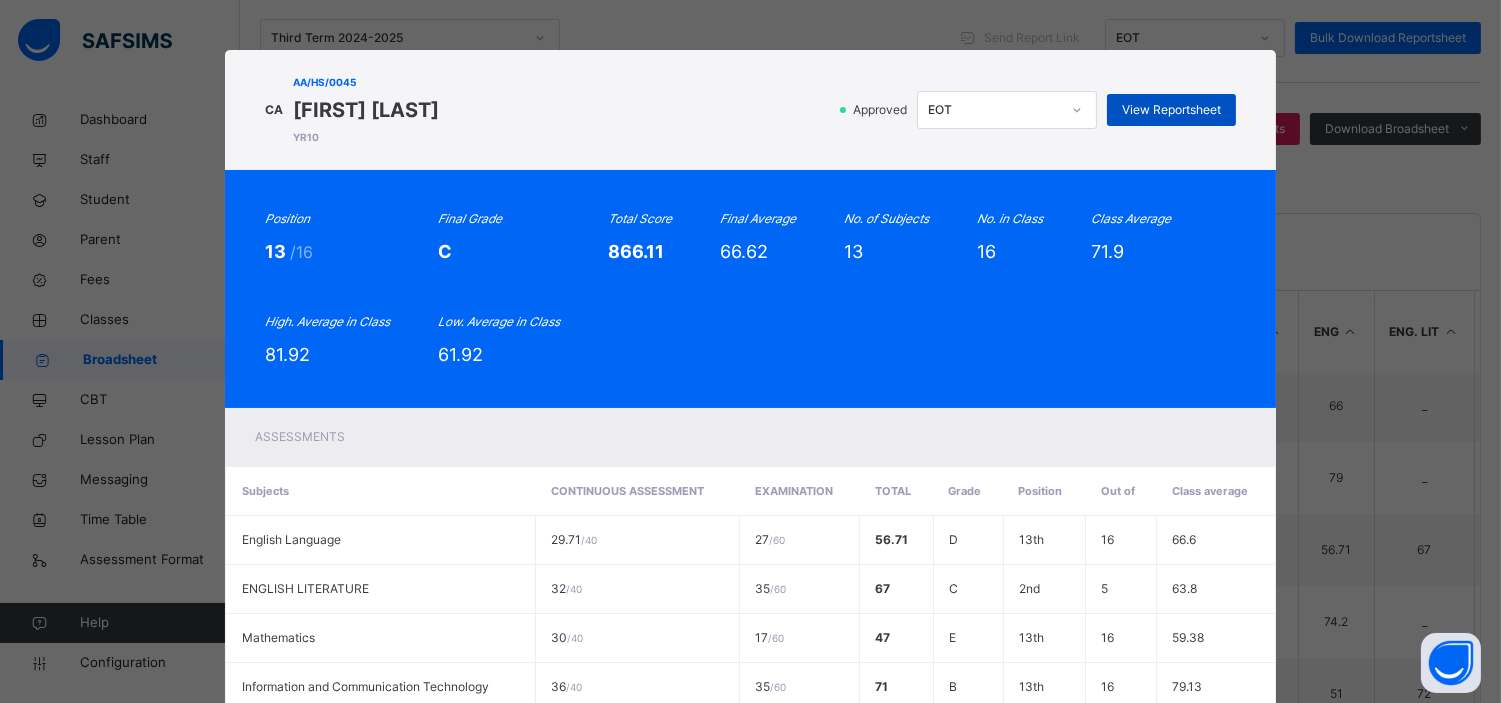click on "View Reportsheet" at bounding box center [1171, 110] 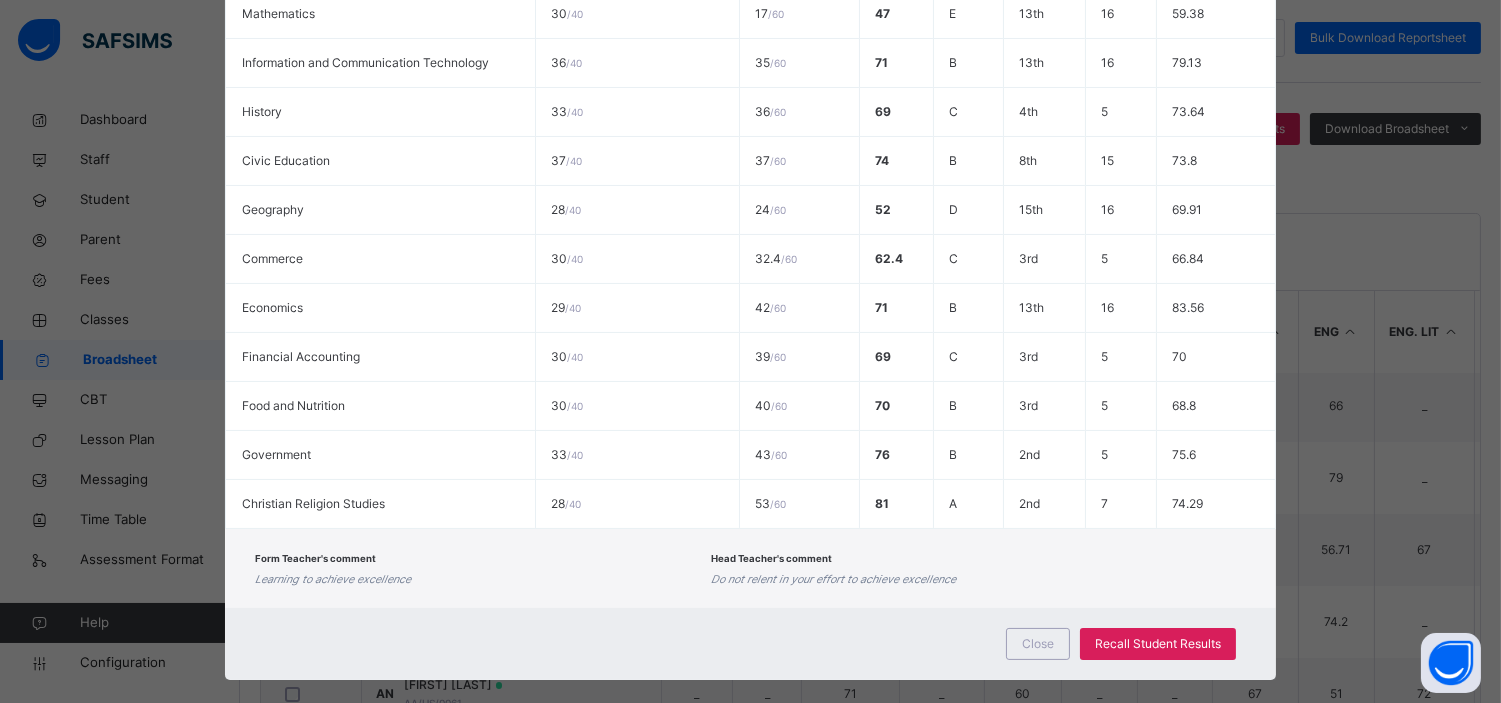 scroll, scrollTop: 652, scrollLeft: 0, axis: vertical 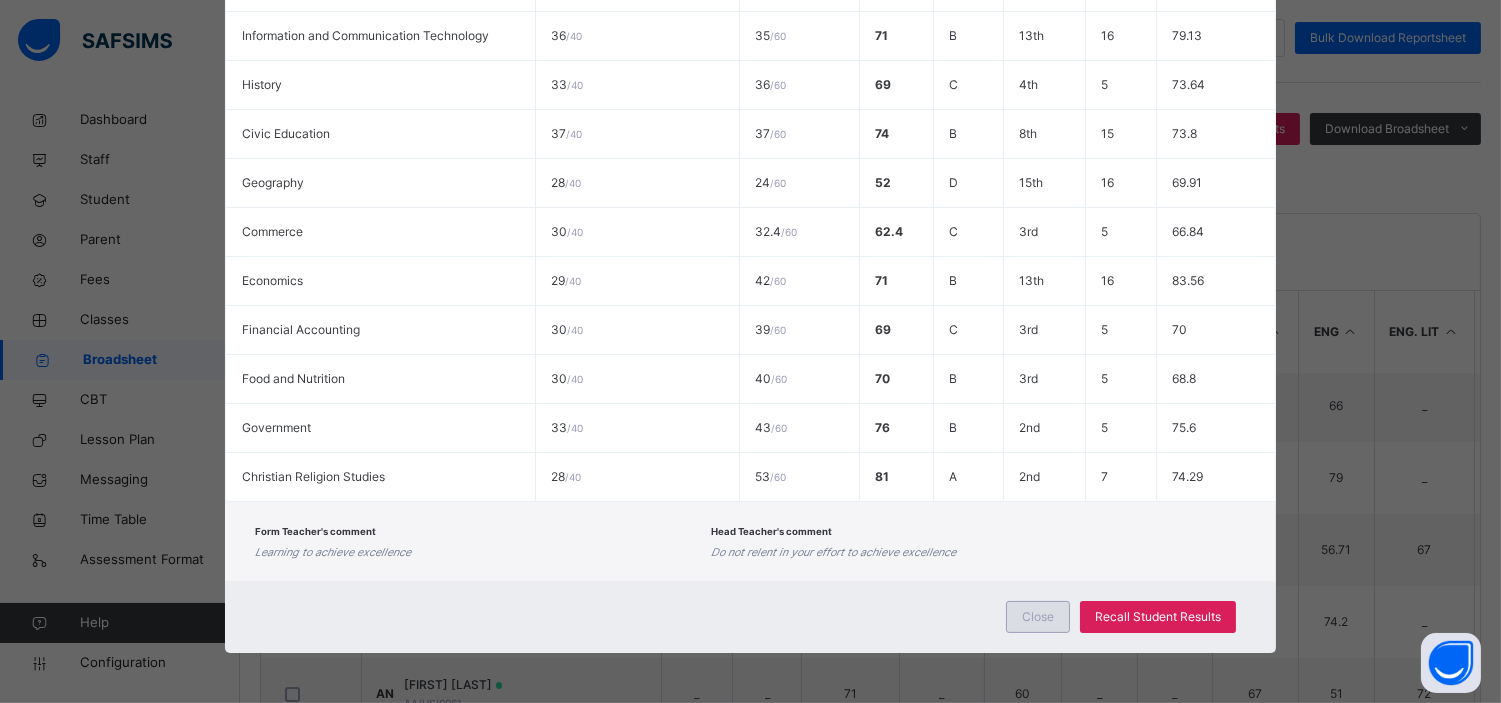 click on "Close" at bounding box center [1038, 617] 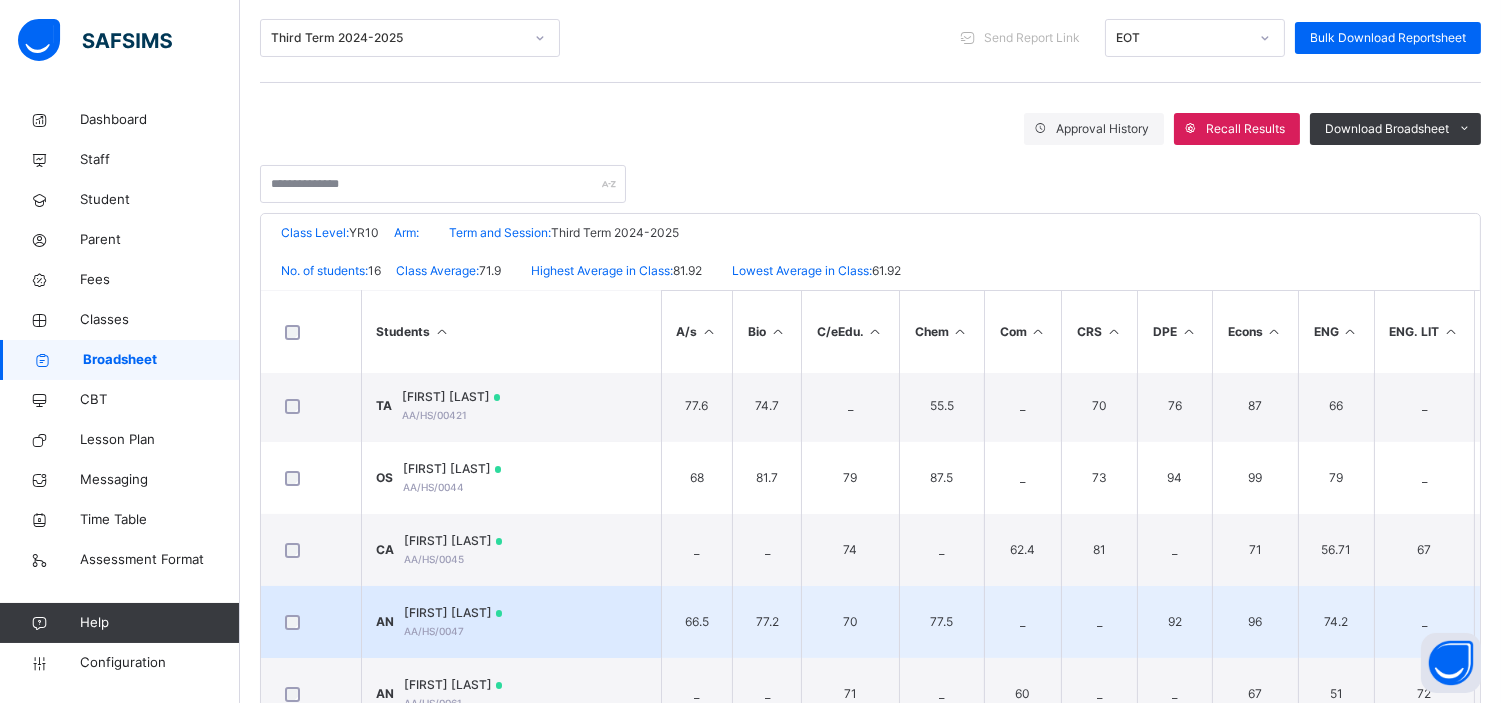 click on "ABDULMUIZ  NUHU-AJANAH" at bounding box center [454, 613] 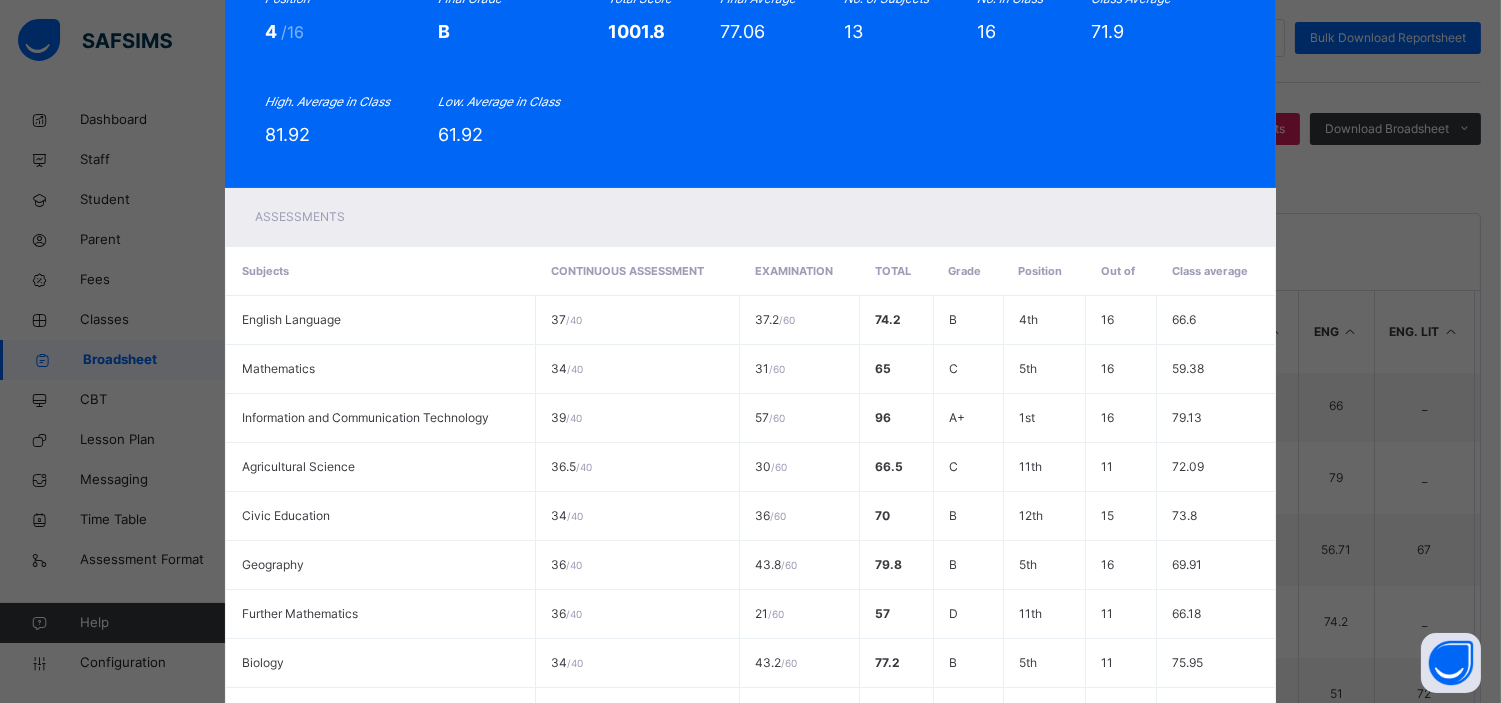 scroll, scrollTop: 0, scrollLeft: 0, axis: both 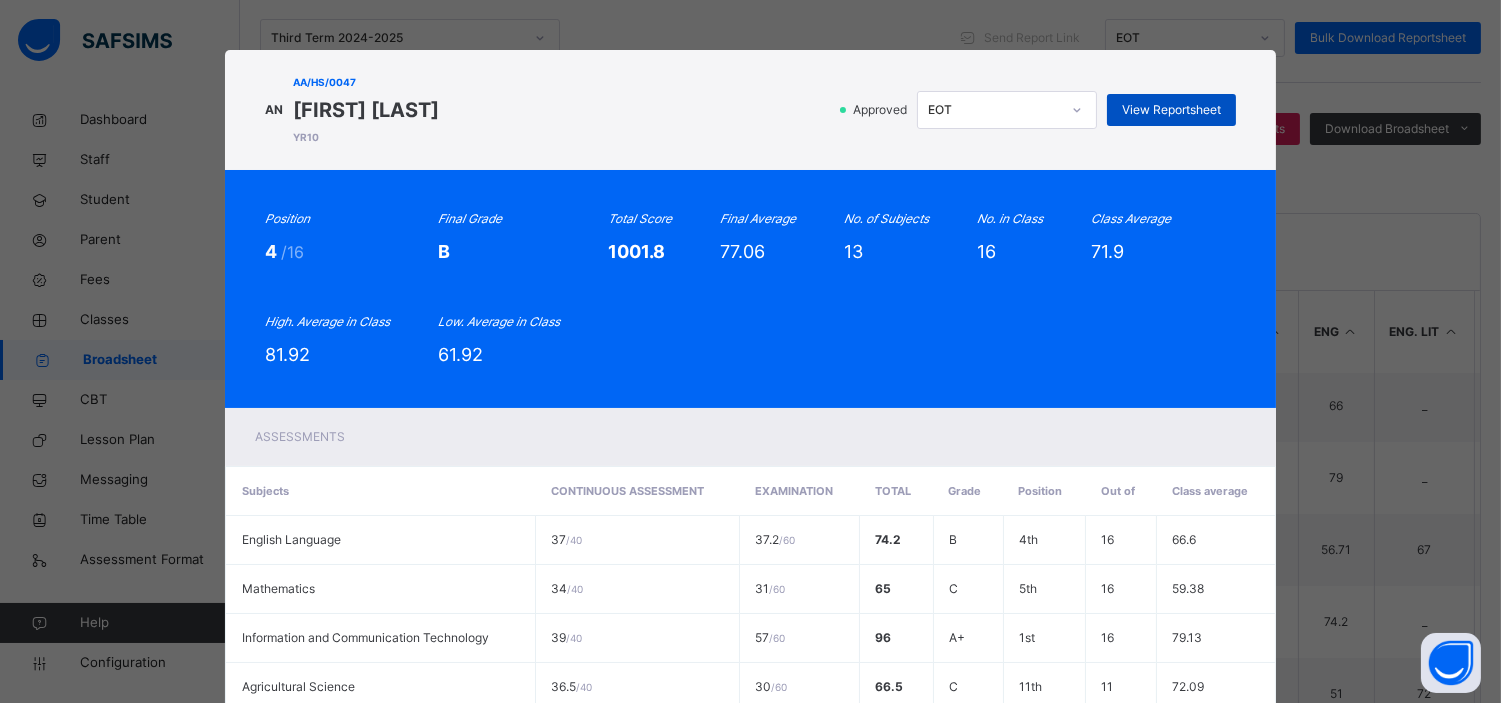 click on "View Reportsheet" at bounding box center [1171, 110] 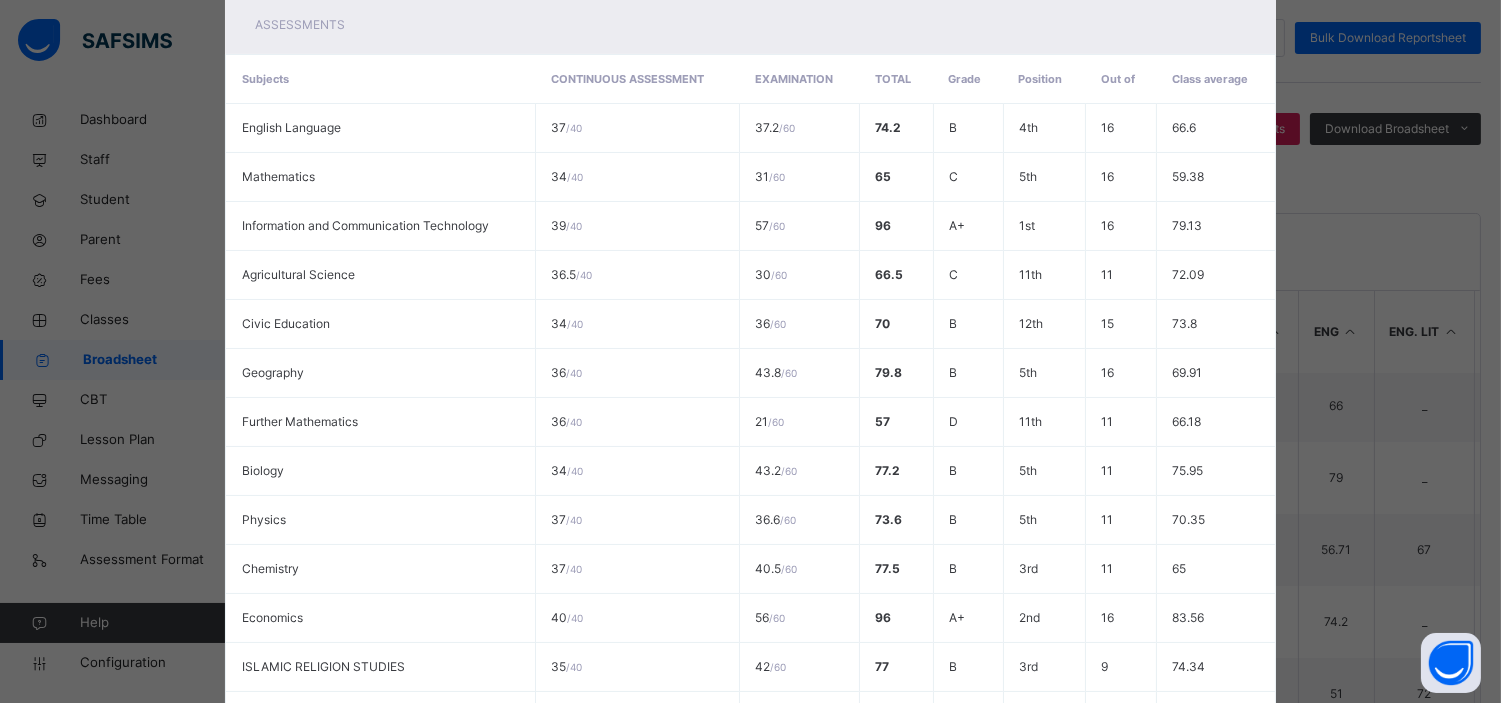 scroll, scrollTop: 684, scrollLeft: 0, axis: vertical 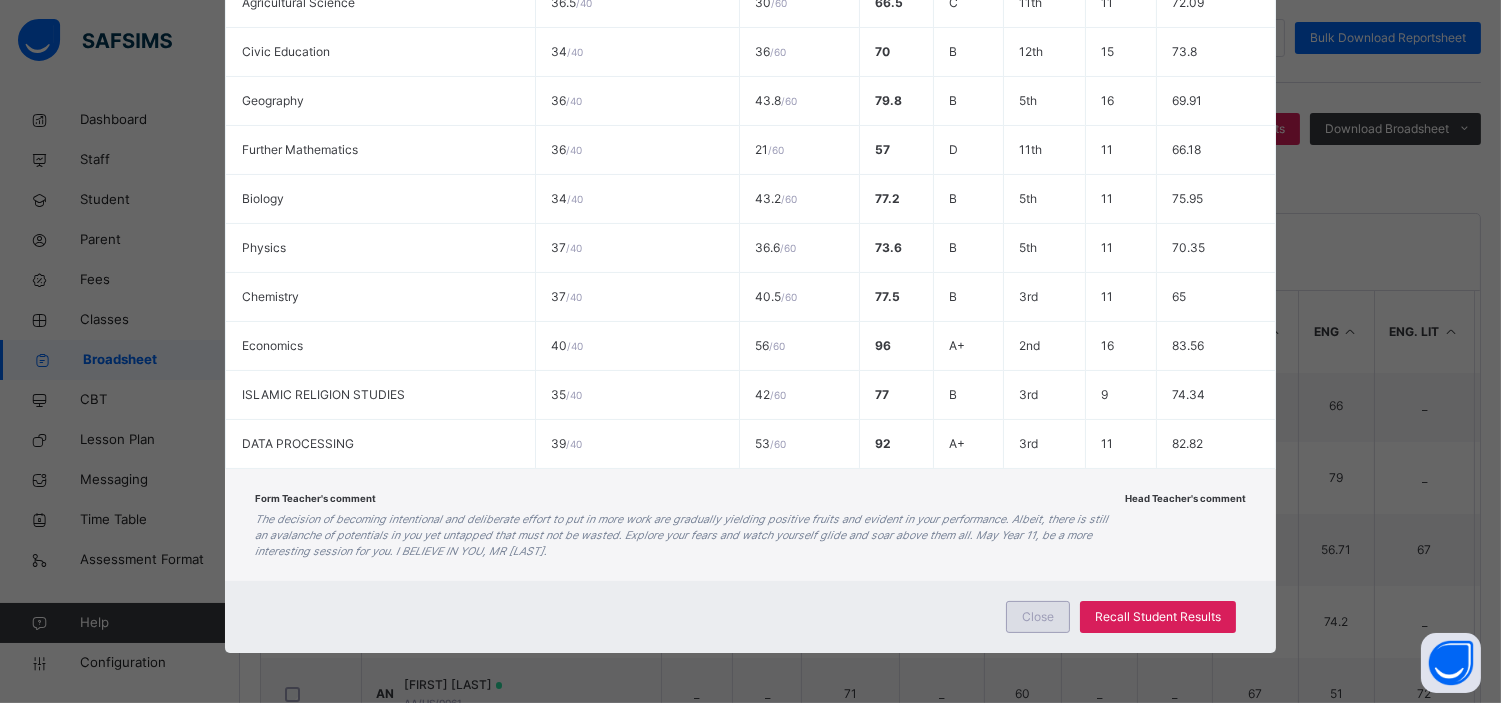 click on "Close" at bounding box center (1038, 617) 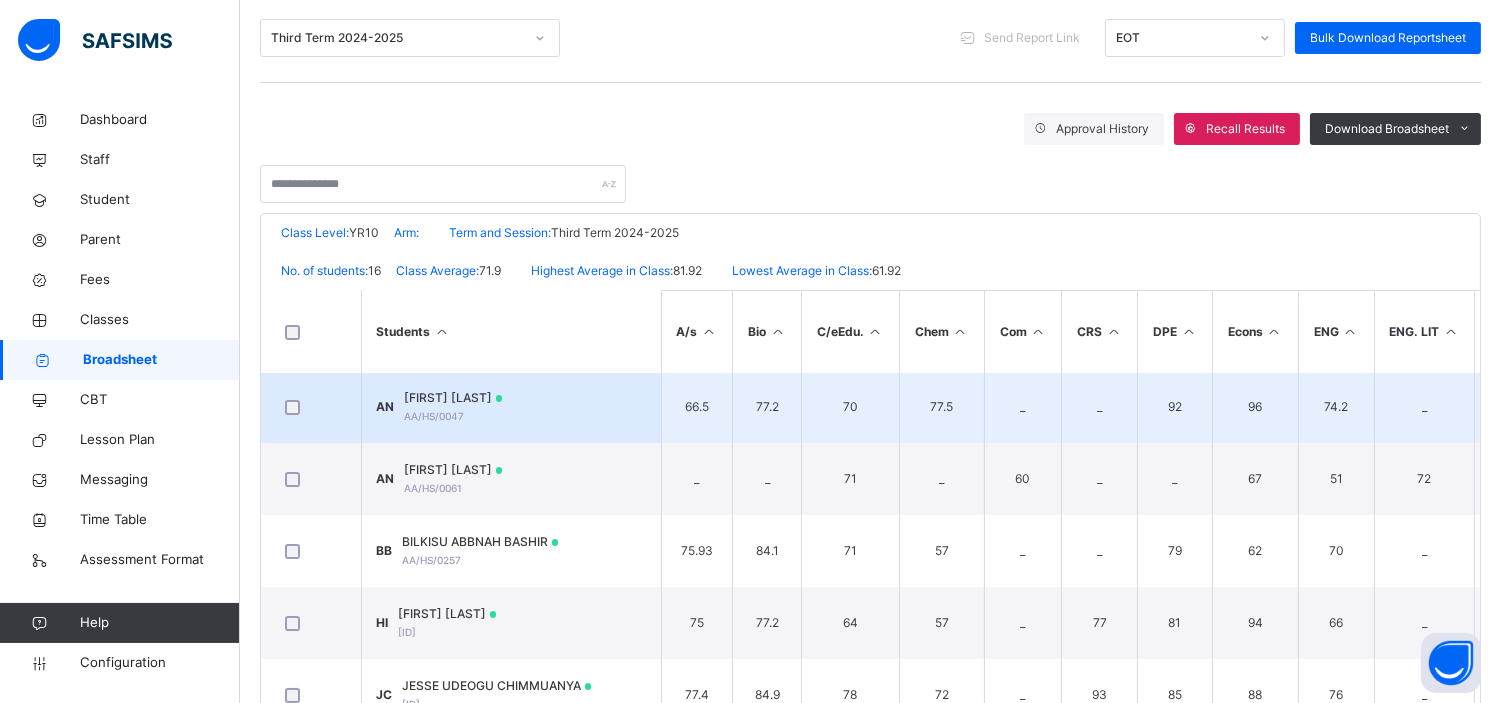 scroll, scrollTop: 510, scrollLeft: 0, axis: vertical 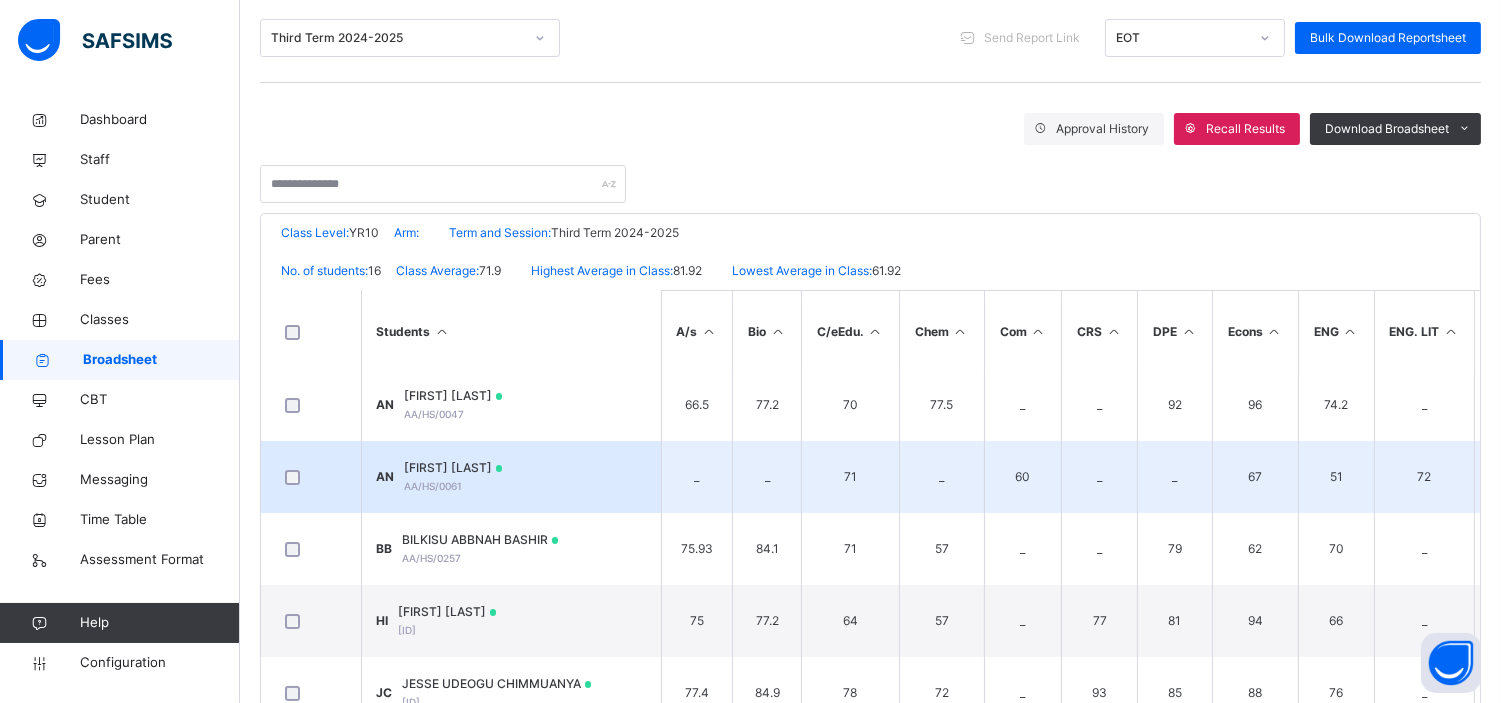 click on "AN AISHA   NDAYAKO   AA/HS/0061" at bounding box center [511, 477] 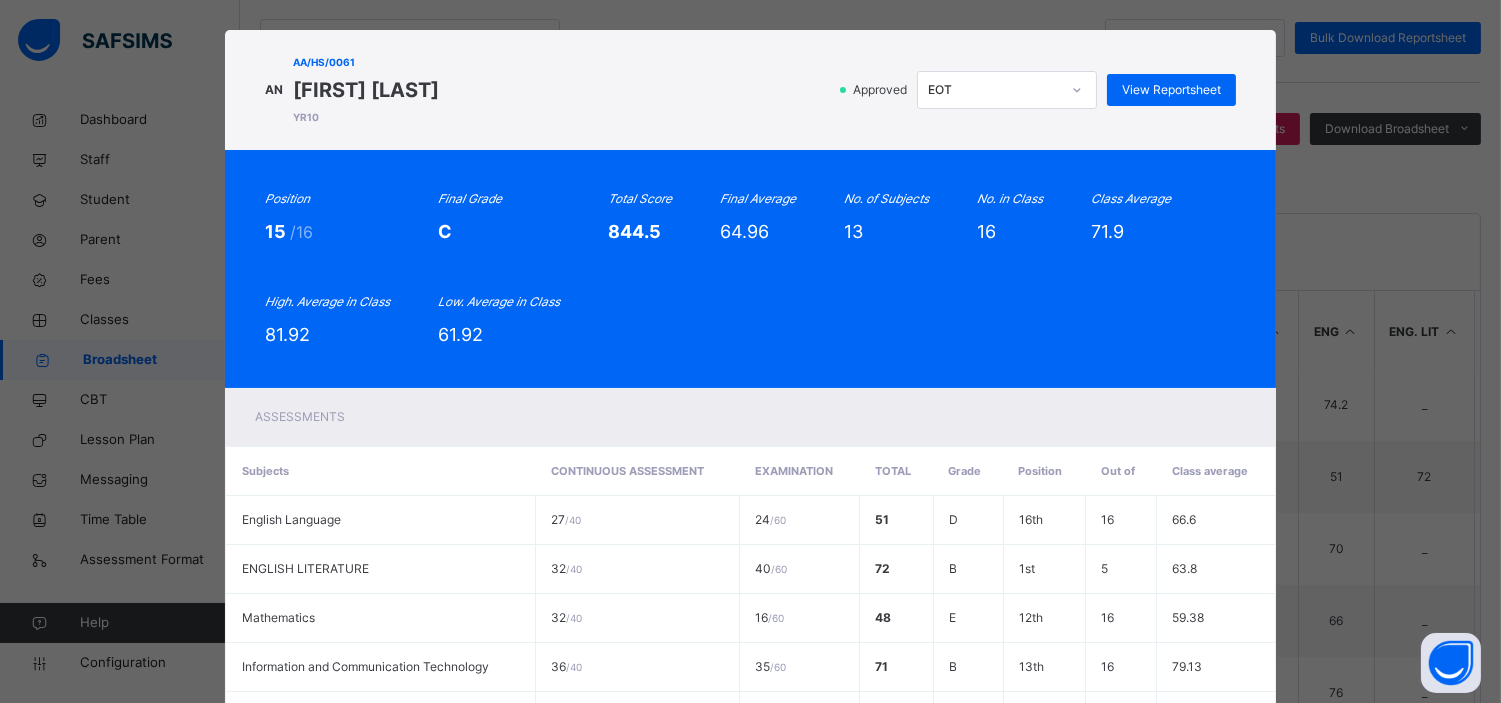 scroll, scrollTop: 0, scrollLeft: 0, axis: both 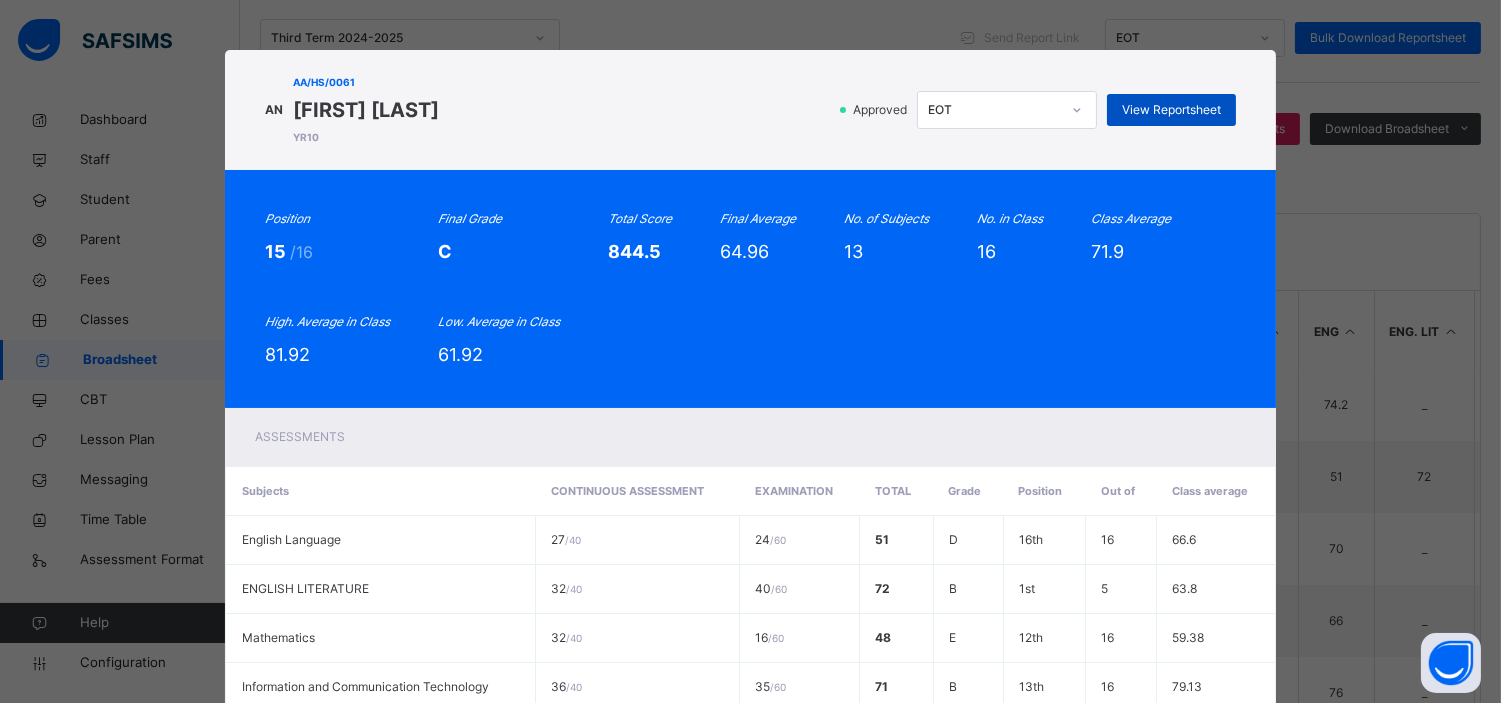 click on "View Reportsheet" at bounding box center [1171, 110] 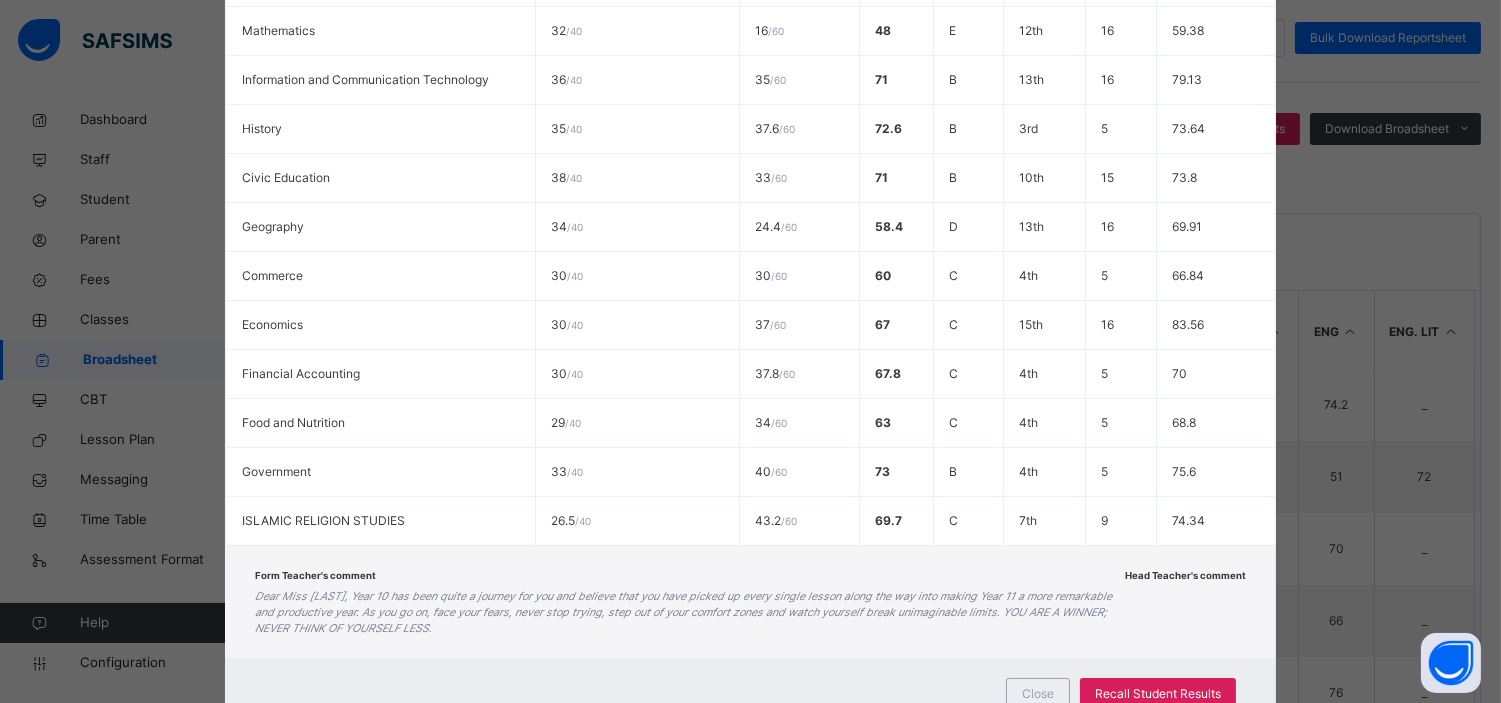 scroll, scrollTop: 684, scrollLeft: 0, axis: vertical 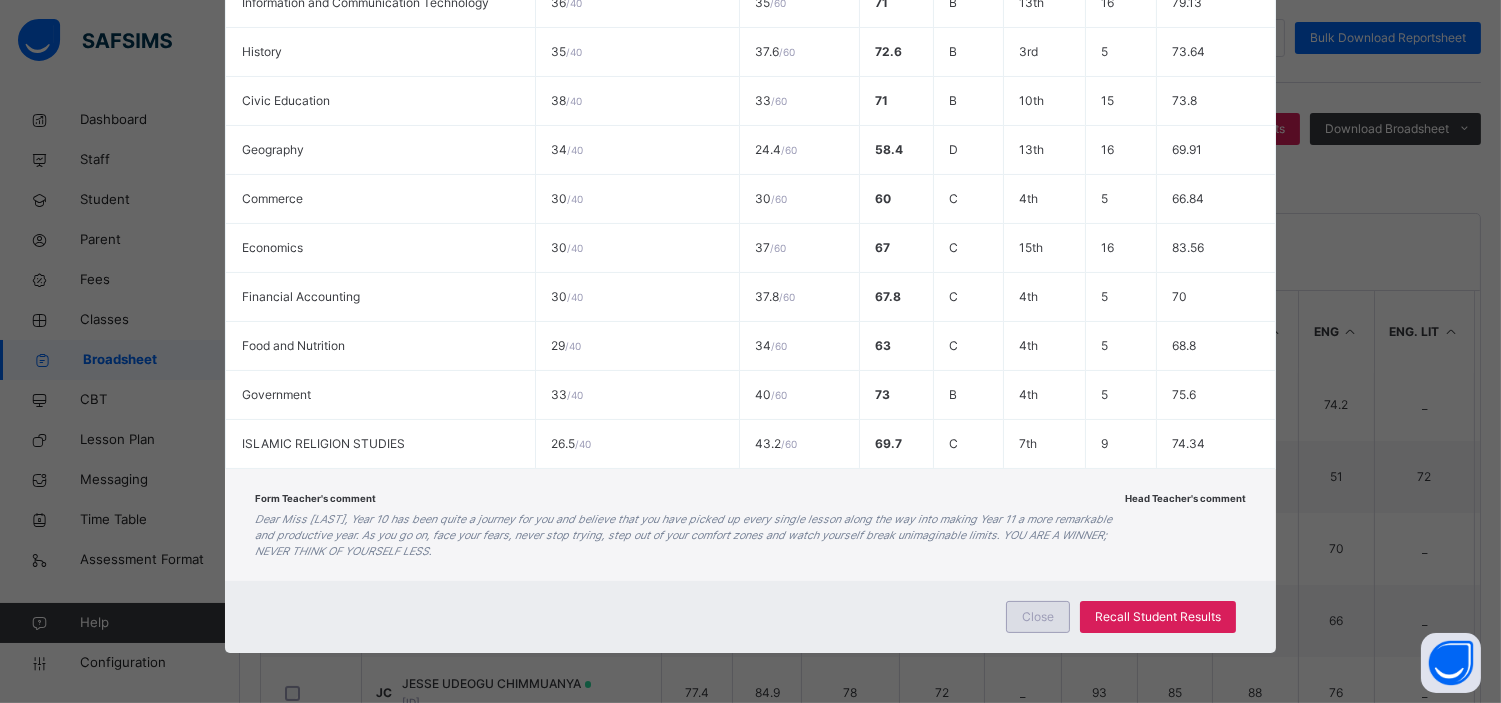 click on "Close" at bounding box center (1038, 617) 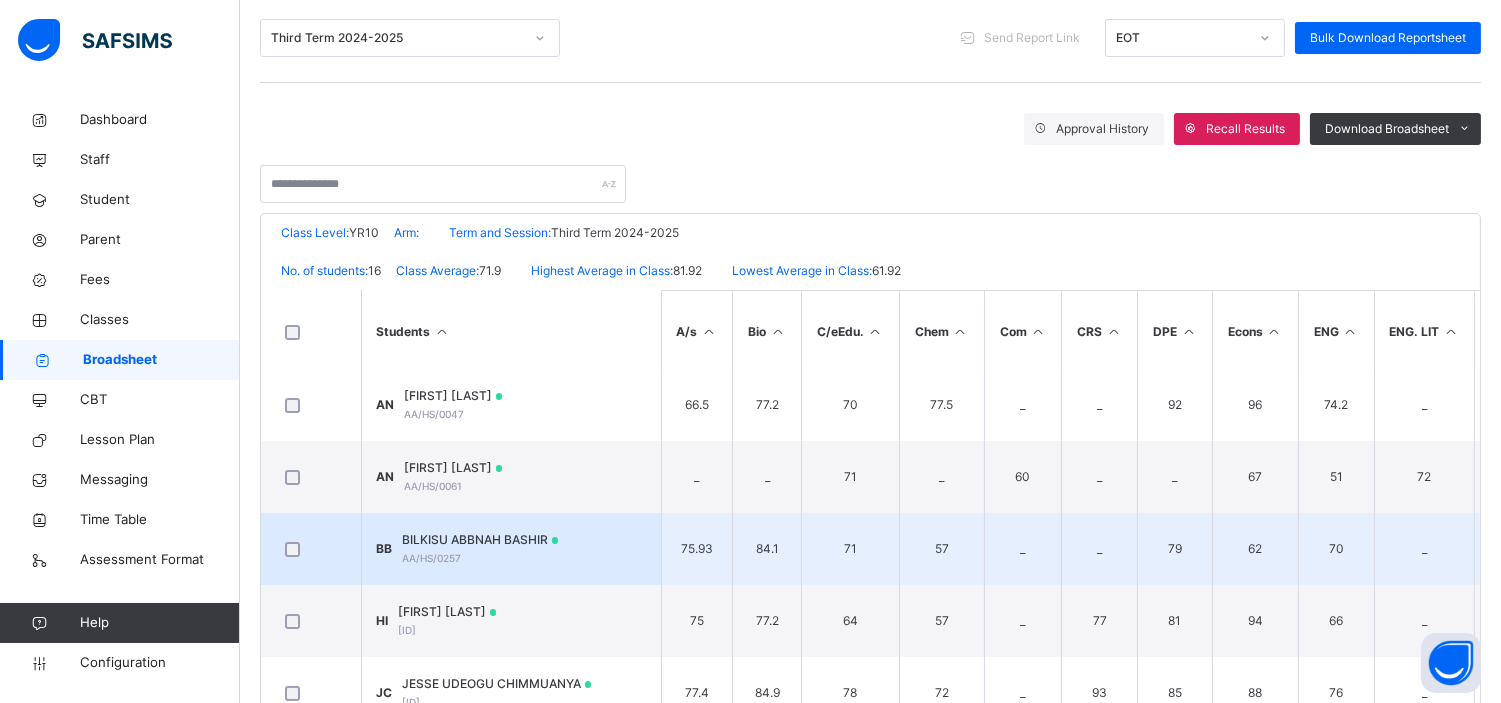 click on "BB BILKISU ABBNAH BASHIR   AA/HS/0257" at bounding box center (511, 549) 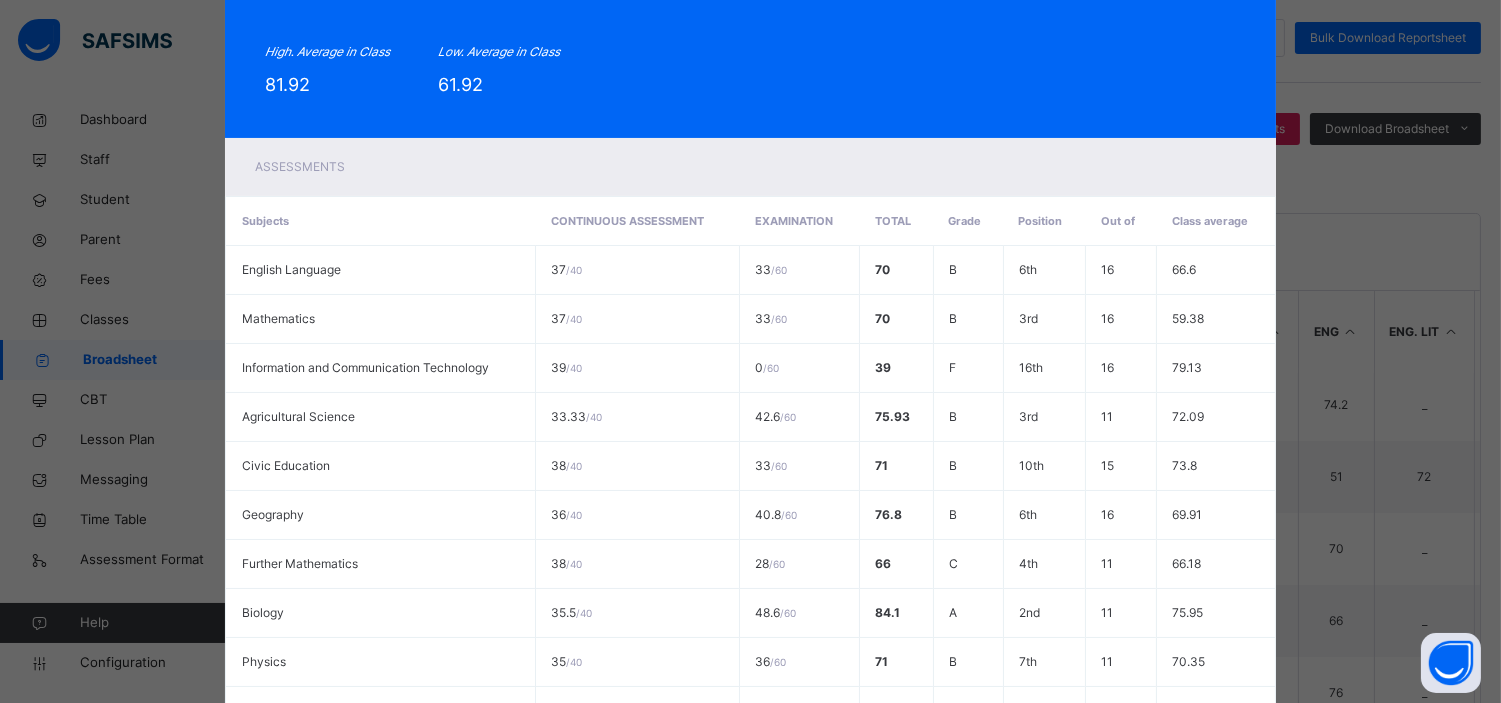 scroll, scrollTop: 0, scrollLeft: 0, axis: both 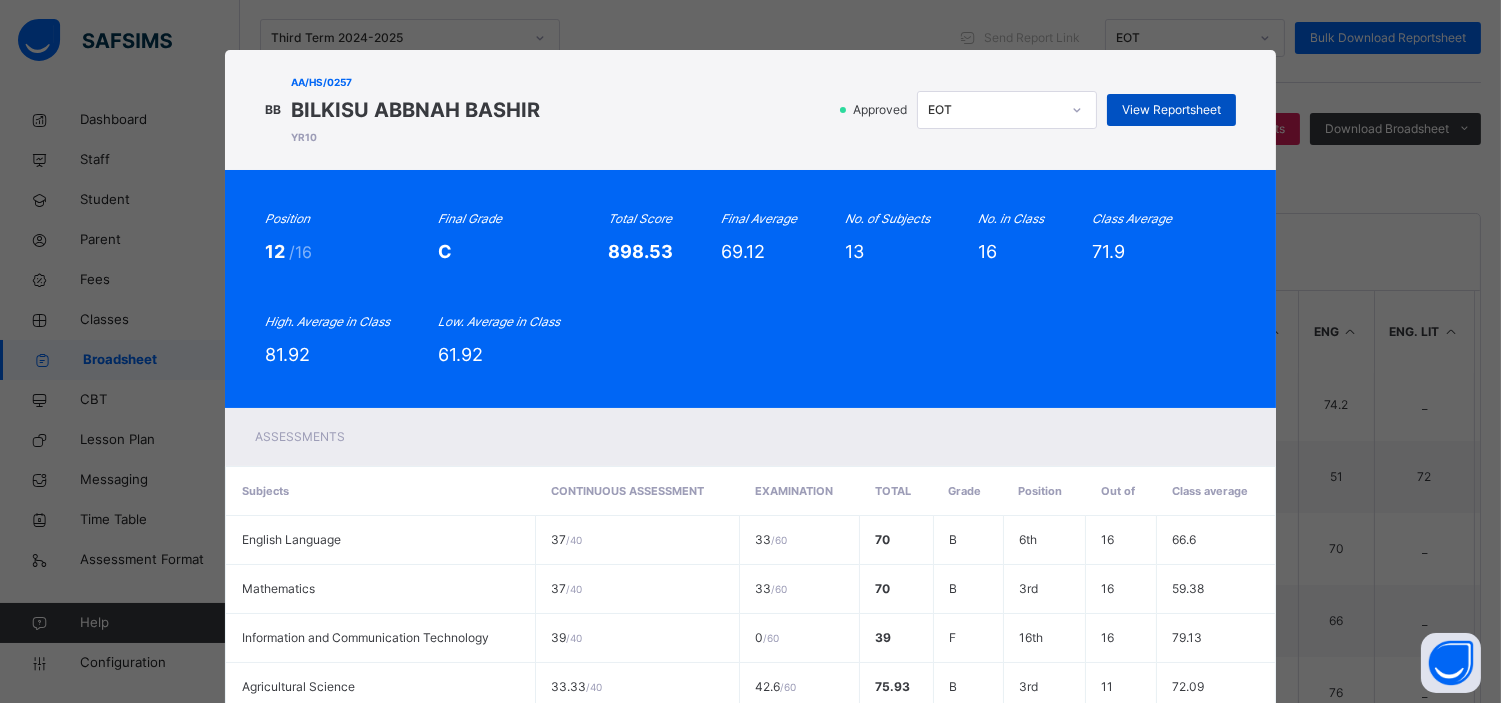 click on "View Reportsheet" at bounding box center [1171, 110] 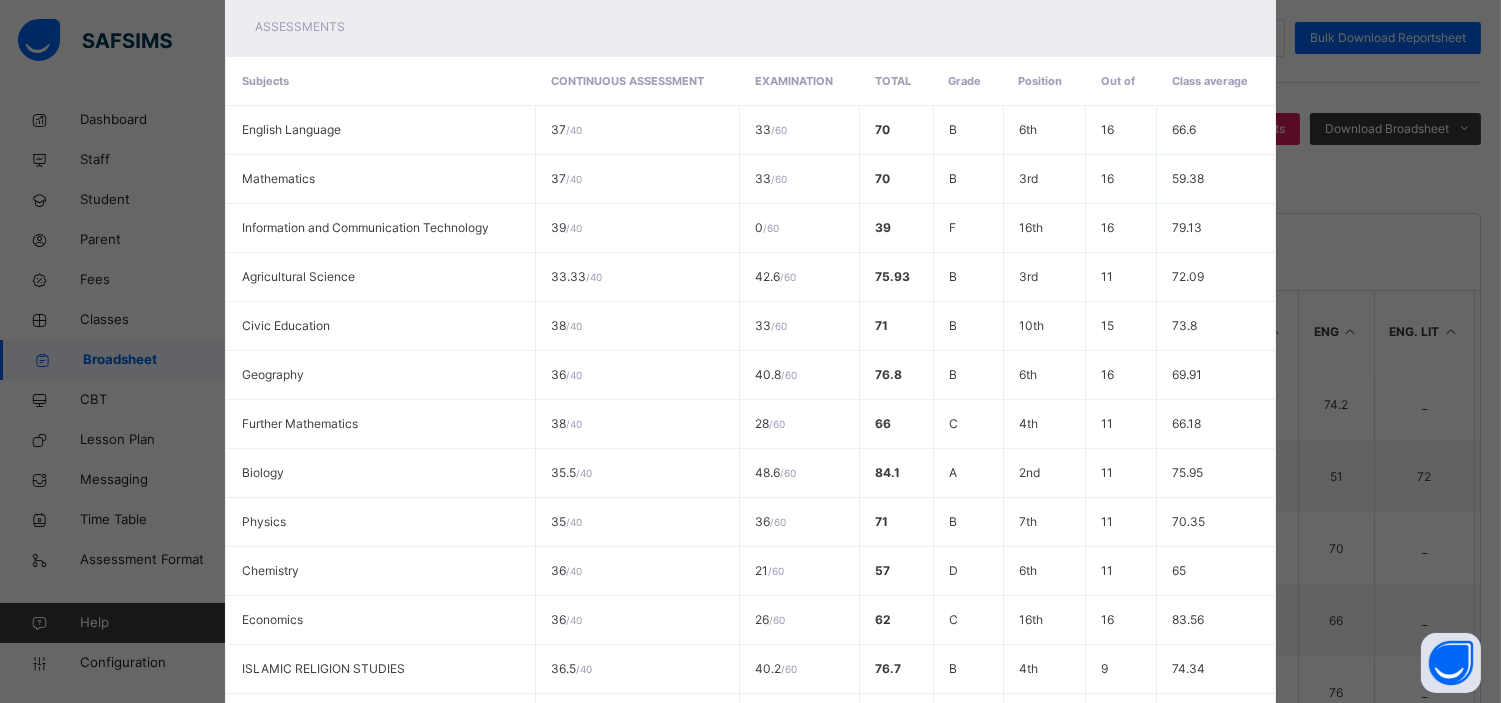 scroll, scrollTop: 684, scrollLeft: 0, axis: vertical 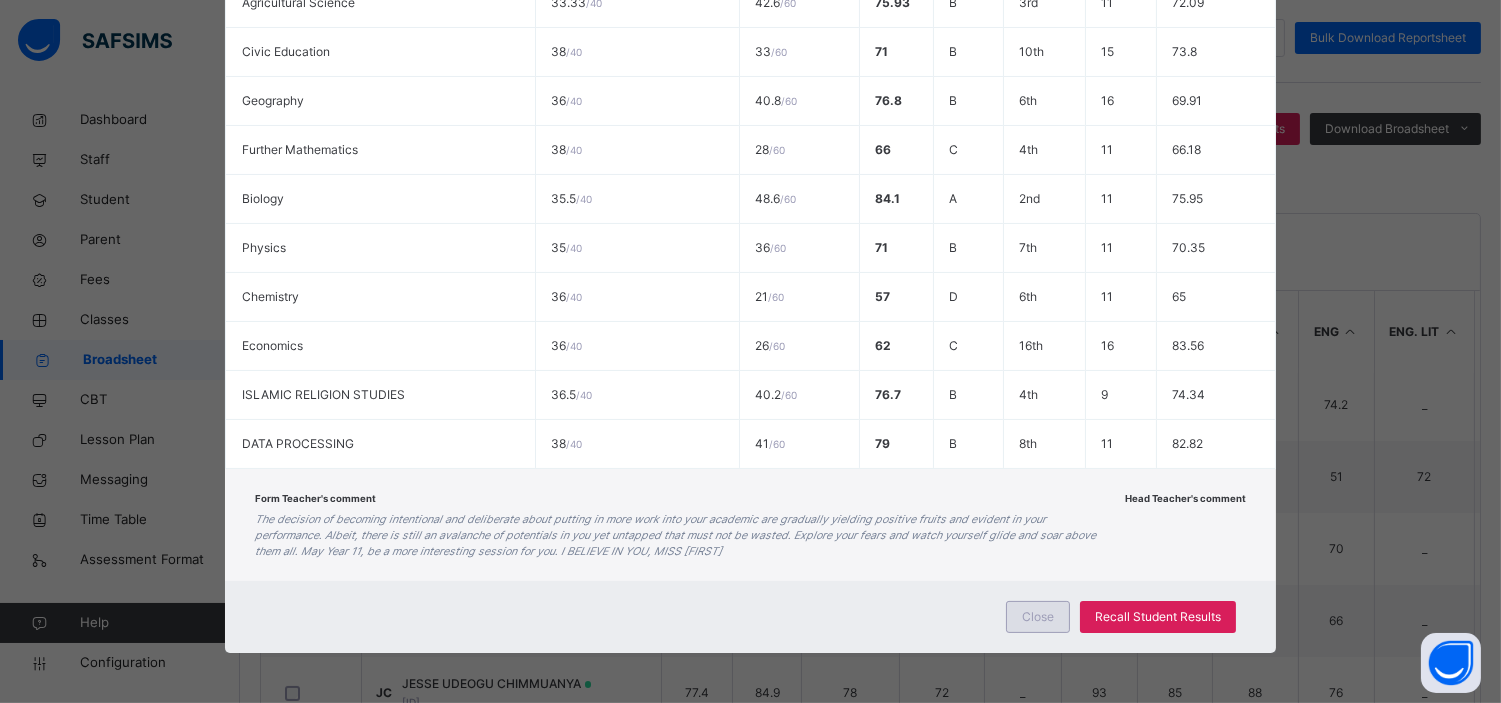click on "Close" at bounding box center (1038, 617) 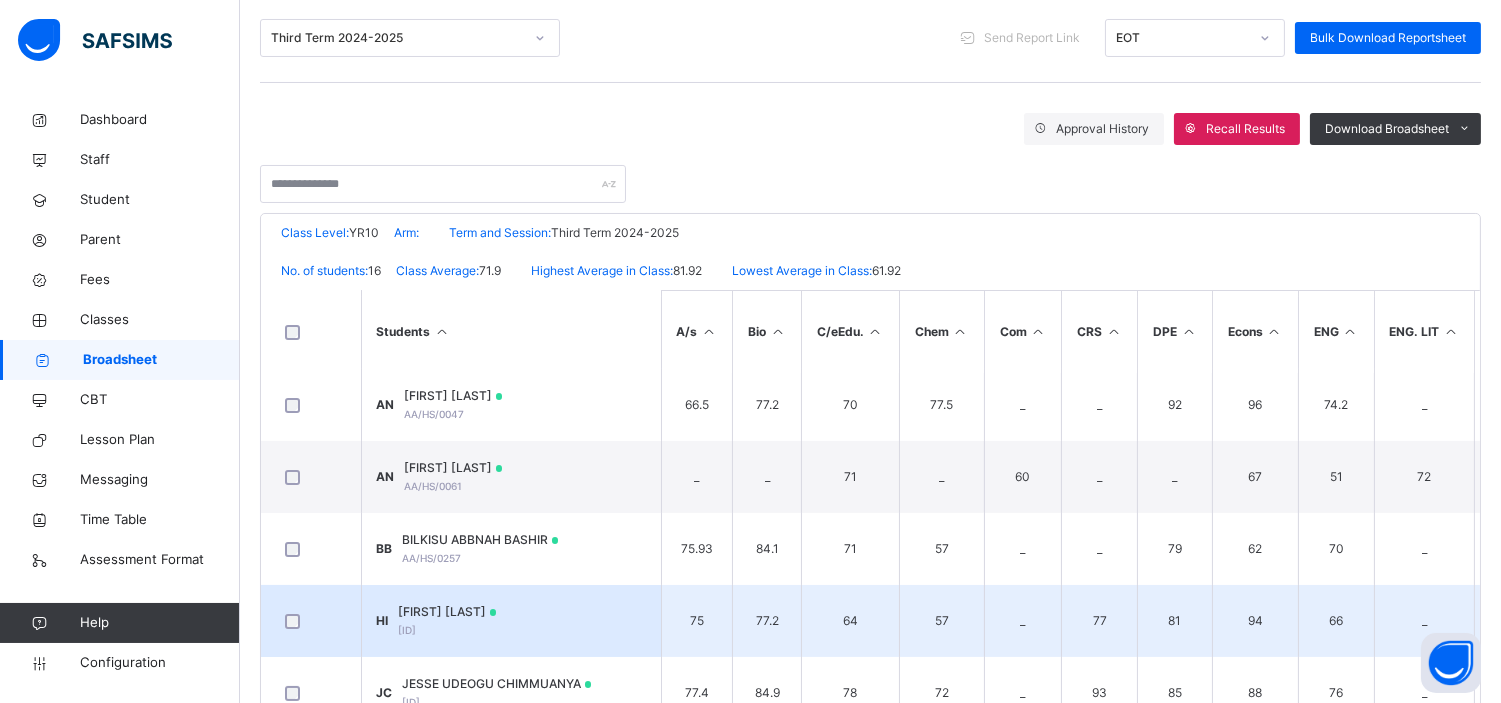 click on "HARRY  IGBINOMWANHIA" at bounding box center [448, 612] 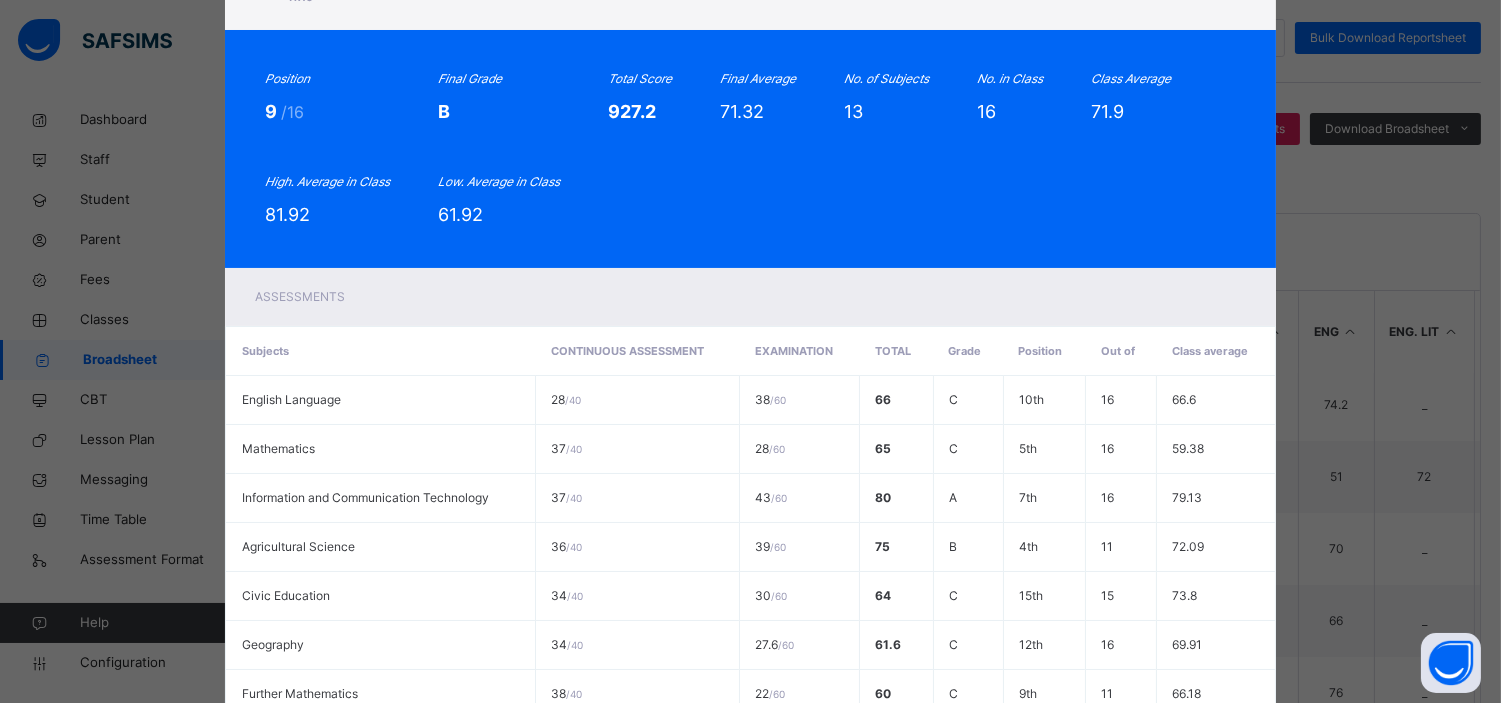 scroll, scrollTop: 0, scrollLeft: 0, axis: both 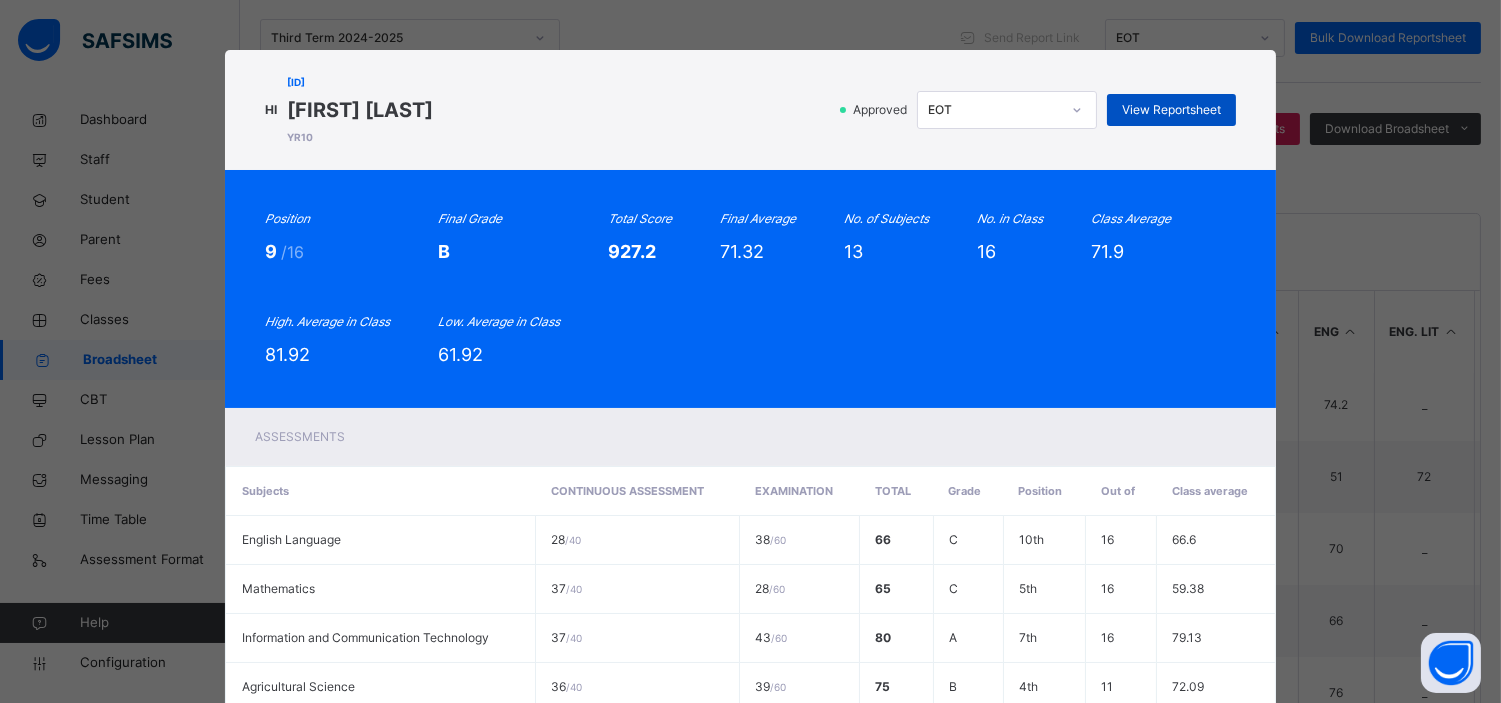 click on "View Reportsheet" at bounding box center [1171, 110] 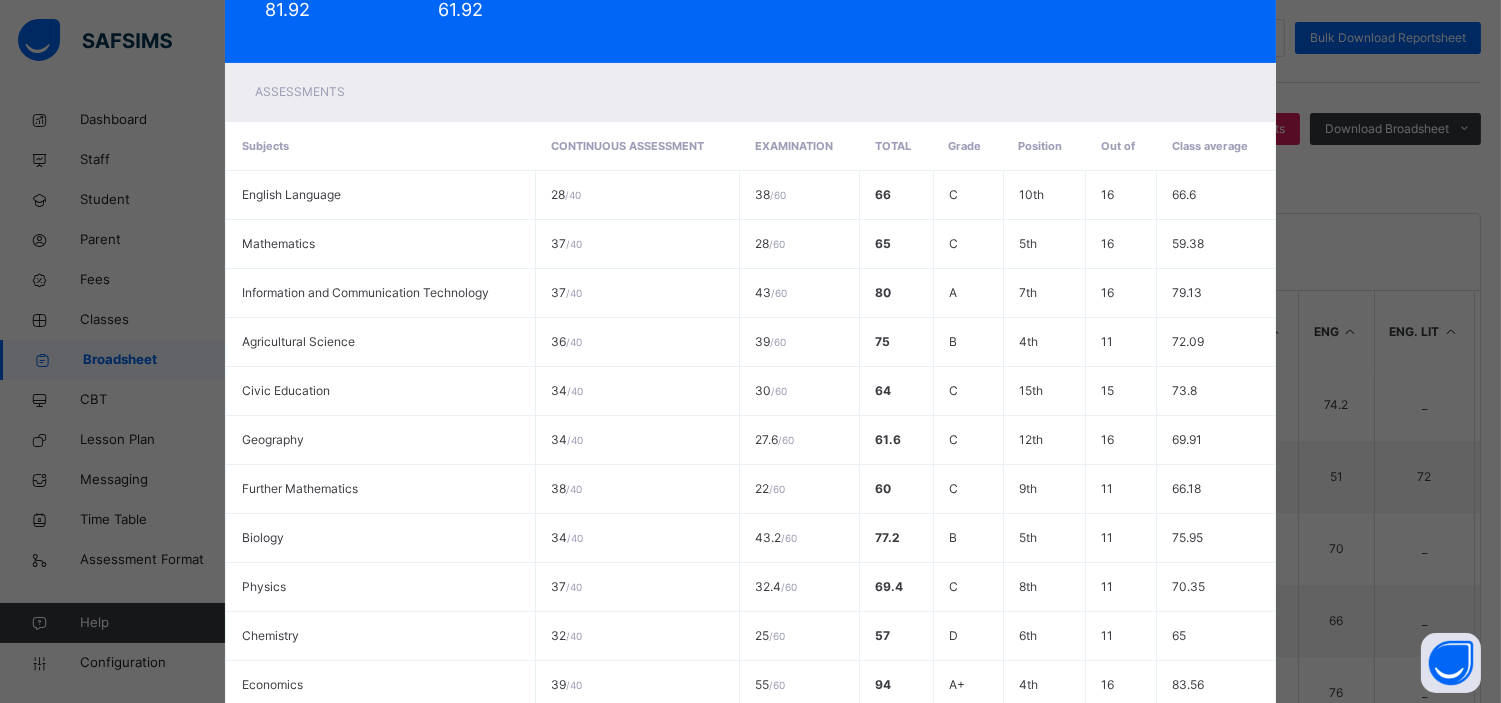 scroll, scrollTop: 684, scrollLeft: 0, axis: vertical 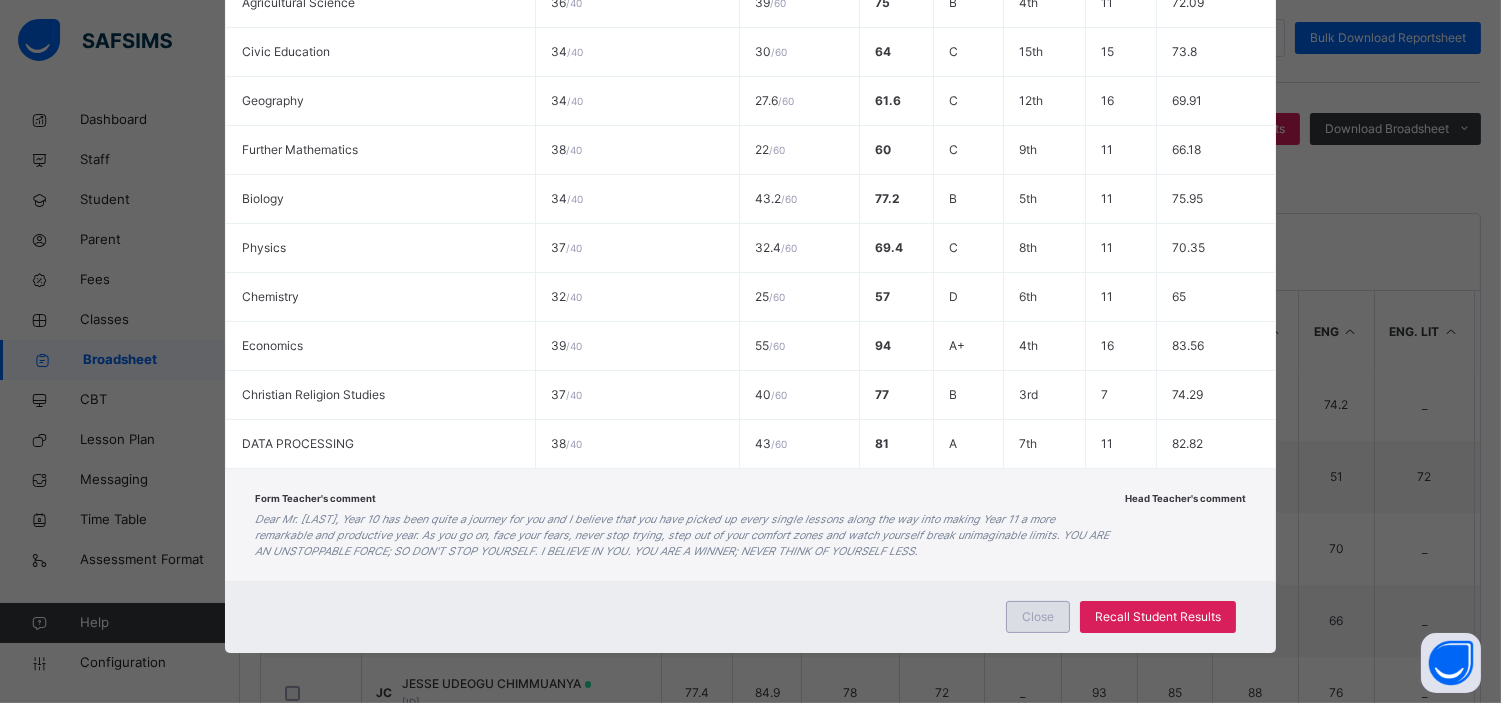 click on "Close" at bounding box center [1038, 617] 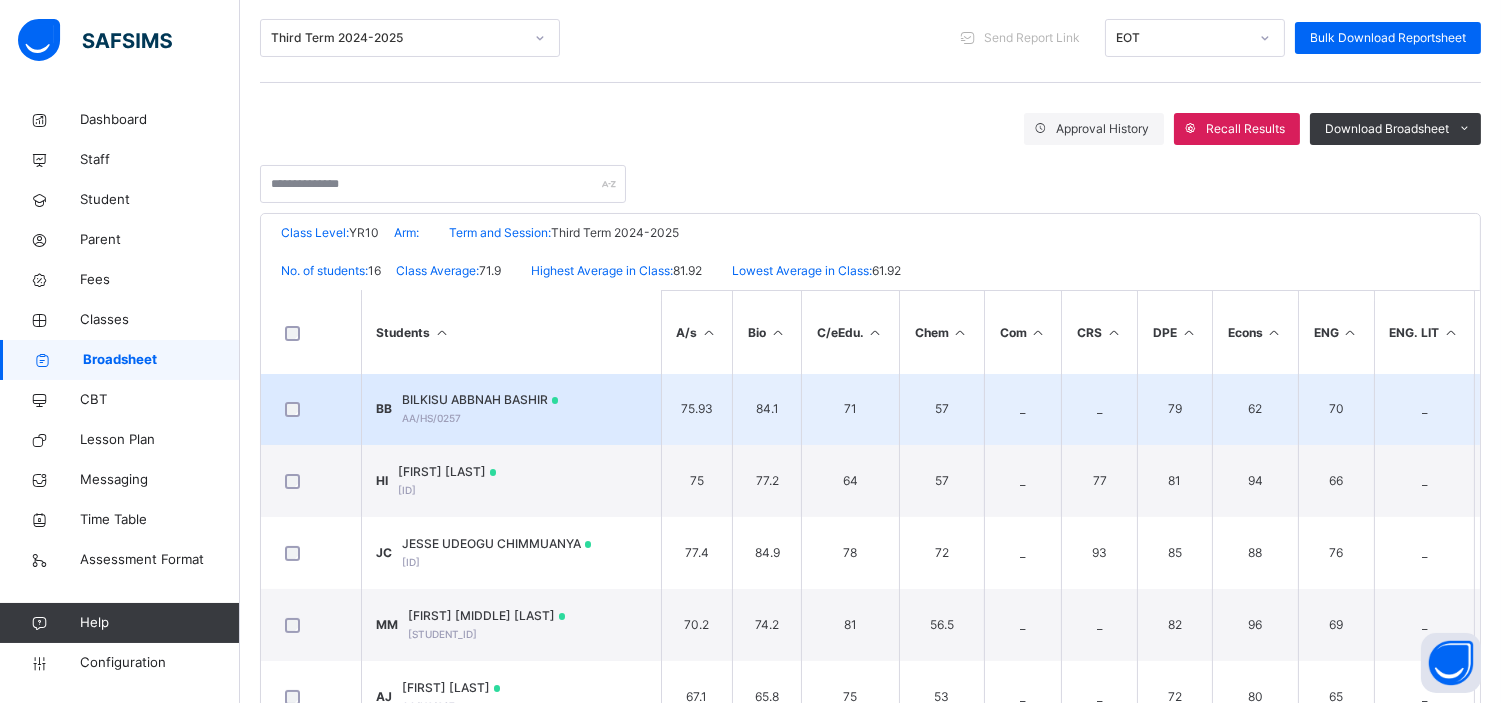 scroll, scrollTop: 651, scrollLeft: 0, axis: vertical 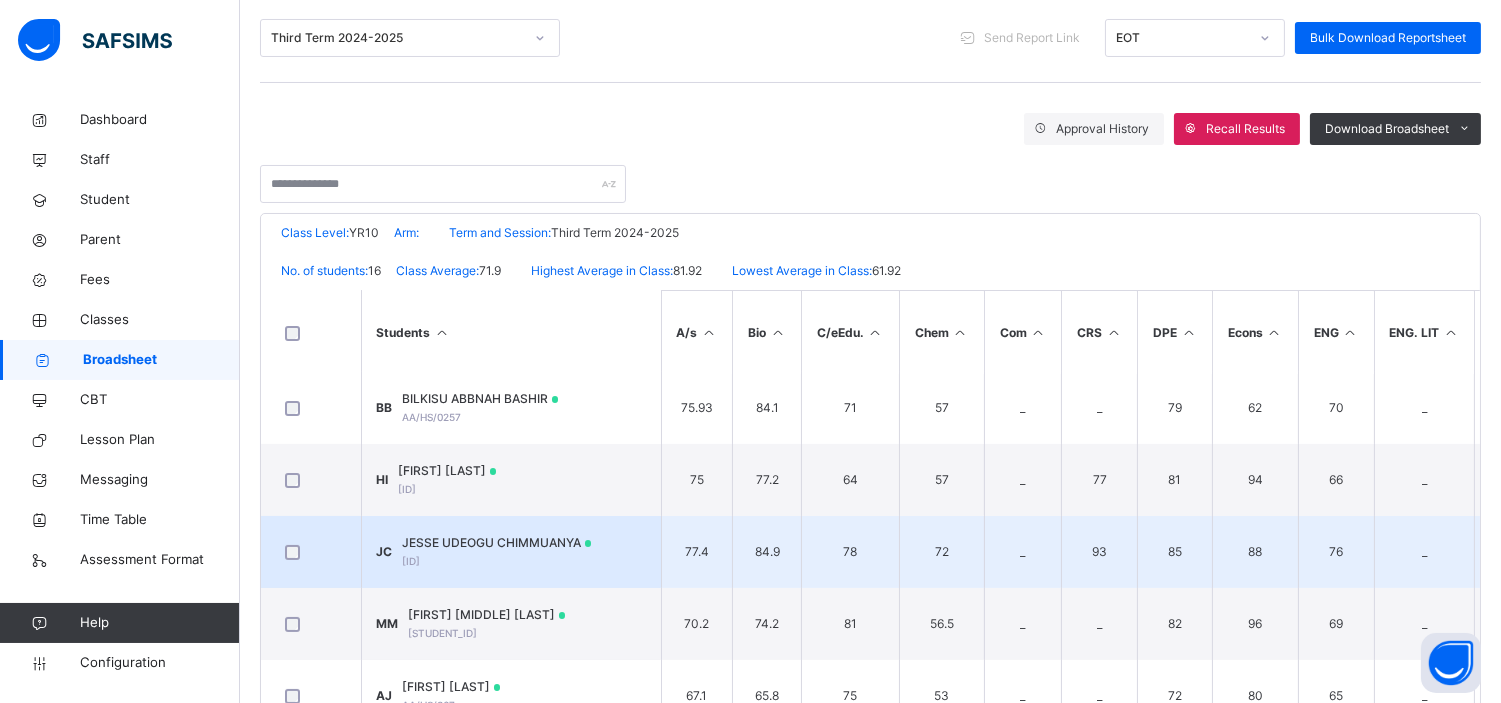 click on "JESSE UDEOGU CHIMMUANYA" at bounding box center (497, 543) 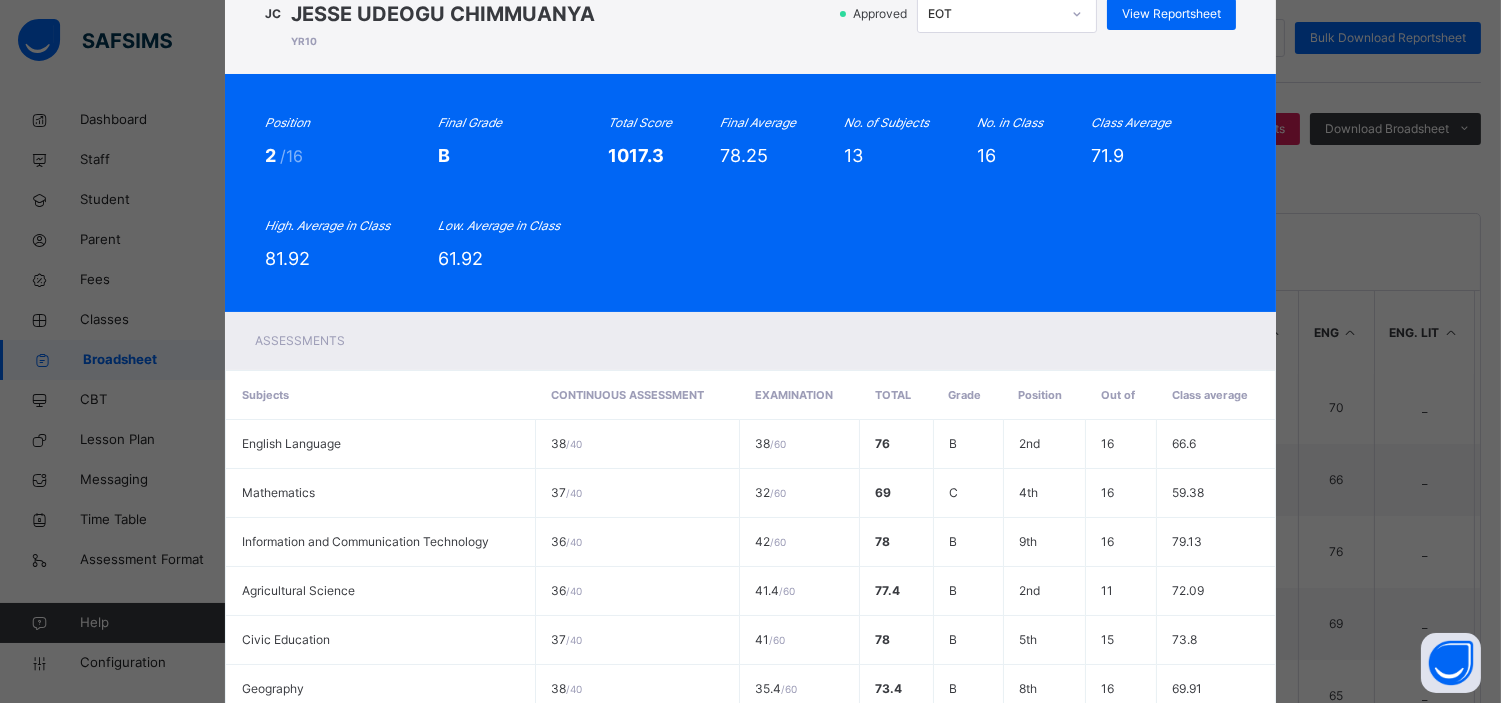 scroll, scrollTop: 45, scrollLeft: 0, axis: vertical 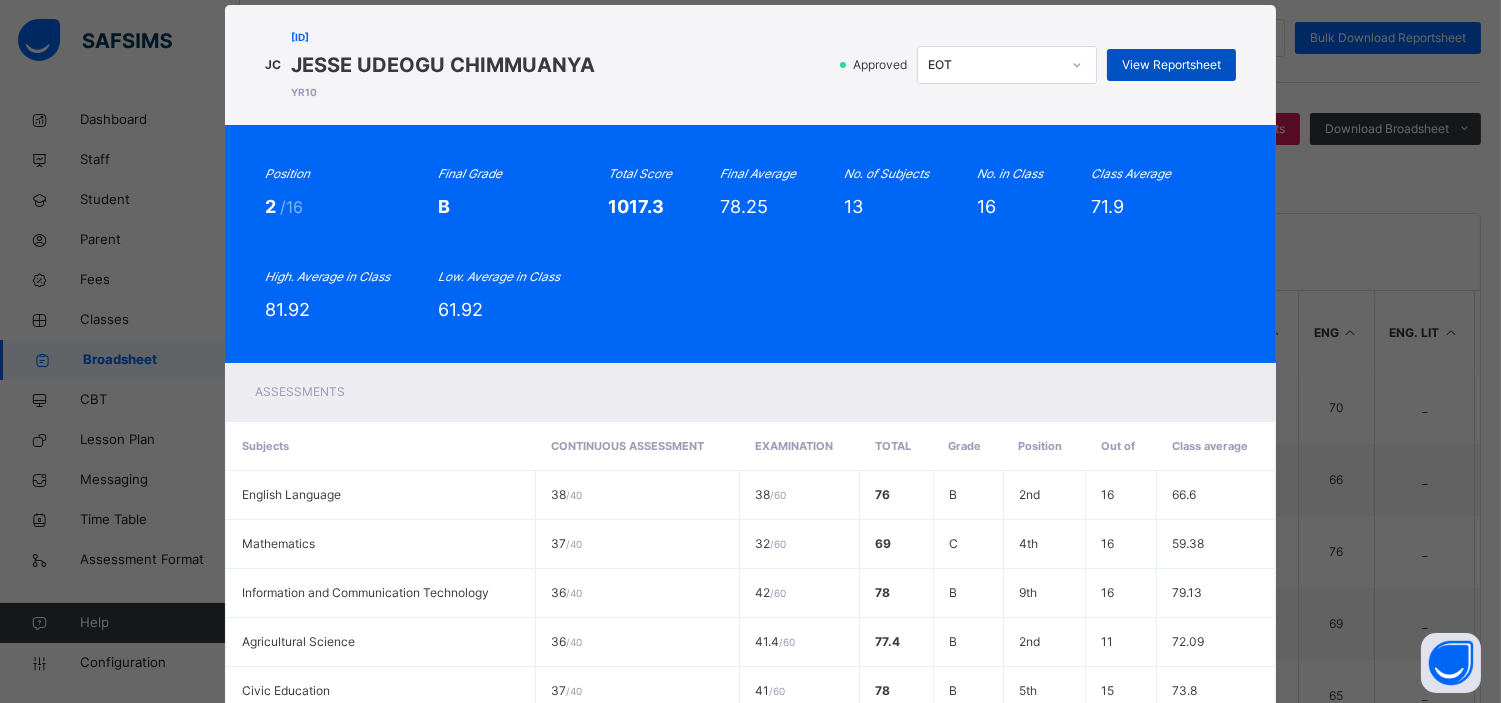click on "View Reportsheet" at bounding box center [1171, 65] 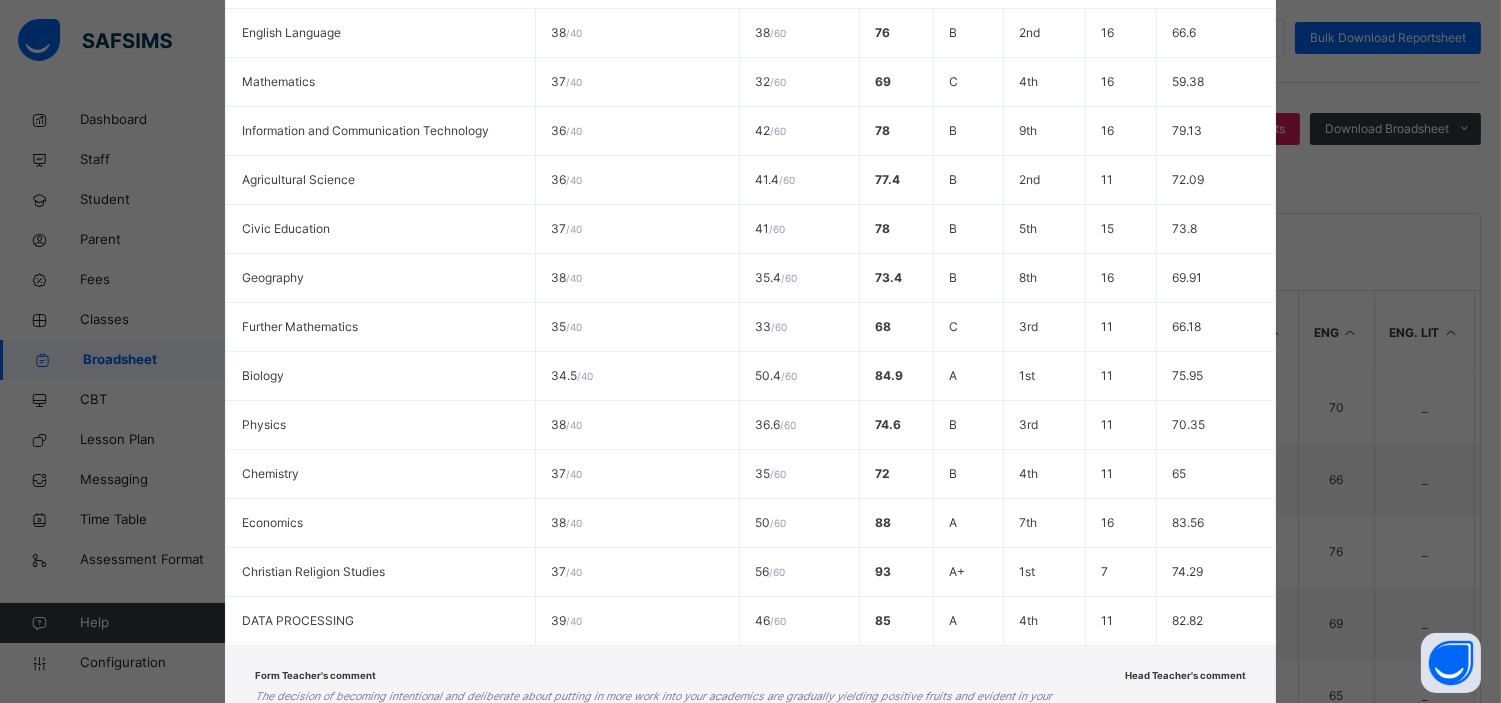 scroll, scrollTop: 684, scrollLeft: 0, axis: vertical 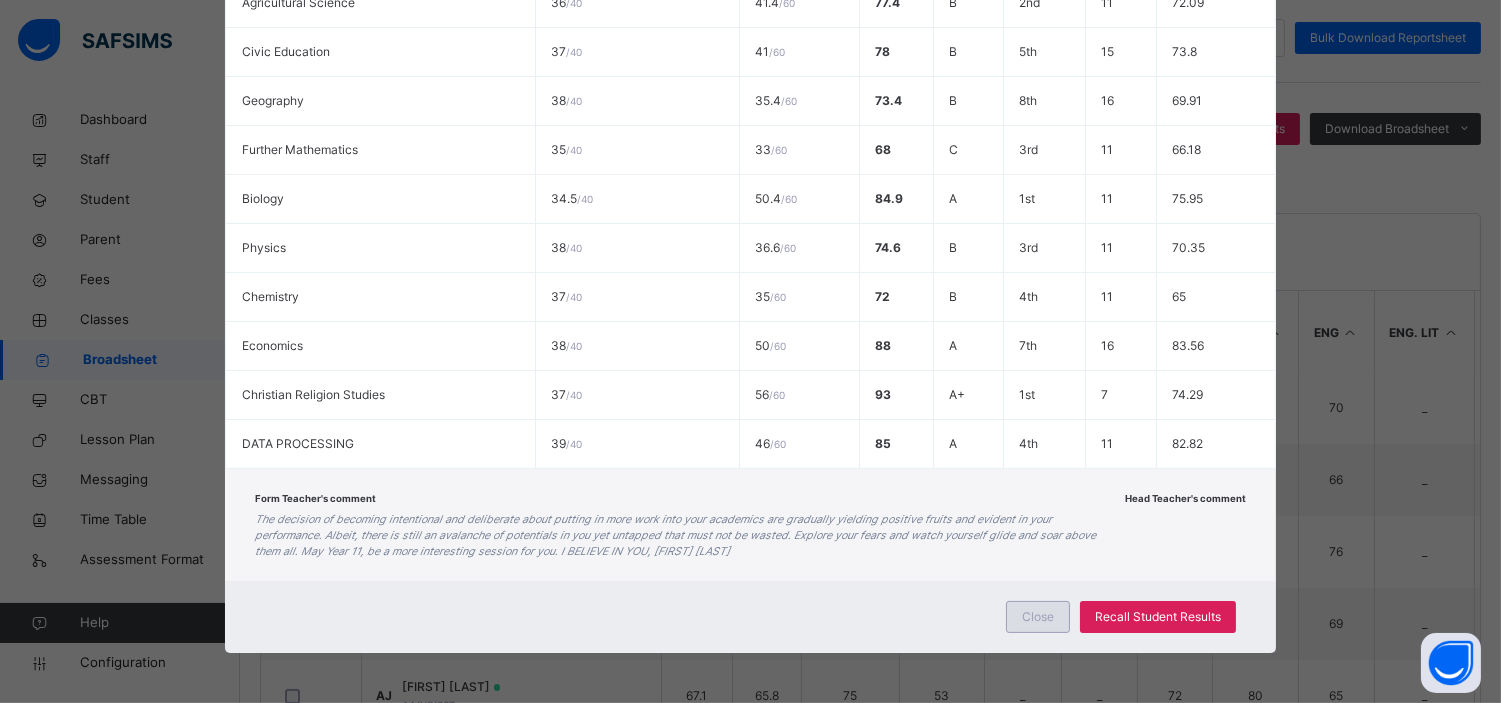 click on "Close" at bounding box center [1038, 617] 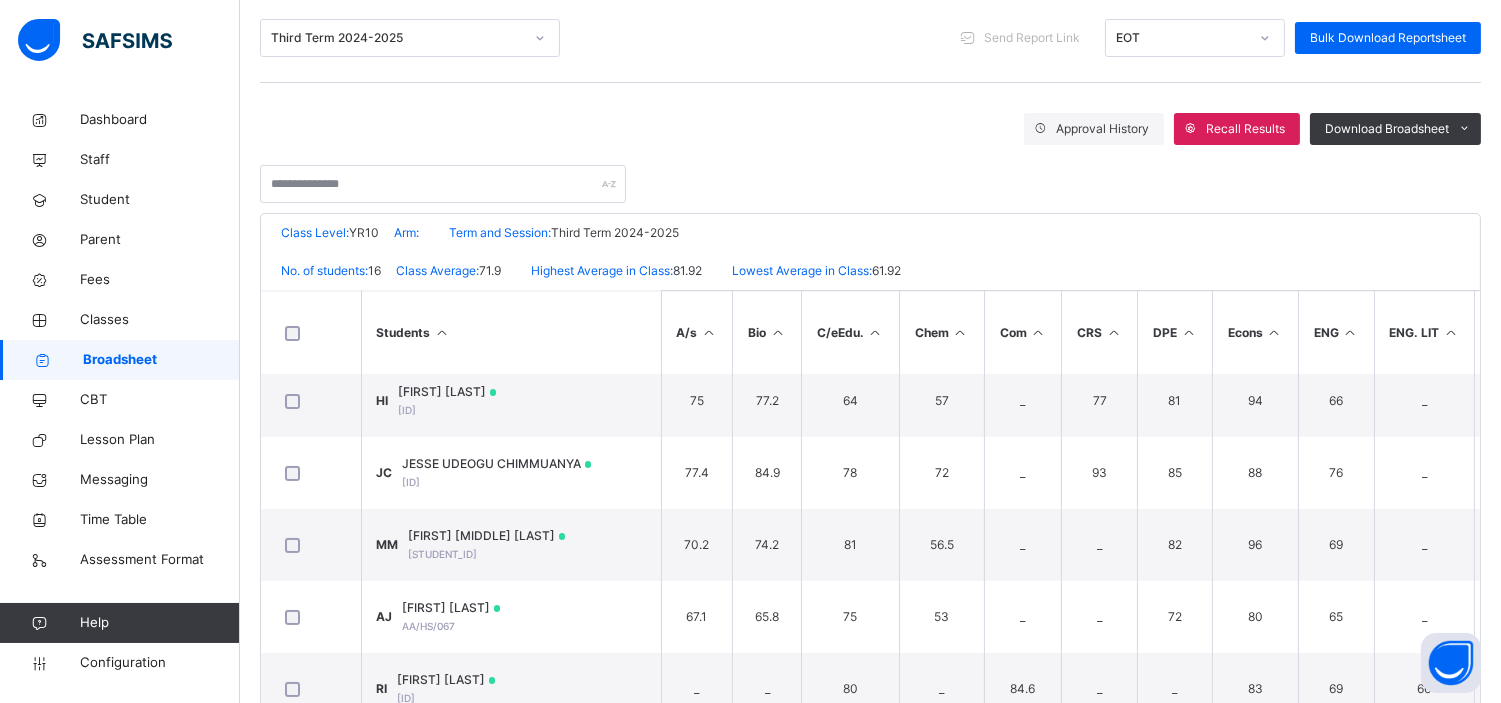 scroll, scrollTop: 735, scrollLeft: 0, axis: vertical 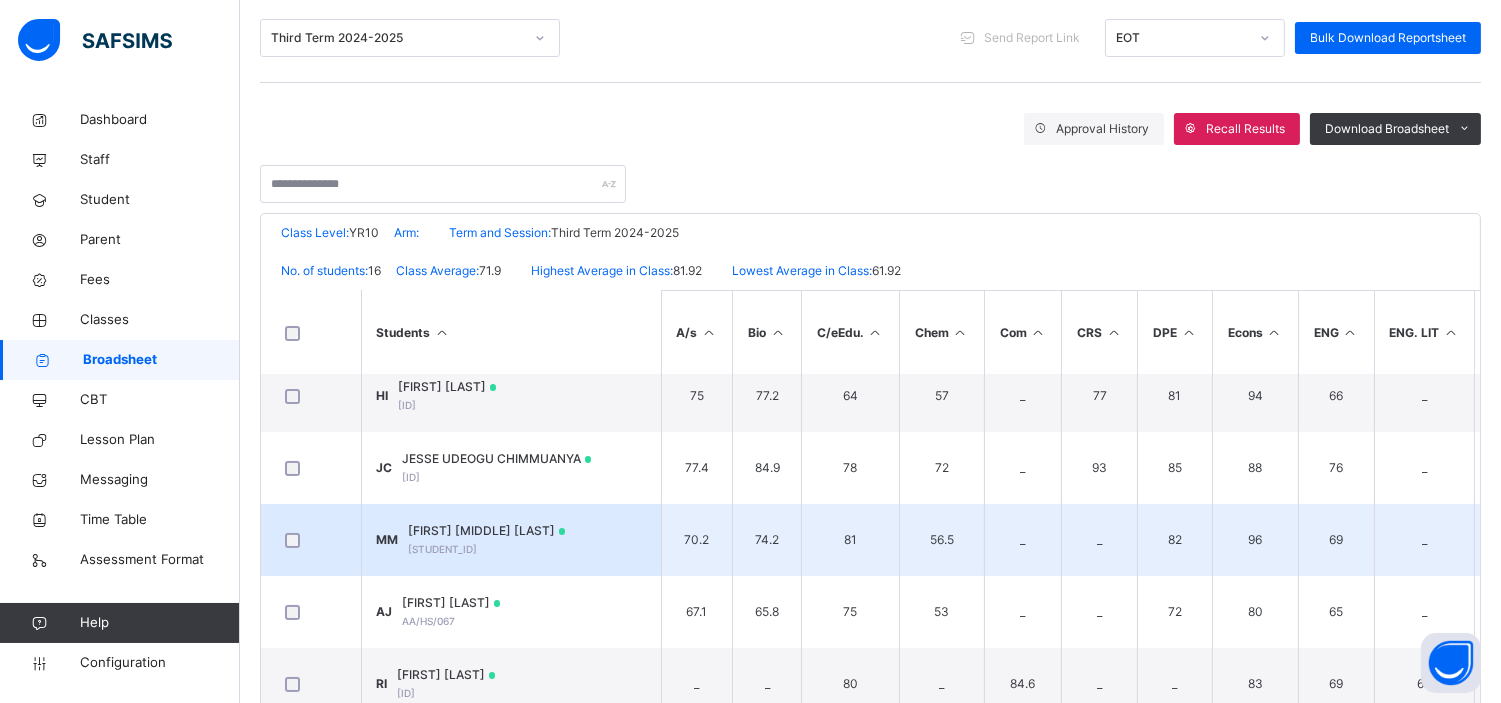 click on "[FIRST] [LAST] [LAST]" at bounding box center [487, 531] 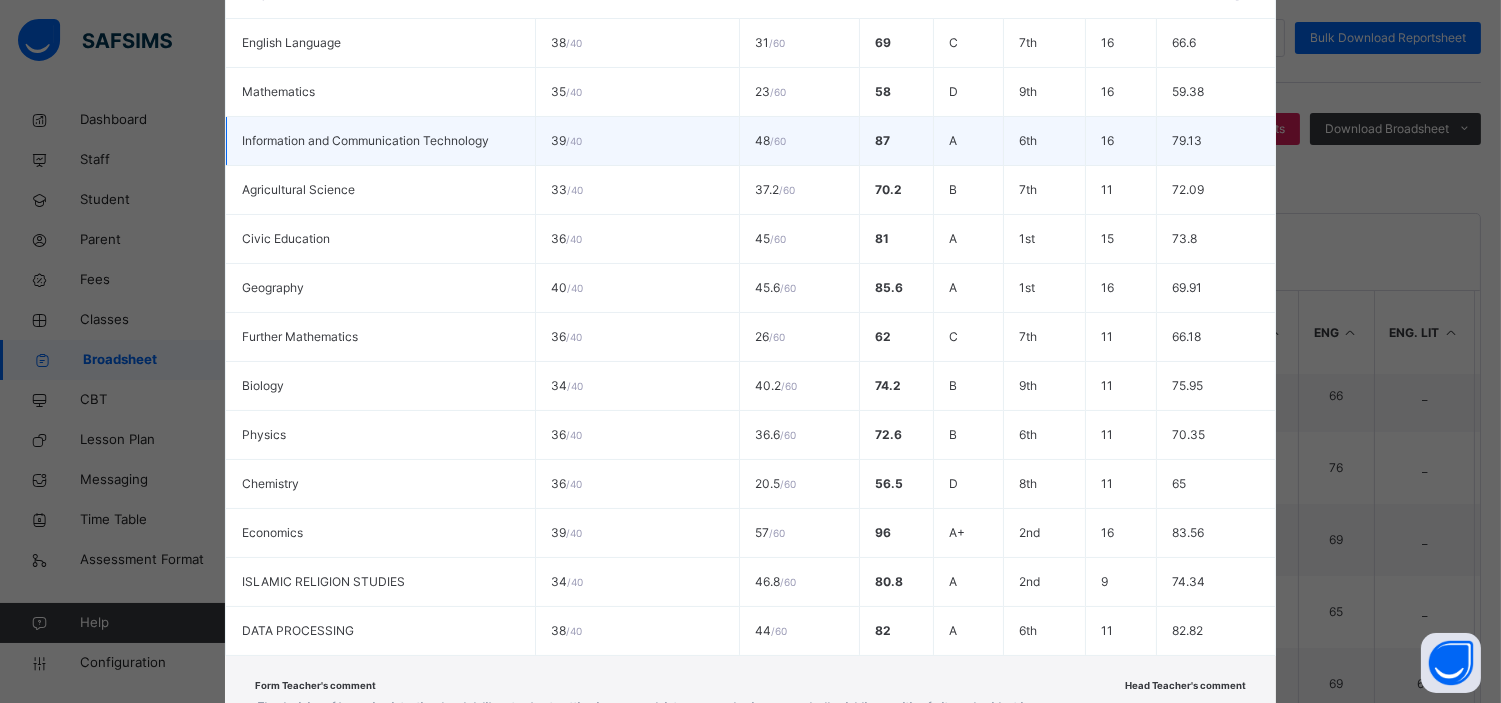 scroll, scrollTop: 684, scrollLeft: 0, axis: vertical 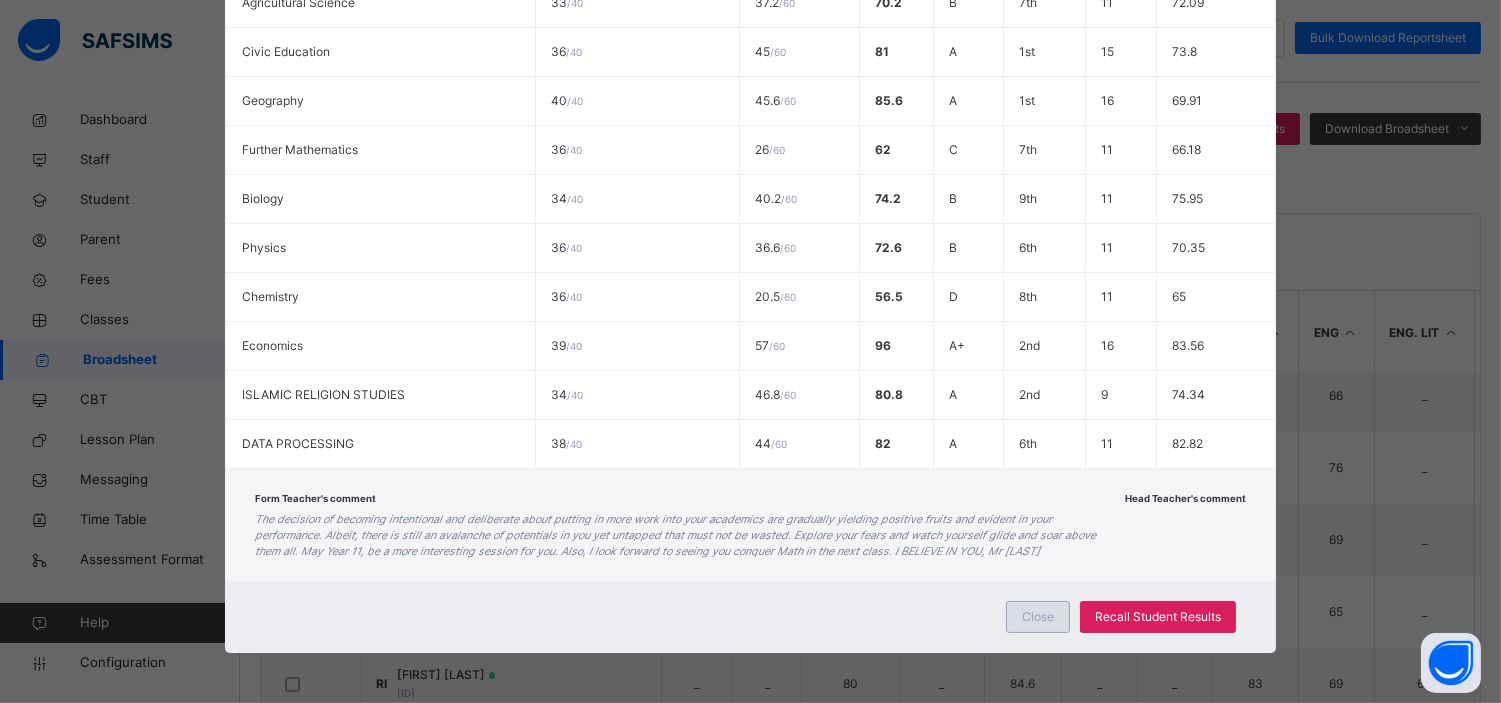 click on "Close" at bounding box center (1038, 617) 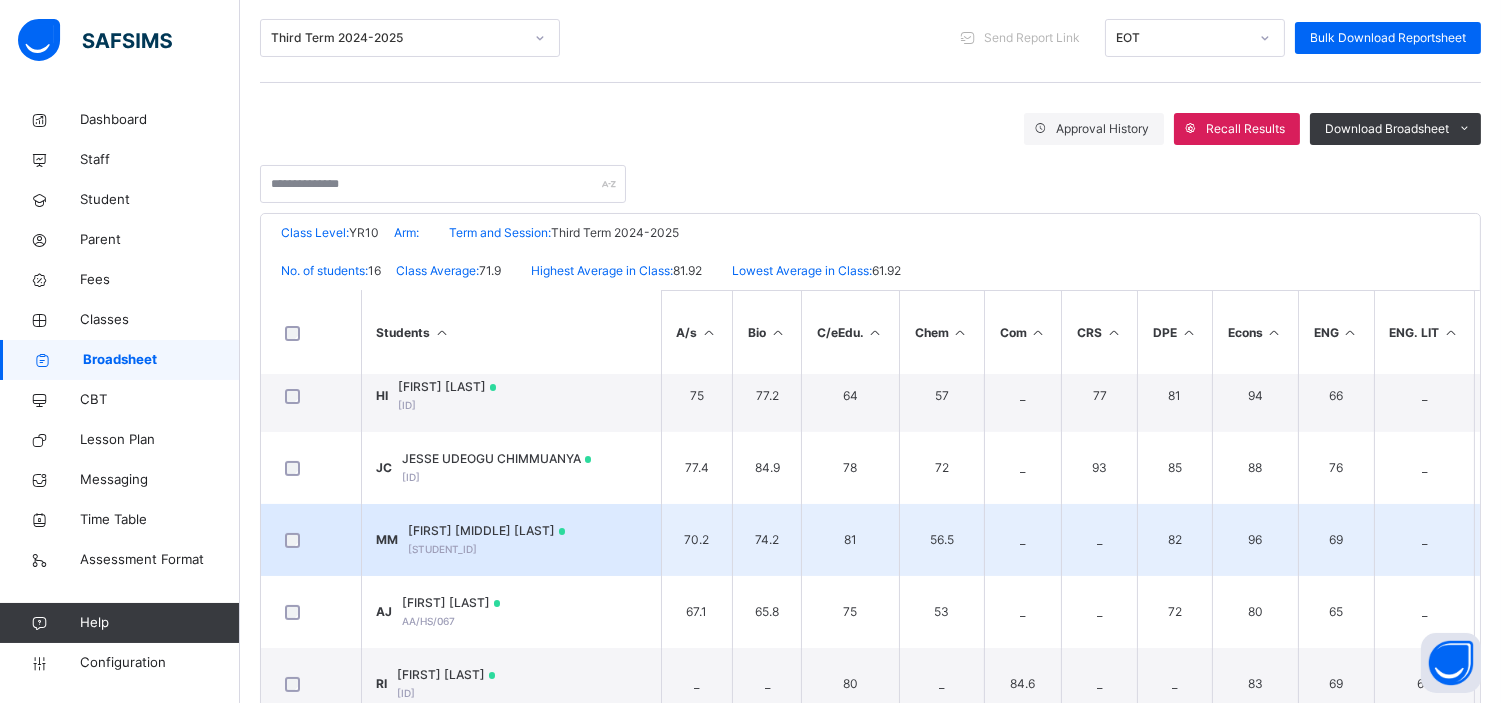 click on "[FIRST] [LAST] [LAST]" at bounding box center (487, 531) 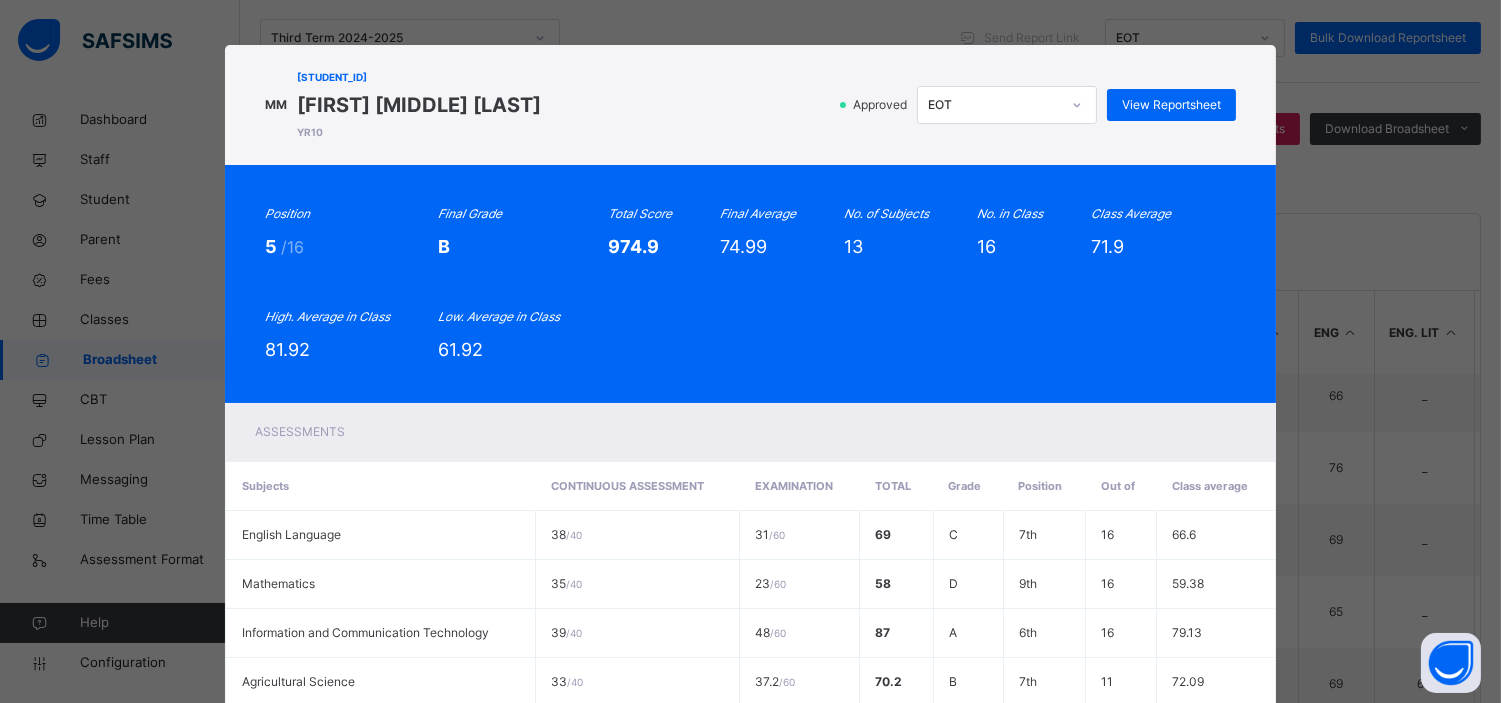 scroll, scrollTop: 2, scrollLeft: 0, axis: vertical 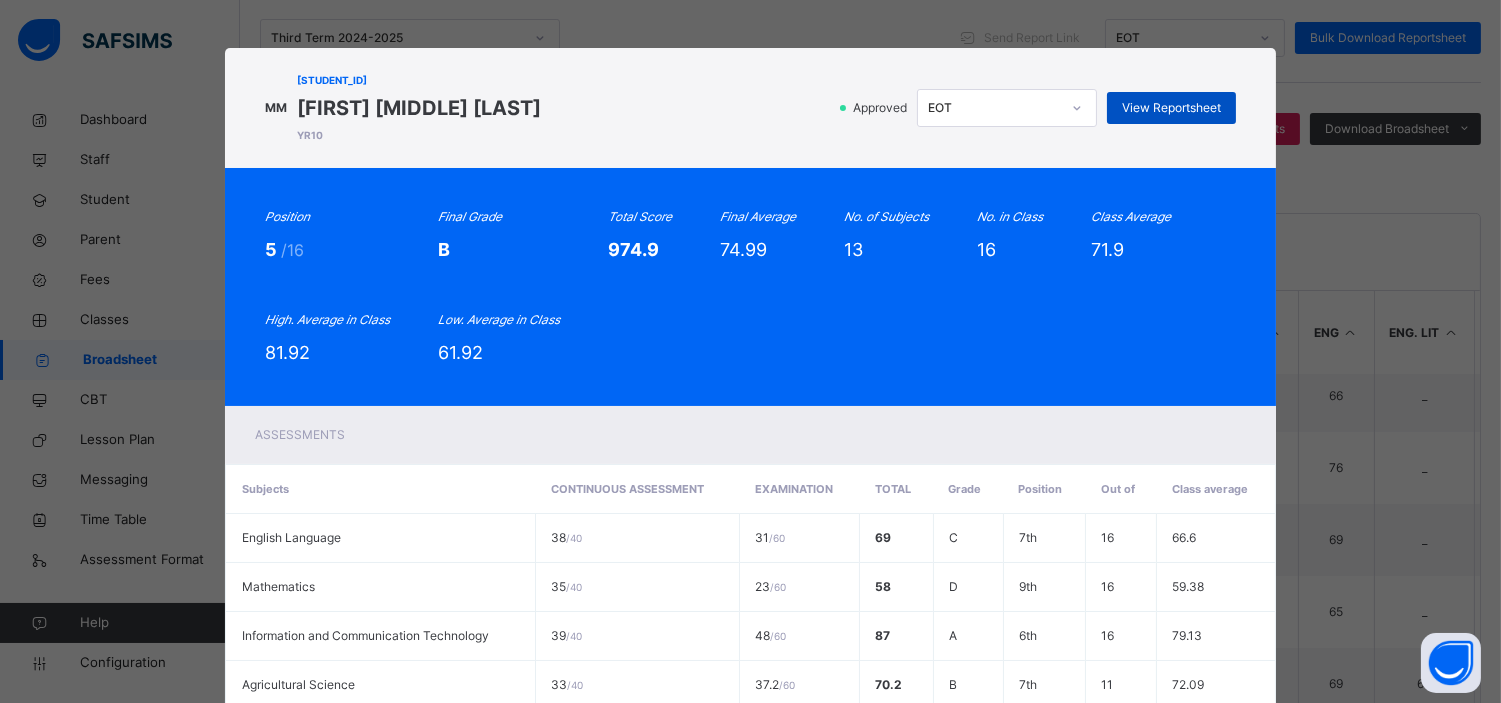 click on "View Reportsheet" at bounding box center [1171, 108] 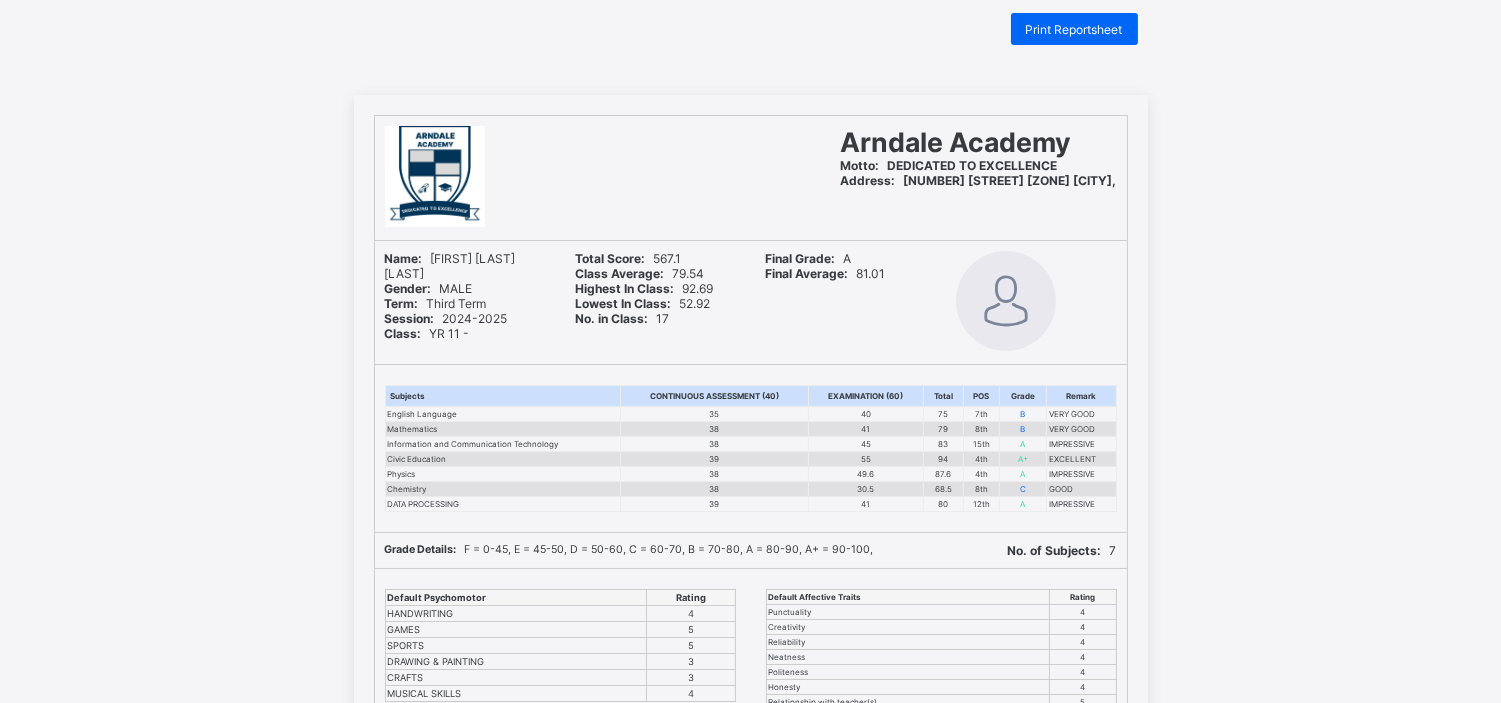 scroll, scrollTop: 0, scrollLeft: 0, axis: both 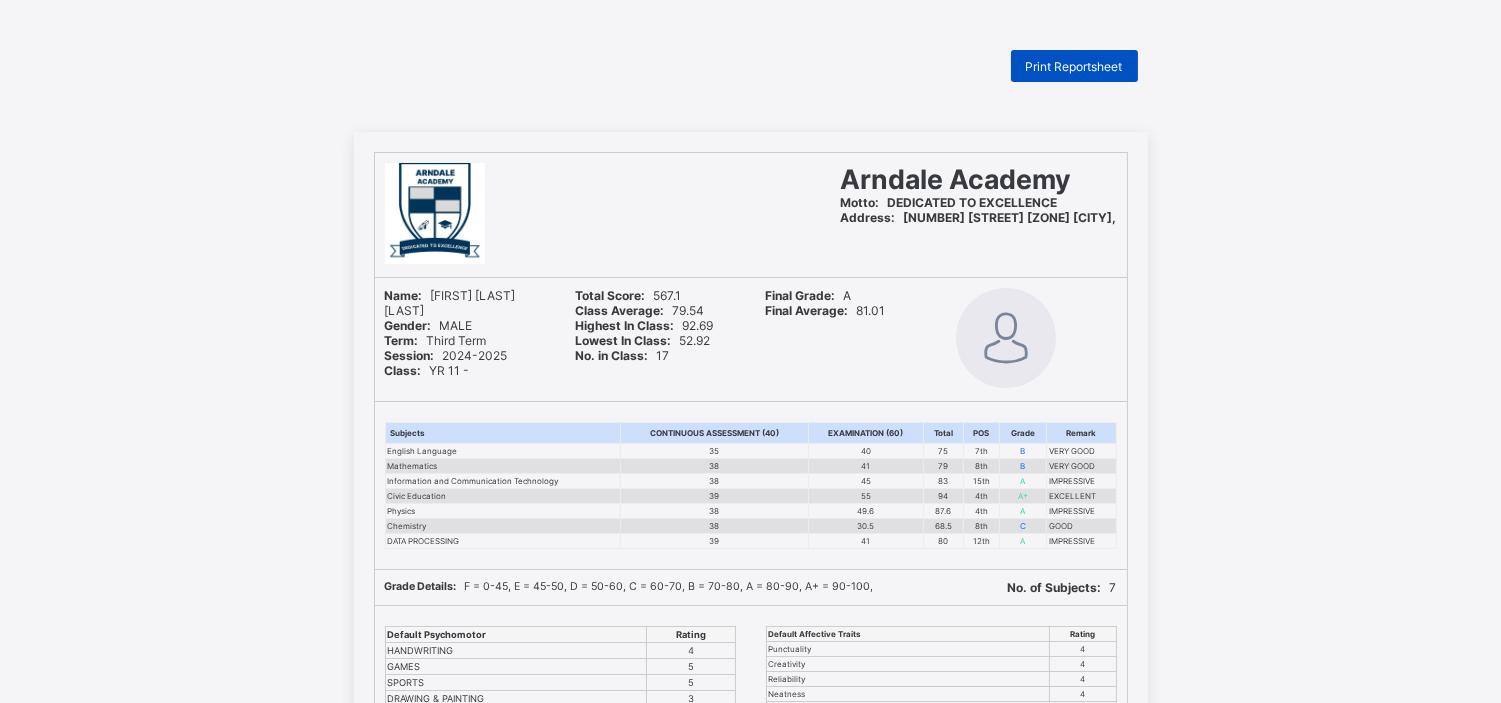 click on "Print Reportsheet" at bounding box center [1074, 66] 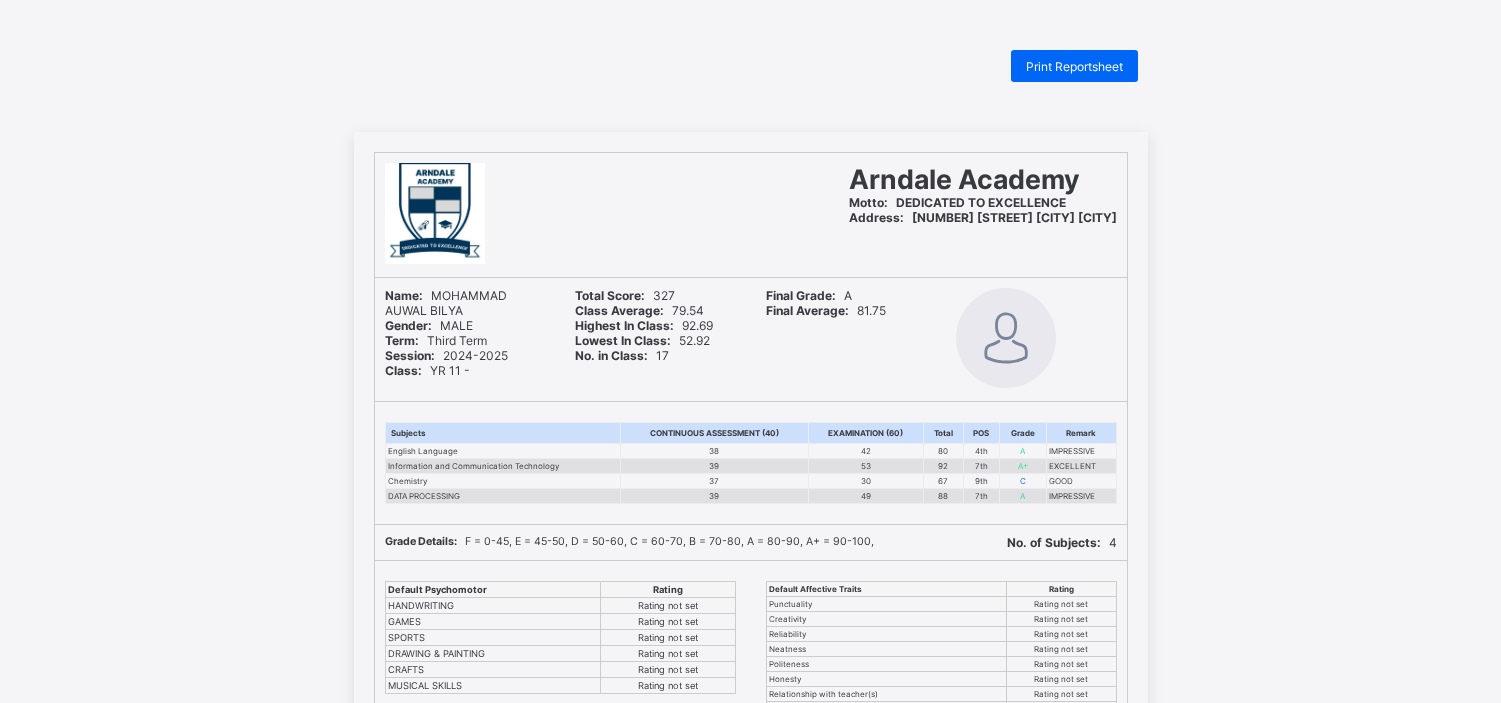 scroll, scrollTop: 0, scrollLeft: 0, axis: both 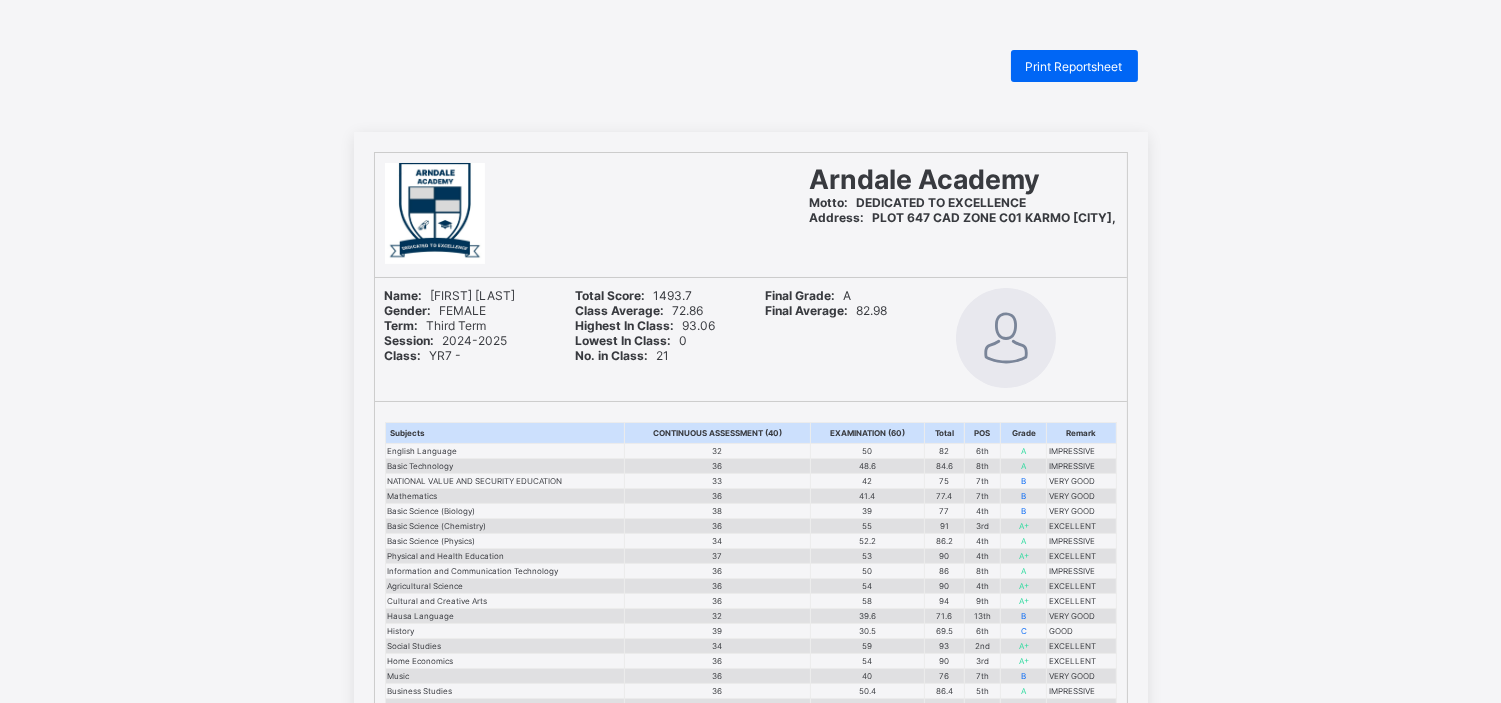 click on "Arndale Academy Motto:  DEDICATED TO EXCELLENCE Address: PLOT 647 CAD ZONE C01 KARMO [CITY]," at bounding box center (963, 215) 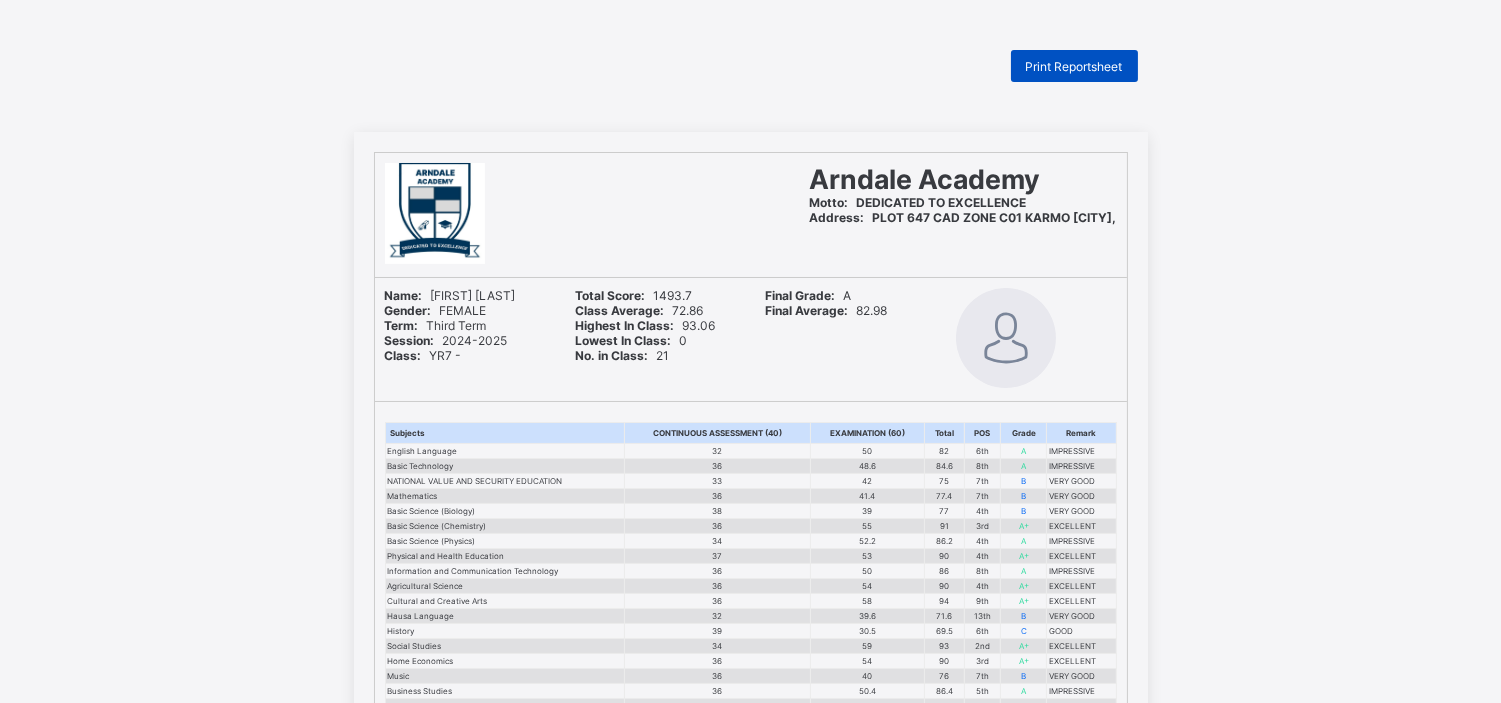 click on "Print Reportsheet" at bounding box center (1074, 66) 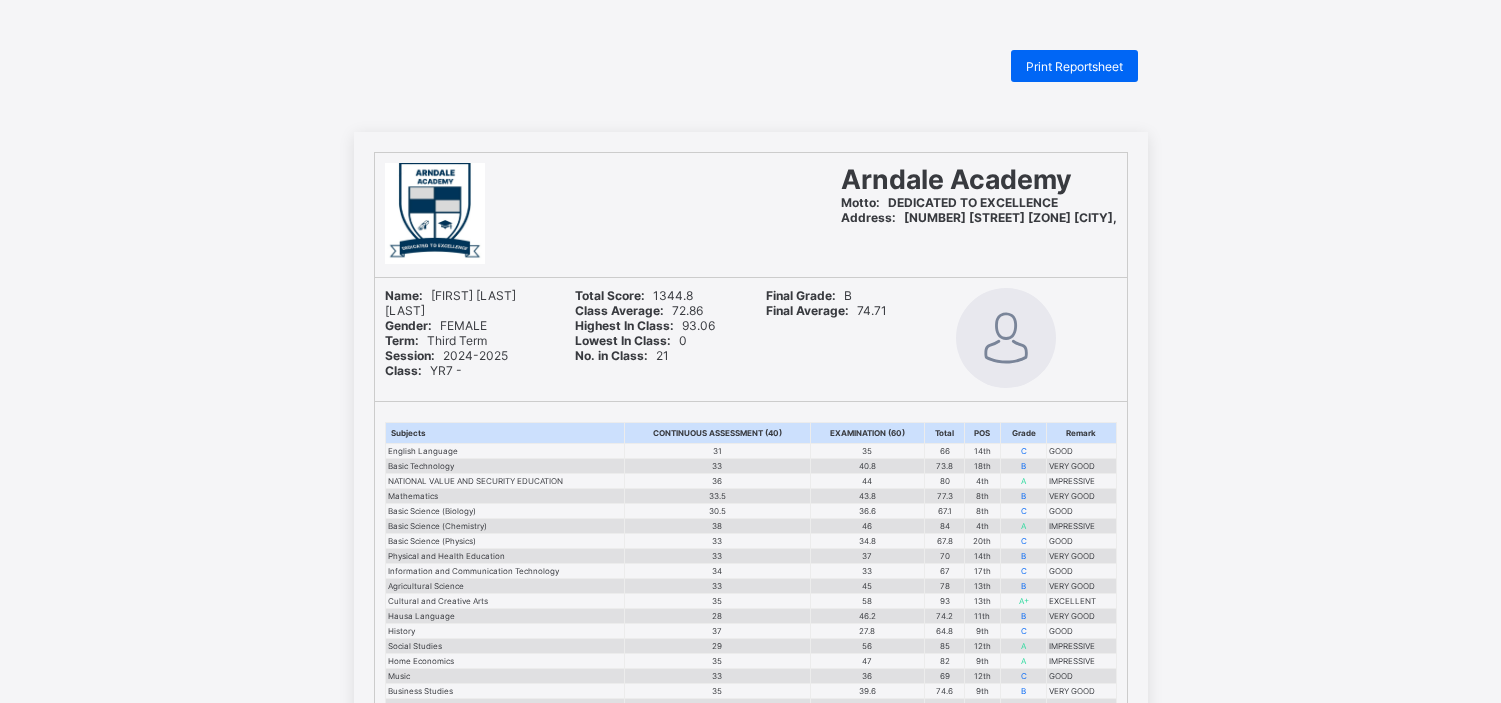 scroll, scrollTop: 0, scrollLeft: 0, axis: both 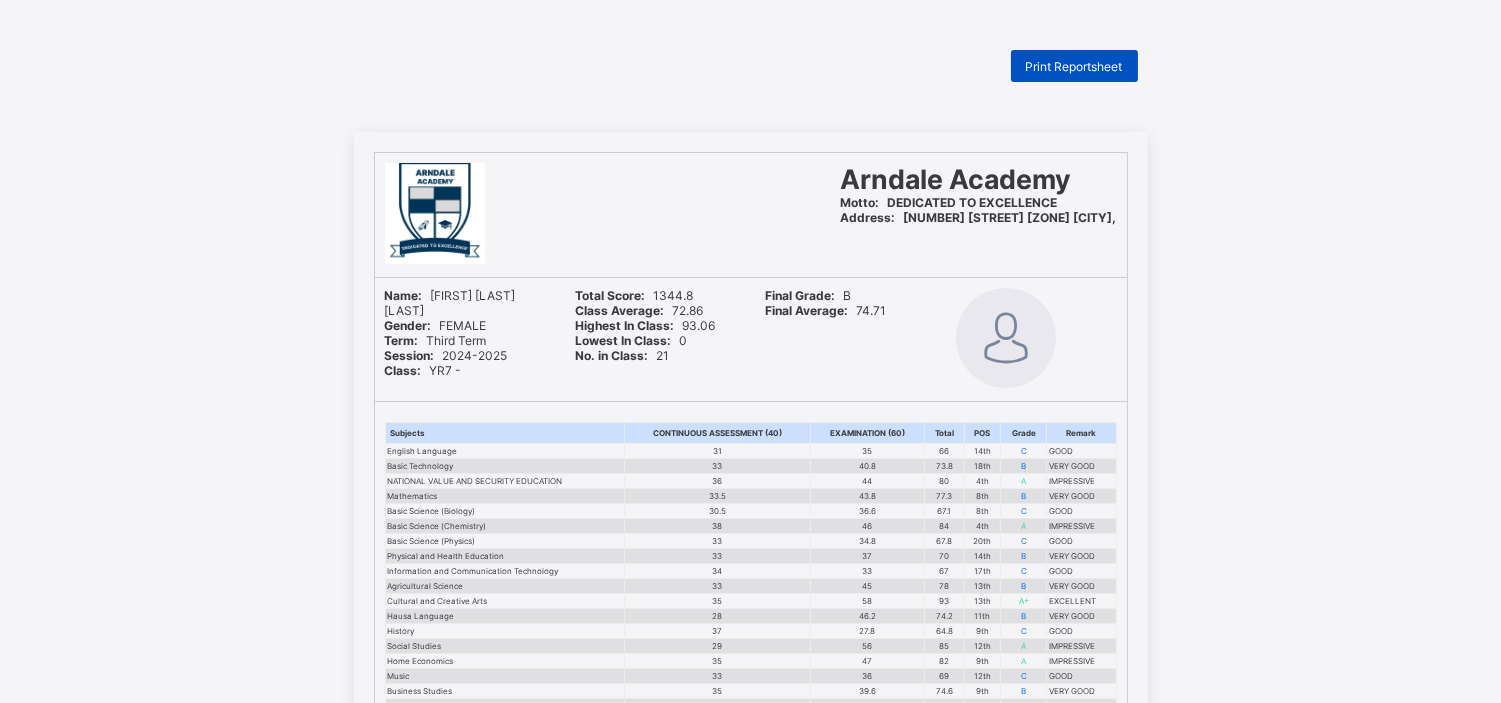 click on "Print Reportsheet" at bounding box center (1074, 66) 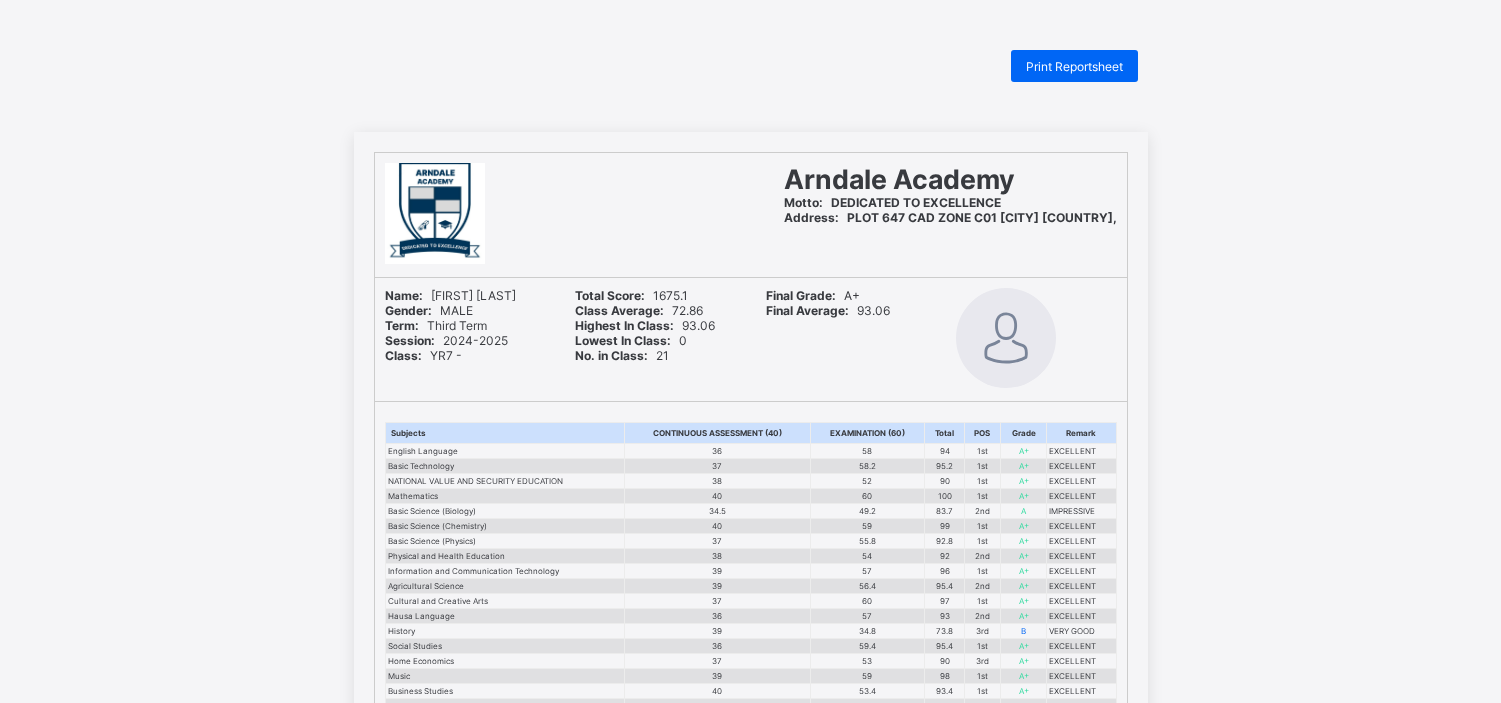 scroll, scrollTop: 0, scrollLeft: 0, axis: both 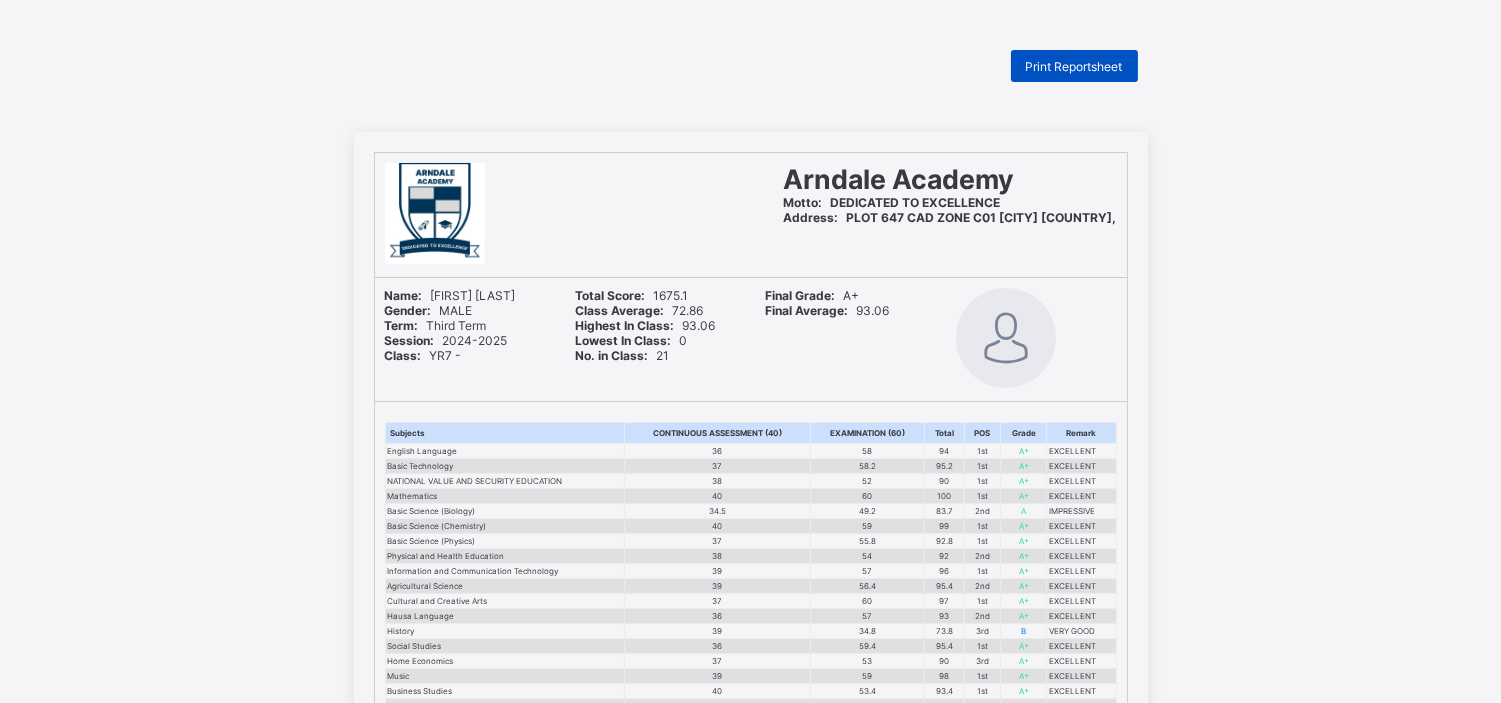 click on "Print Reportsheet" at bounding box center [1074, 66] 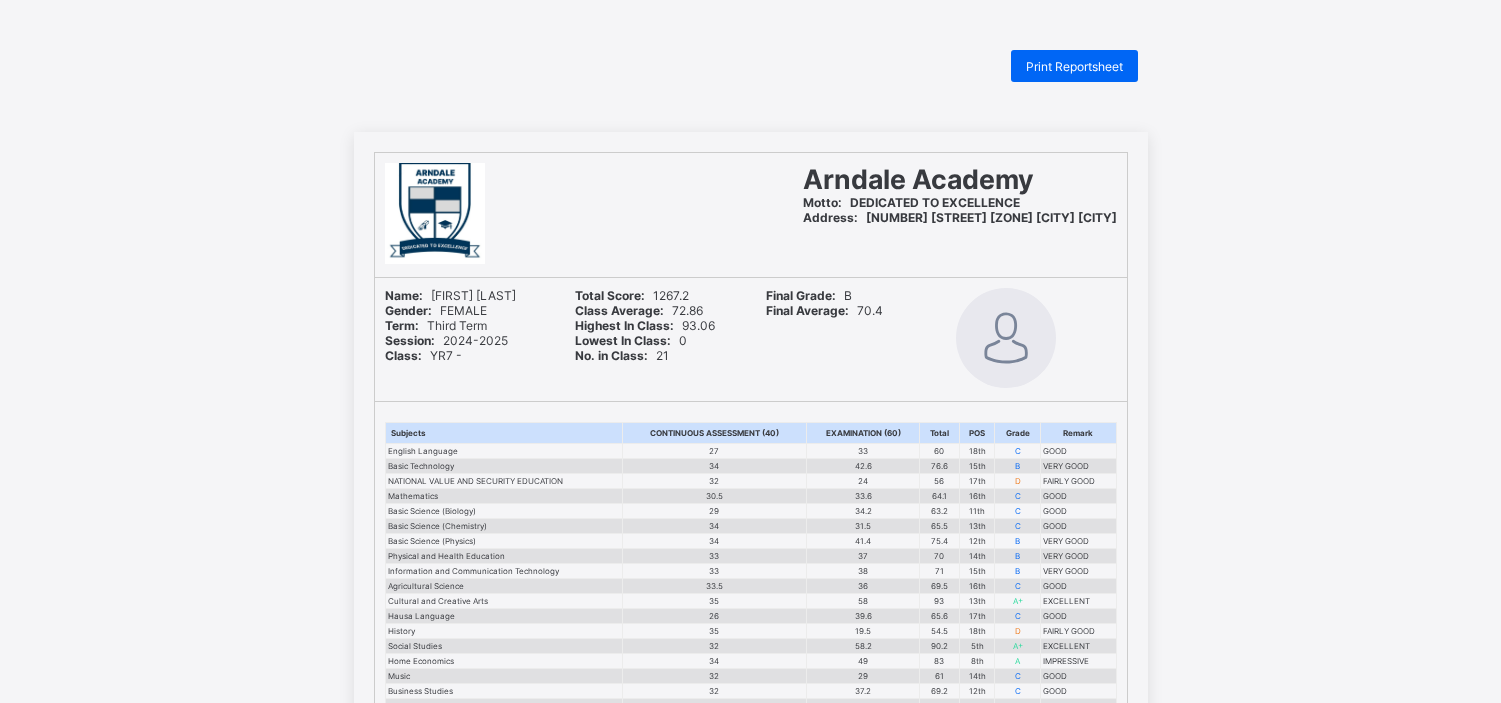 scroll, scrollTop: 0, scrollLeft: 0, axis: both 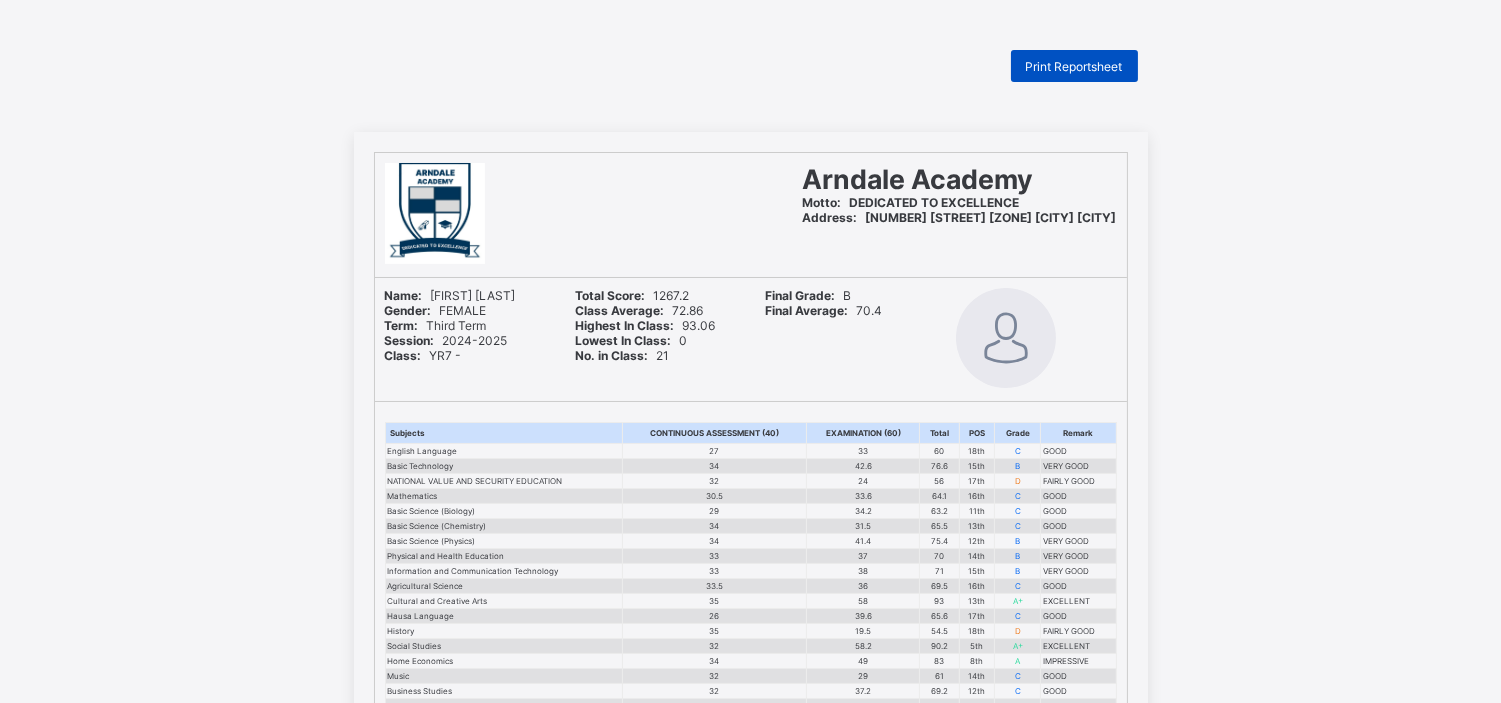 click on "Print Reportsheet" at bounding box center [1074, 66] 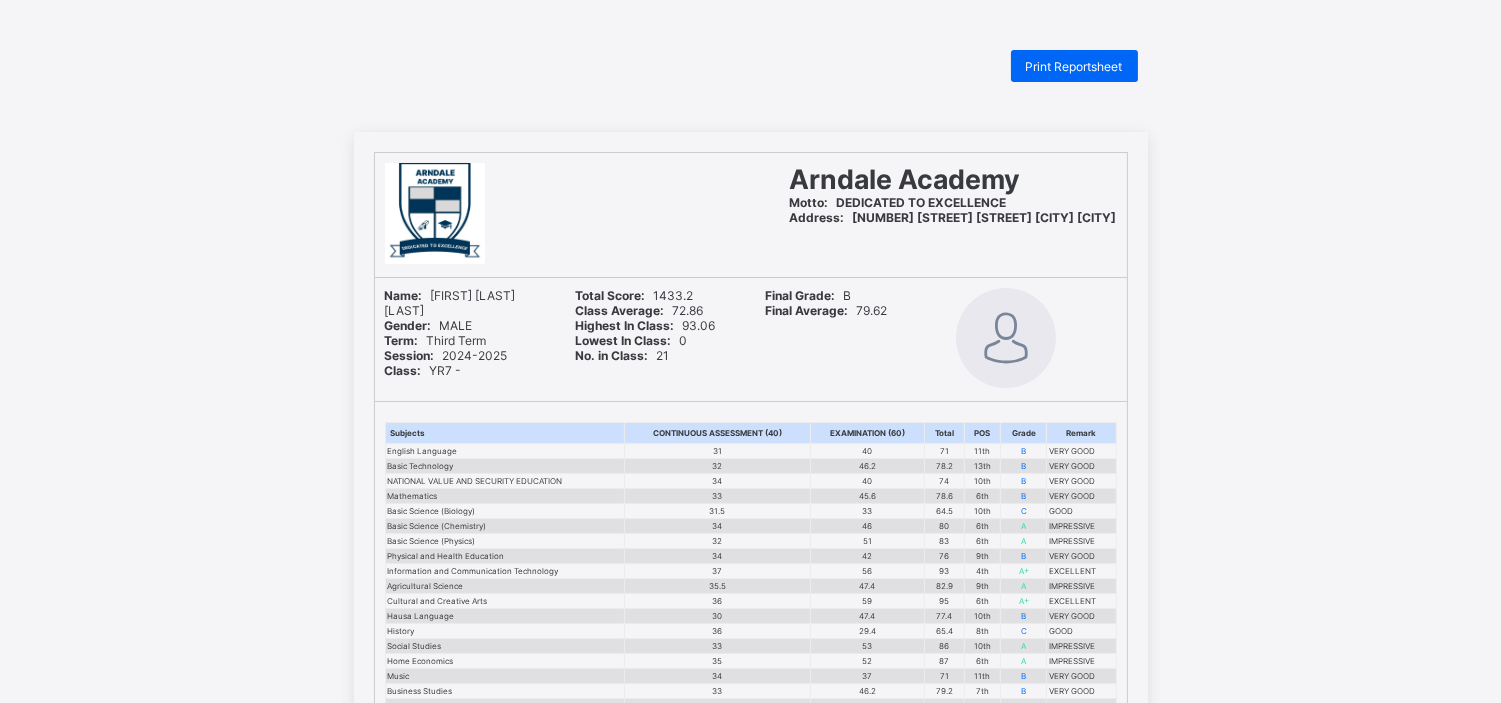 scroll, scrollTop: 0, scrollLeft: 0, axis: both 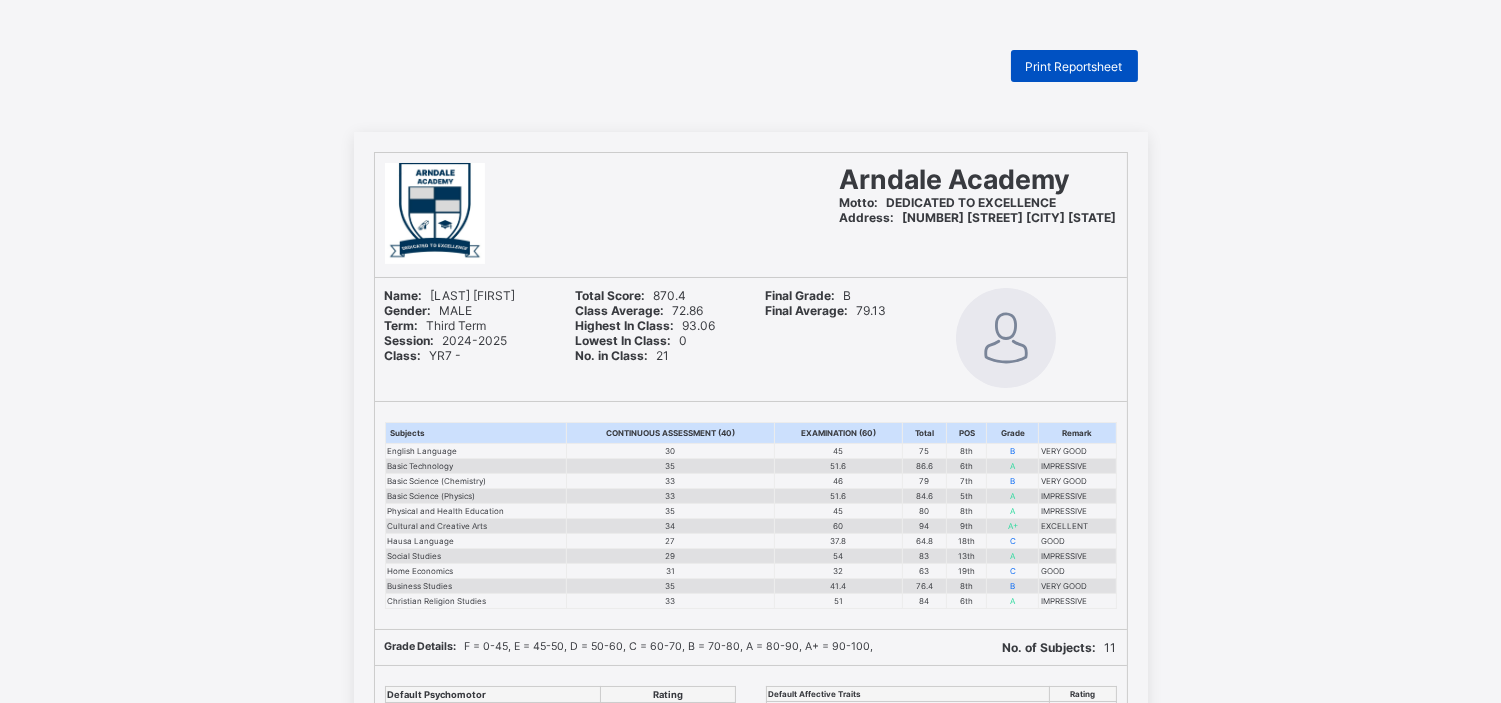 click on "Print Reportsheet" at bounding box center [1074, 66] 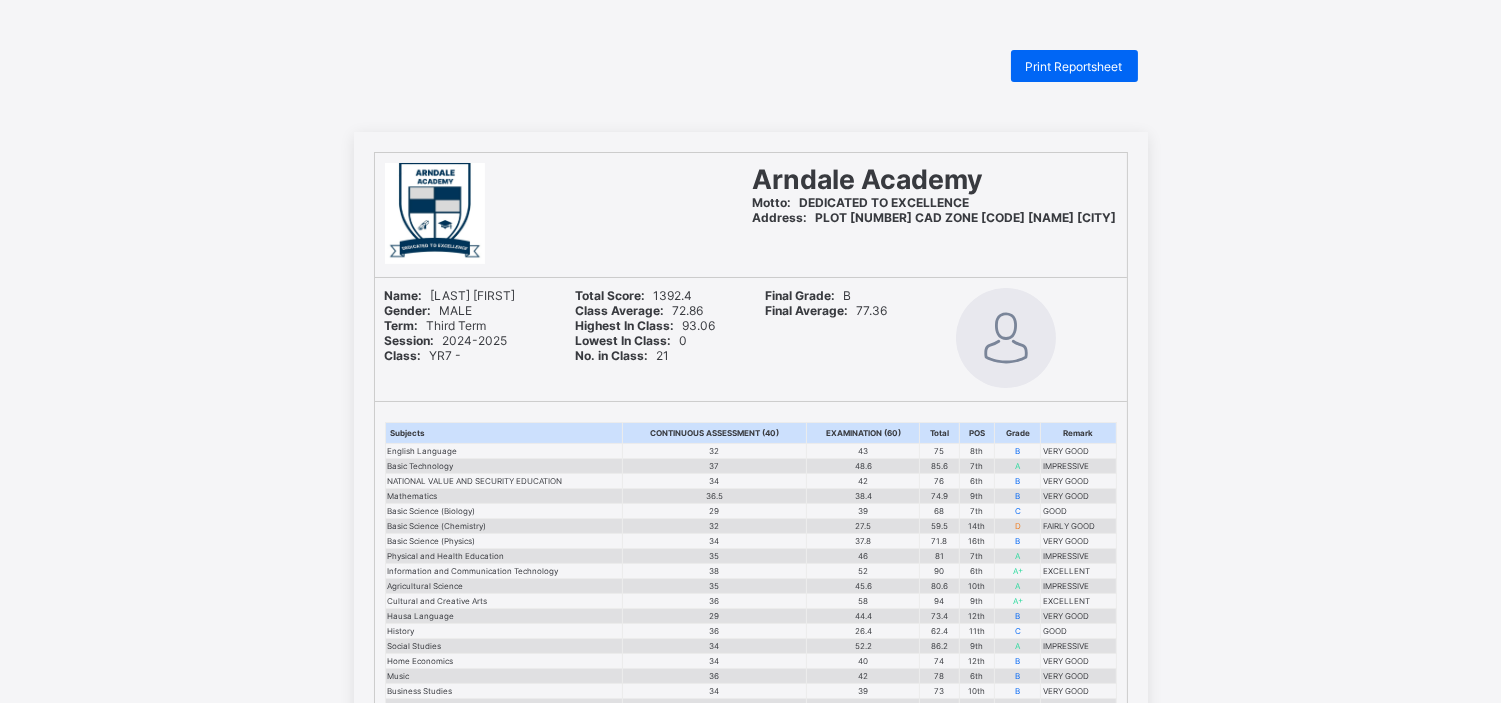 scroll, scrollTop: 0, scrollLeft: 0, axis: both 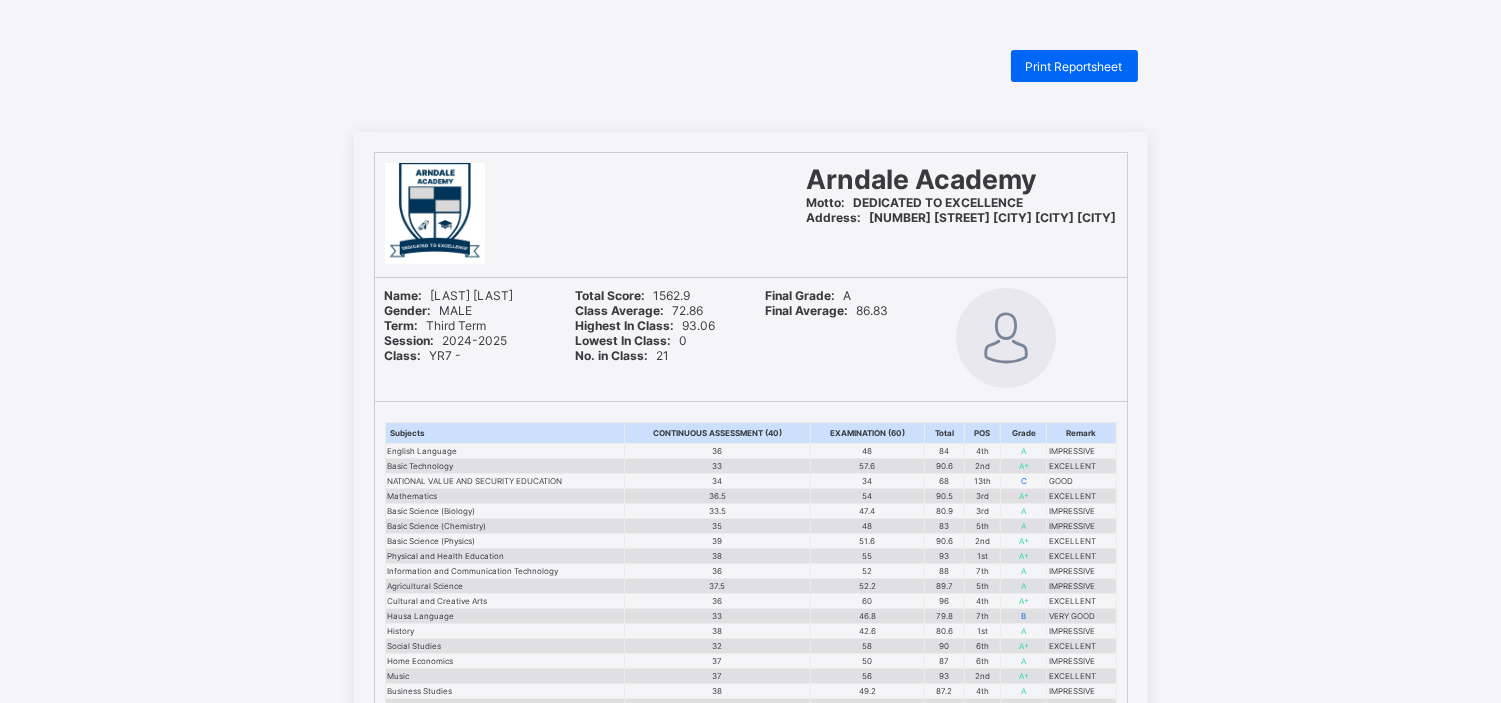 click on "Print Reportsheet" at bounding box center [1074, 66] 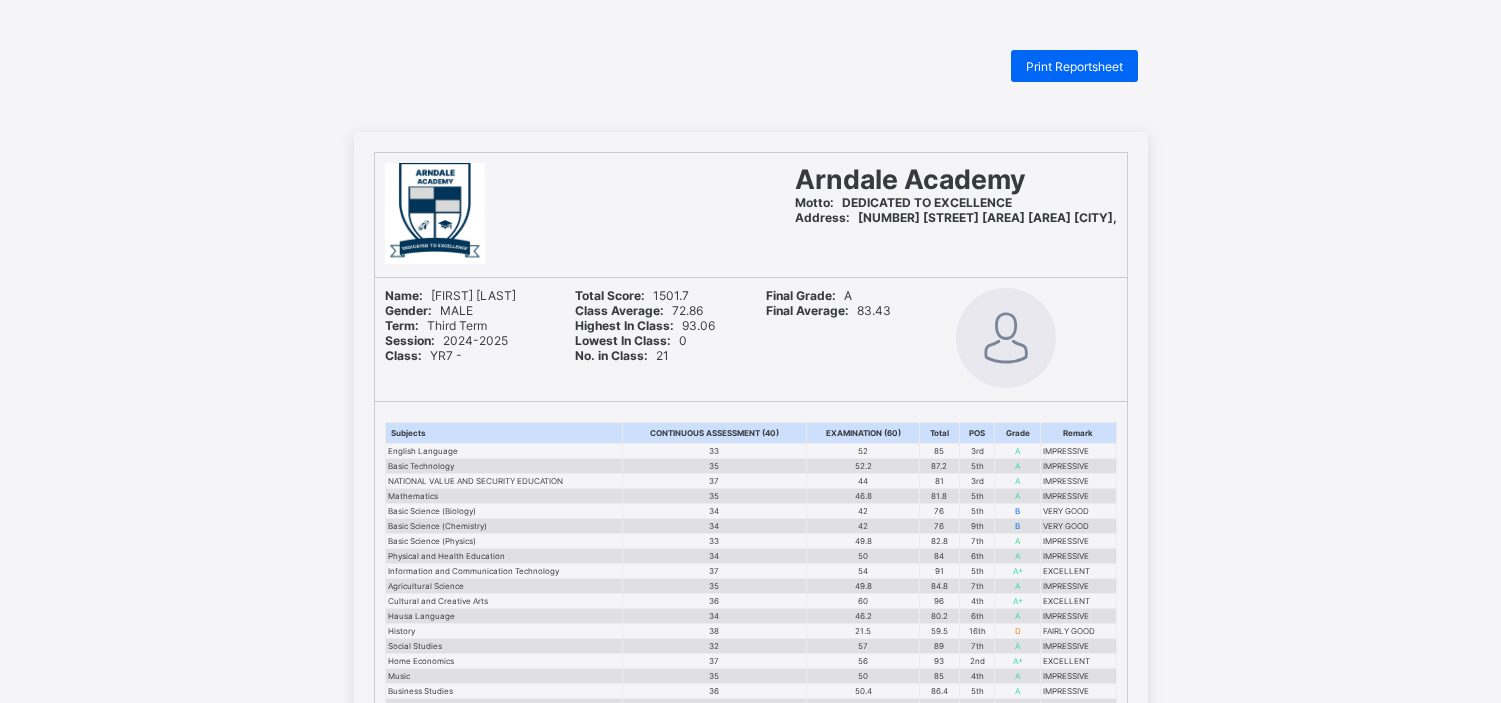 scroll, scrollTop: 0, scrollLeft: 0, axis: both 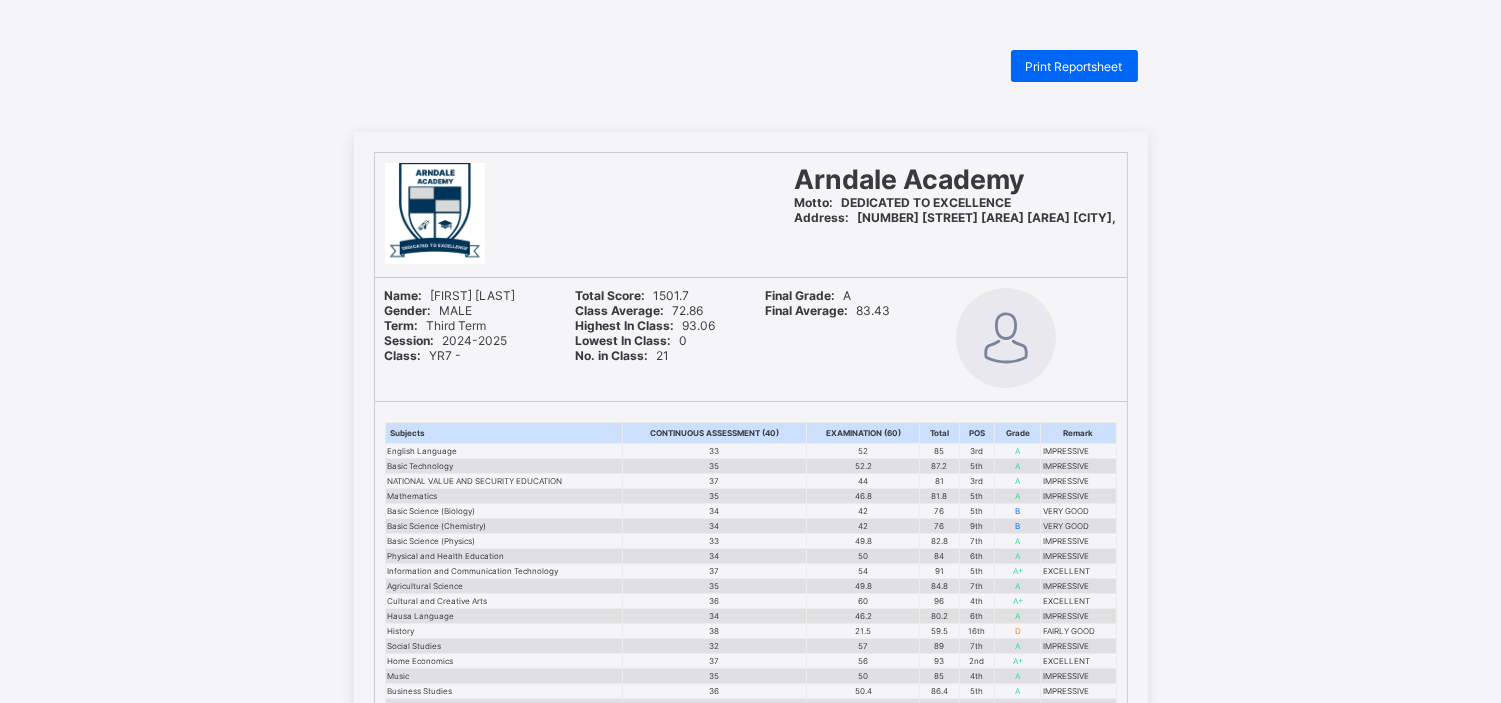click on "Print Reportsheet" at bounding box center [1074, 66] 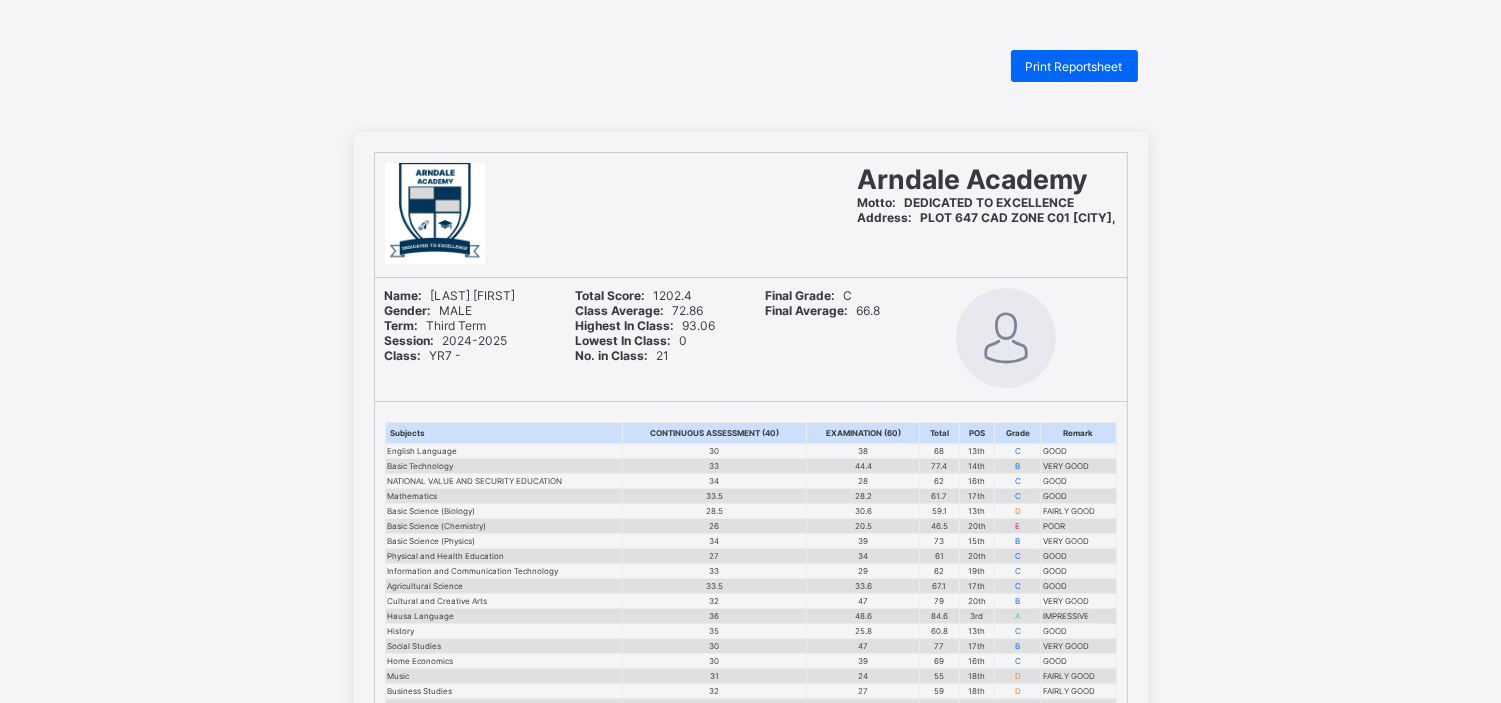 scroll, scrollTop: 0, scrollLeft: 0, axis: both 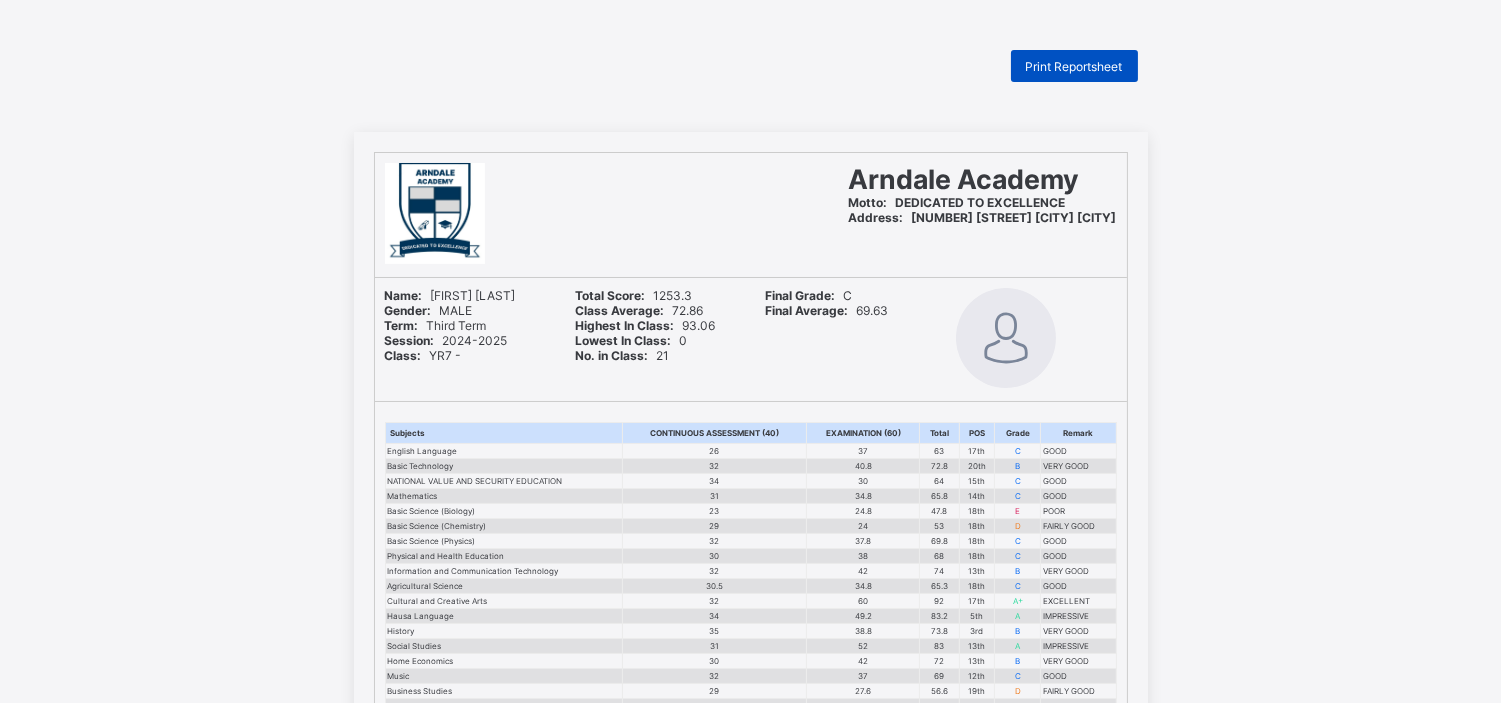 click on "Print Reportsheet" at bounding box center (1074, 66) 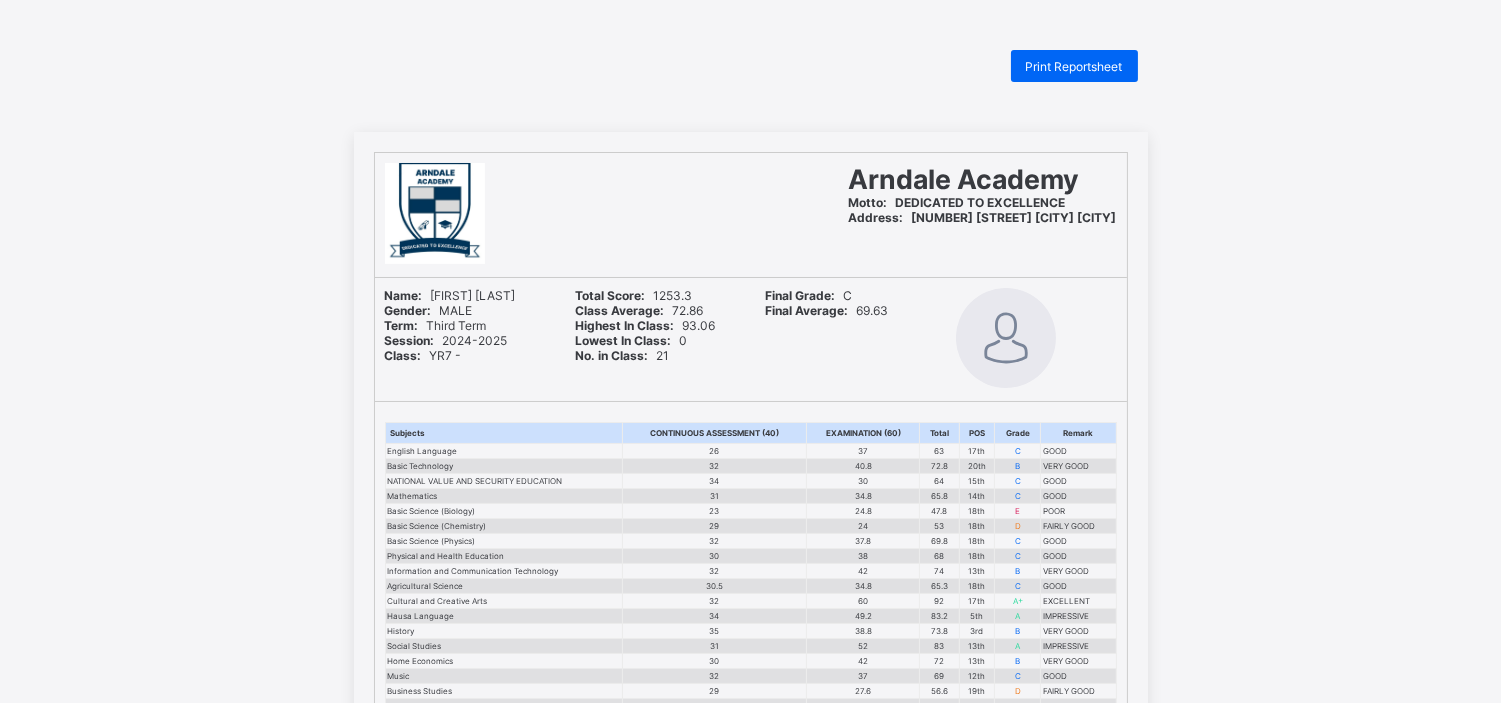 scroll, scrollTop: 0, scrollLeft: 0, axis: both 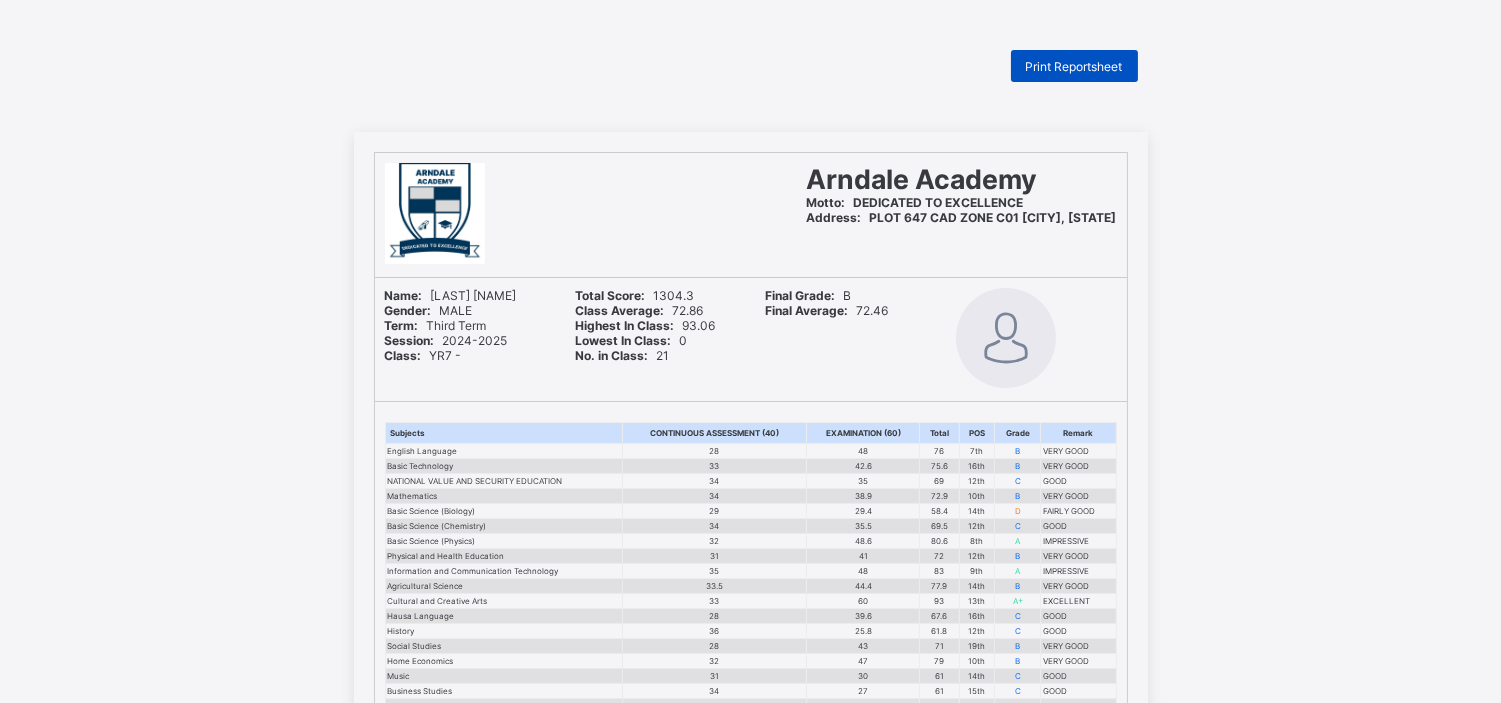click on "Print Reportsheet" at bounding box center (1074, 66) 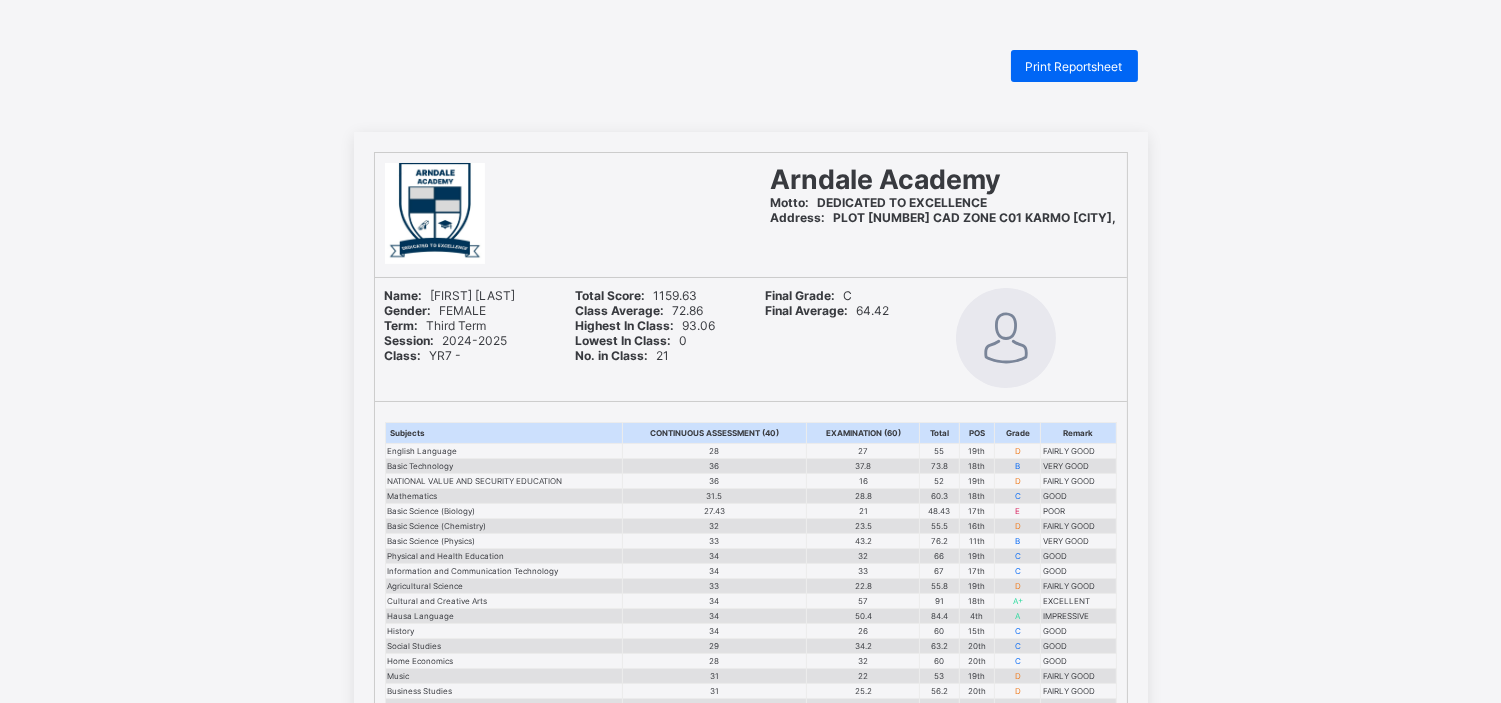 scroll, scrollTop: 0, scrollLeft: 0, axis: both 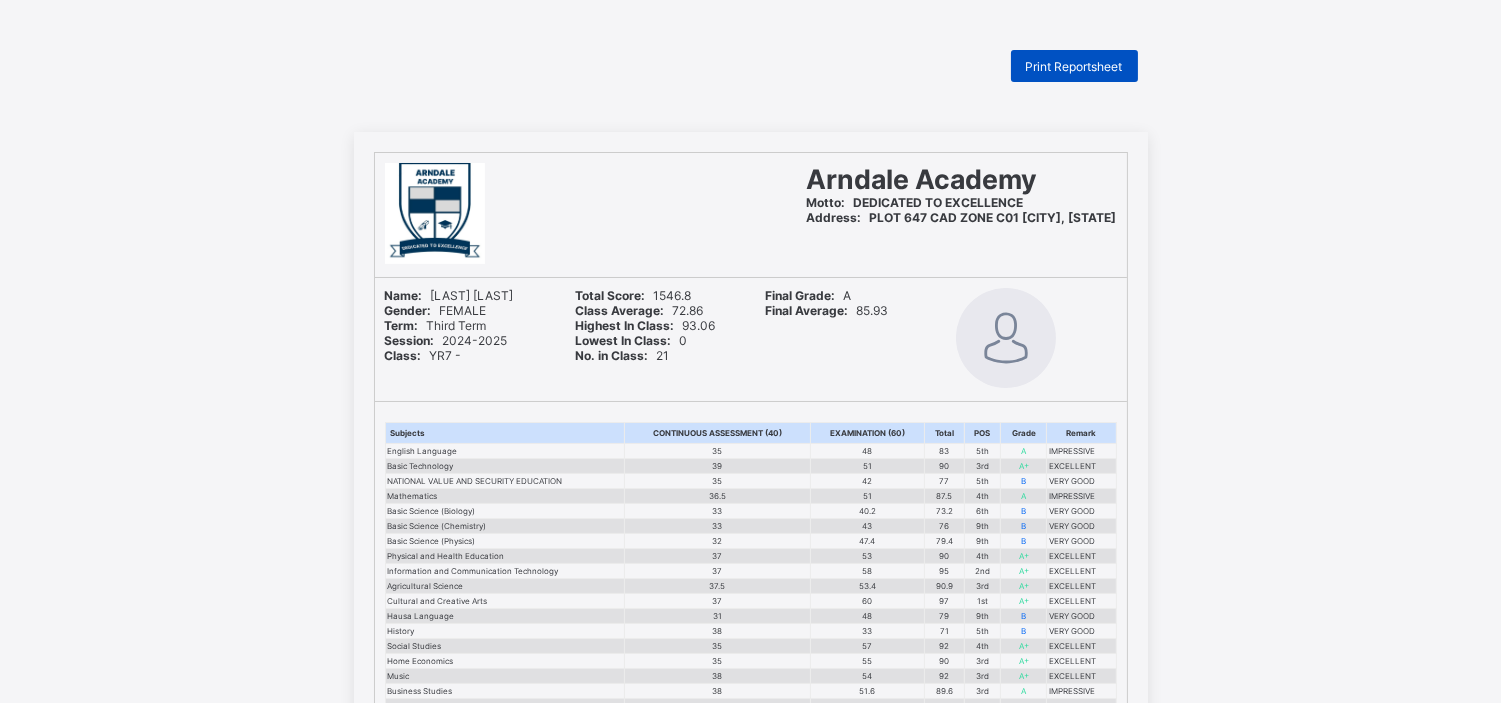 click on "Print Reportsheet" at bounding box center [1074, 66] 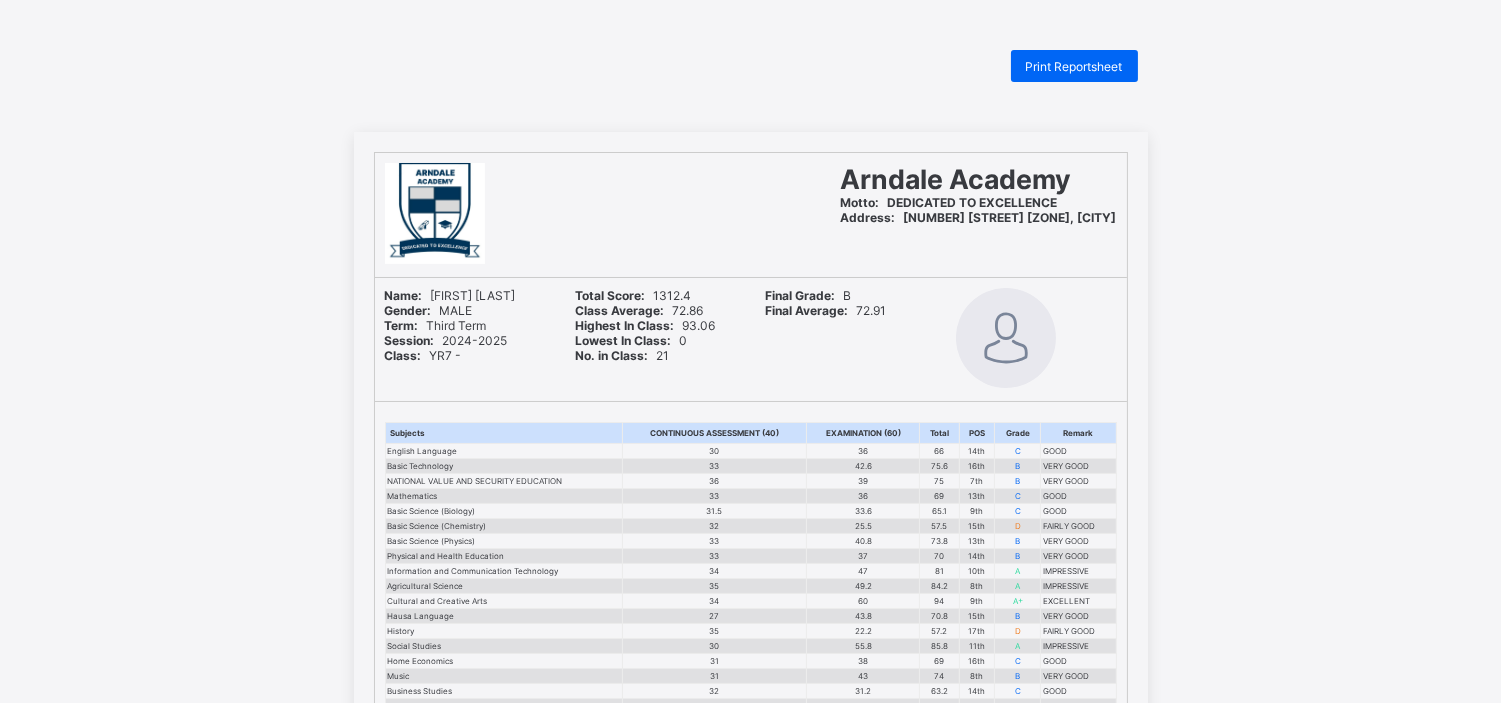 scroll, scrollTop: 0, scrollLeft: 0, axis: both 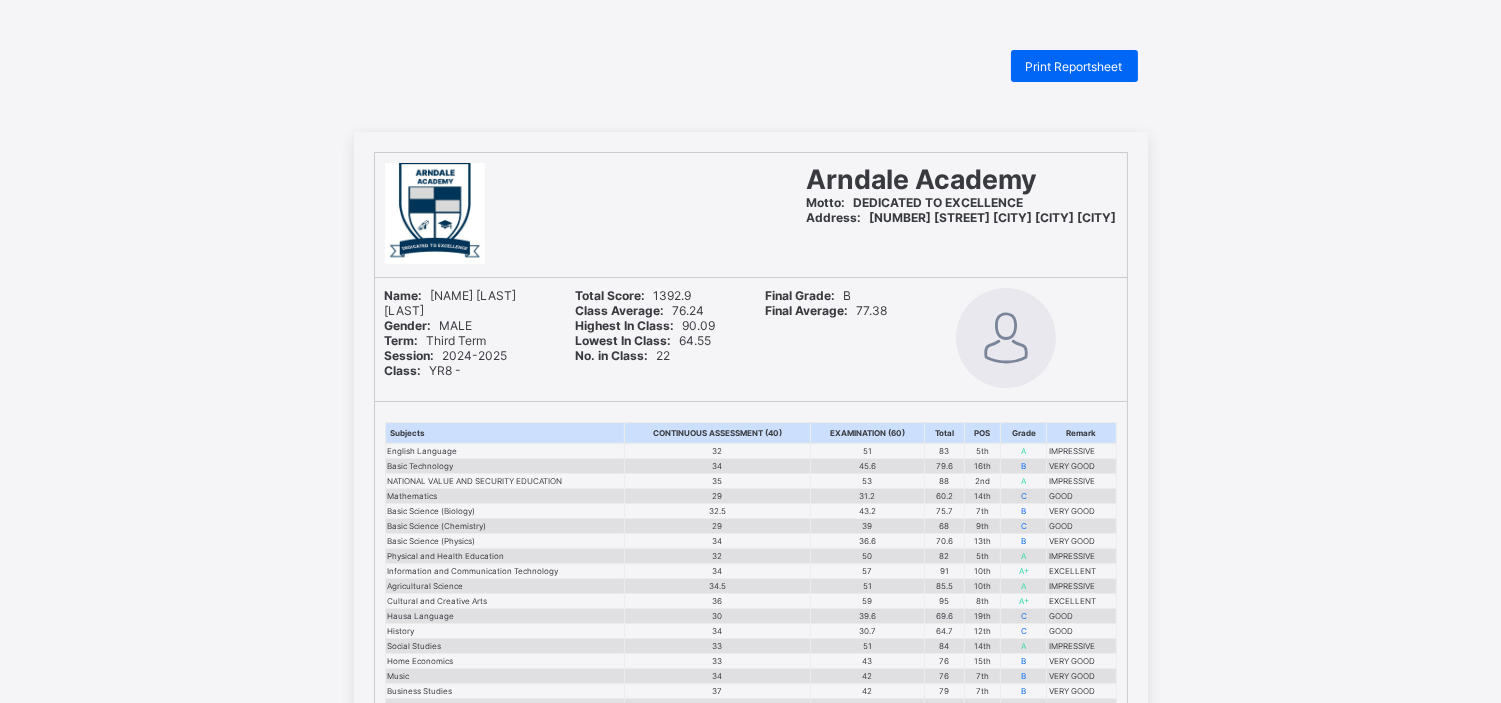click on "Print Reportsheet" at bounding box center [1074, 66] 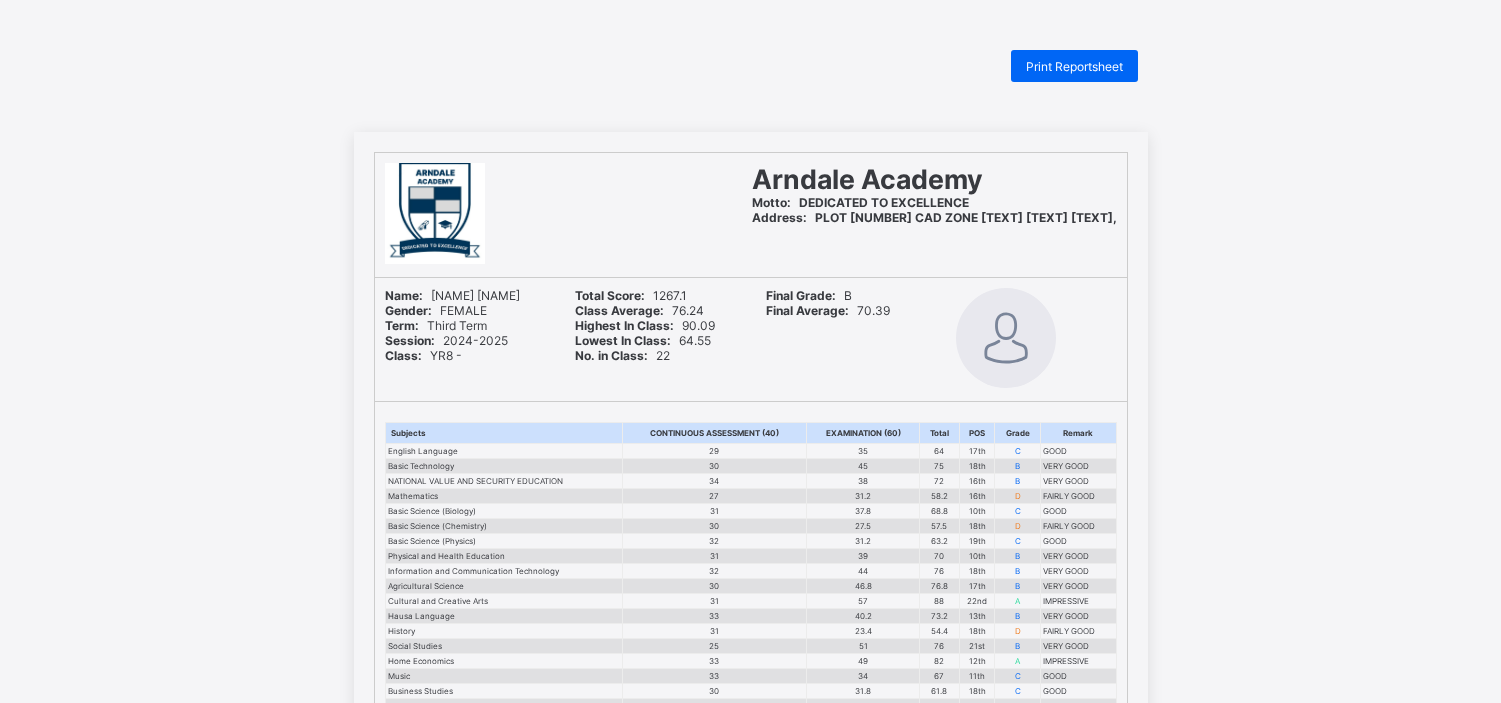 scroll, scrollTop: 0, scrollLeft: 0, axis: both 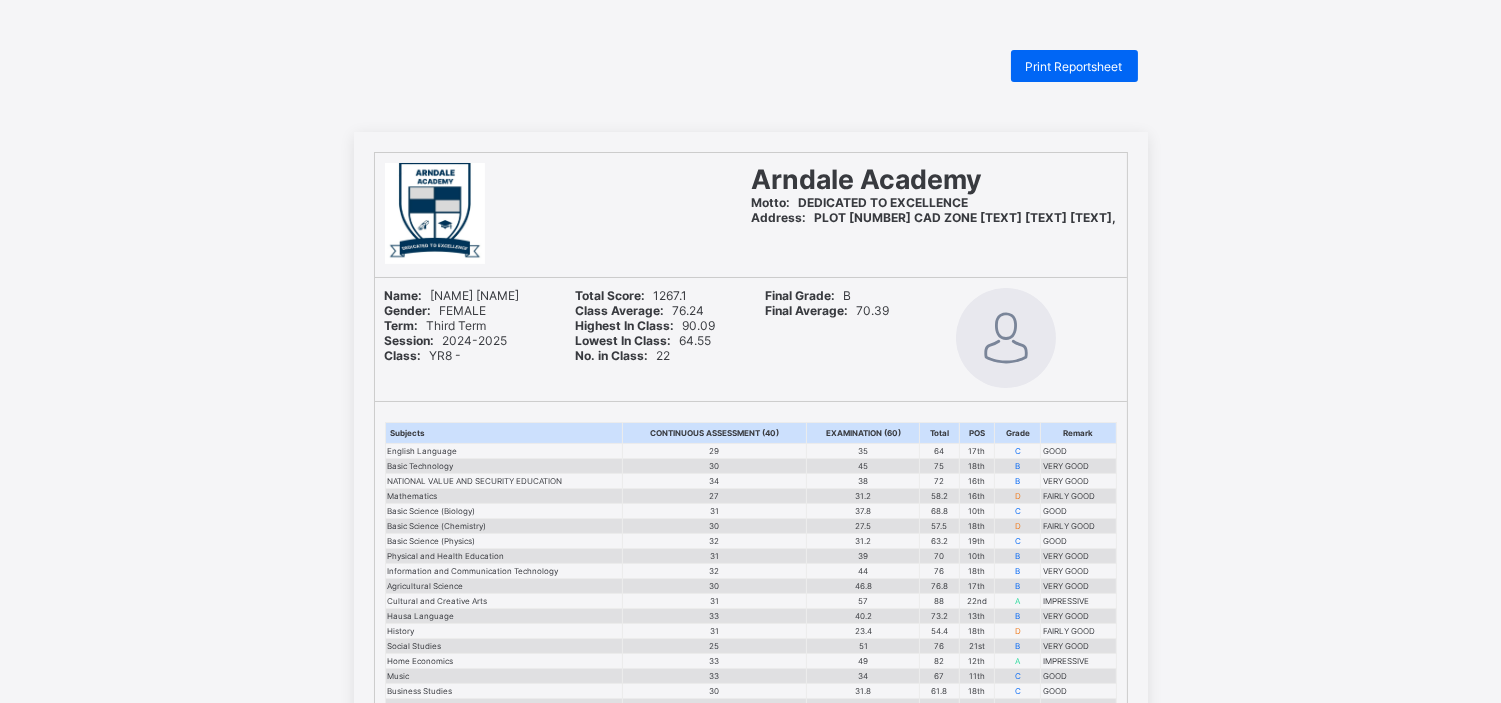 click on "Print Reportsheet" at bounding box center (1074, 66) 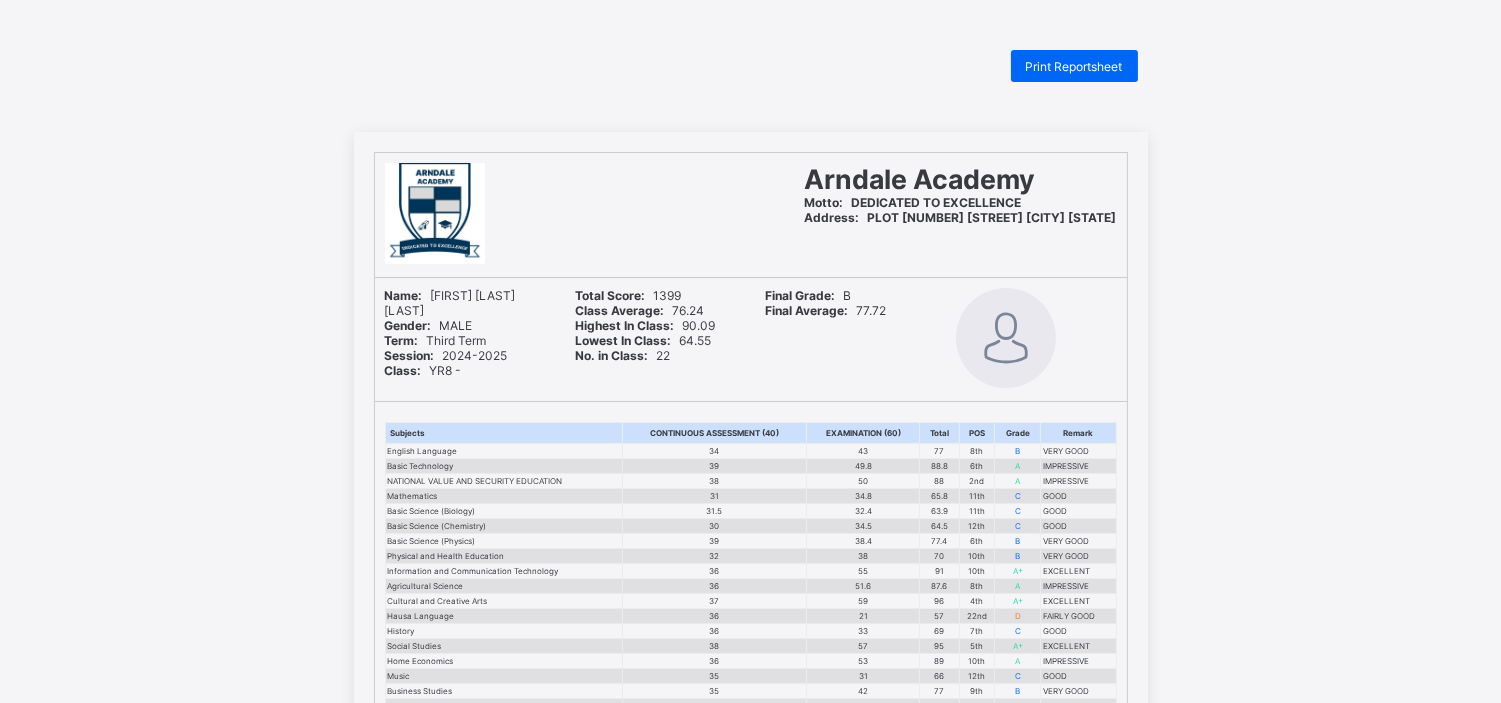 scroll, scrollTop: 0, scrollLeft: 0, axis: both 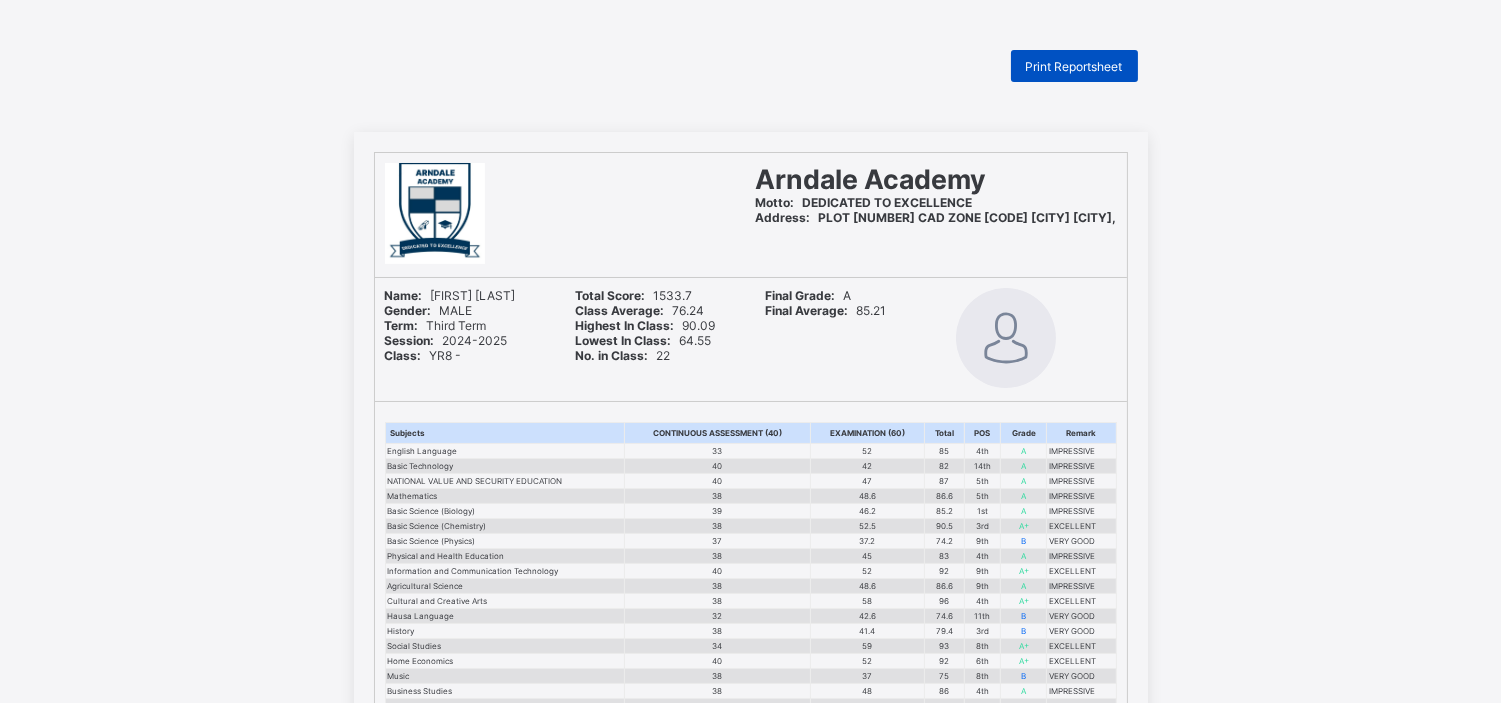 click on "Print Reportsheet" at bounding box center [1074, 66] 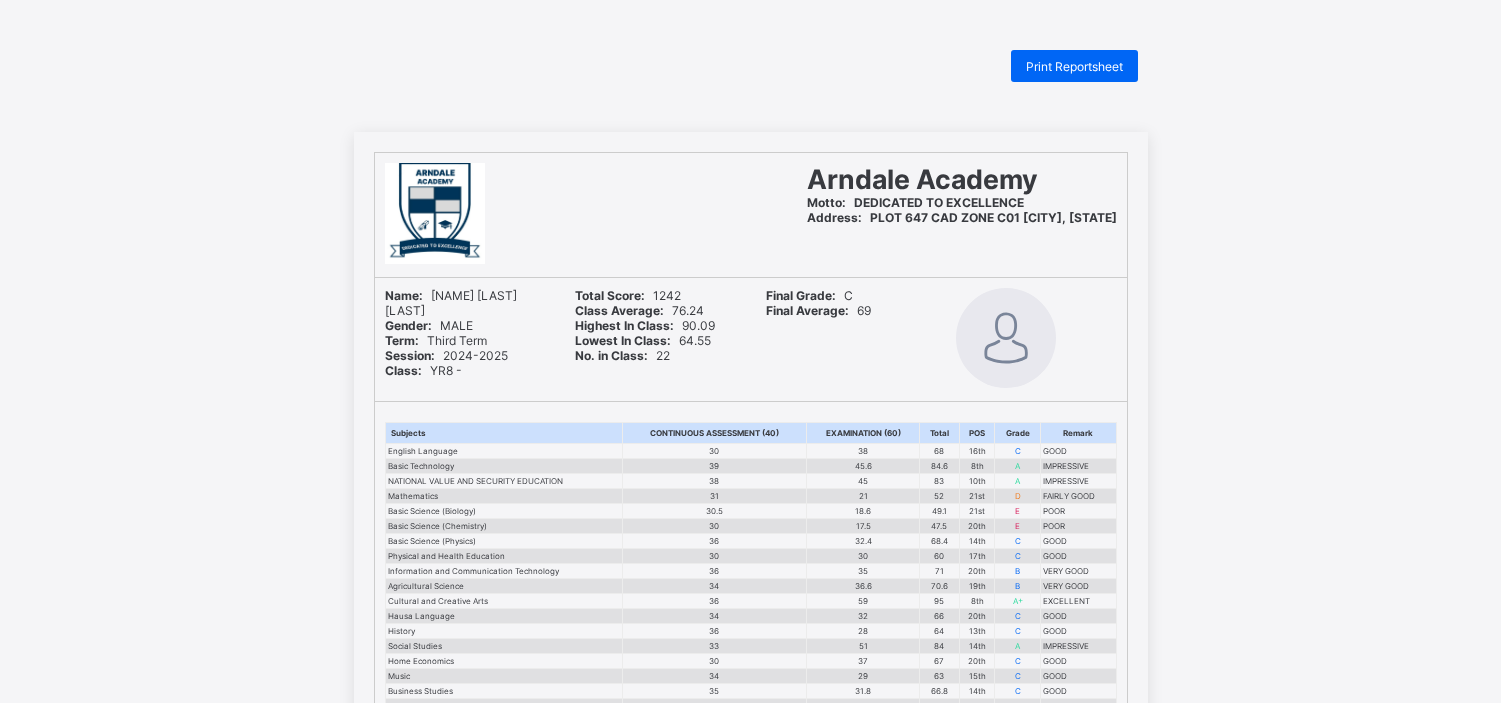 scroll, scrollTop: 0, scrollLeft: 0, axis: both 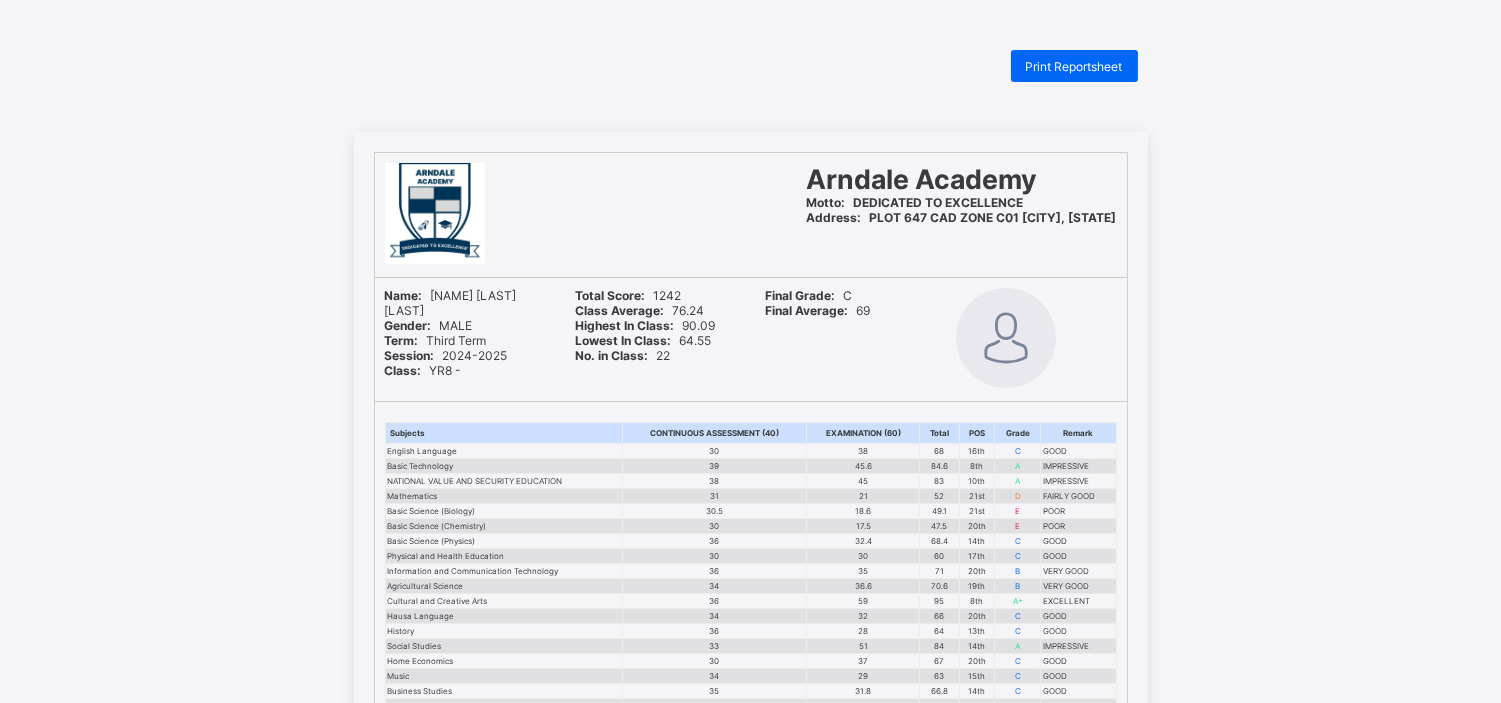 click on "Print Reportsheet" at bounding box center (1074, 66) 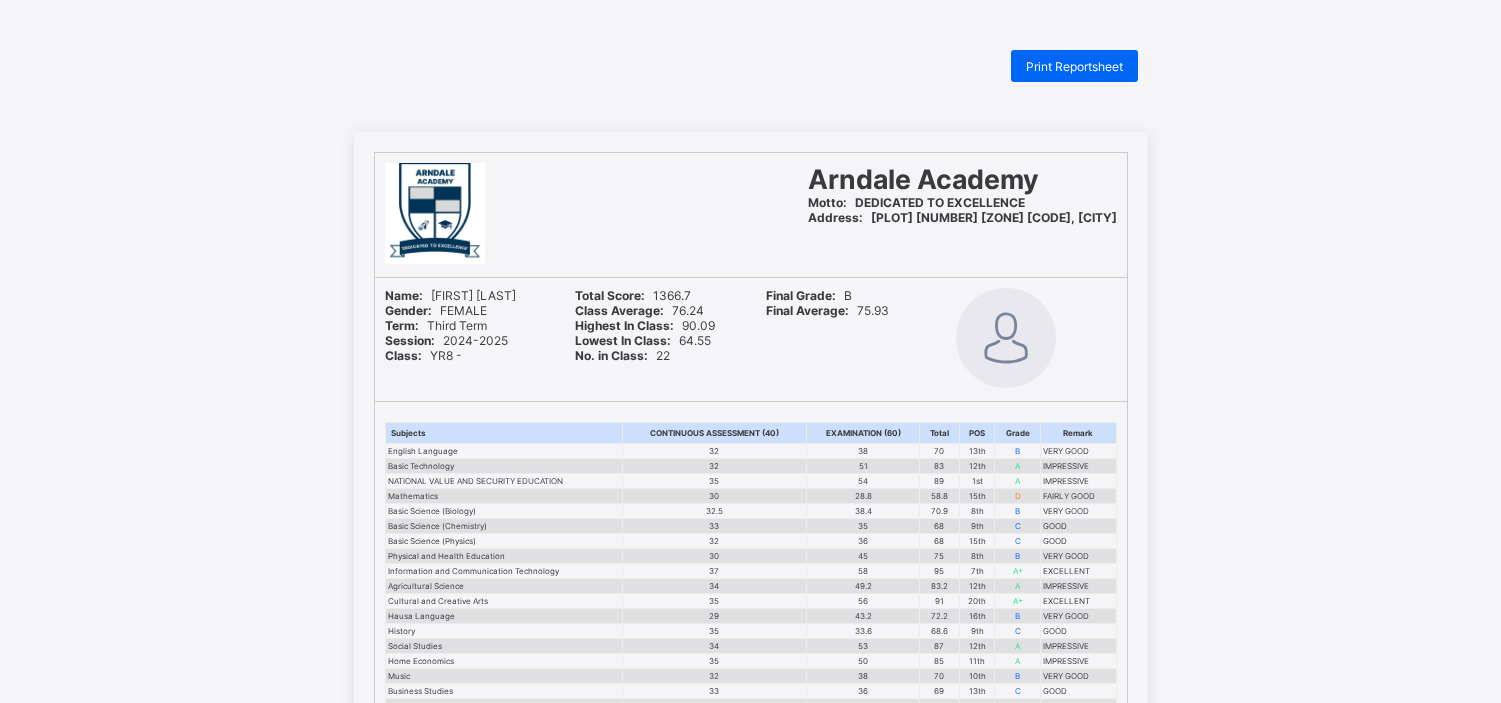 scroll, scrollTop: 0, scrollLeft: 0, axis: both 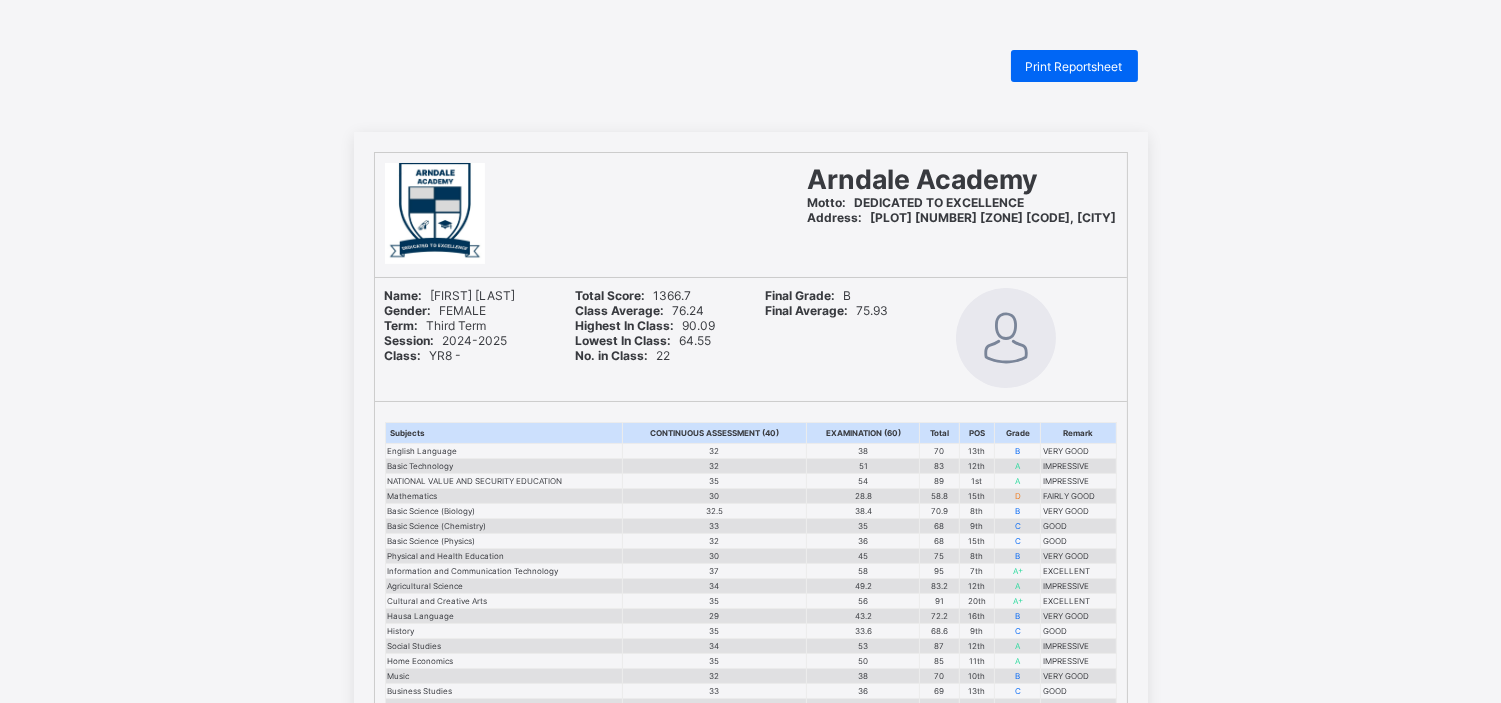 click on "Print Reportsheet" at bounding box center (1074, 66) 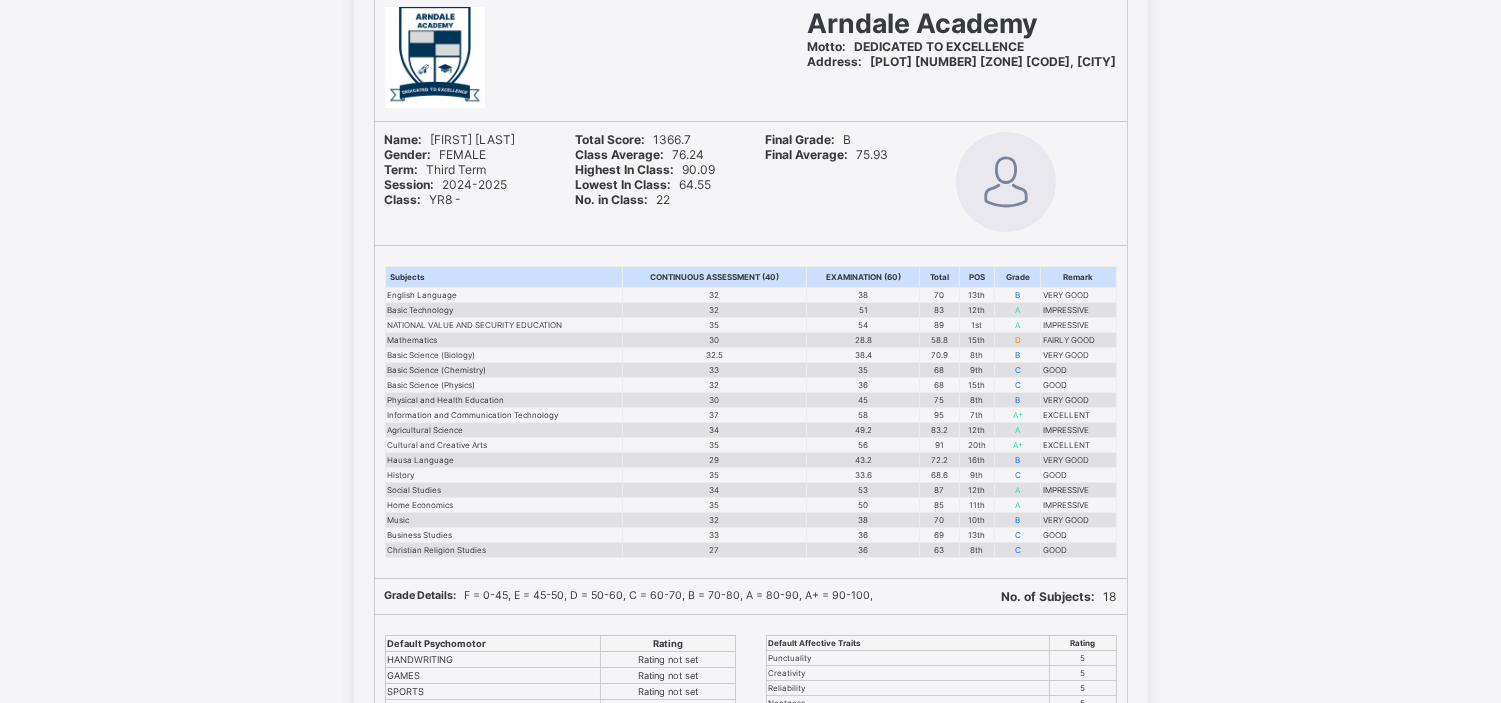 scroll, scrollTop: 178, scrollLeft: 0, axis: vertical 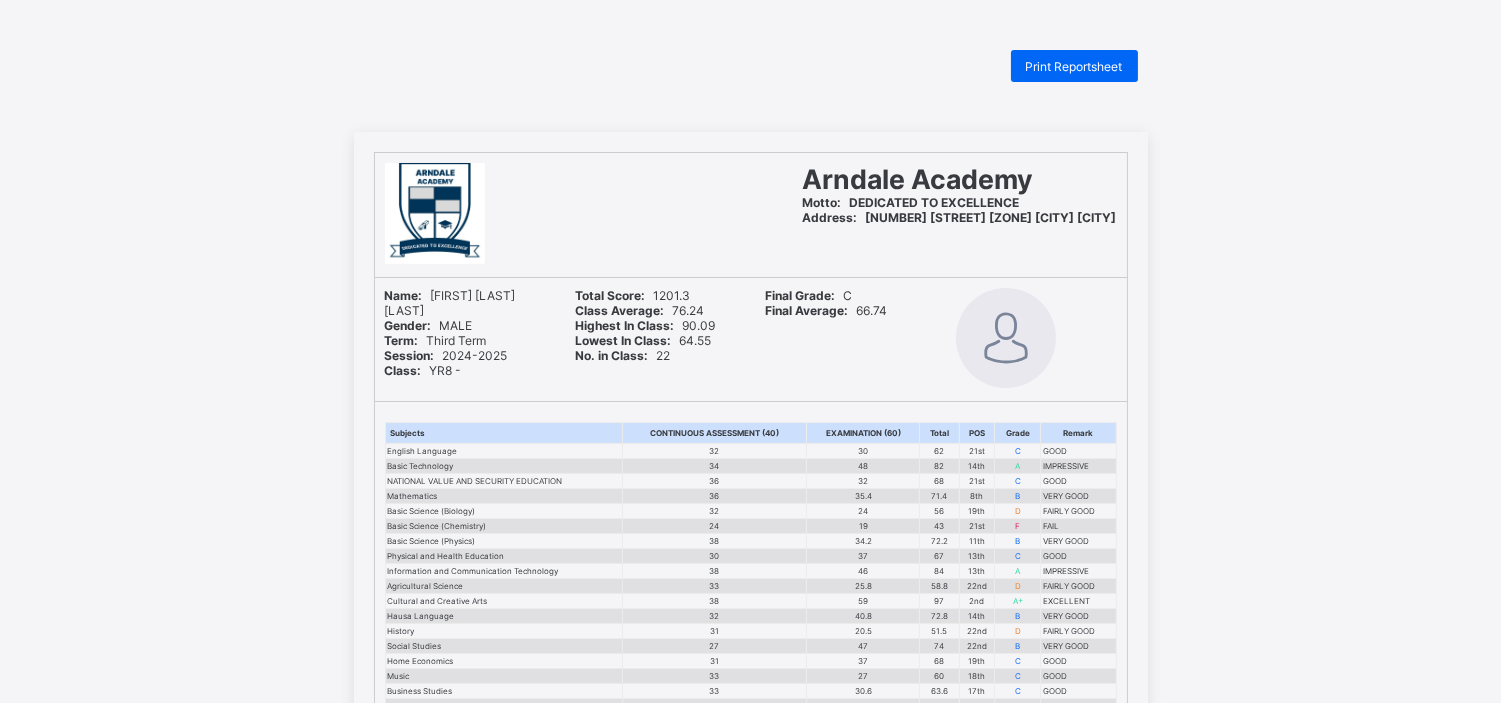 click on "Print Reportsheet" at bounding box center (1074, 66) 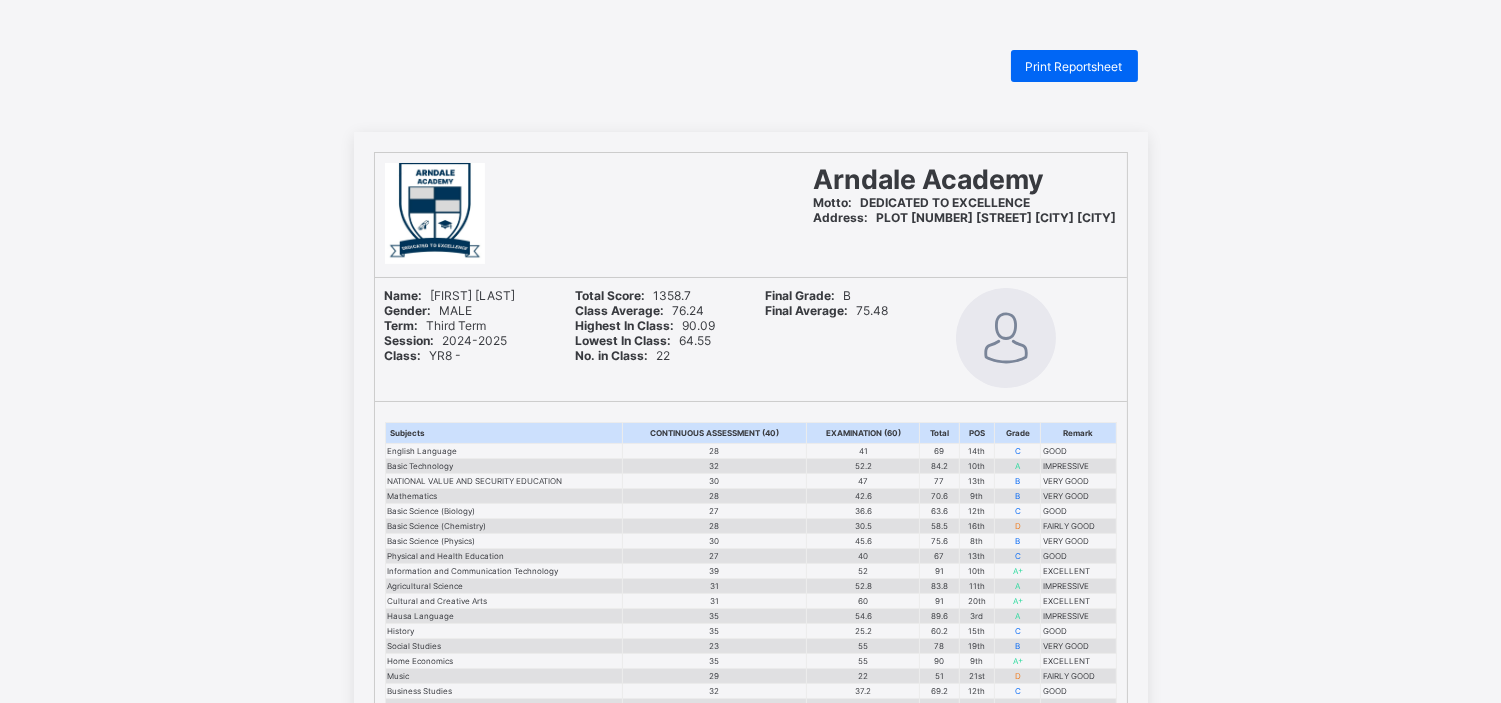 scroll, scrollTop: 0, scrollLeft: 0, axis: both 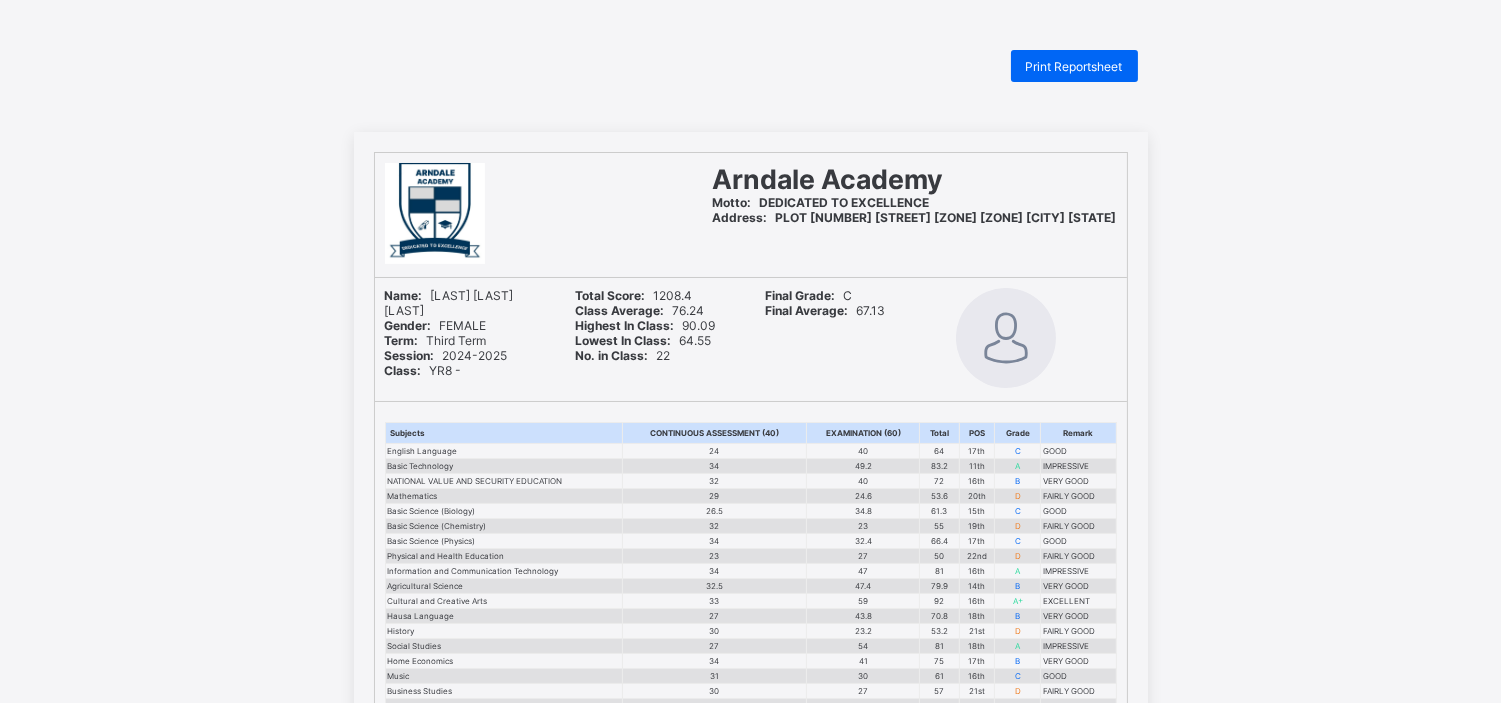 click on "Print Reportsheet" at bounding box center (1074, 66) 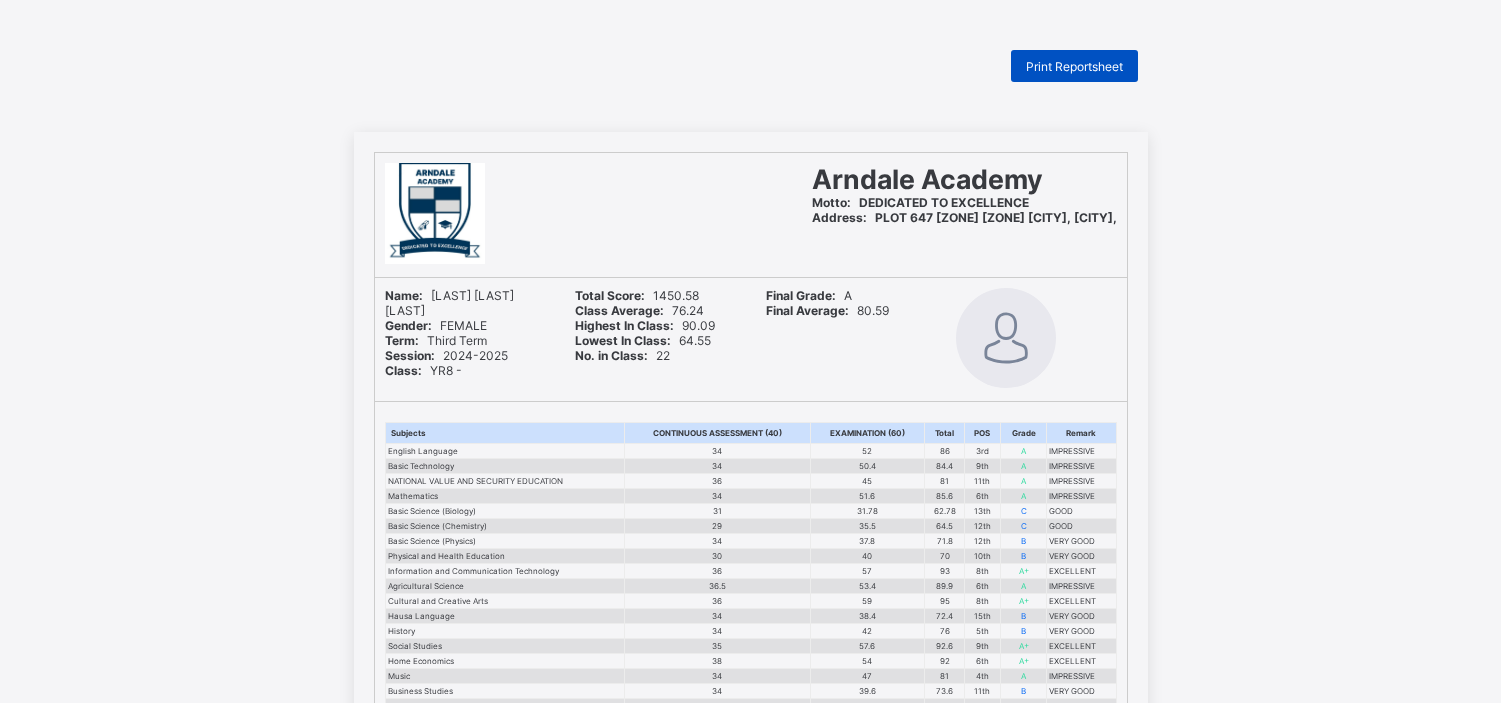 scroll, scrollTop: 7, scrollLeft: 0, axis: vertical 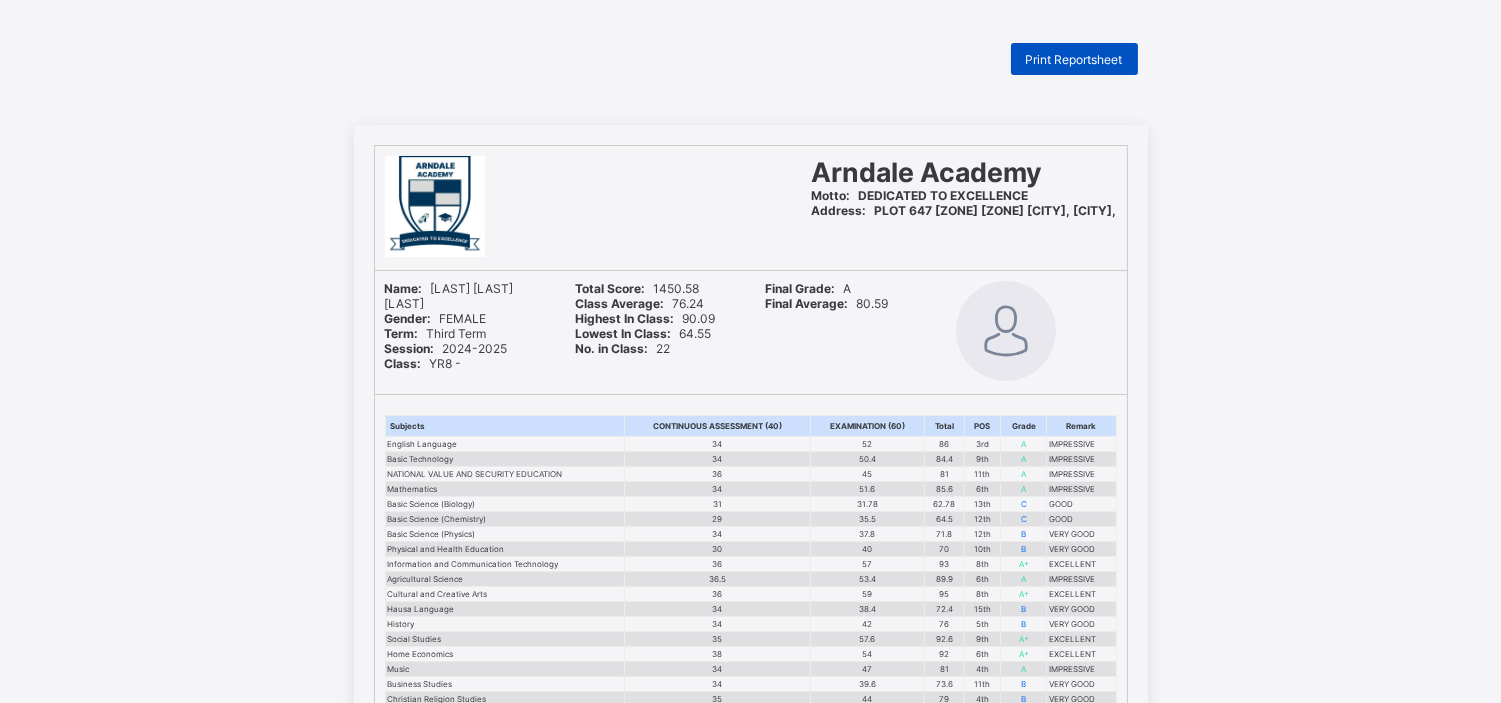 click on "Print Reportsheet" at bounding box center [1074, 59] 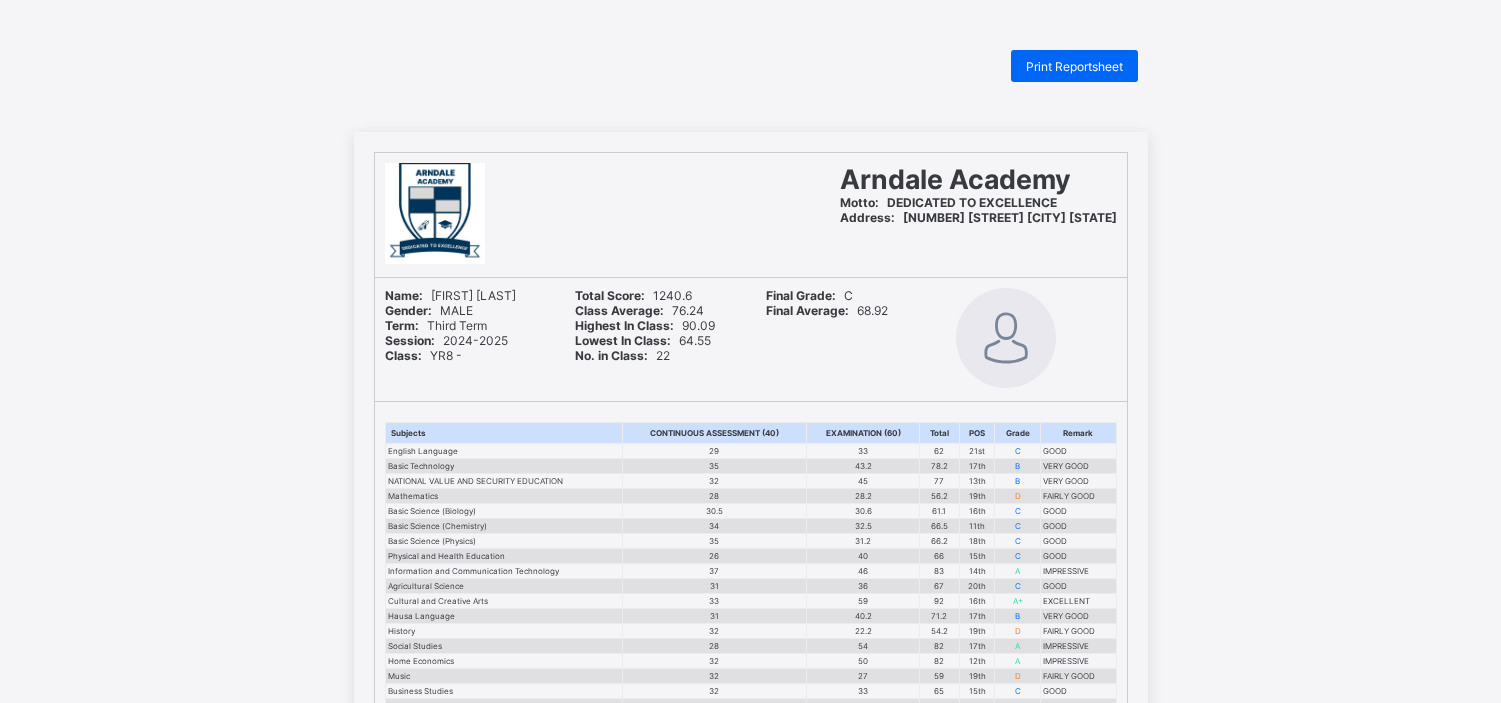 scroll, scrollTop: 0, scrollLeft: 0, axis: both 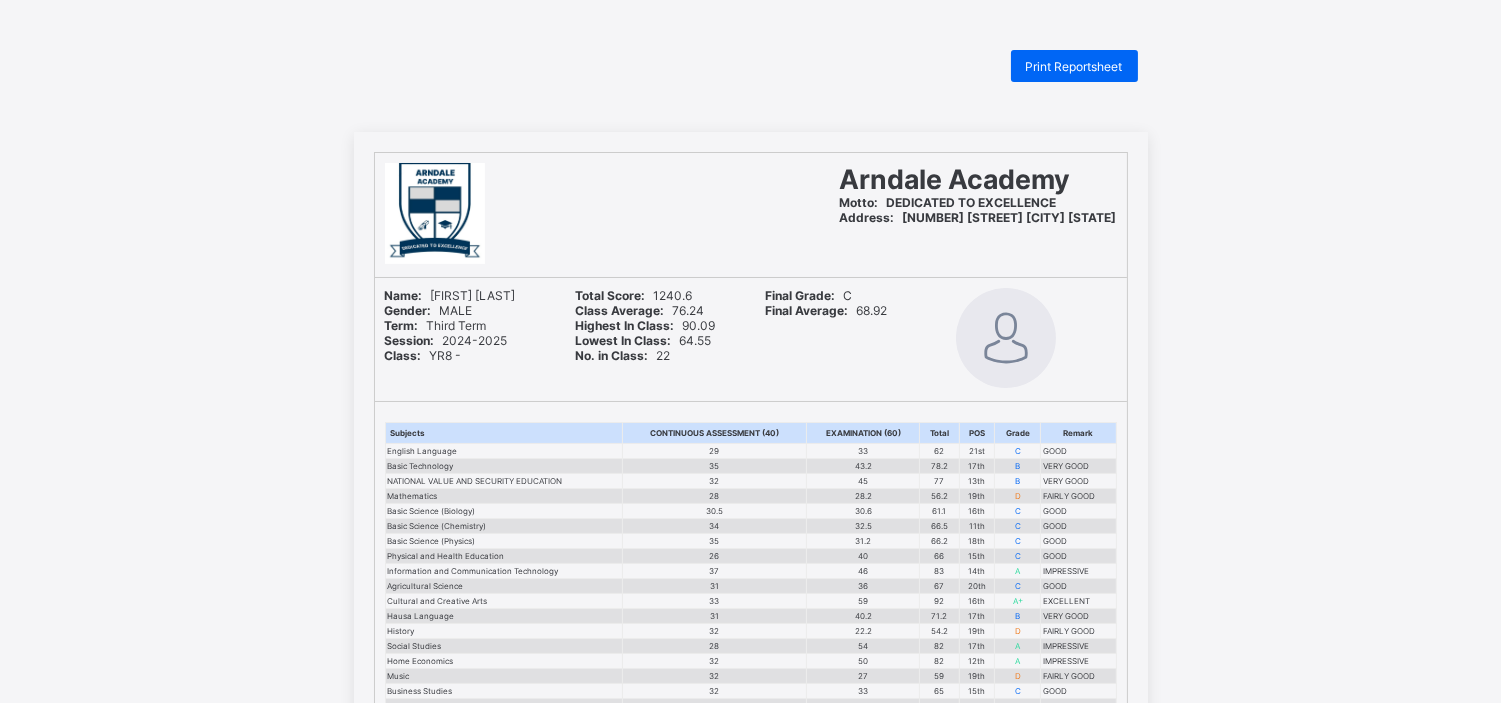 click on "Print Reportsheet" at bounding box center (1074, 66) 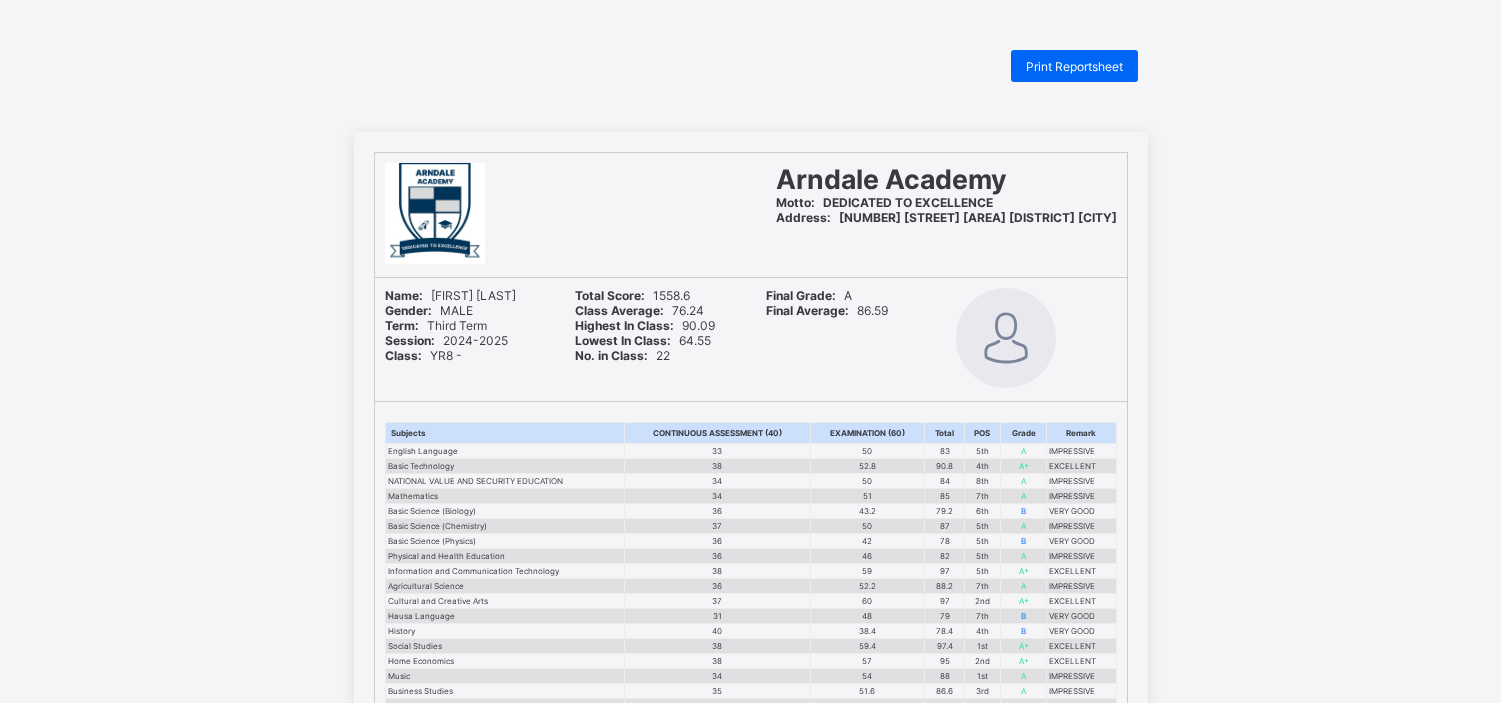scroll, scrollTop: 0, scrollLeft: 0, axis: both 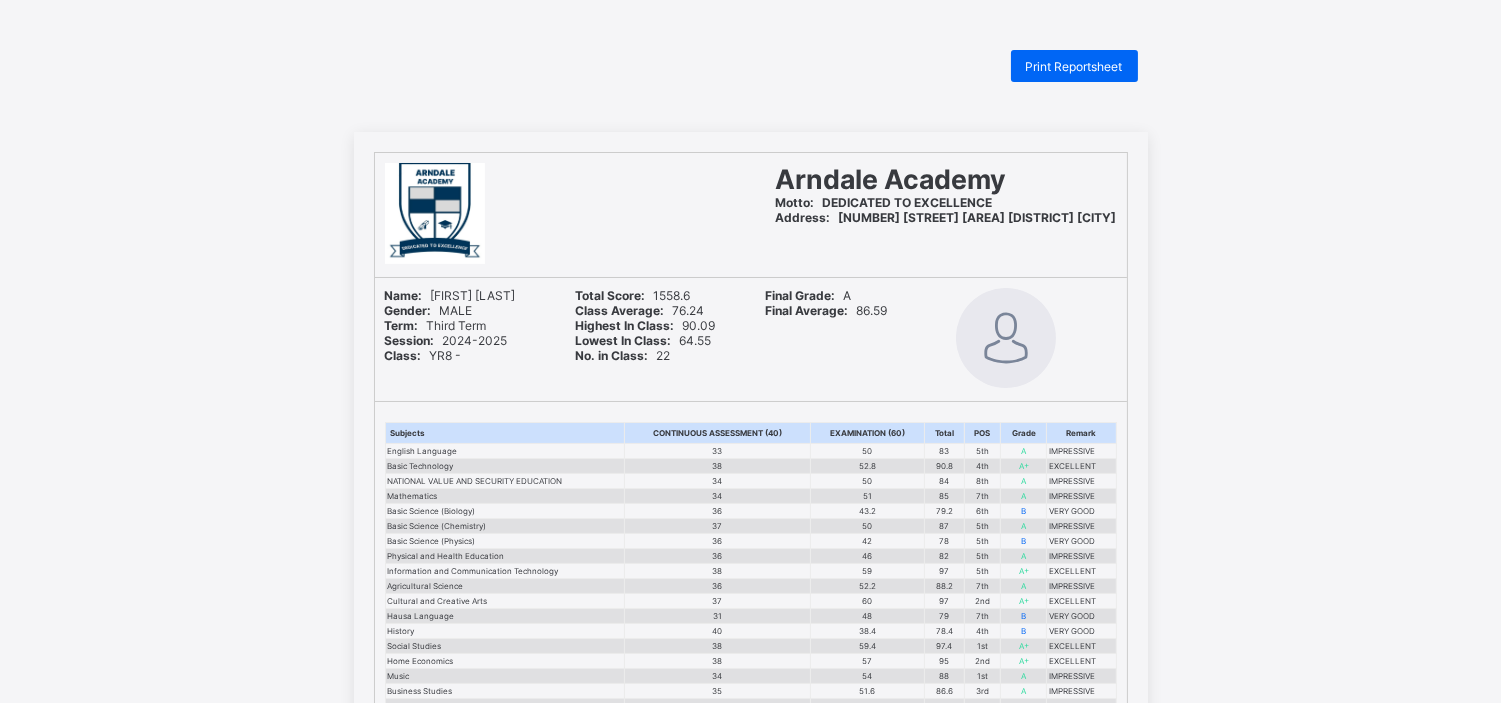 click on "Print Reportsheet" at bounding box center (1074, 66) 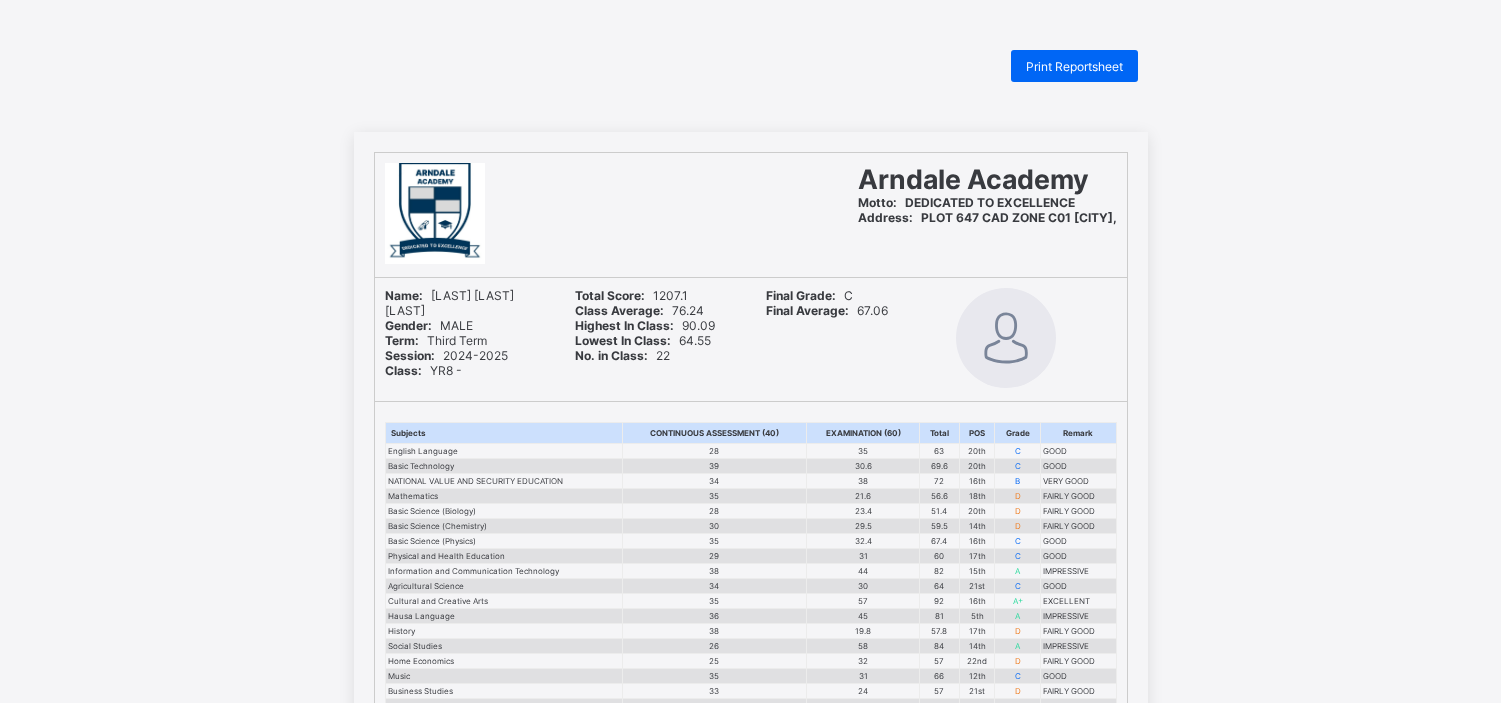 scroll, scrollTop: 0, scrollLeft: 0, axis: both 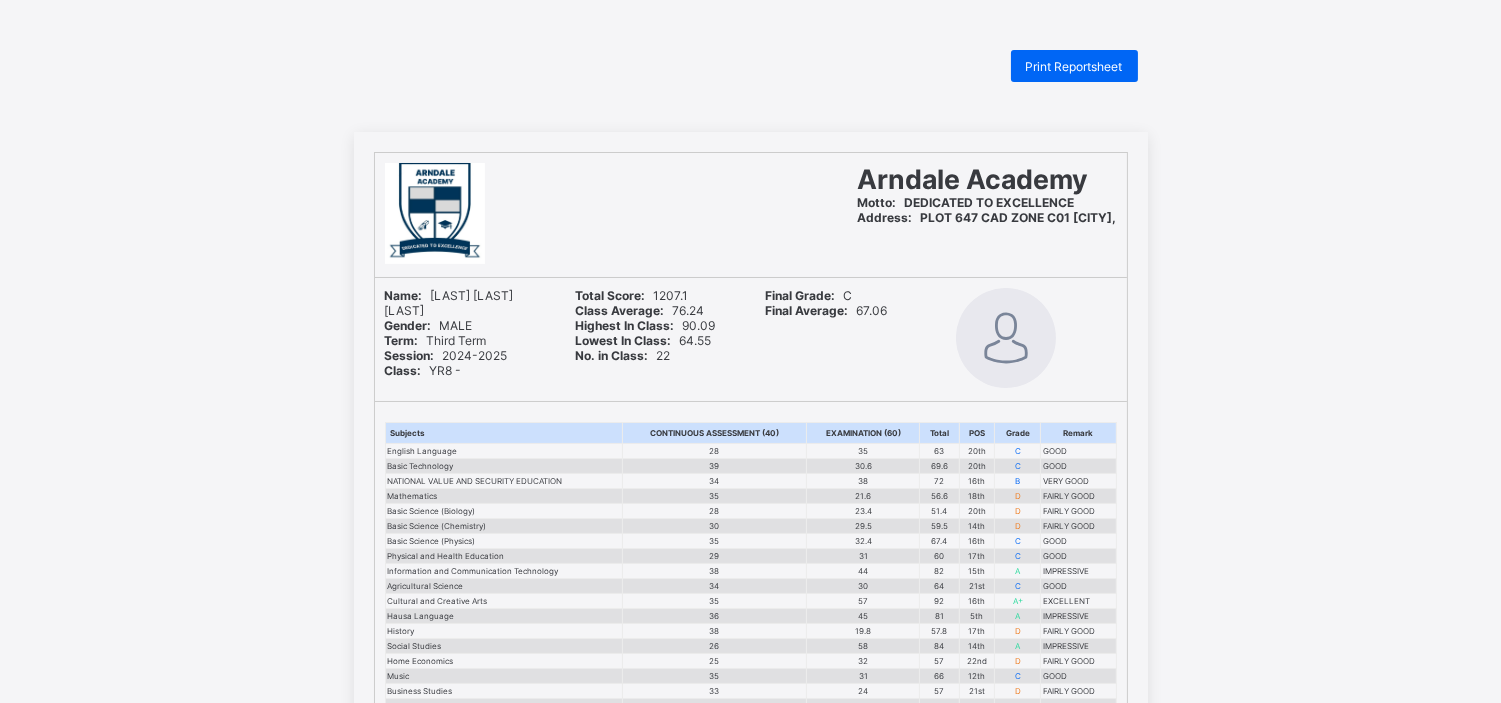 click on "Print Reportsheet" at bounding box center [1074, 66] 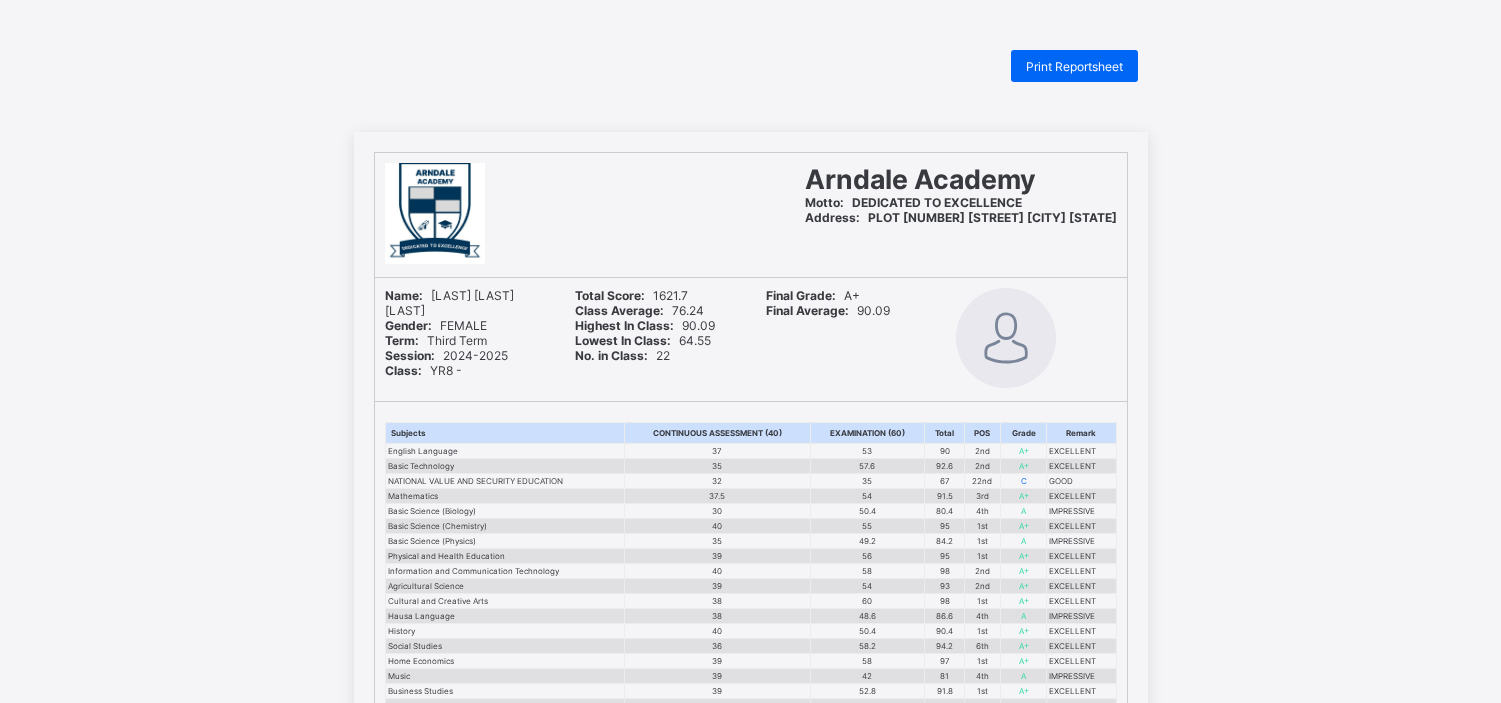 scroll, scrollTop: 0, scrollLeft: 0, axis: both 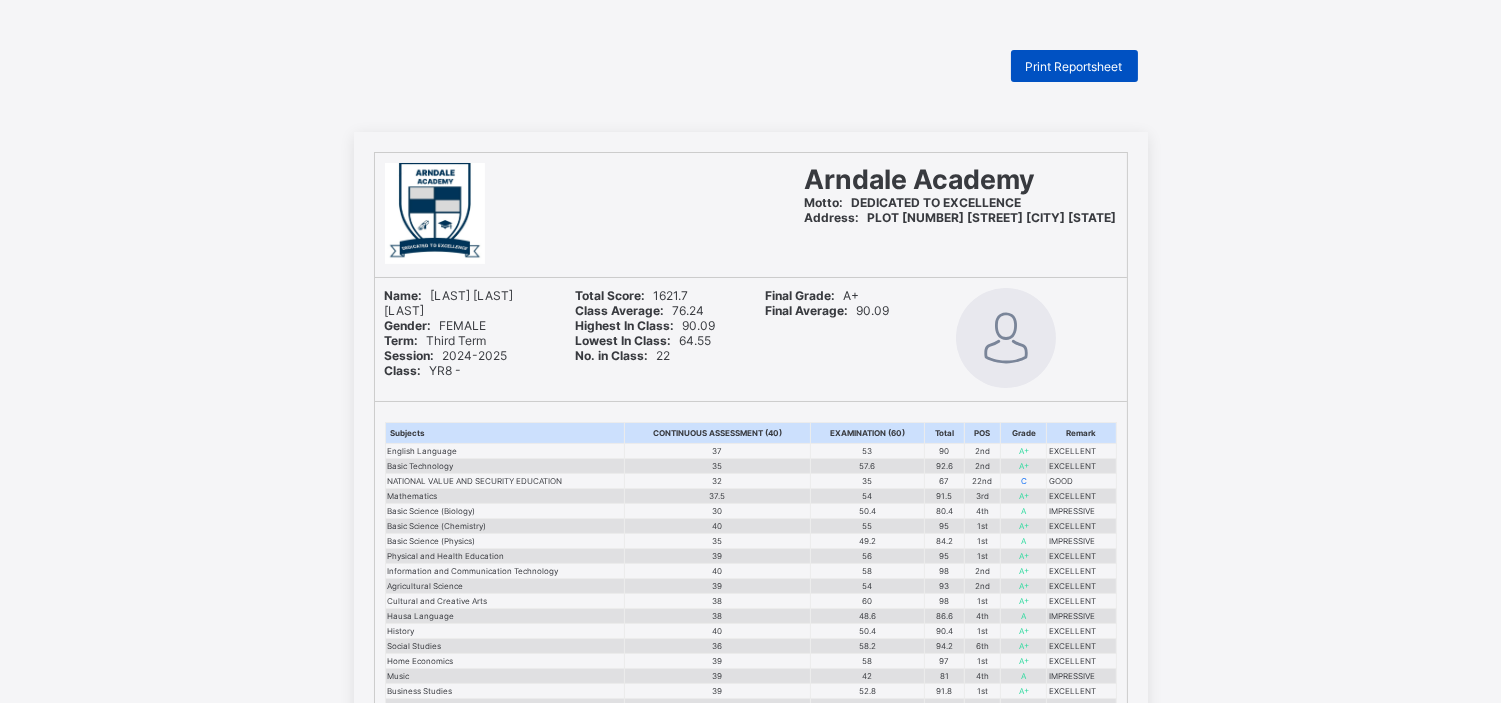 click on "Print Reportsheet" at bounding box center (1074, 66) 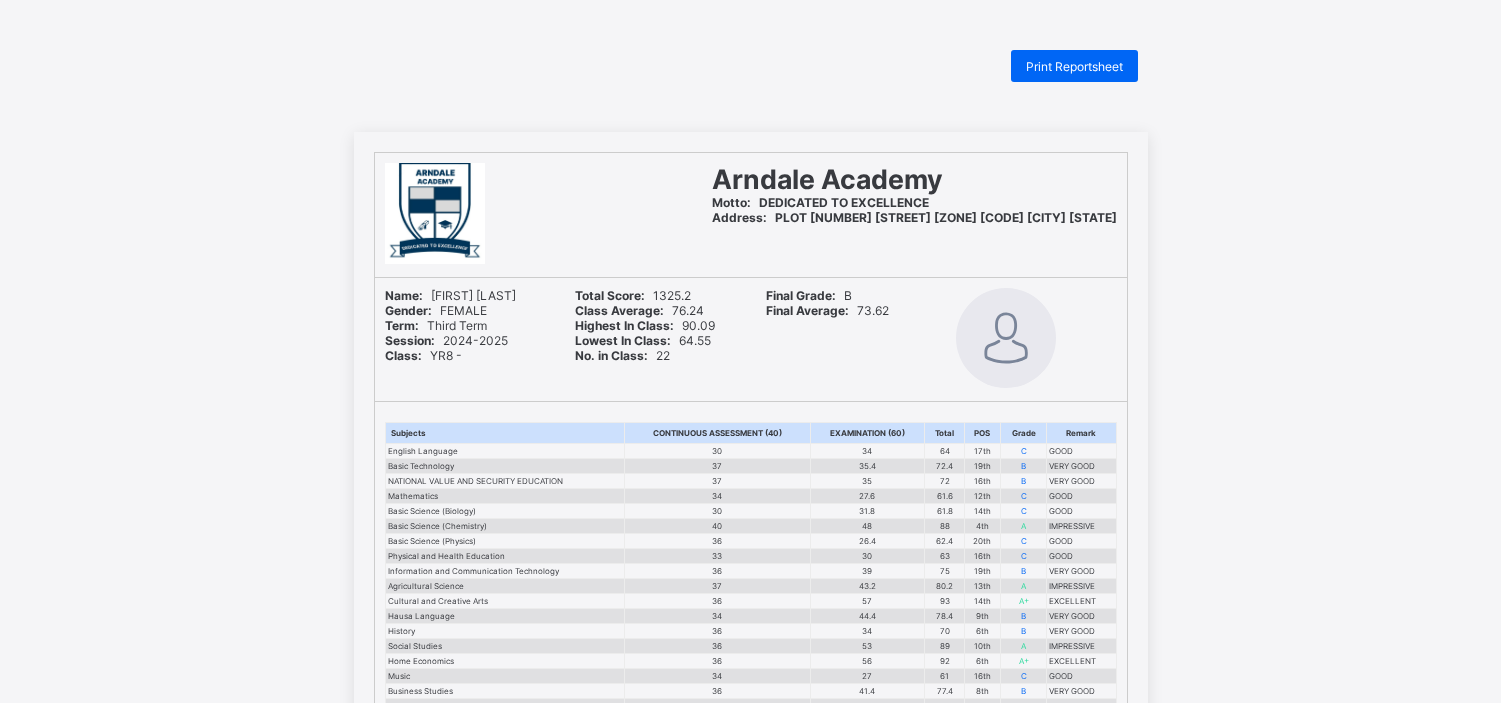 scroll, scrollTop: 0, scrollLeft: 0, axis: both 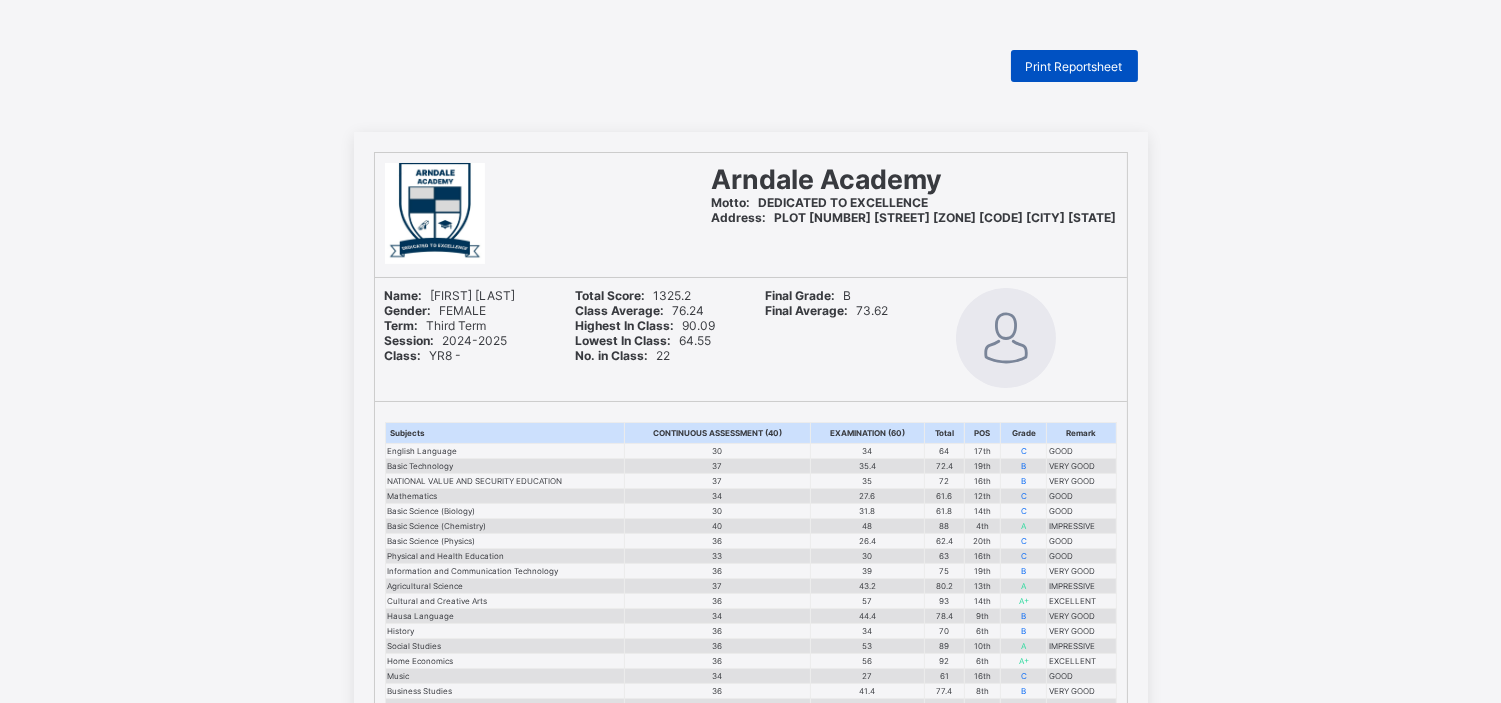 click on "Print Reportsheet" at bounding box center [1074, 66] 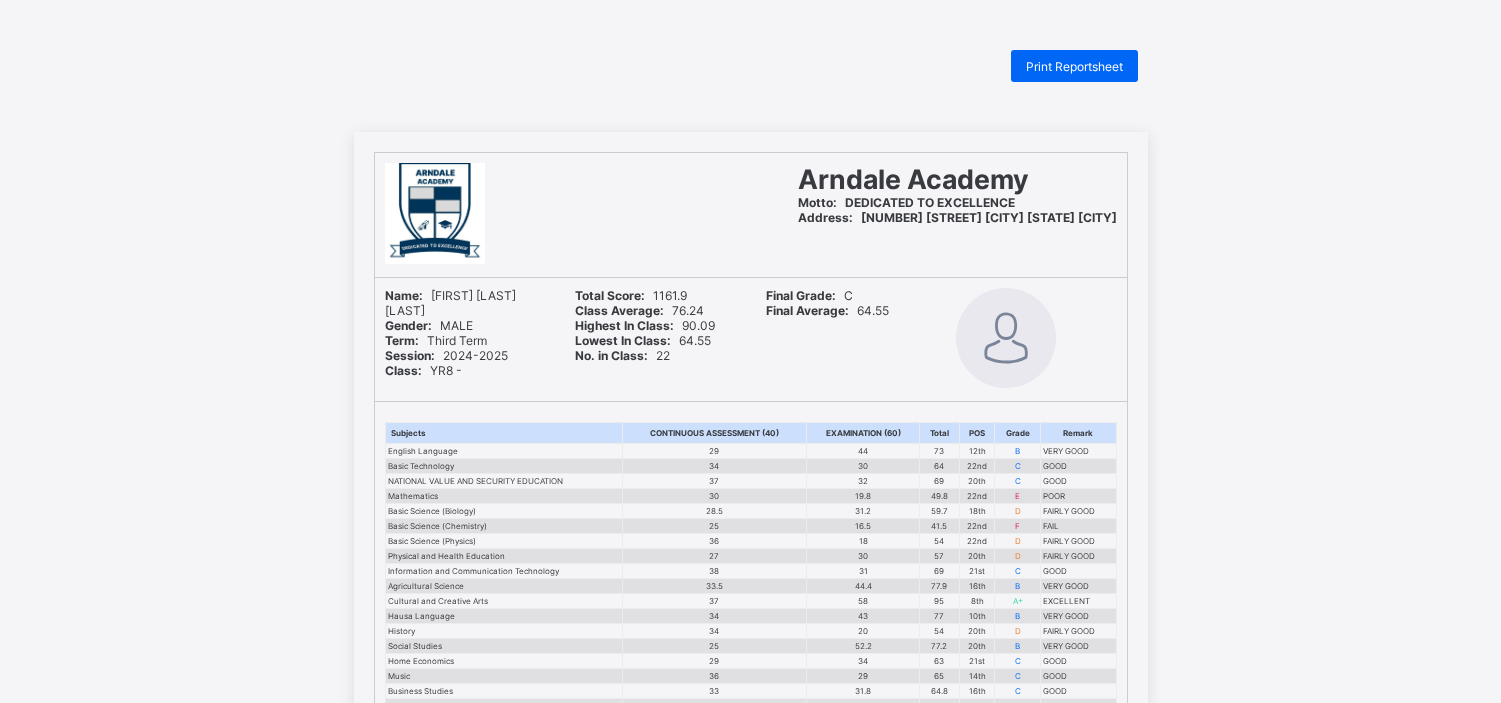 scroll, scrollTop: 0, scrollLeft: 0, axis: both 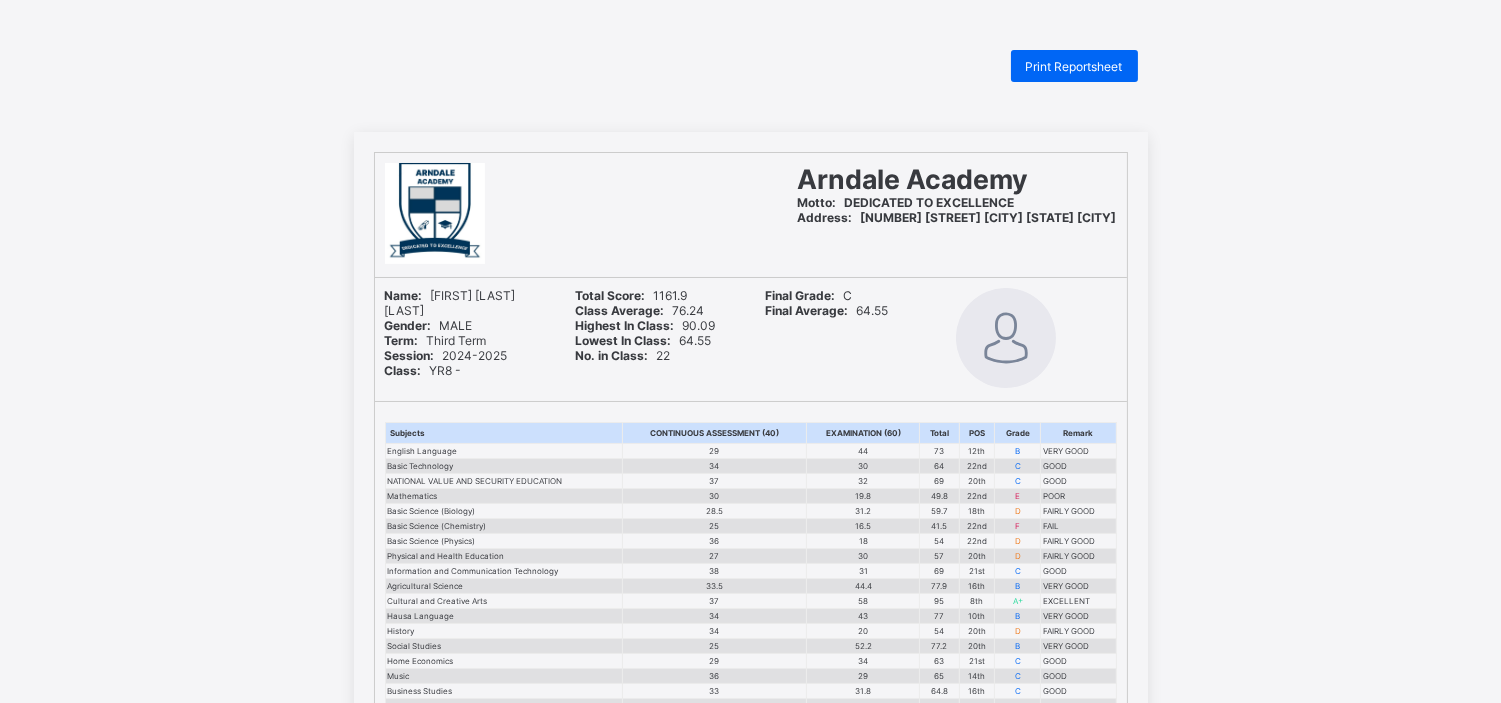 click on "Print Reportsheet" at bounding box center (1074, 66) 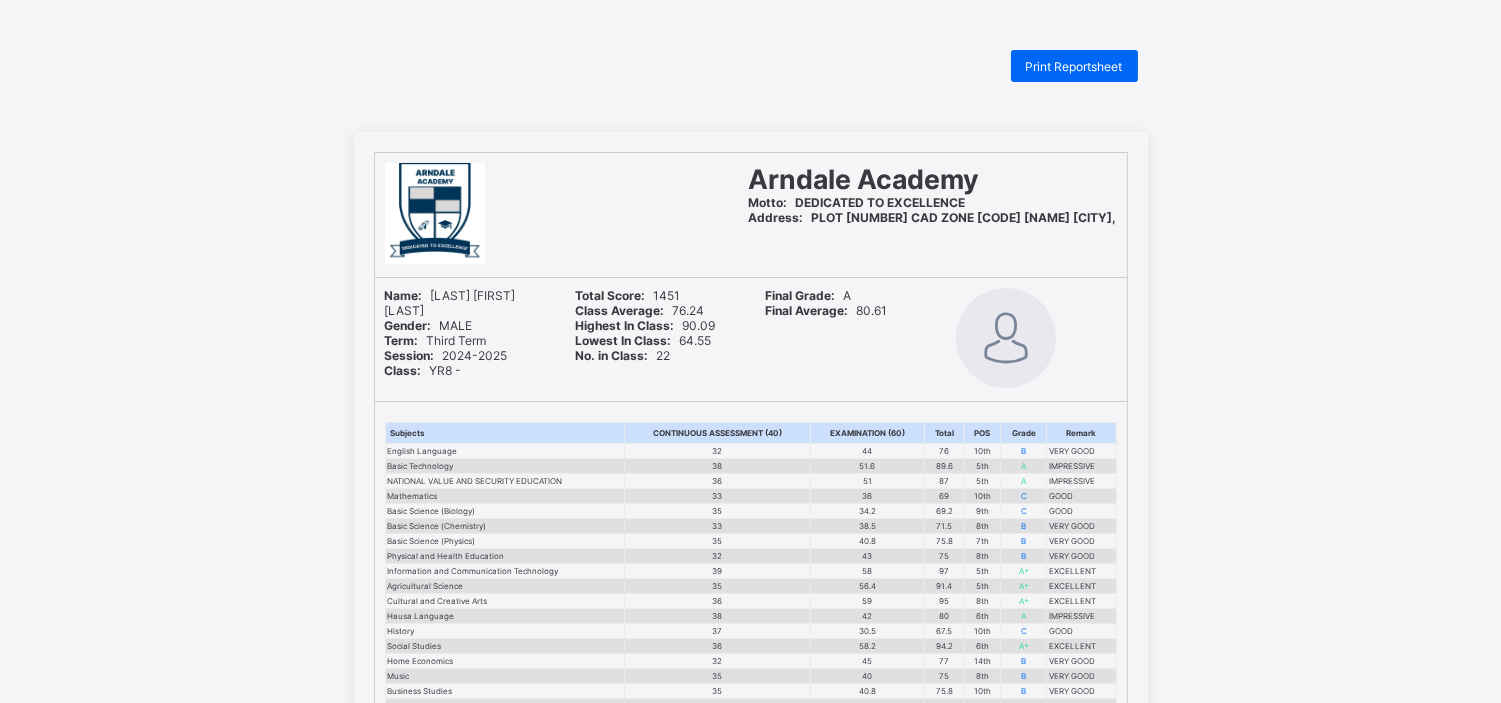 scroll, scrollTop: 0, scrollLeft: 0, axis: both 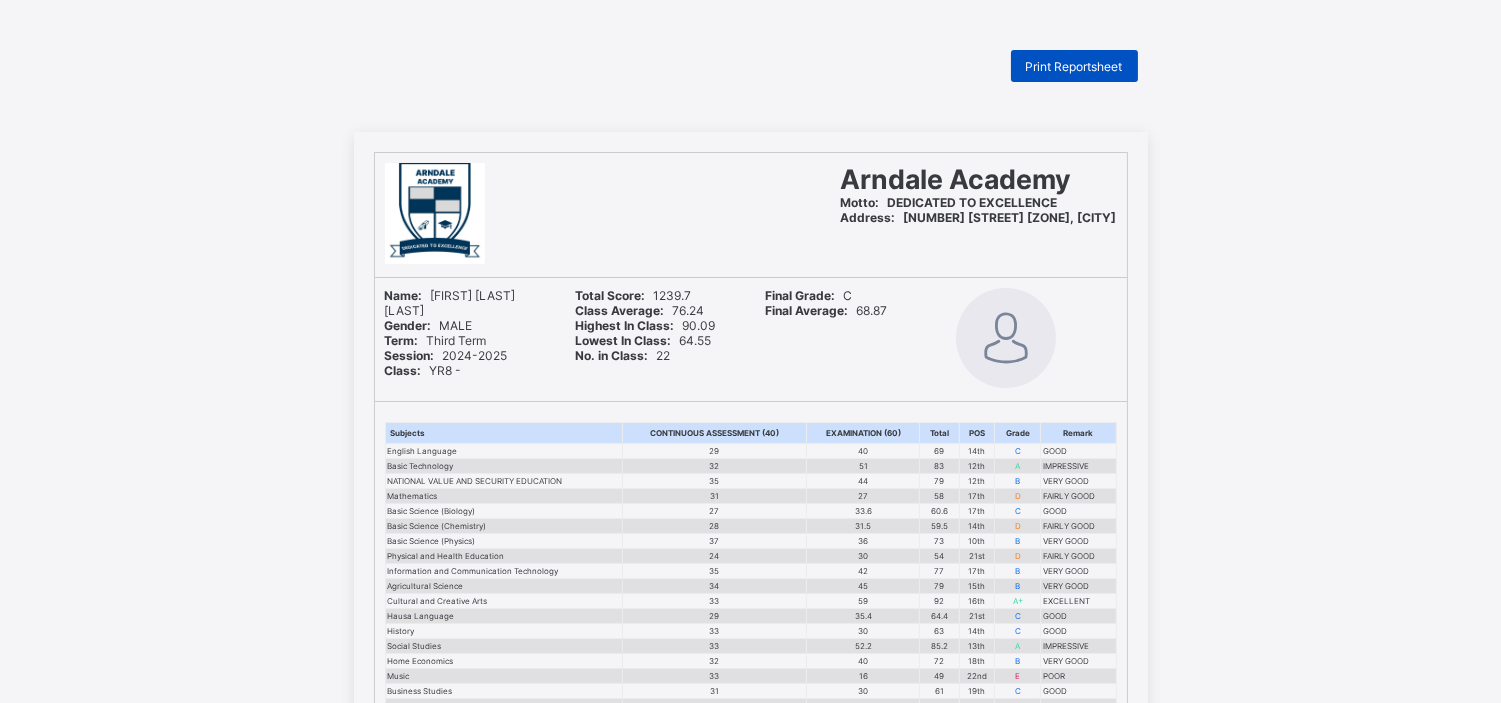 click on "Print Reportsheet" at bounding box center (1074, 66) 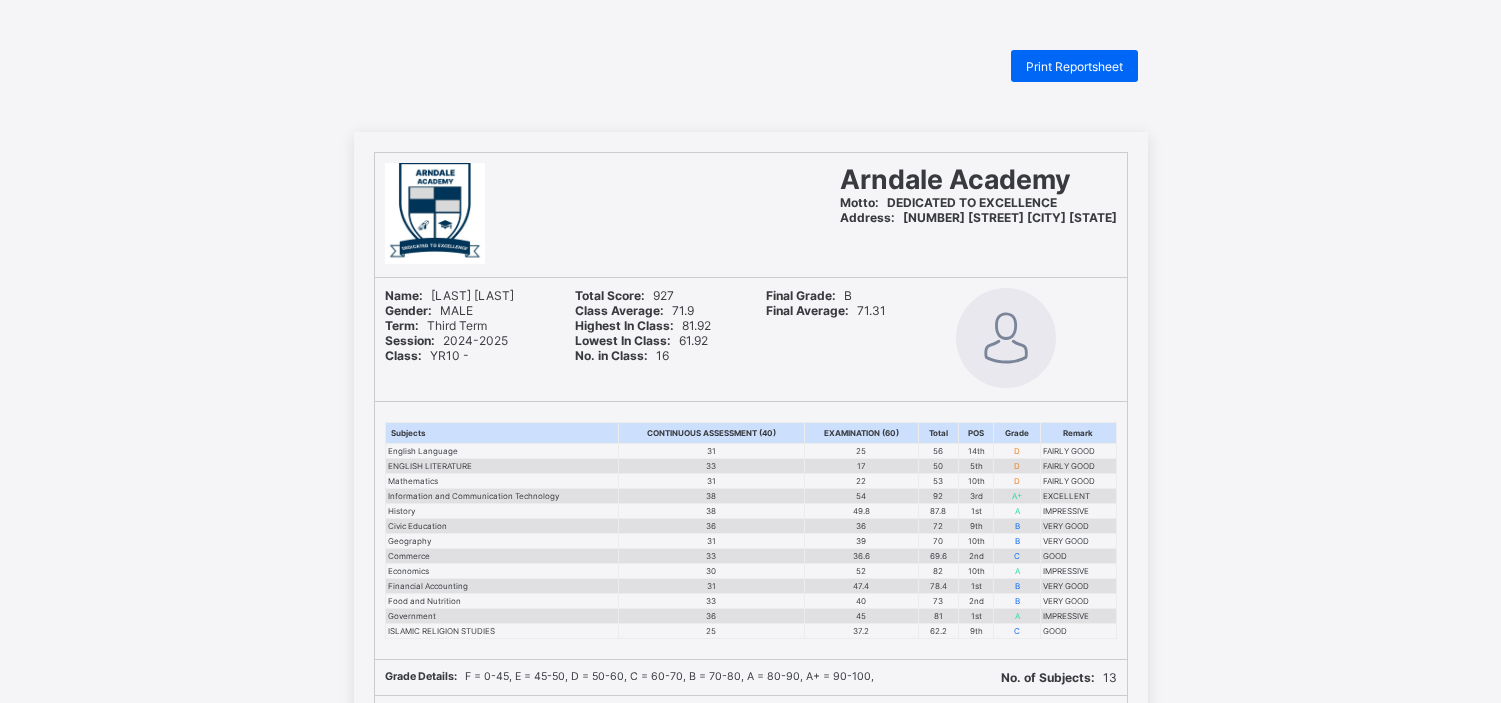 scroll, scrollTop: 0, scrollLeft: 0, axis: both 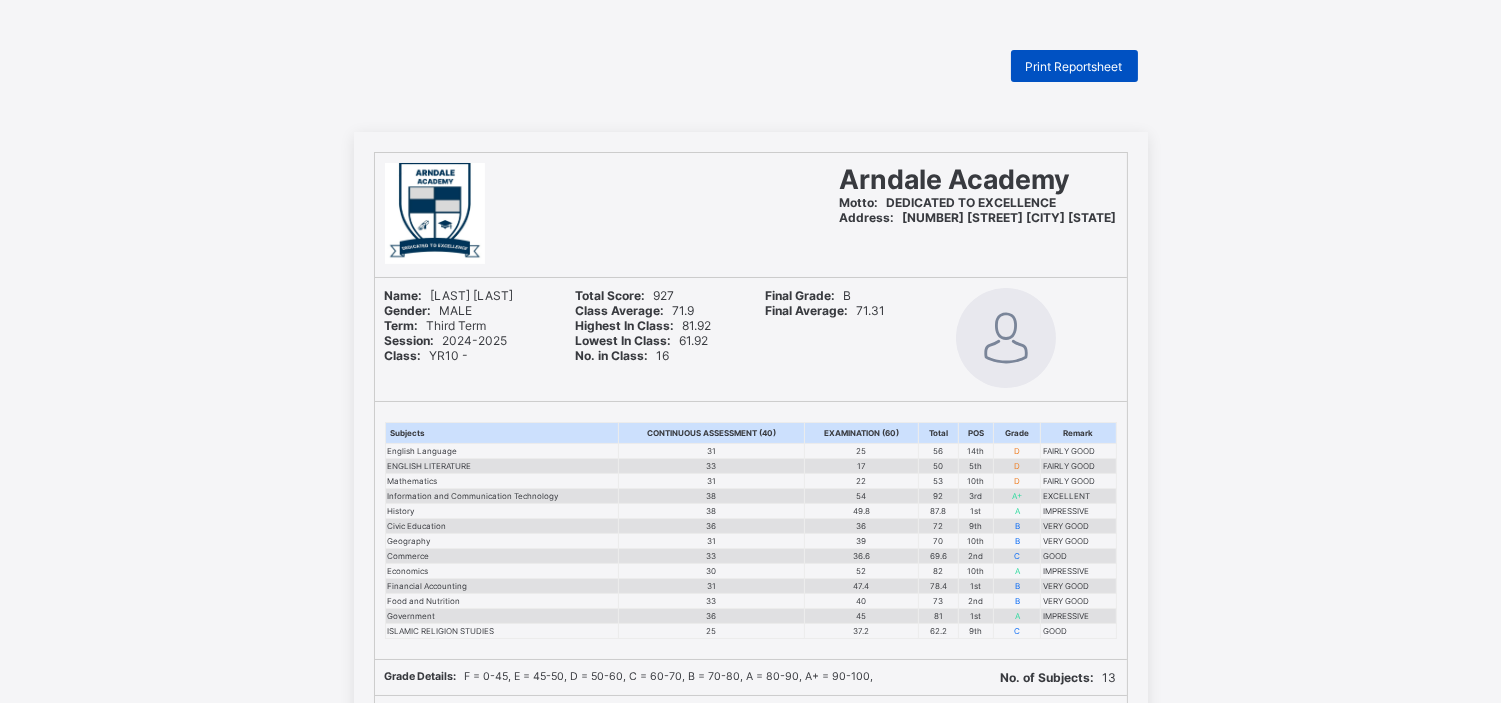 click on "Print Reportsheet" at bounding box center [1074, 66] 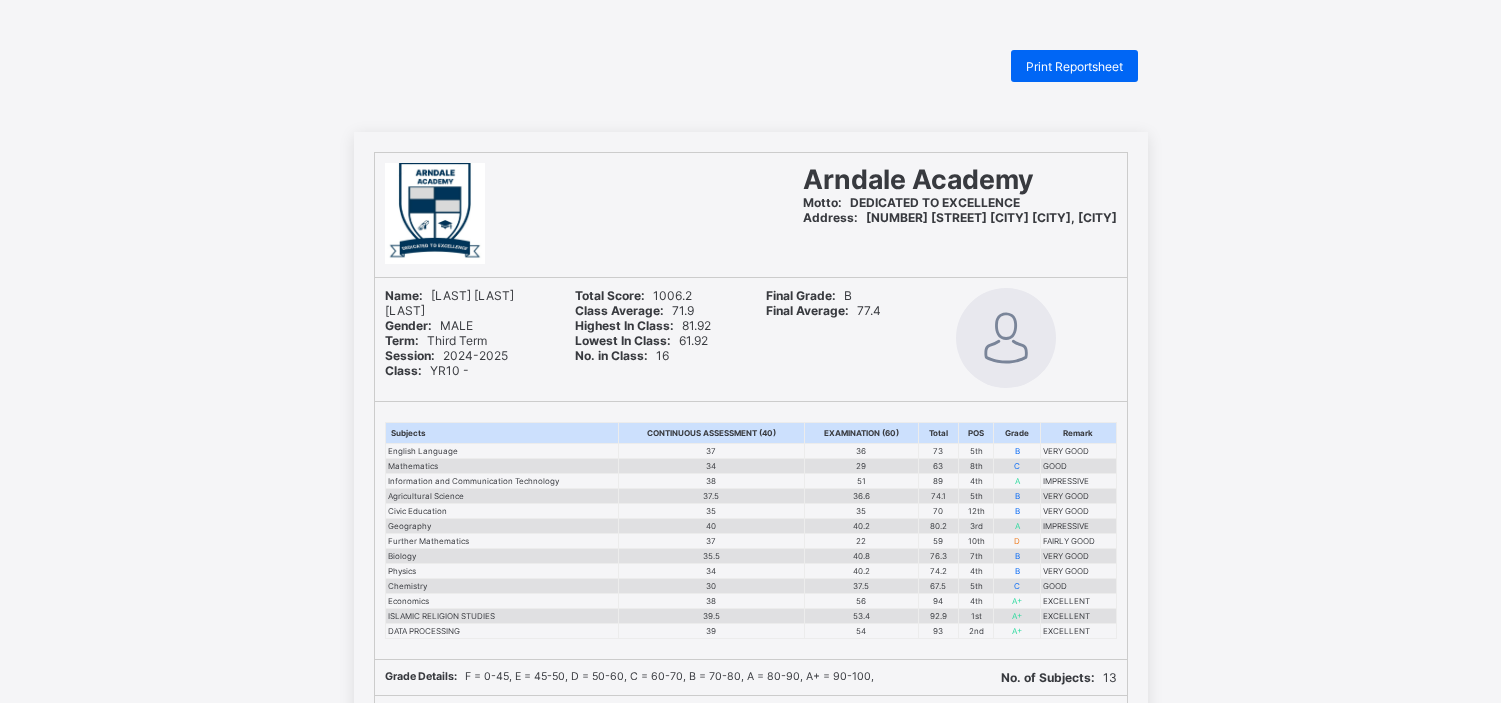 click on "Print Reportsheet" at bounding box center (1074, 66) 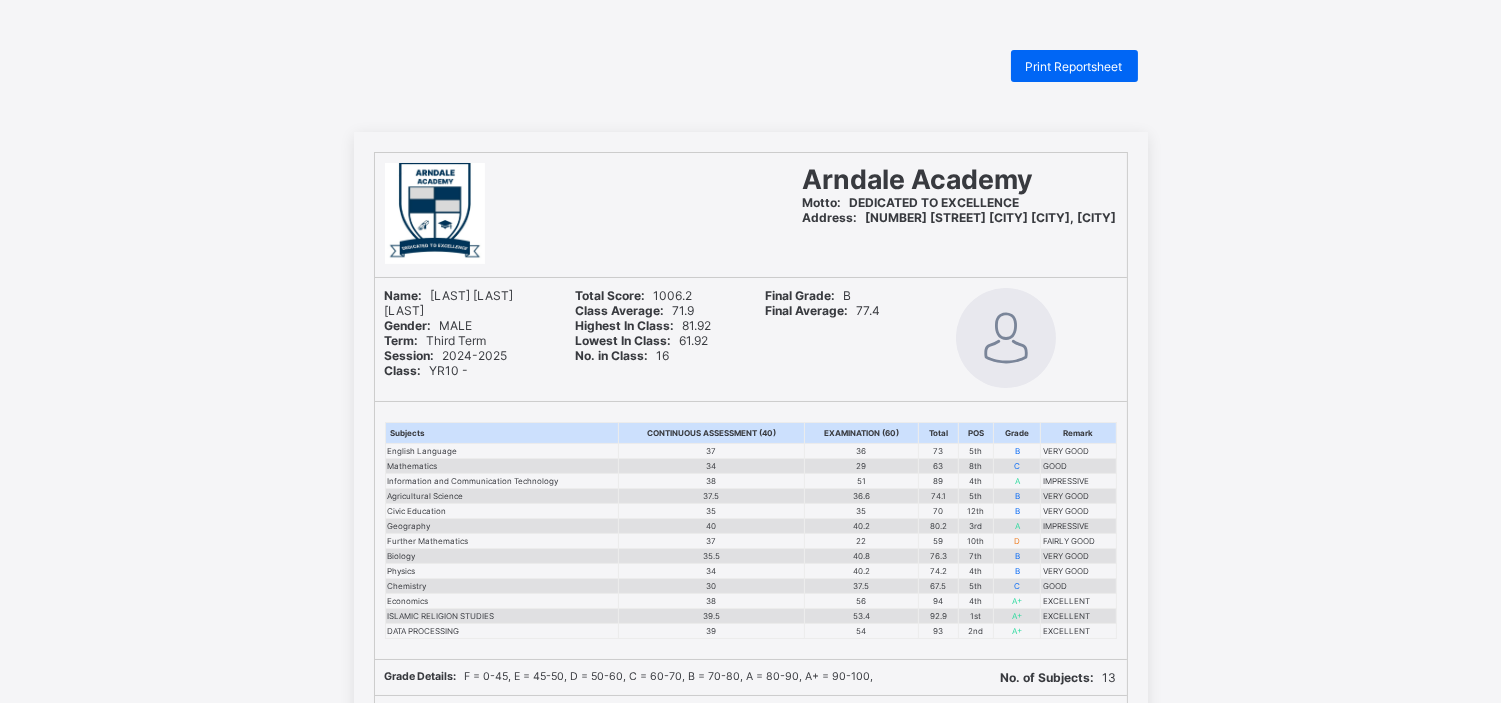 scroll, scrollTop: 0, scrollLeft: 0, axis: both 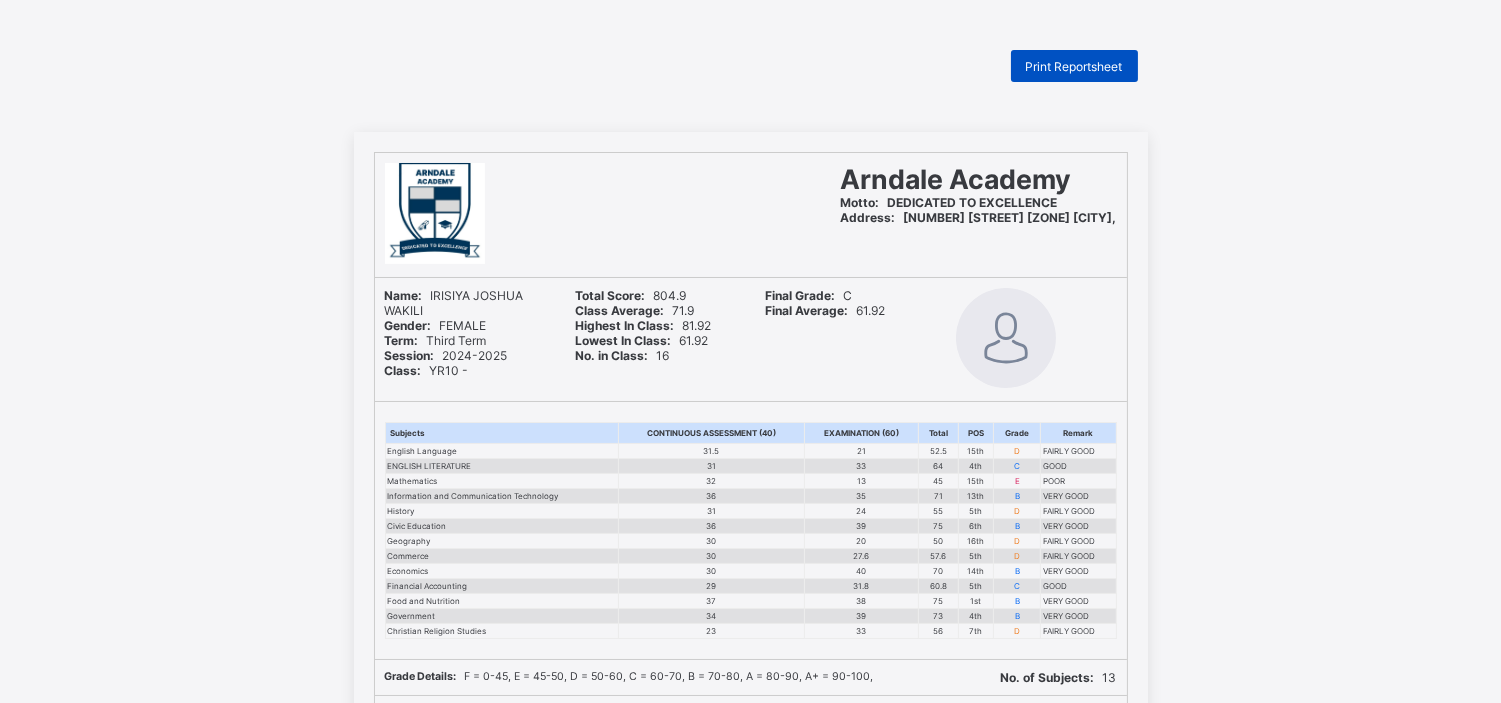 click on "Print Reportsheet" at bounding box center (1074, 66) 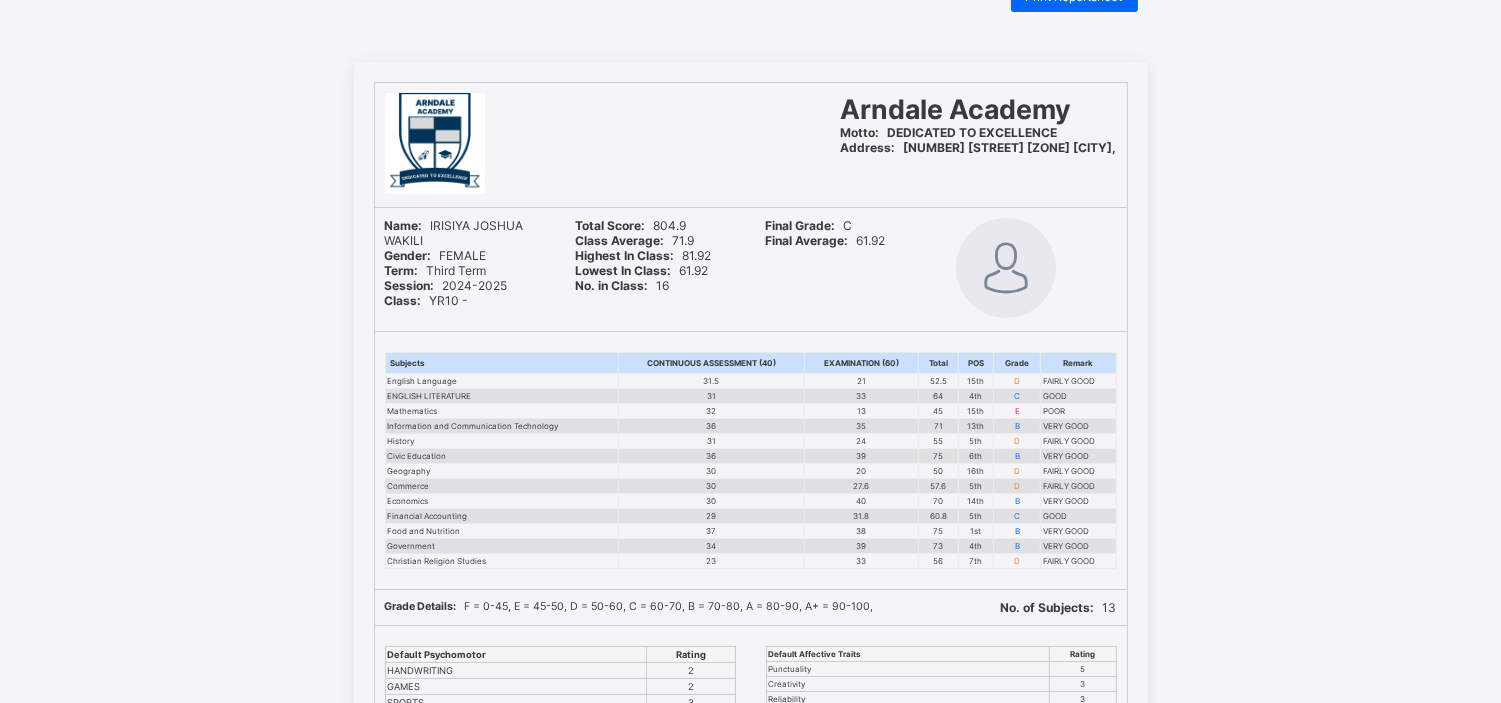 scroll, scrollTop: 0, scrollLeft: 0, axis: both 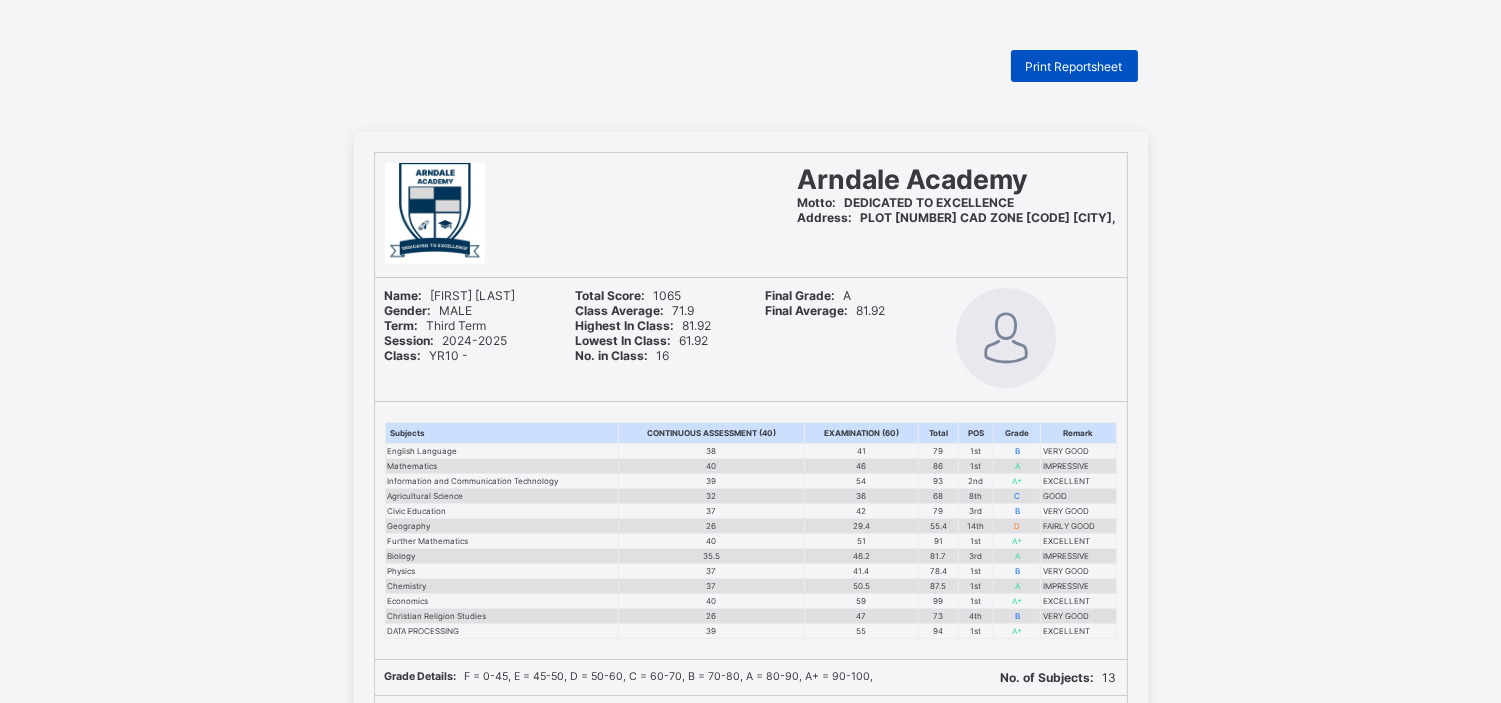 click on "Print Reportsheet" at bounding box center (1074, 66) 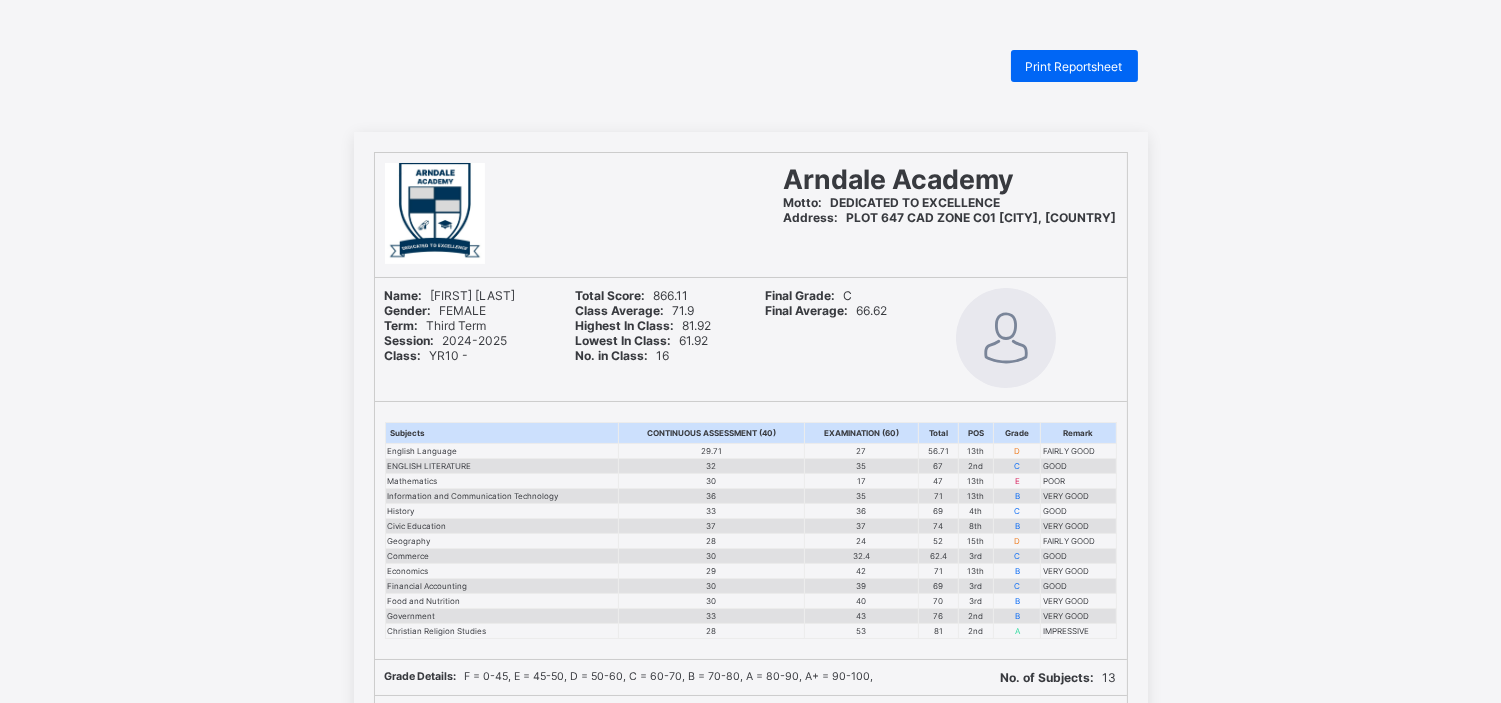 scroll, scrollTop: 0, scrollLeft: 0, axis: both 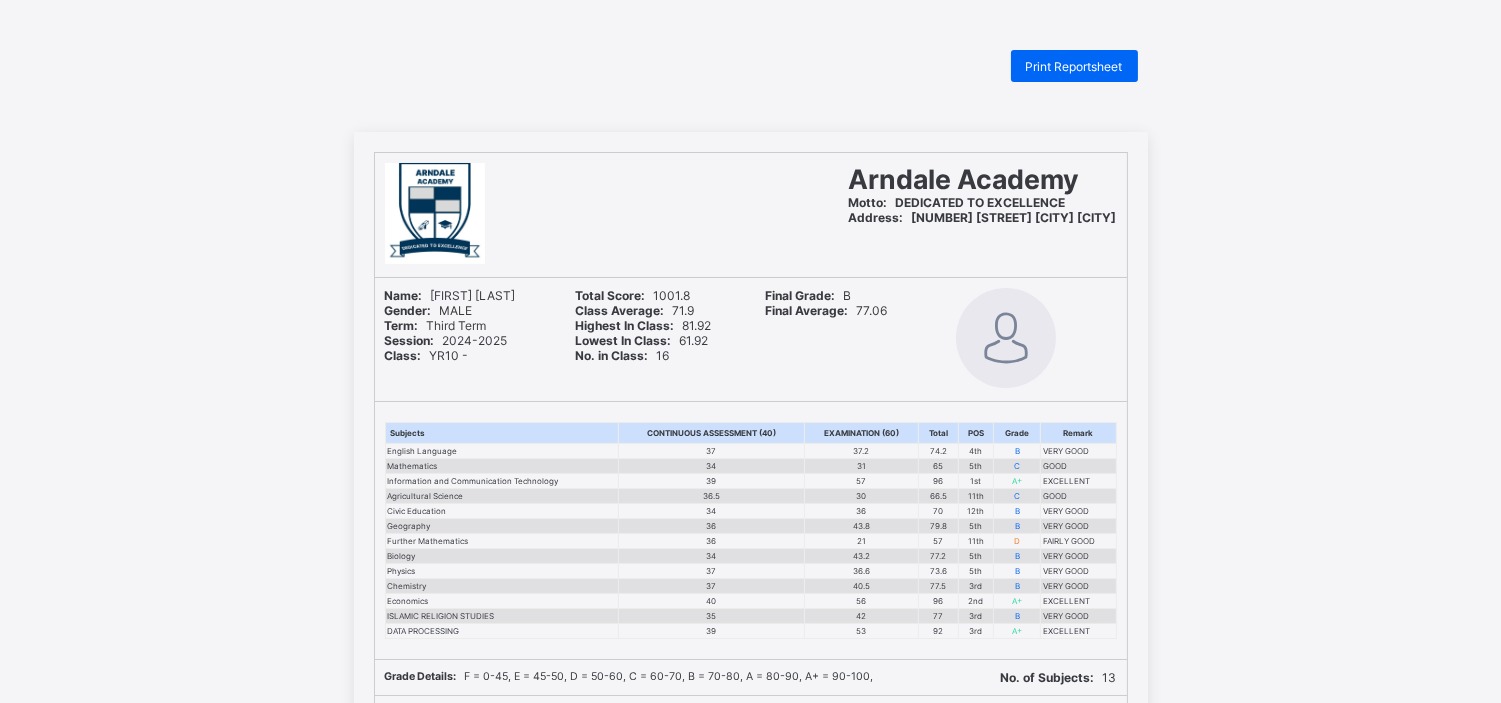 click on "Print Reportsheet" at bounding box center [1074, 66] 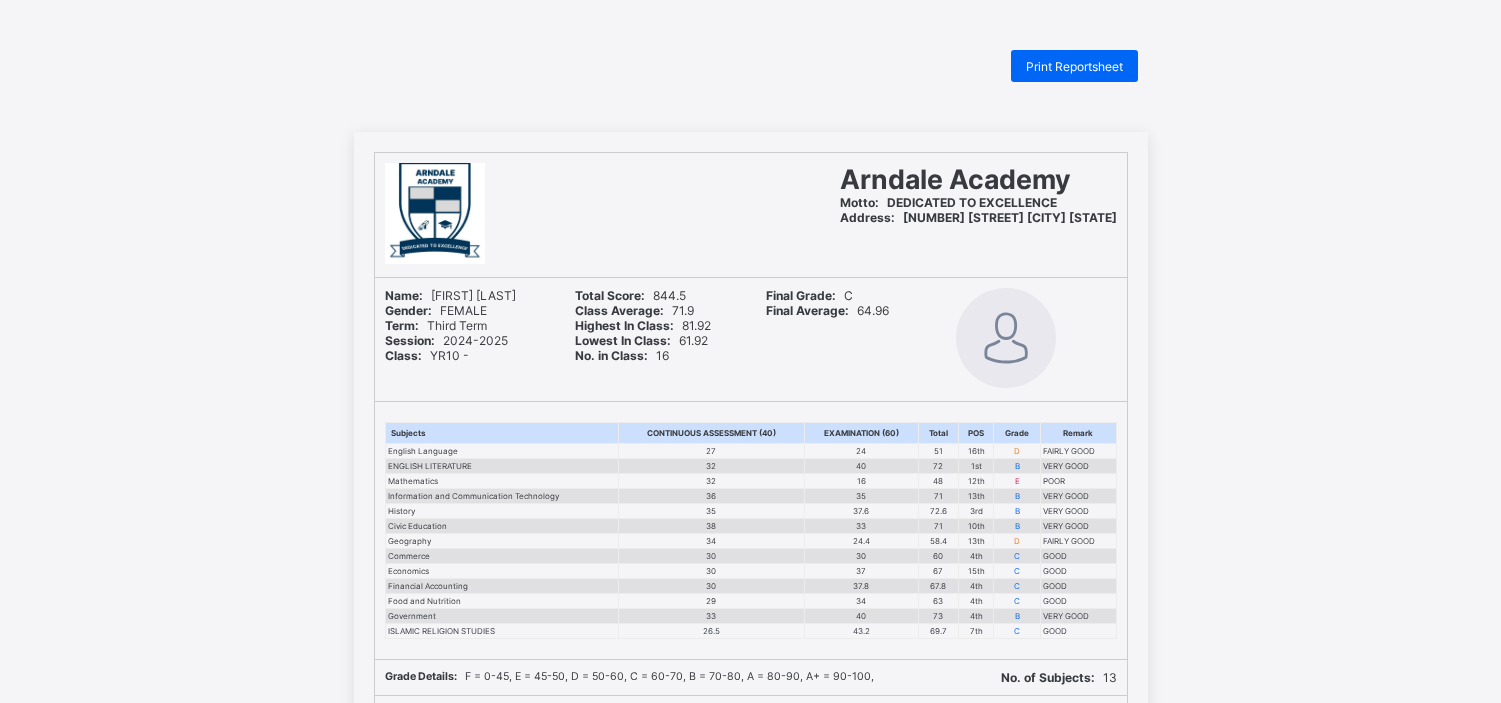 scroll, scrollTop: 0, scrollLeft: 0, axis: both 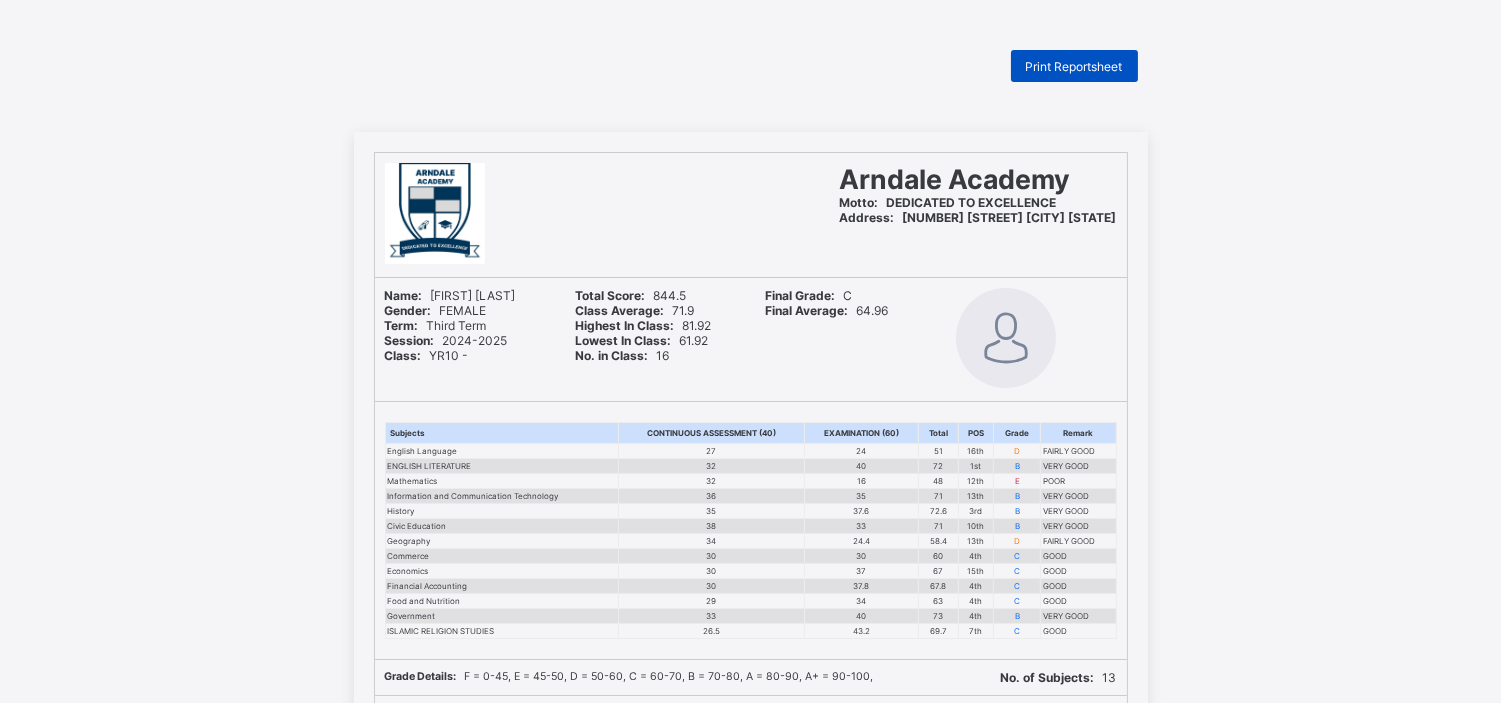 click on "Print Reportsheet" at bounding box center [1074, 66] 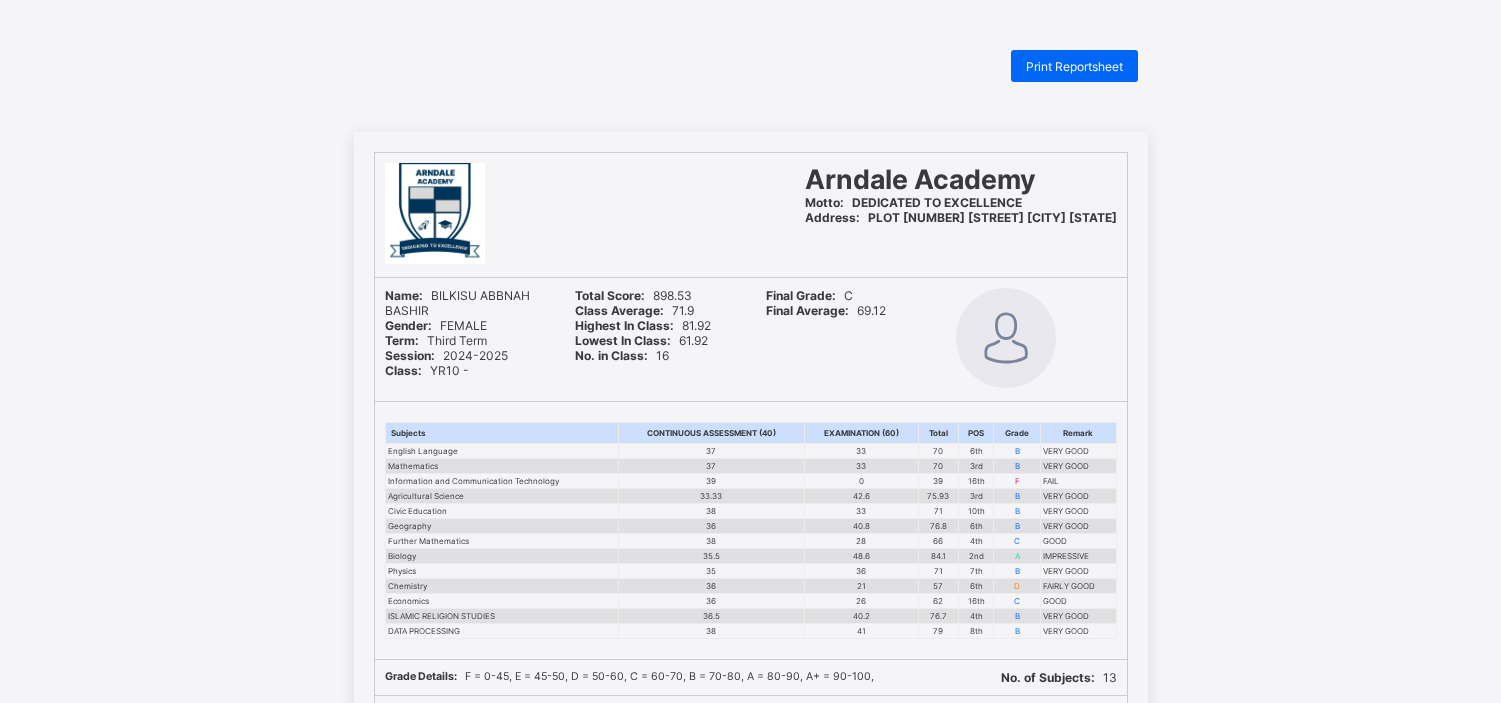scroll, scrollTop: 0, scrollLeft: 0, axis: both 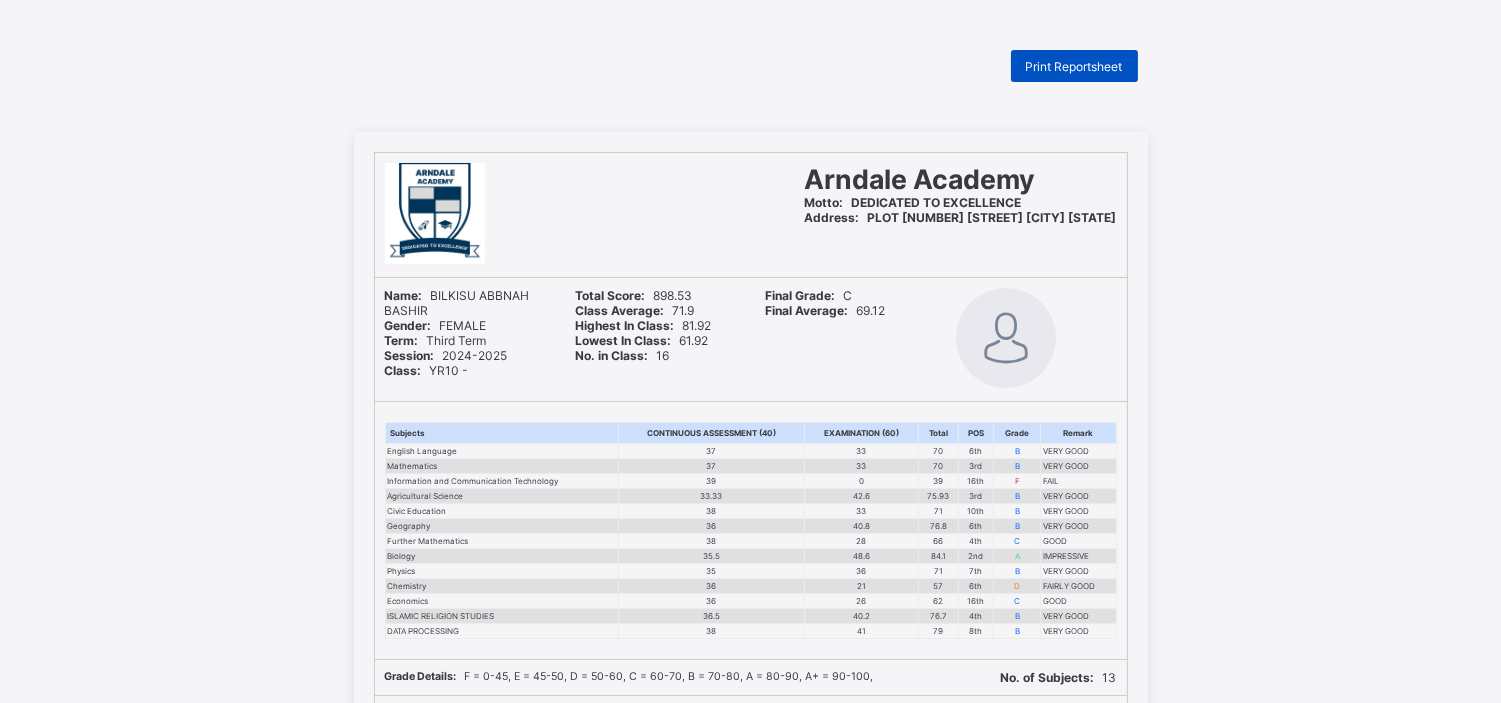 click on "Print Reportsheet" at bounding box center [1074, 66] 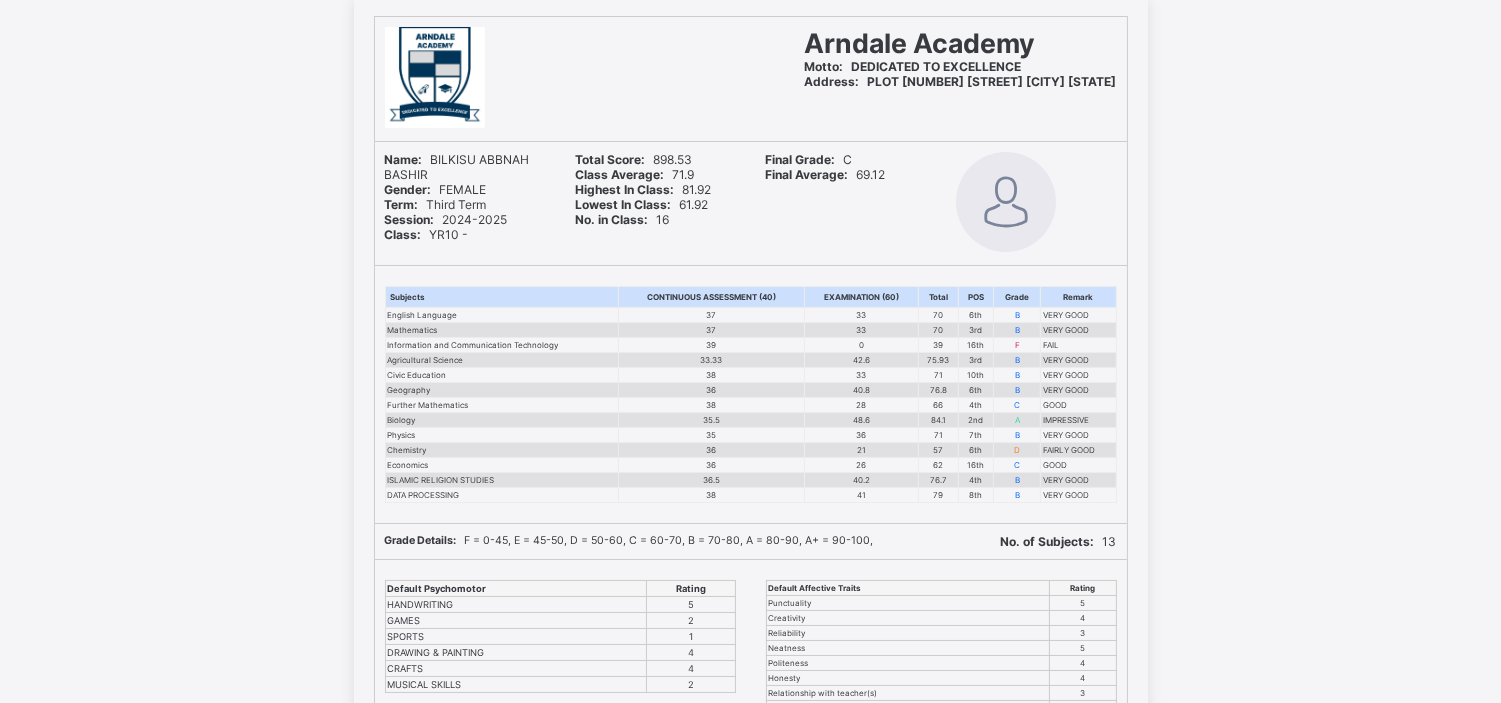scroll, scrollTop: 0, scrollLeft: 0, axis: both 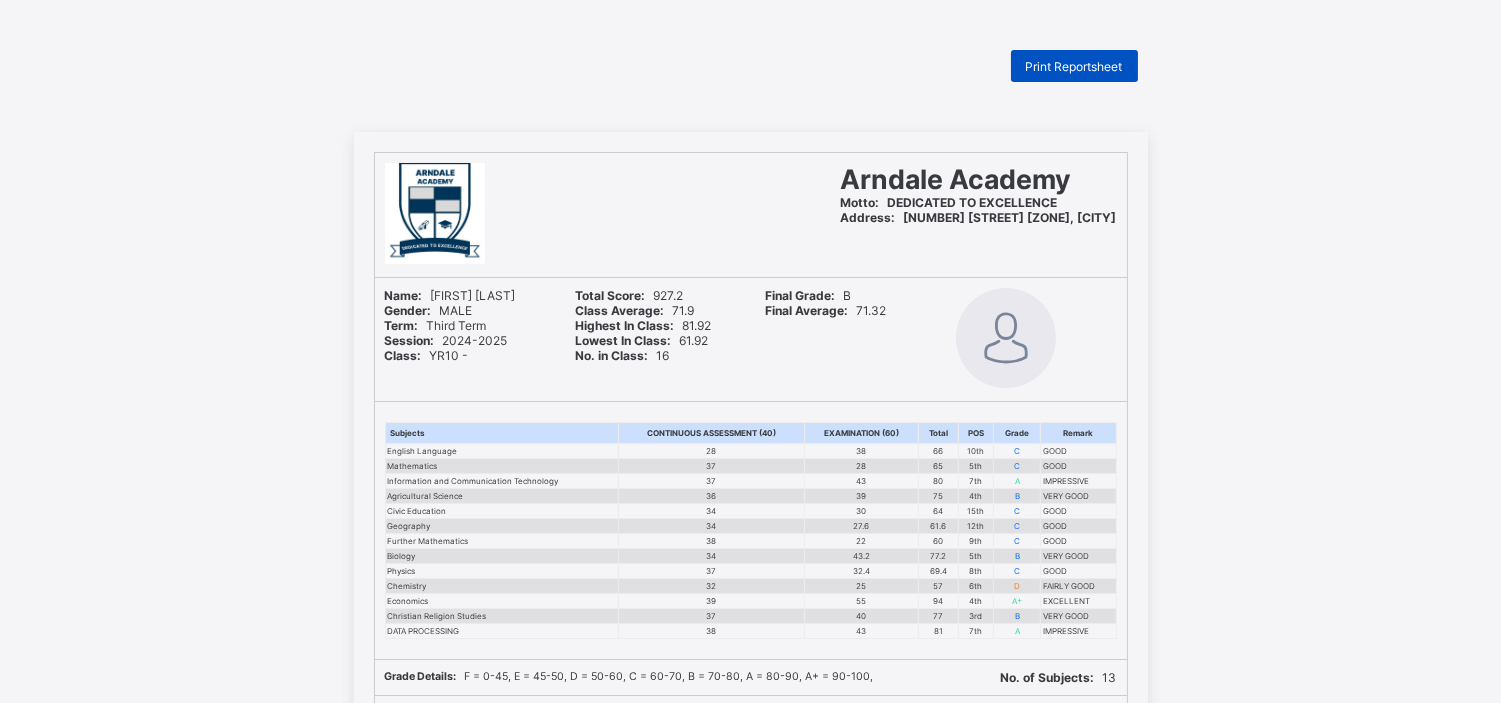 drag, startPoint x: 0, startPoint y: 0, endPoint x: 1076, endPoint y: 62, distance: 1077.7848 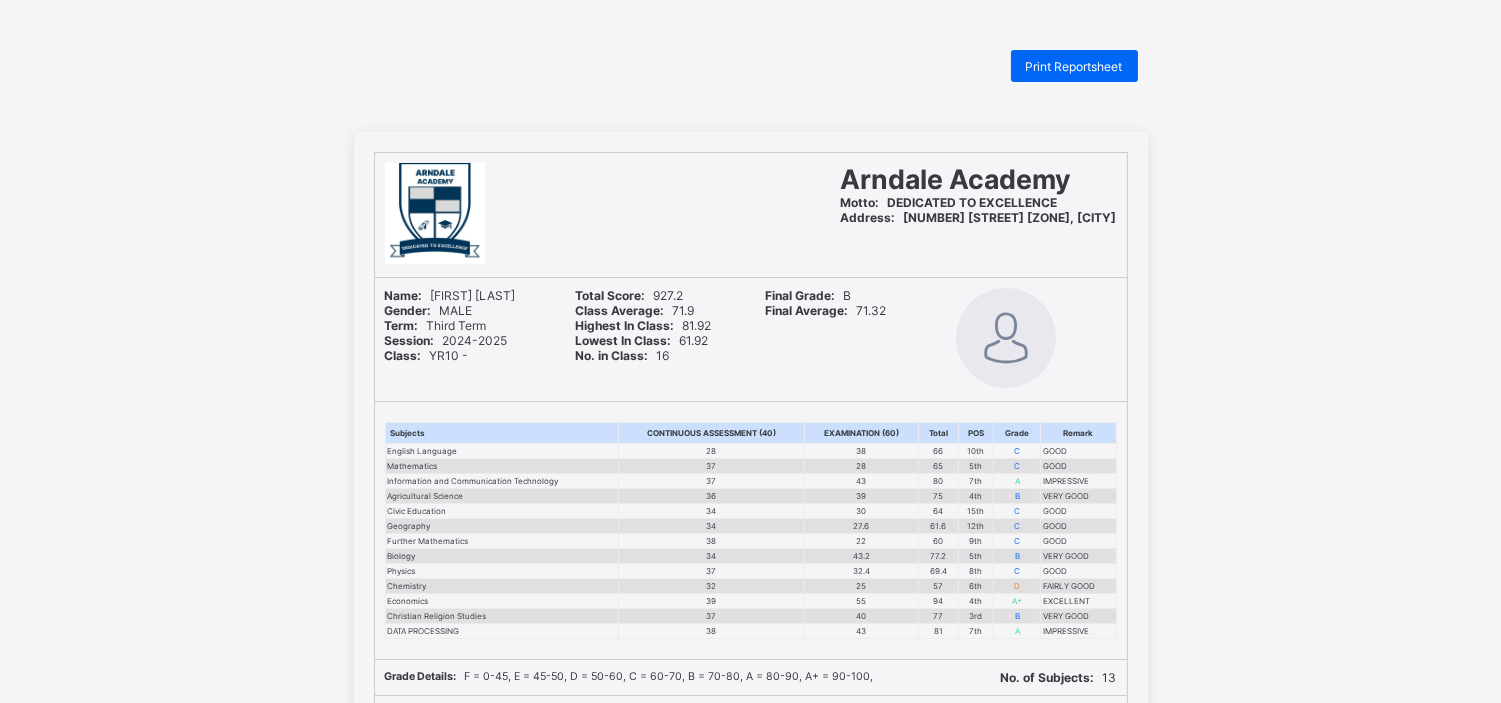 scroll, scrollTop: 0, scrollLeft: 0, axis: both 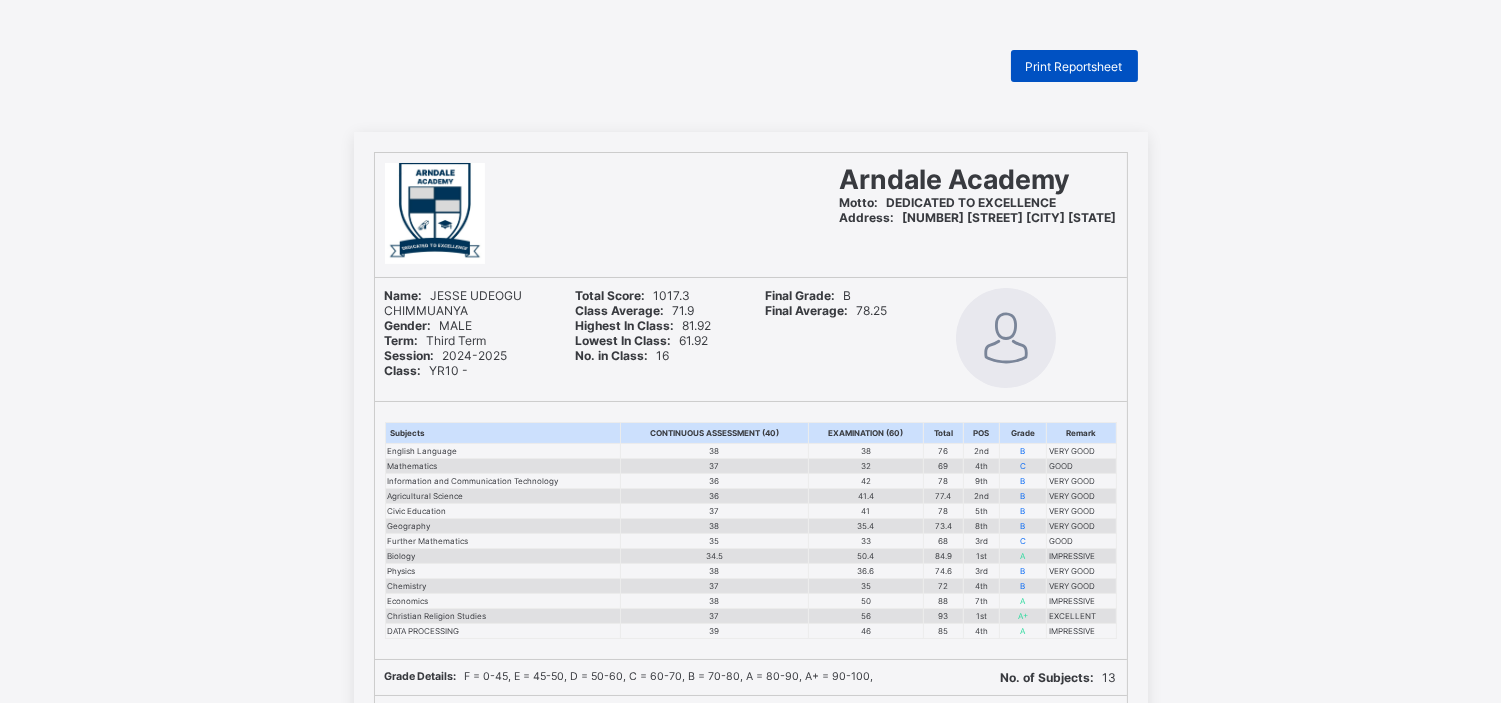 click on "Print Reportsheet" at bounding box center (1074, 66) 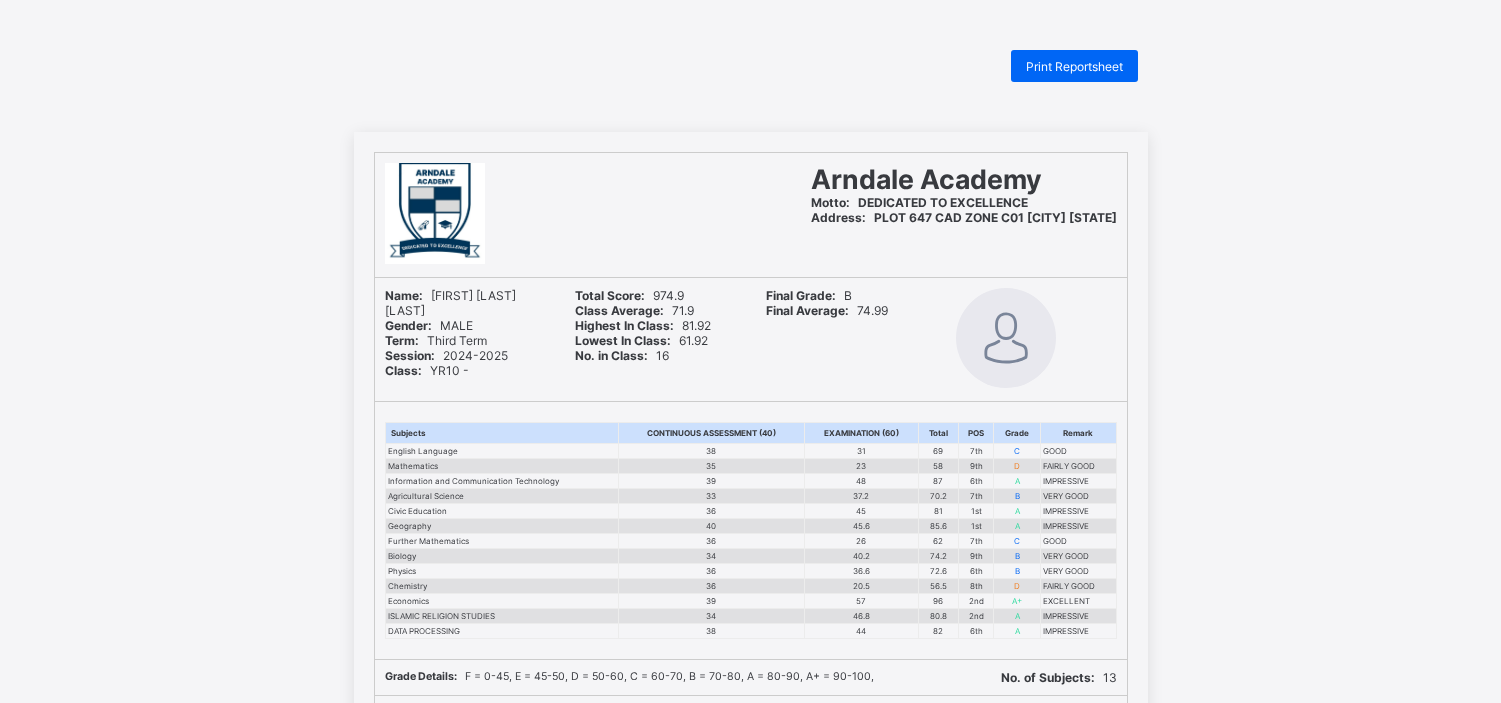 scroll, scrollTop: 0, scrollLeft: 0, axis: both 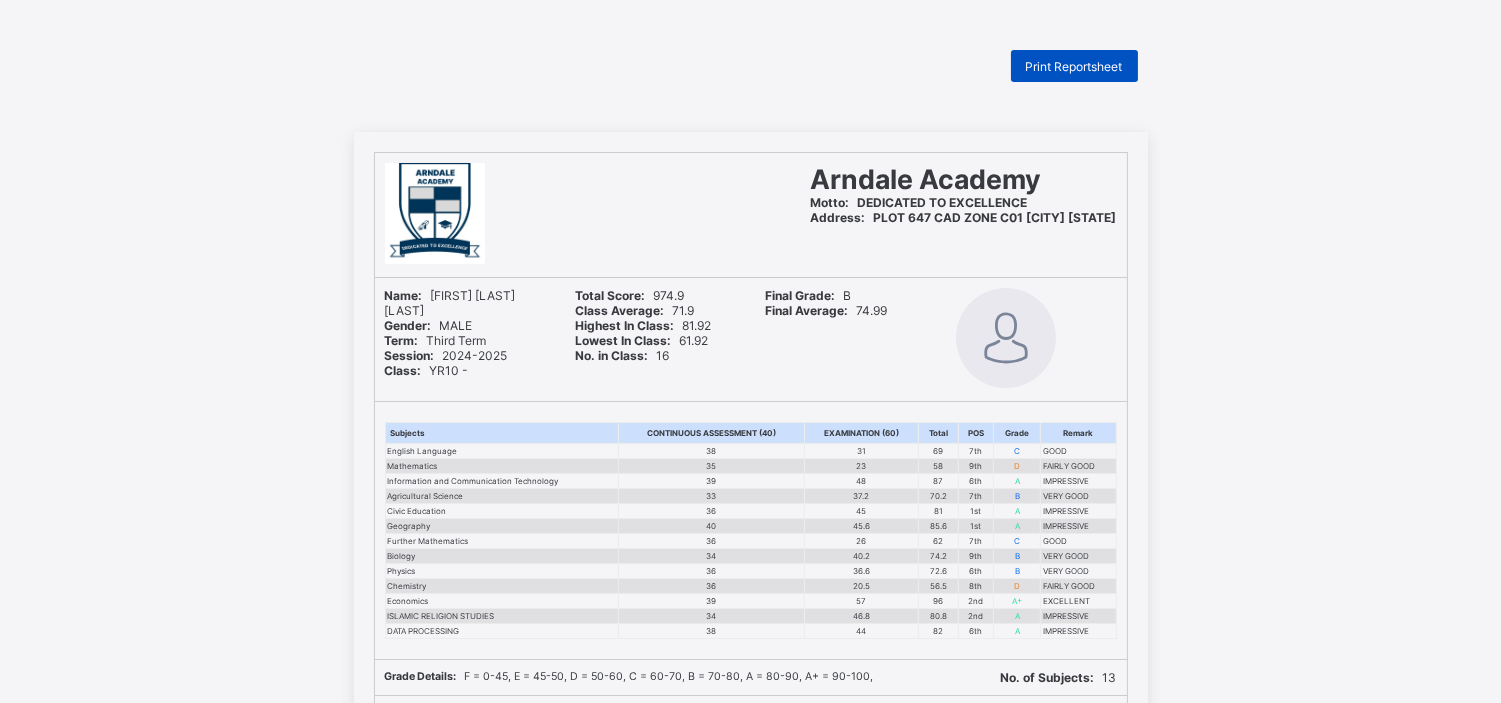 click on "Print Reportsheet" at bounding box center [1074, 66] 